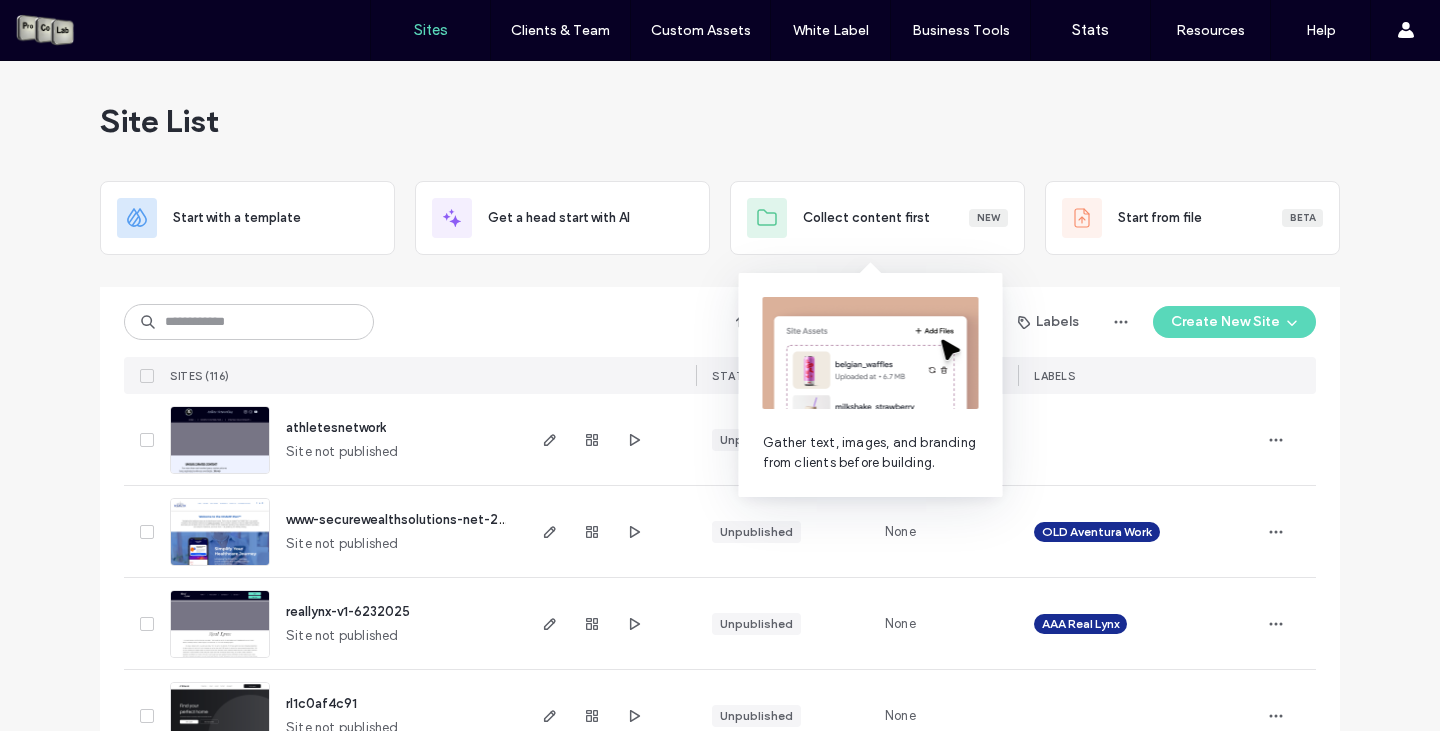 scroll, scrollTop: 0, scrollLeft: 0, axis: both 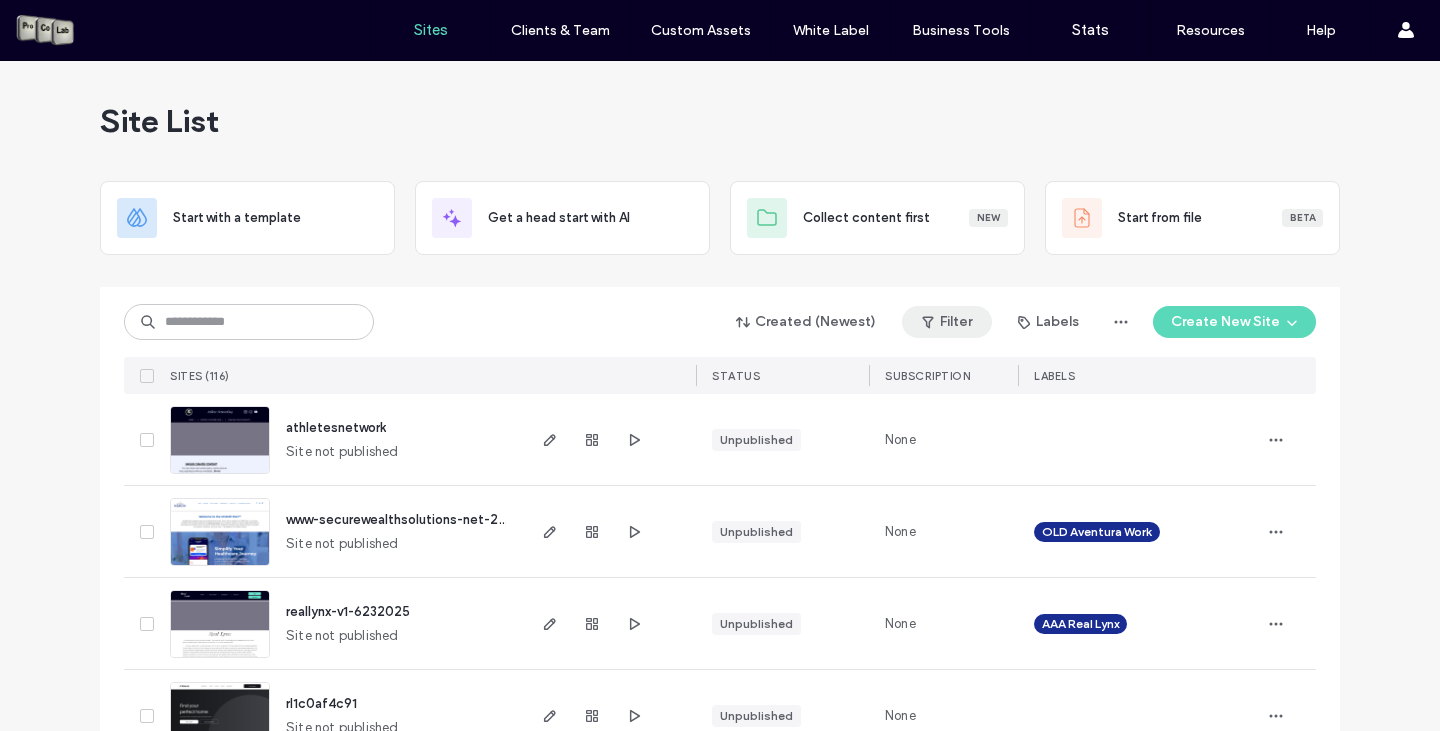 click on "Filter" at bounding box center (947, 322) 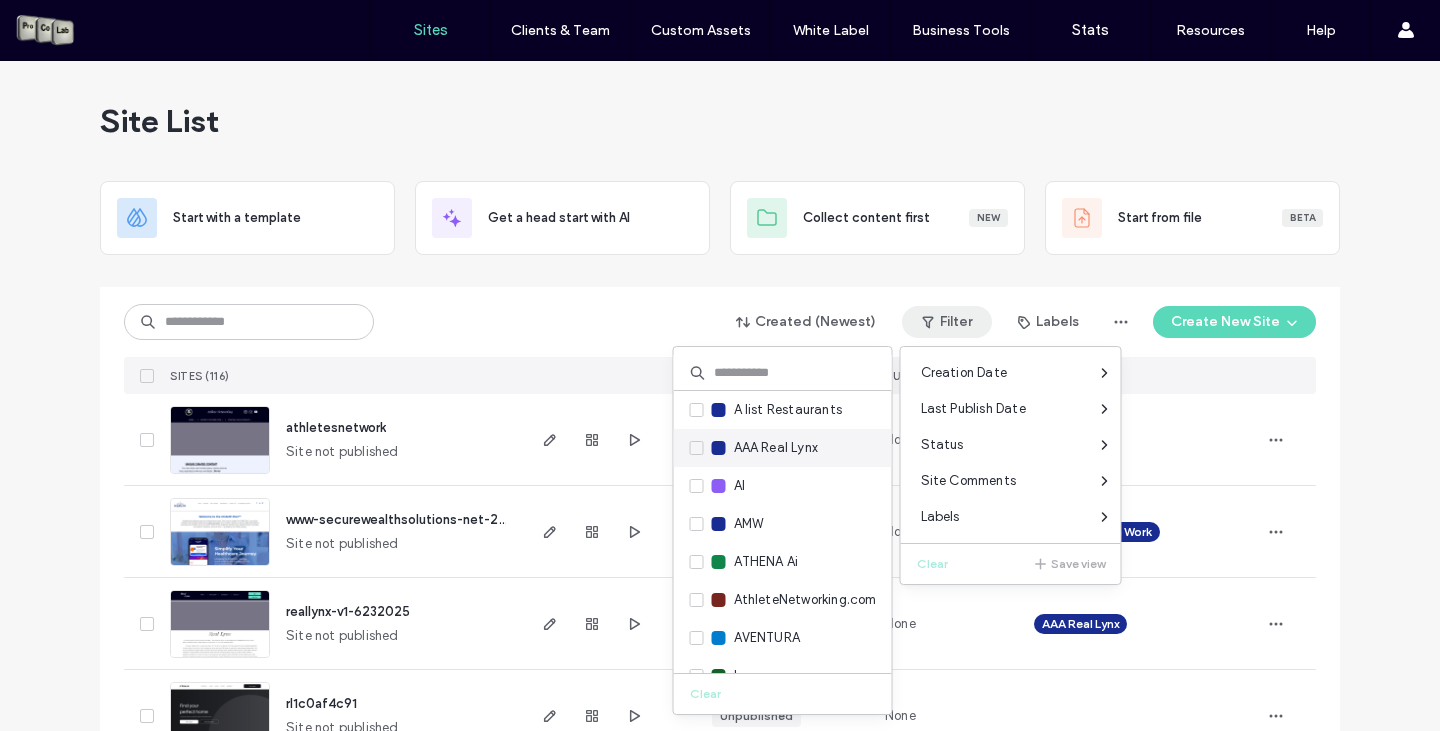 click on "AAA Real Lynx" at bounding box center (783, 448) 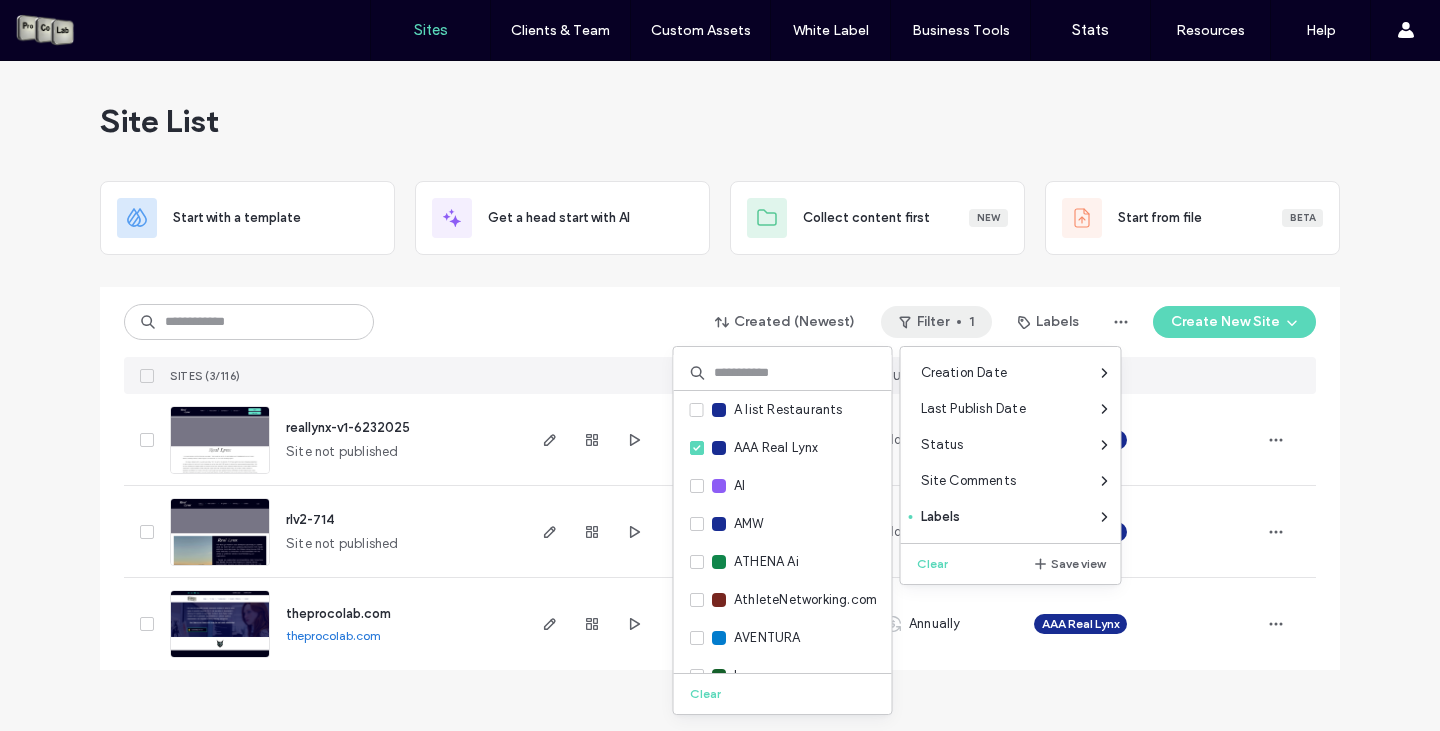click on "Created (Newest) Filter 1 Labels Create New Site" at bounding box center [720, 322] 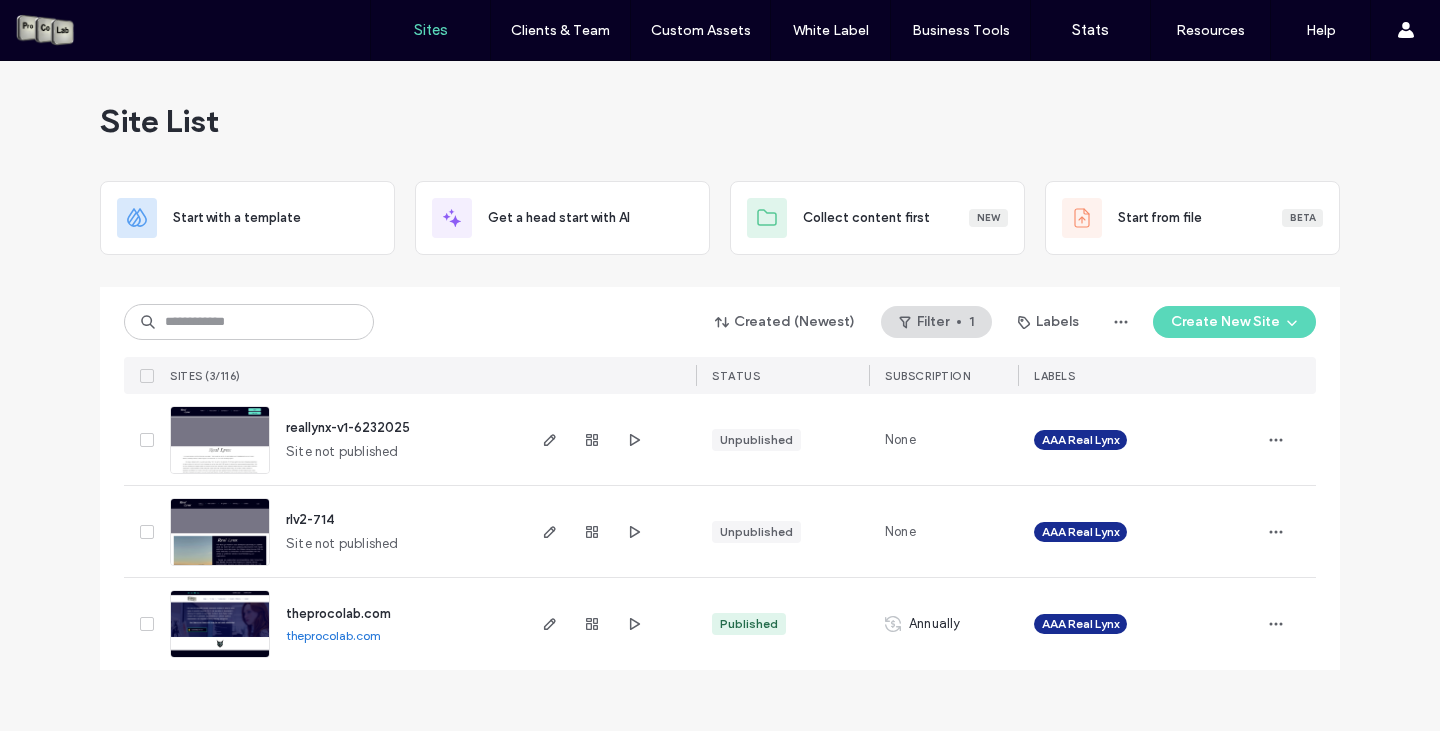 click on "theprocolab.com" at bounding box center [338, 613] 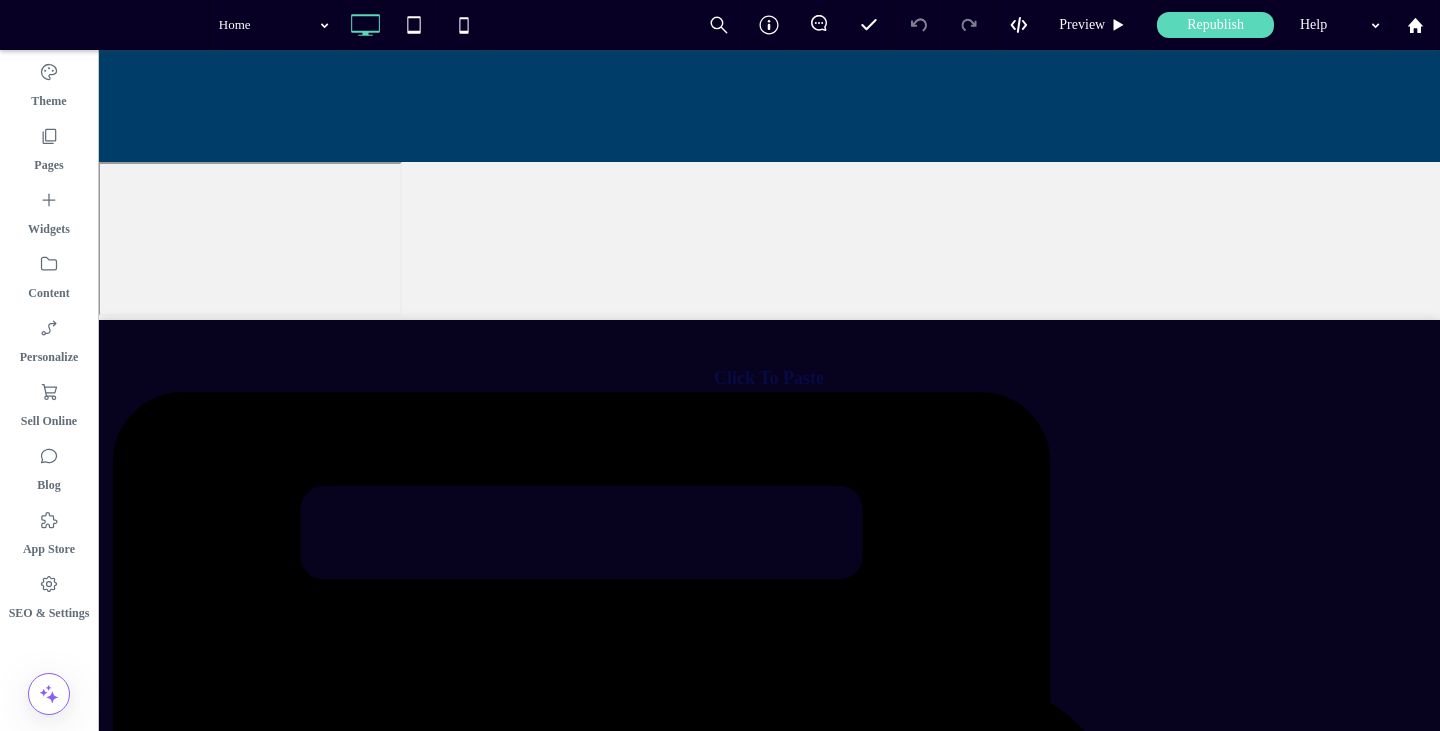 scroll, scrollTop: 0, scrollLeft: 0, axis: both 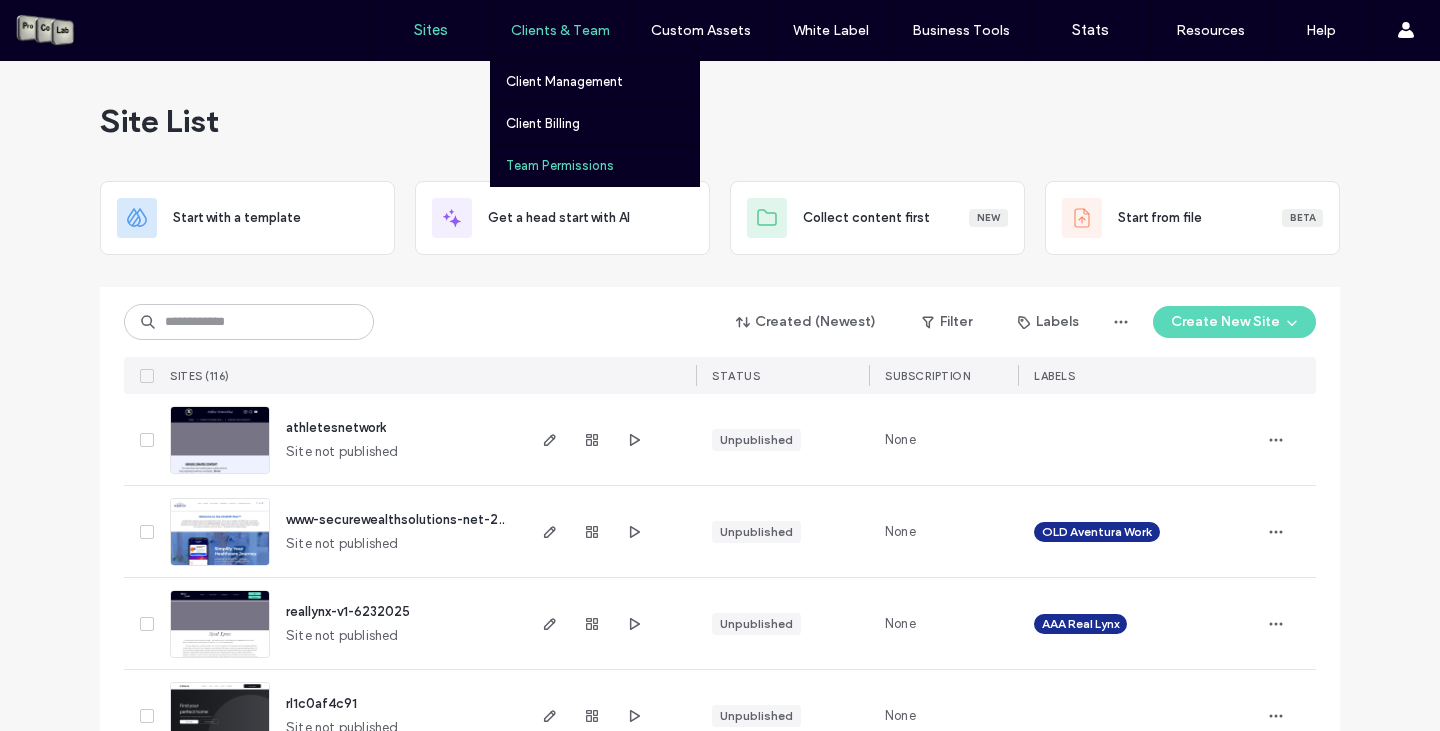 click on "Team Permissions" at bounding box center (560, 165) 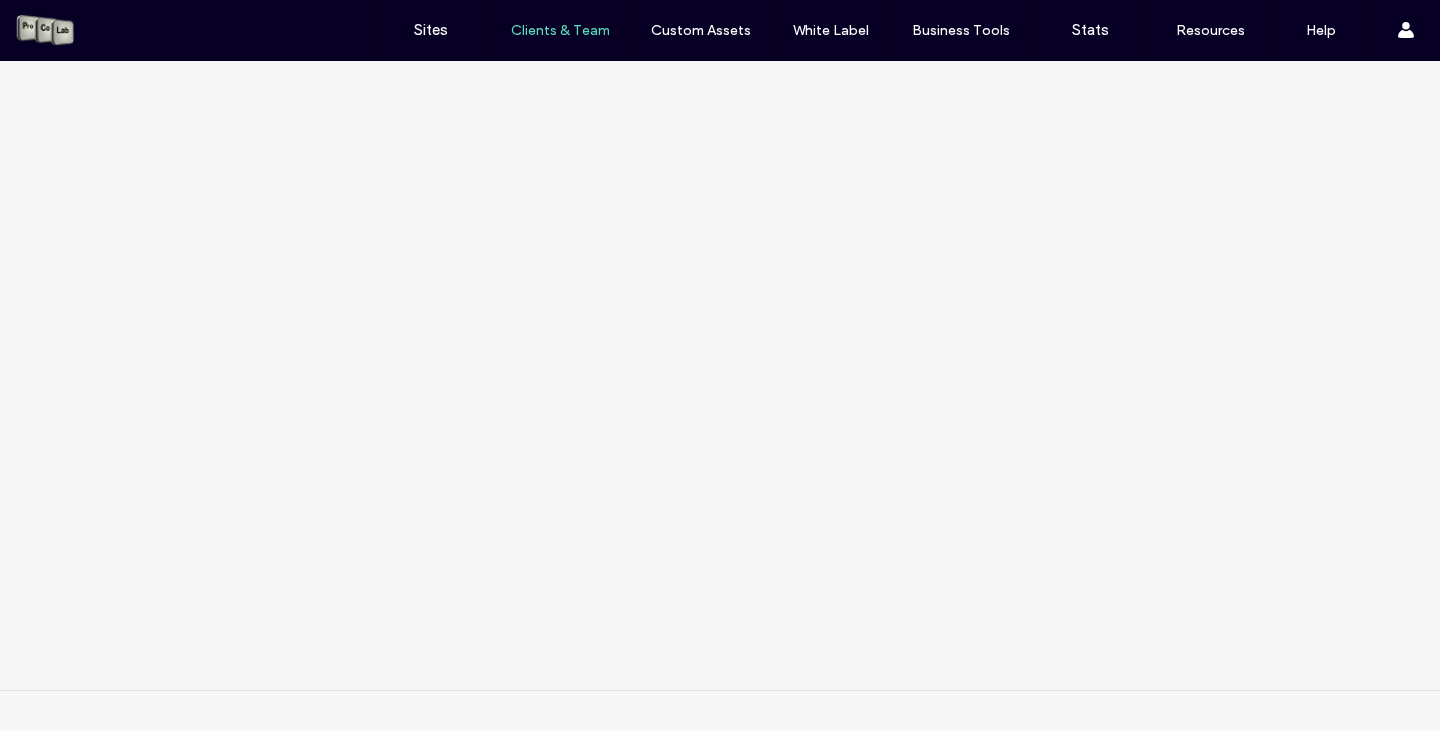 scroll, scrollTop: 0, scrollLeft: 0, axis: both 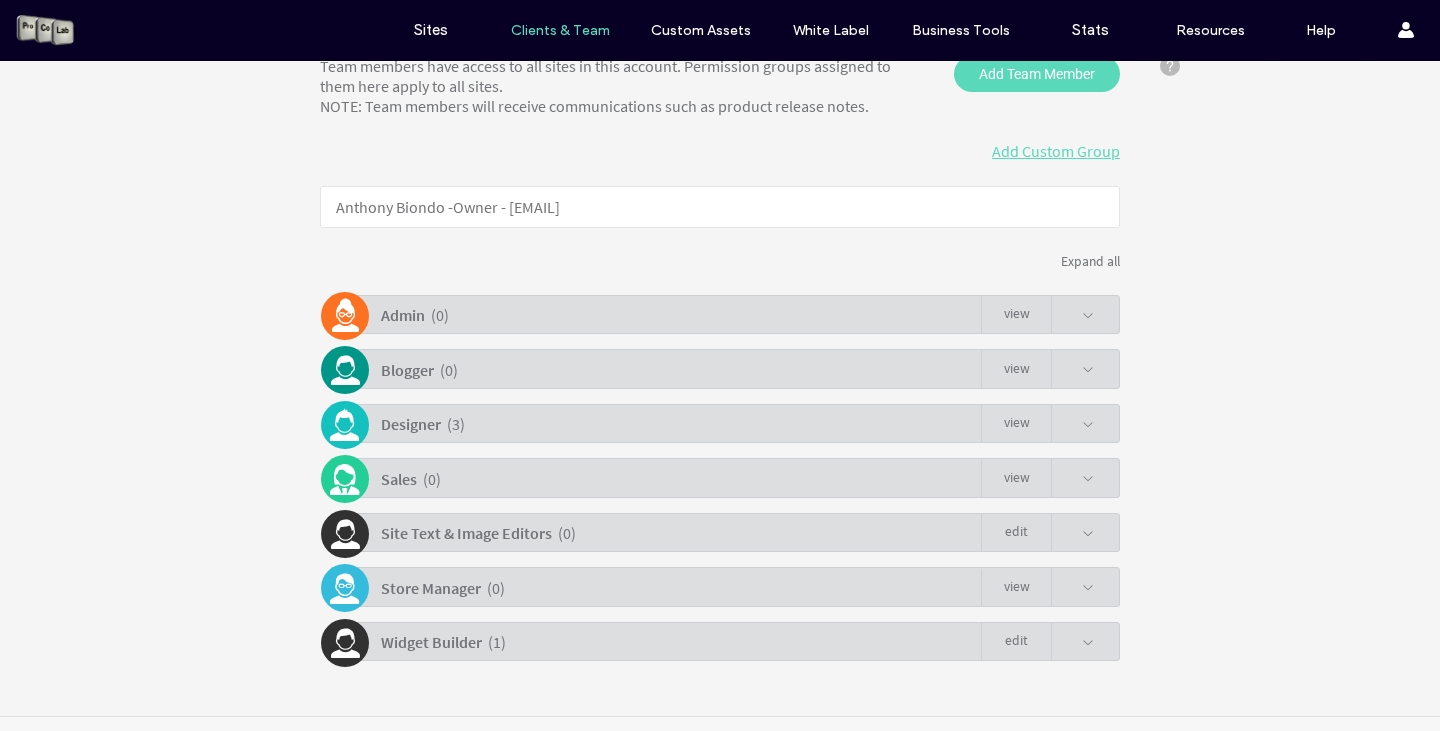 click on "( 3 )" at bounding box center (456, 424) 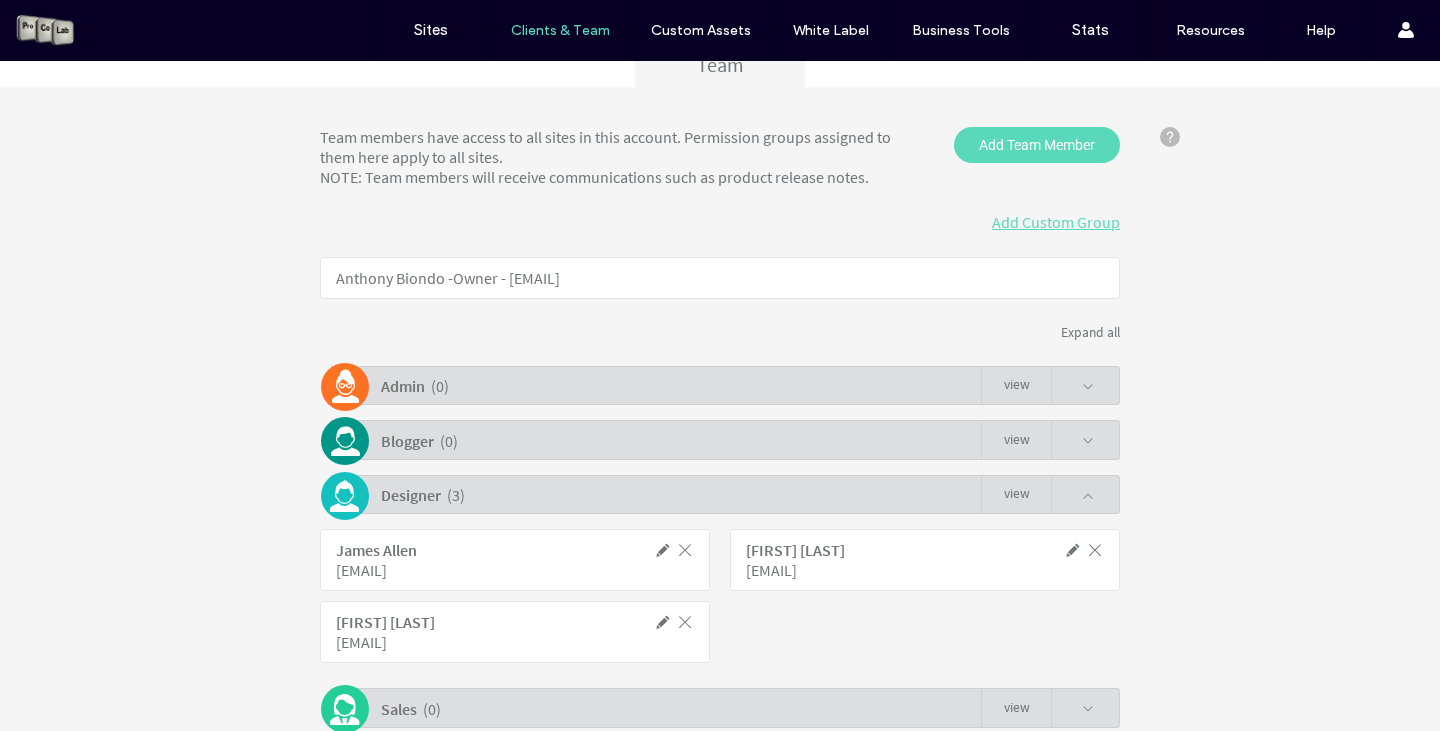 scroll, scrollTop: 200, scrollLeft: 0, axis: vertical 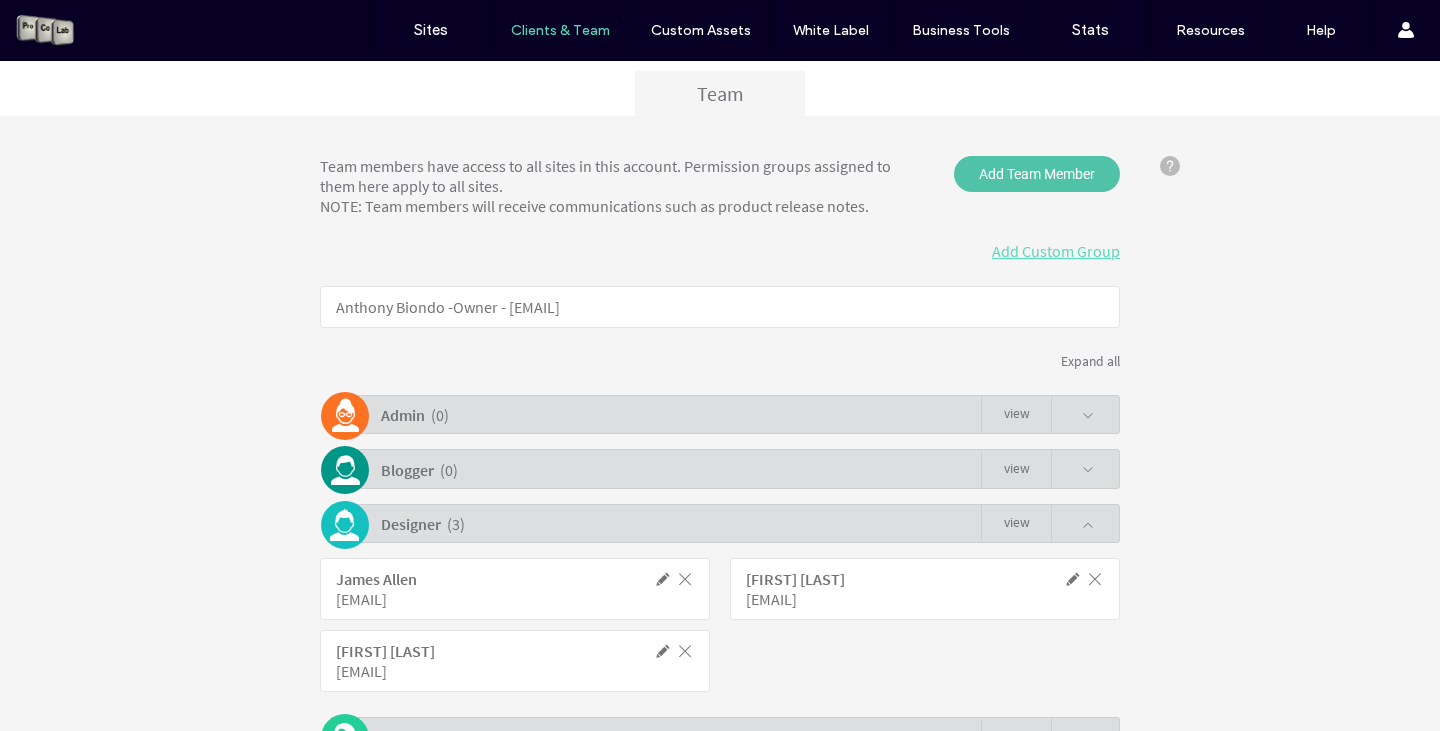 click on "Add Team Member" at bounding box center (1037, 174) 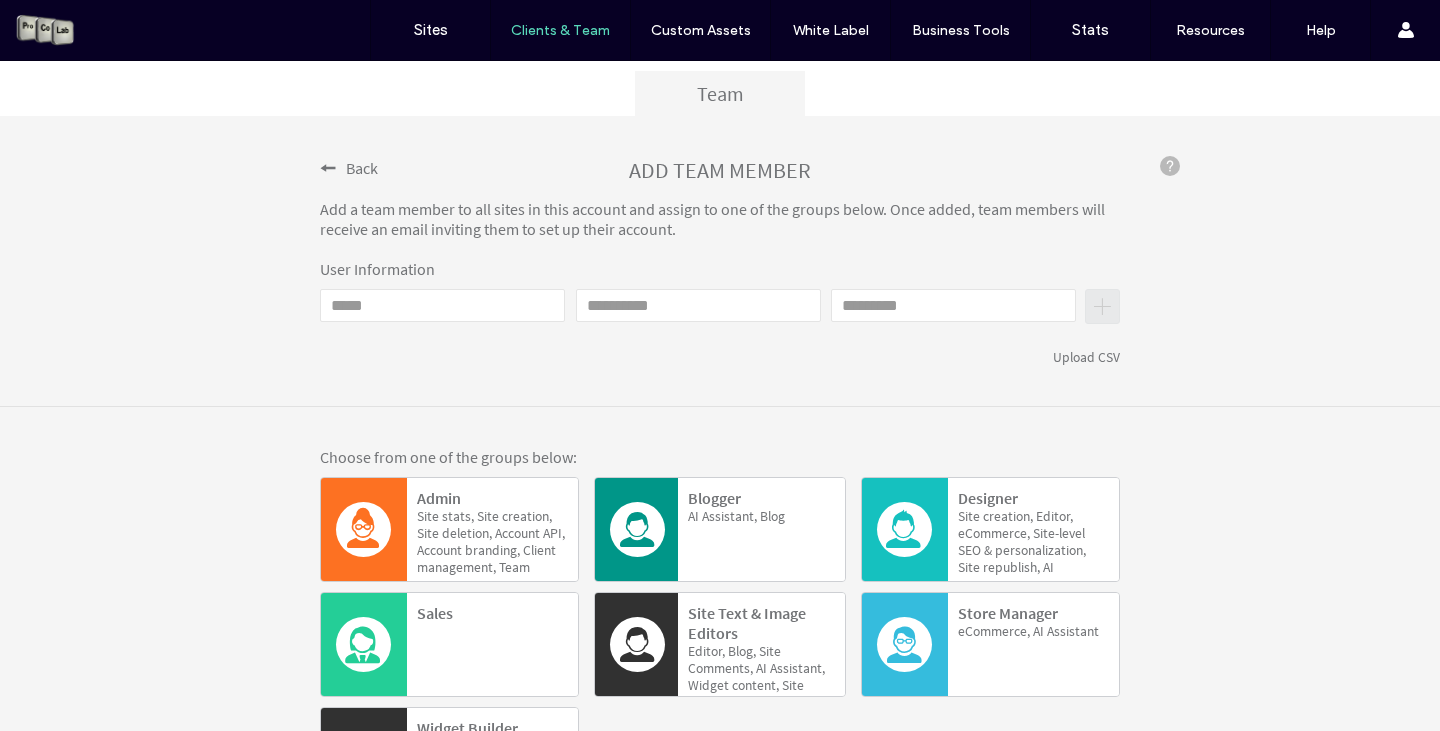 click on "Email" 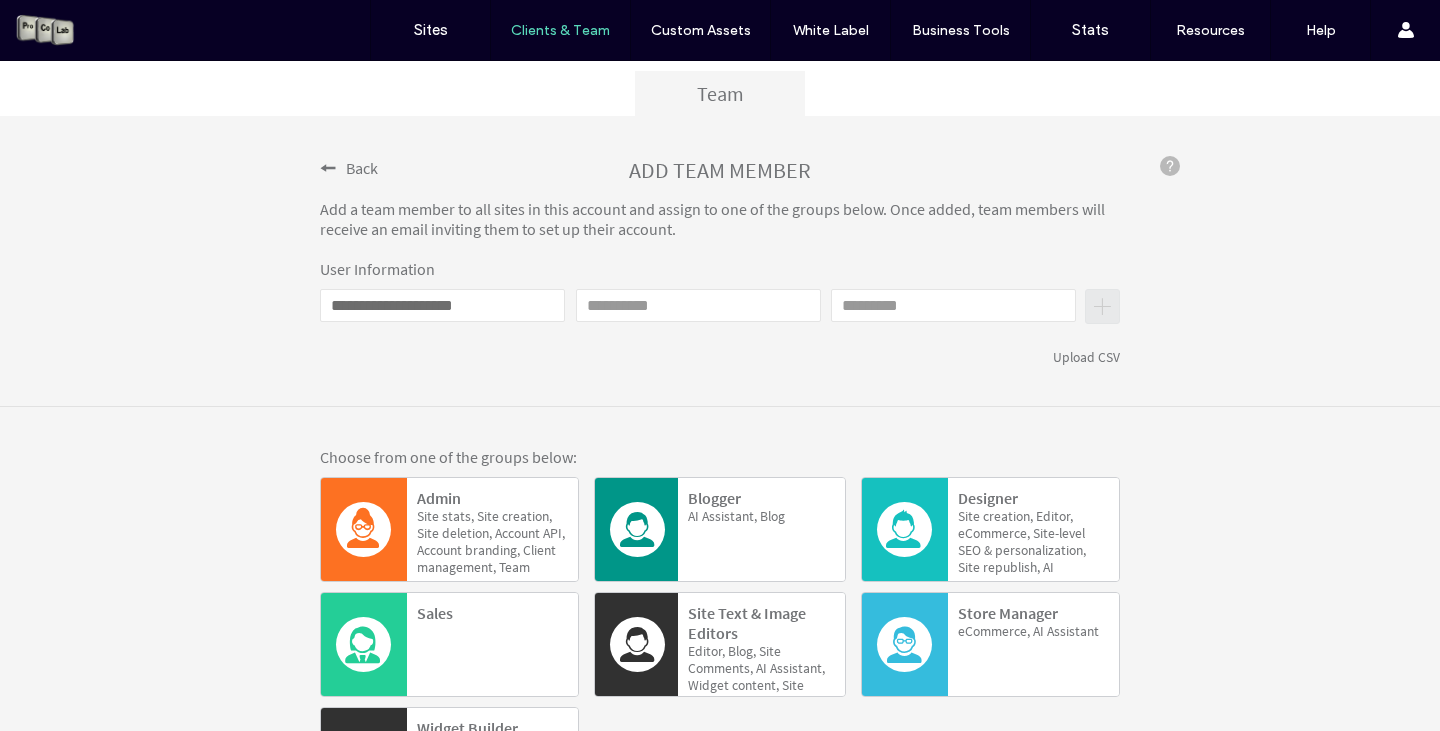 type on "**********" 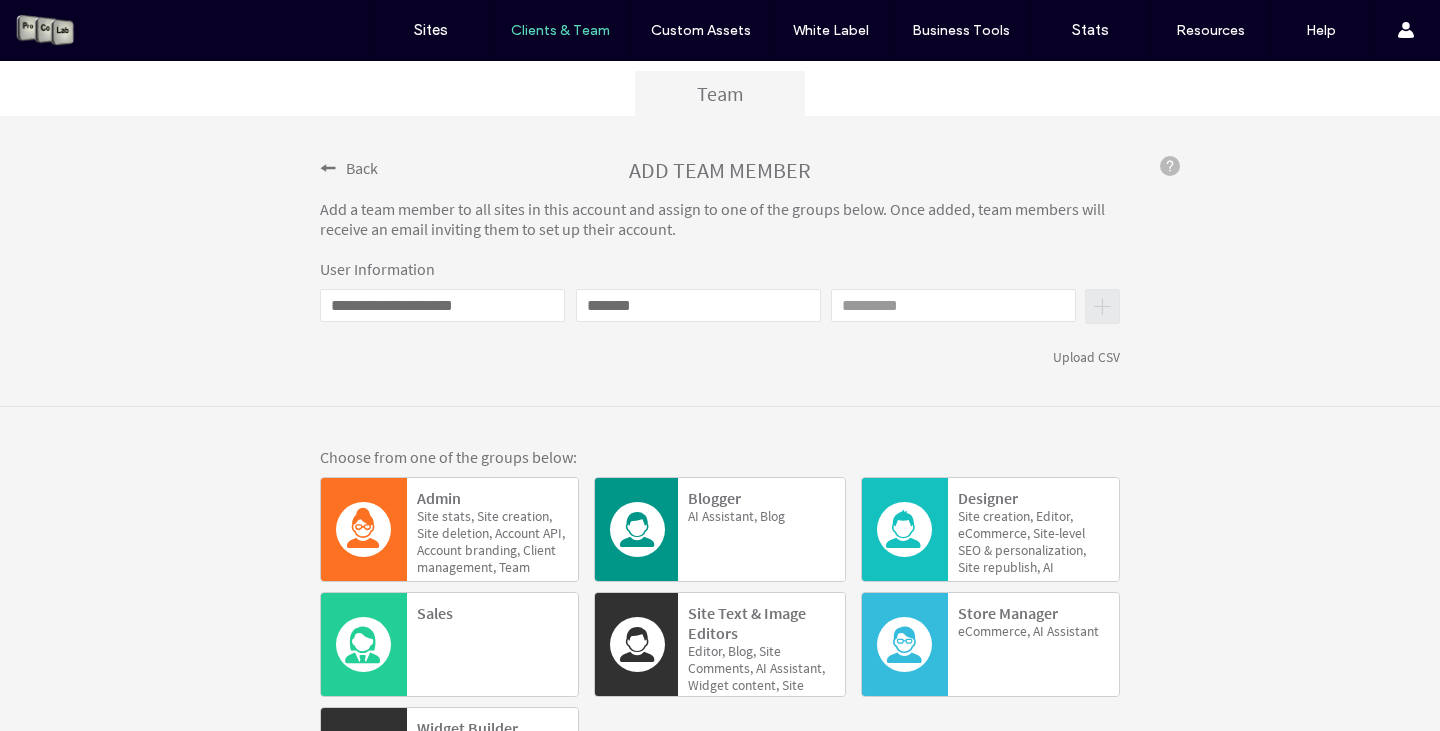 type on "*******" 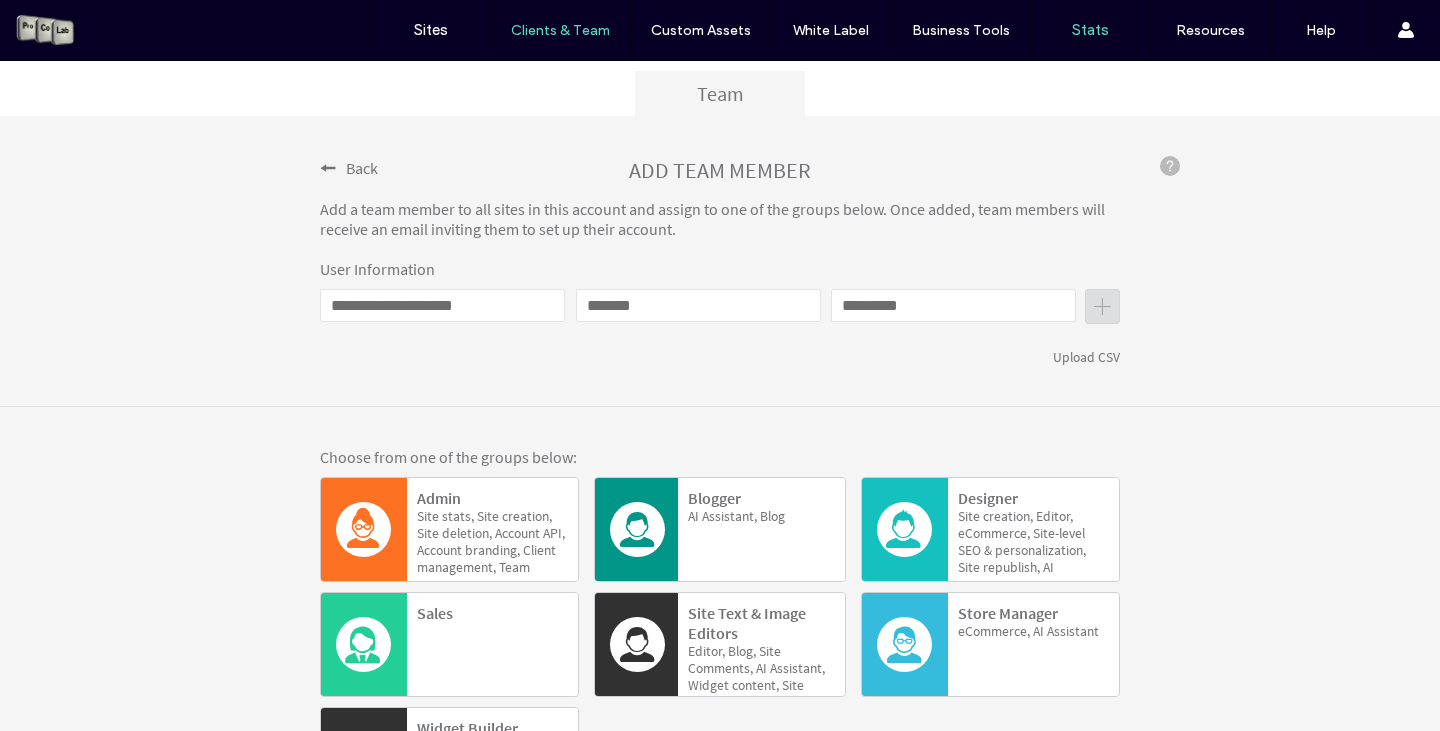 type on "*********" 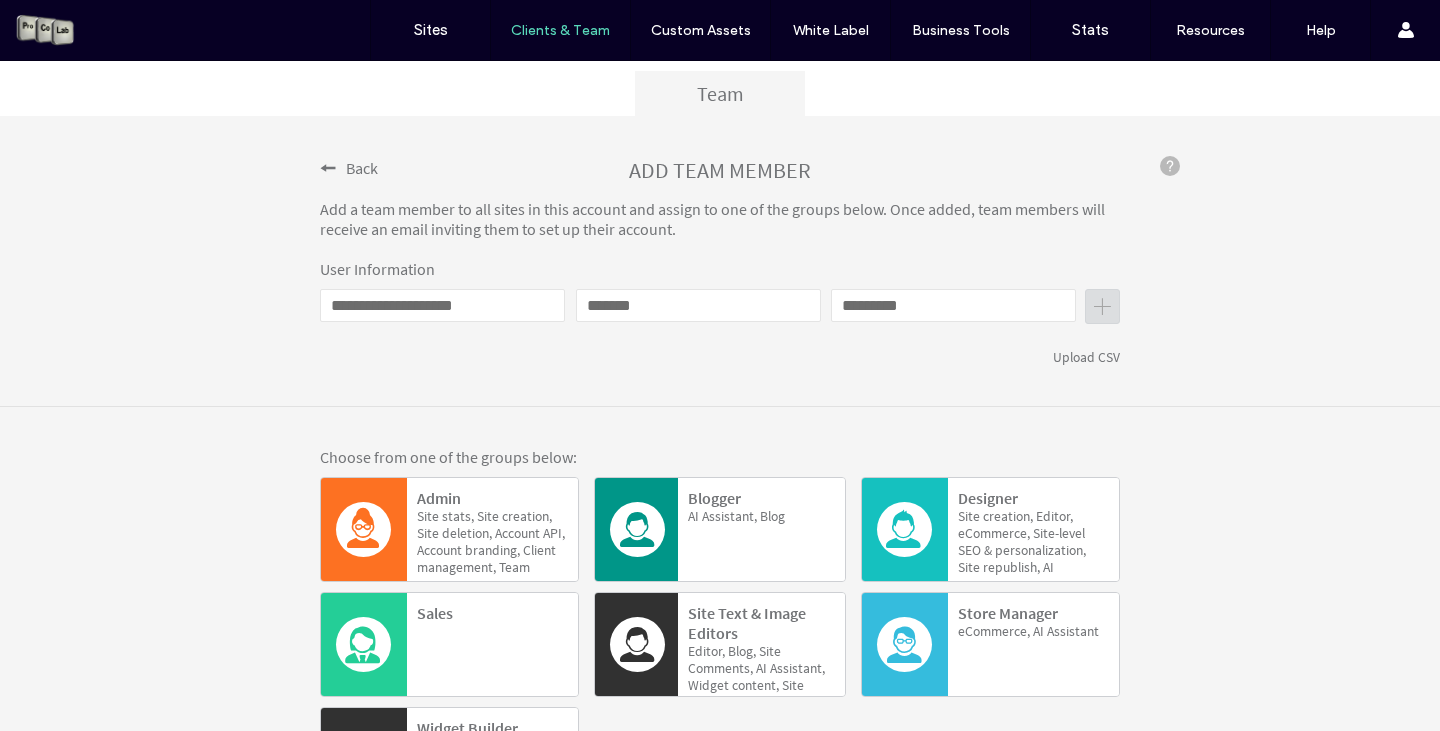 scroll, scrollTop: 400, scrollLeft: 0, axis: vertical 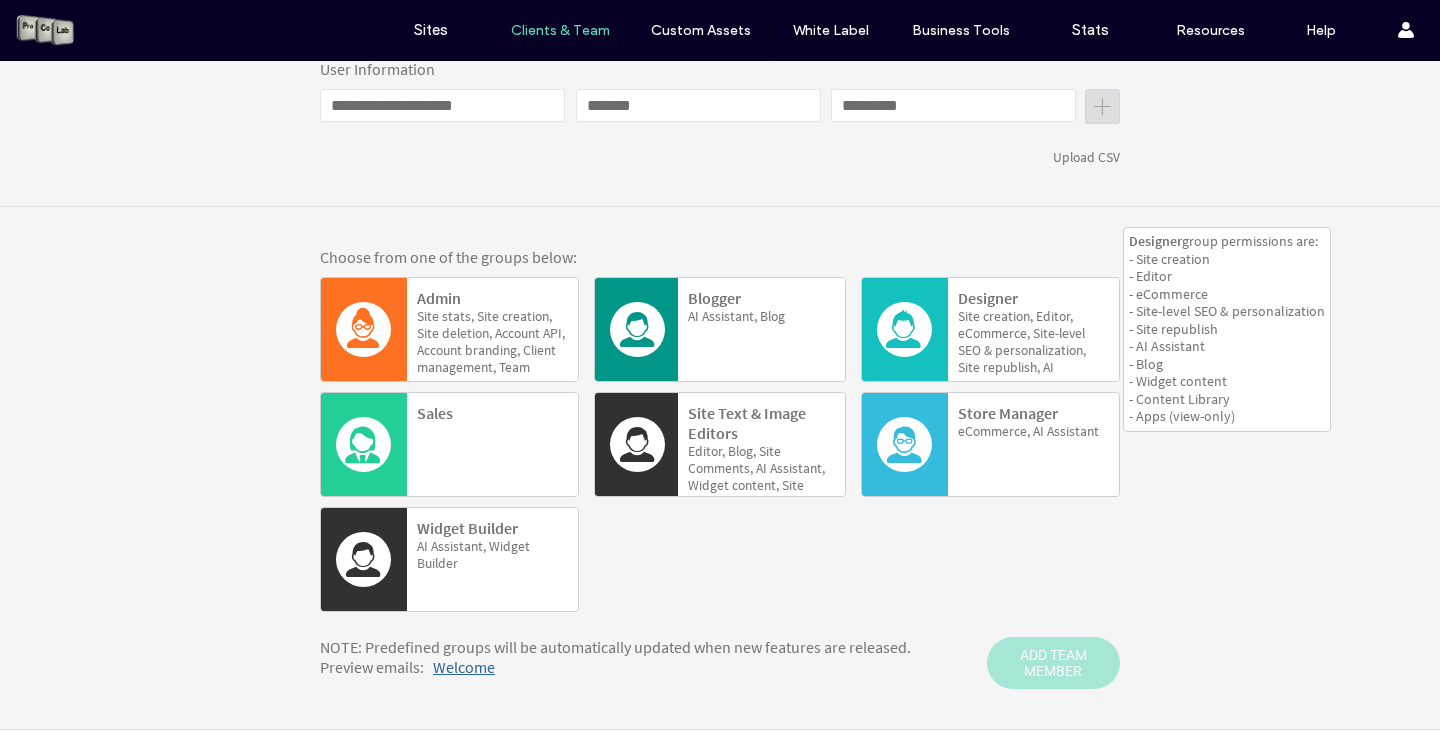 click on "Site" 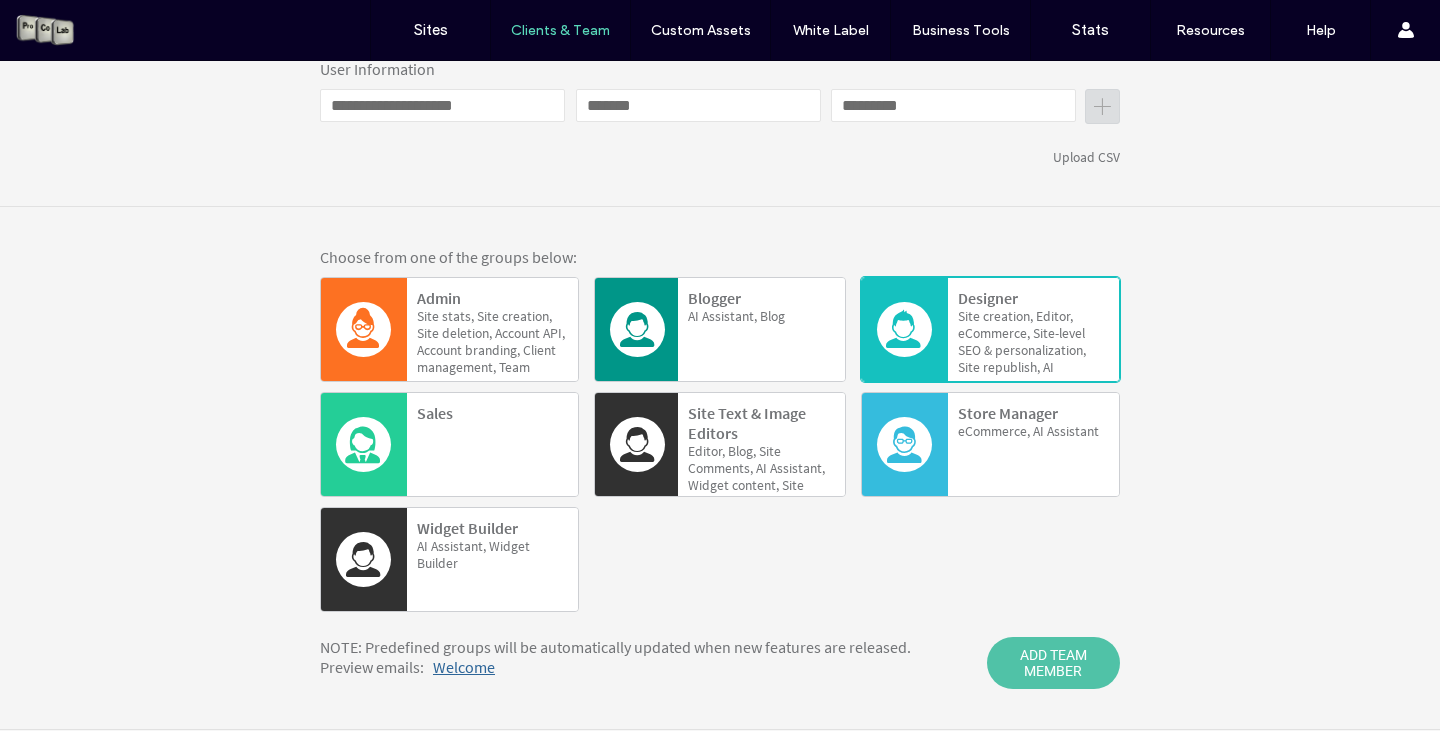 click on "ADD TEAM MEMBER" at bounding box center (1053, 663) 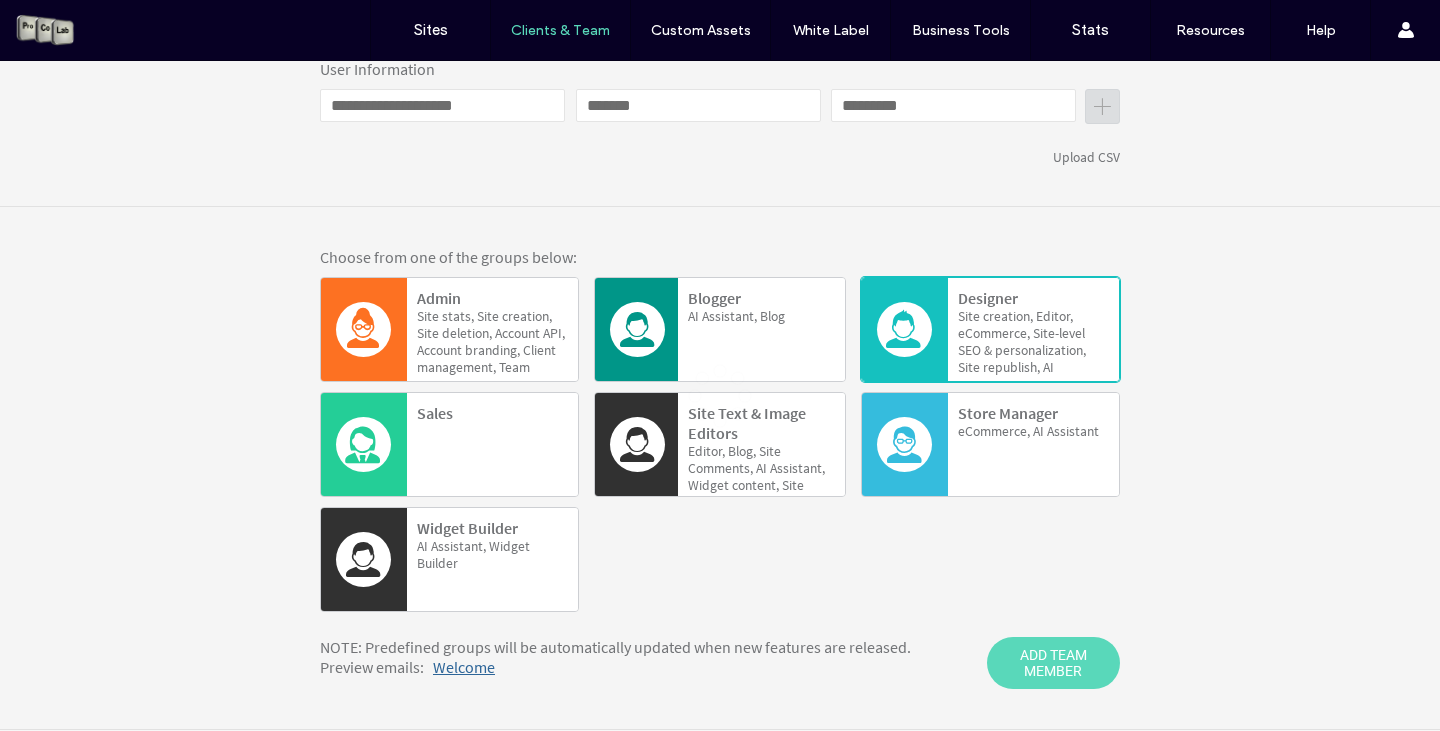 type 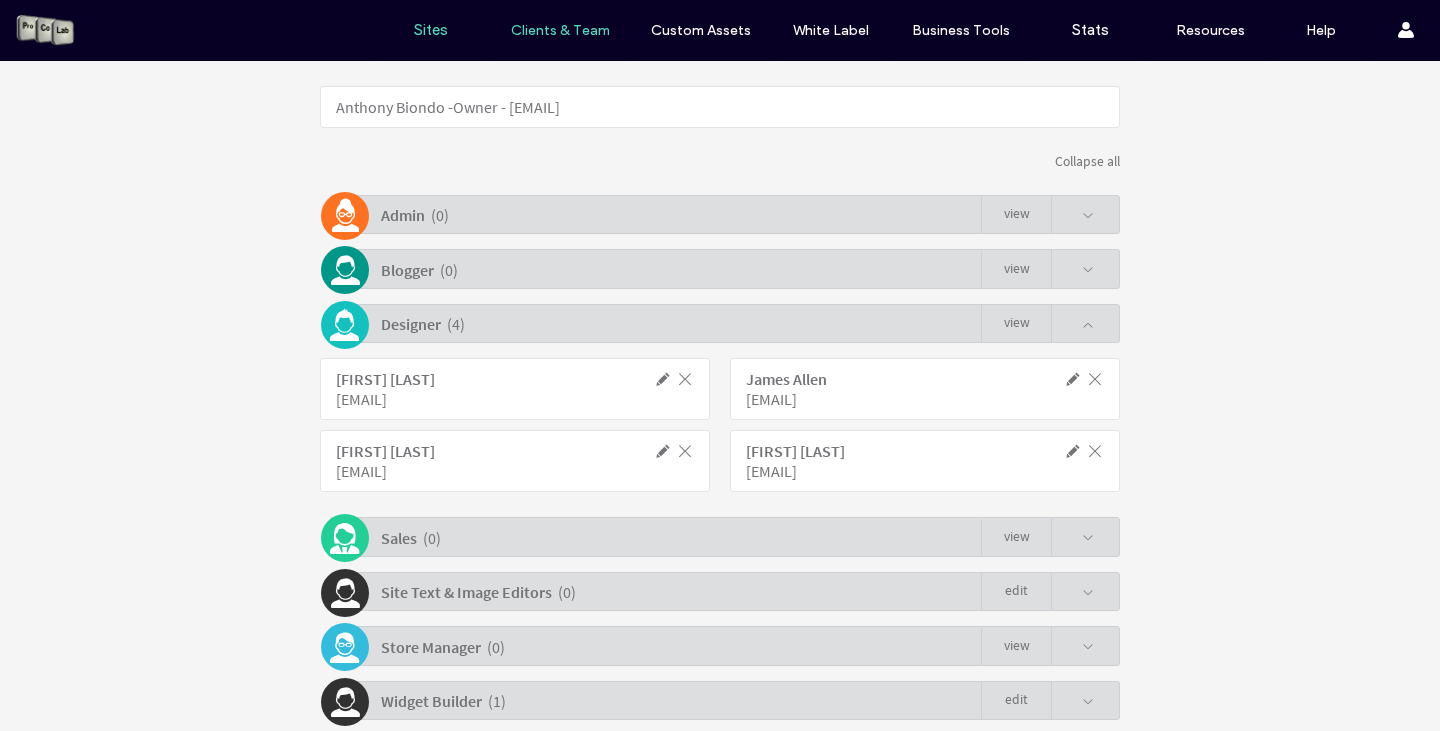 click on "Sites" at bounding box center (431, 30) 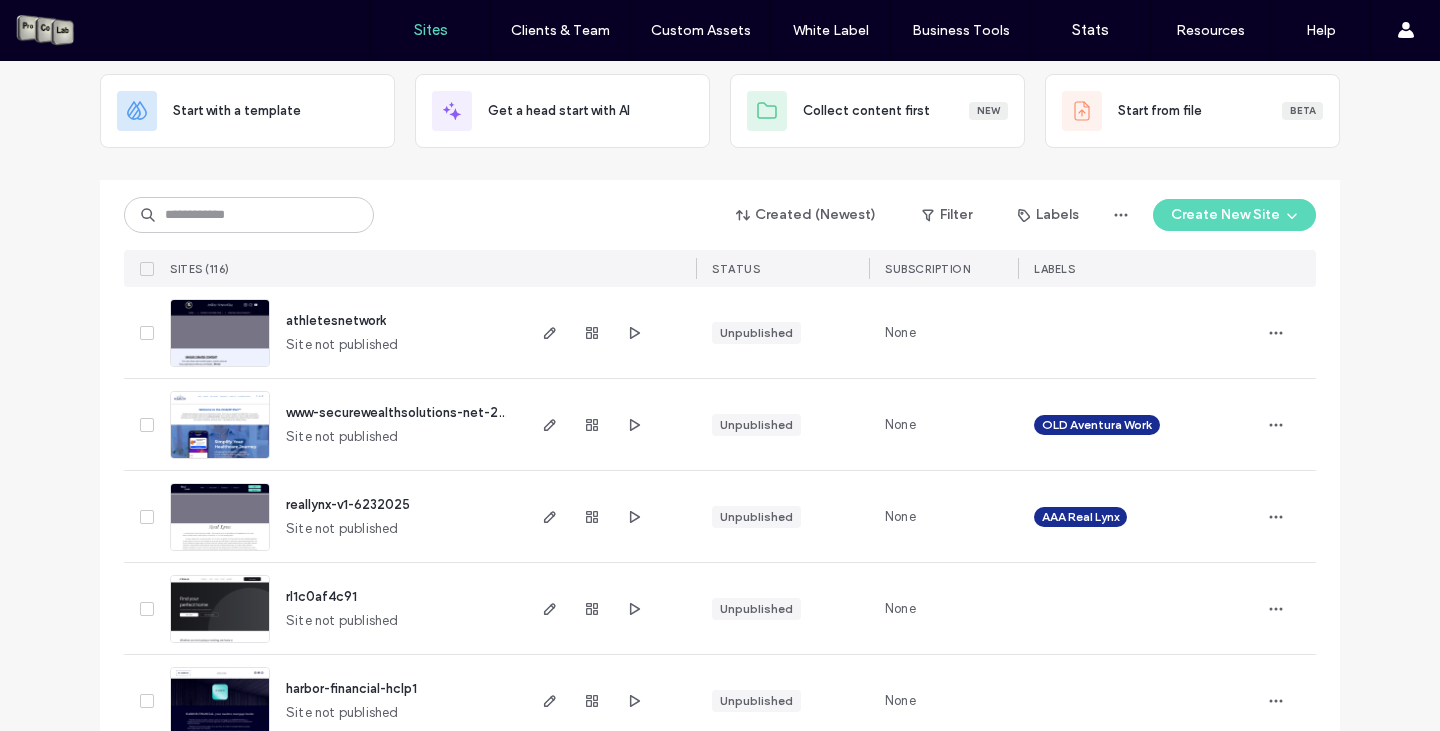 scroll, scrollTop: 0, scrollLeft: 0, axis: both 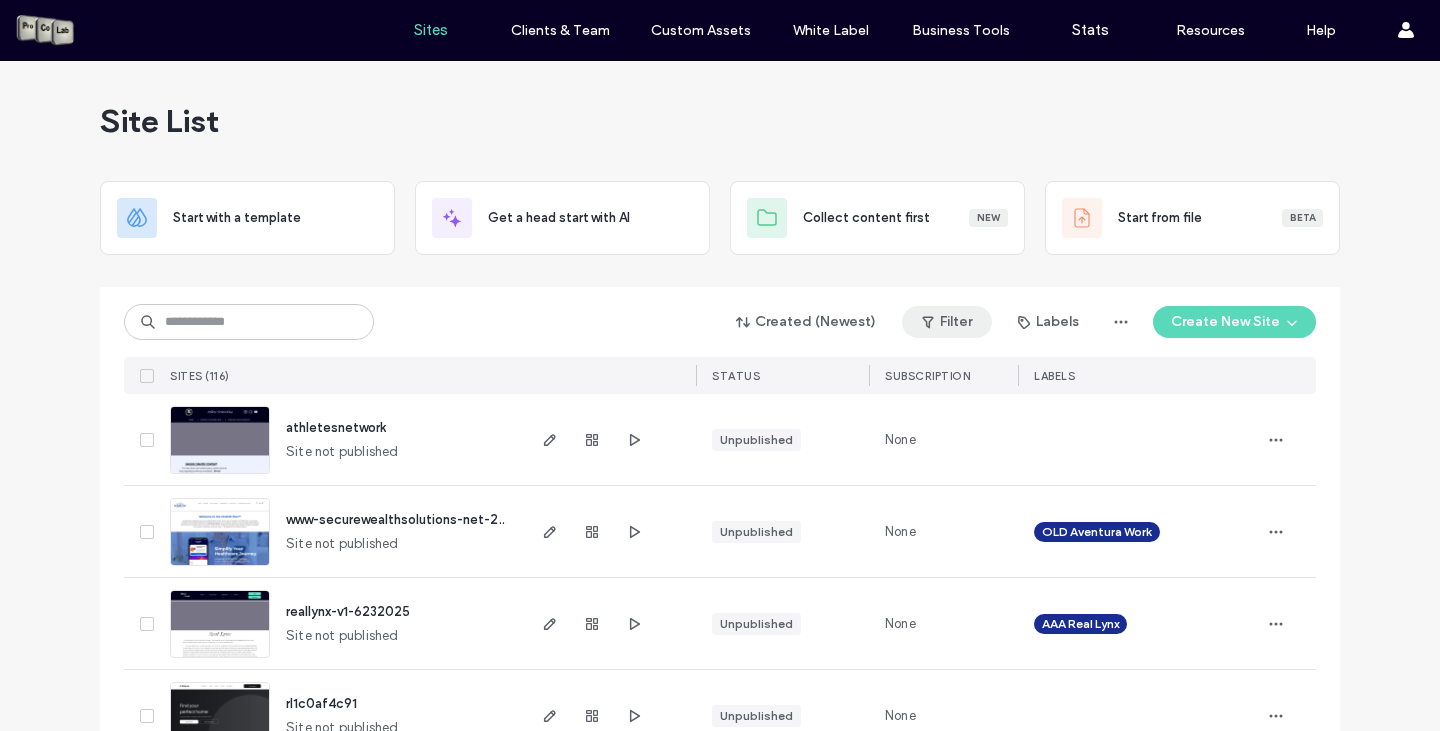 click at bounding box center [930, 322] 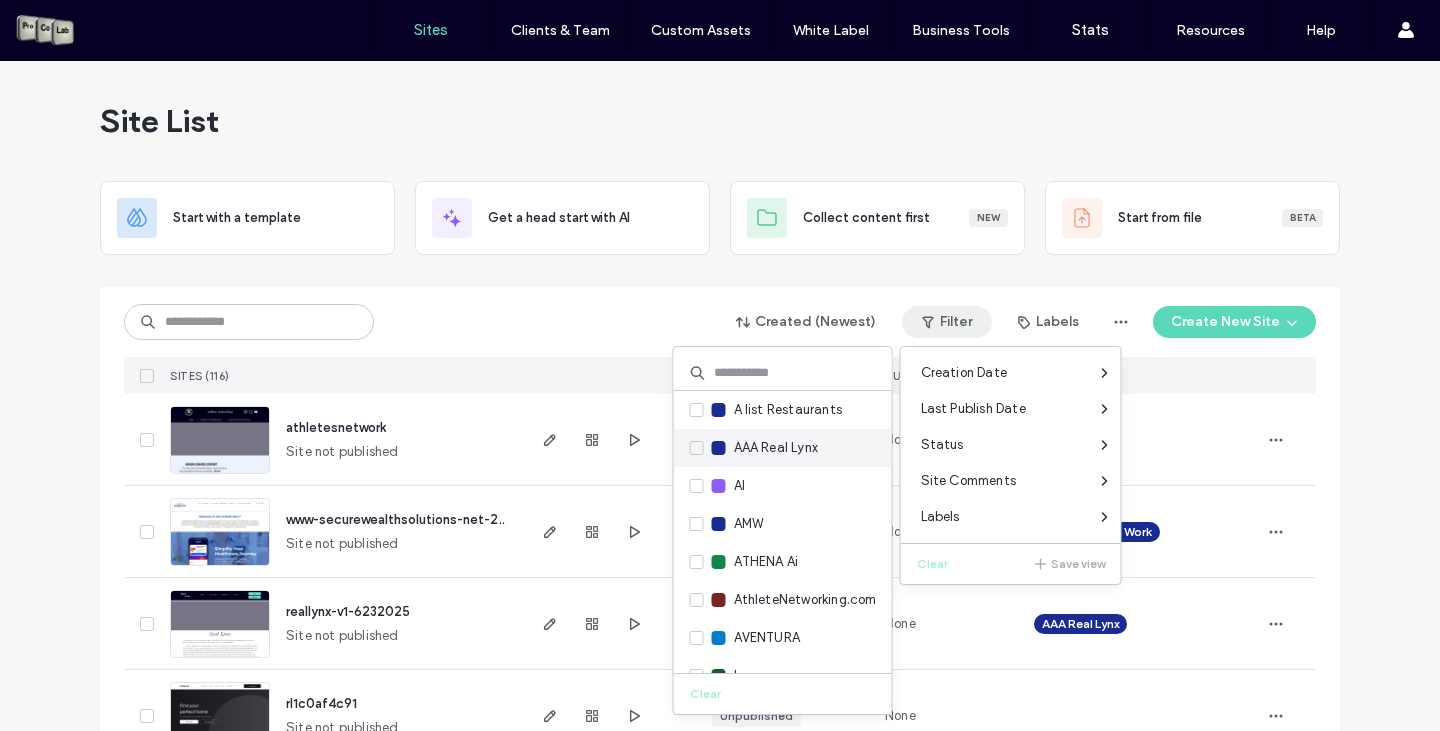 click 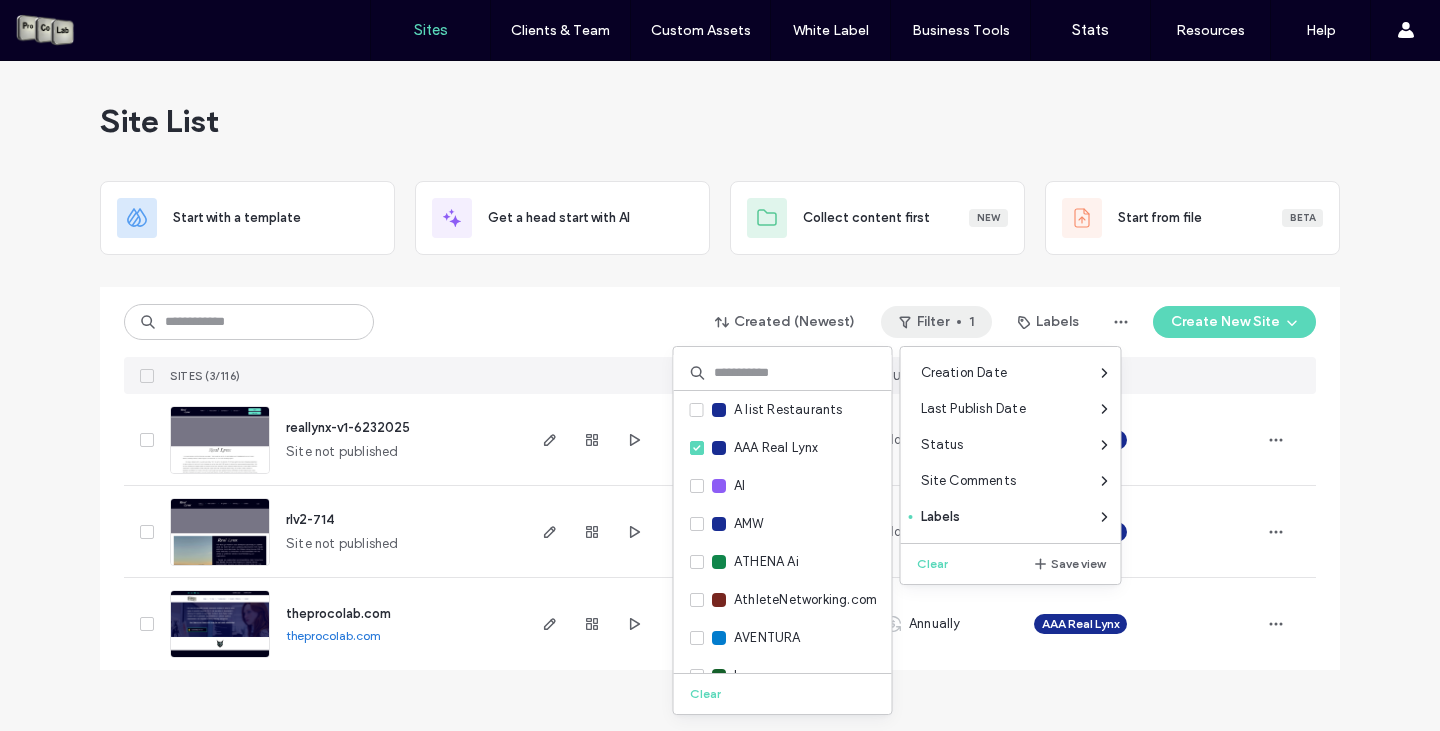 click on "Created (Newest) Filter 1 Labels Create New Site" at bounding box center (720, 322) 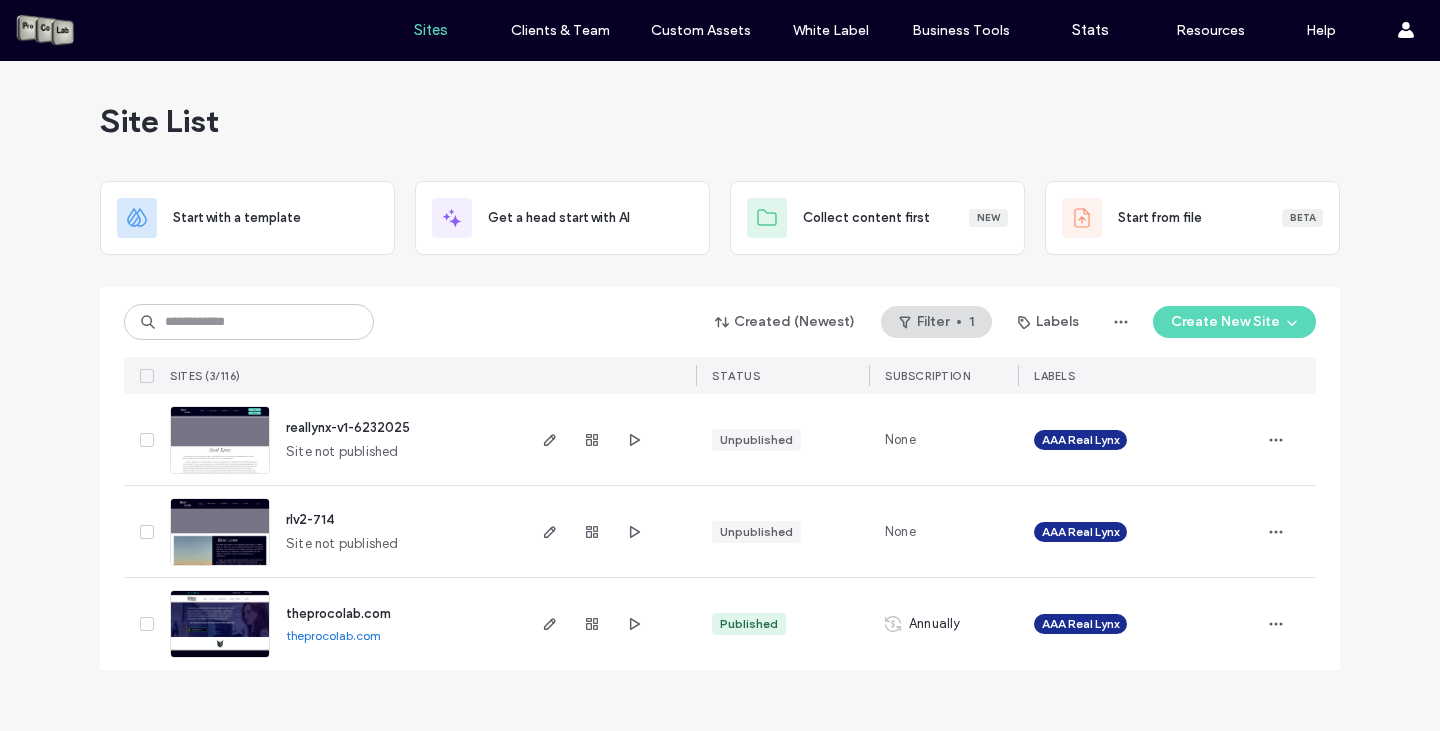 click on "reallynx-v1-6232025" at bounding box center (348, 427) 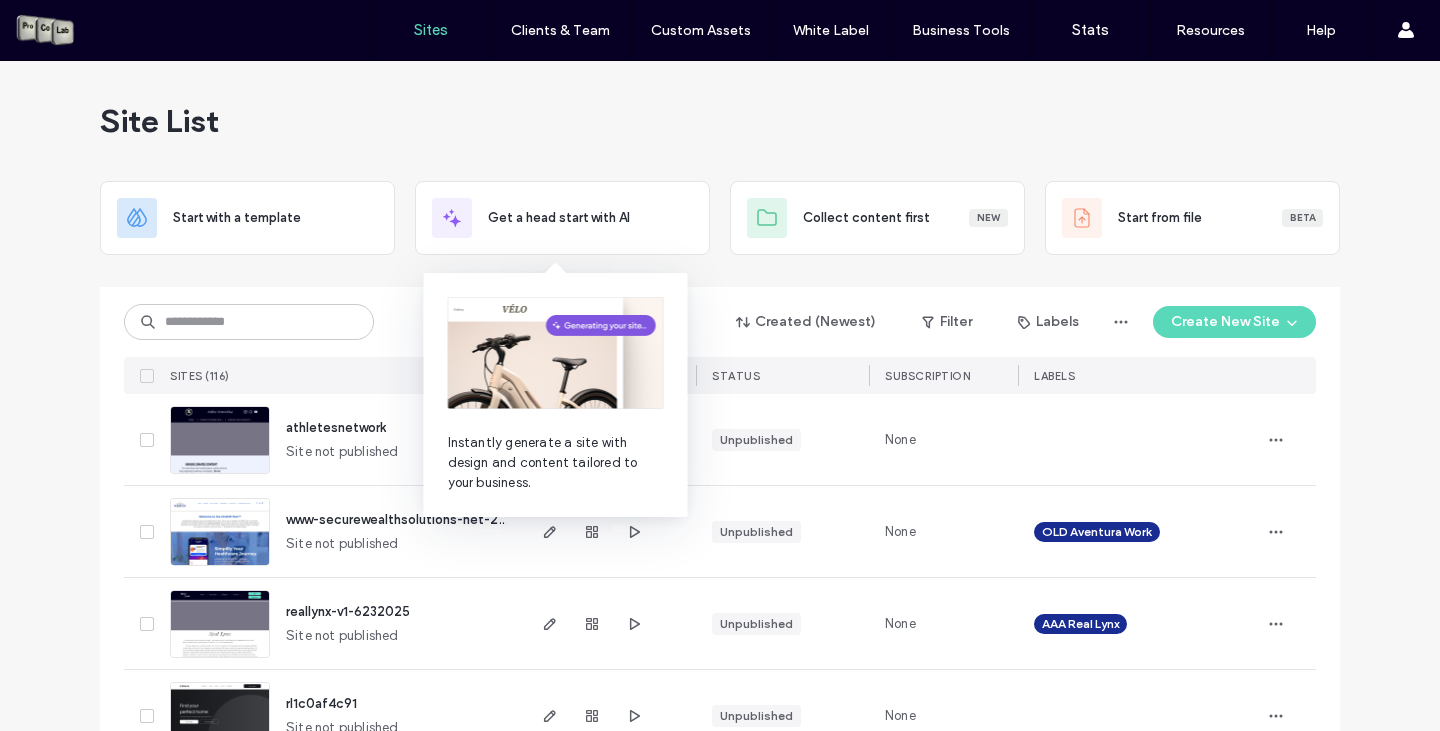 scroll, scrollTop: 0, scrollLeft: 0, axis: both 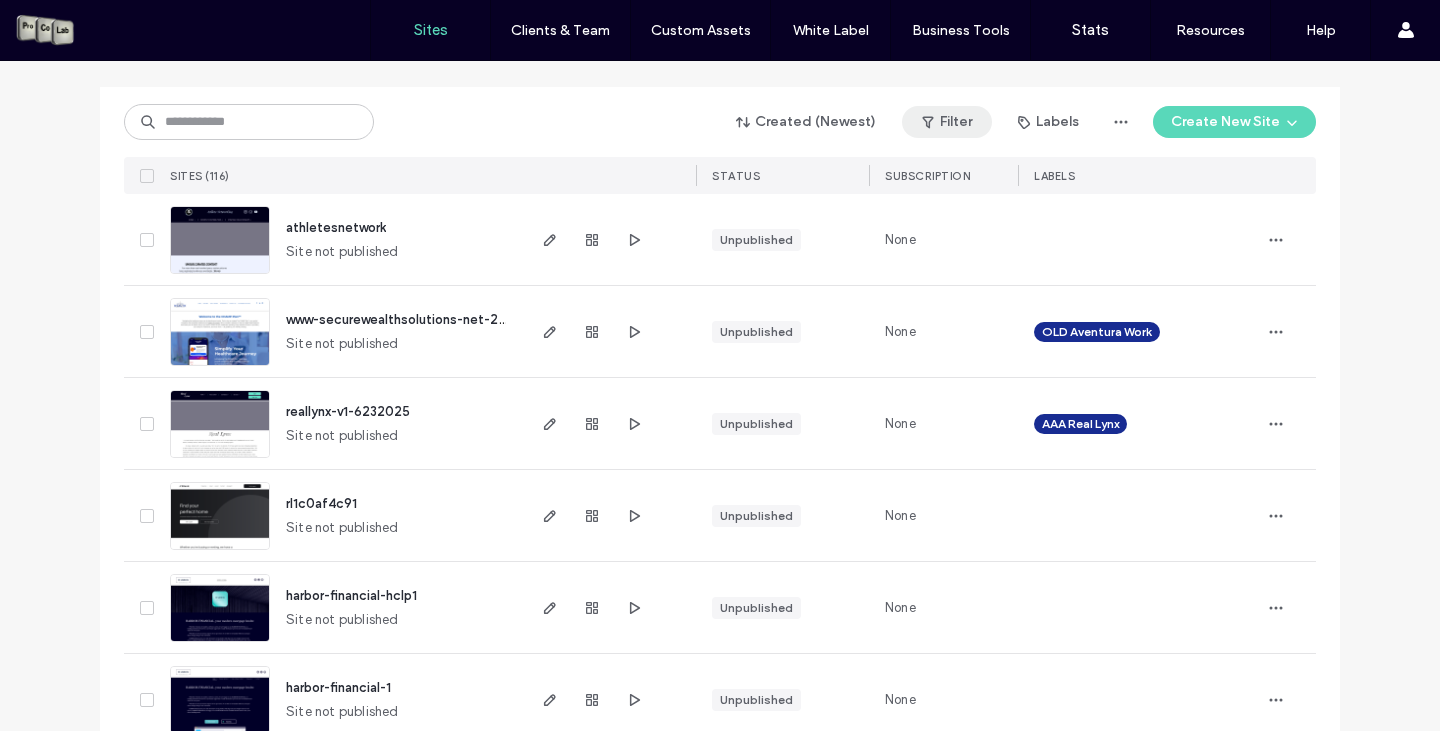 click on "Filter" at bounding box center (947, 122) 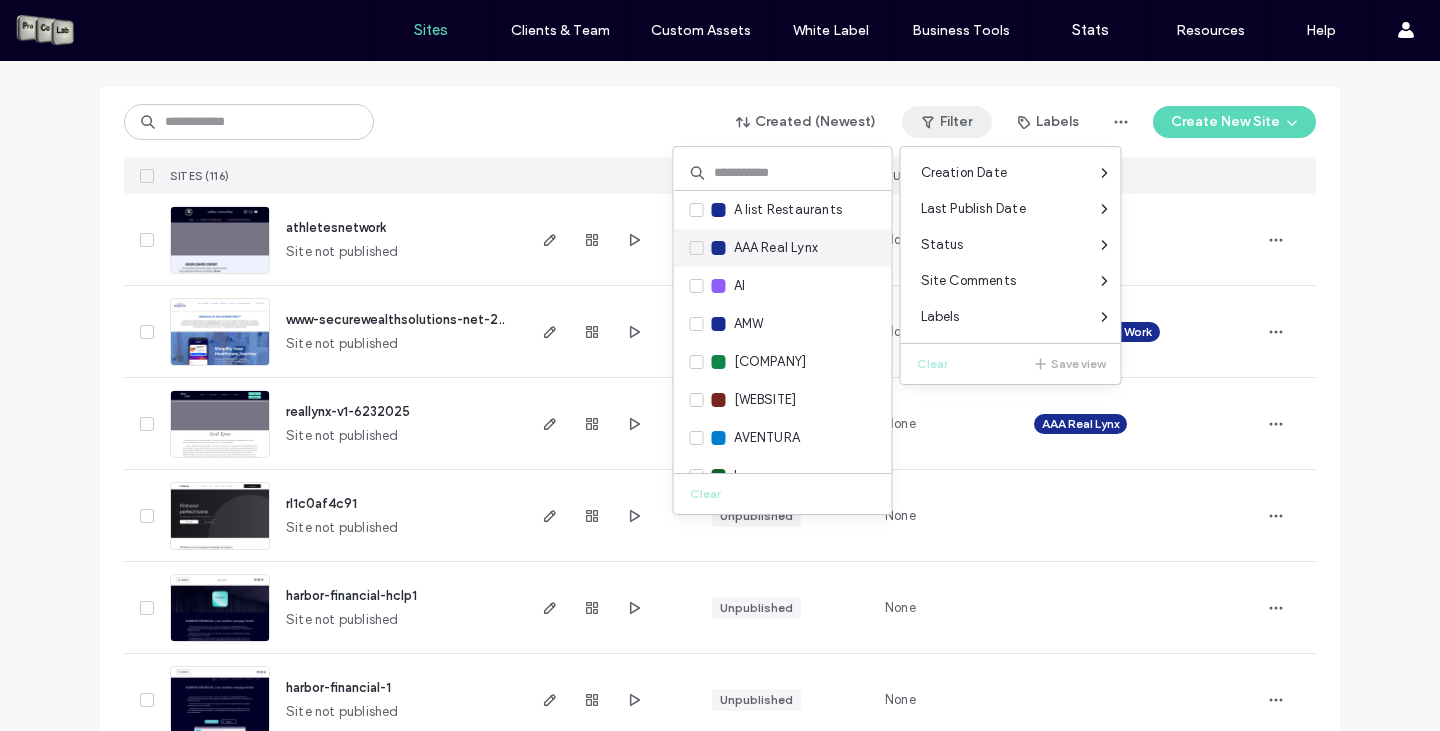 click at bounding box center [697, 248] 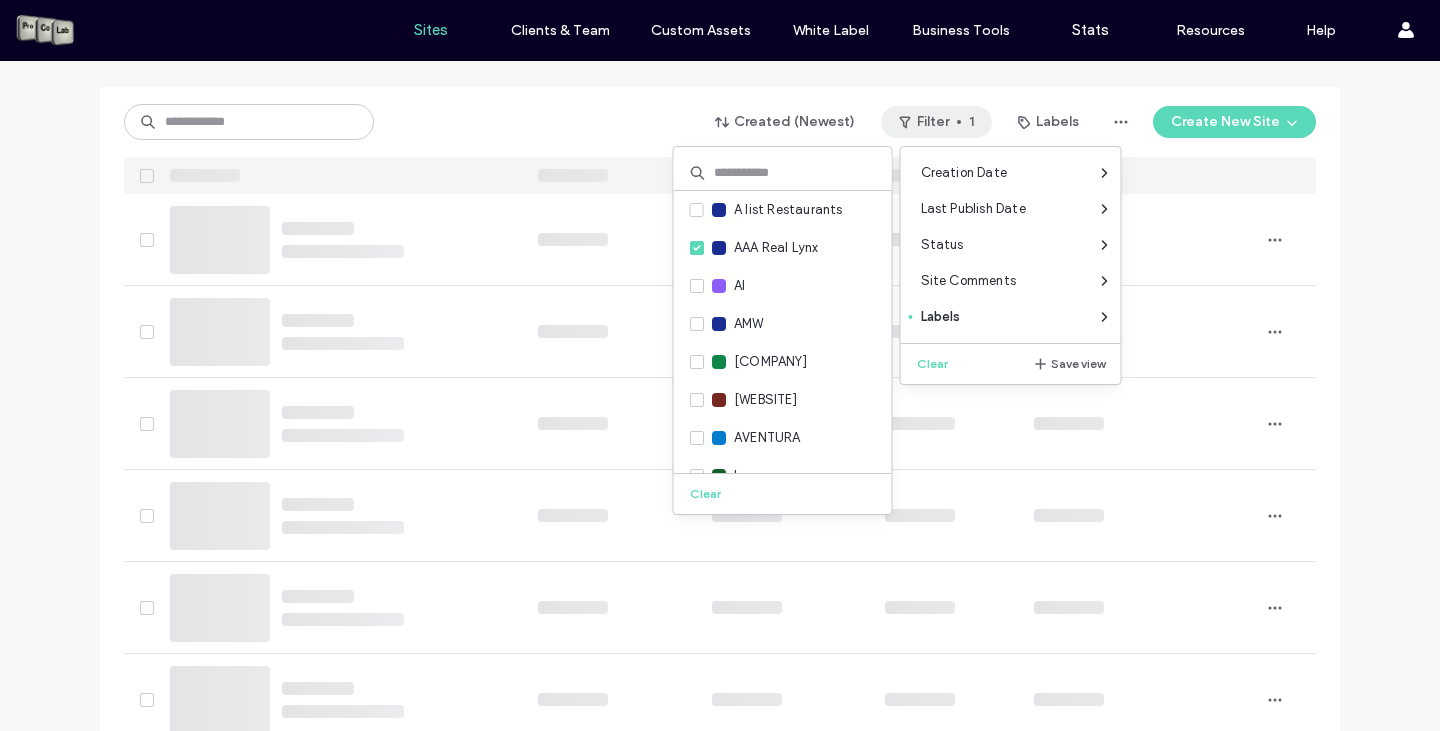 scroll, scrollTop: 0, scrollLeft: 0, axis: both 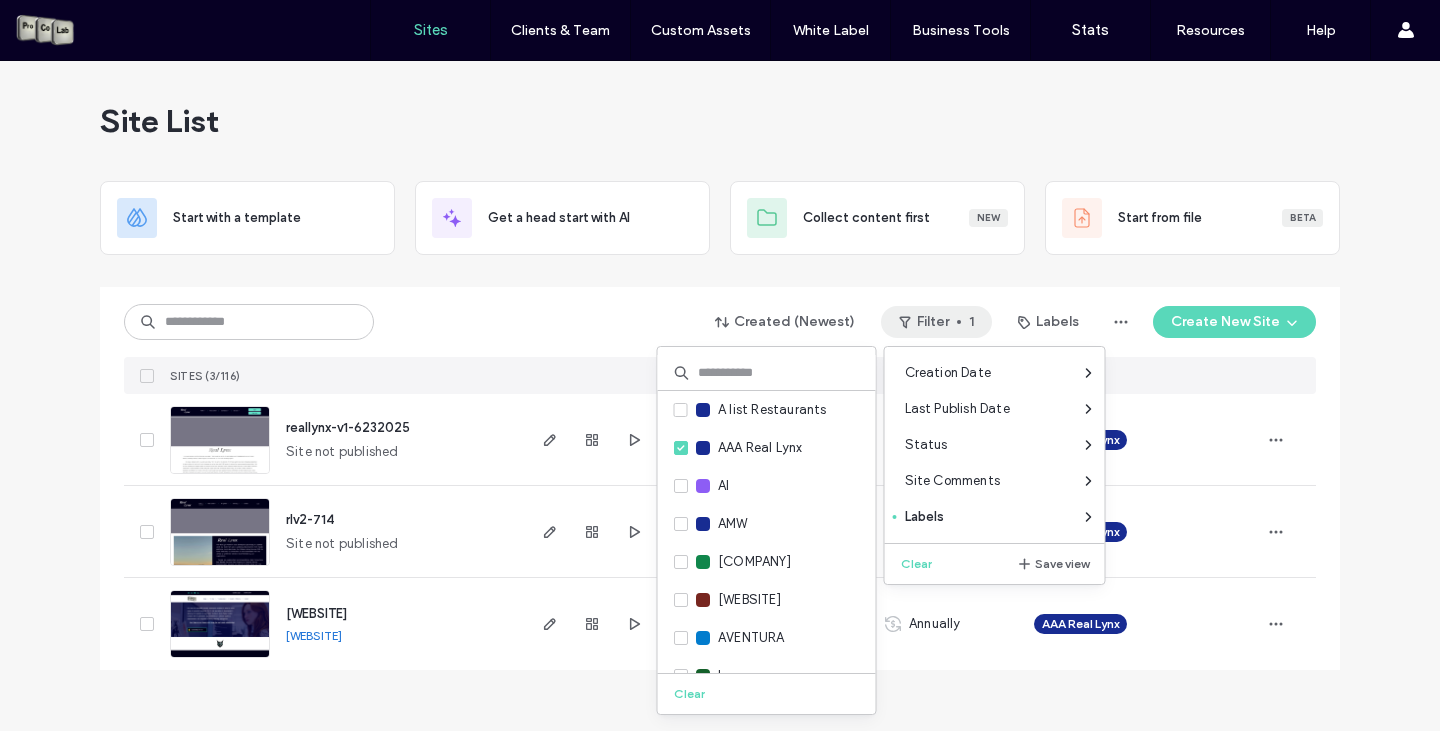 click on "Site List" at bounding box center [720, 121] 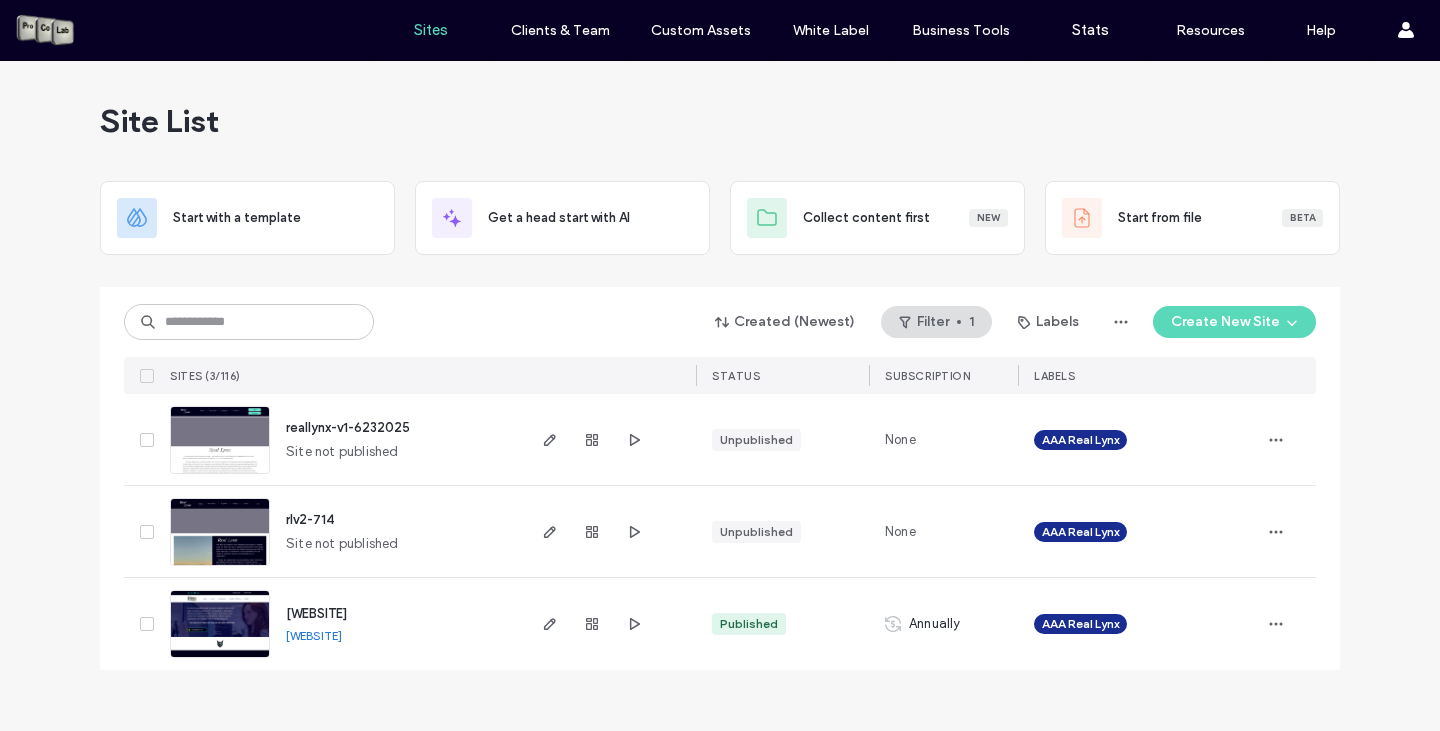 click on "rlv2-714" at bounding box center (310, 519) 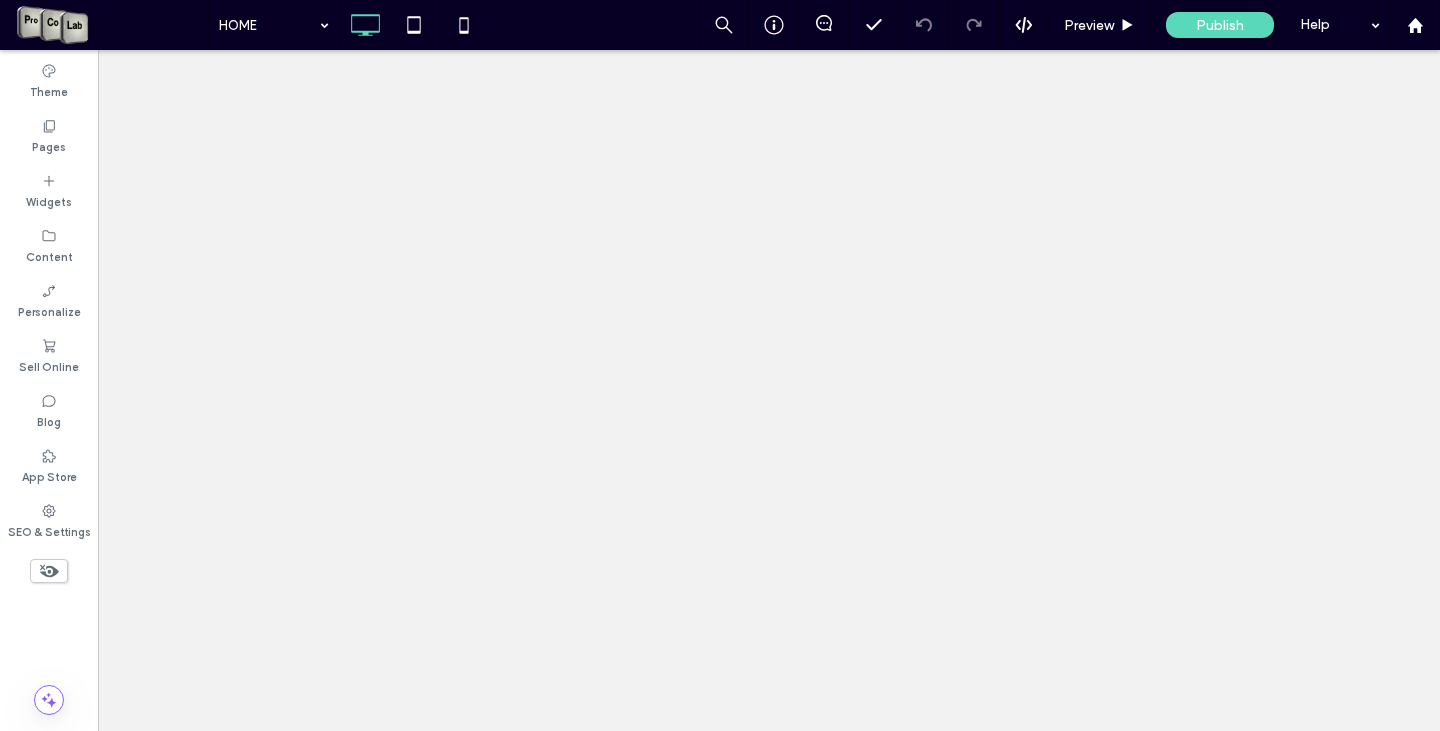 scroll, scrollTop: 0, scrollLeft: 0, axis: both 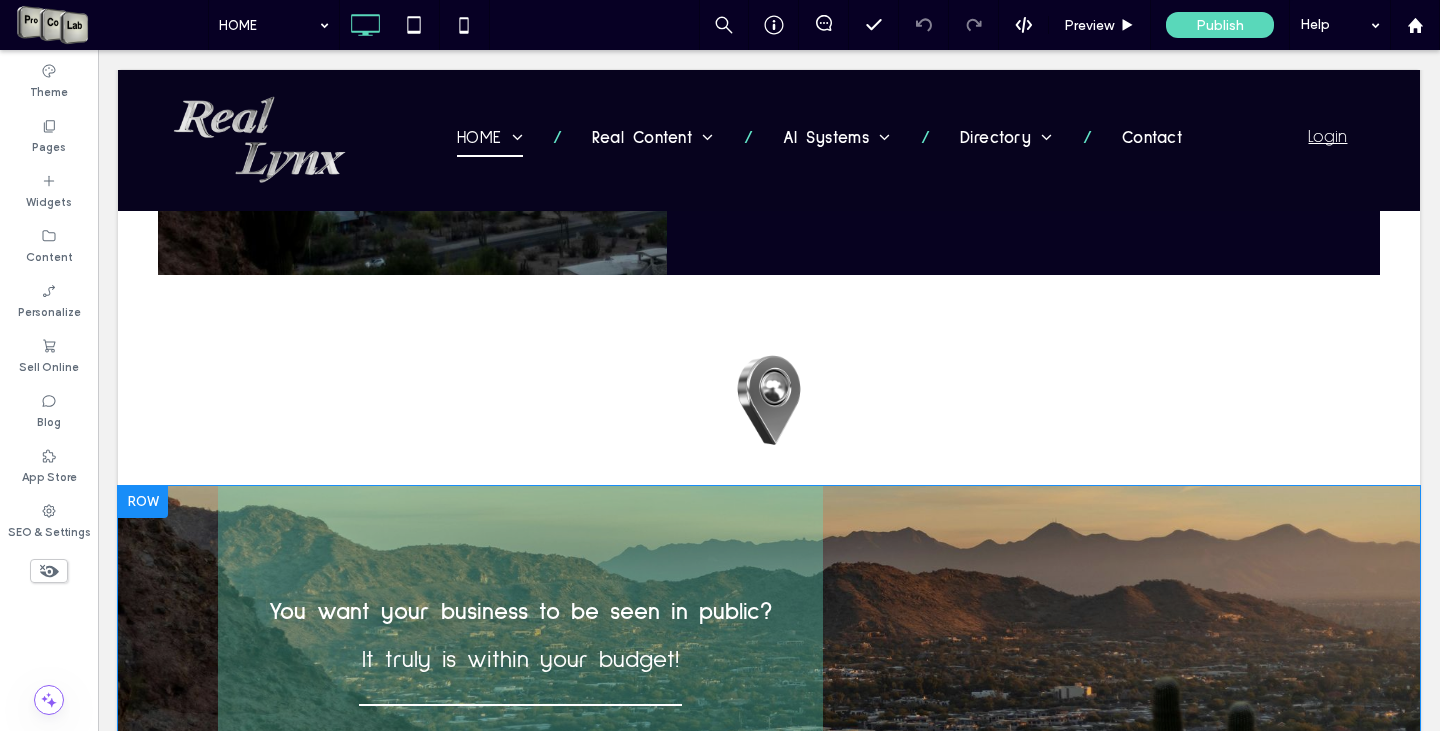 click at bounding box center (143, 502) 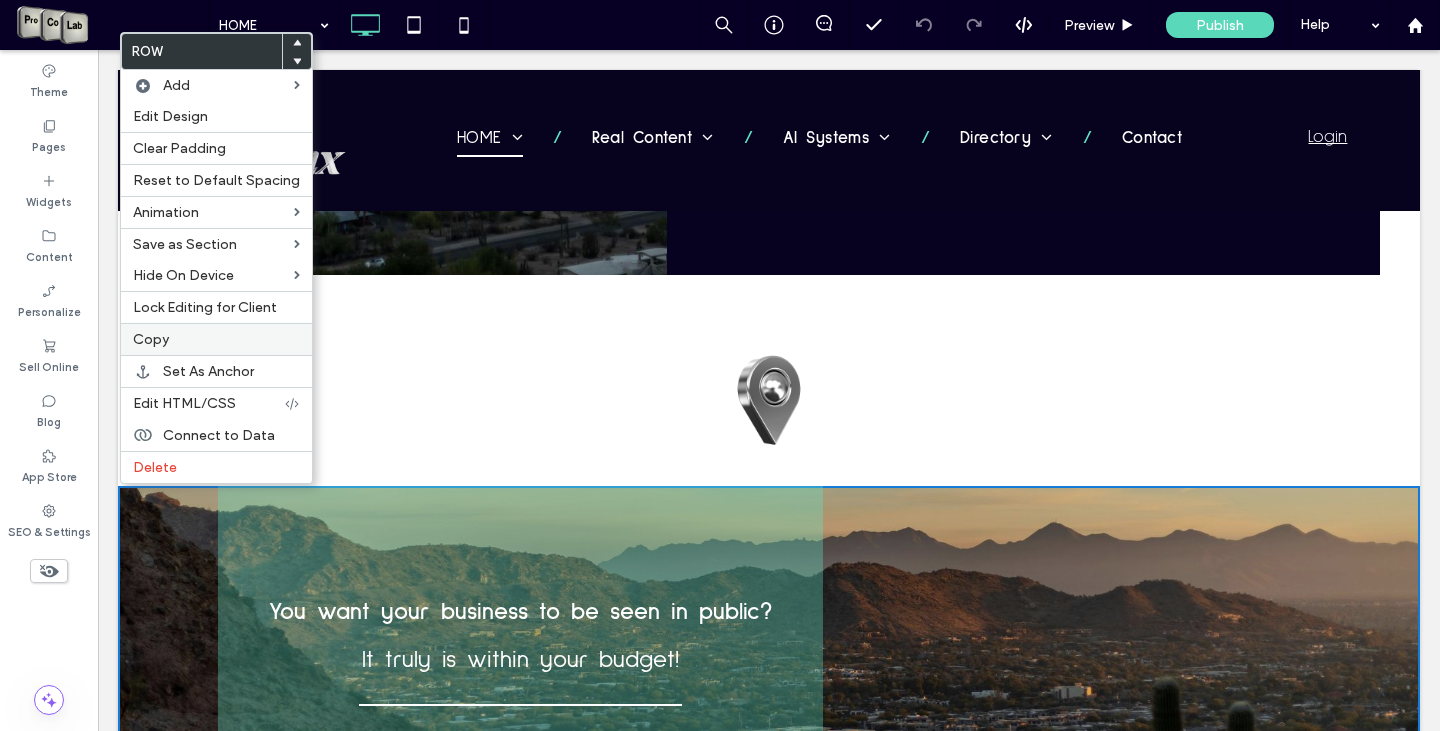 click on "Copy" at bounding box center (151, 339) 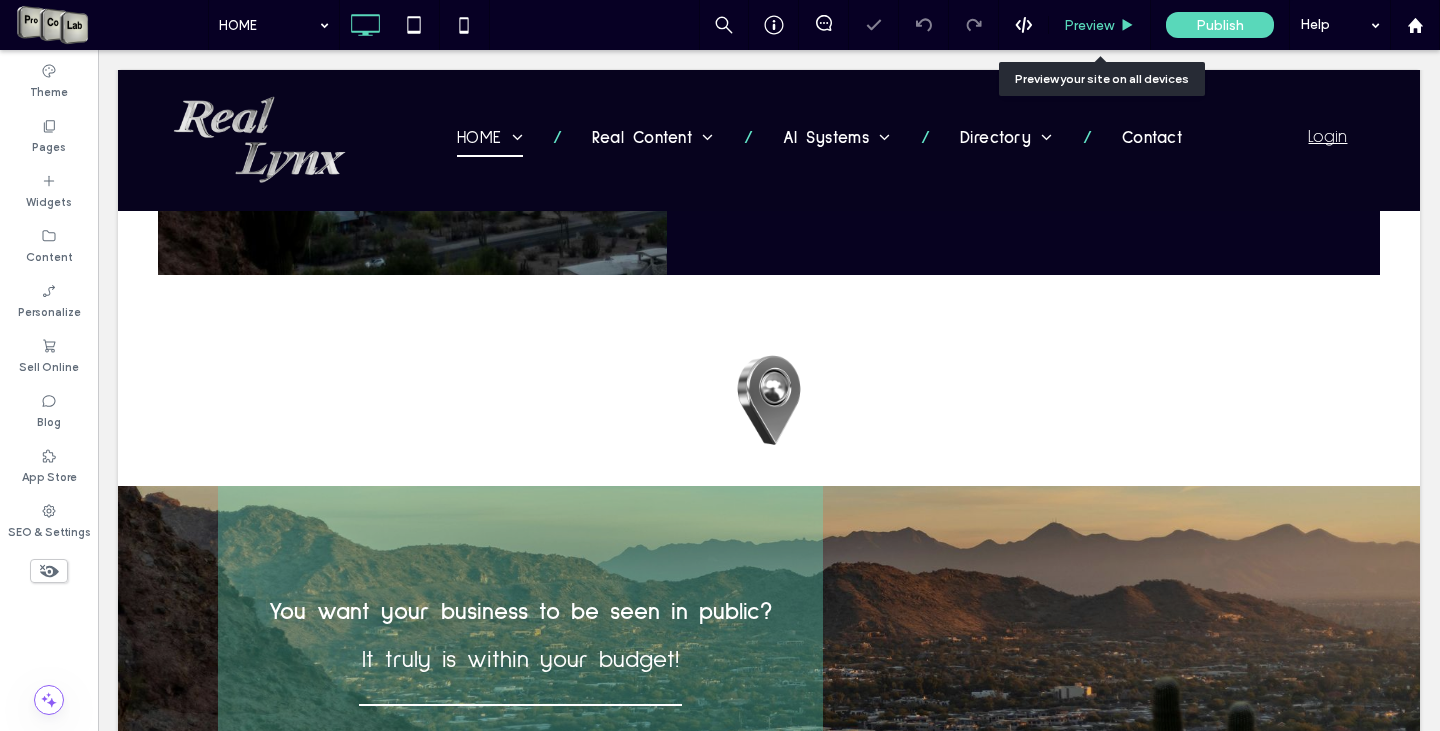 click on "Preview" at bounding box center (1089, 25) 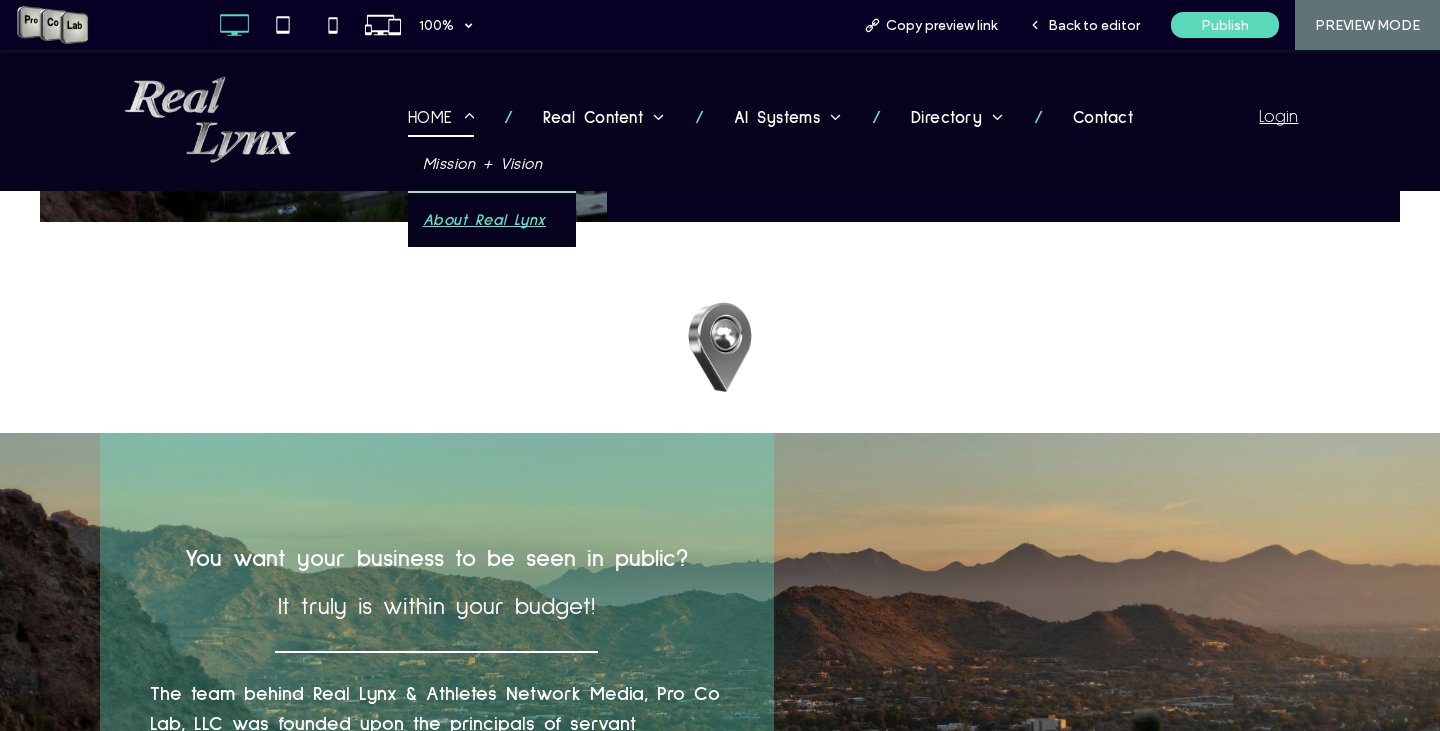 click on "About Real Lynx" at bounding box center [484, 220] 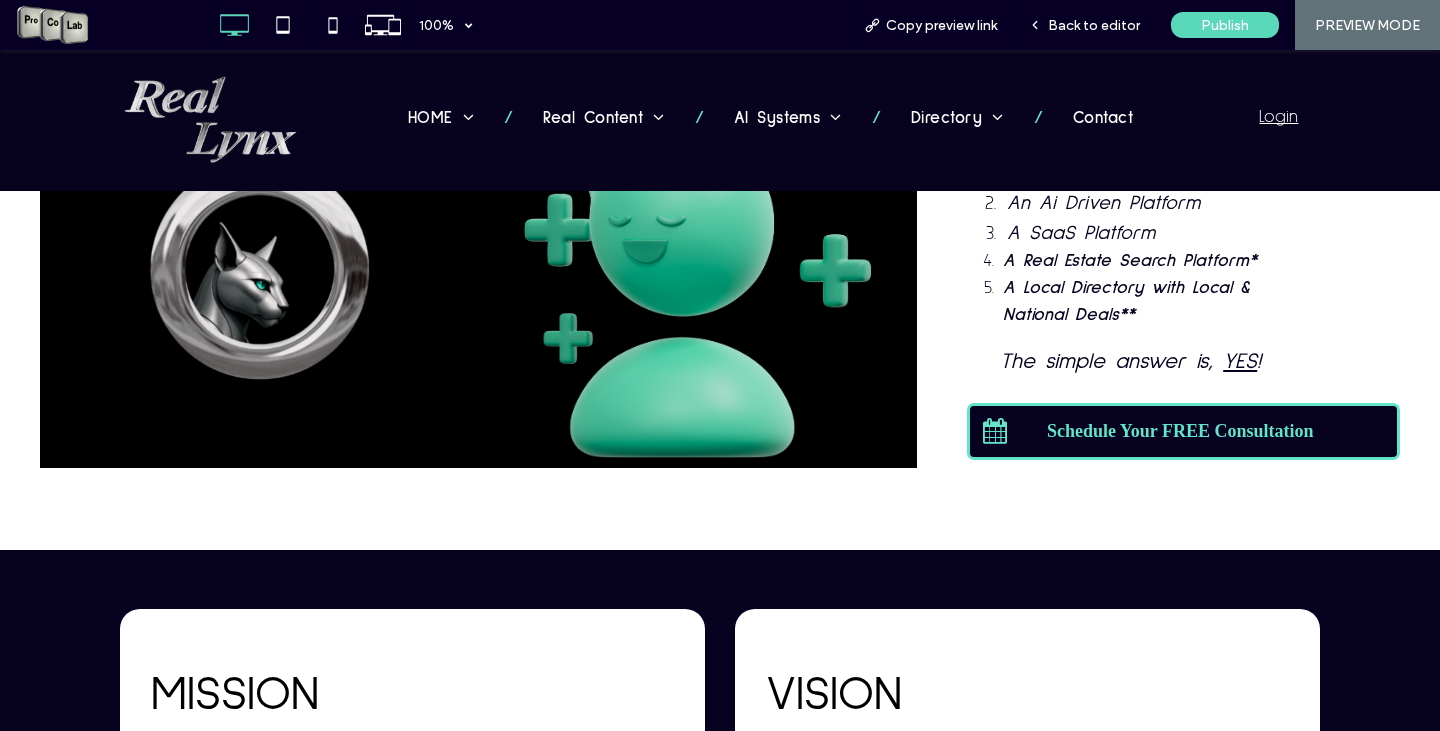 scroll, scrollTop: 0, scrollLeft: 0, axis: both 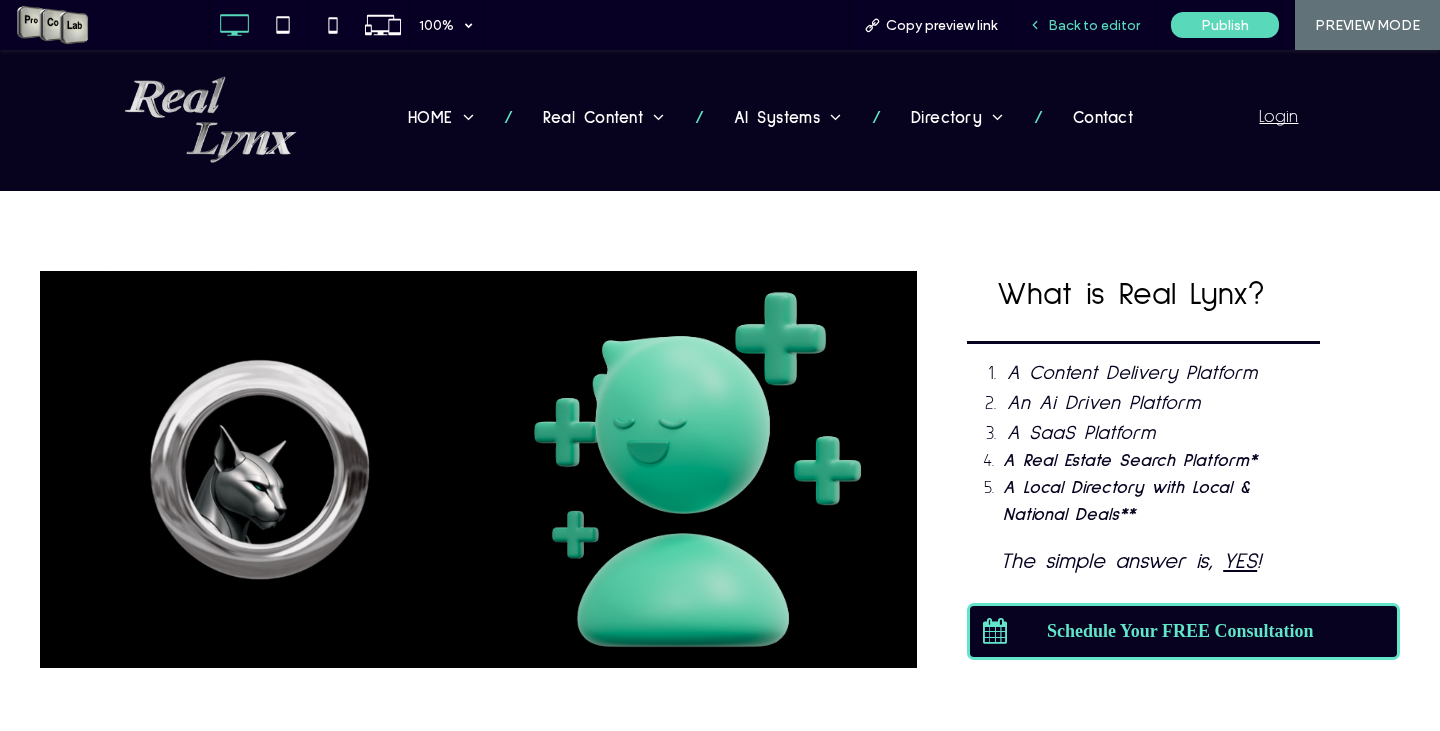 click 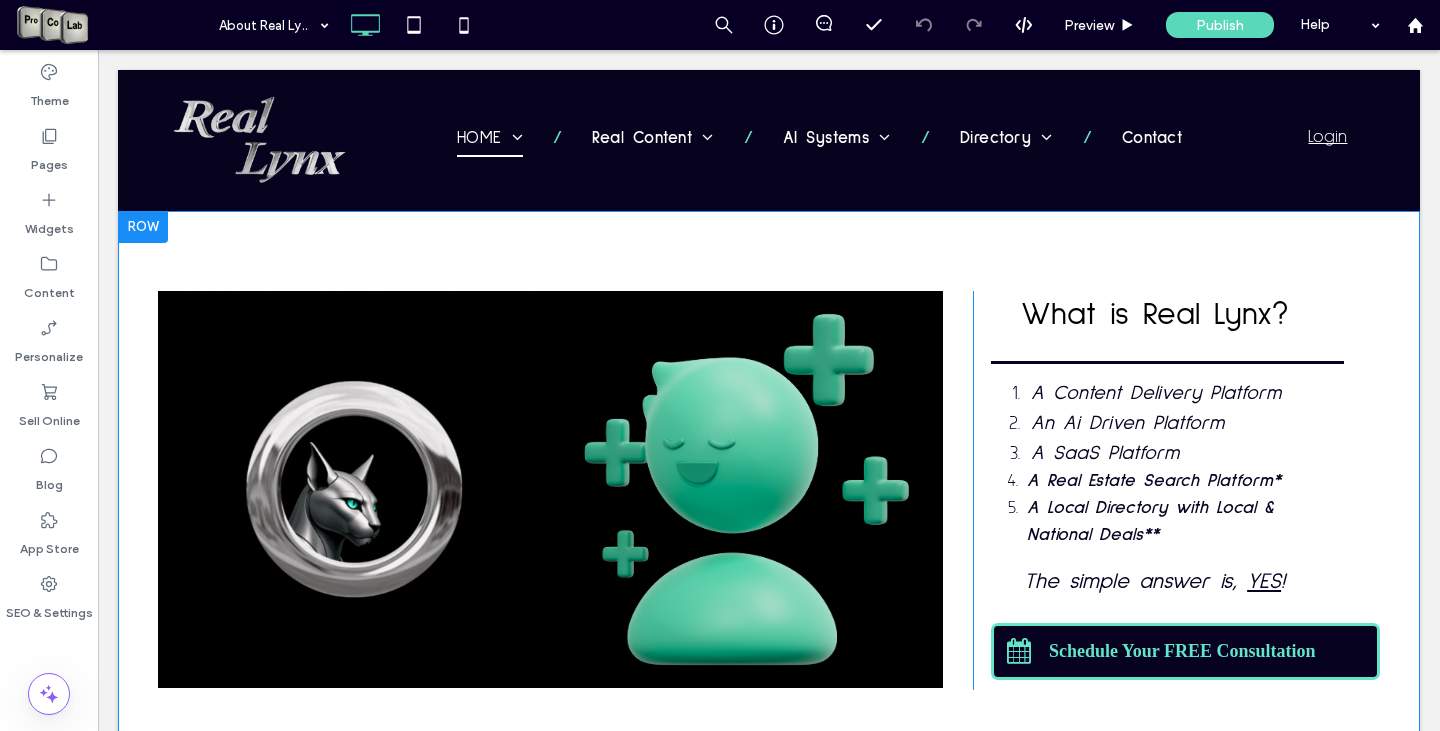 click at bounding box center [143, 227] 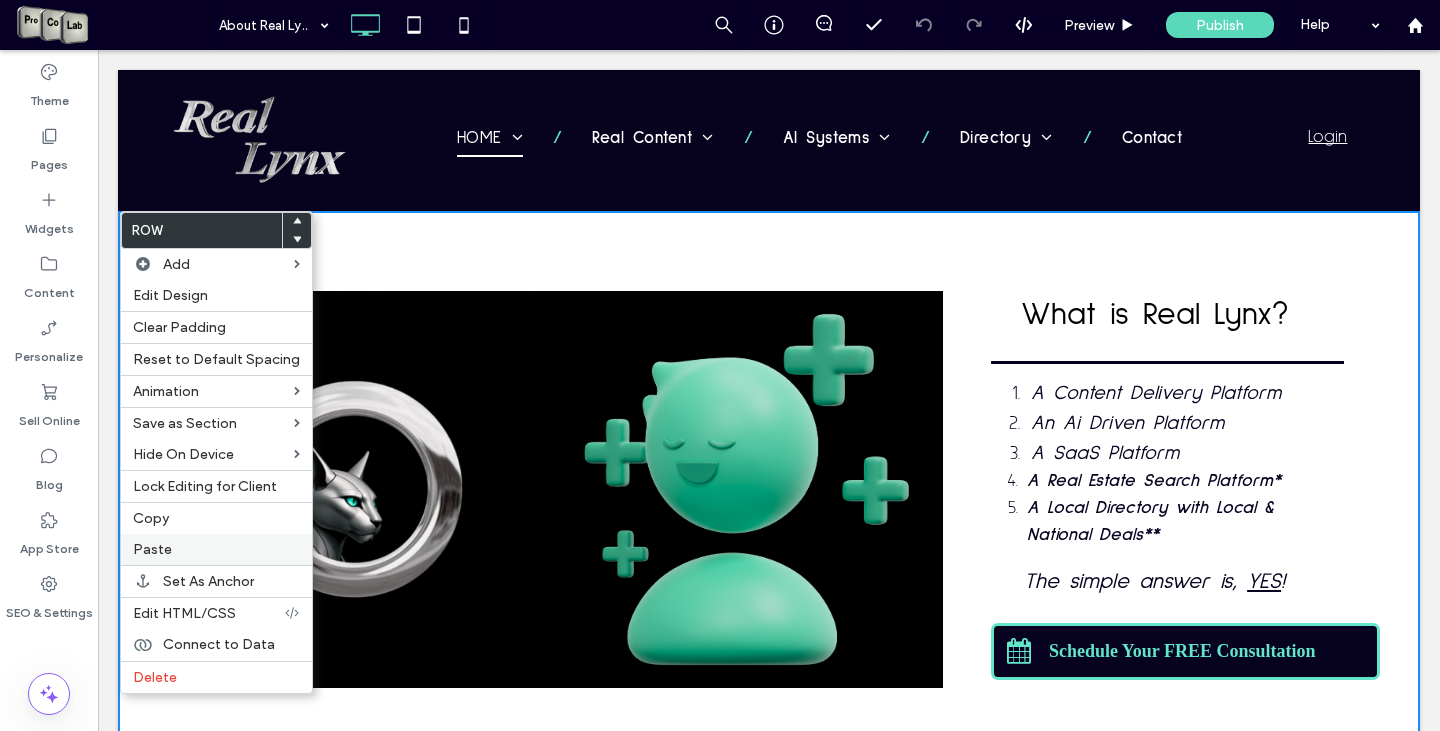 click on "Paste" at bounding box center [216, 549] 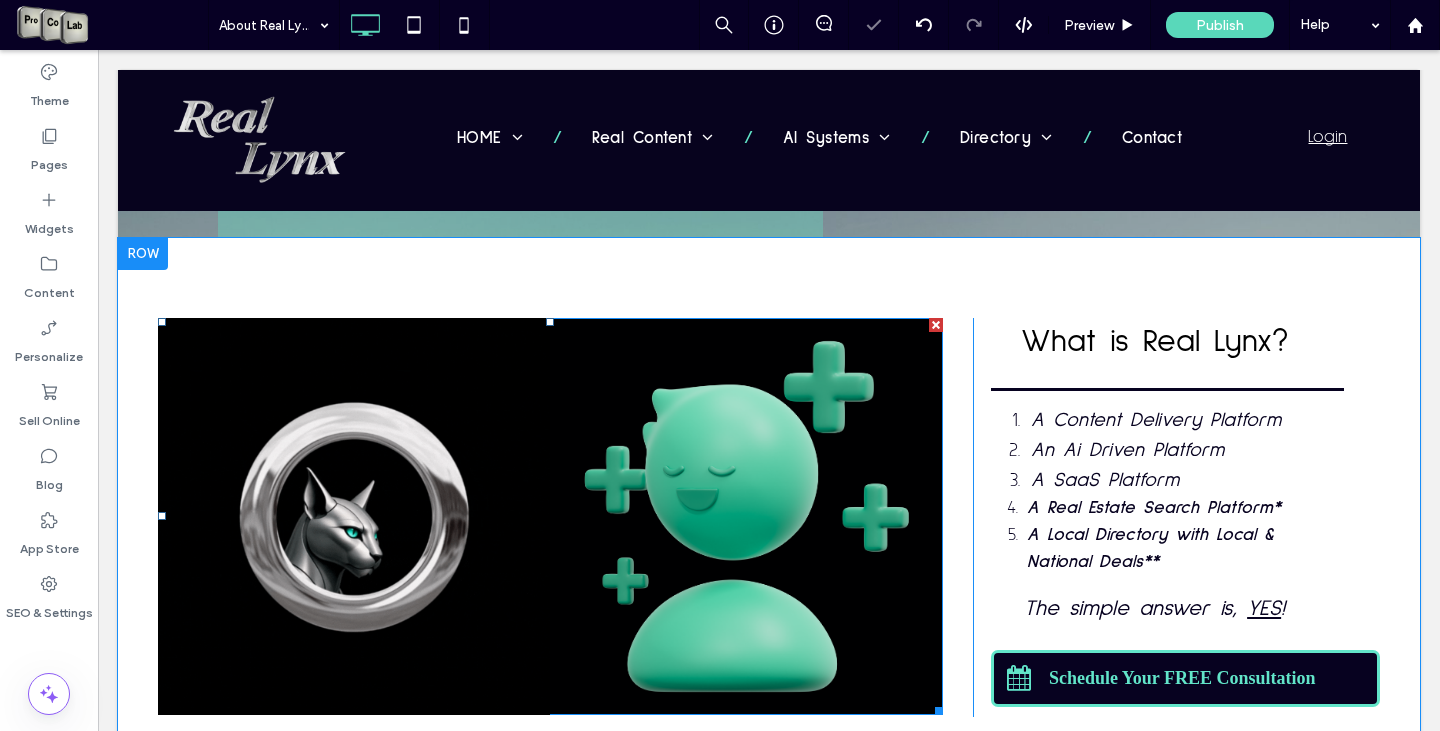 scroll, scrollTop: 800, scrollLeft: 0, axis: vertical 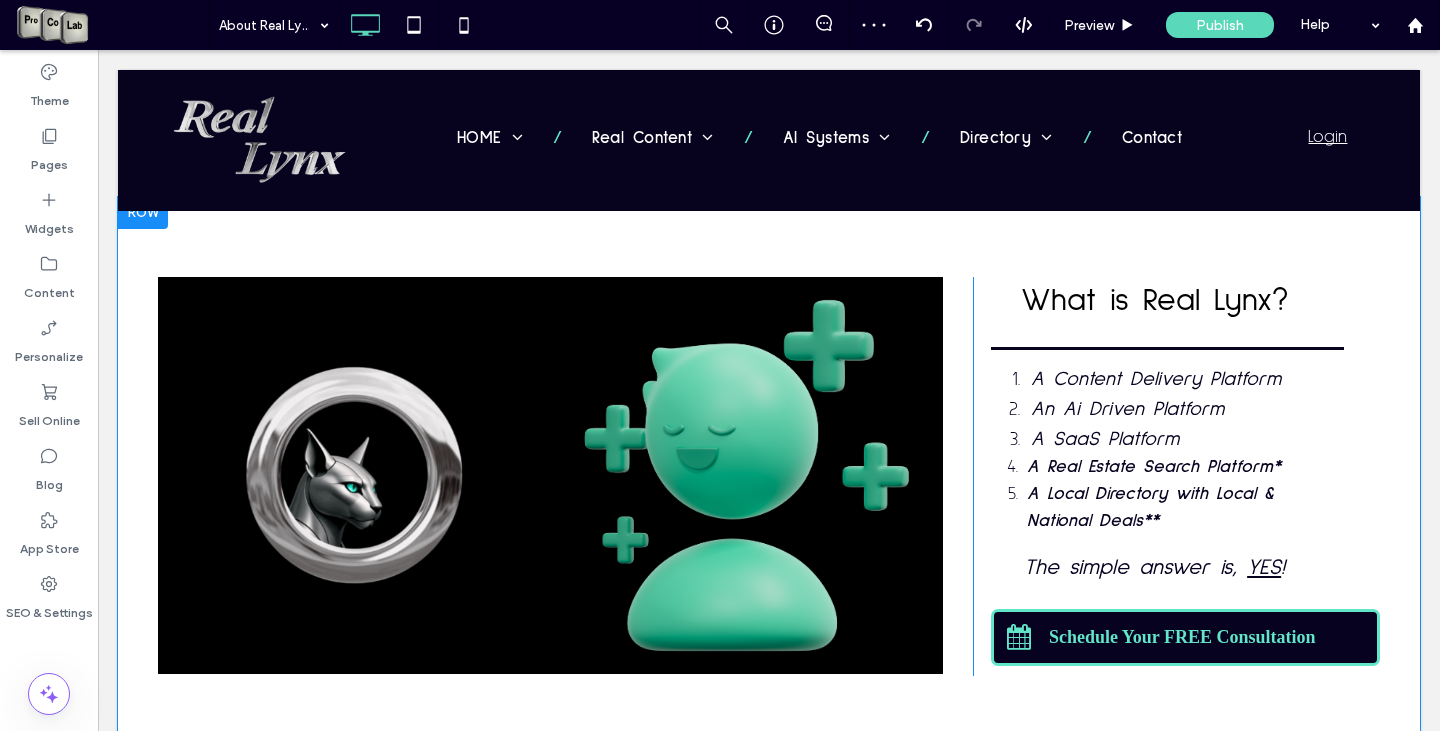 click at bounding box center (143, 213) 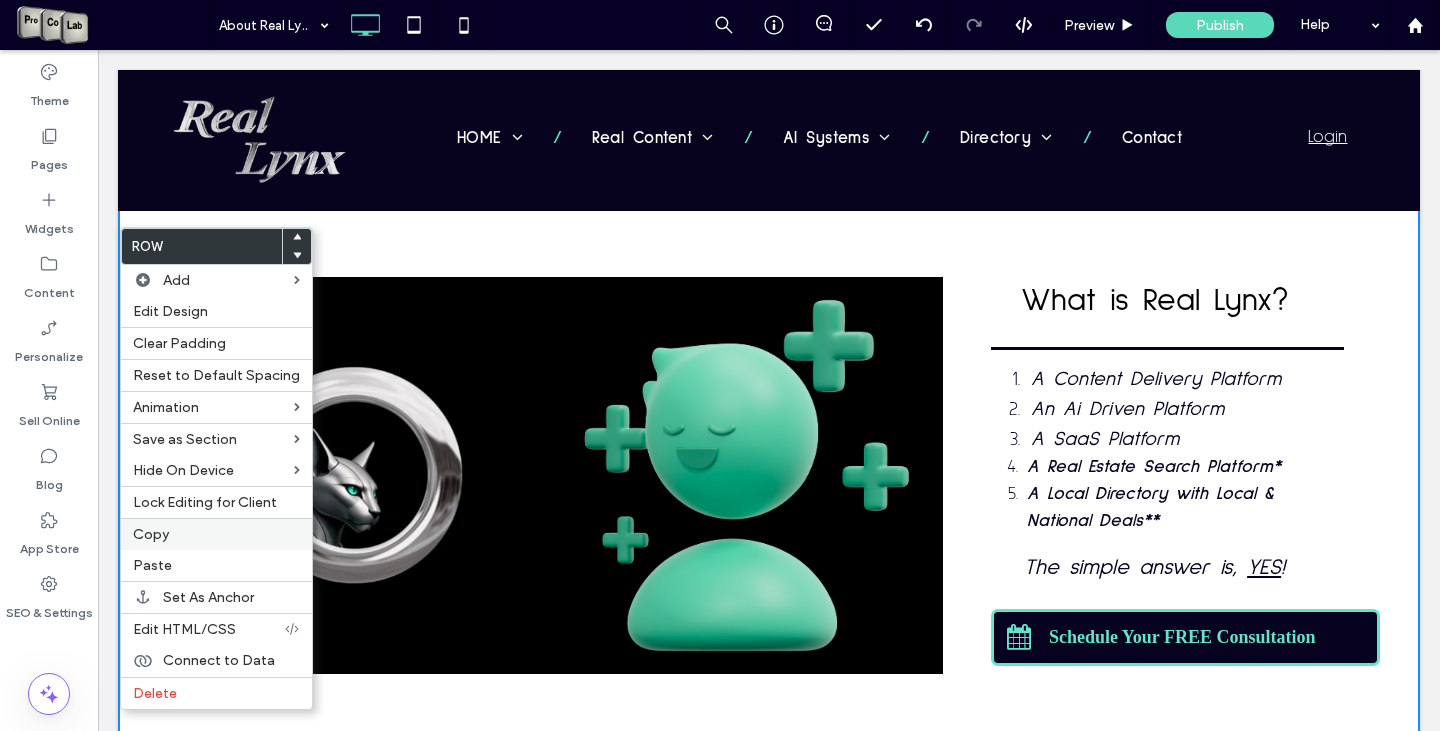 click on "Copy" at bounding box center (216, 534) 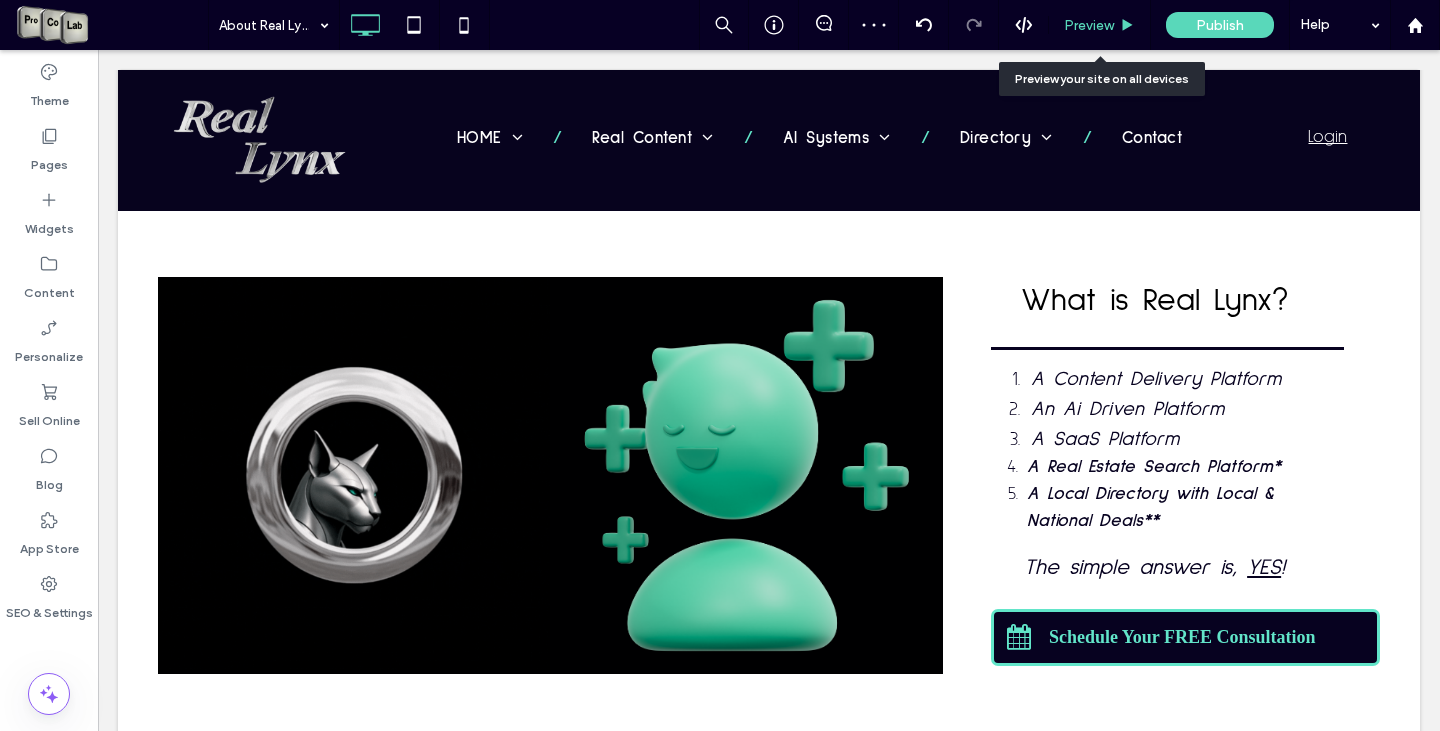click on "Preview" at bounding box center [1089, 25] 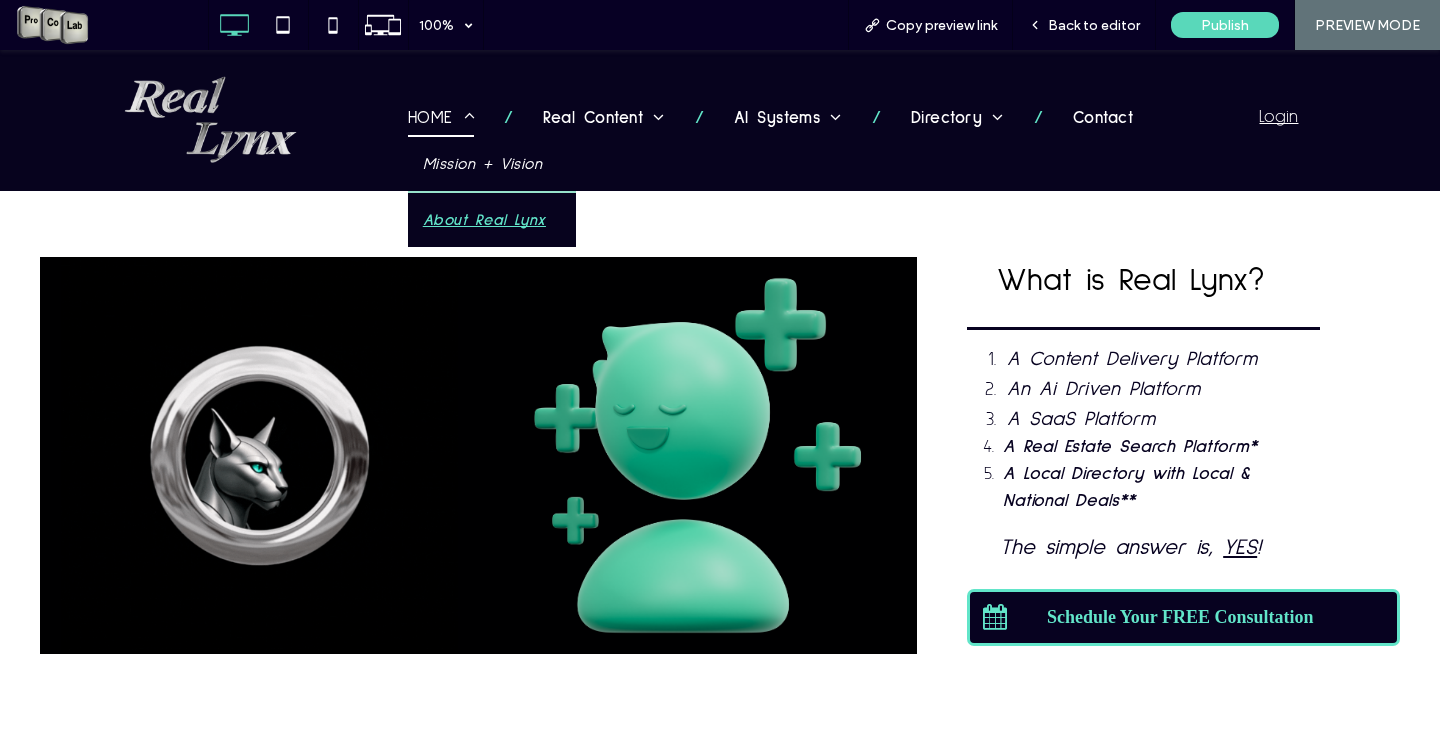 click on "HOME" at bounding box center [441, 119] 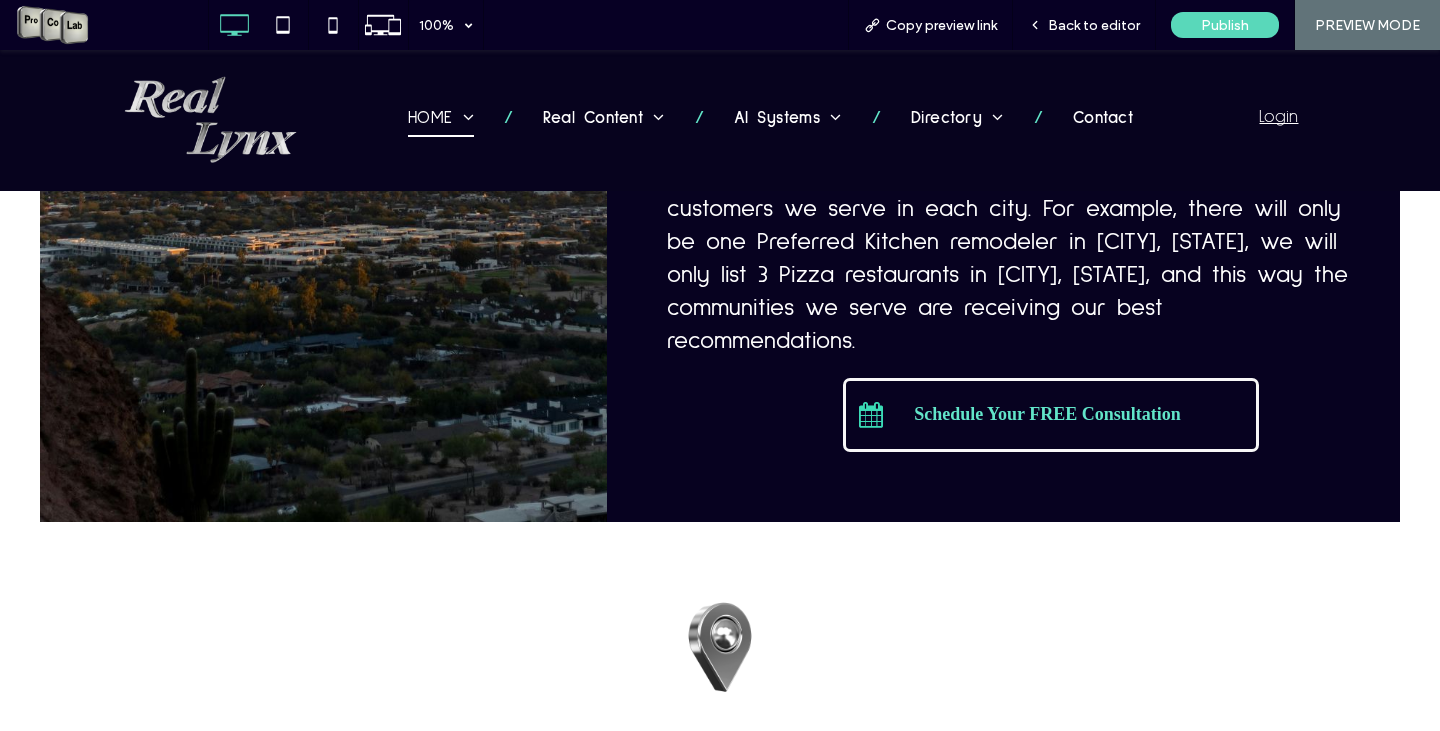 scroll, scrollTop: 1300, scrollLeft: 0, axis: vertical 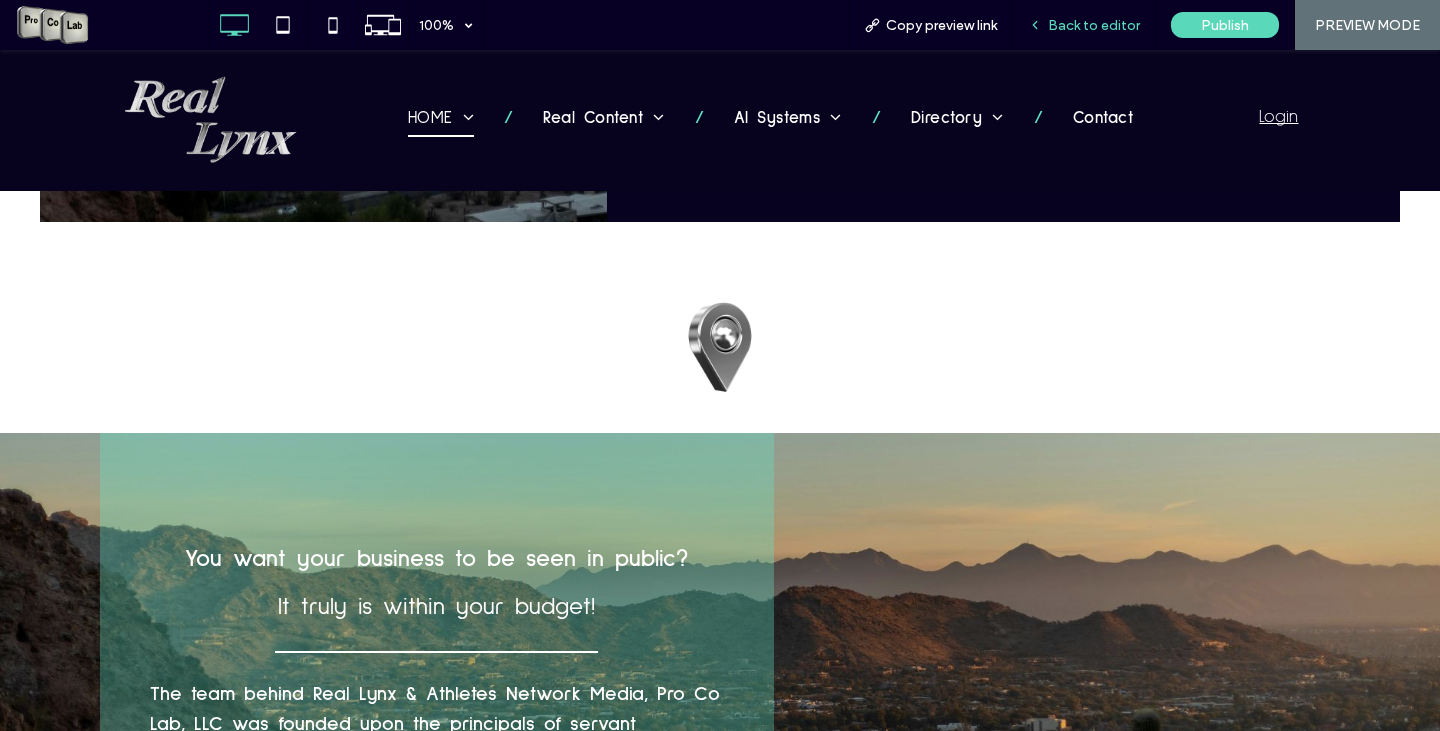 click on "Back to editor" at bounding box center [1094, 25] 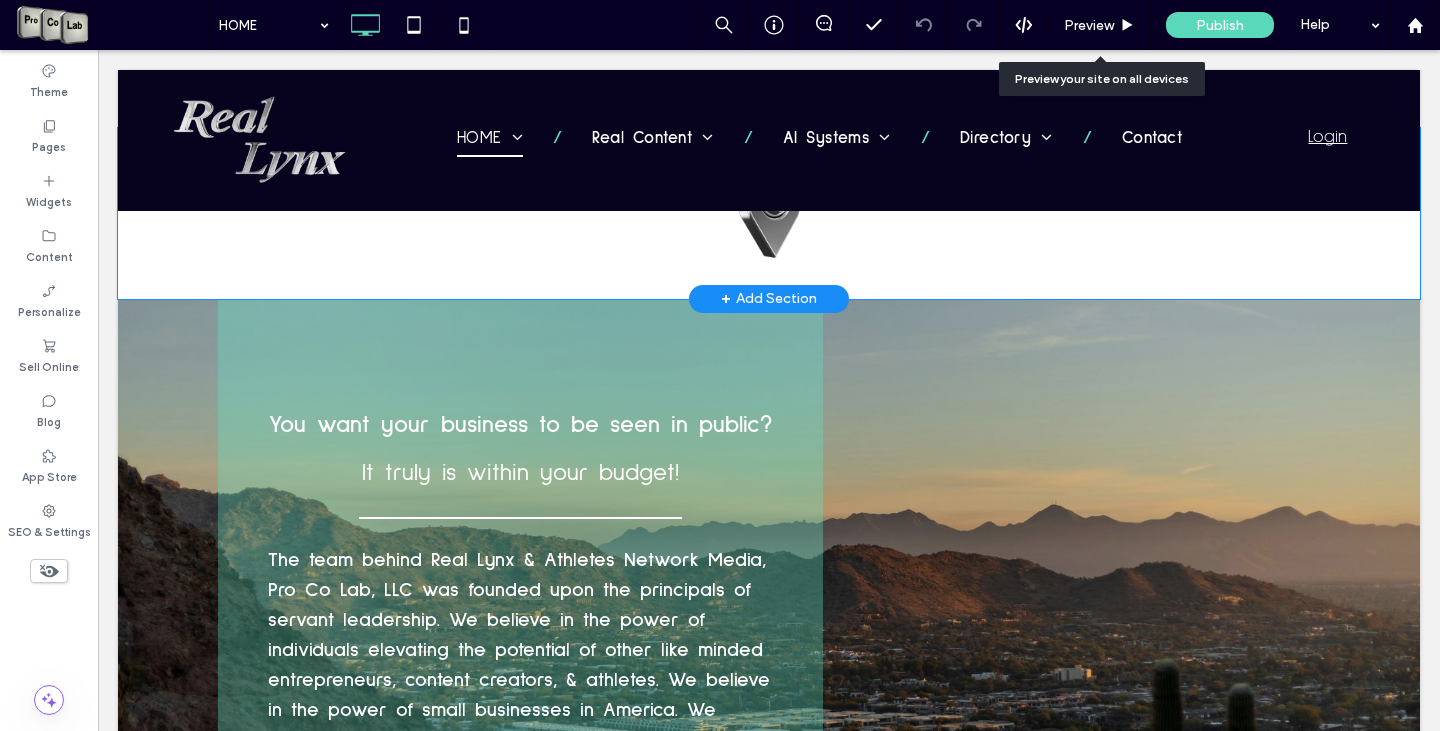 scroll, scrollTop: 1400, scrollLeft: 0, axis: vertical 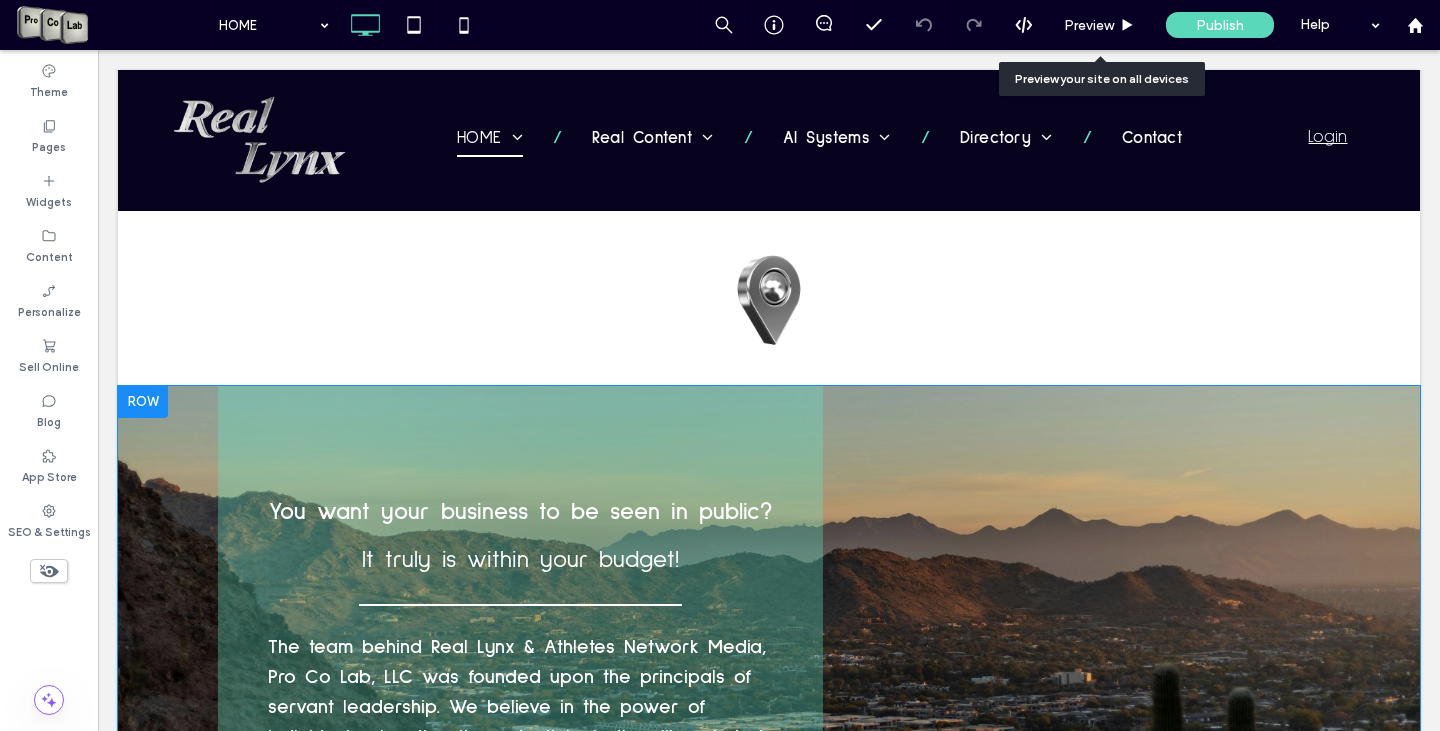 click at bounding box center [143, 402] 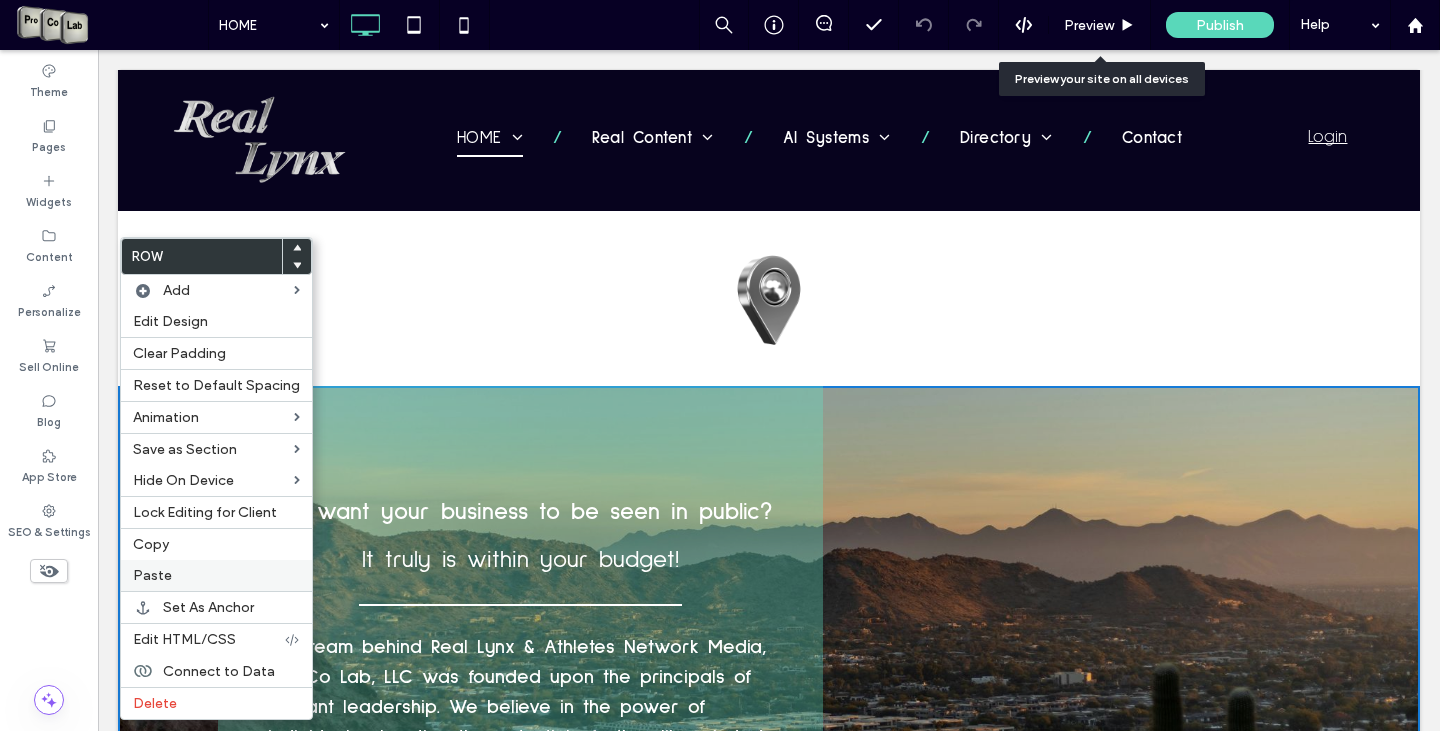 click on "Paste" at bounding box center (216, 575) 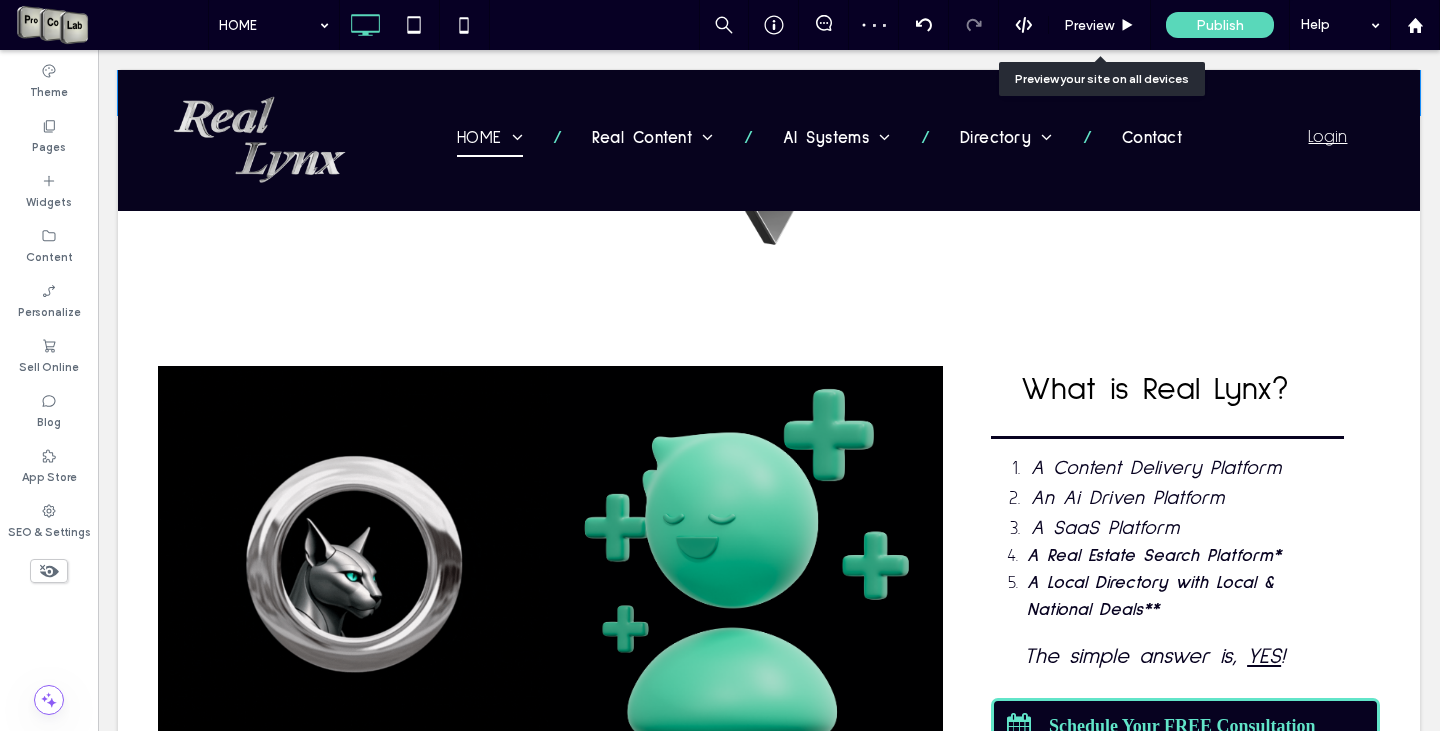 scroll, scrollTop: 1700, scrollLeft: 0, axis: vertical 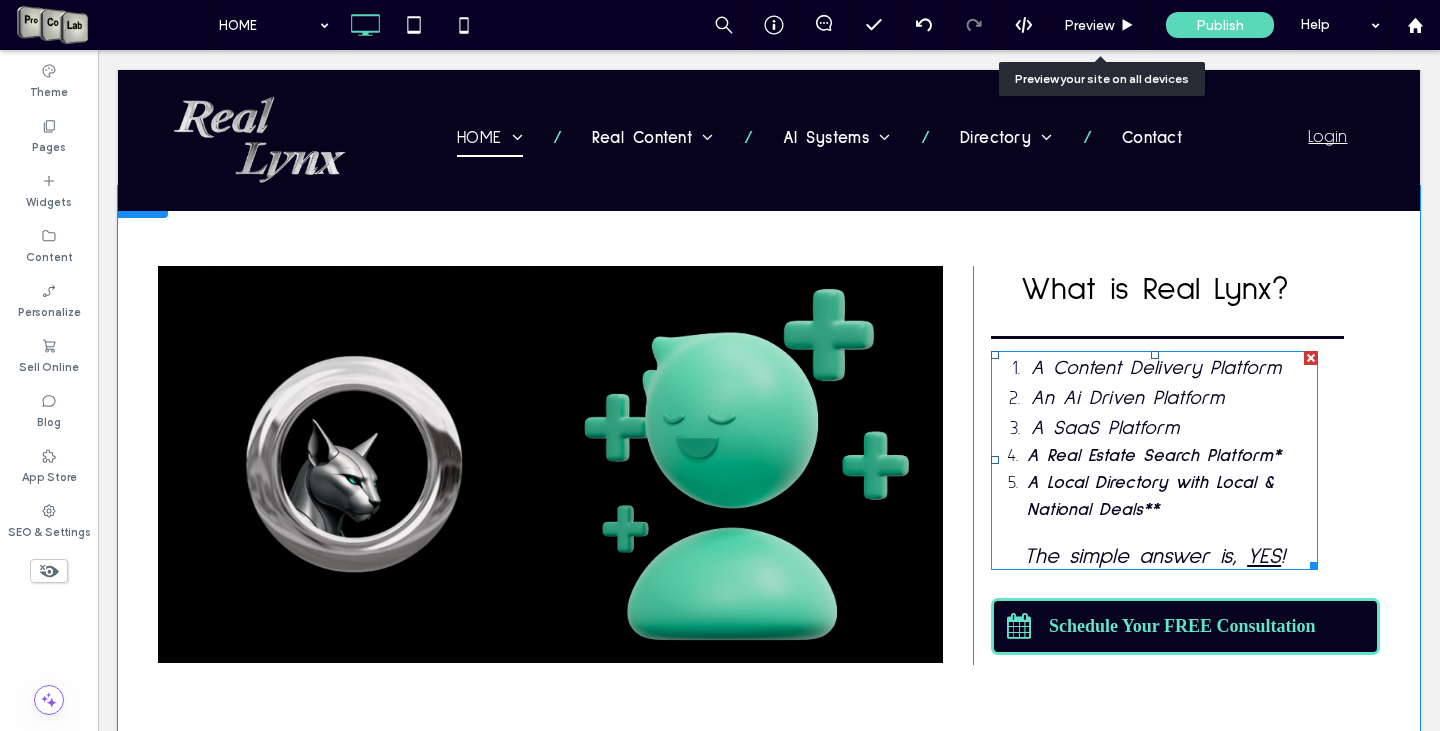 click on "A Content Delivery Platform" at bounding box center [1156, 368] 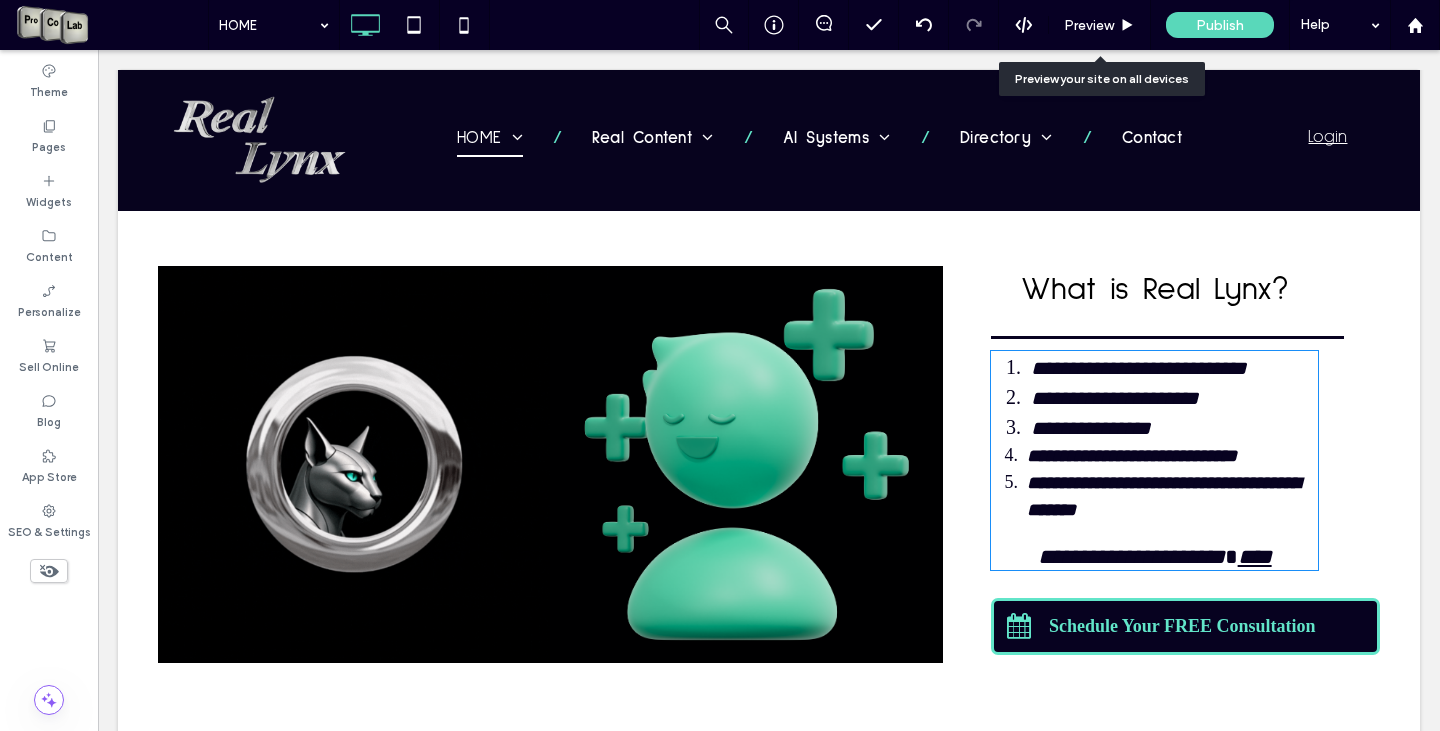 type on "**********" 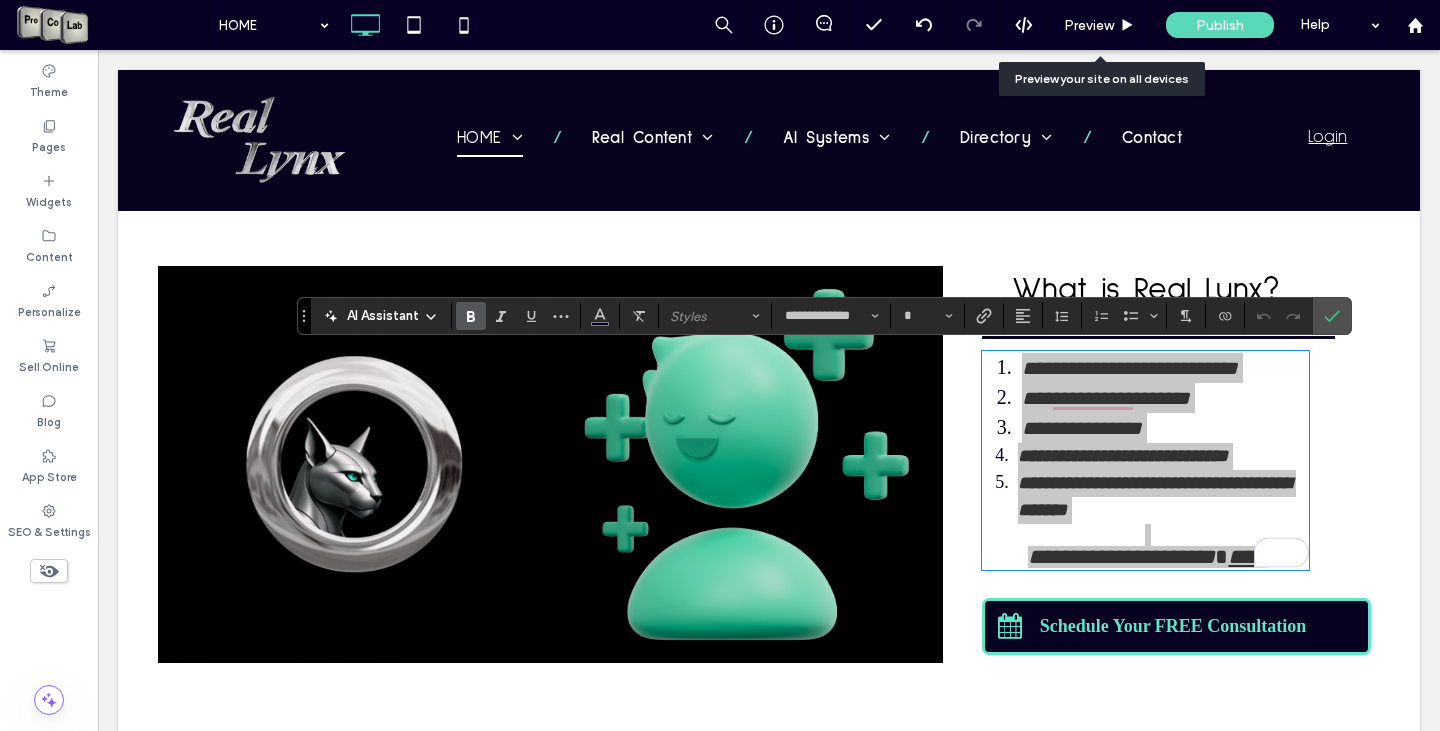 click 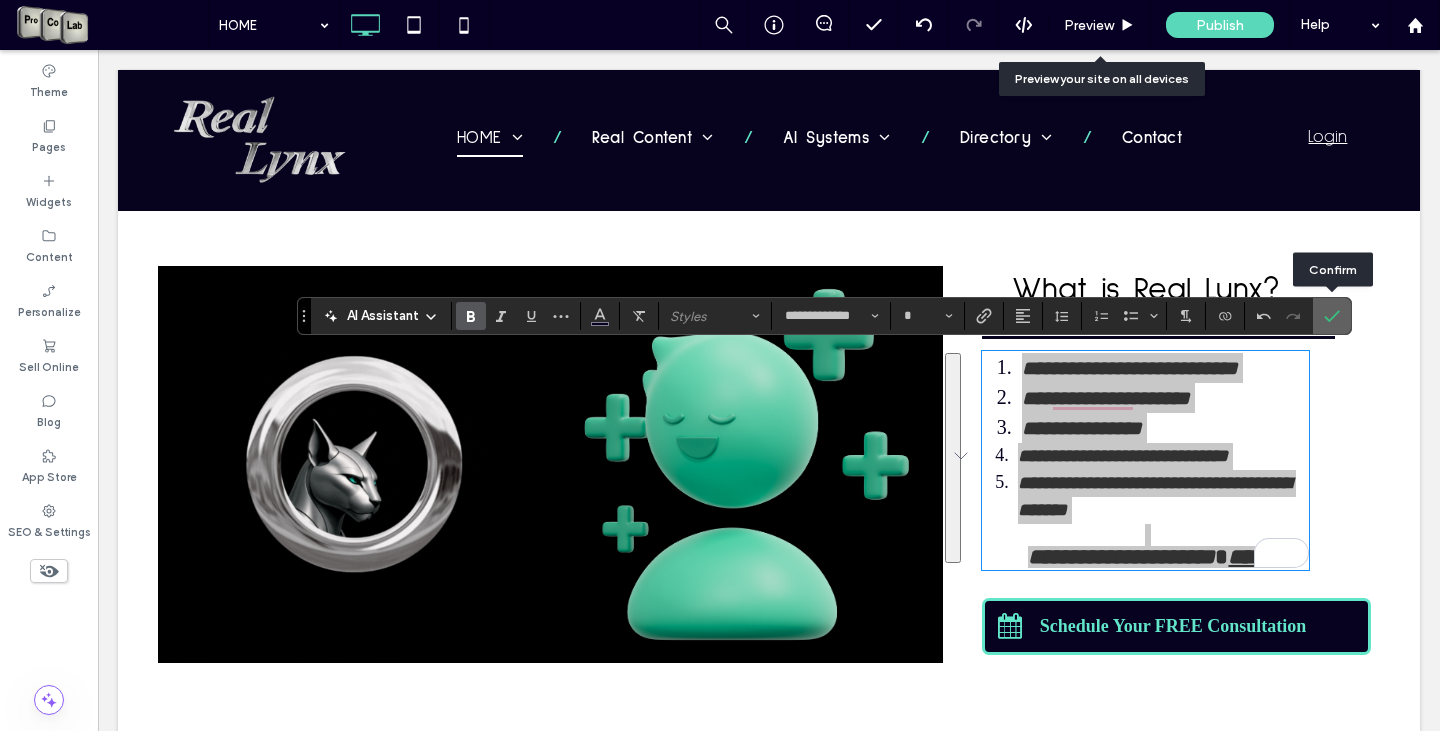 click at bounding box center (1328, 316) 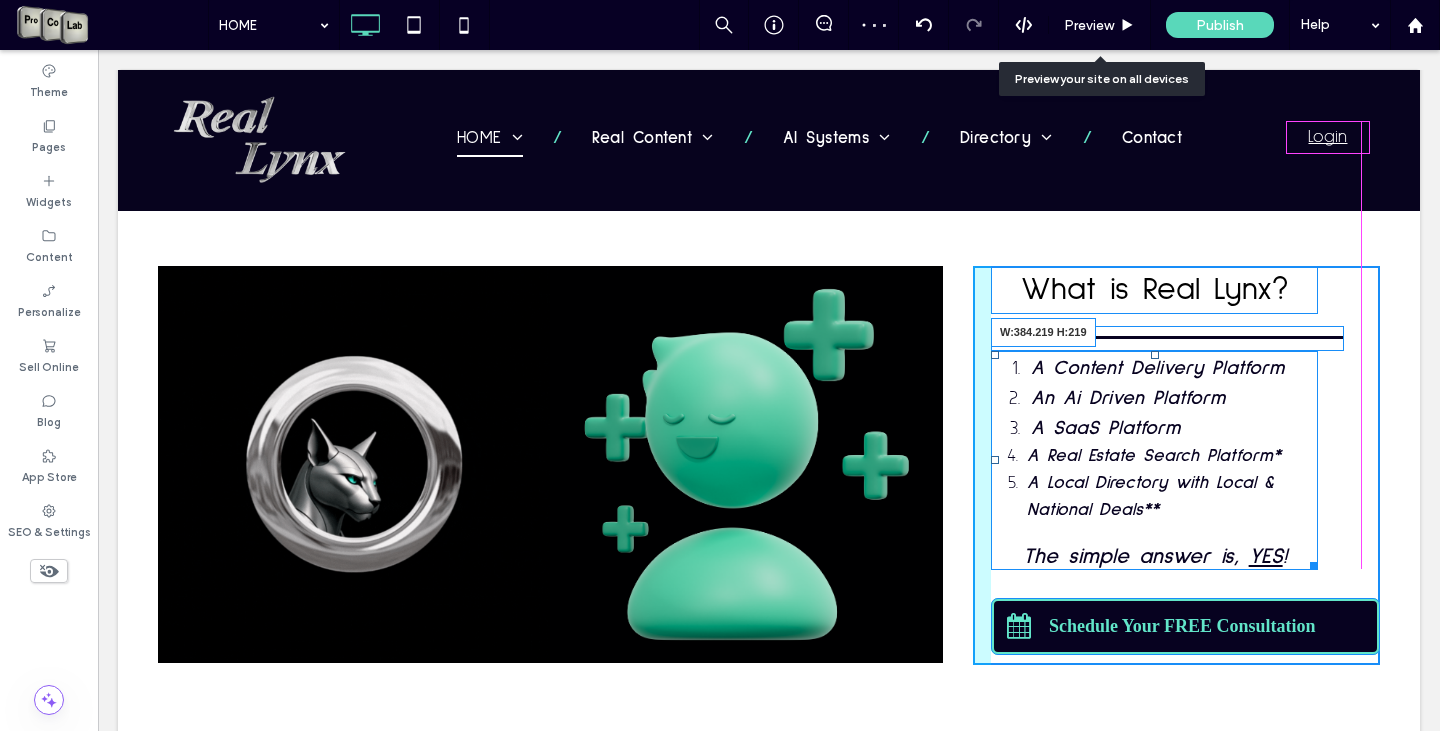 drag, startPoint x: 1336, startPoint y: 558, endPoint x: 1465, endPoint y: 609, distance: 138.71553 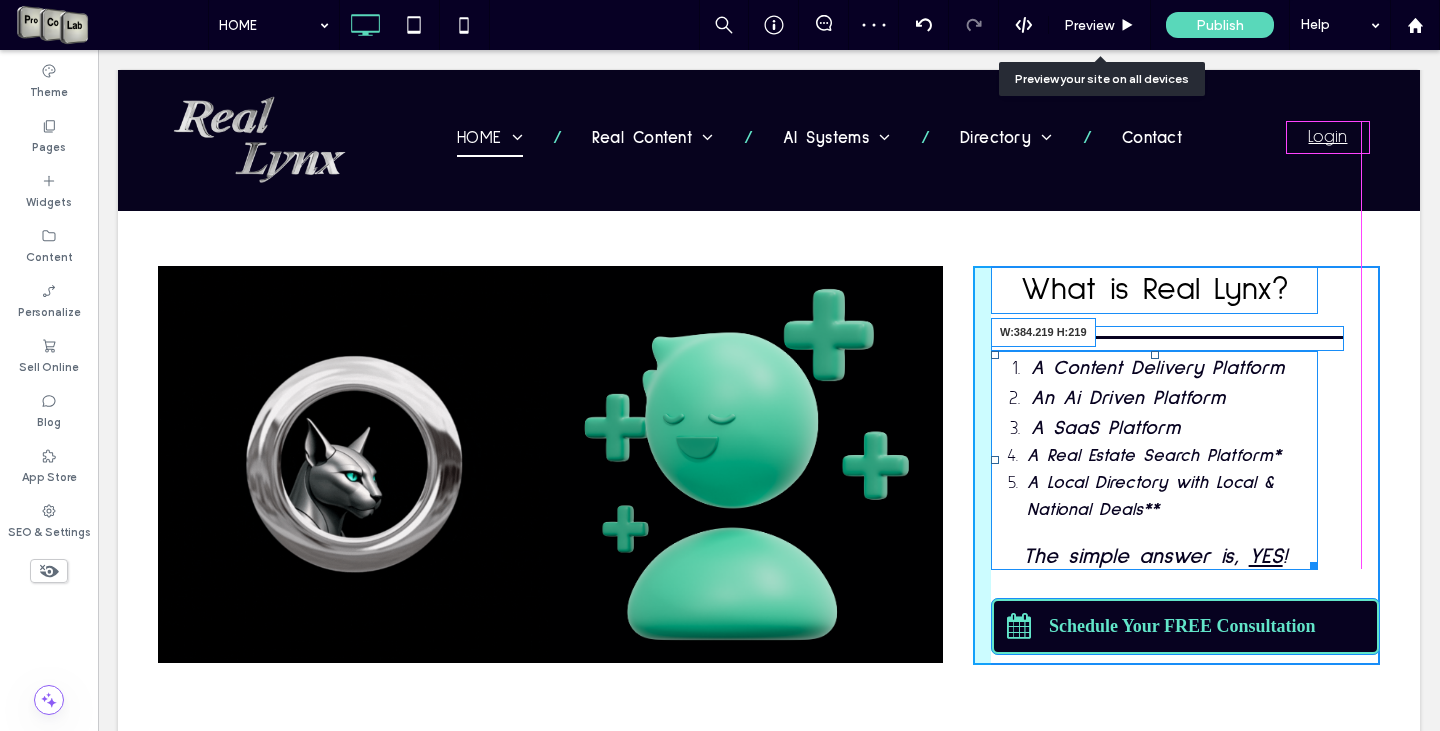 click on "Button
Button
Click To Paste     Click To Paste
What is Real Lynx?
A Content Delivery Platform An Ai Driven Platform A SaaS Platform A Real Estate Search Platform* A Local Directory with Local & National Deals** The simple answer is,   YES ! W:384.219 H:219
Schedule Your FREE Consultation
Click To Paste     Click To Paste
Row + Add Section" at bounding box center [769, 465] 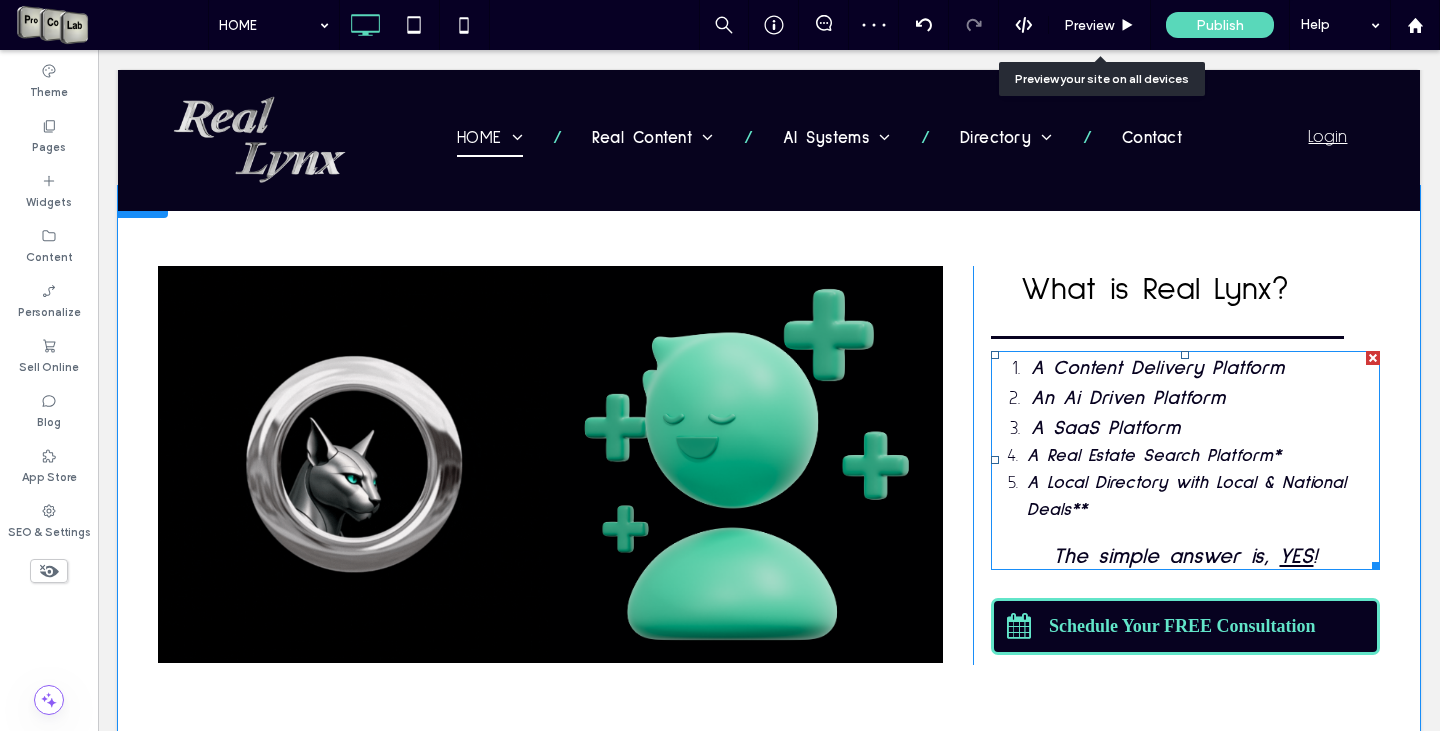 click on "An Ai Driven Platform" at bounding box center (1128, 398) 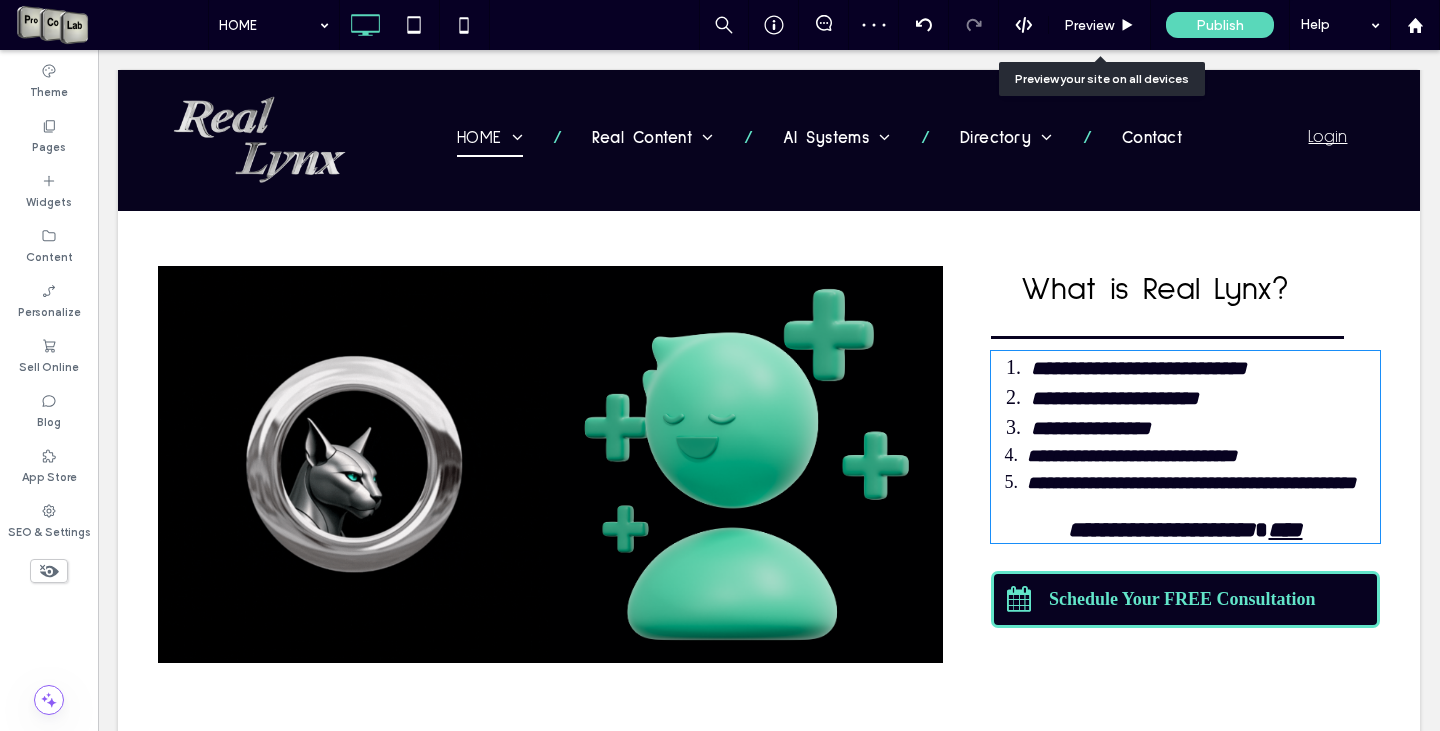 type on "**********" 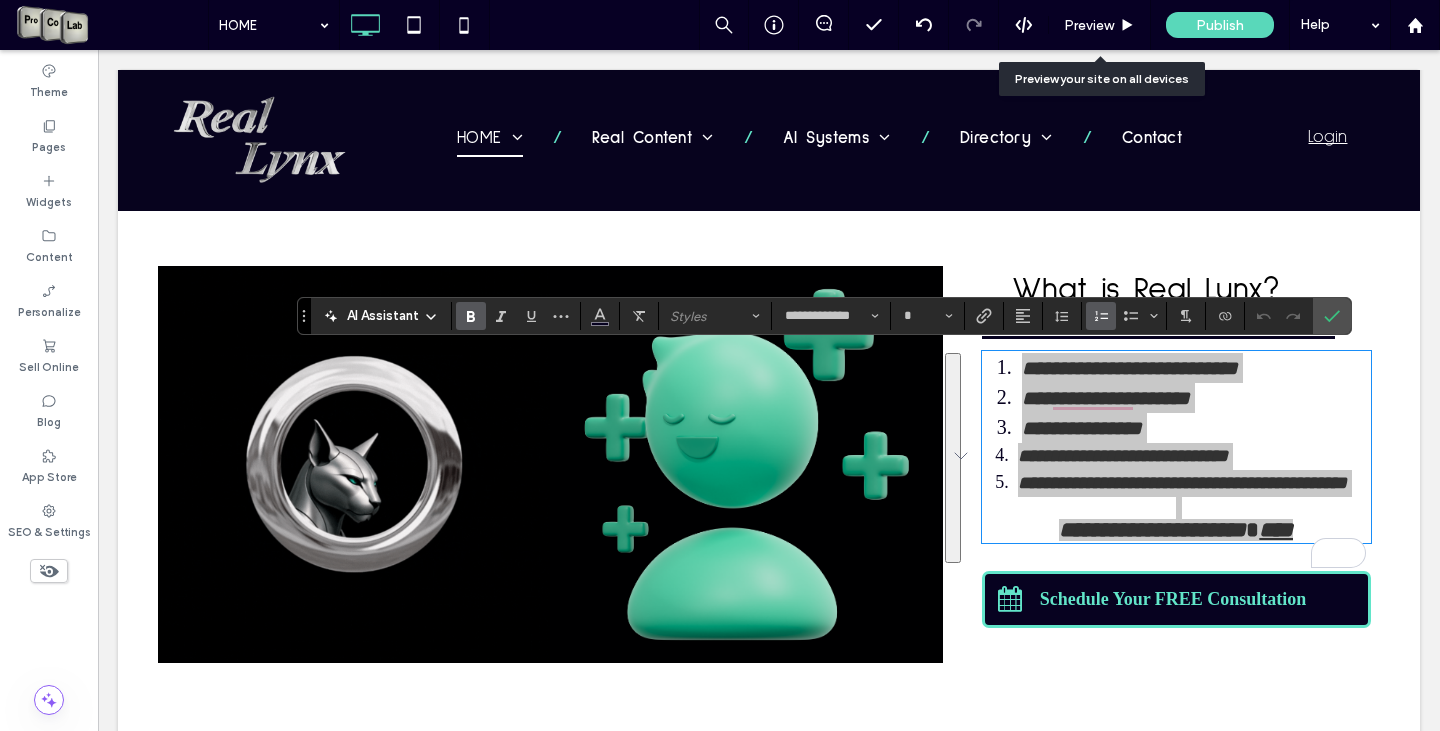 click 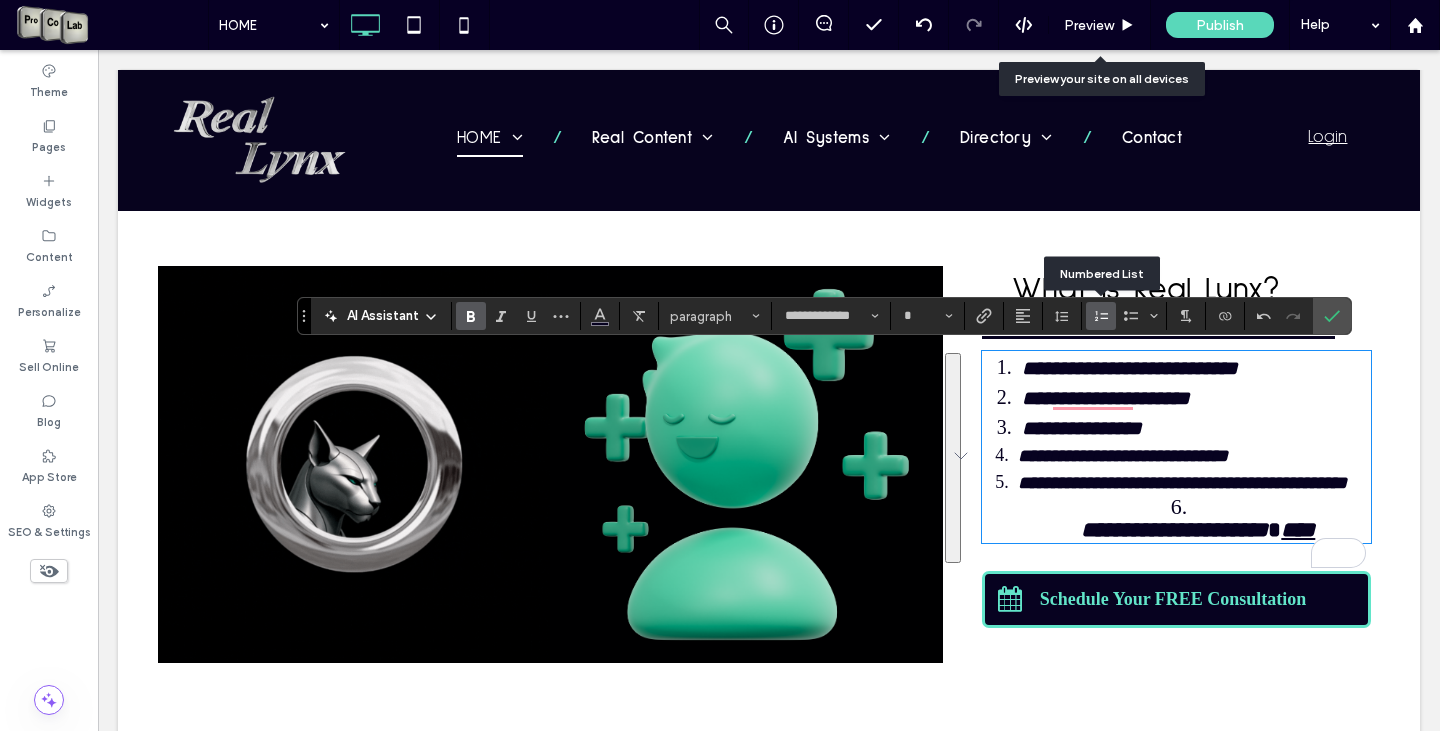 click at bounding box center (1101, 316) 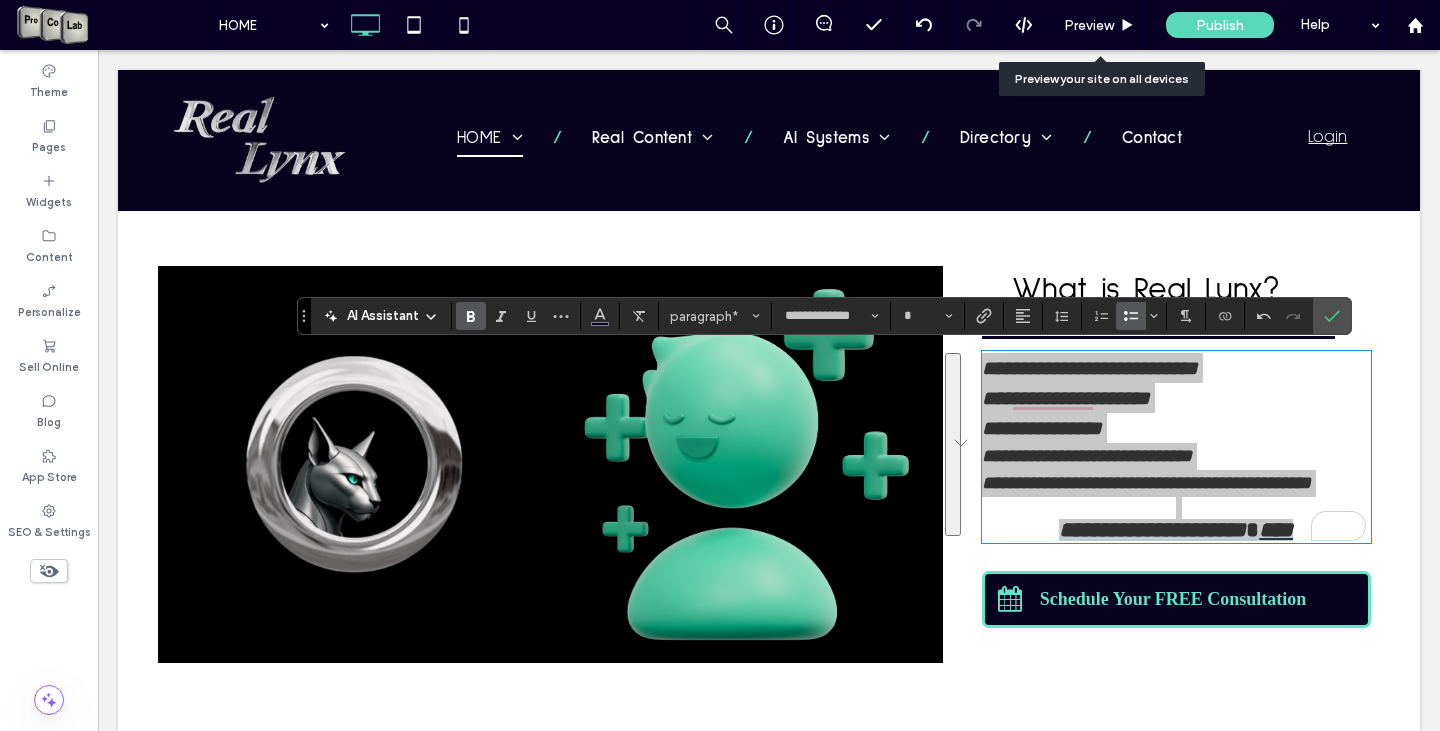 click at bounding box center (1131, 316) 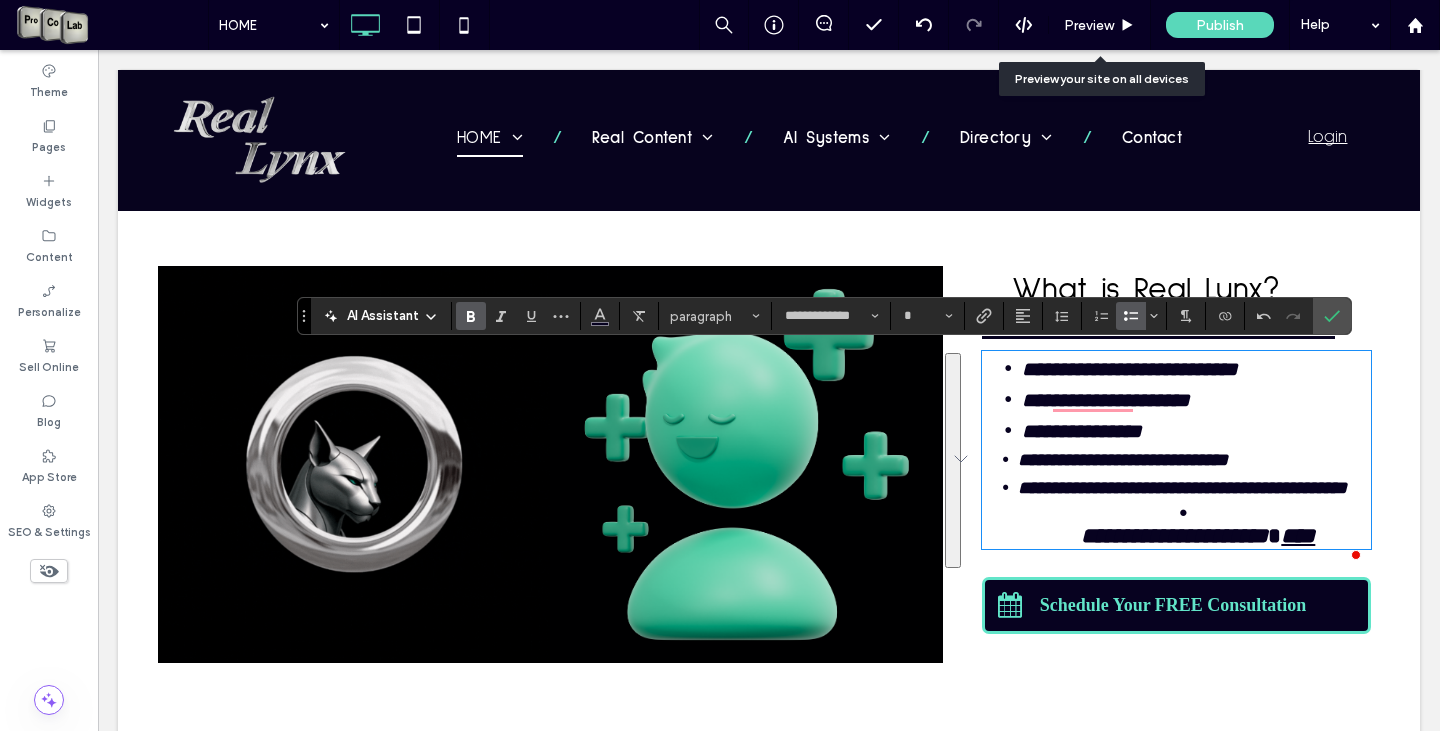 click on "**********" at bounding box center [1198, 524] 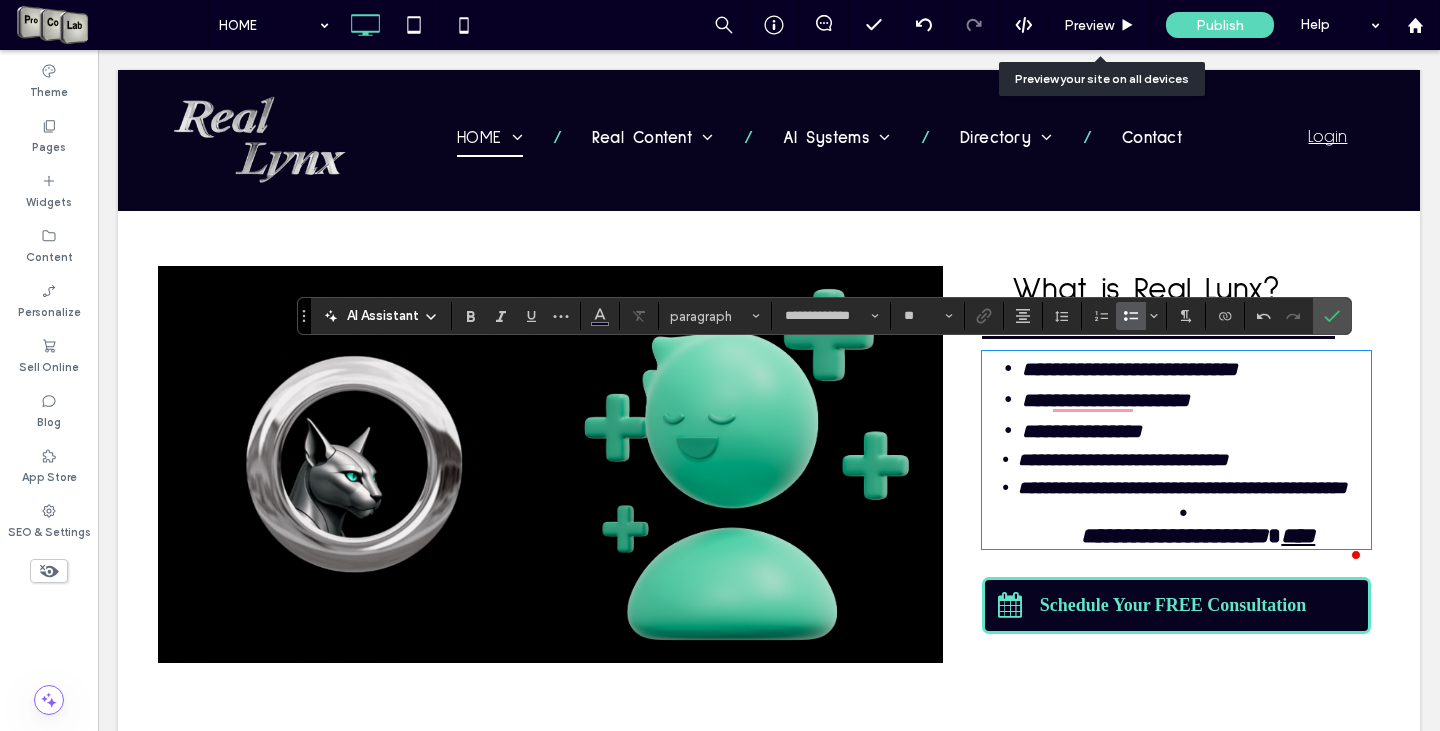 click on "**********" at bounding box center [1198, 524] 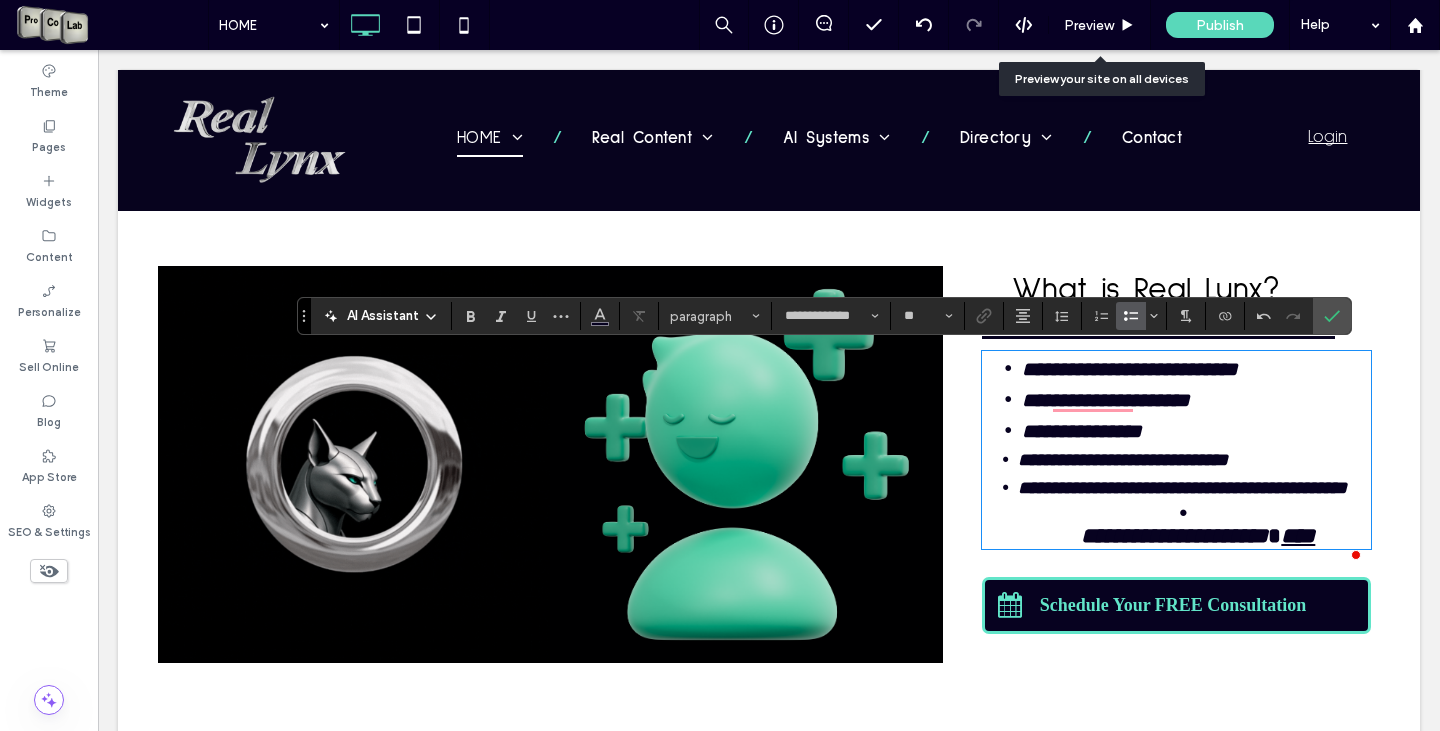 type 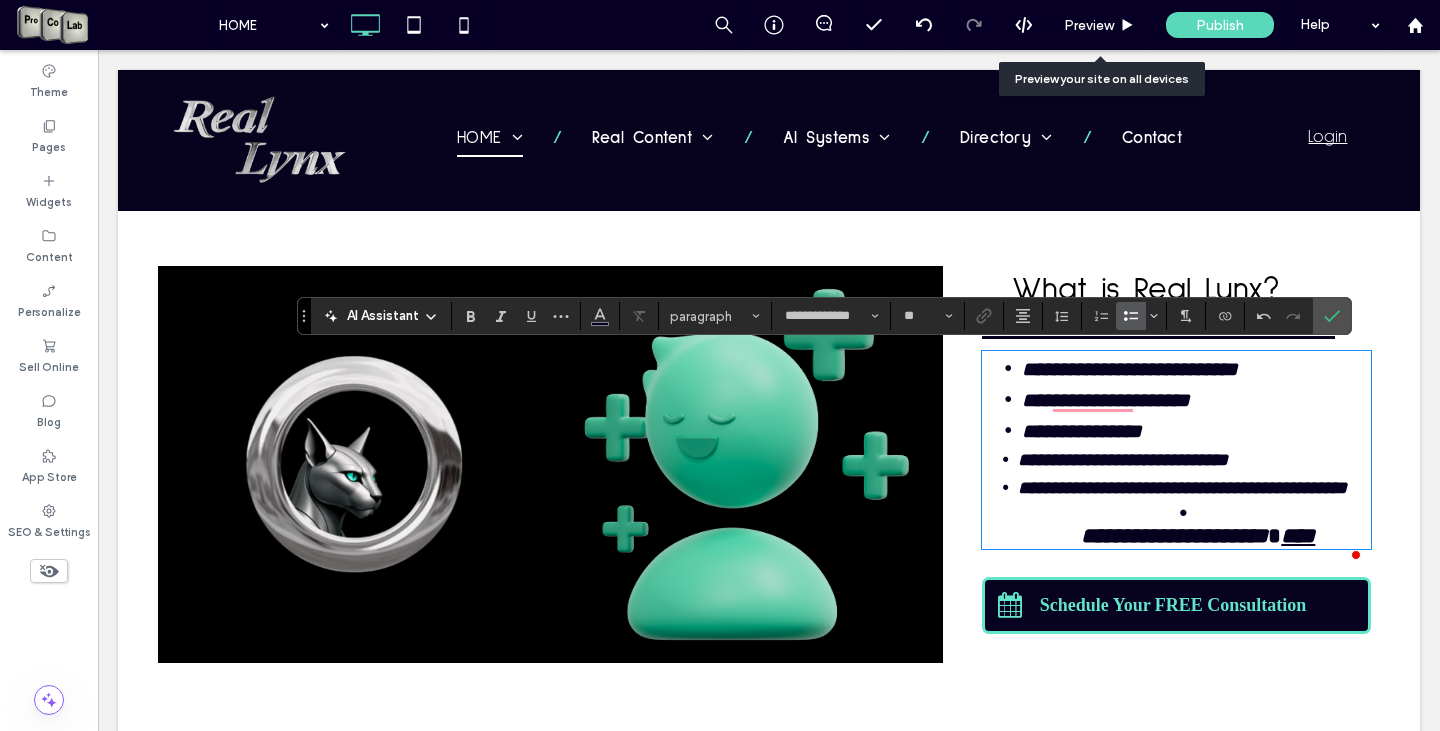 type on "**" 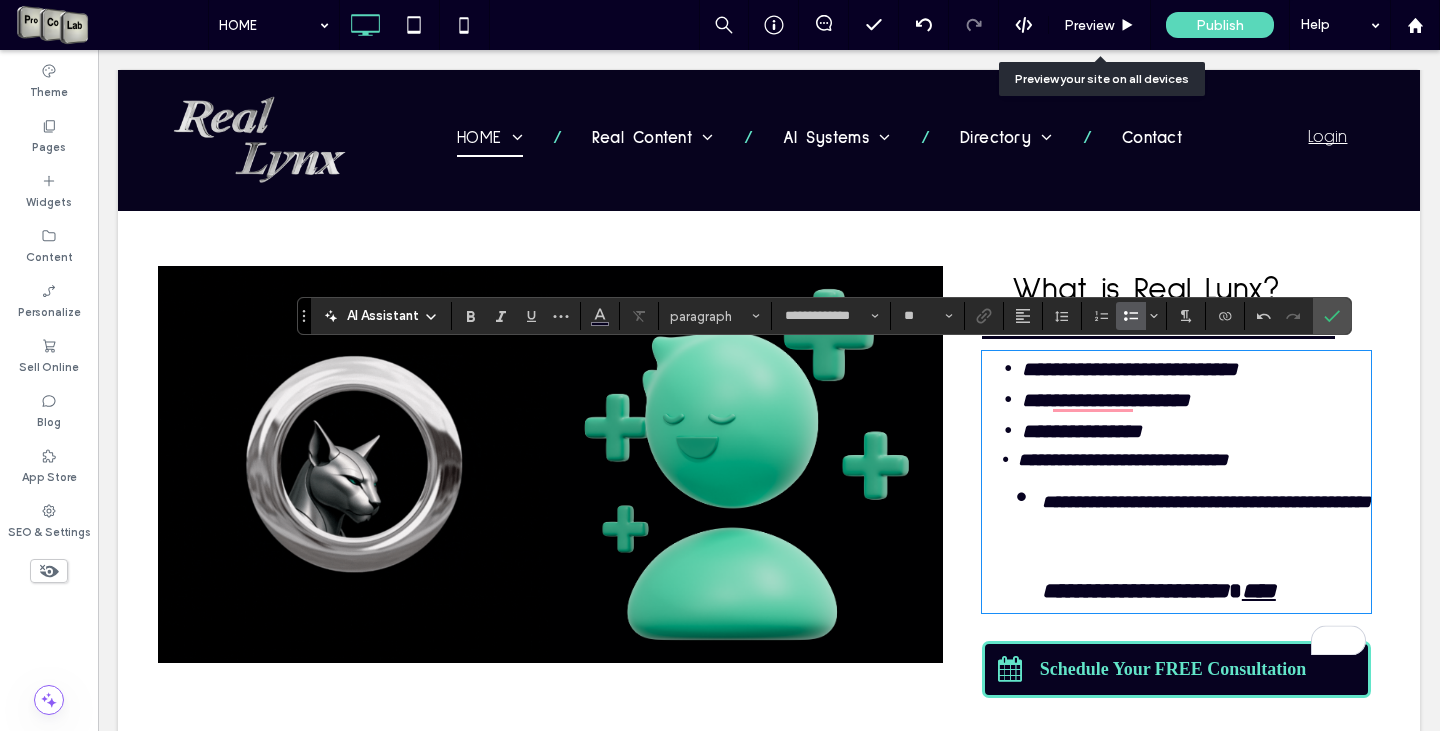click on "**********" at bounding box center [1206, 542] 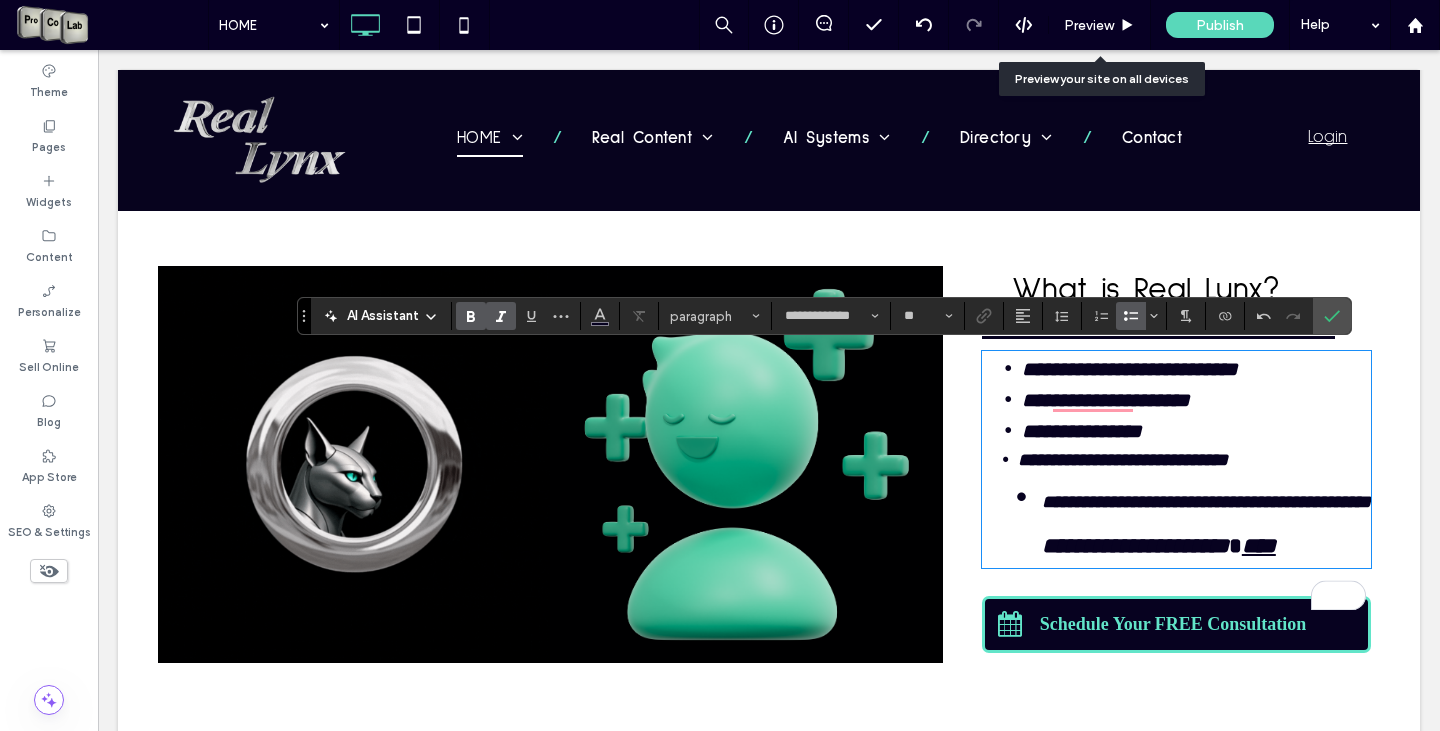 type on "**" 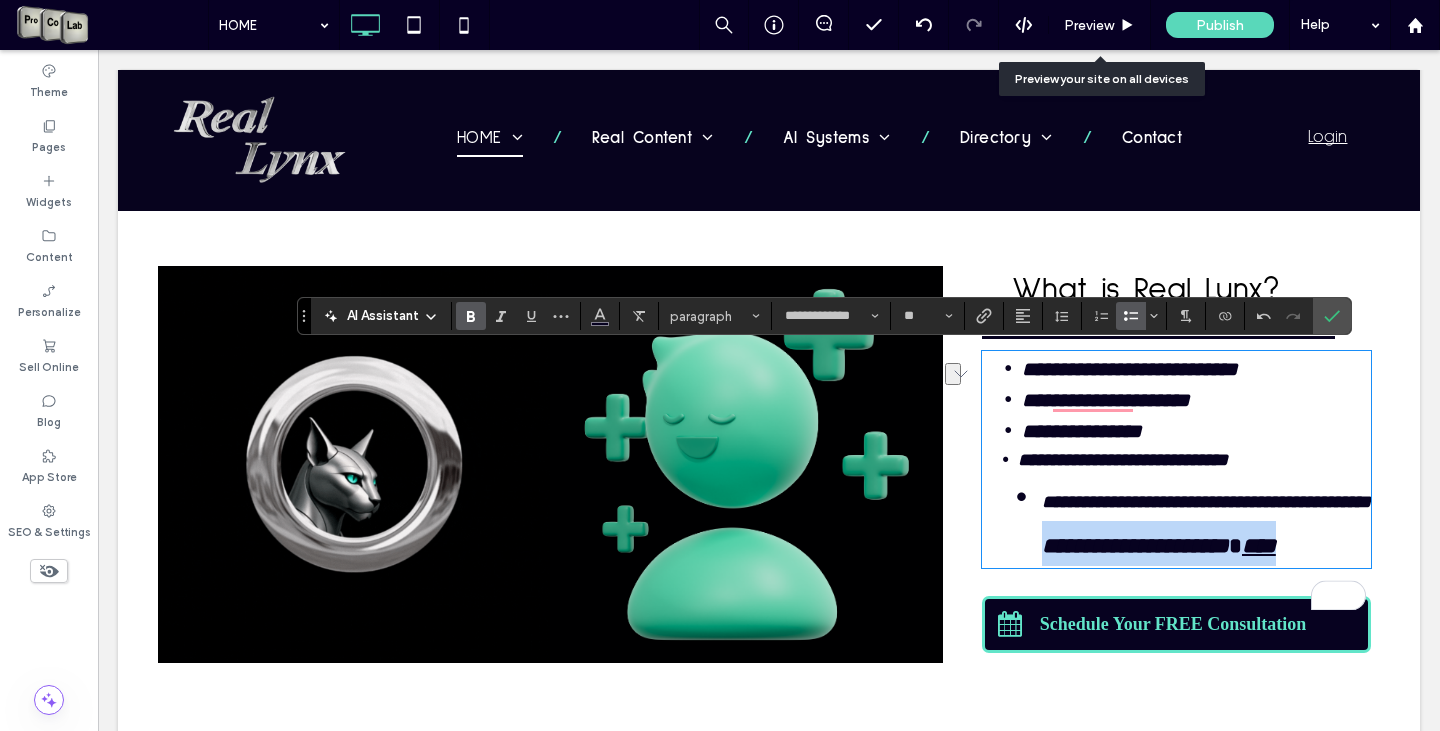 drag, startPoint x: 1023, startPoint y: 580, endPoint x: 1302, endPoint y: 579, distance: 279.0018 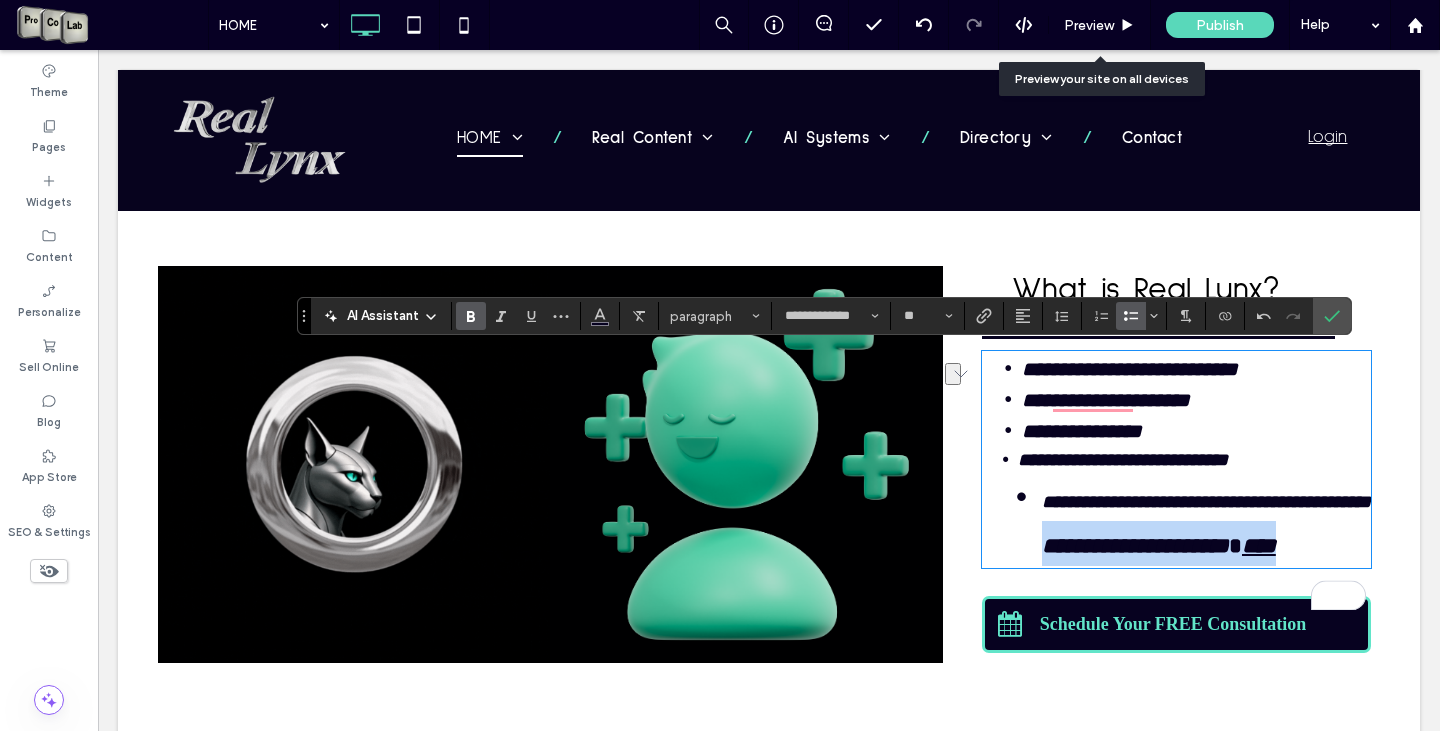 click on "**********" at bounding box center [1176, 459] 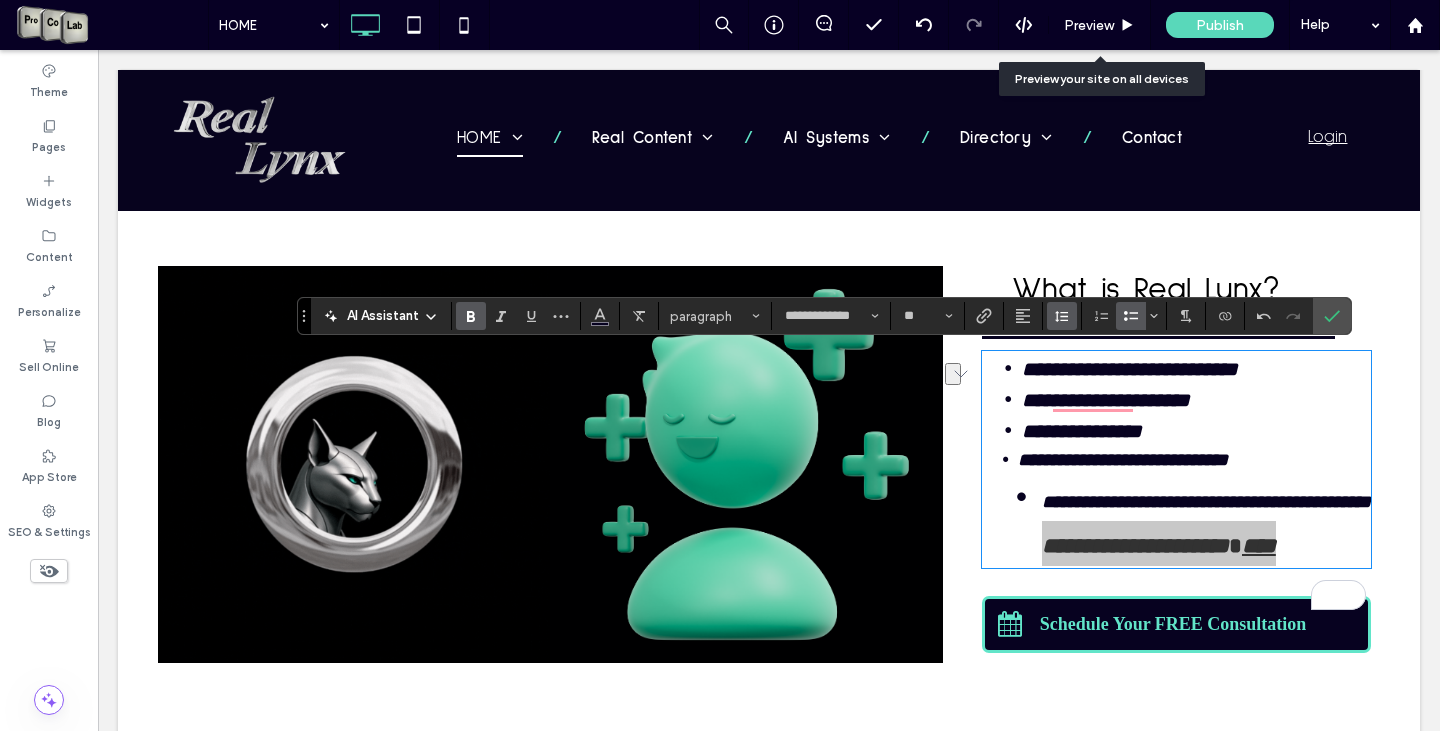 click 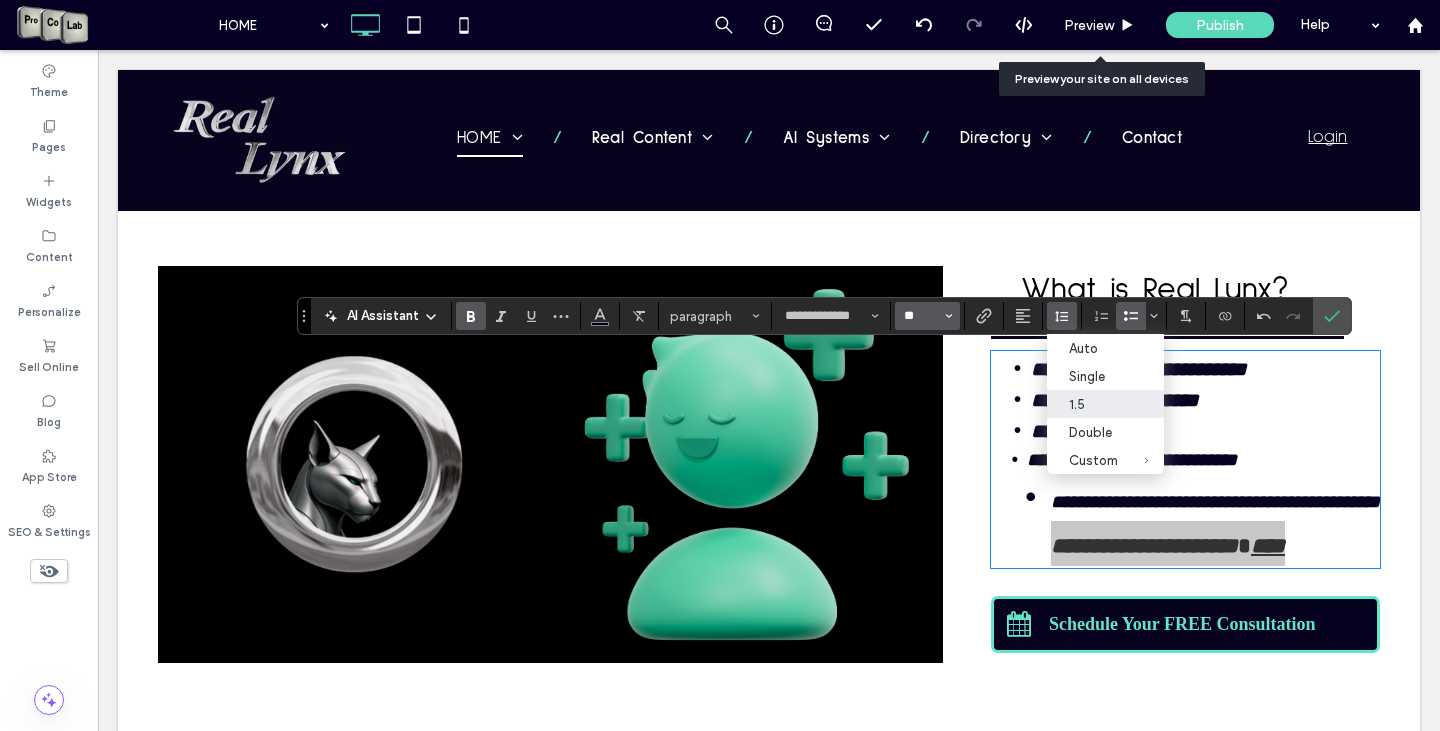 click on "**" at bounding box center (921, 316) 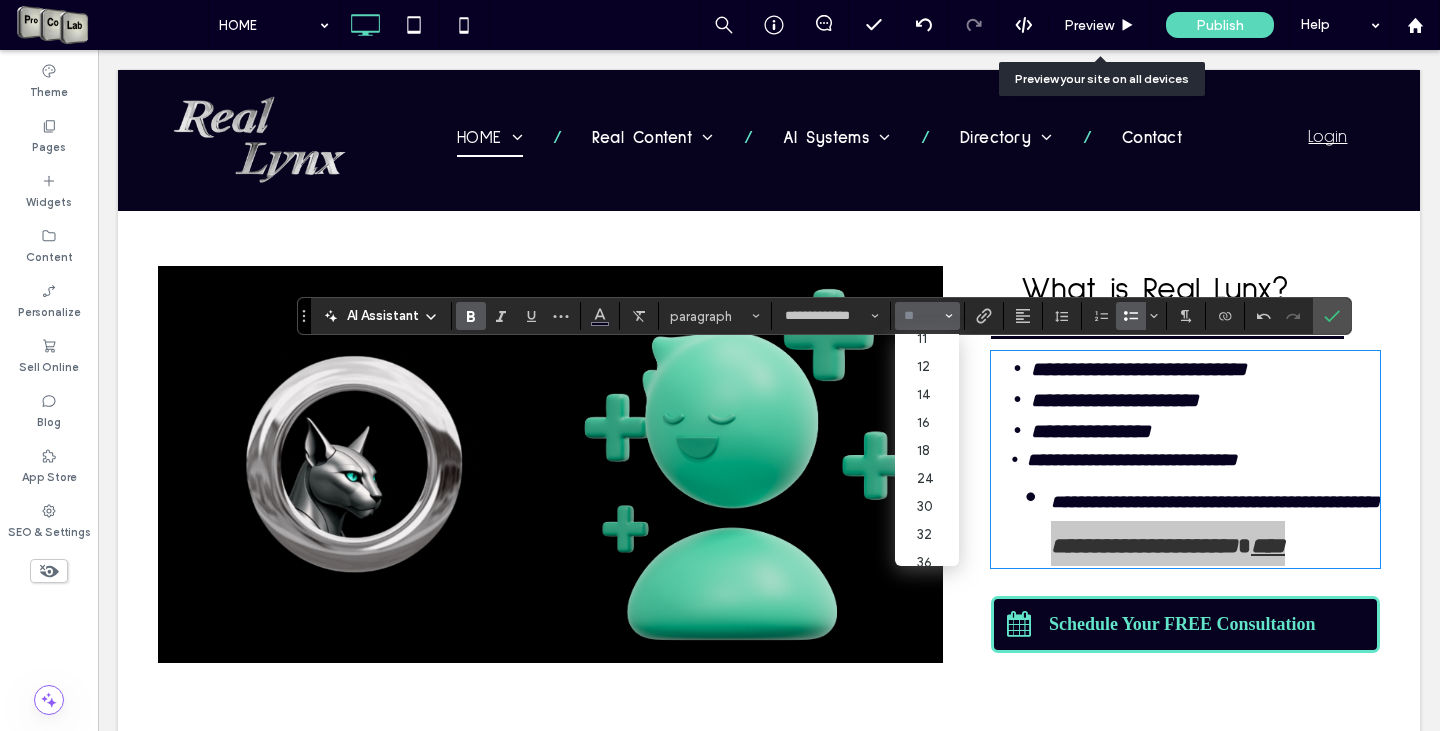 scroll, scrollTop: 96, scrollLeft: 0, axis: vertical 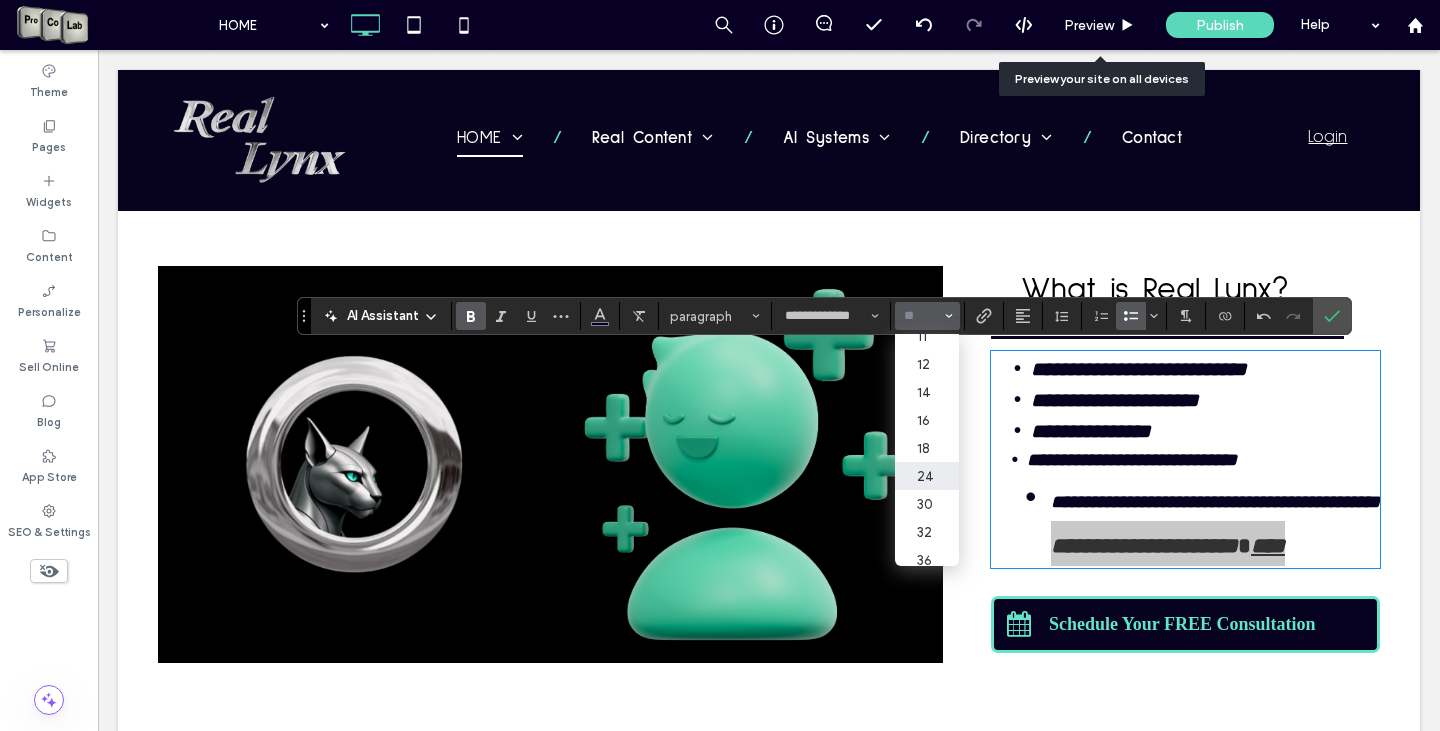 click on "24" at bounding box center (927, 476) 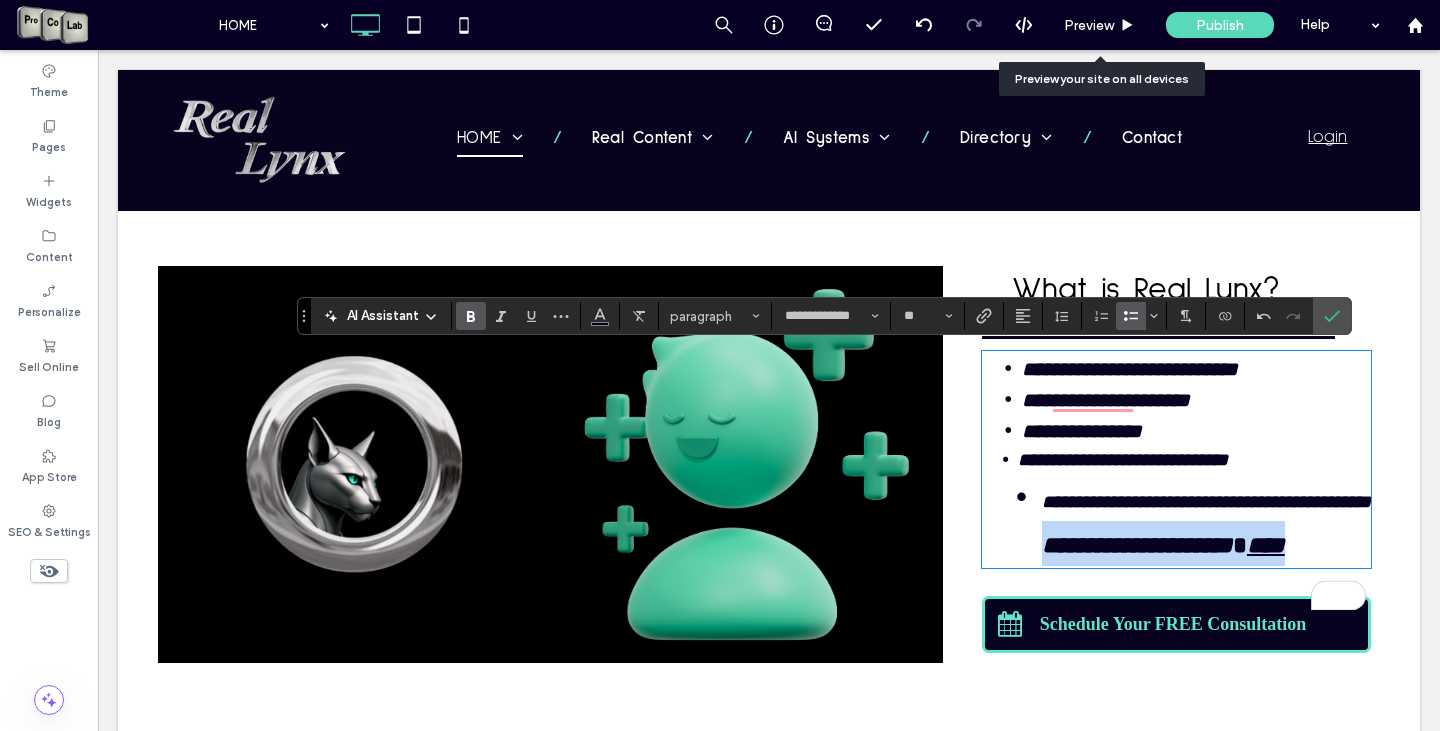 click on "**********" at bounding box center (1137, 545) 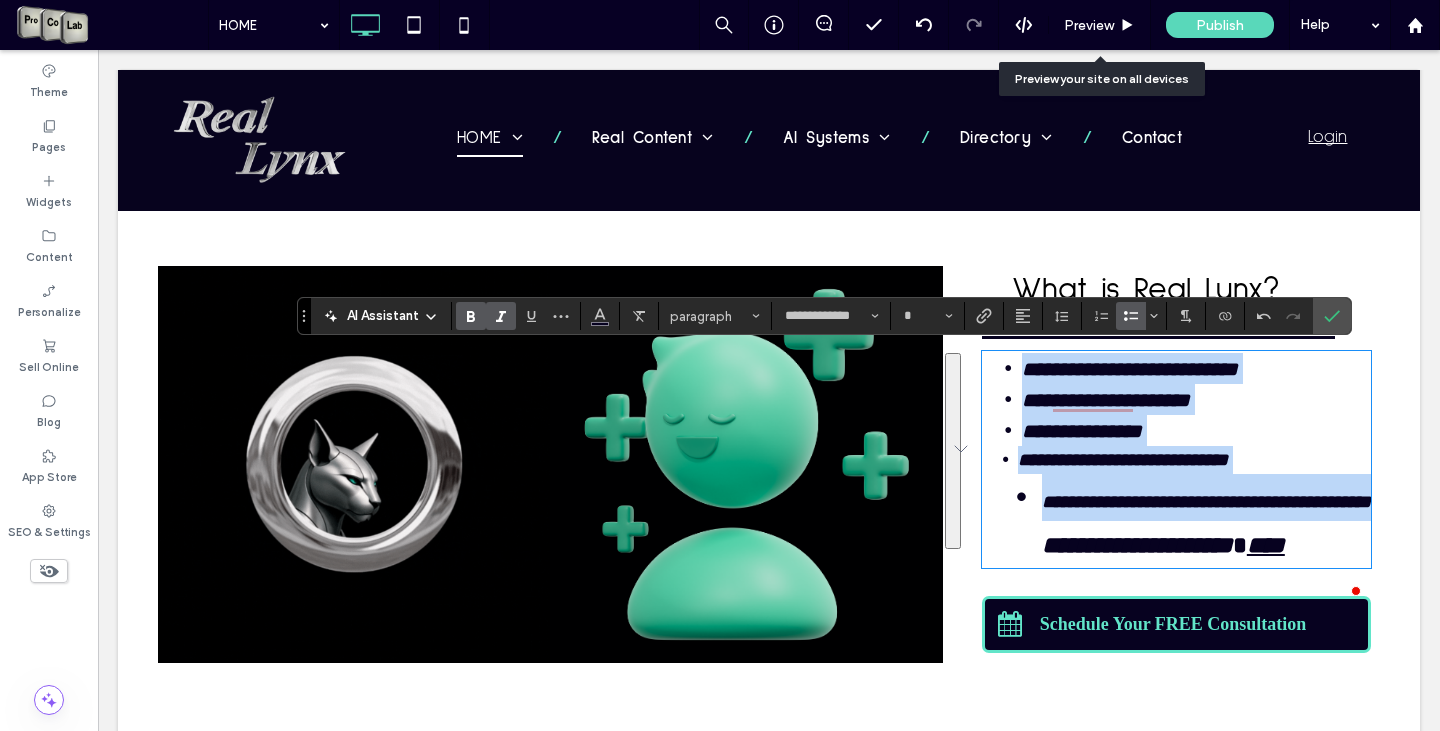 drag, startPoint x: 1012, startPoint y: 369, endPoint x: 1292, endPoint y: 535, distance: 325.50882 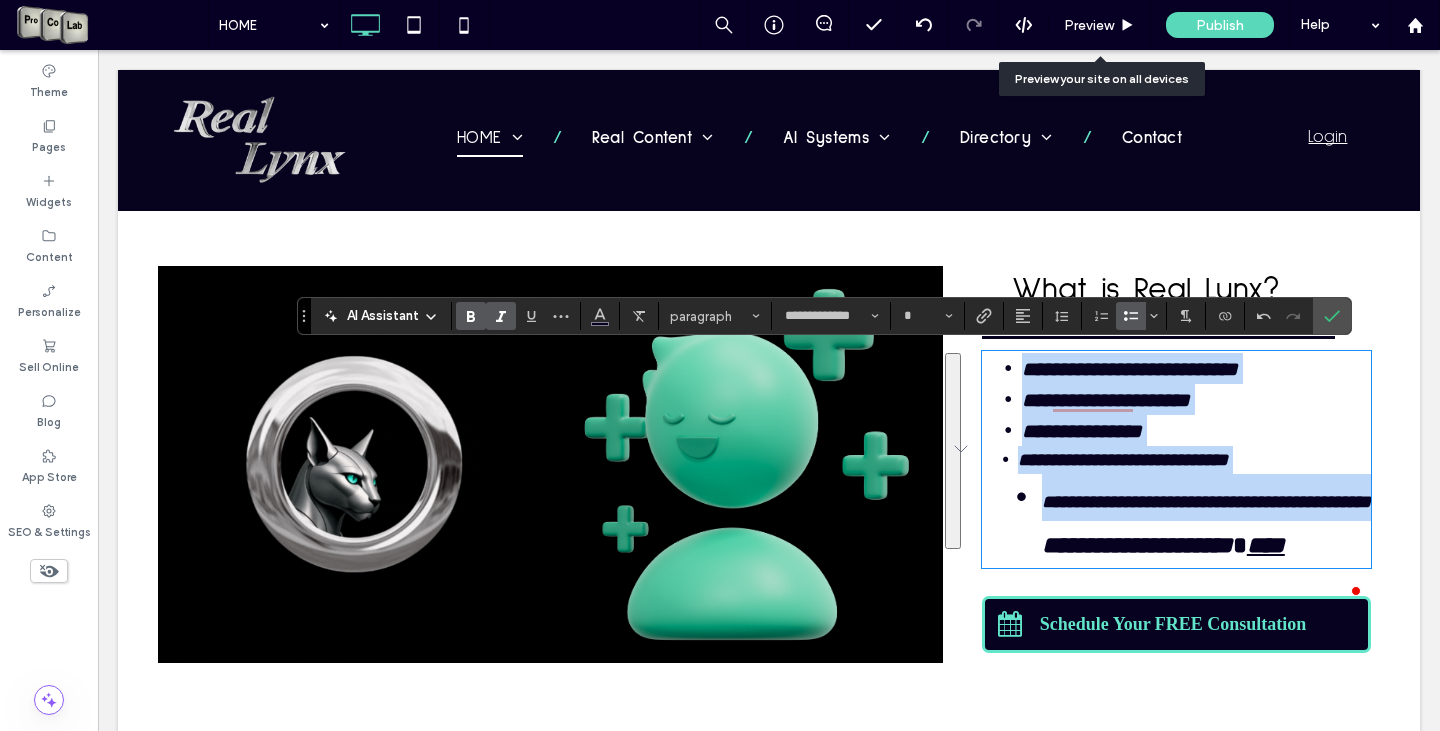 click on "**********" at bounding box center [1176, 459] 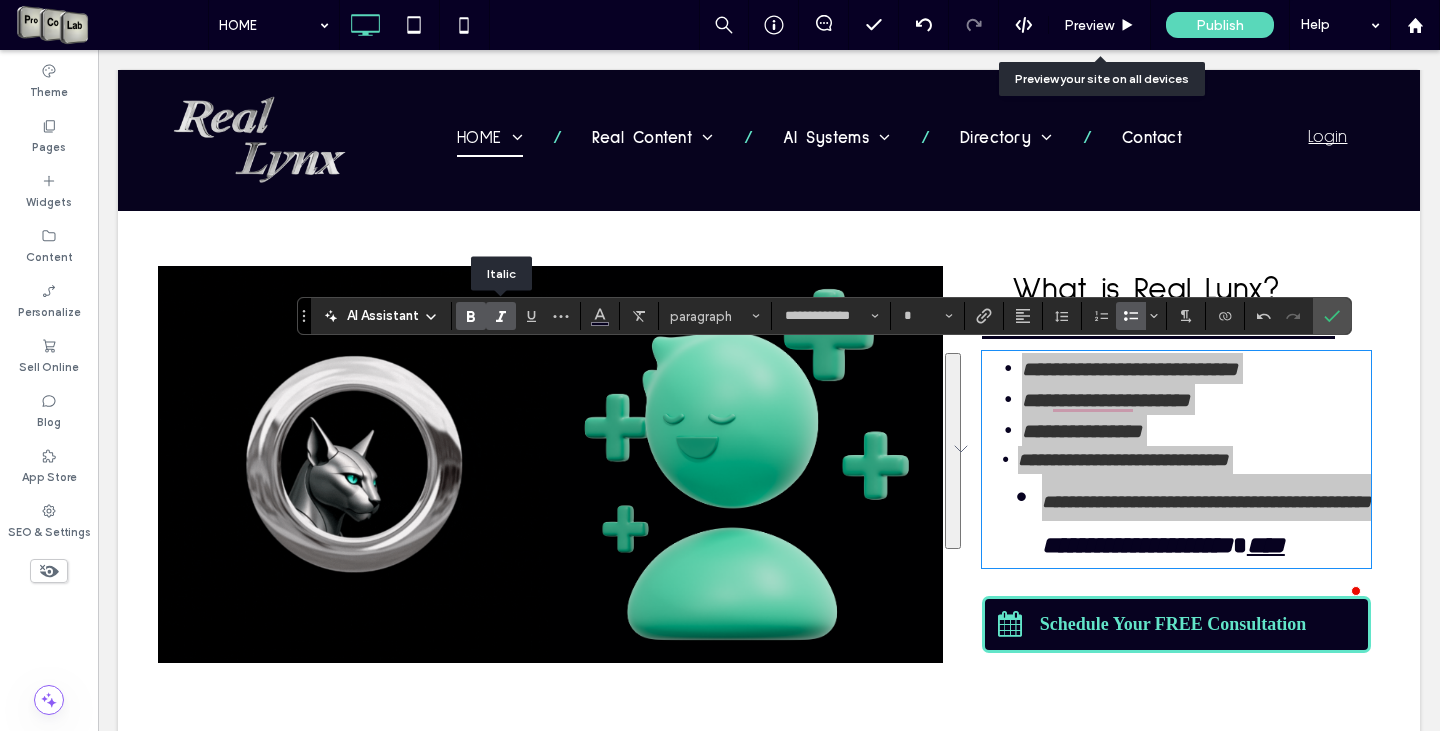 click 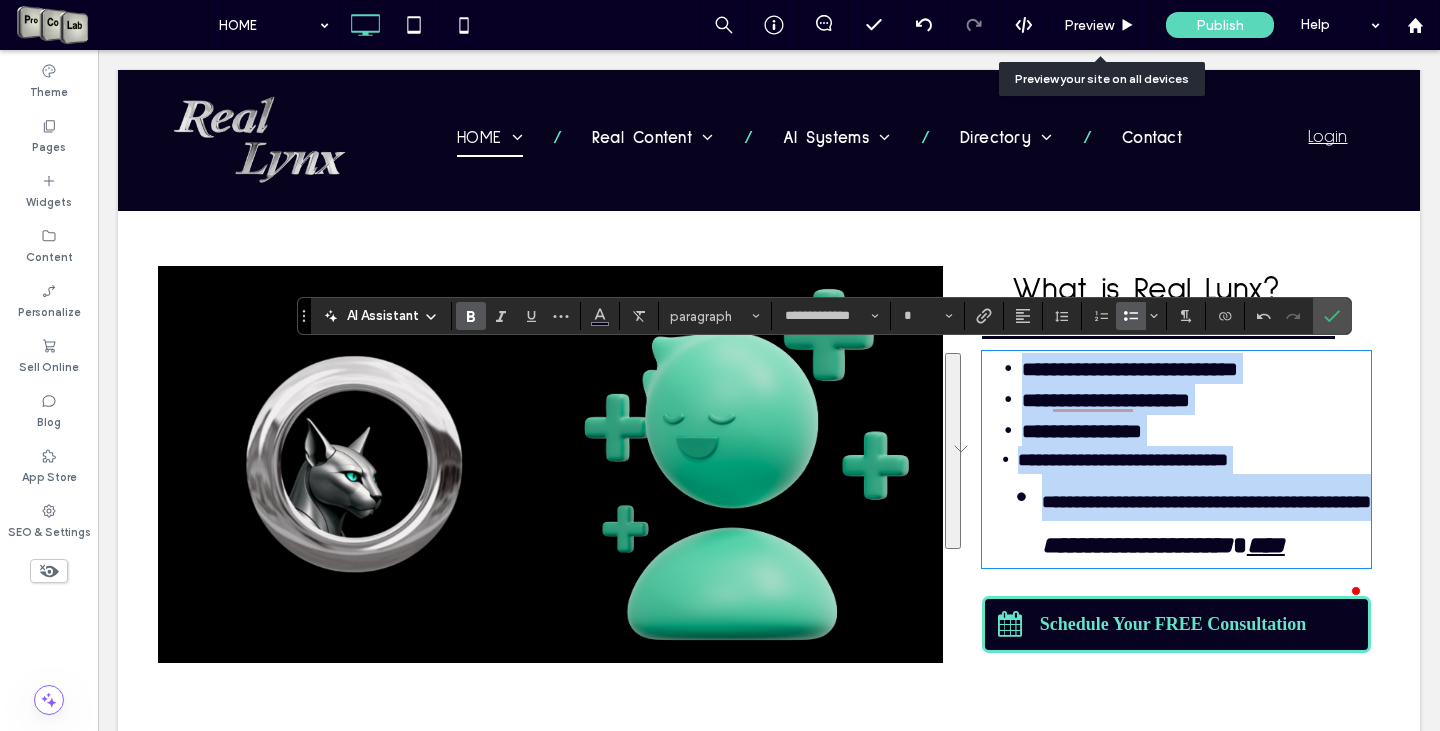 click at bounding box center (953, 451) 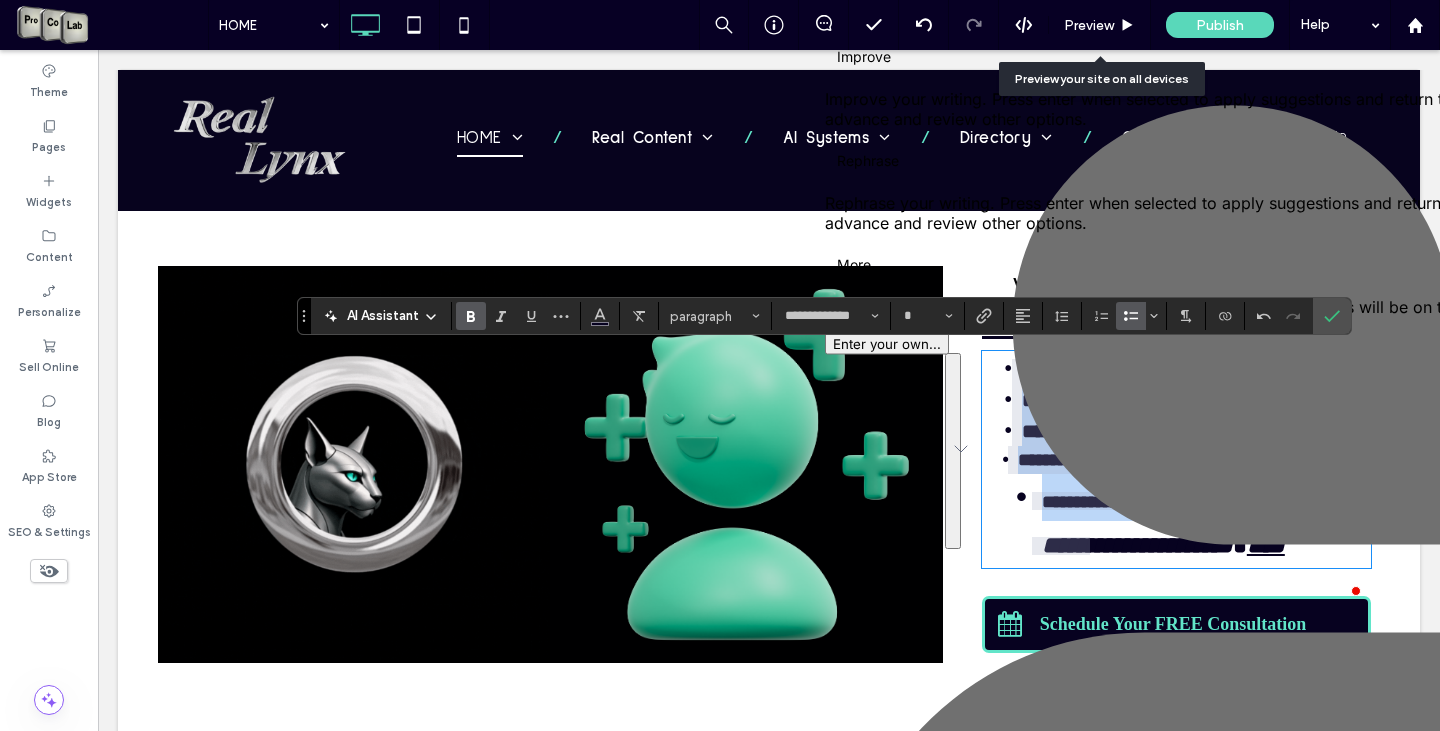 click on "**********" at bounding box center (1206, 520) 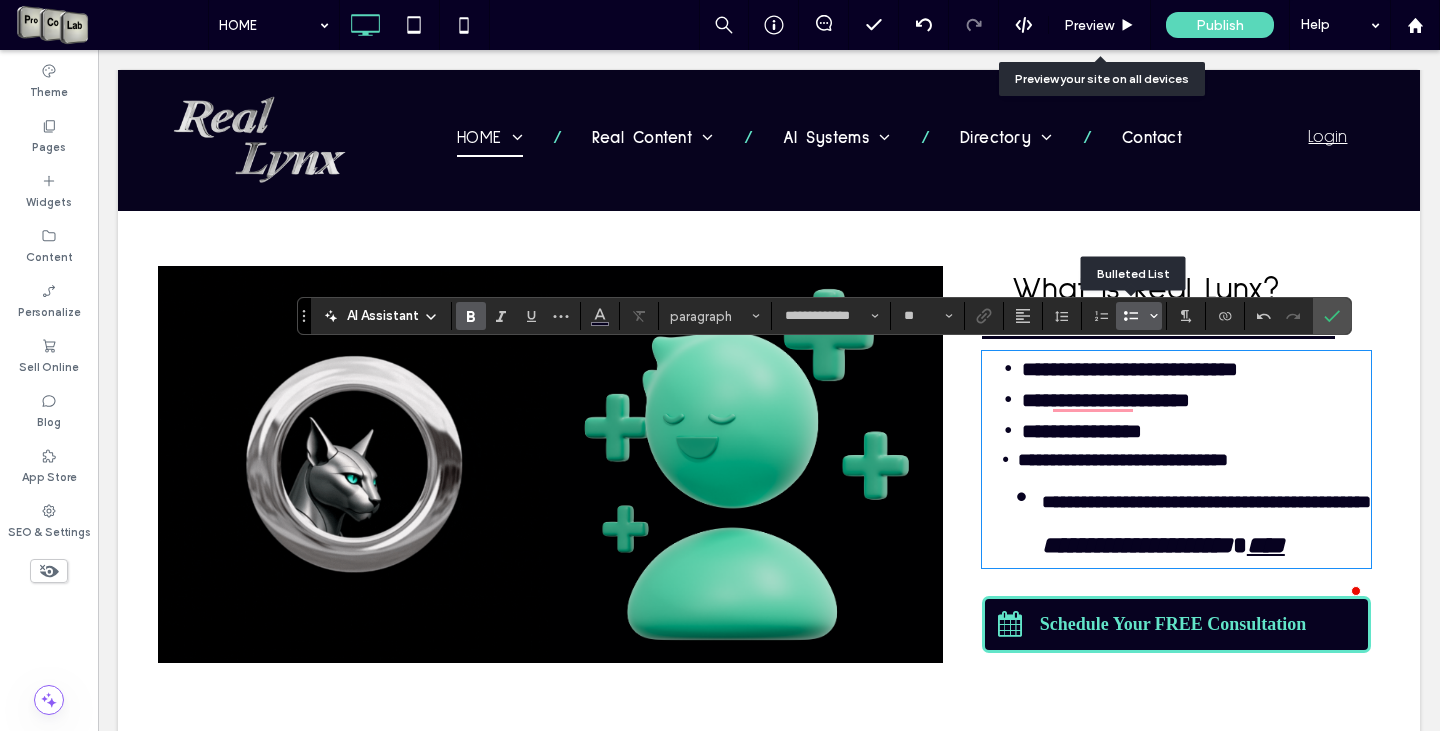 click at bounding box center [1131, 316] 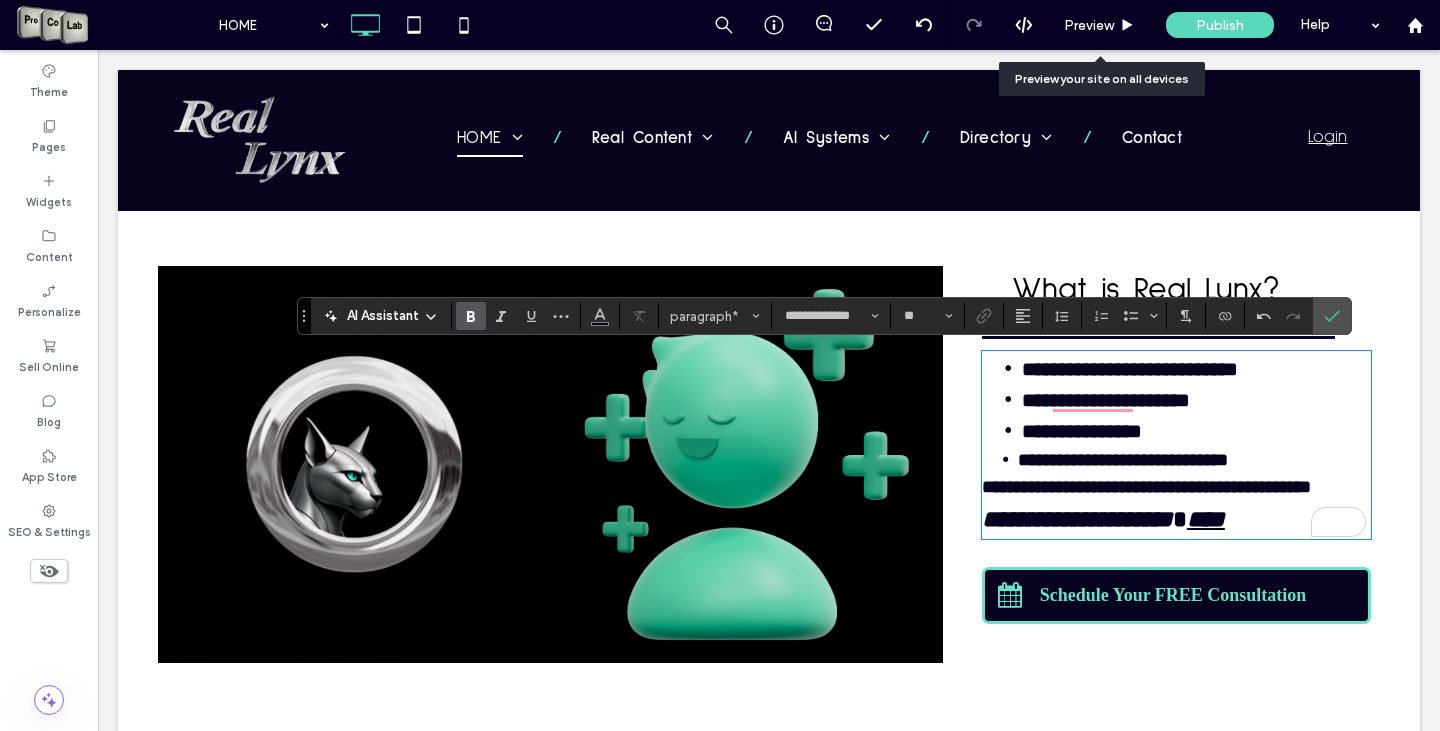 click on "**********" at bounding box center (1123, 460) 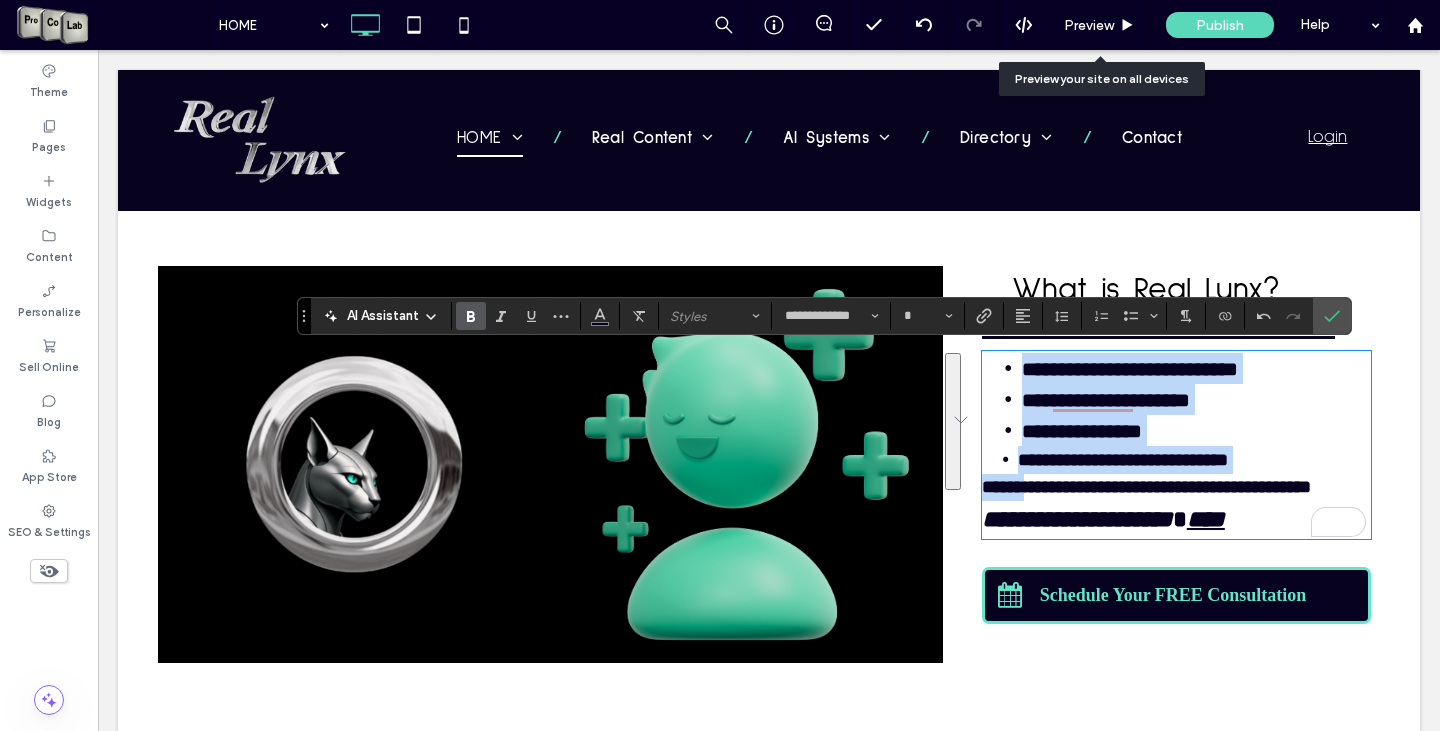 drag, startPoint x: 1013, startPoint y: 371, endPoint x: 1026, endPoint y: 474, distance: 103.81715 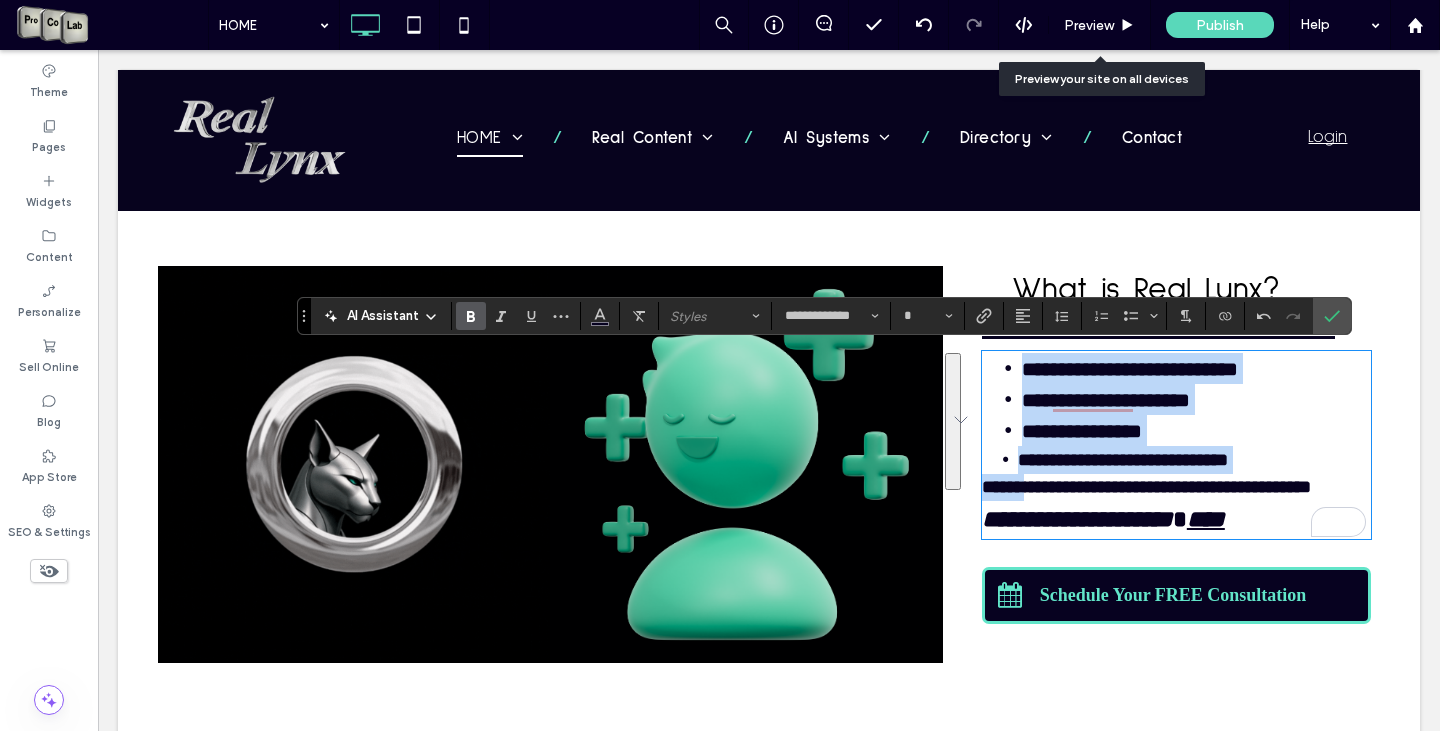 click on "**********" at bounding box center [1176, 445] 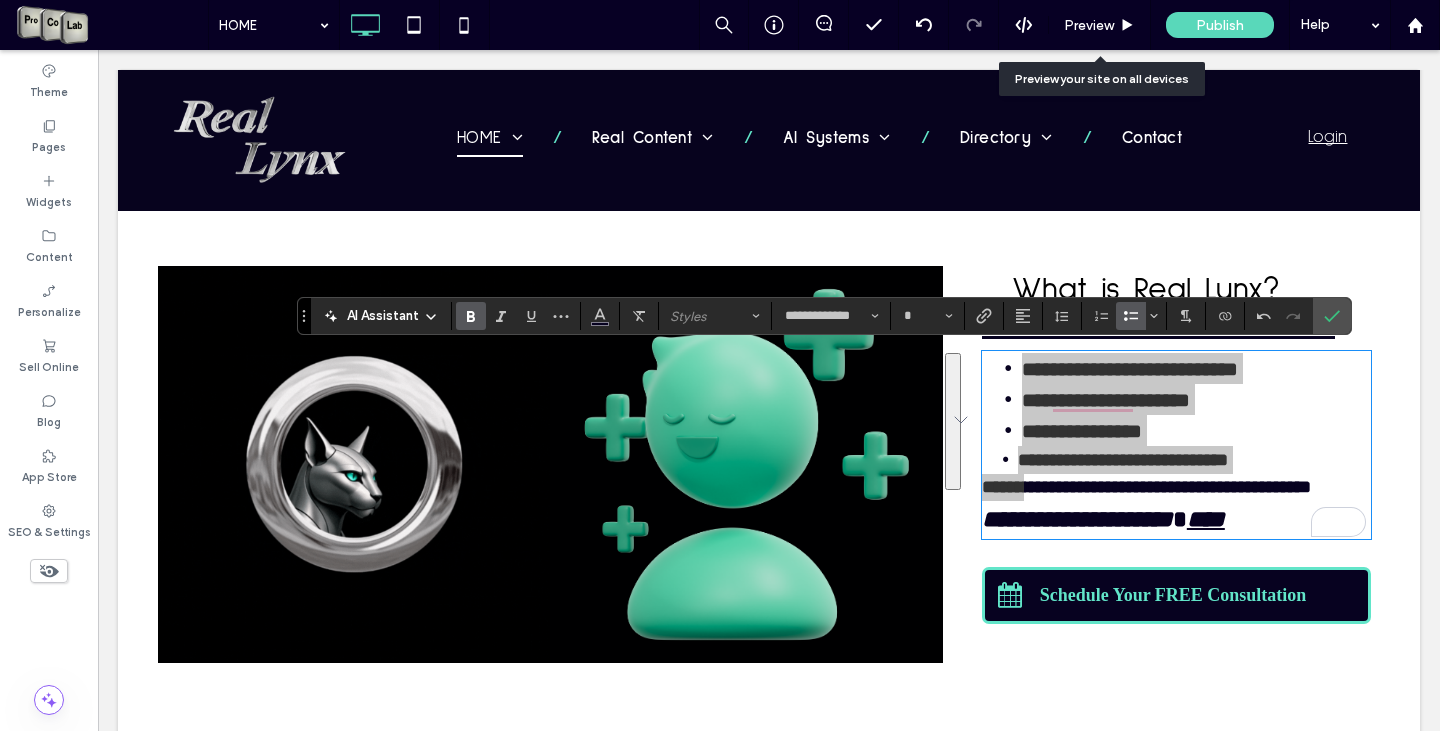 click 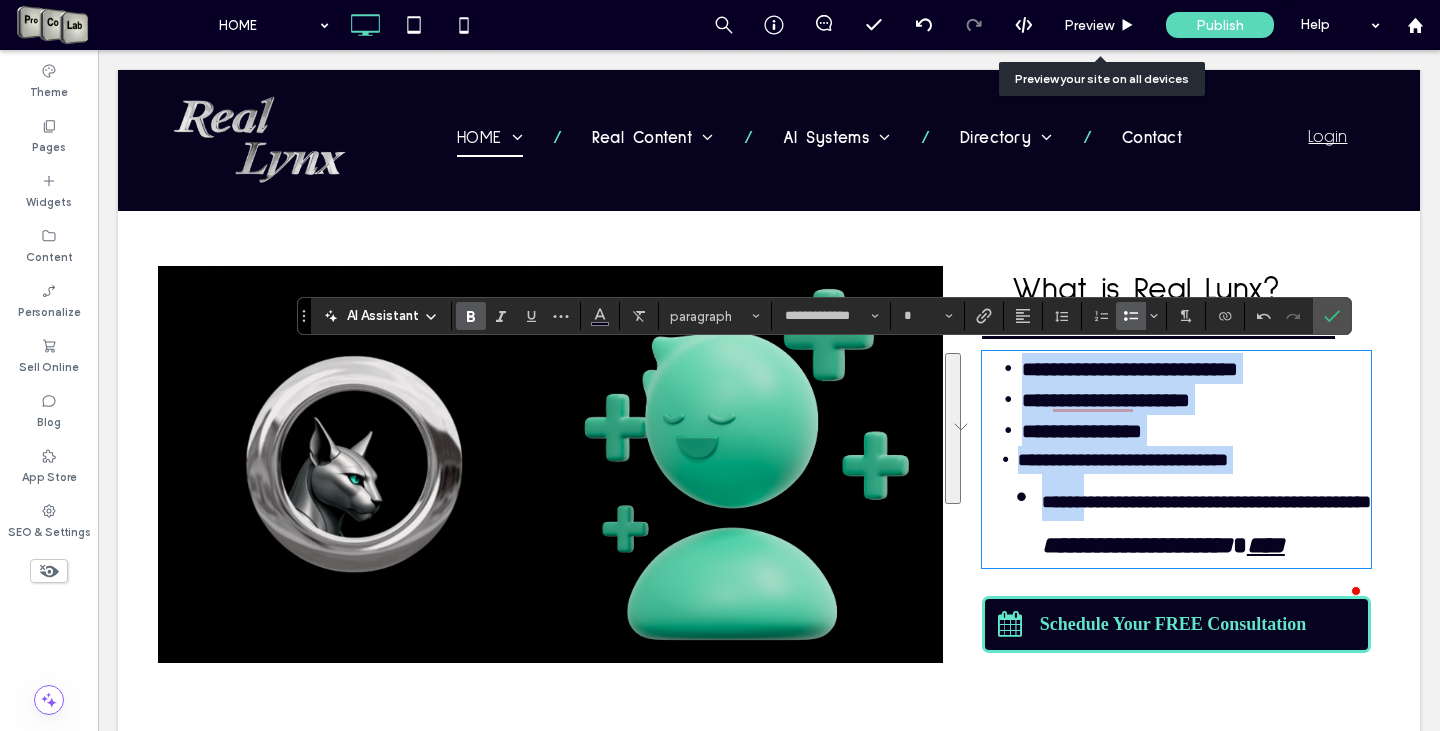 click on "**********" at bounding box center [1194, 460] 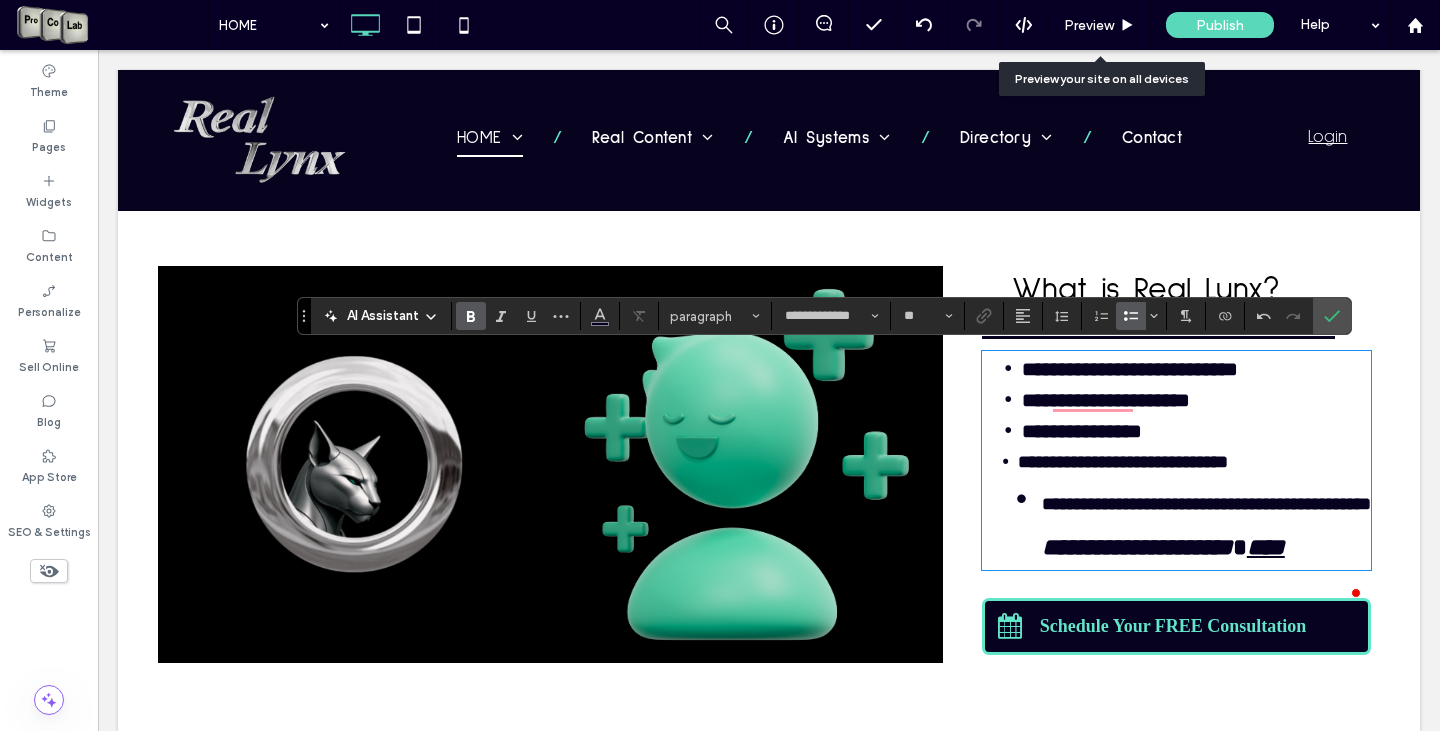 click on "**********" at bounding box center [1206, 504] 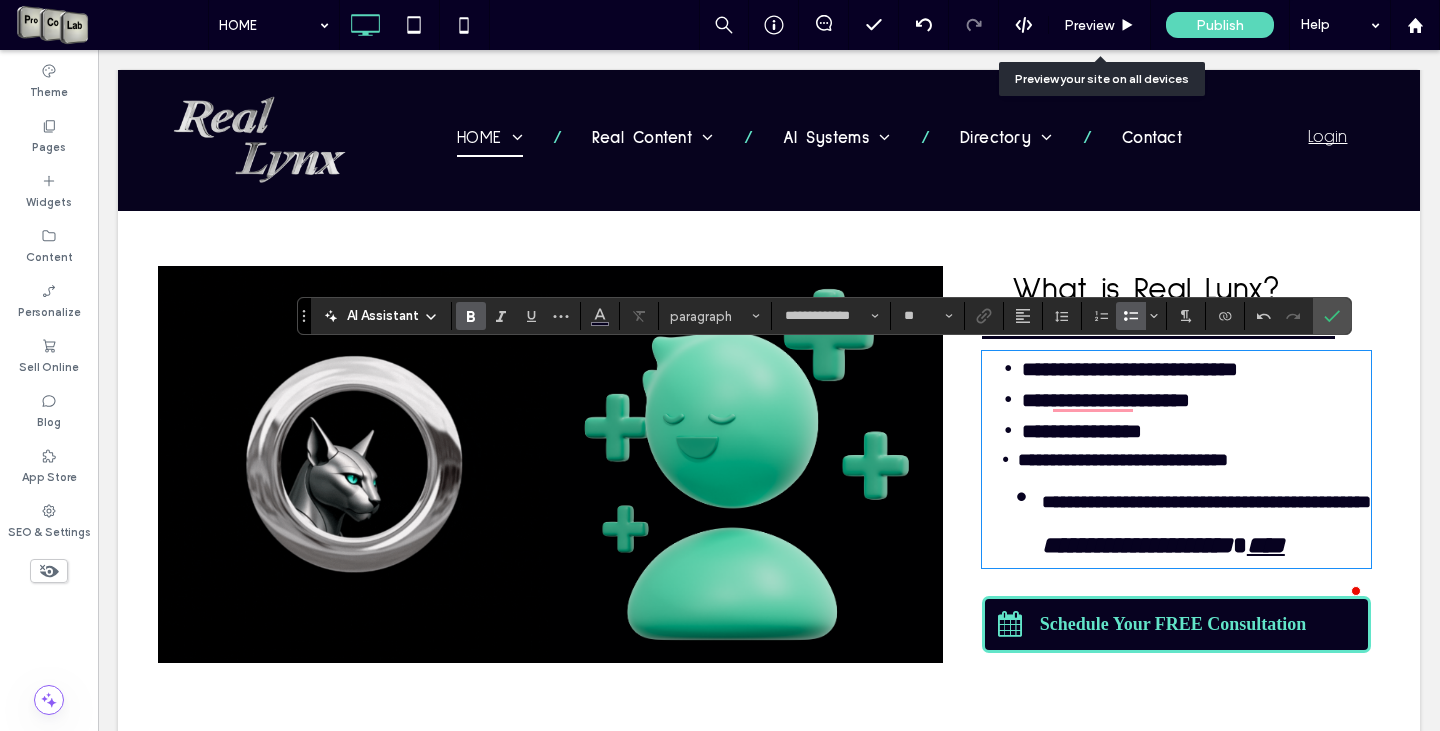 click on "**********" at bounding box center [1206, 502] 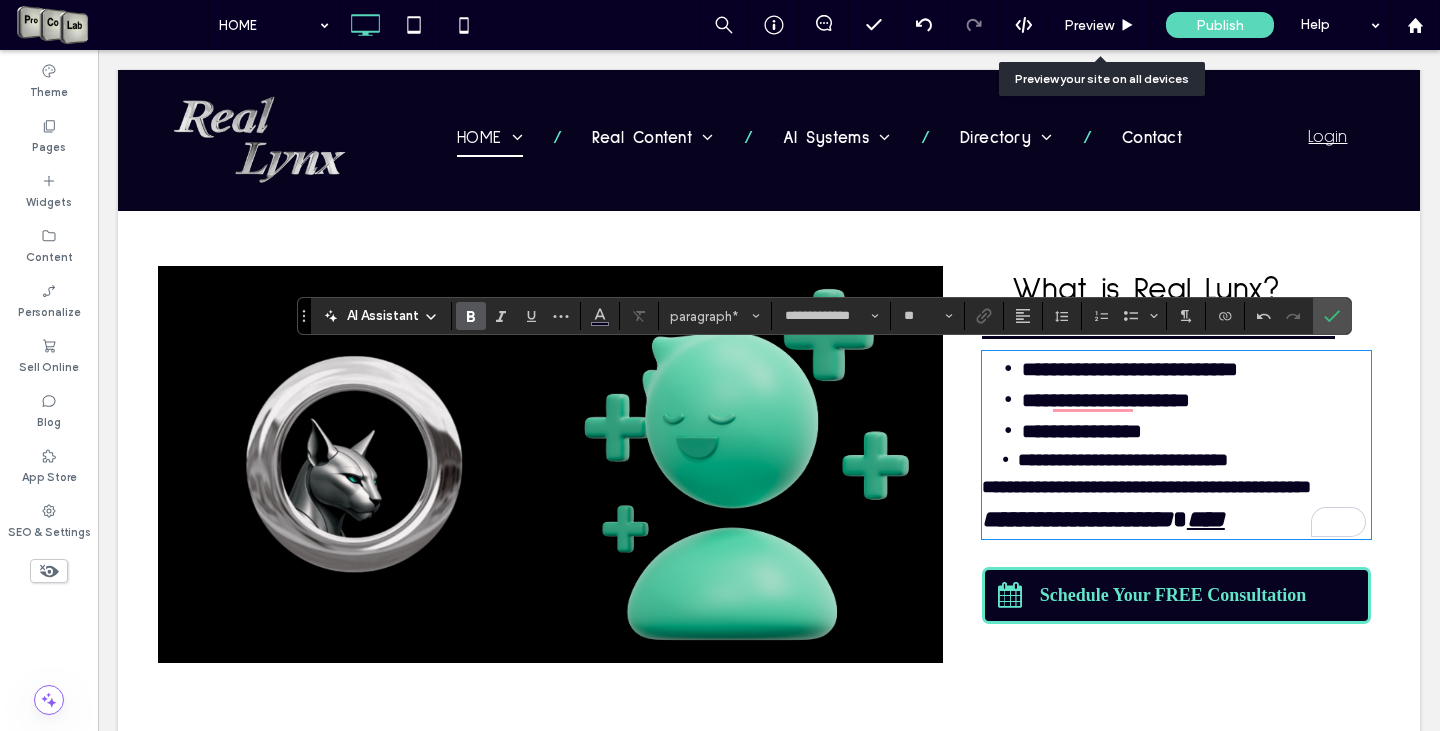 drag, startPoint x: 1007, startPoint y: 460, endPoint x: 1052, endPoint y: 504, distance: 62.936478 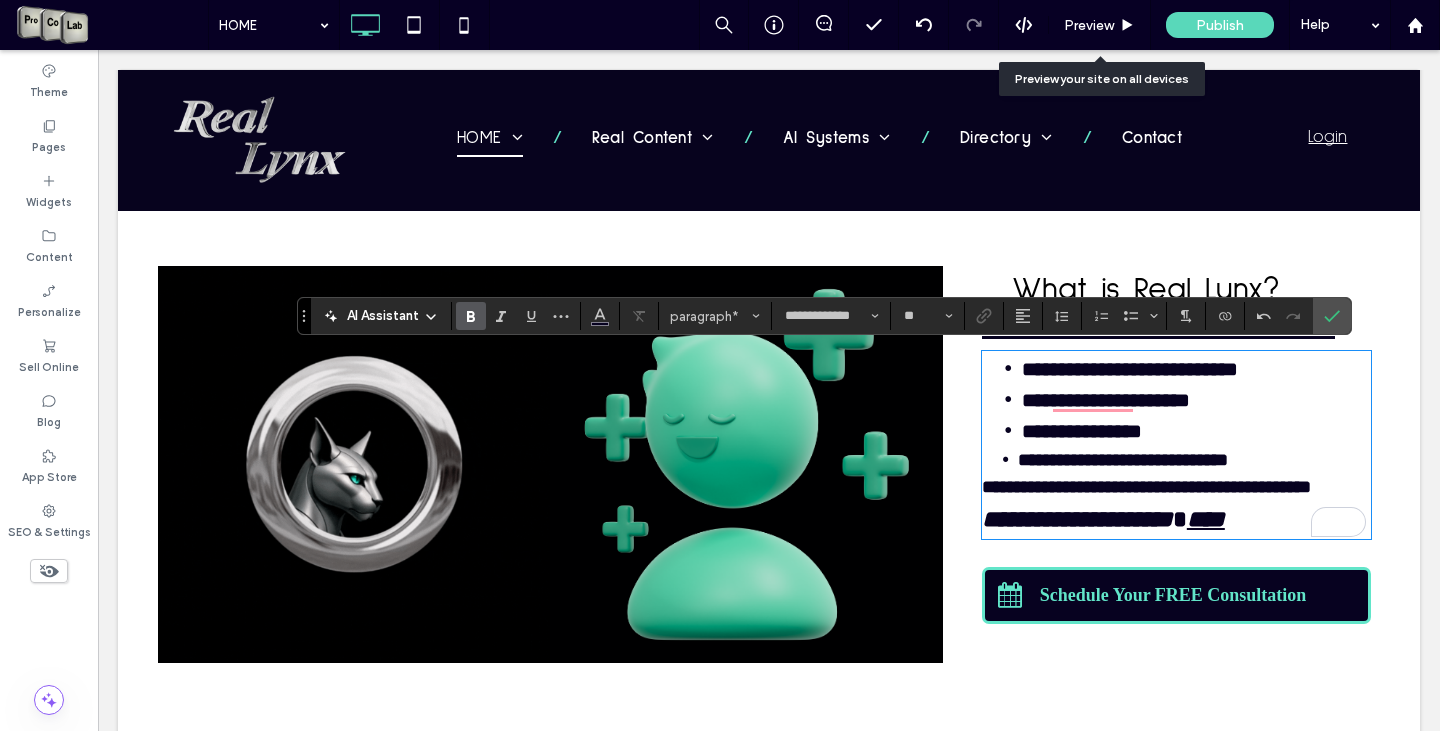 click on "**********" at bounding box center [1194, 460] 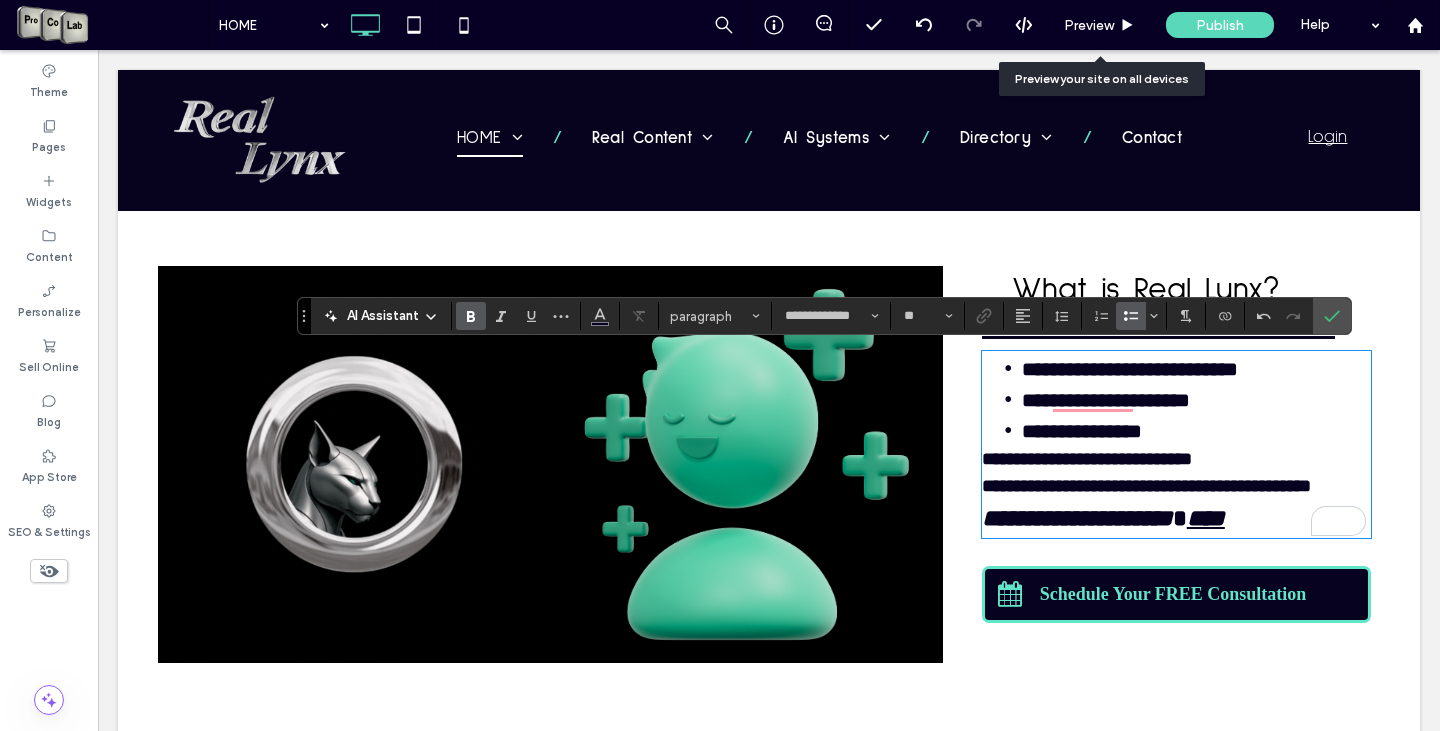 click on "**********" at bounding box center (1082, 431) 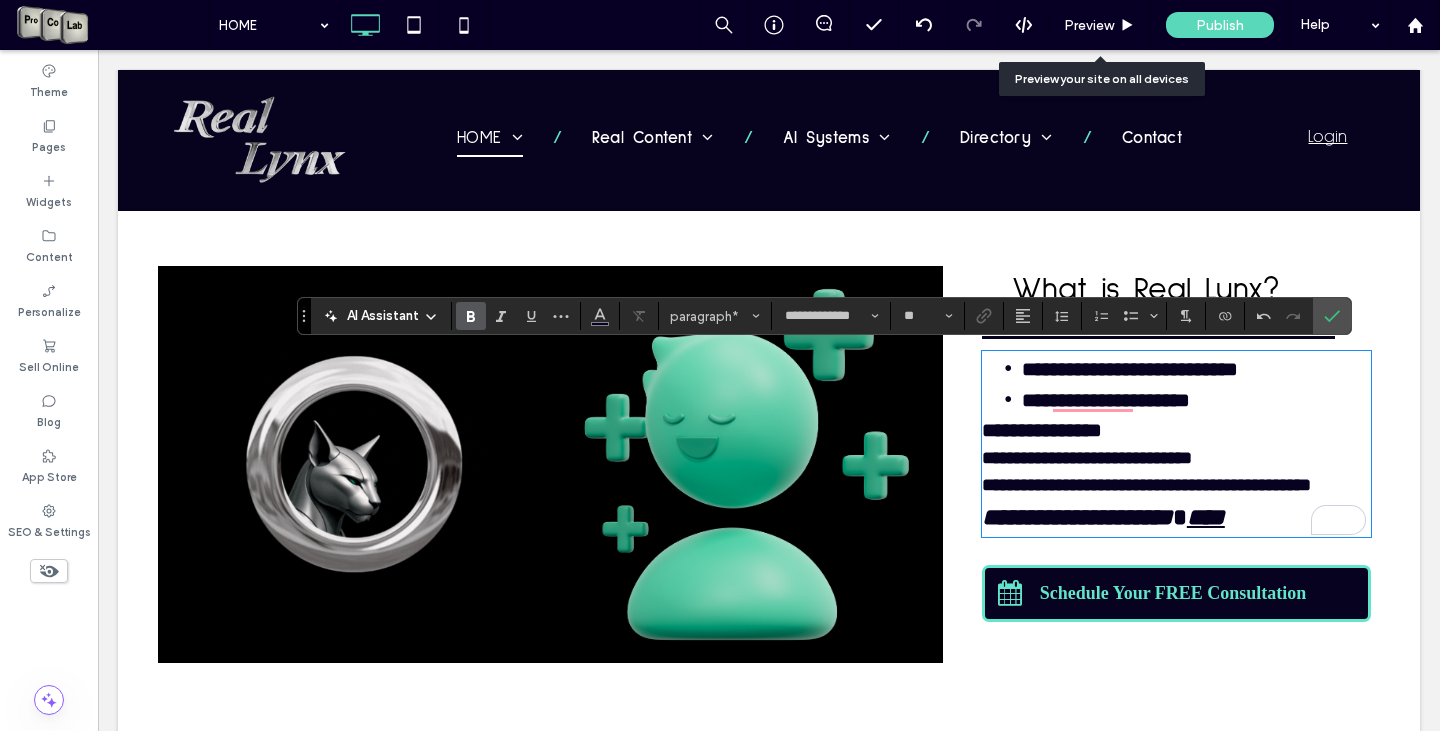 click on "**********" at bounding box center (1106, 400) 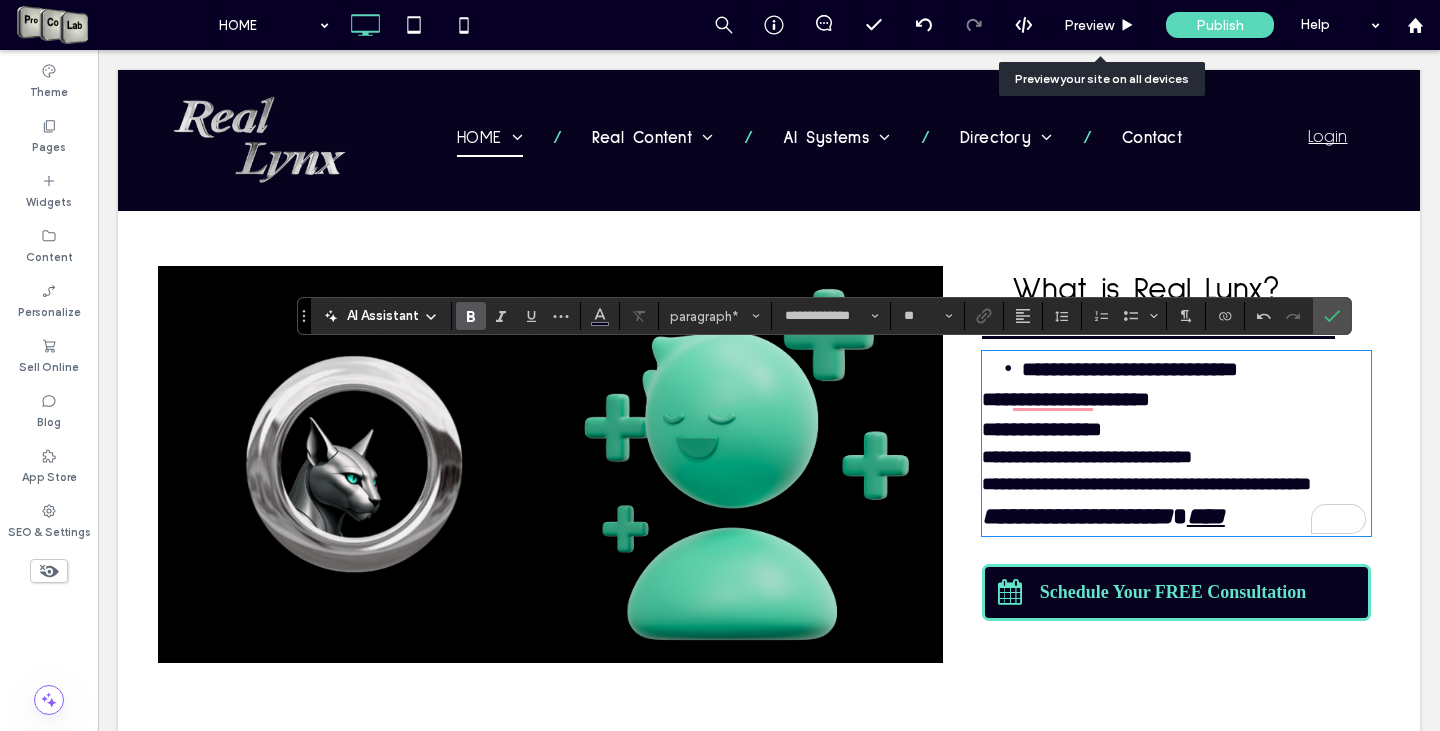 drag, startPoint x: 1016, startPoint y: 363, endPoint x: 1035, endPoint y: 393, distance: 35.510563 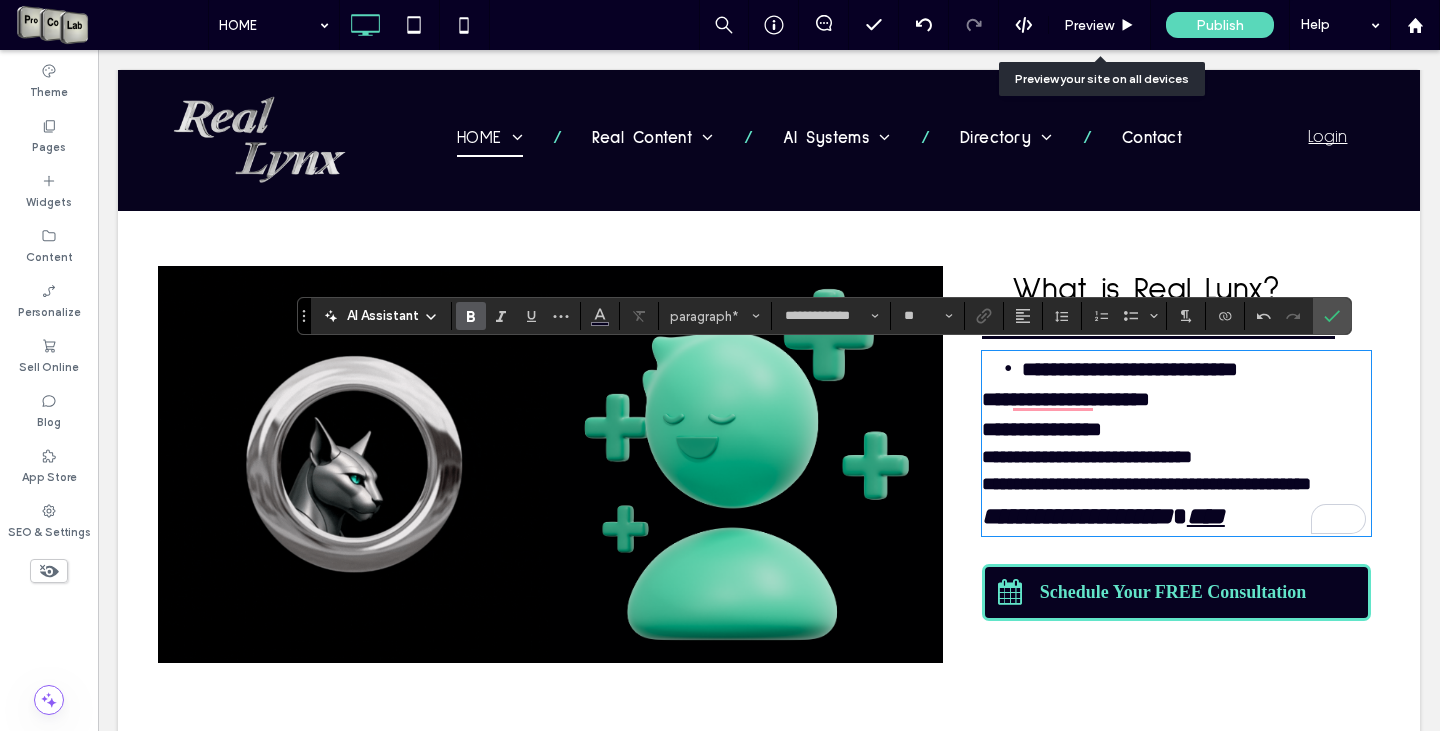 click on "**********" at bounding box center (1130, 369) 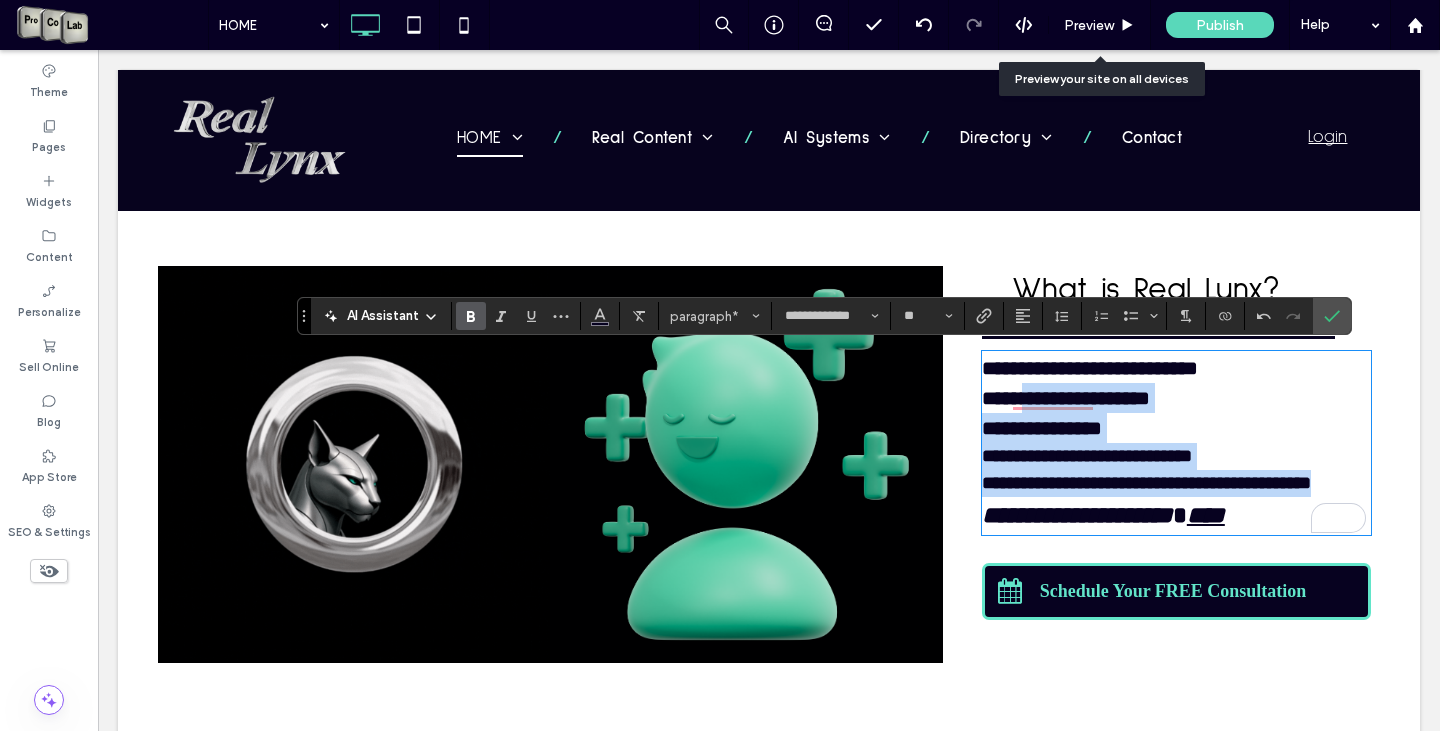 type on "*" 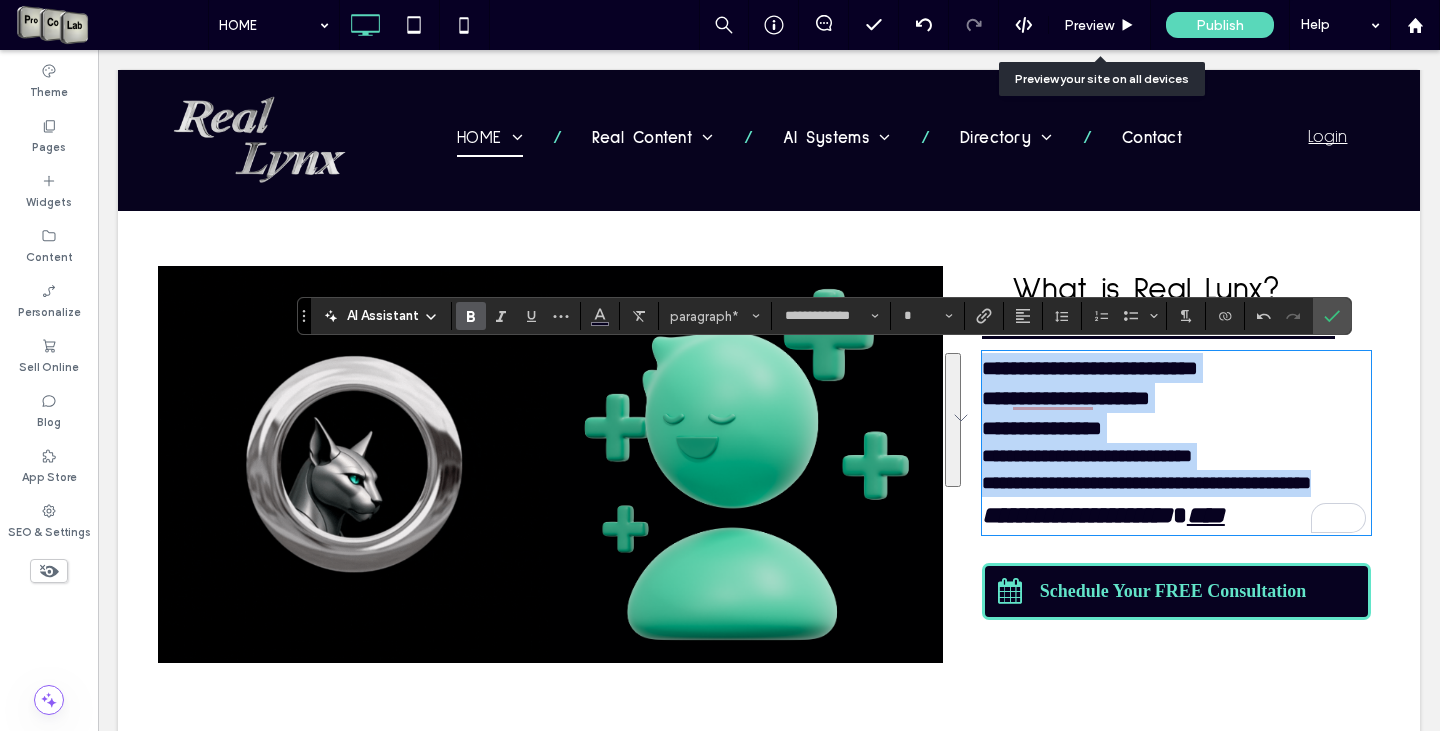 drag, startPoint x: 1354, startPoint y: 482, endPoint x: 969, endPoint y: 364, distance: 402.67728 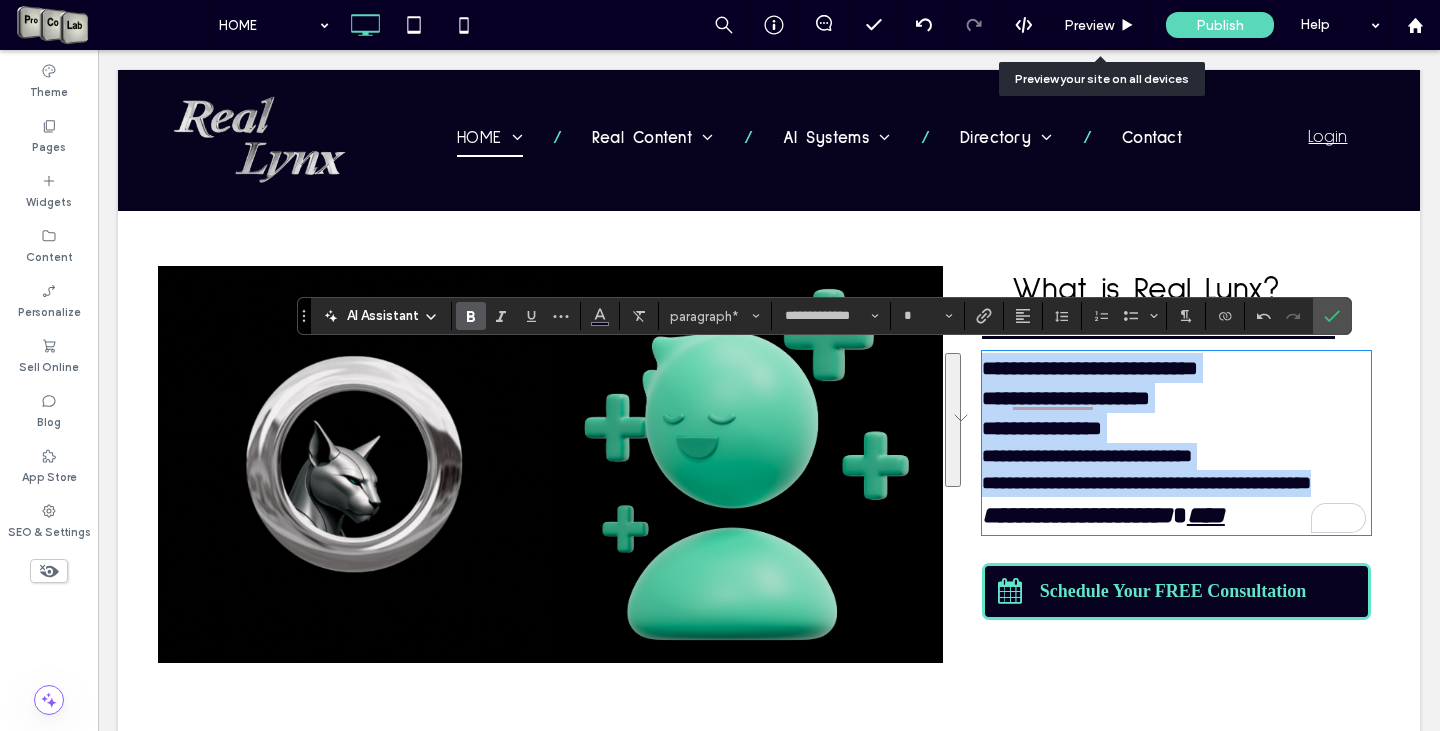 click on "**********" at bounding box center [1176, 464] 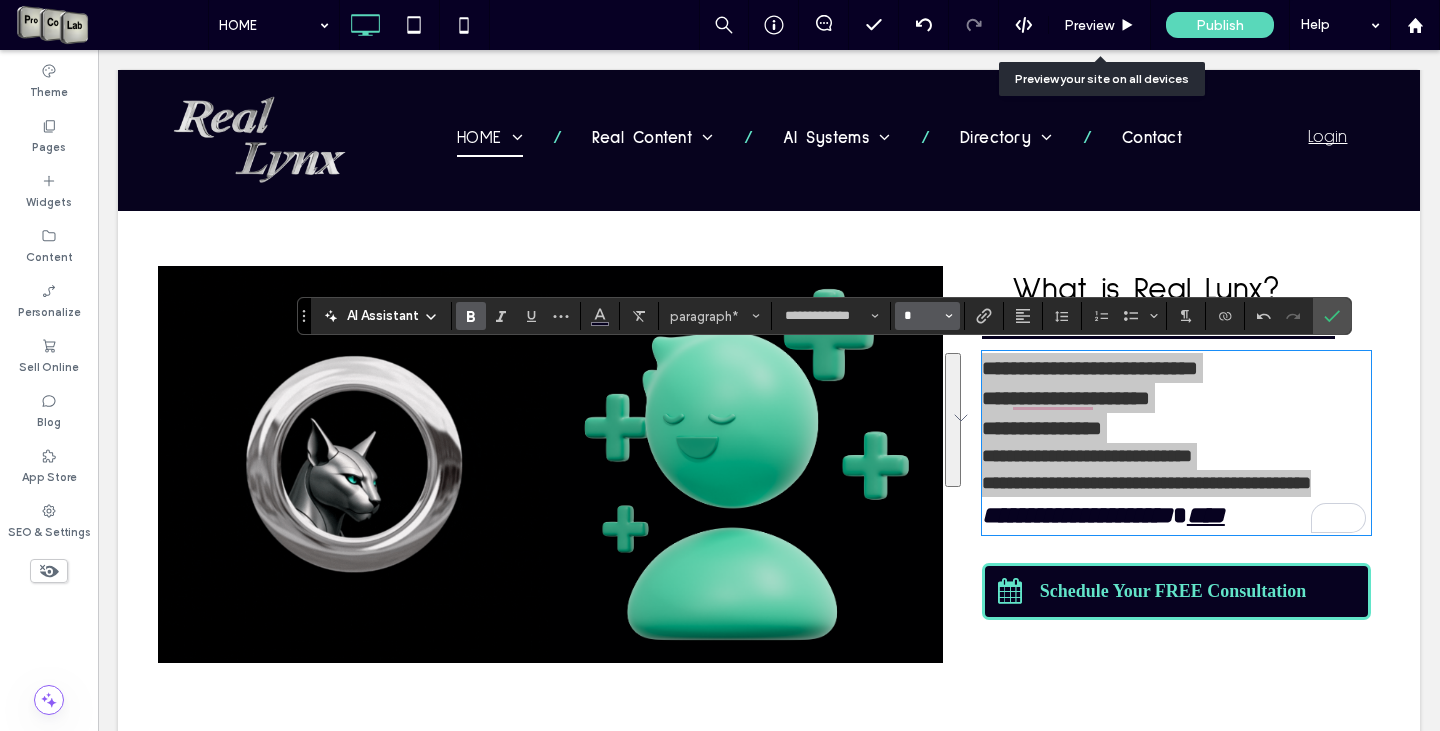 click on "*" at bounding box center (921, 316) 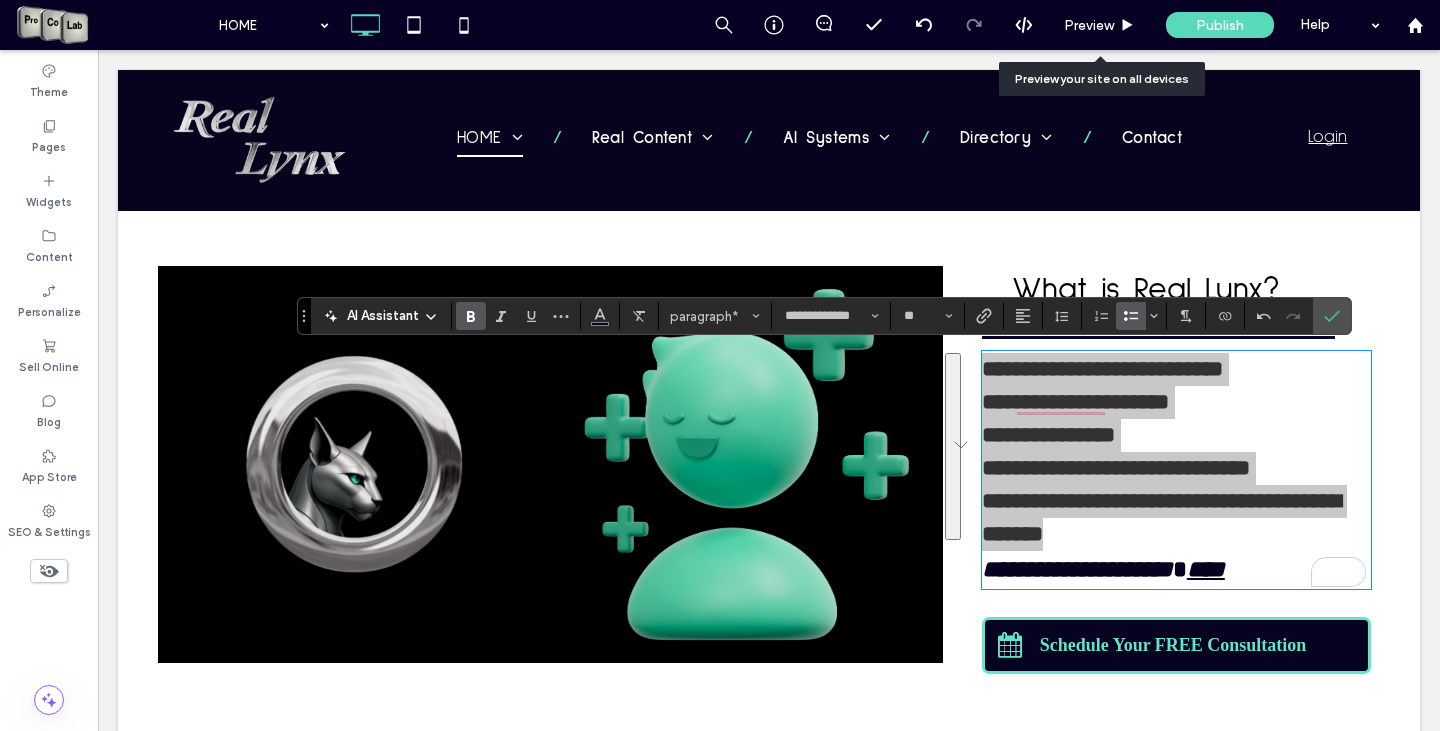 click 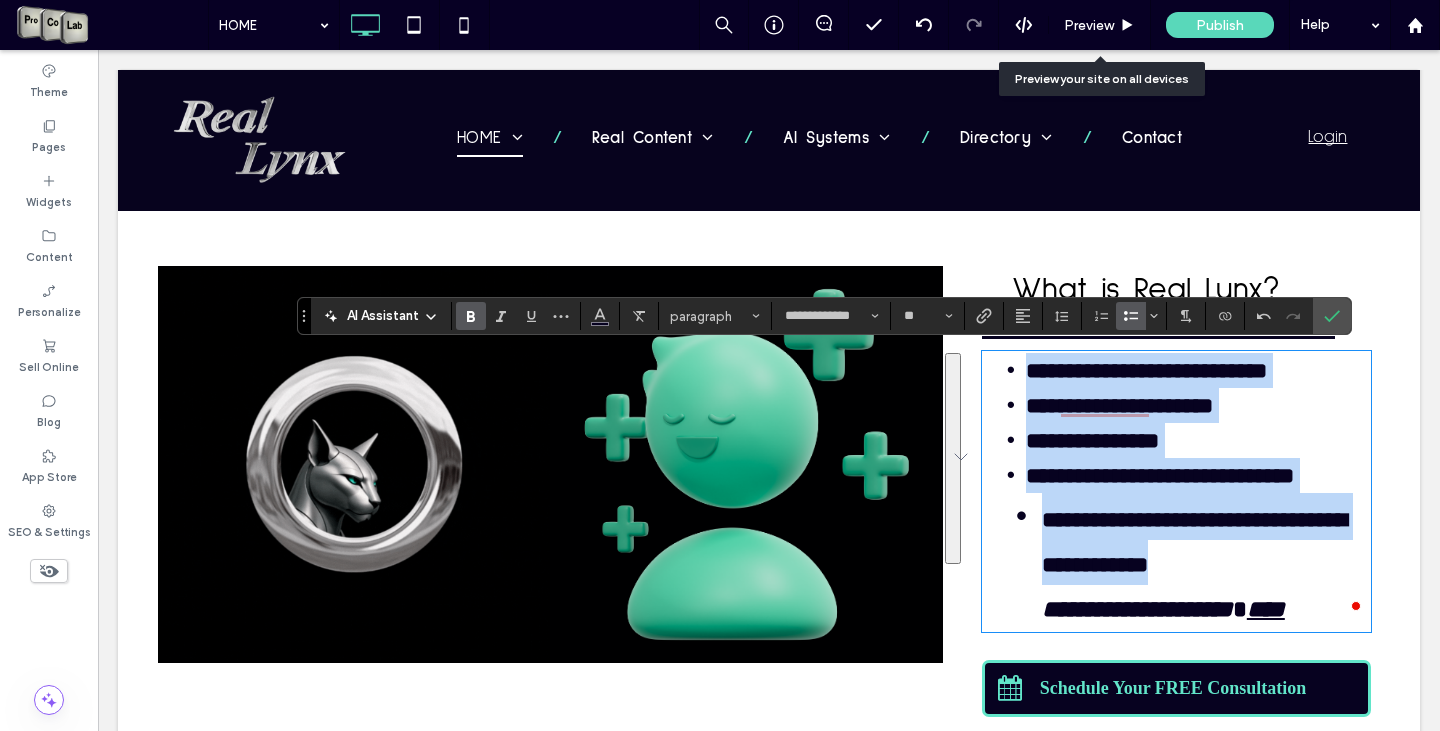 click on "**********" at bounding box center (1206, 561) 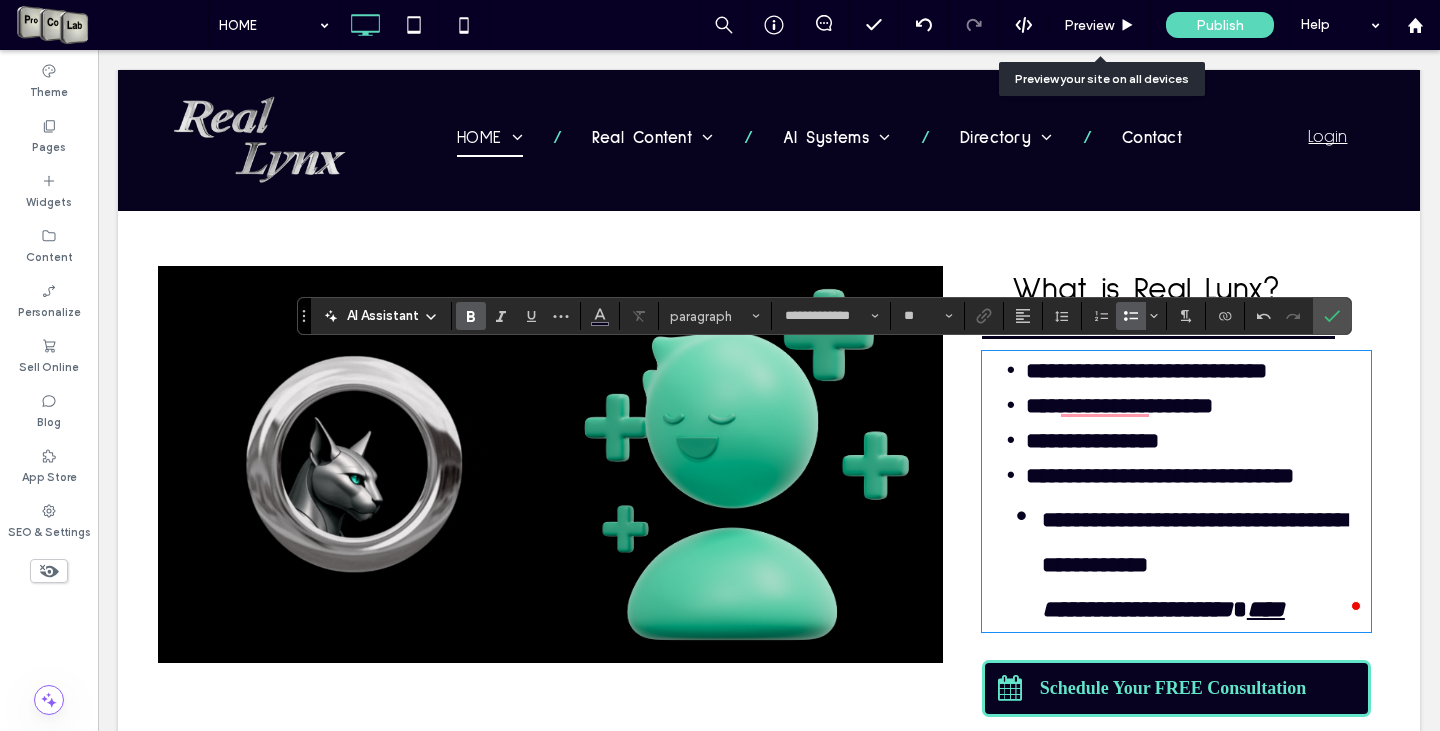 click on "**********" at bounding box center [1146, 371] 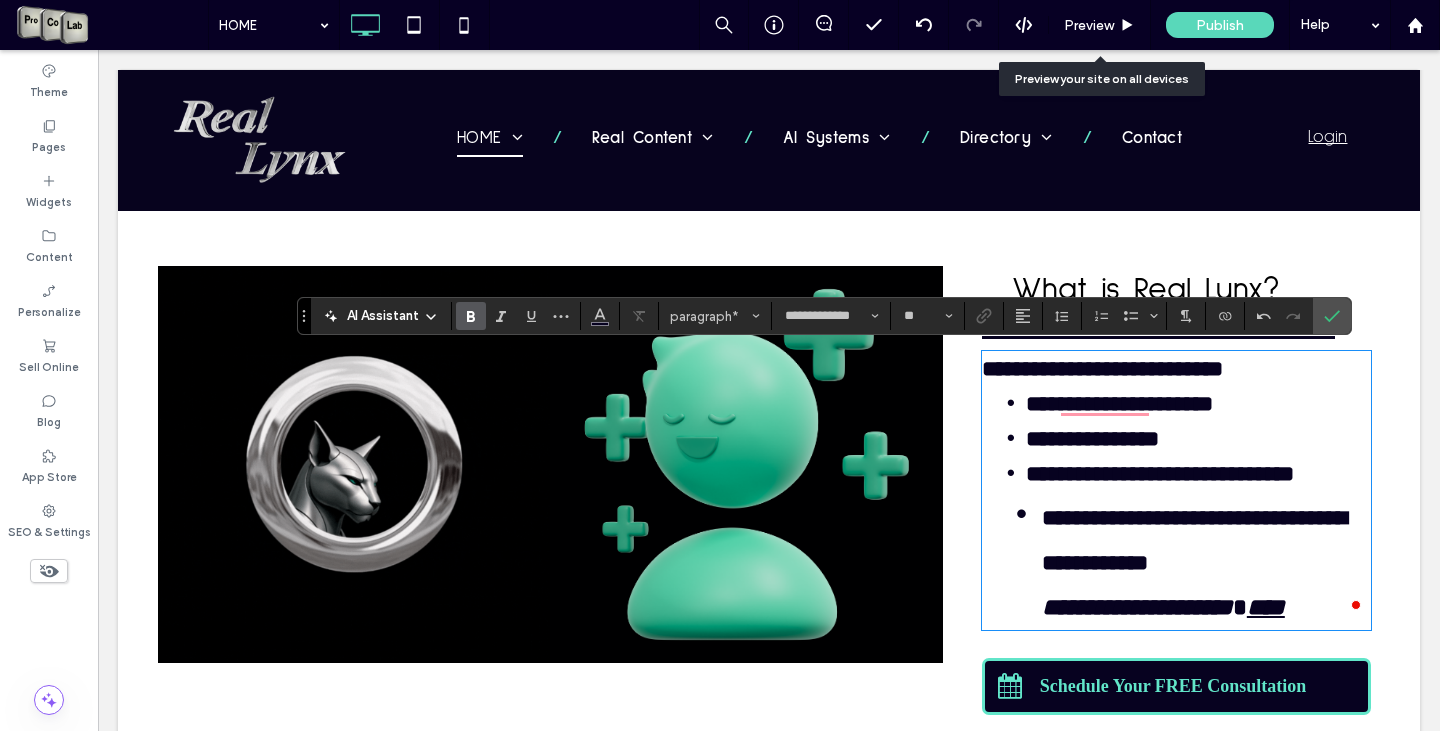 click on "**********" at bounding box center [1119, 404] 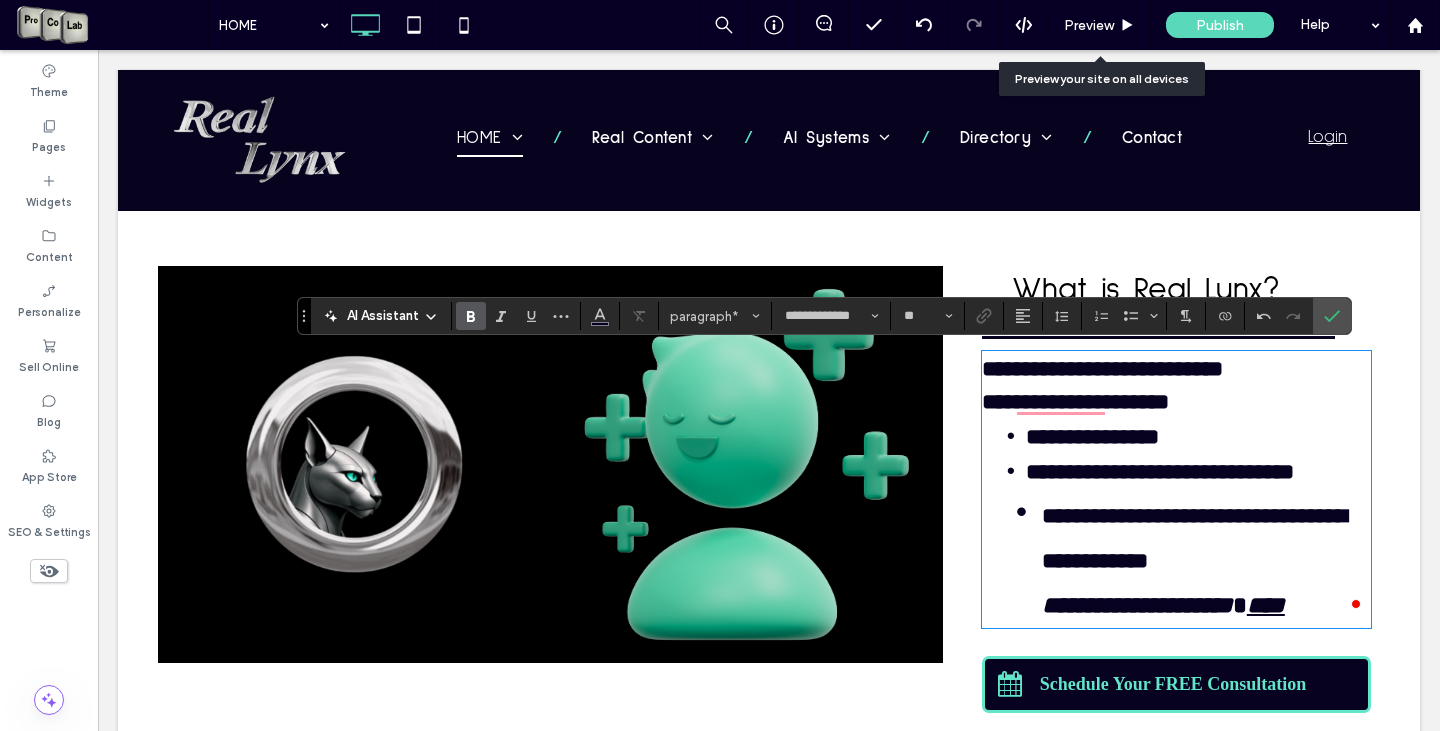 click on "**********" at bounding box center [1092, 437] 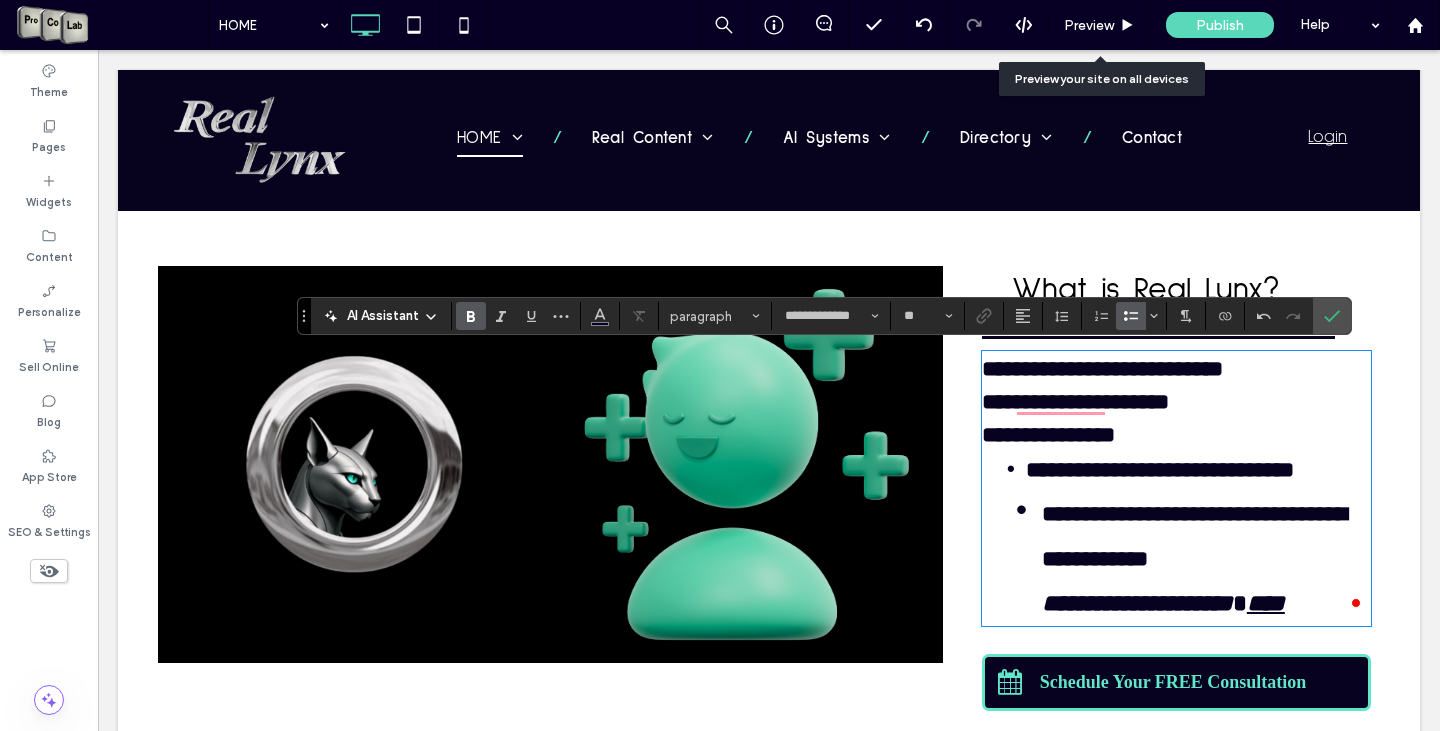 click on "**********" at bounding box center (1160, 470) 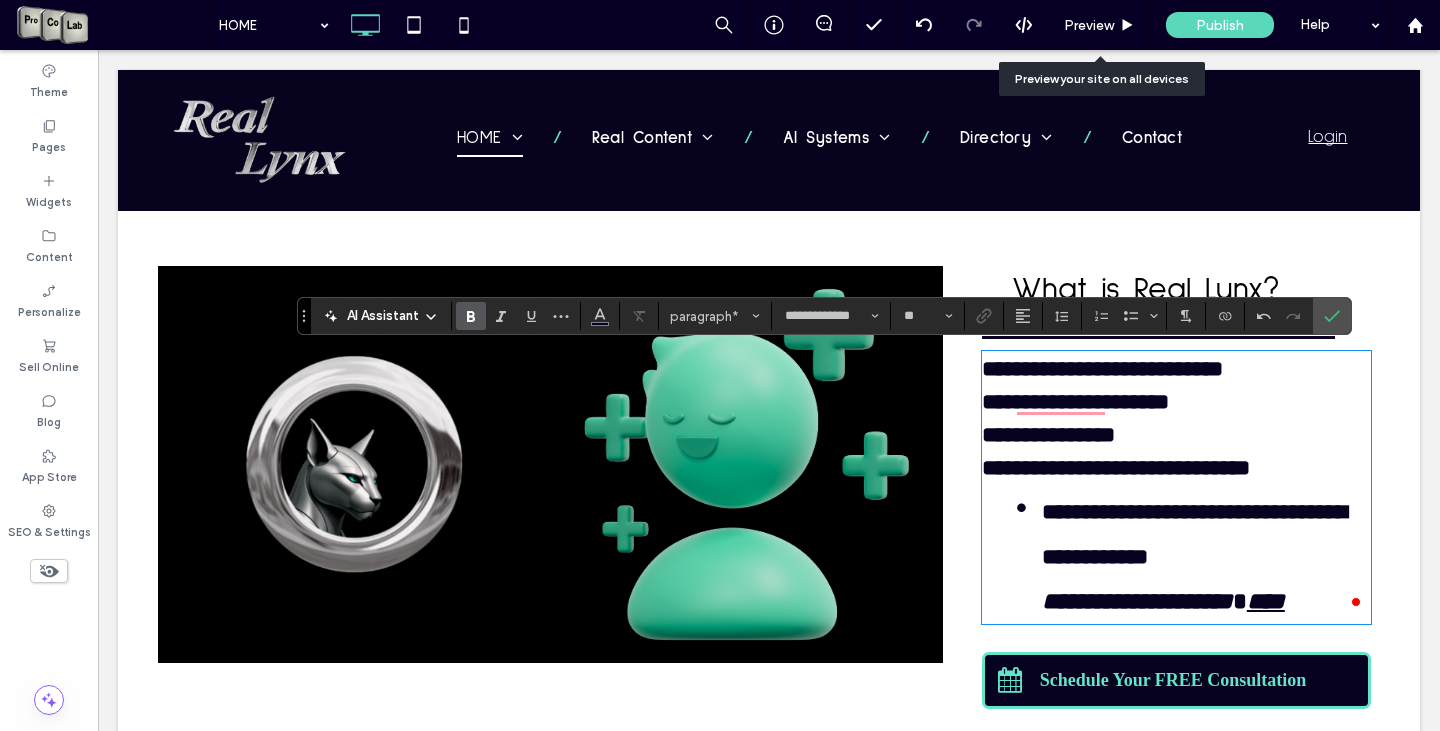 click on "**********" at bounding box center [1206, 553] 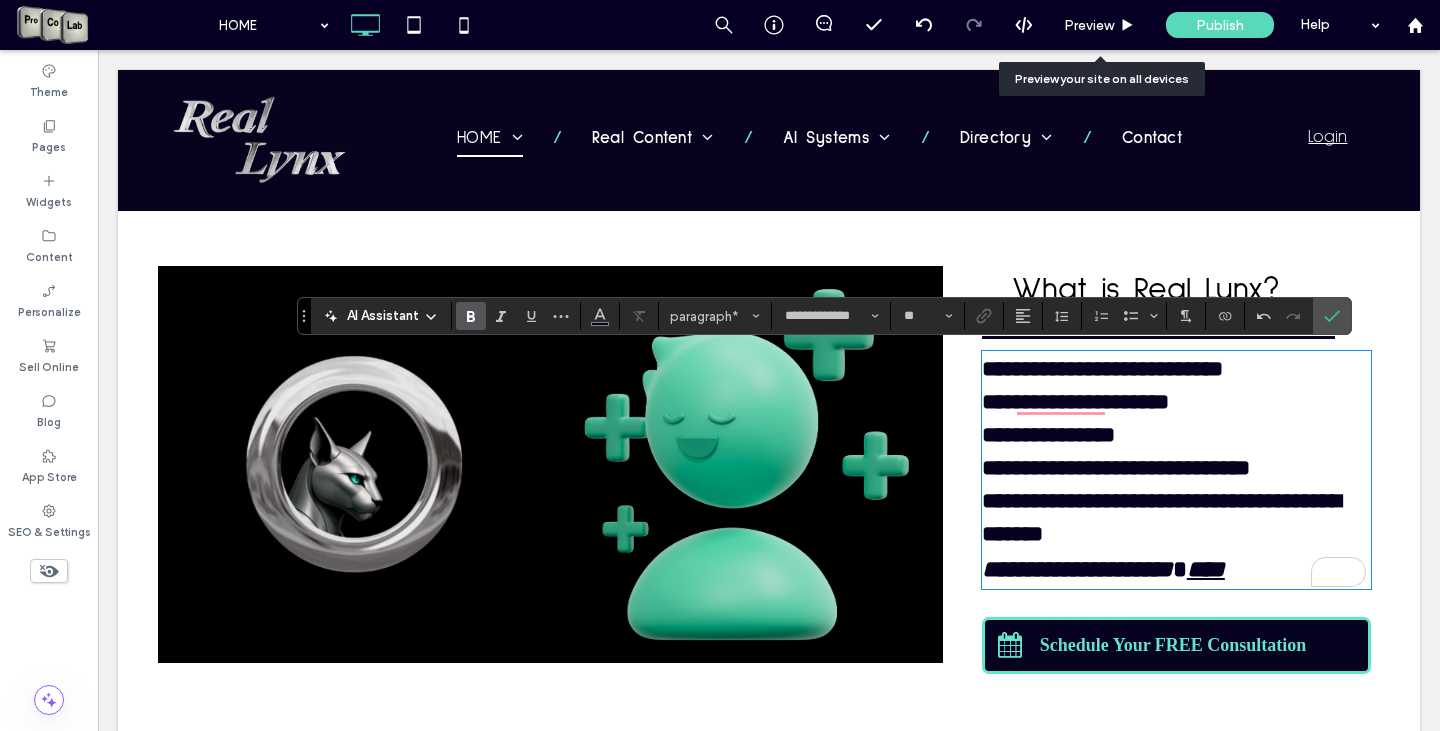 click on "**********" at bounding box center (1176, 536) 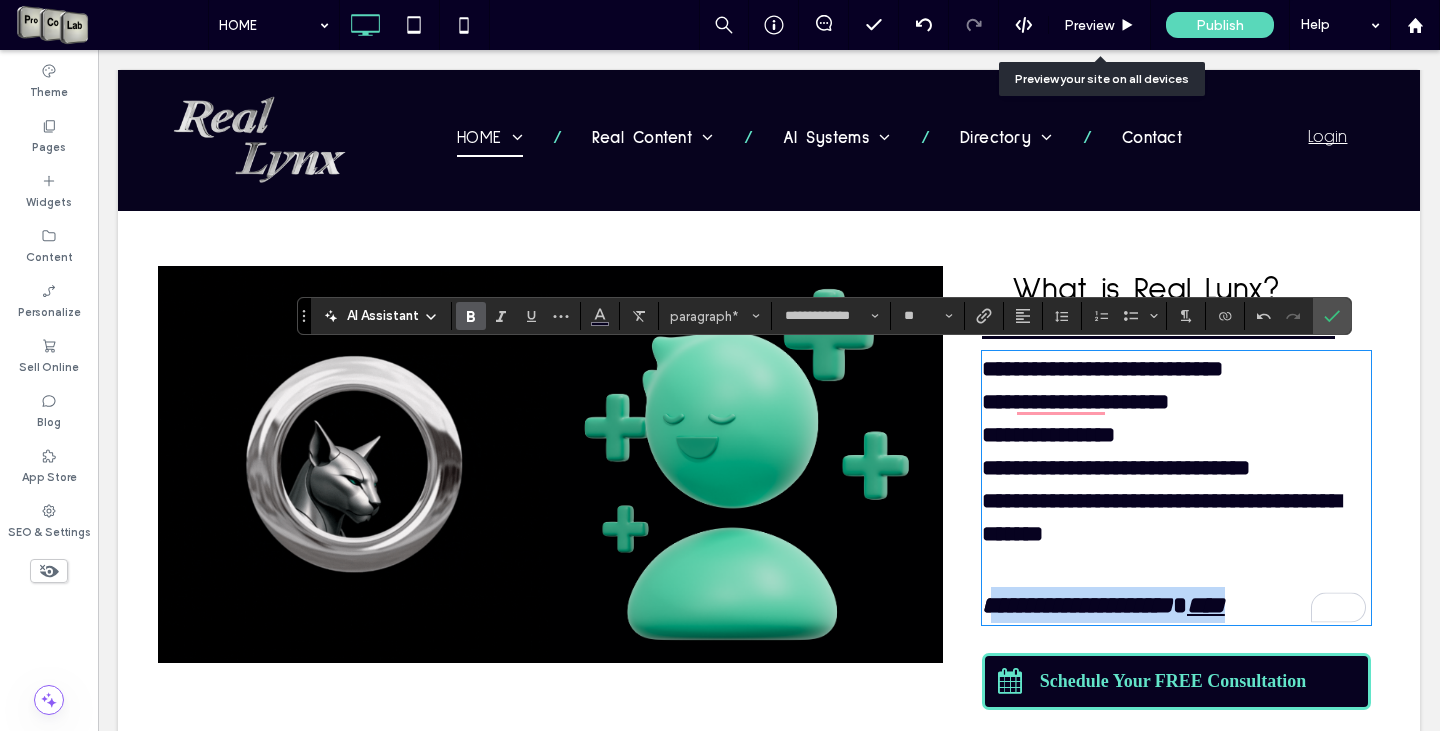 drag, startPoint x: 978, startPoint y: 599, endPoint x: 1276, endPoint y: 604, distance: 298.04193 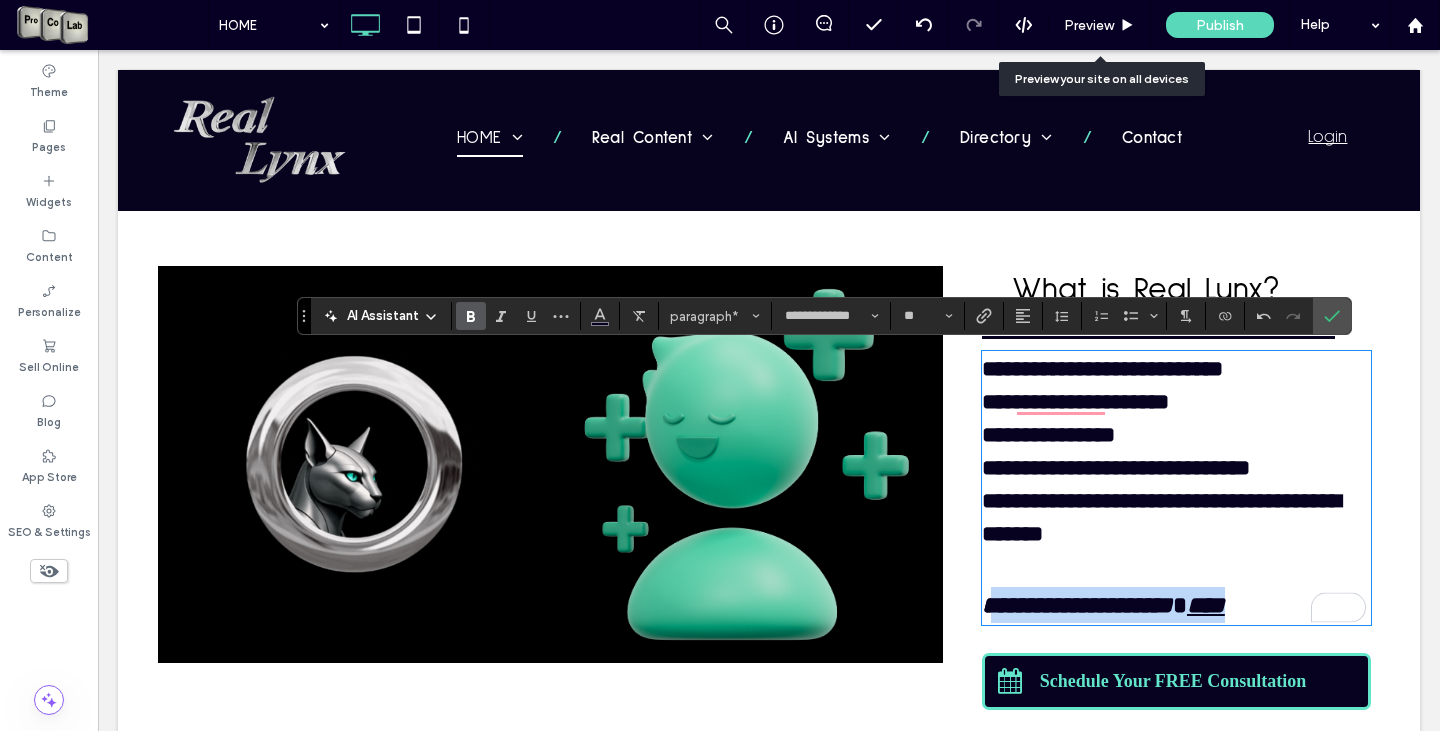 click on "**********" at bounding box center (1176, 587) 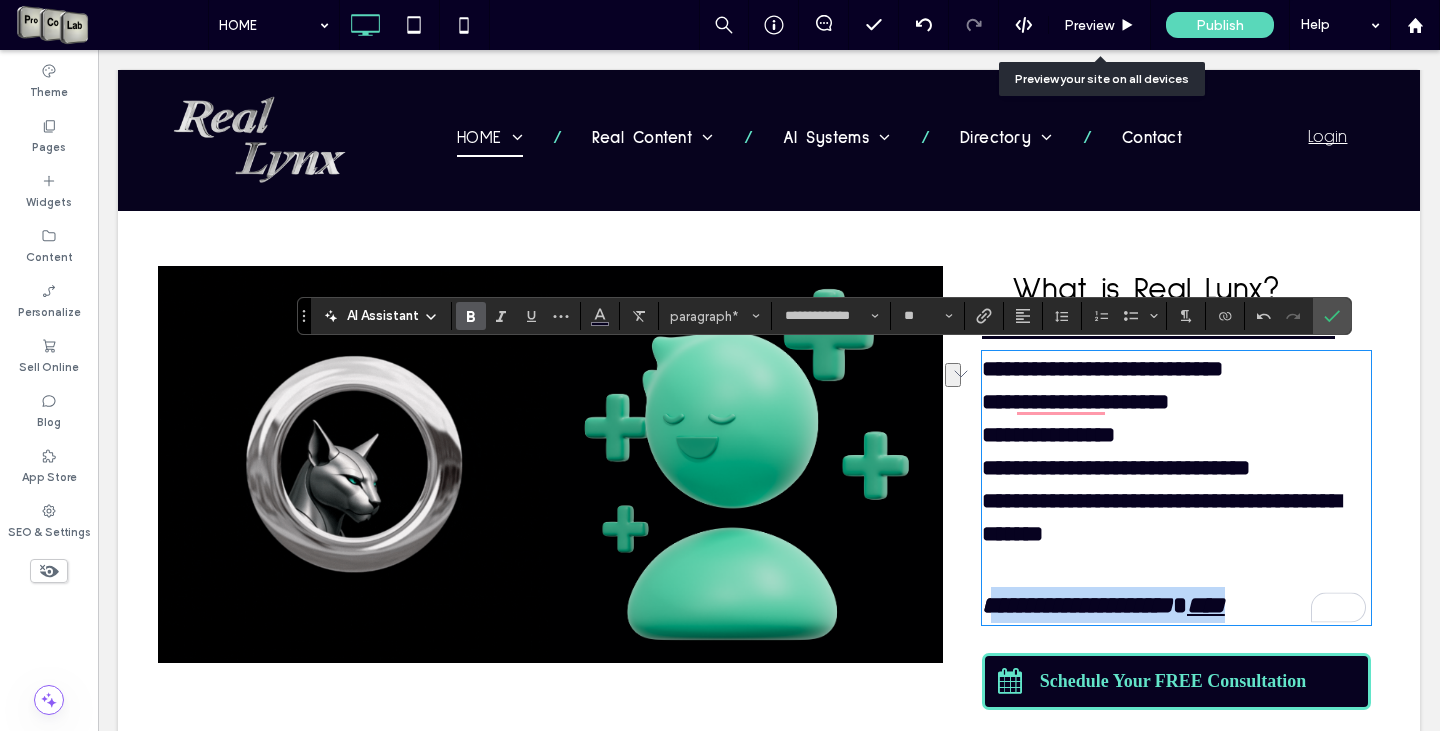click on "**********" at bounding box center (1077, 605) 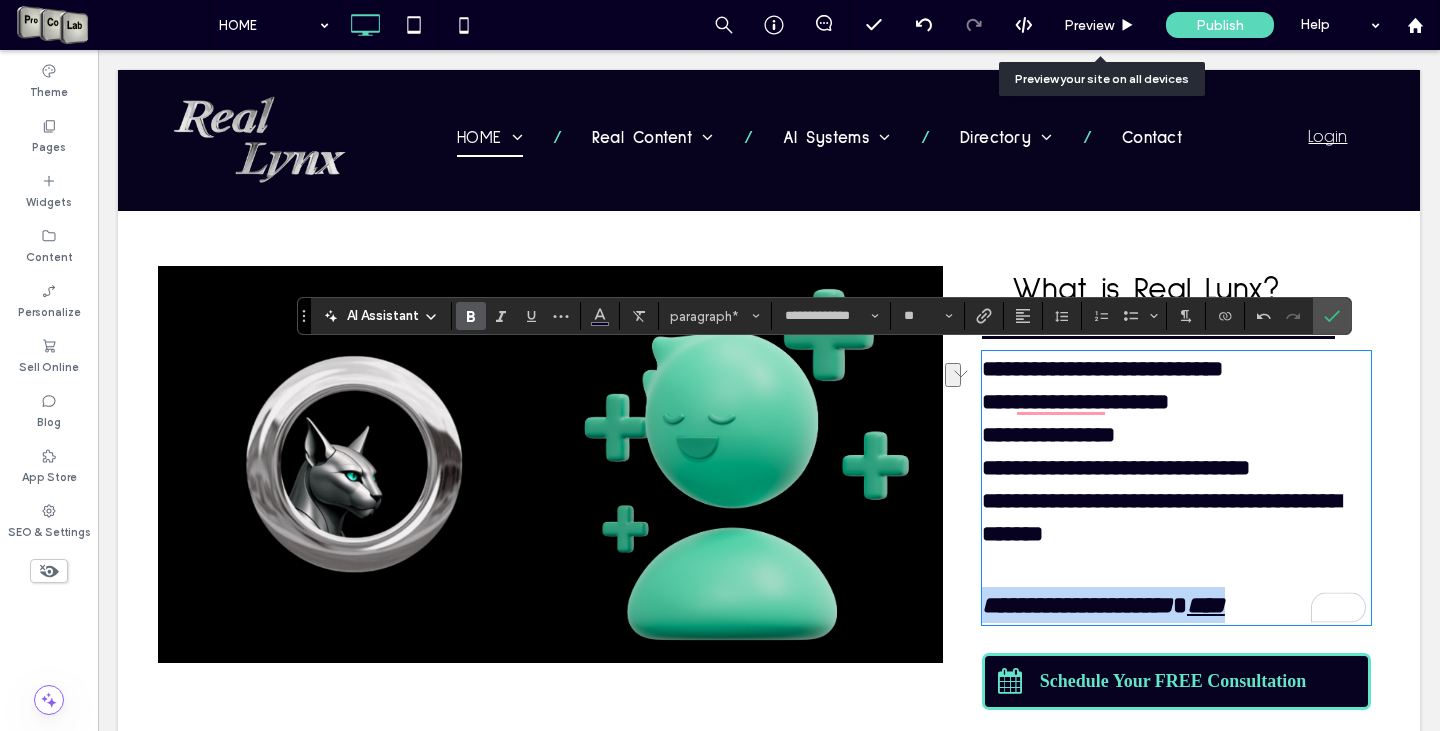 drag, startPoint x: 975, startPoint y: 602, endPoint x: 1105, endPoint y: 489, distance: 172.24692 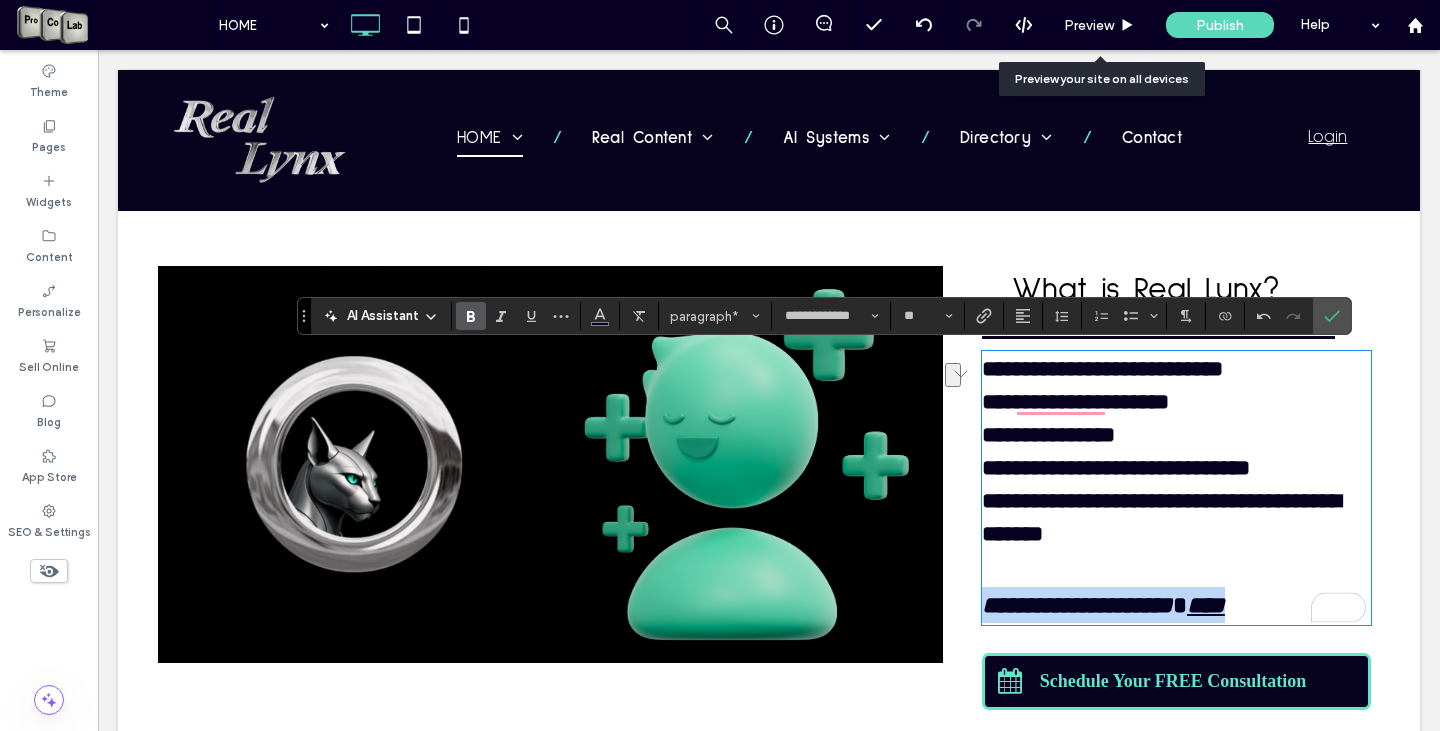 click on "**********" at bounding box center [1176, 587] 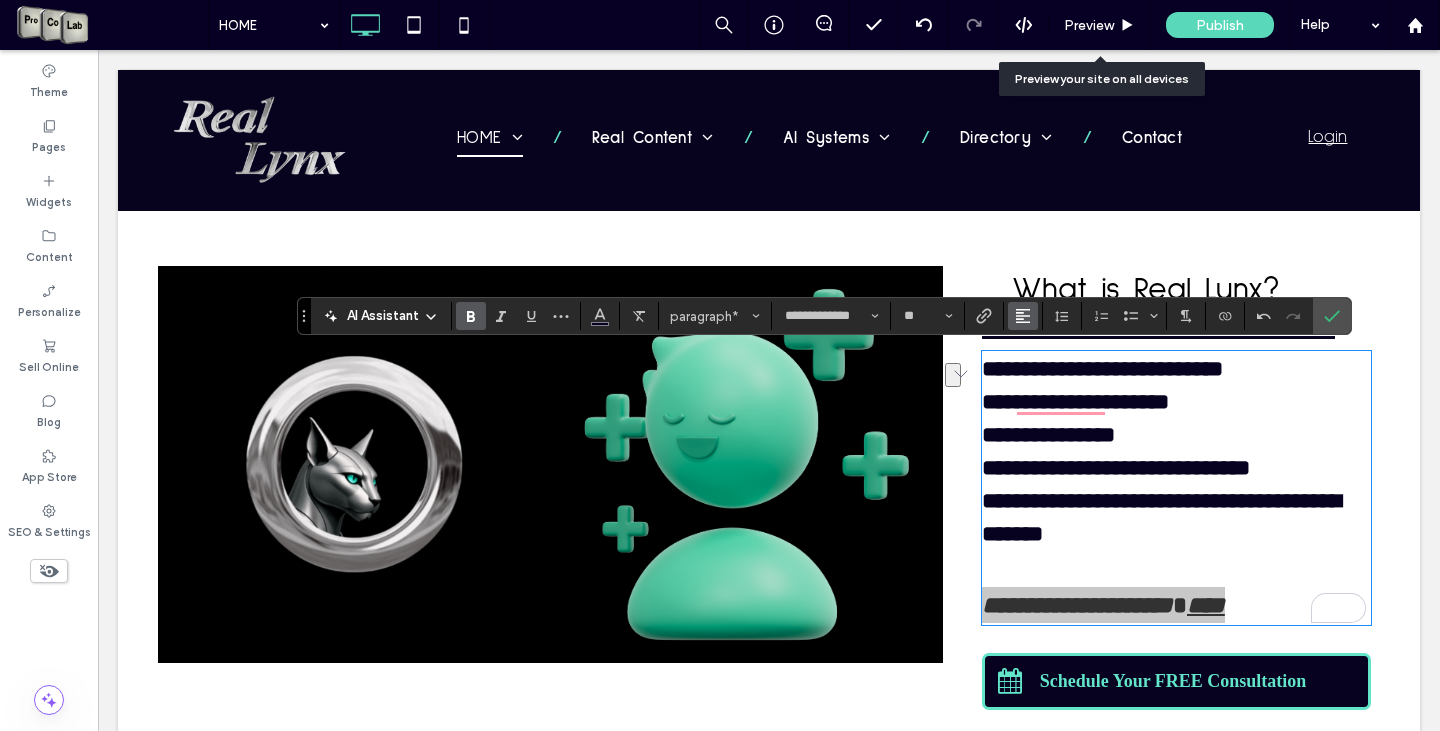 click 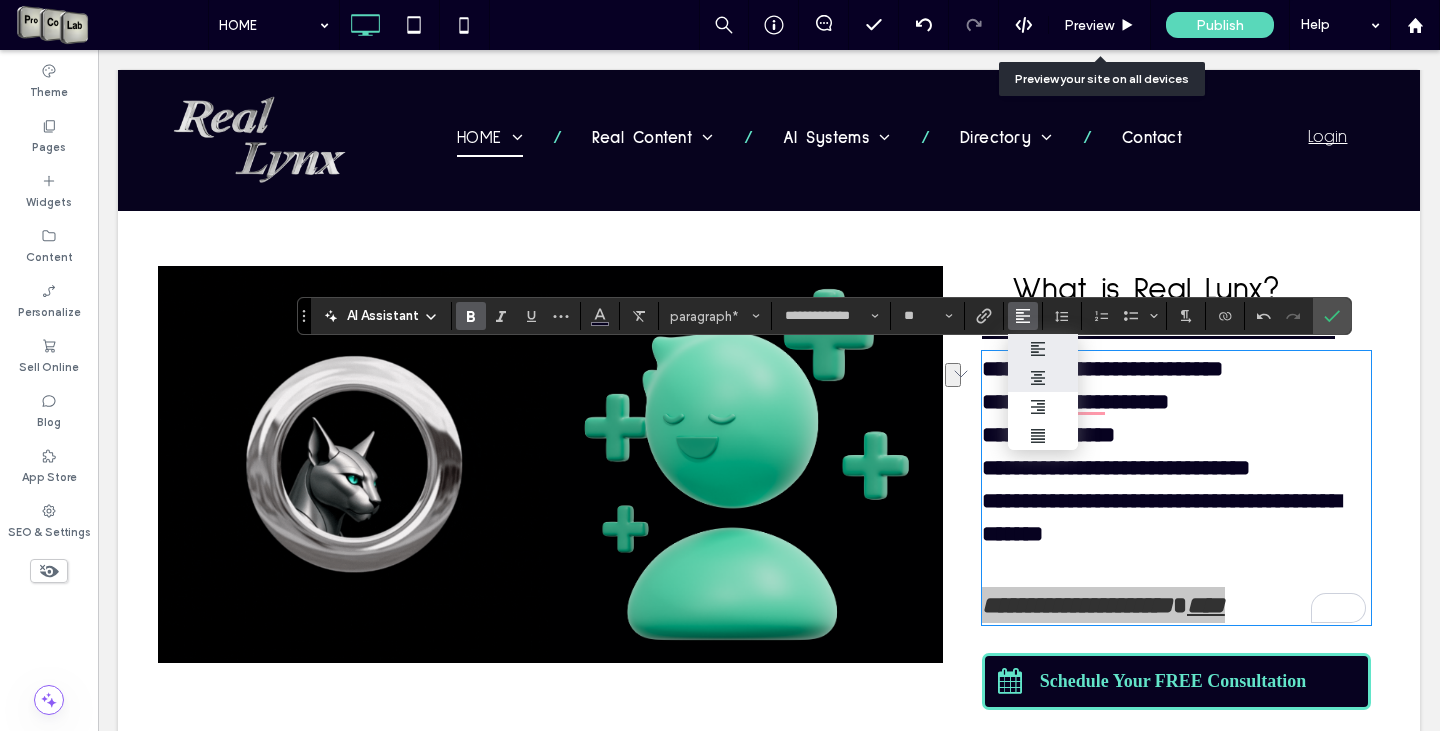 click at bounding box center (1043, 377) 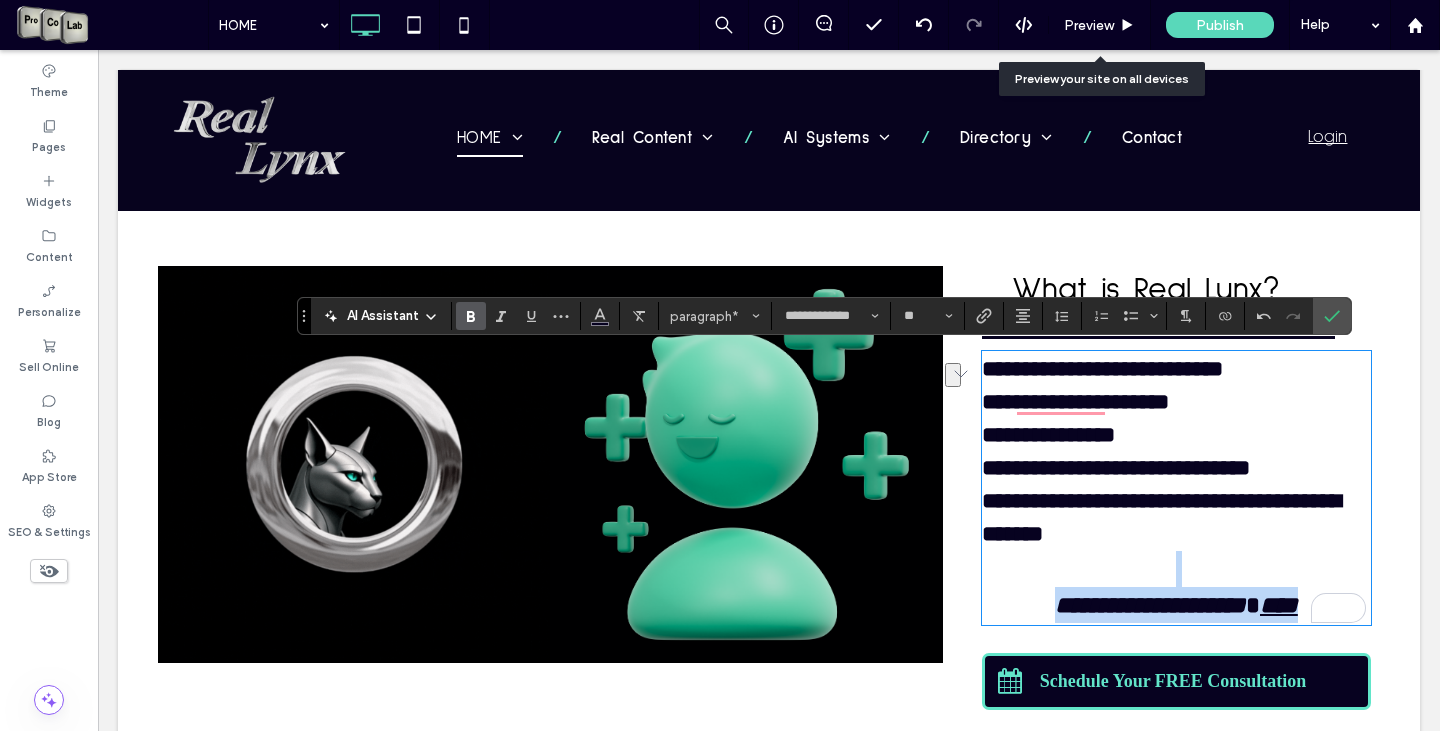 type on "**" 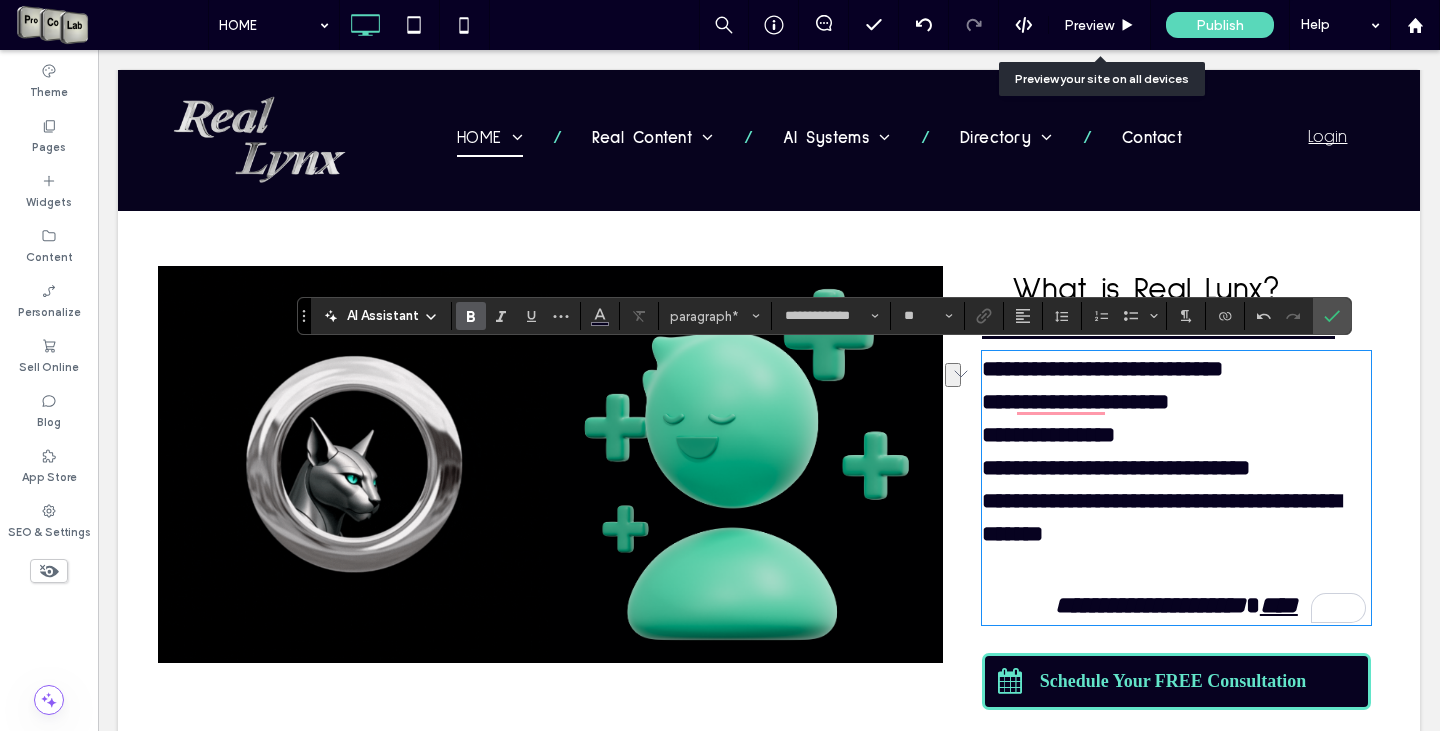 click on "**********" at bounding box center [1161, 517] 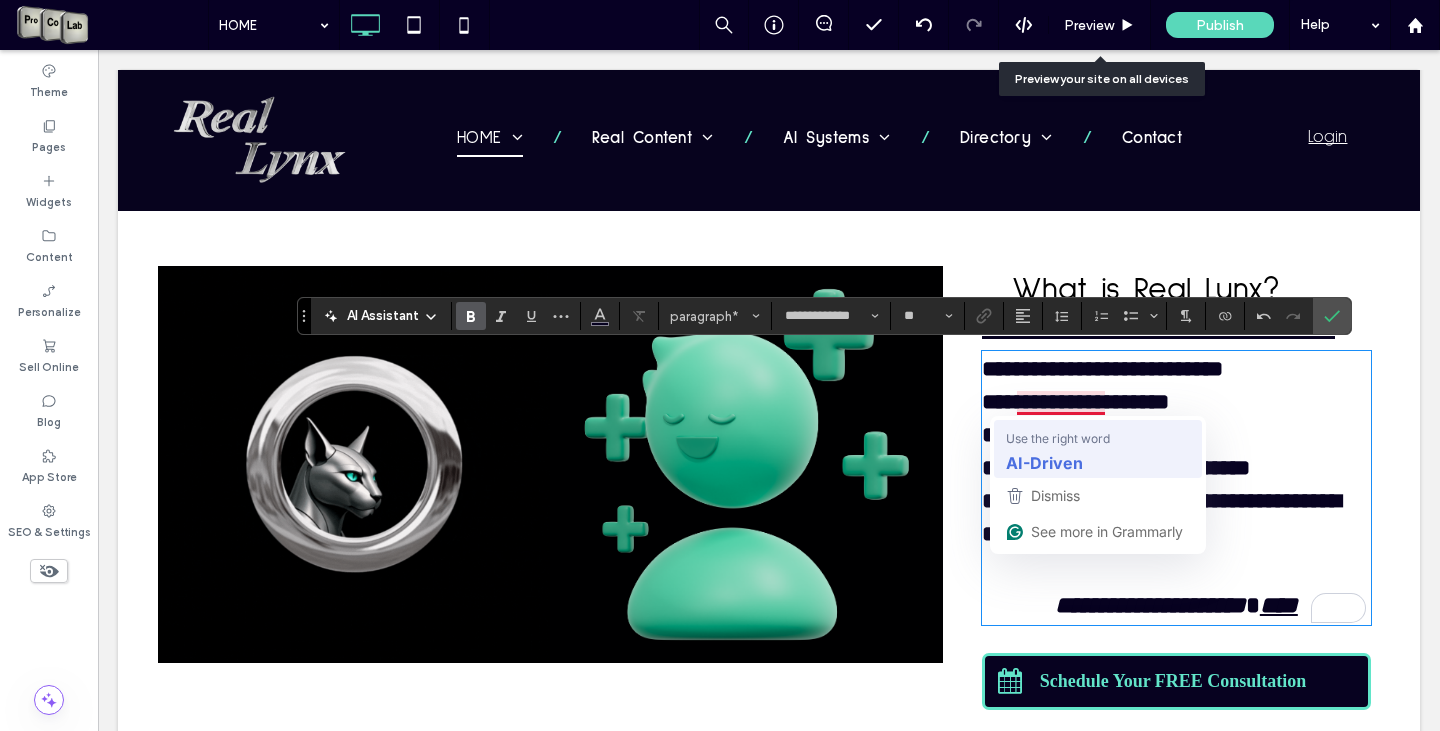 click on "AI-Driven" at bounding box center (1044, 462) 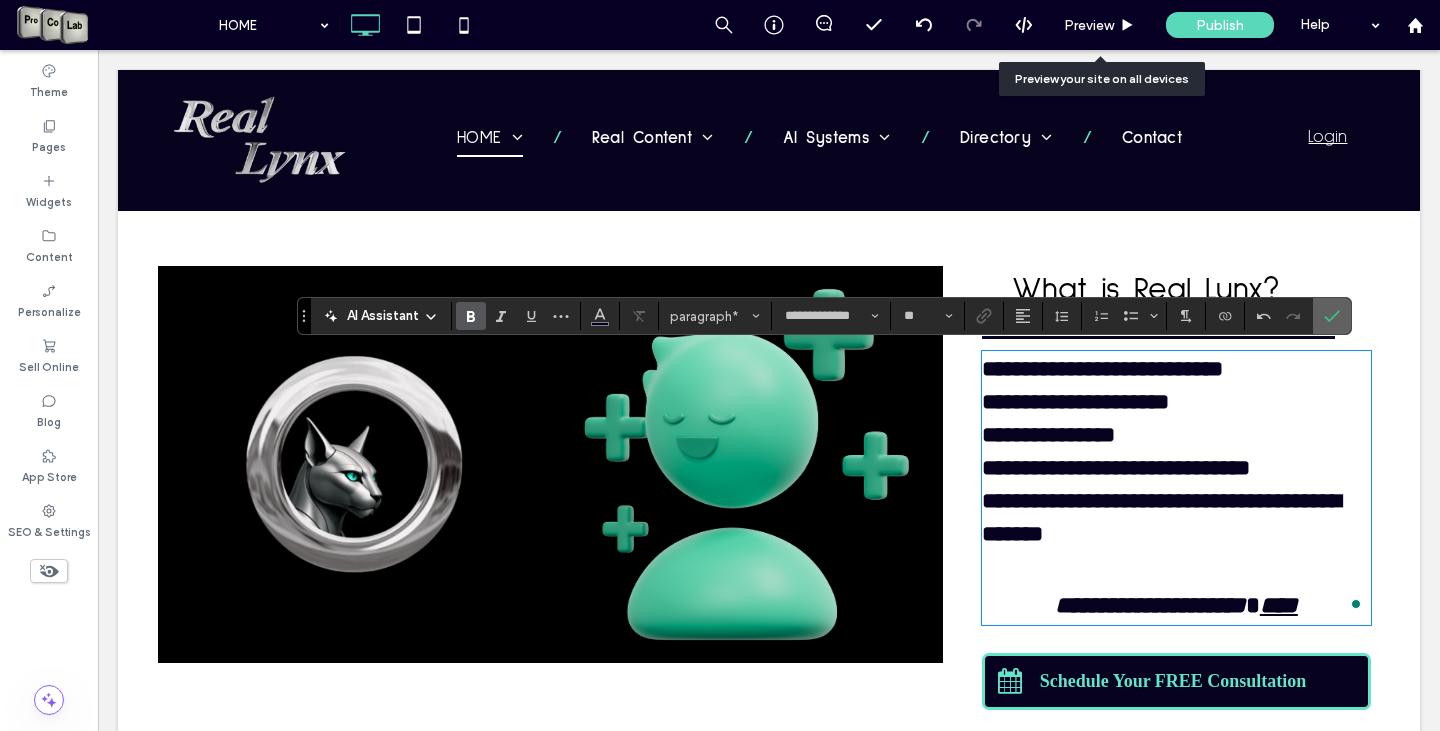 drag, startPoint x: 1332, startPoint y: 325, endPoint x: 1234, endPoint y: 278, distance: 108.68762 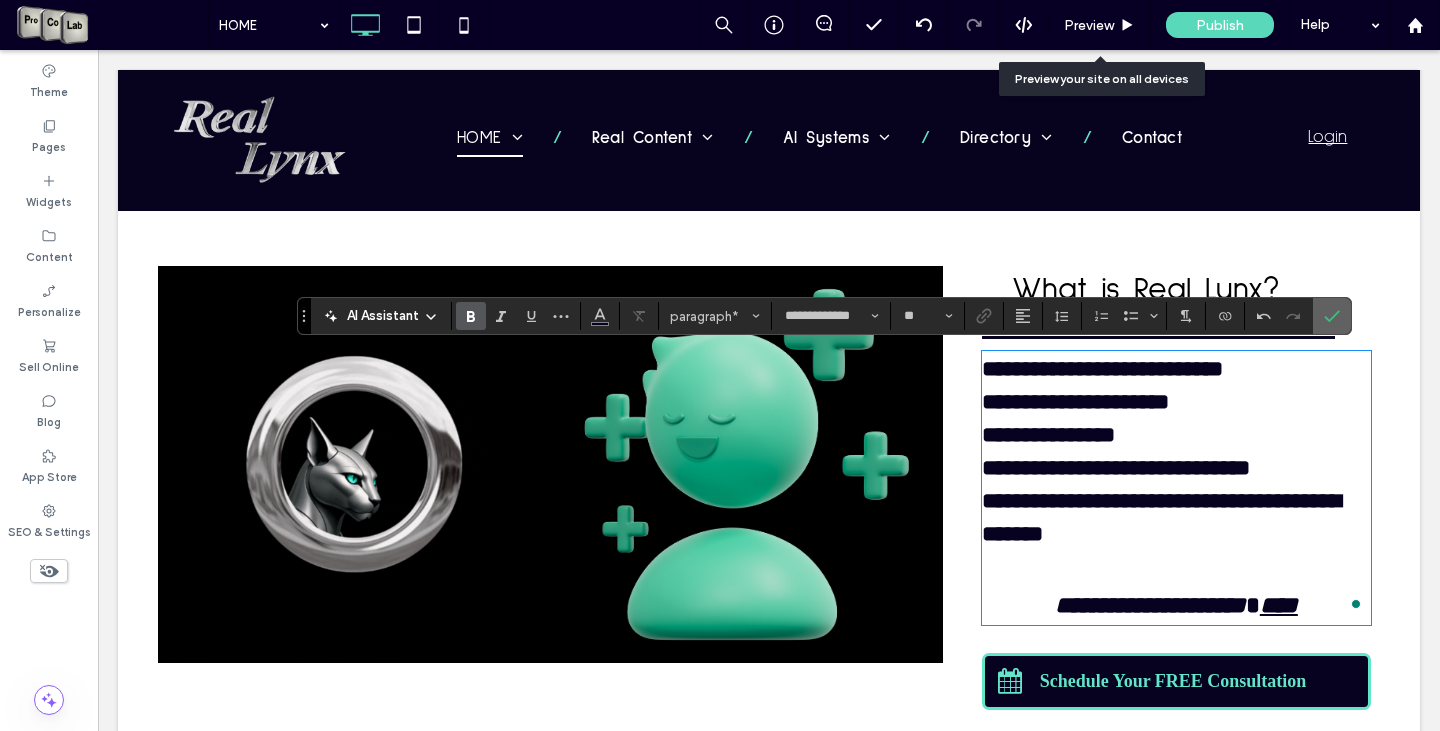 click at bounding box center (1328, 316) 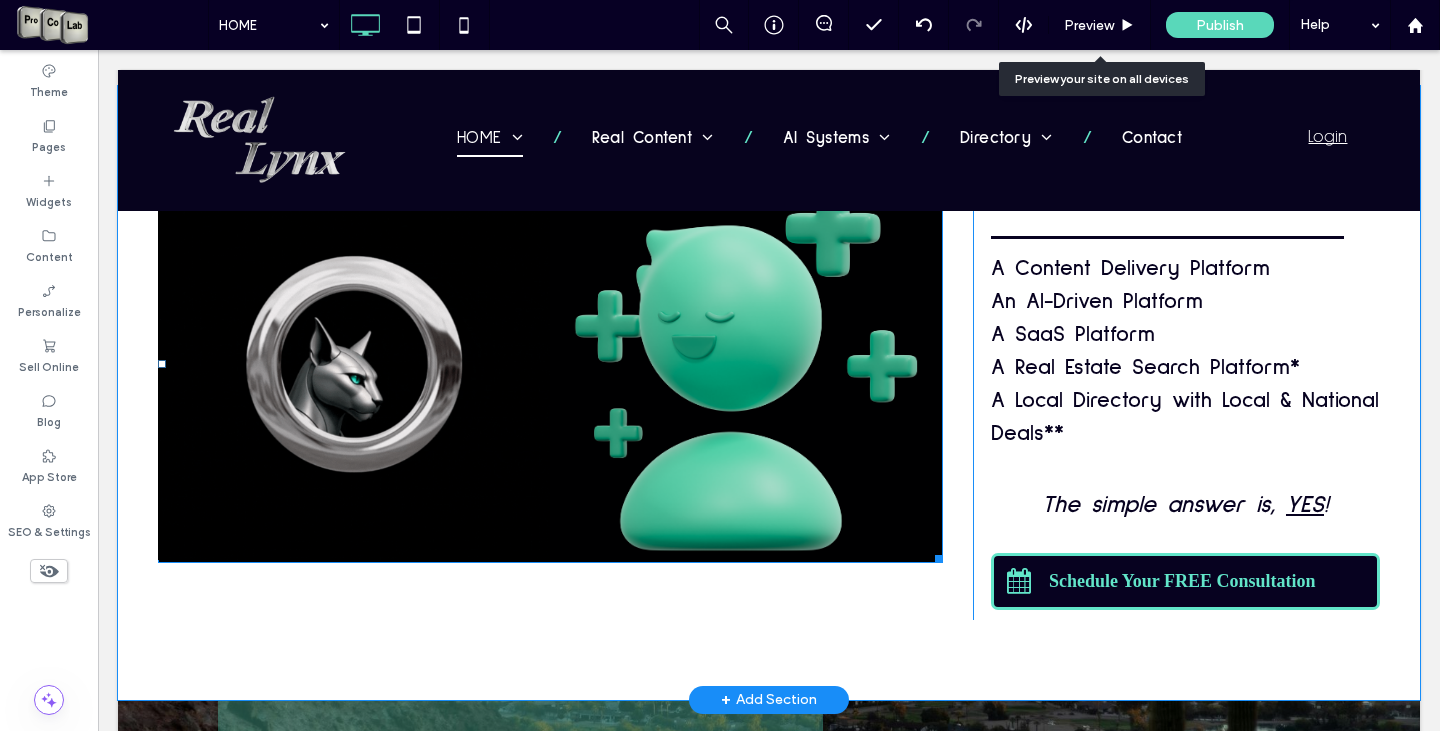 scroll, scrollTop: 2100, scrollLeft: 0, axis: vertical 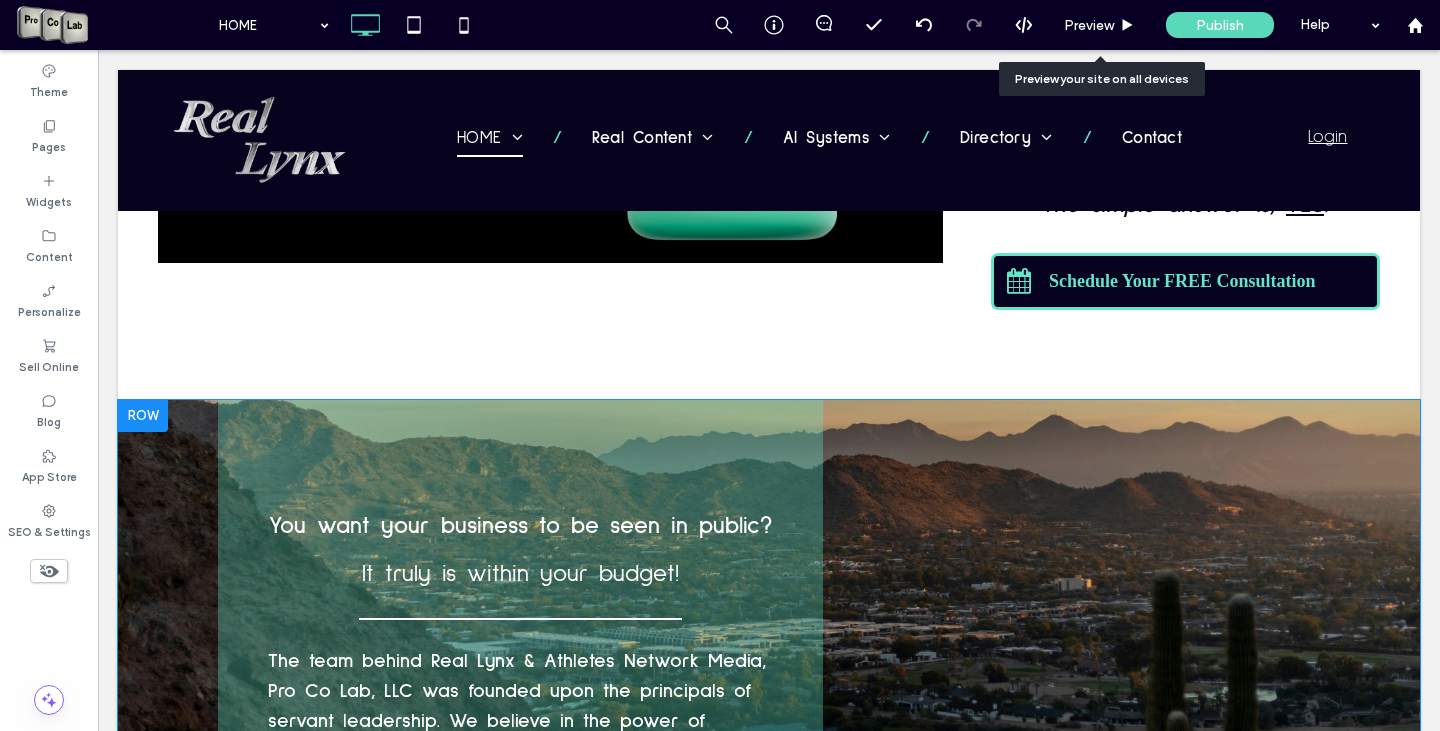 click at bounding box center (143, 416) 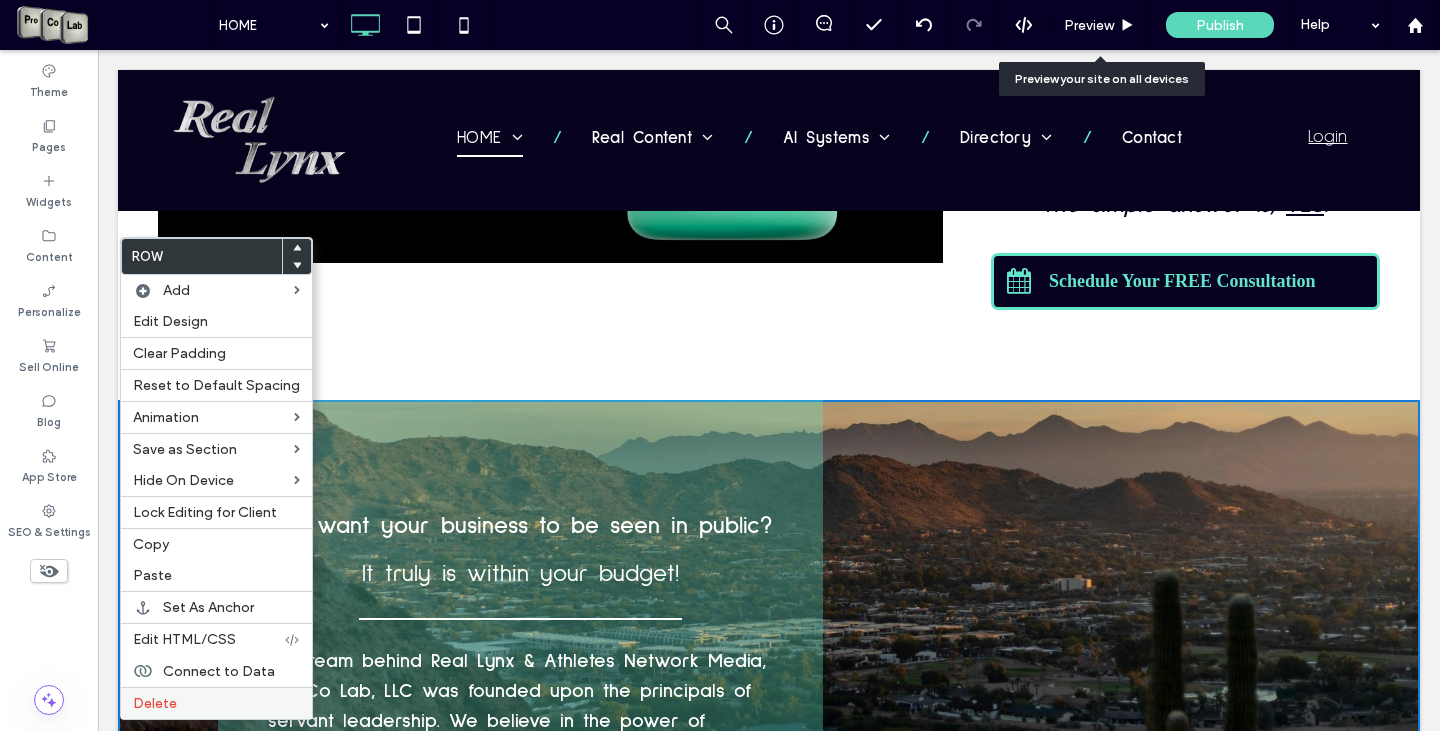 click on "Delete" at bounding box center (216, 703) 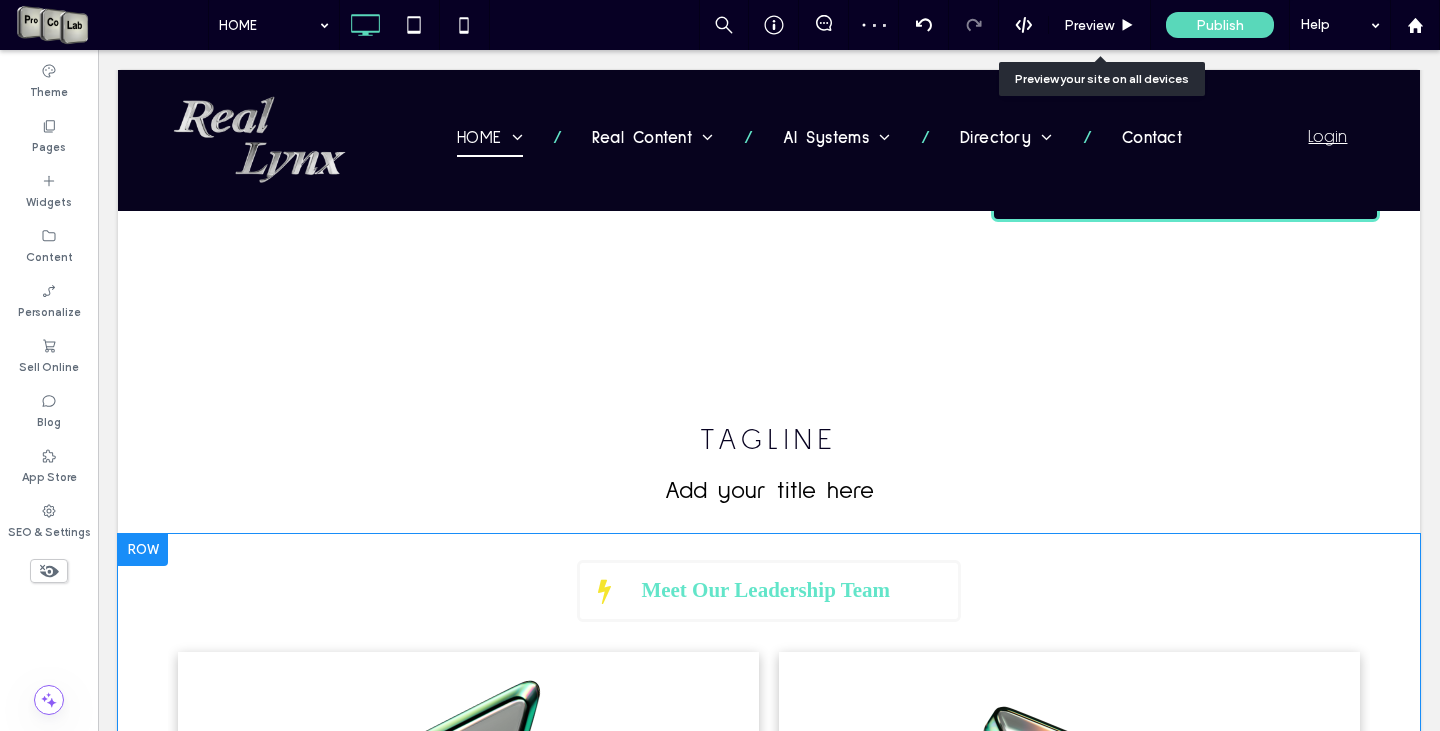scroll, scrollTop: 2100, scrollLeft: 0, axis: vertical 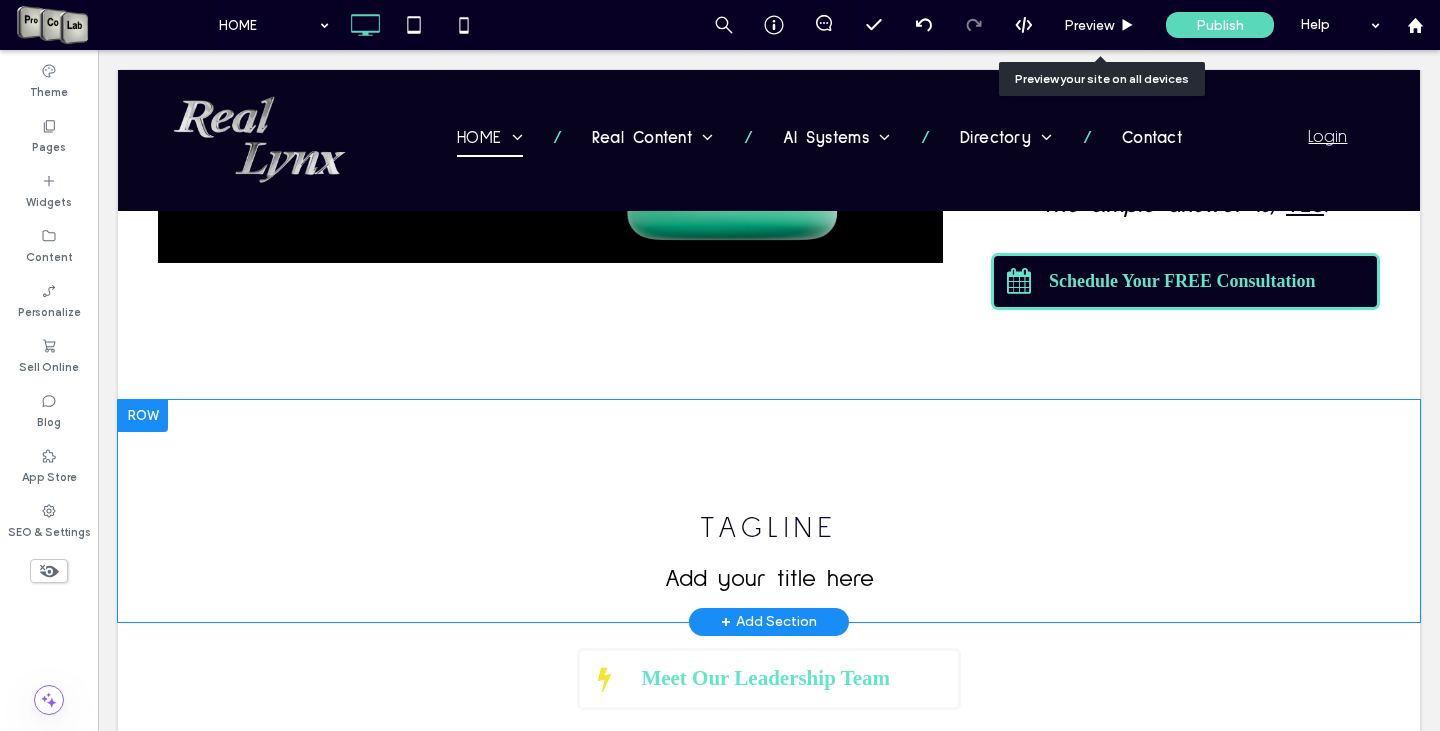 click at bounding box center (143, 416) 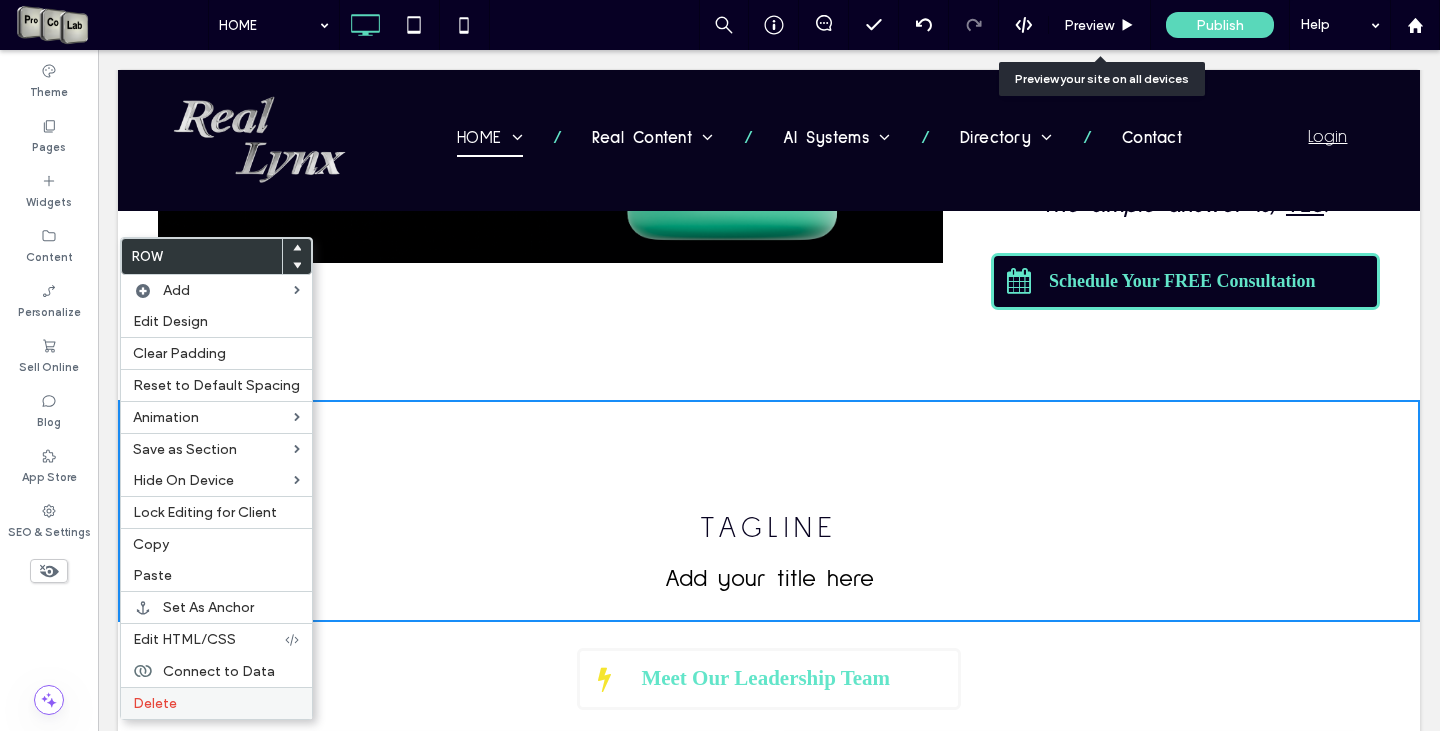 click on "Delete" at bounding box center [155, 703] 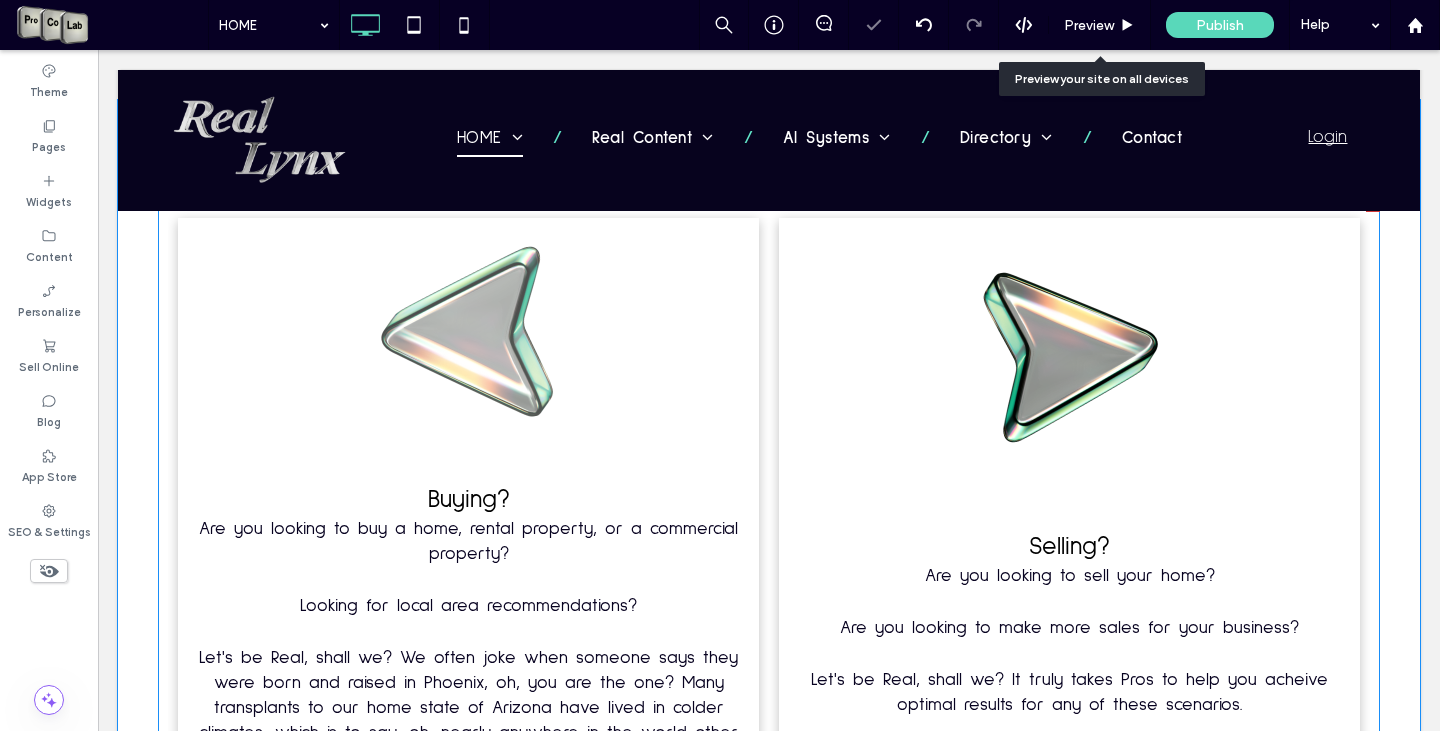 scroll, scrollTop: 2000, scrollLeft: 0, axis: vertical 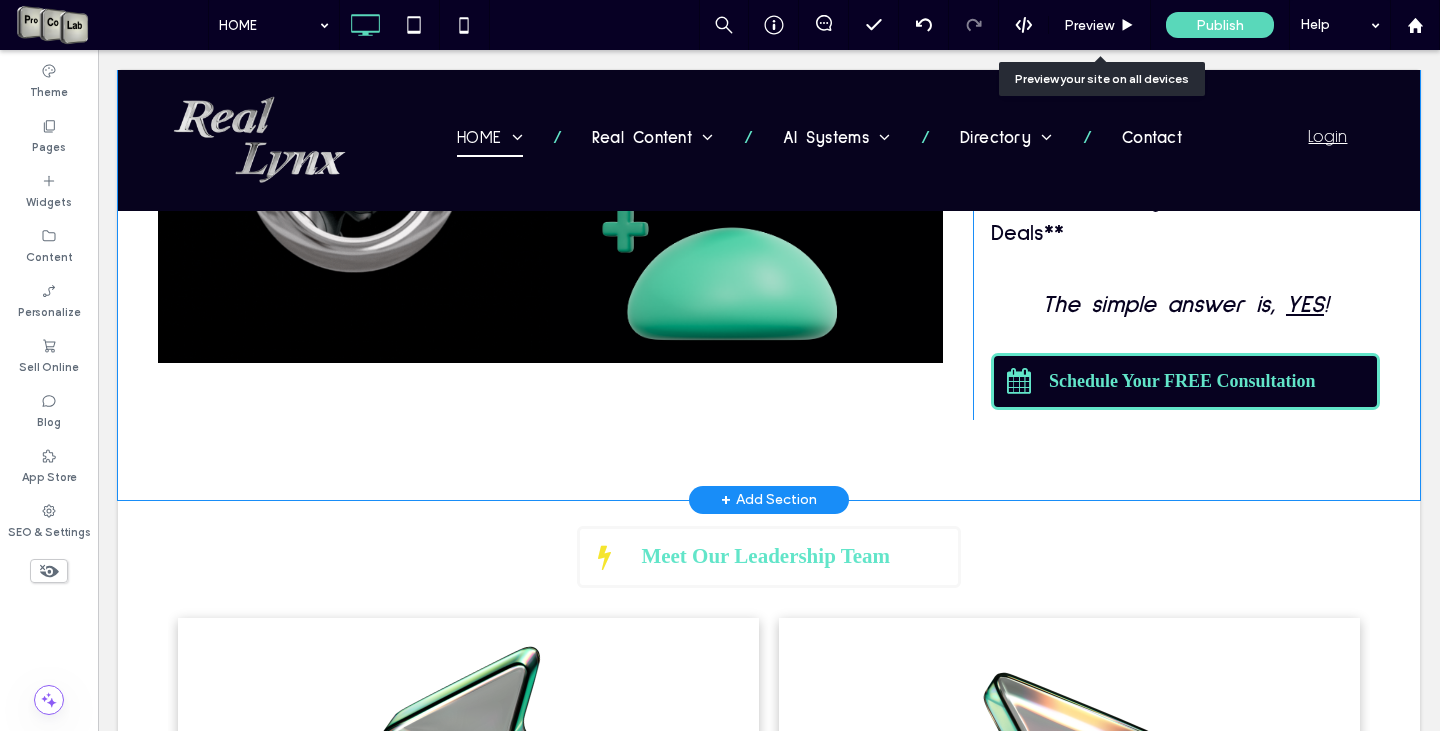 click on "+ Add Section" at bounding box center [769, 500] 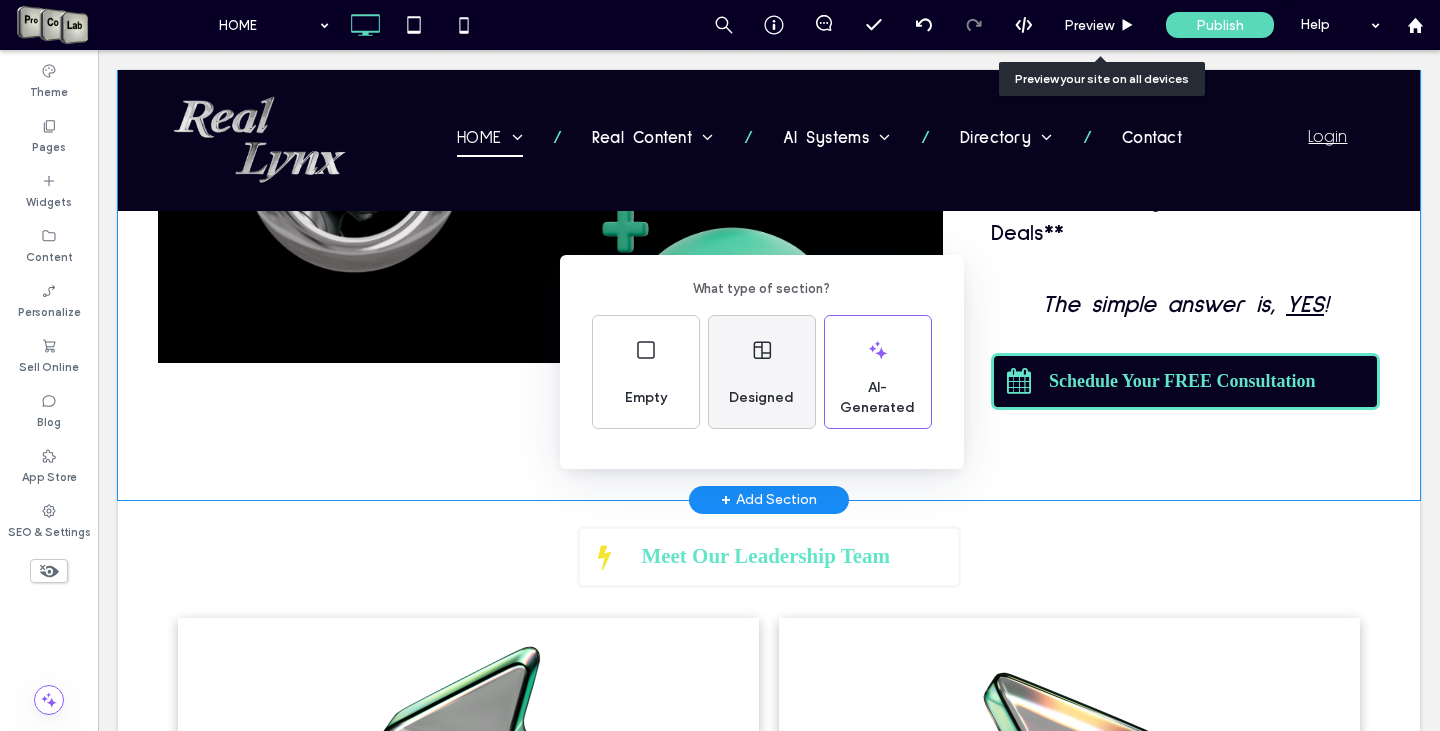 click on "Designed" at bounding box center (761, 398) 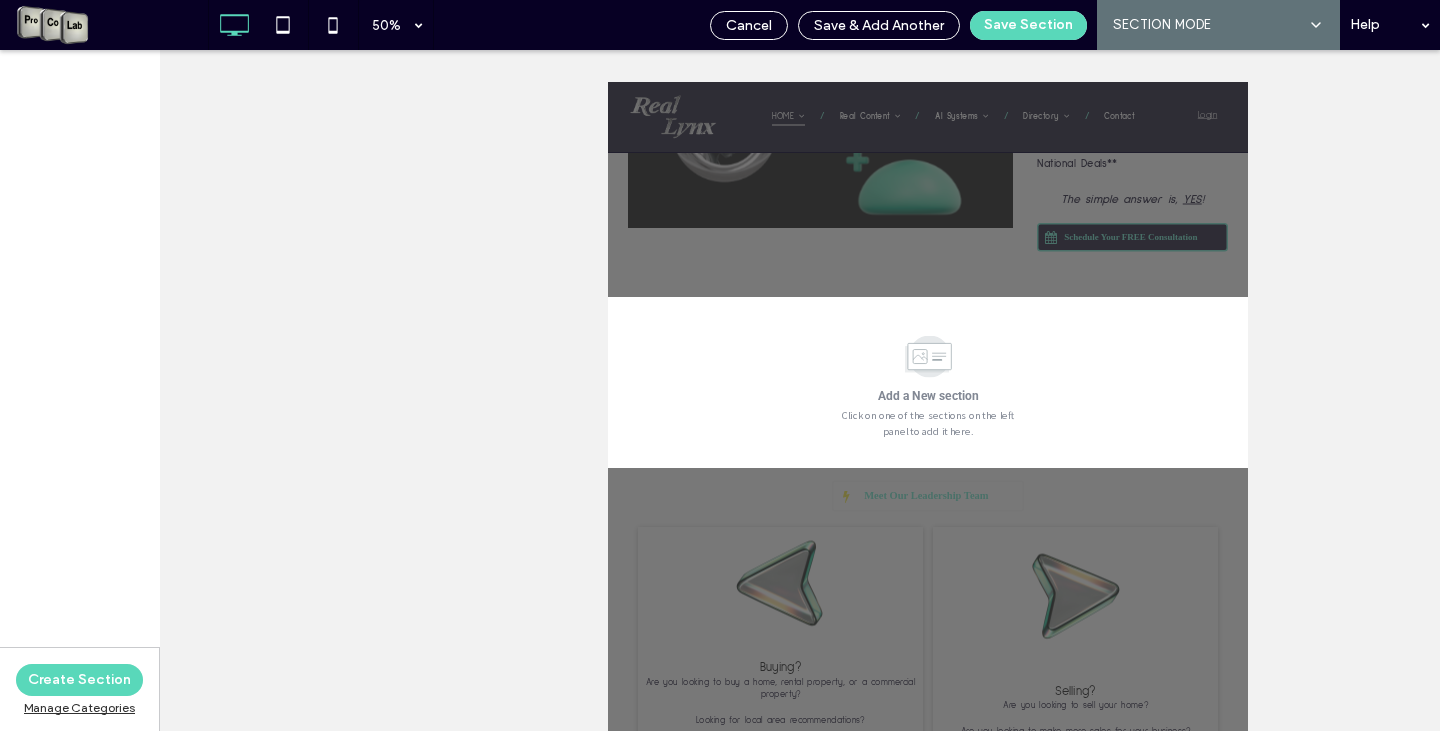 scroll, scrollTop: 2066, scrollLeft: 0, axis: vertical 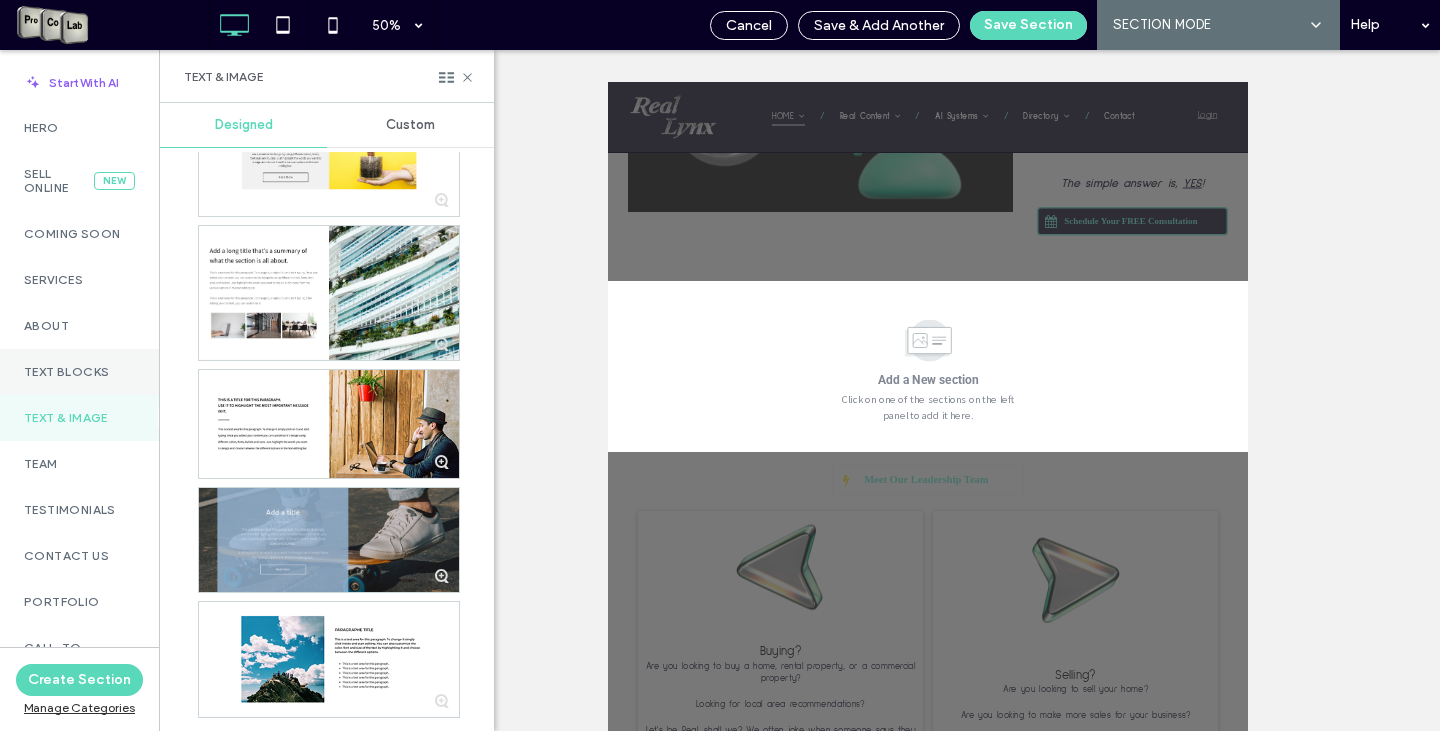 click on "Text Blocks" at bounding box center (79, 372) 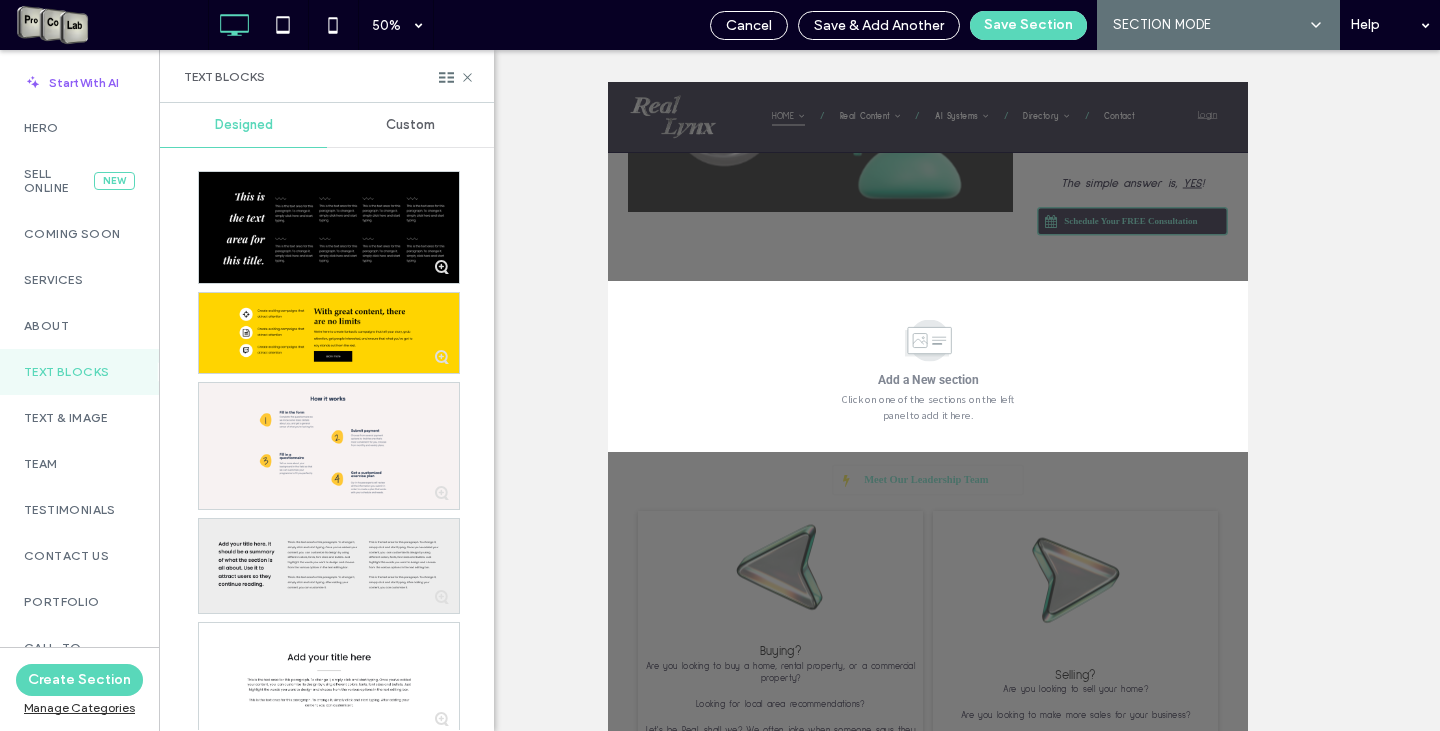 scroll, scrollTop: 100, scrollLeft: 0, axis: vertical 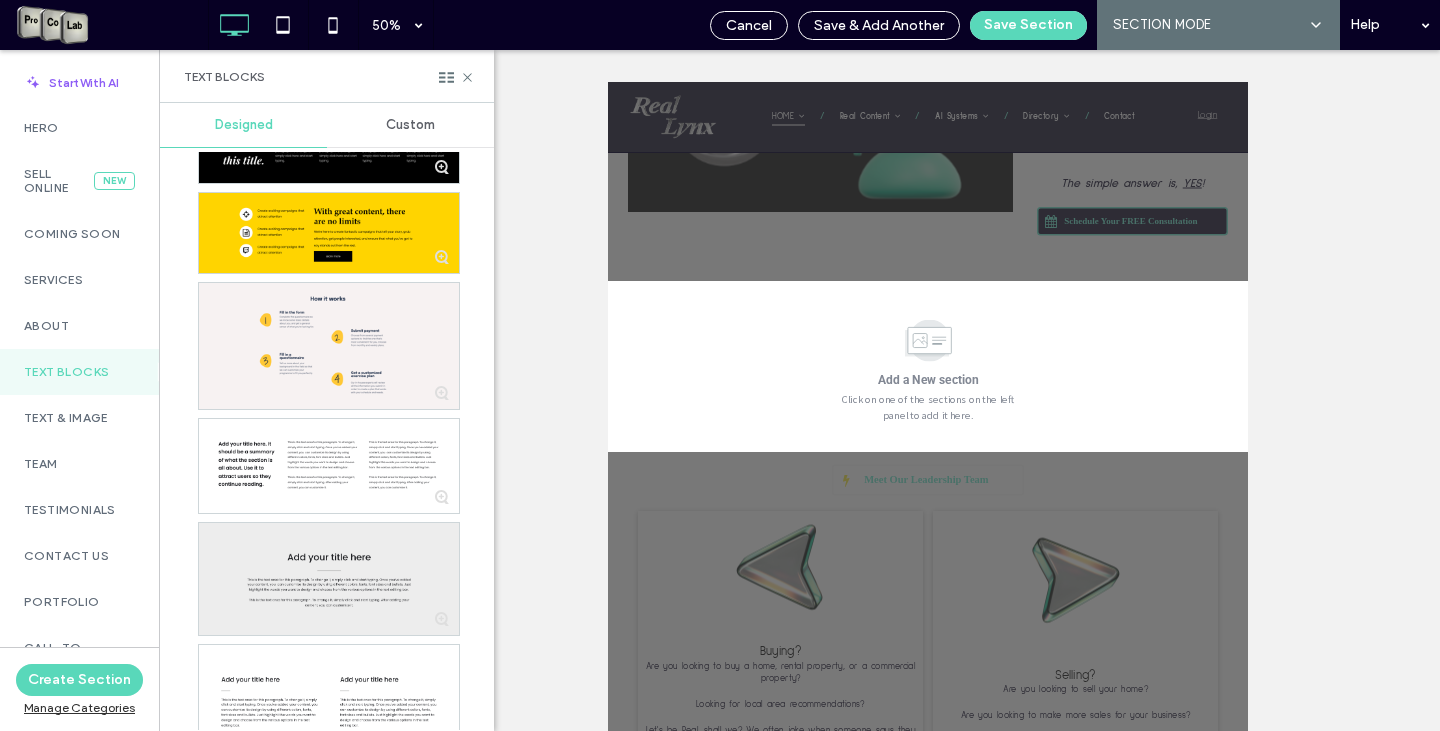 click at bounding box center [329, 579] 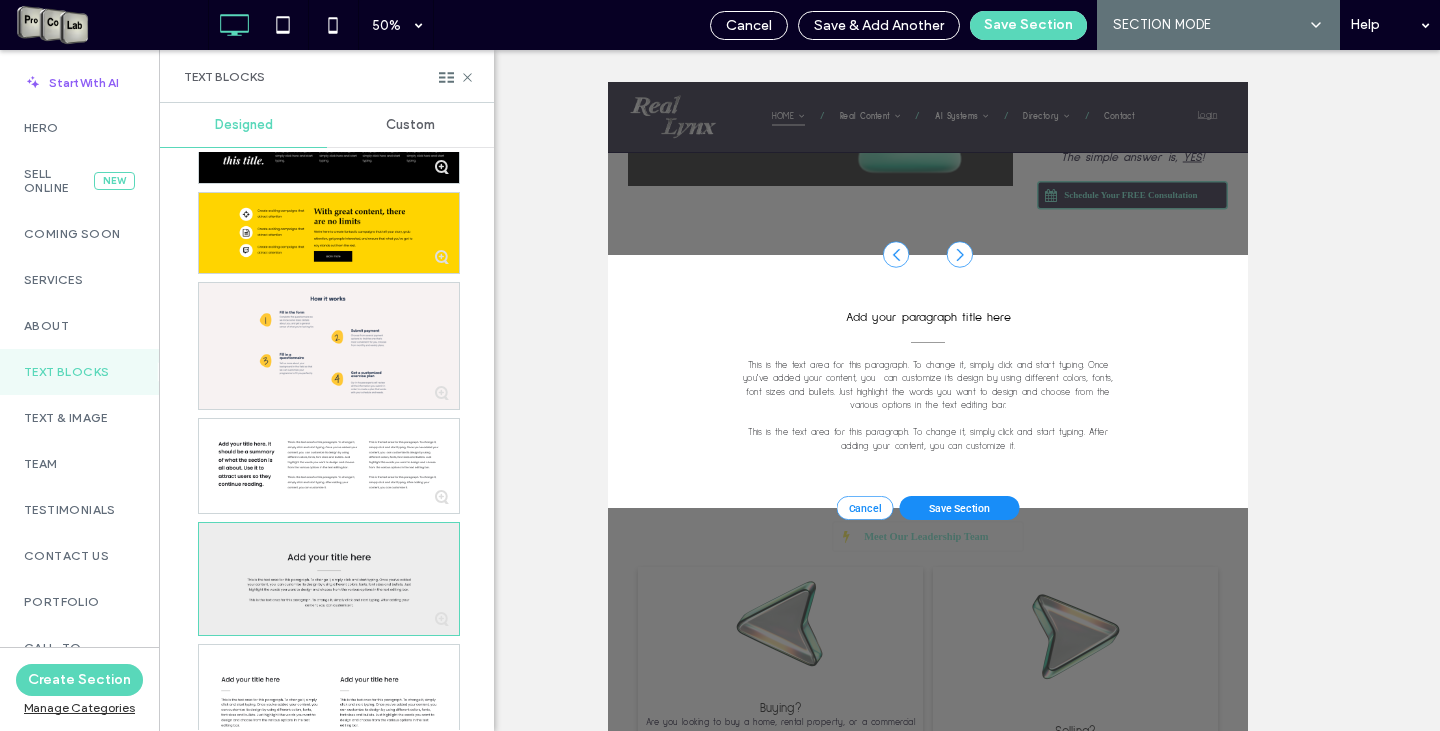 scroll, scrollTop: 2335, scrollLeft: 0, axis: vertical 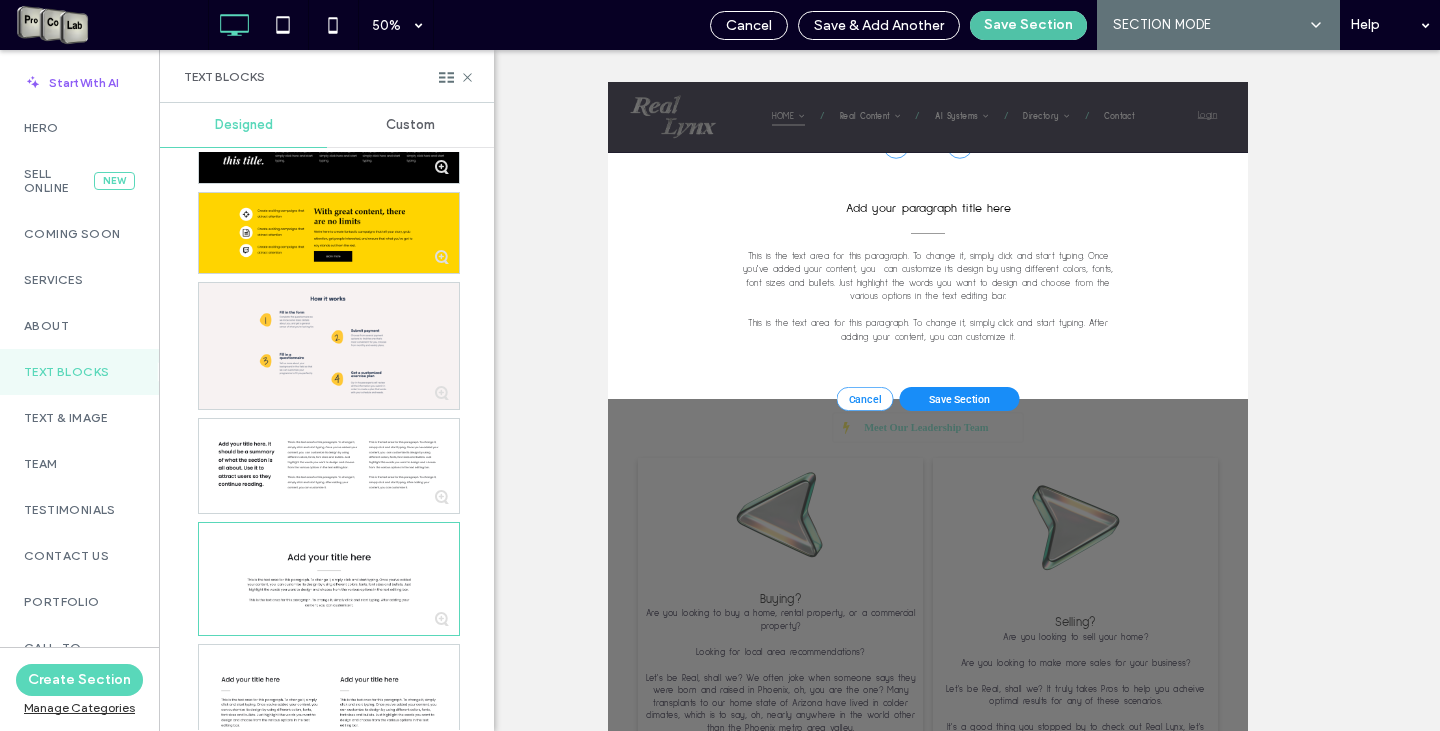 click on "Save Section" at bounding box center [1028, 25] 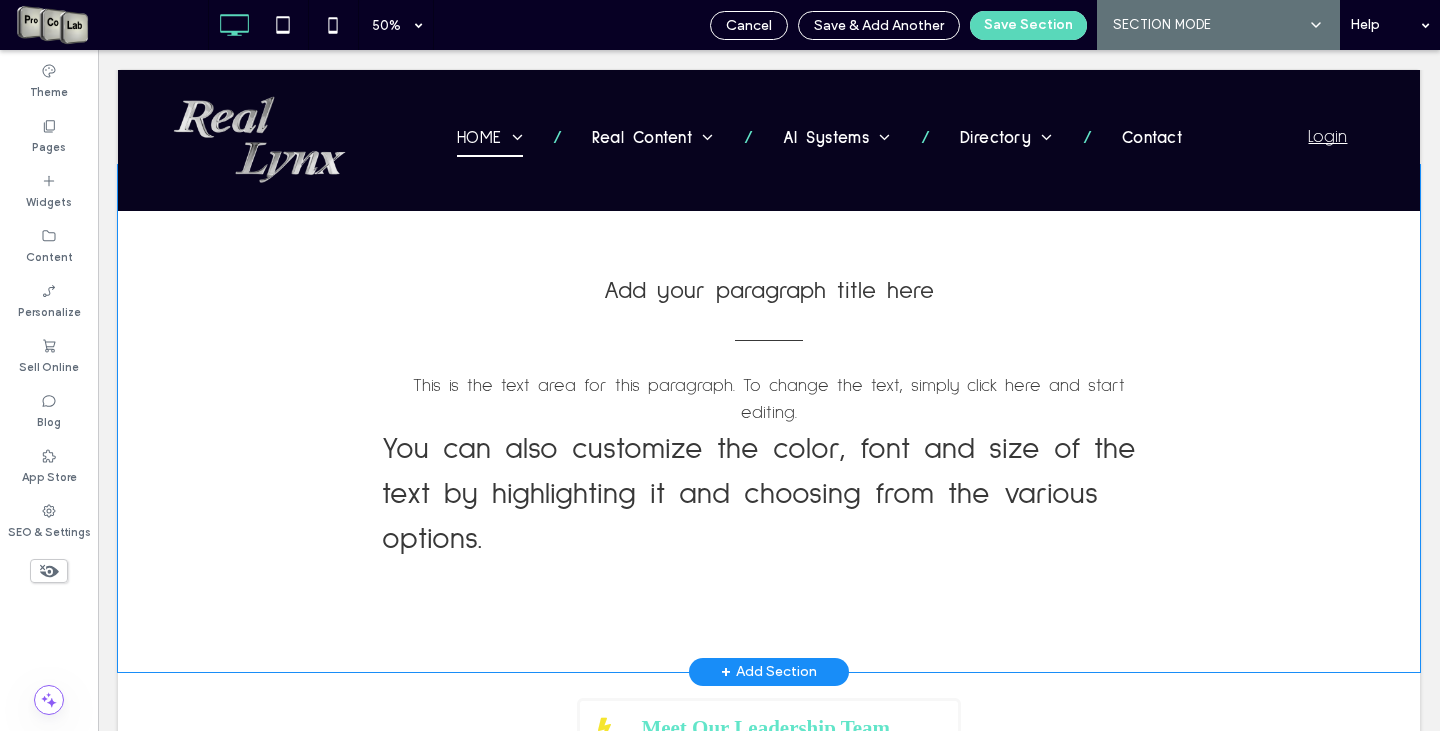 scroll, scrollTop: 2269, scrollLeft: 0, axis: vertical 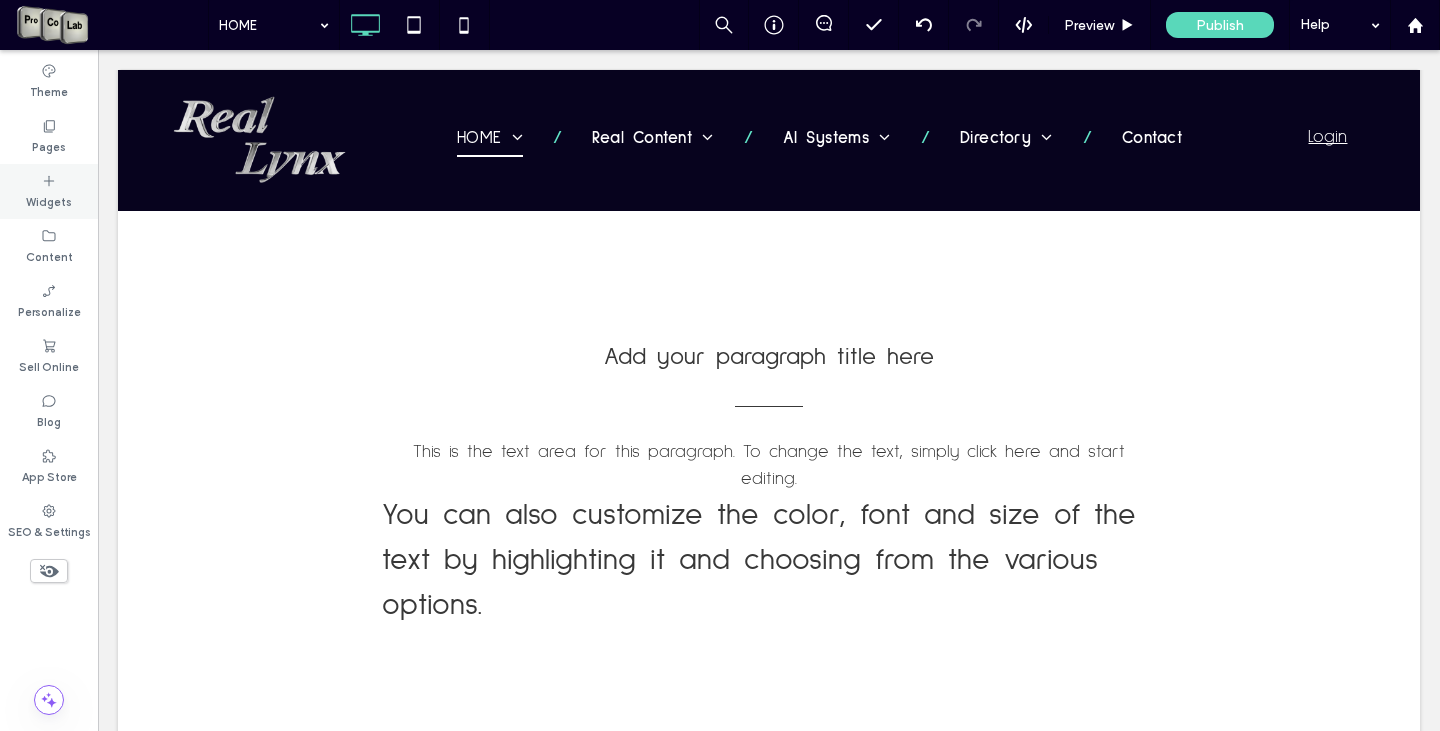 click on "Widgets" at bounding box center [49, 200] 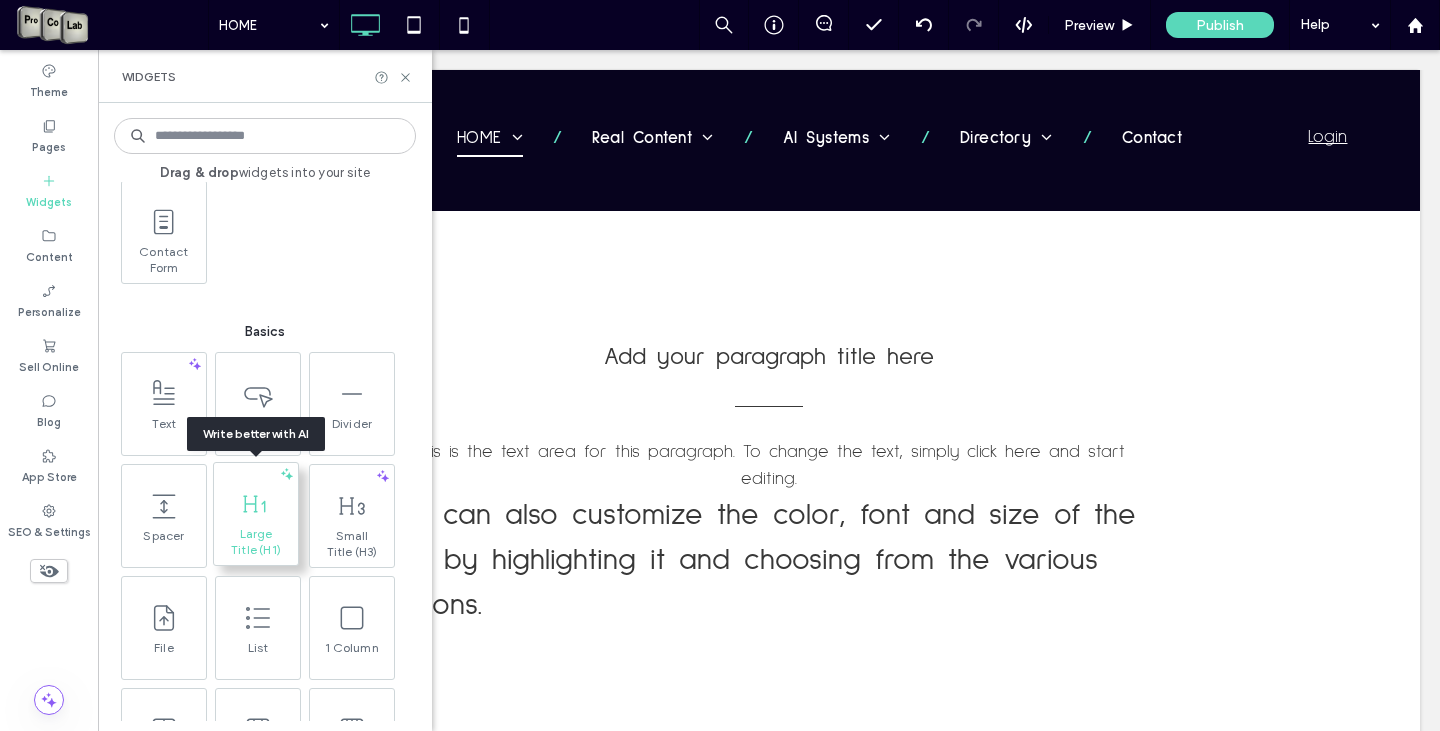 scroll, scrollTop: 800, scrollLeft: 0, axis: vertical 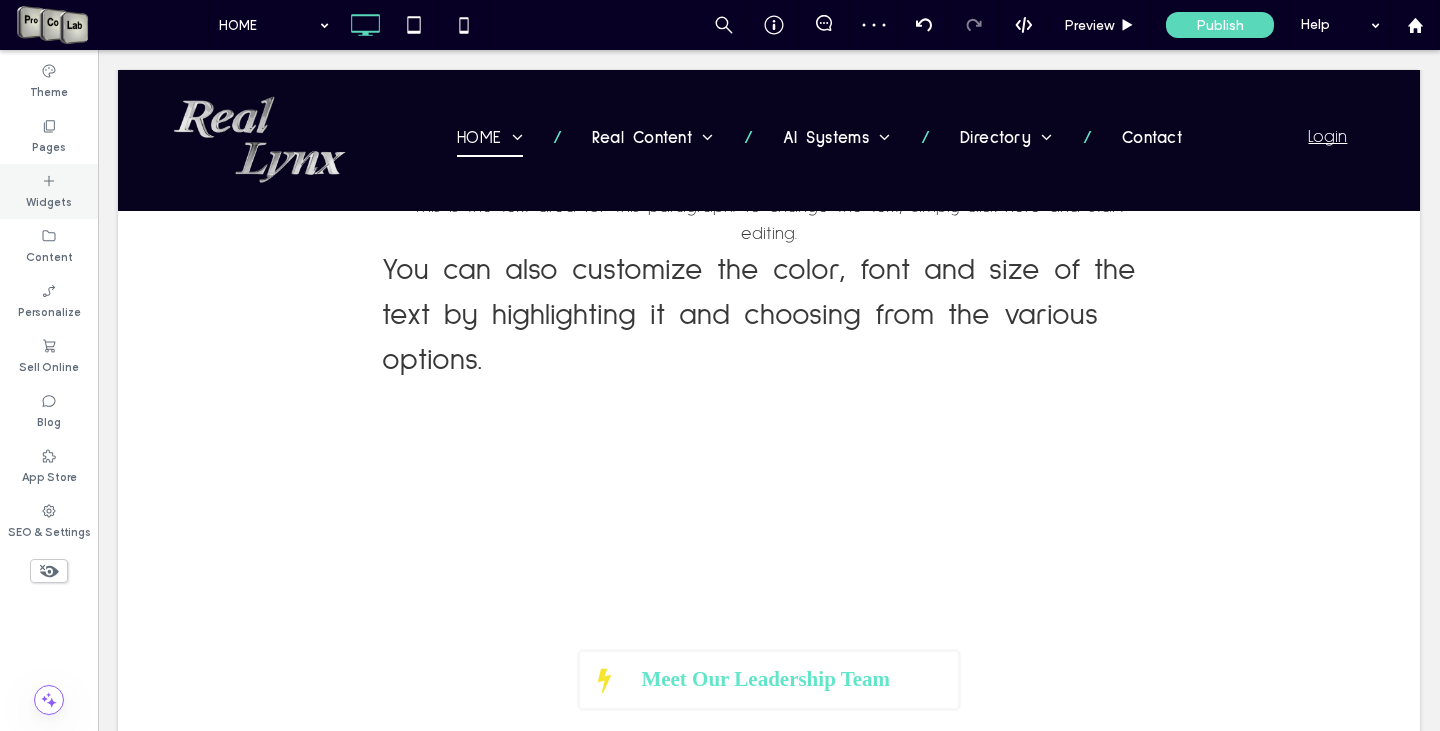 click 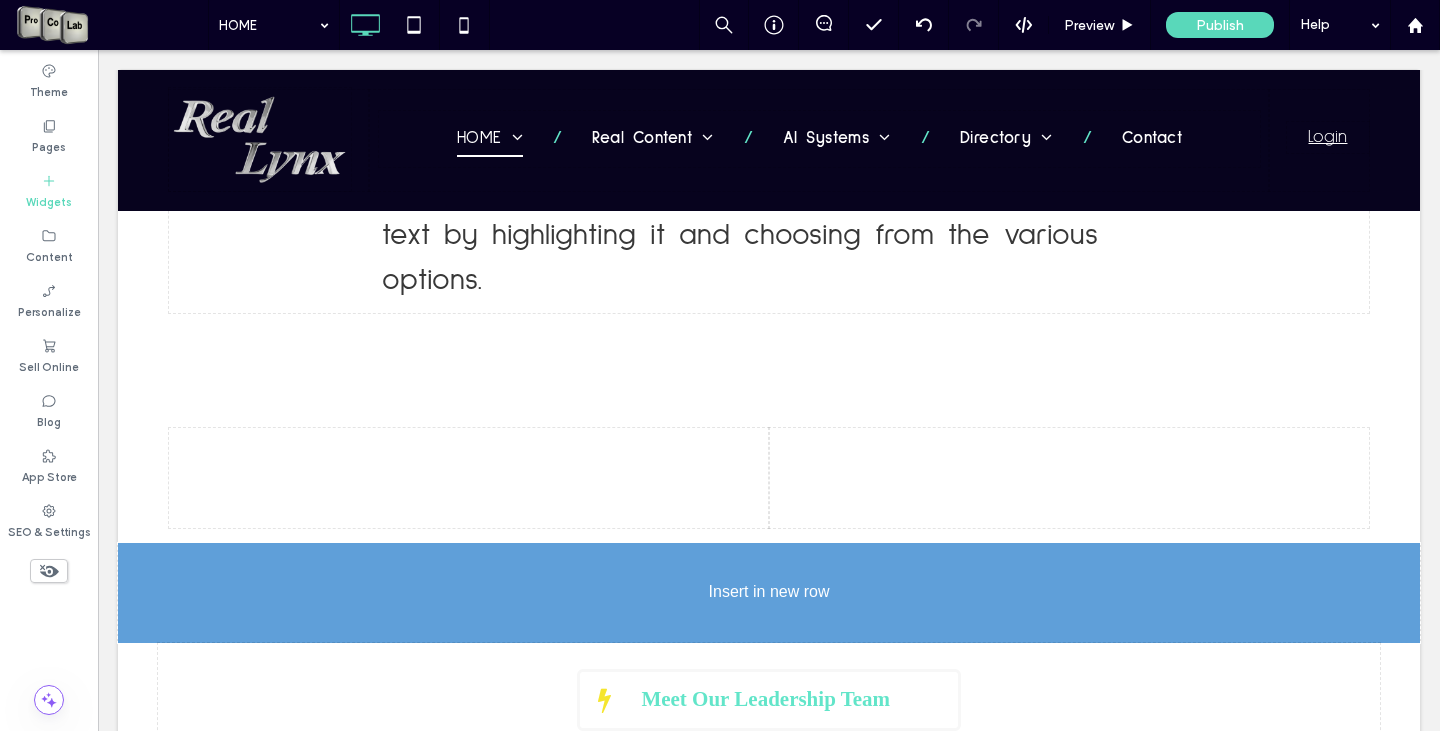 scroll, scrollTop: 2614, scrollLeft: 0, axis: vertical 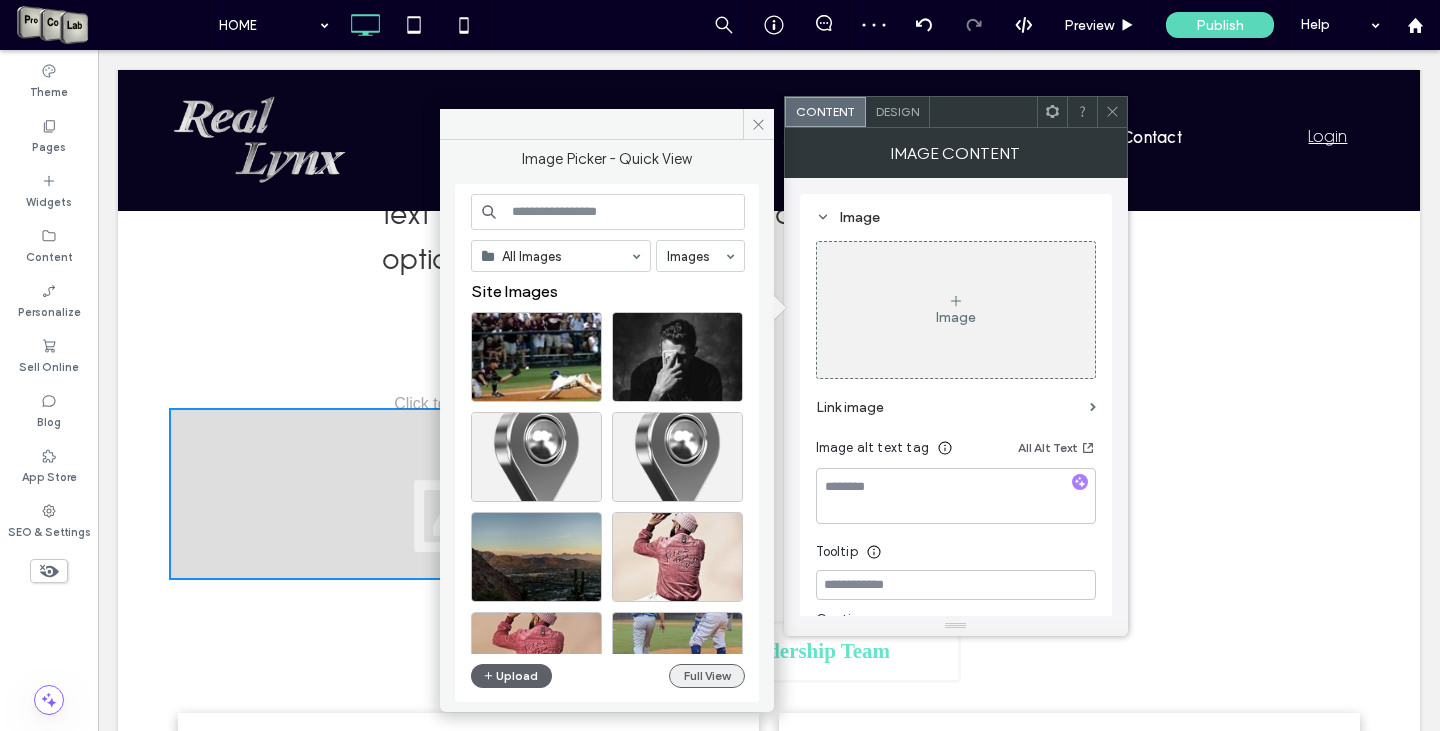 click on "Full View" at bounding box center [707, 676] 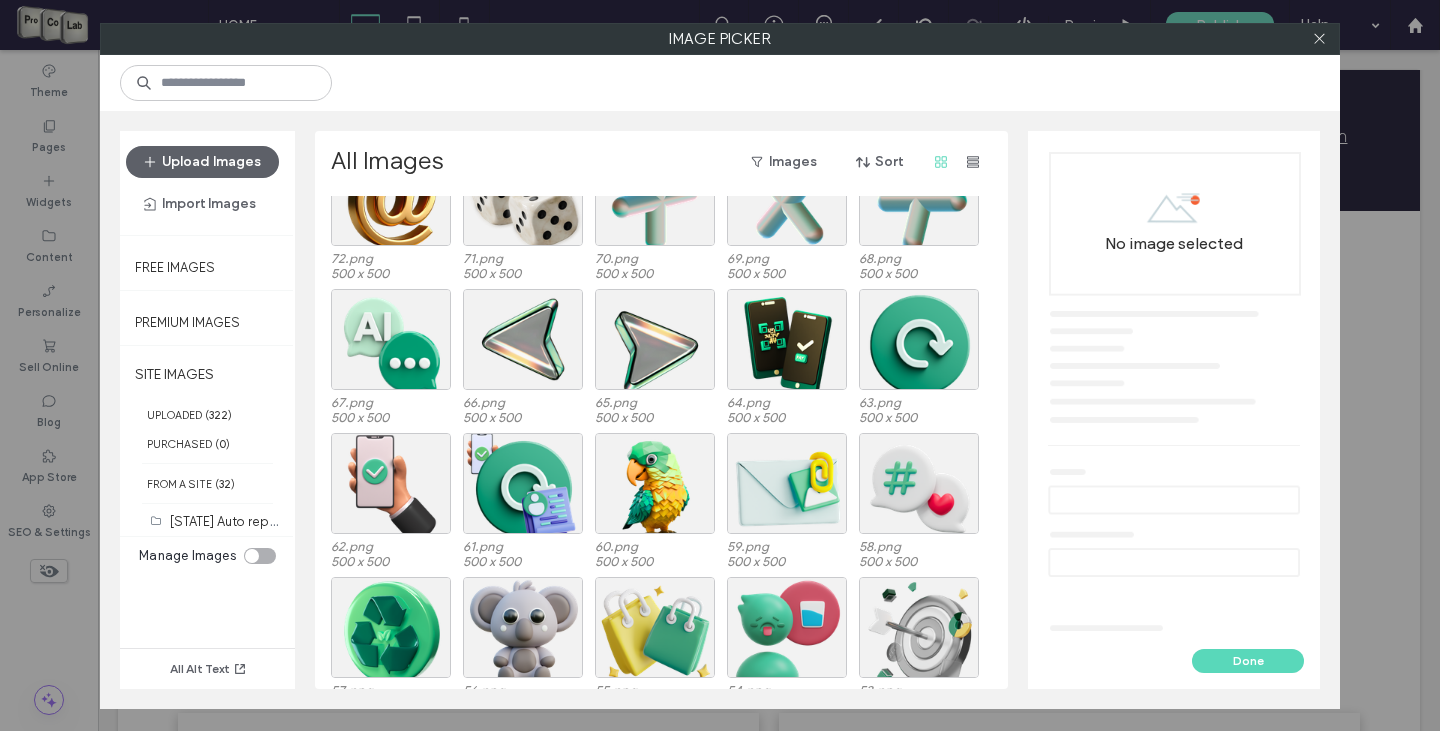 scroll, scrollTop: 4418, scrollLeft: 0, axis: vertical 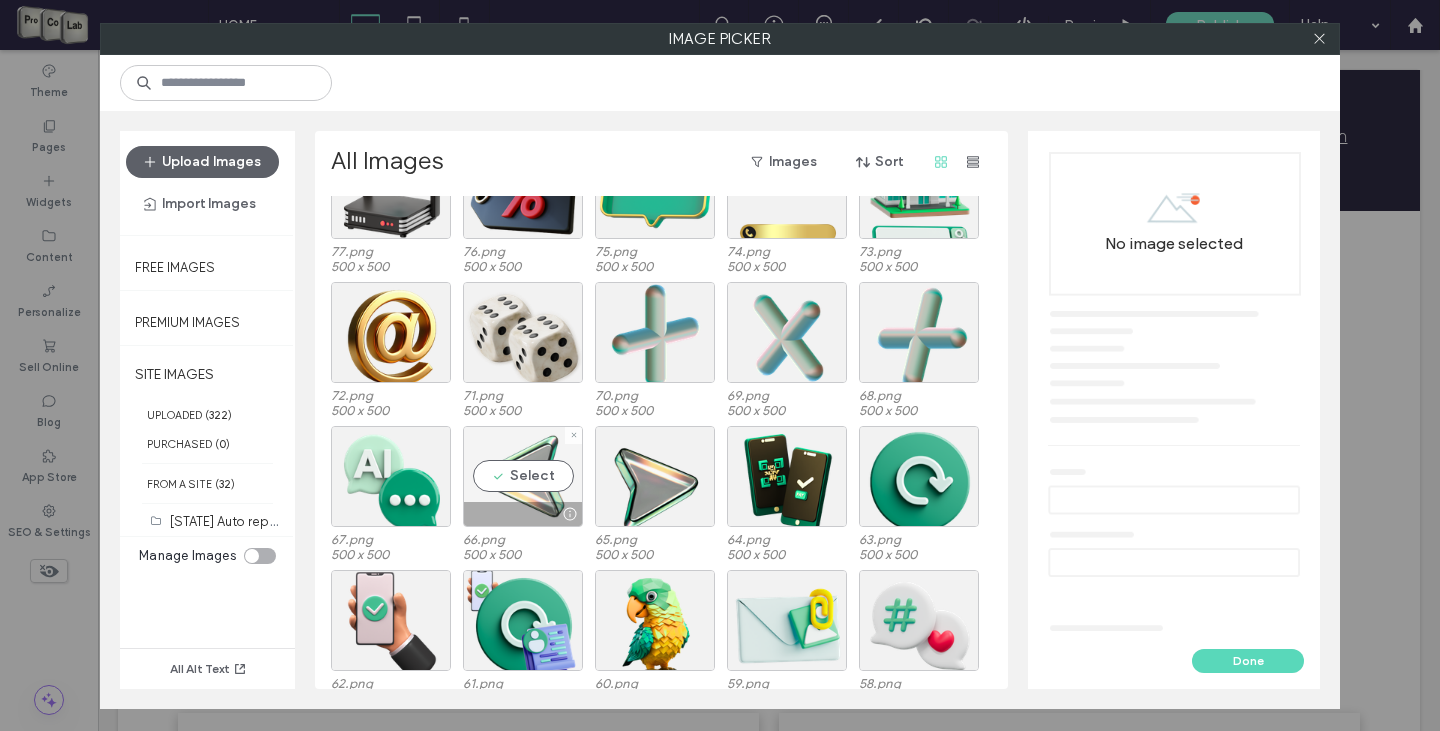 click on "Select" at bounding box center (523, 476) 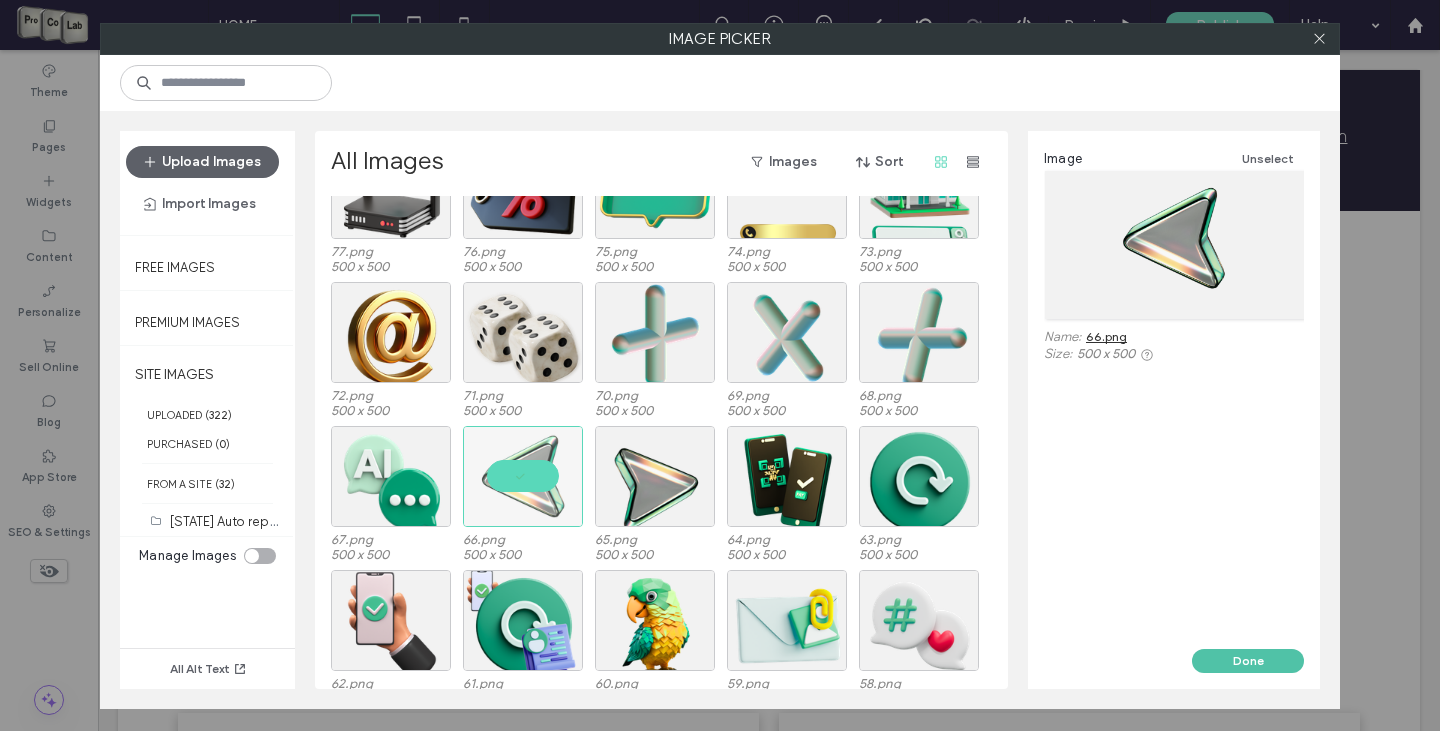 click on "Done" at bounding box center [1248, 661] 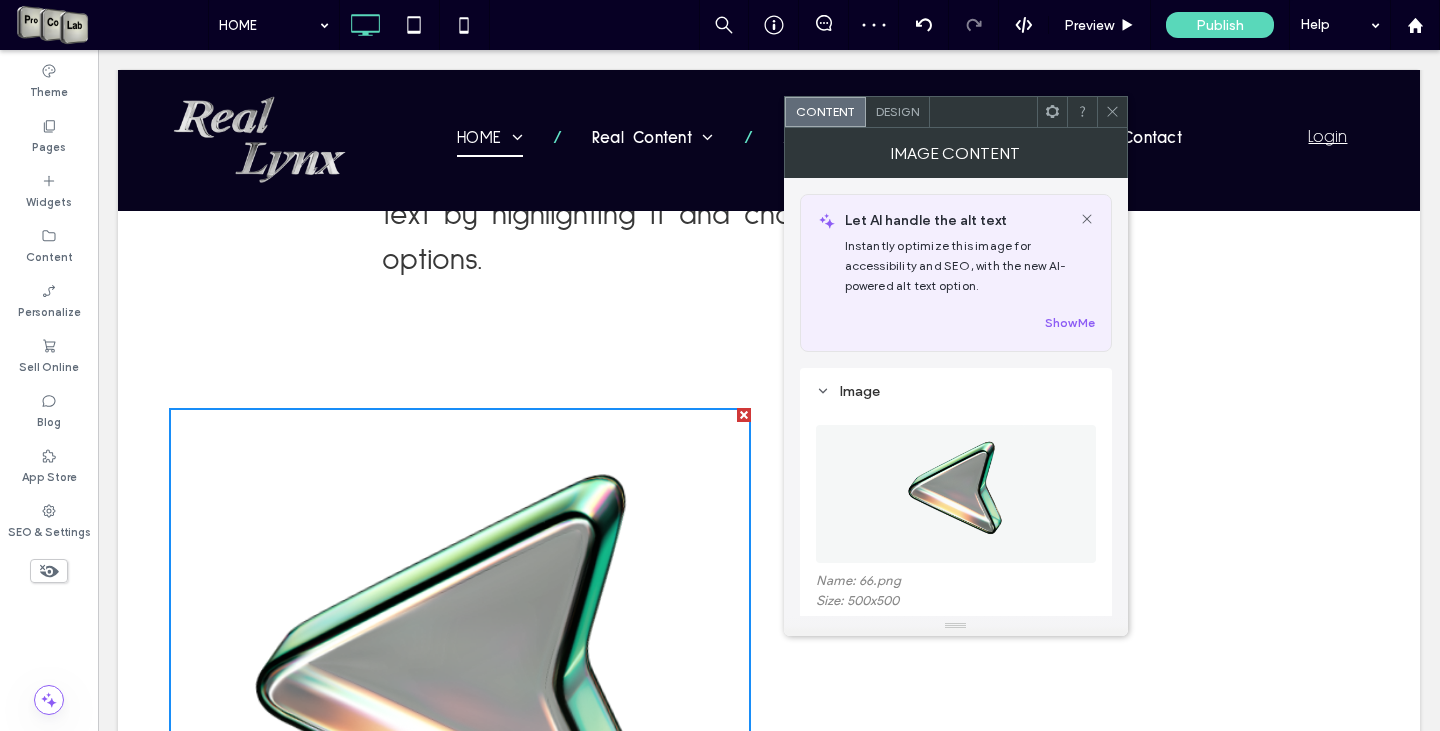 click 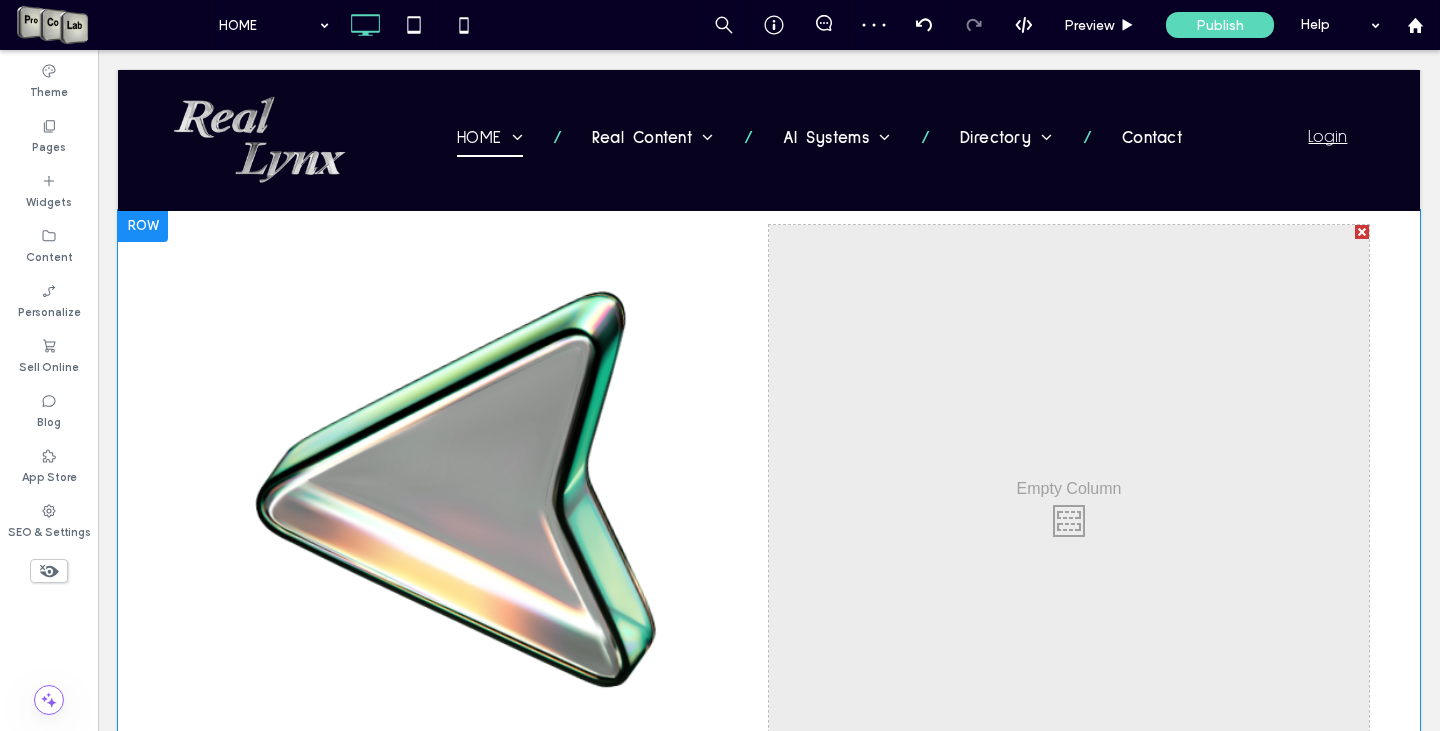 scroll, scrollTop: 2914, scrollLeft: 0, axis: vertical 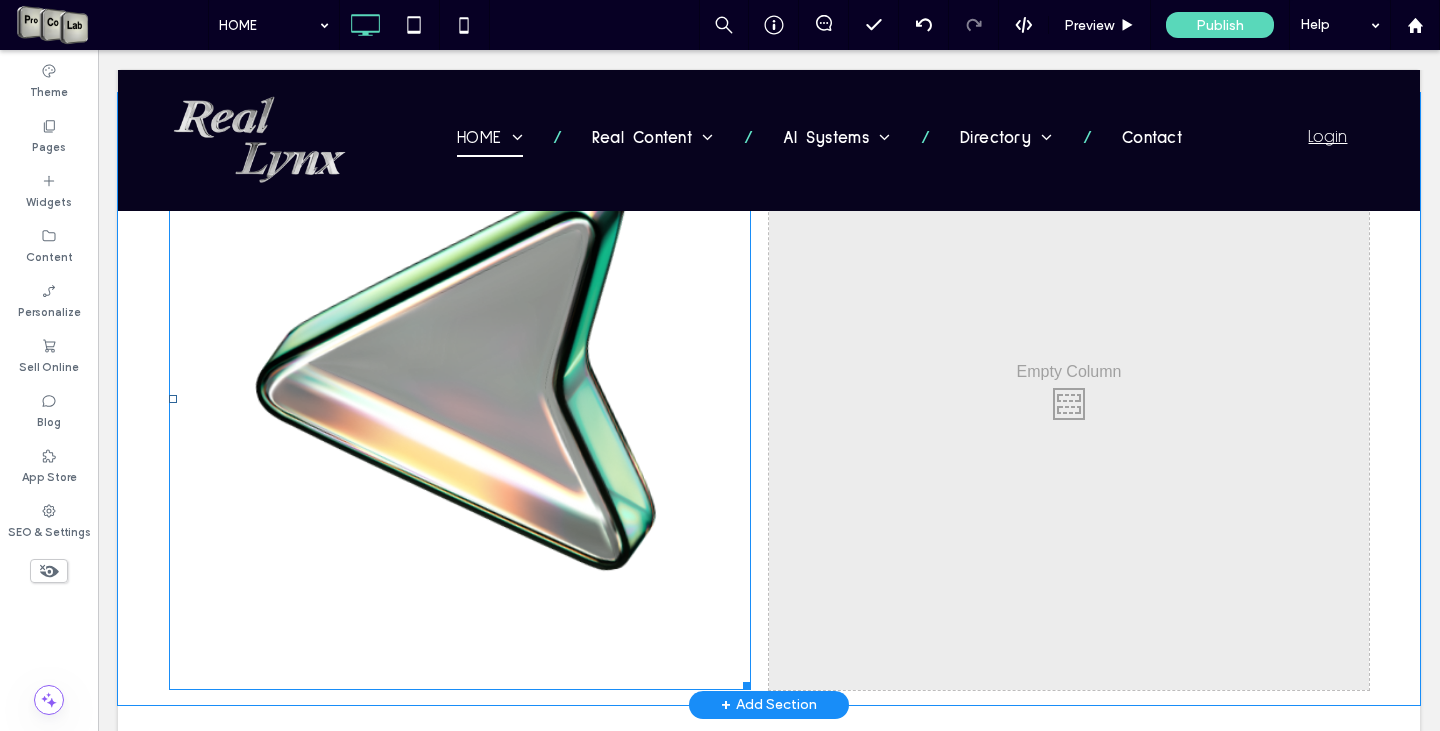 click at bounding box center (460, 399) 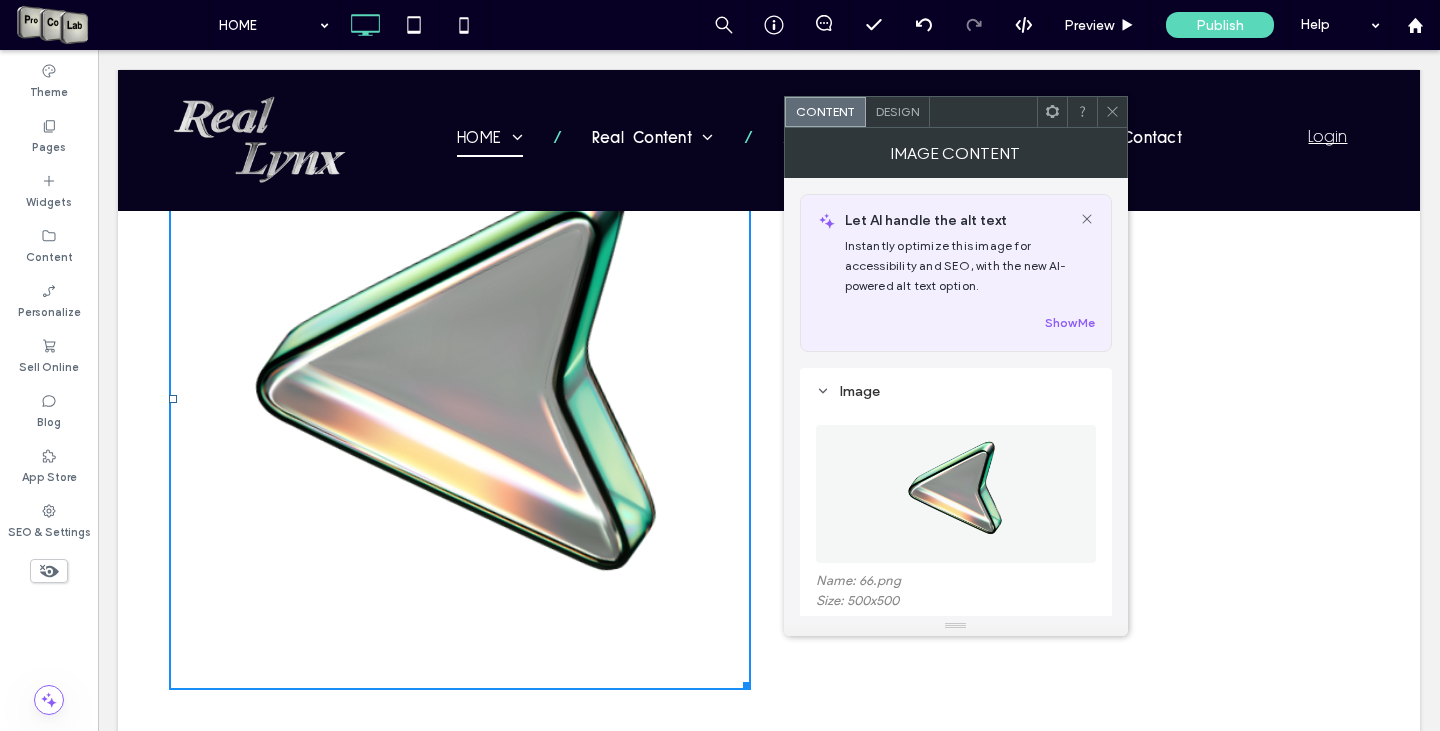 click on "Design" at bounding box center [897, 111] 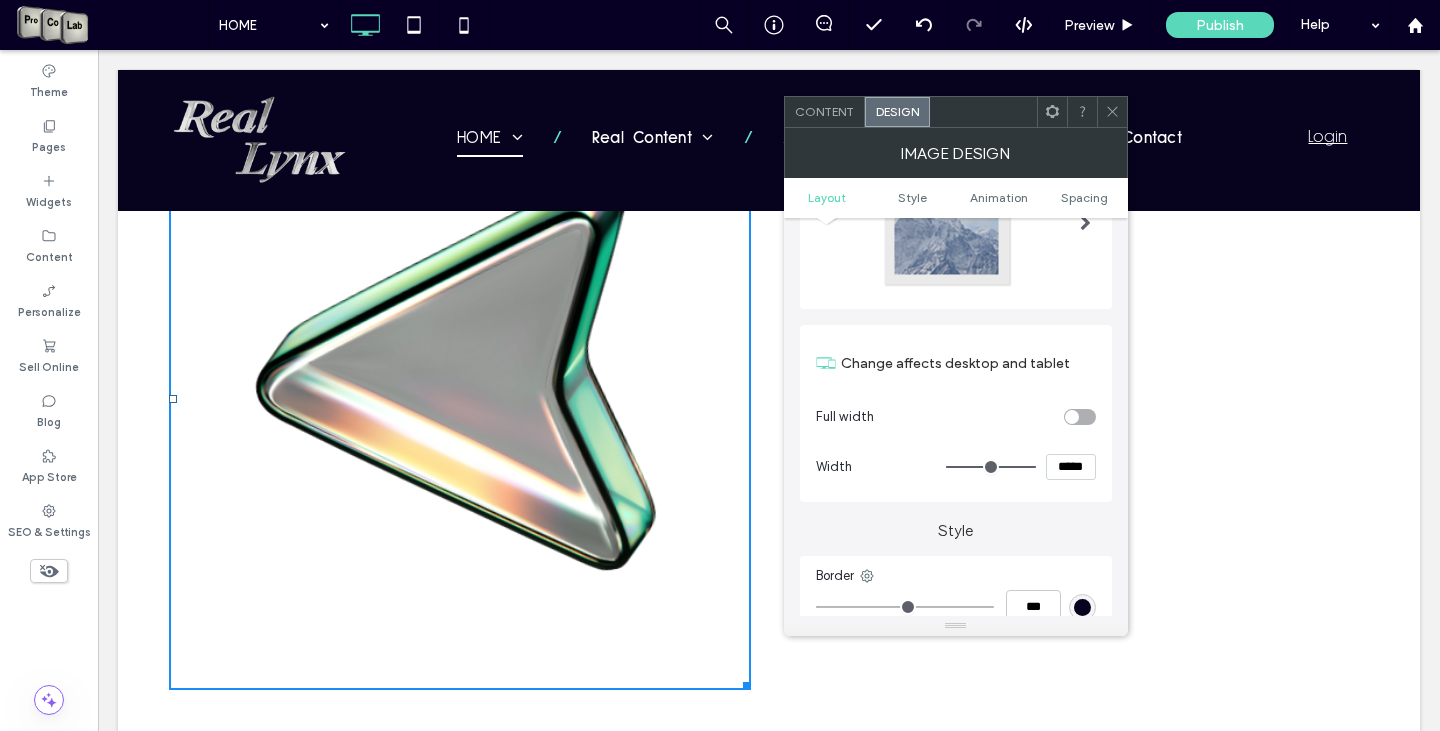 scroll, scrollTop: 200, scrollLeft: 0, axis: vertical 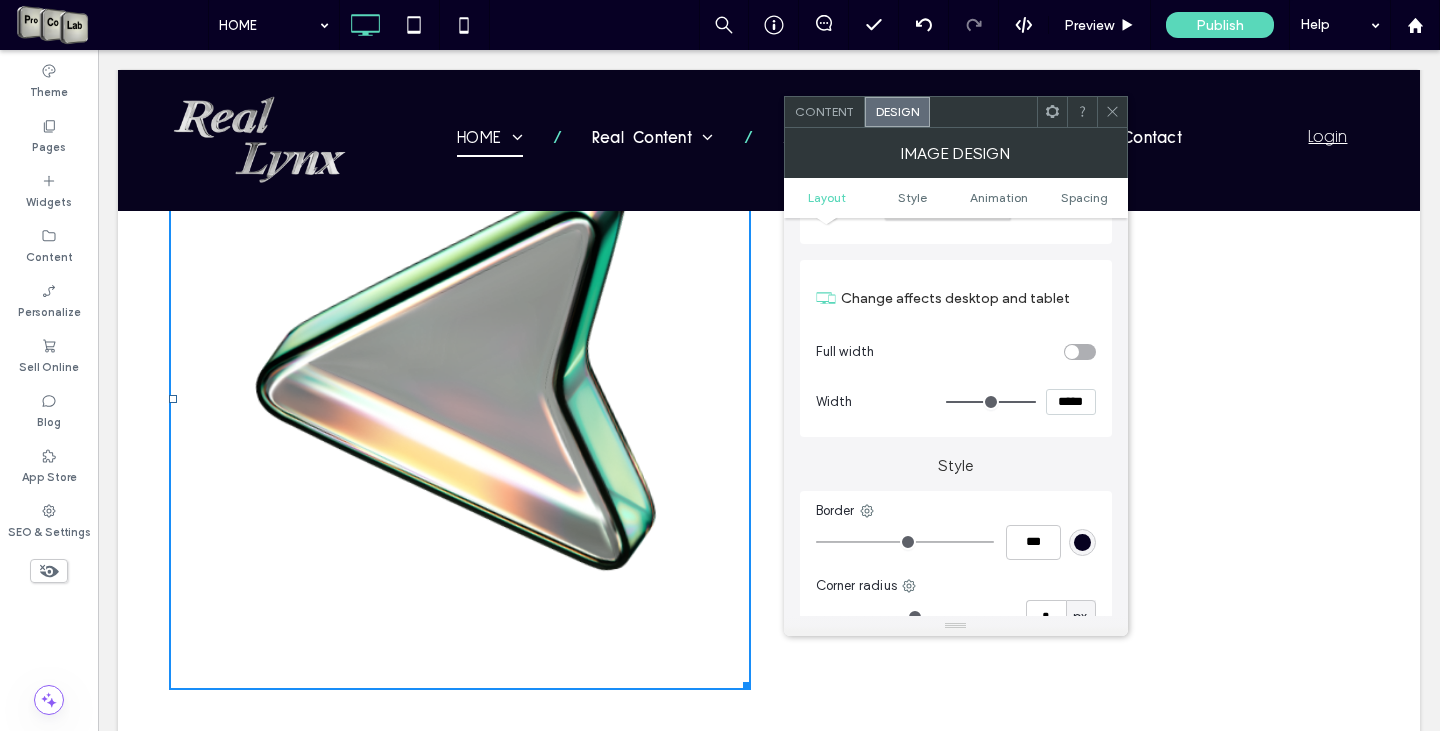 click 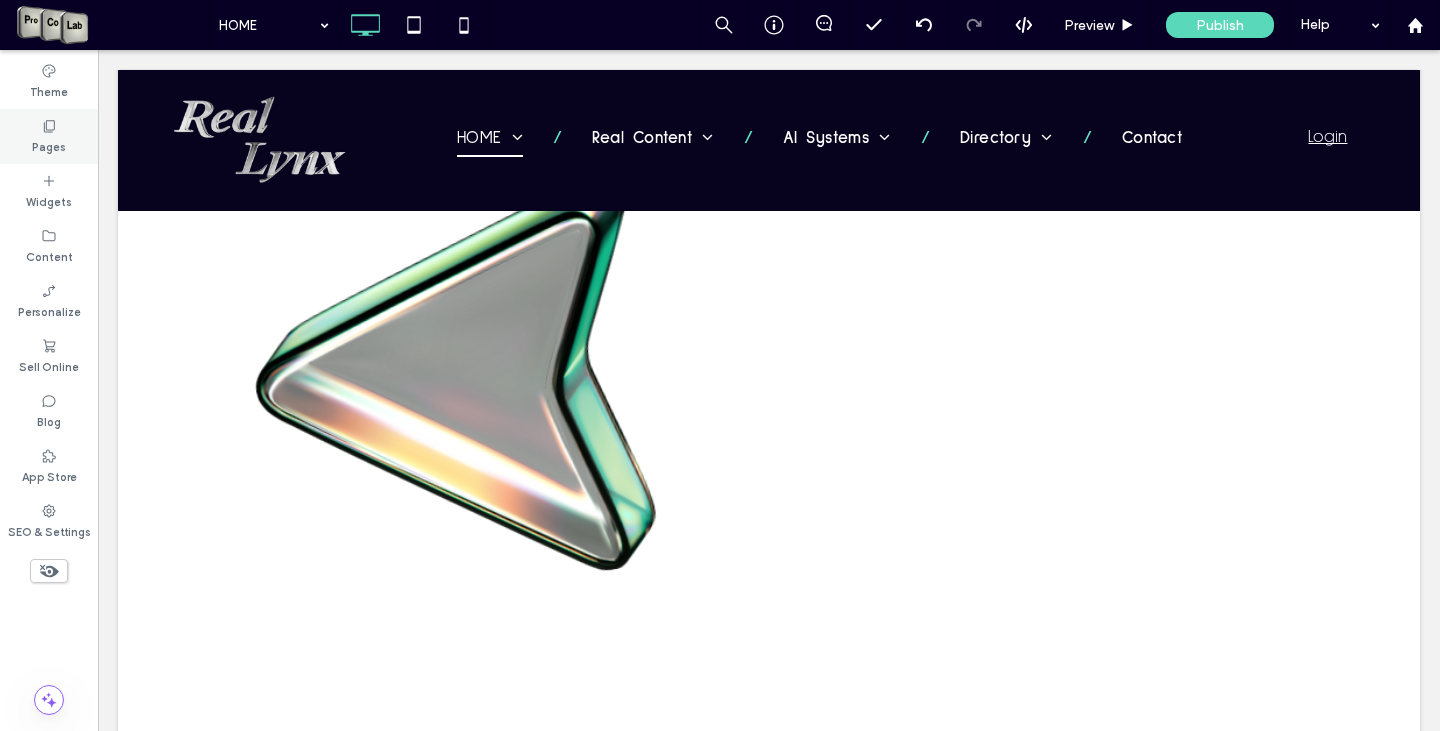 click on "Pages" at bounding box center [49, 136] 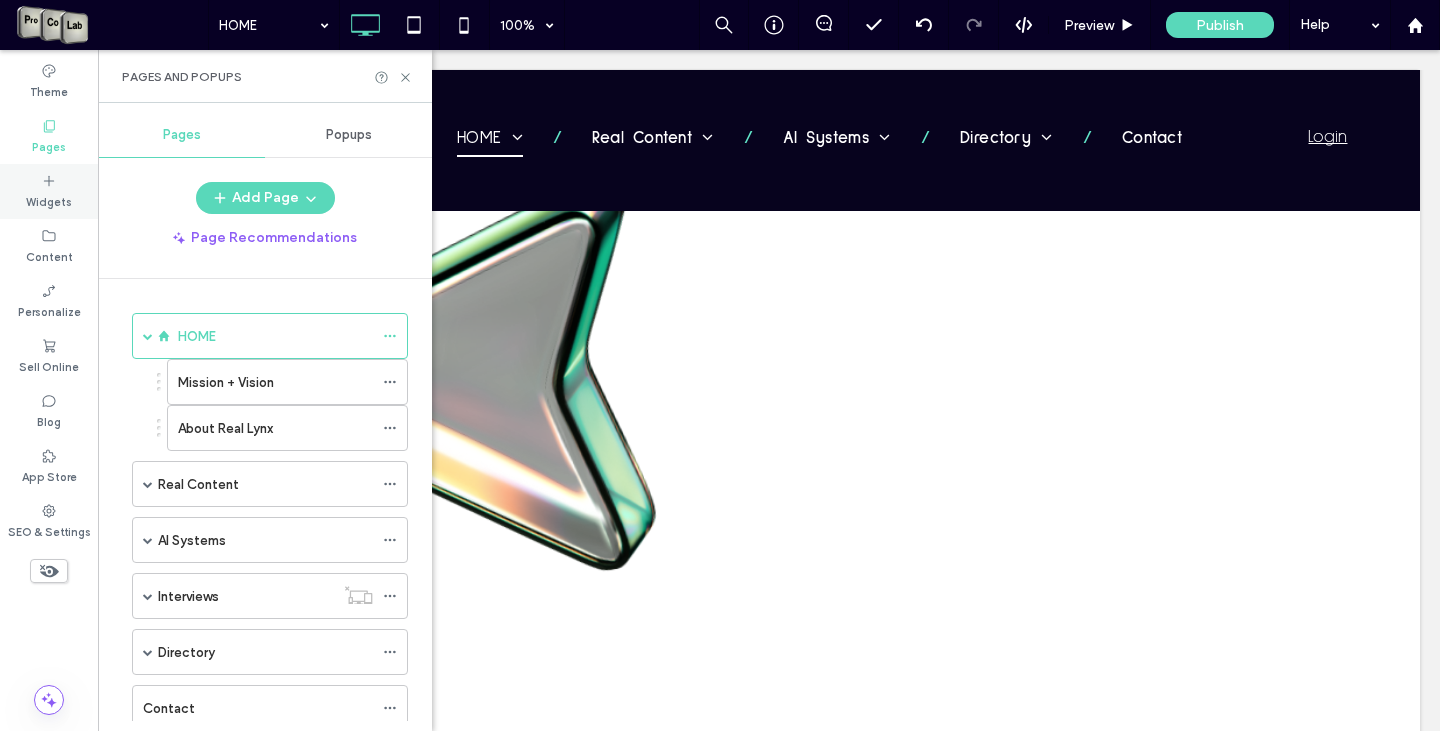 click at bounding box center [49, 180] 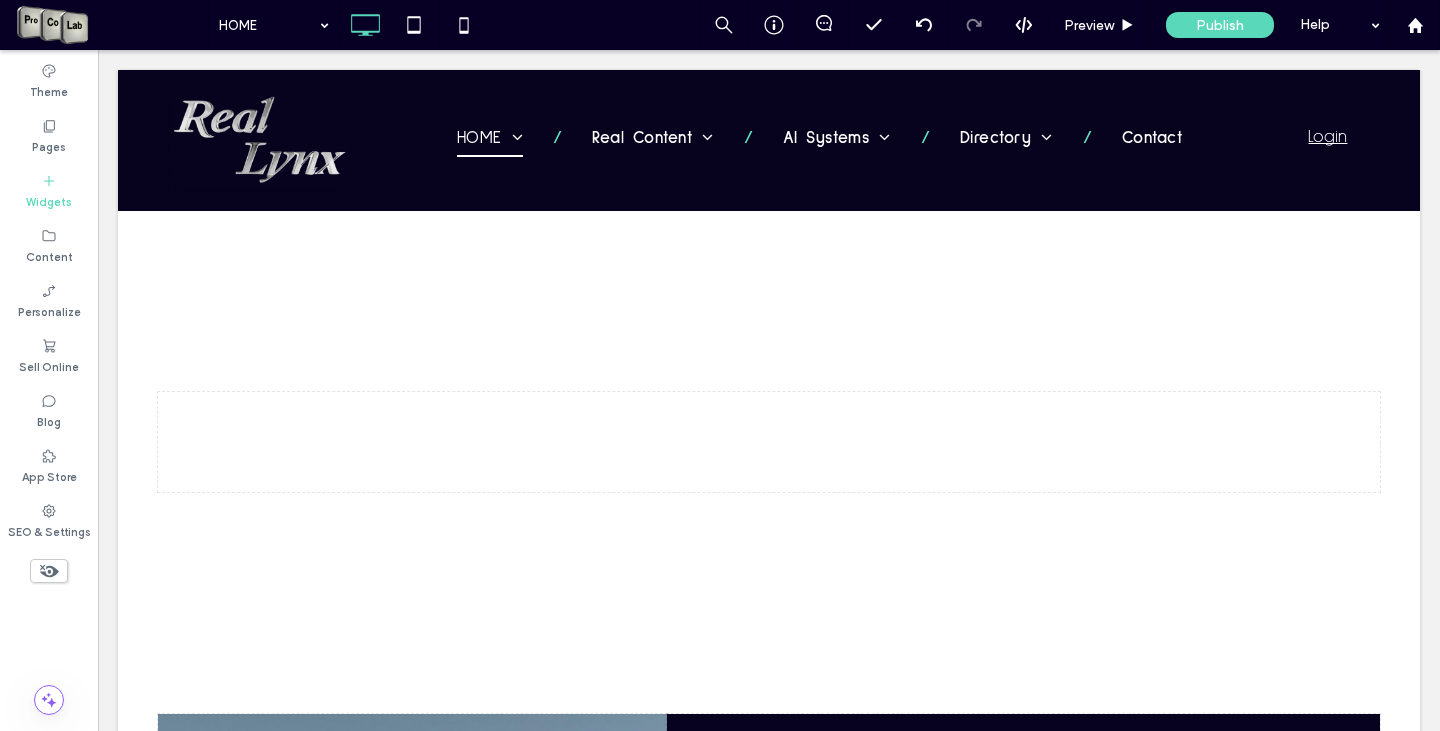 scroll, scrollTop: 2914, scrollLeft: 0, axis: vertical 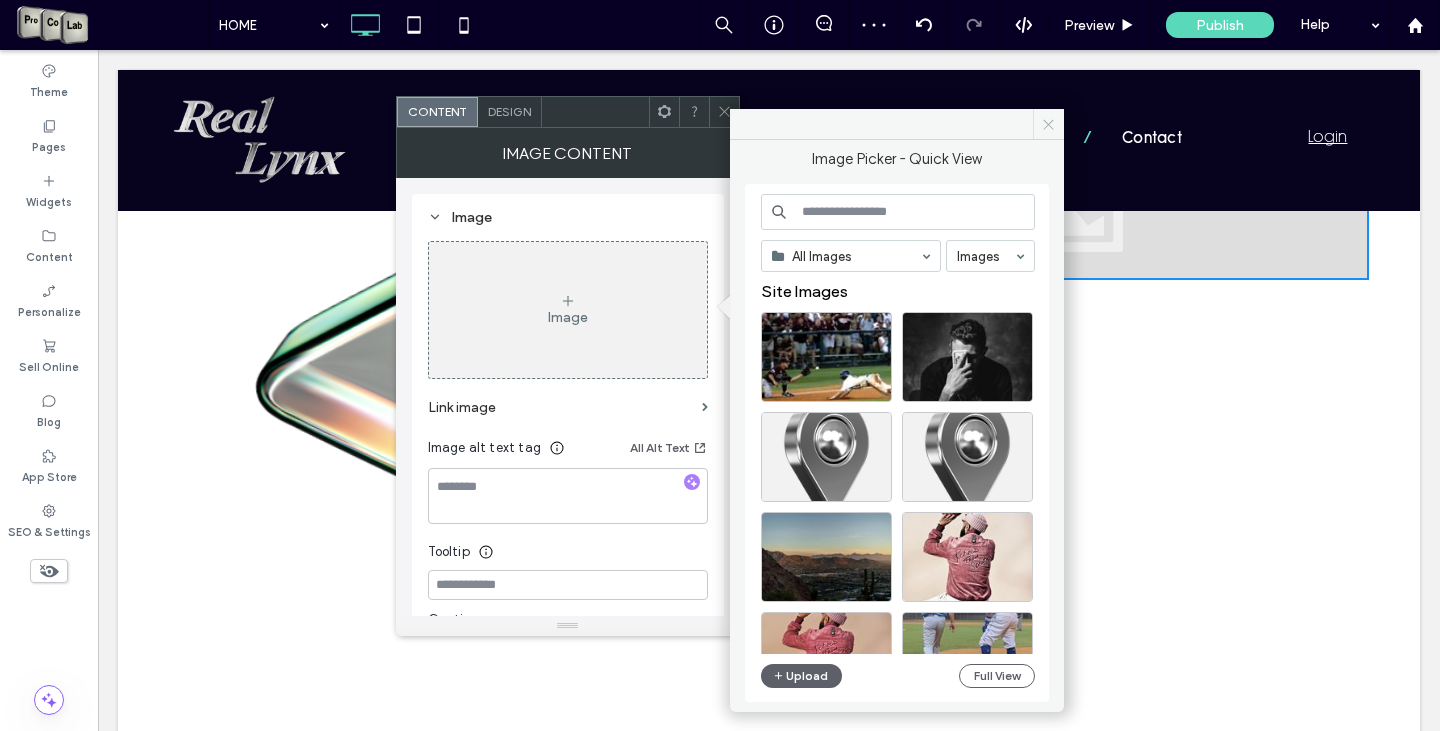 click at bounding box center (1048, 124) 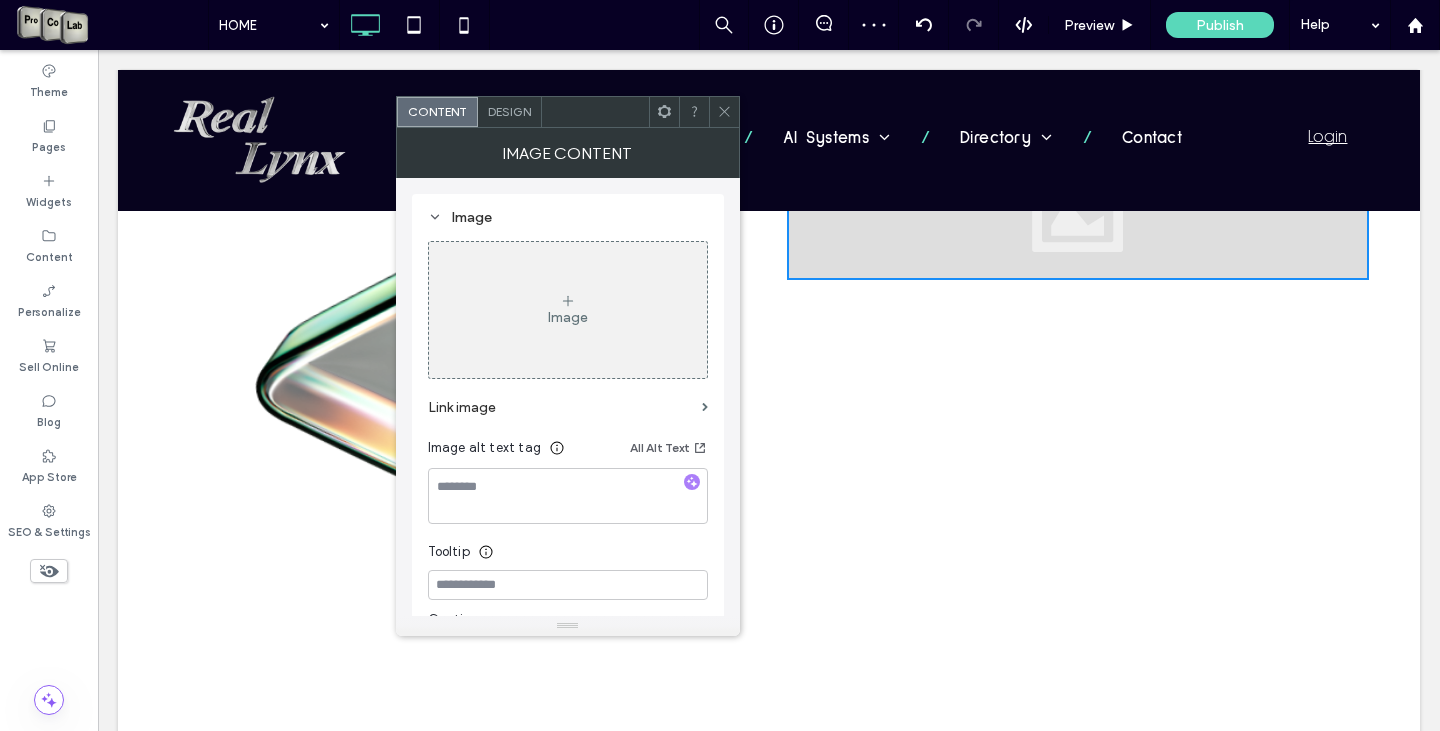 click 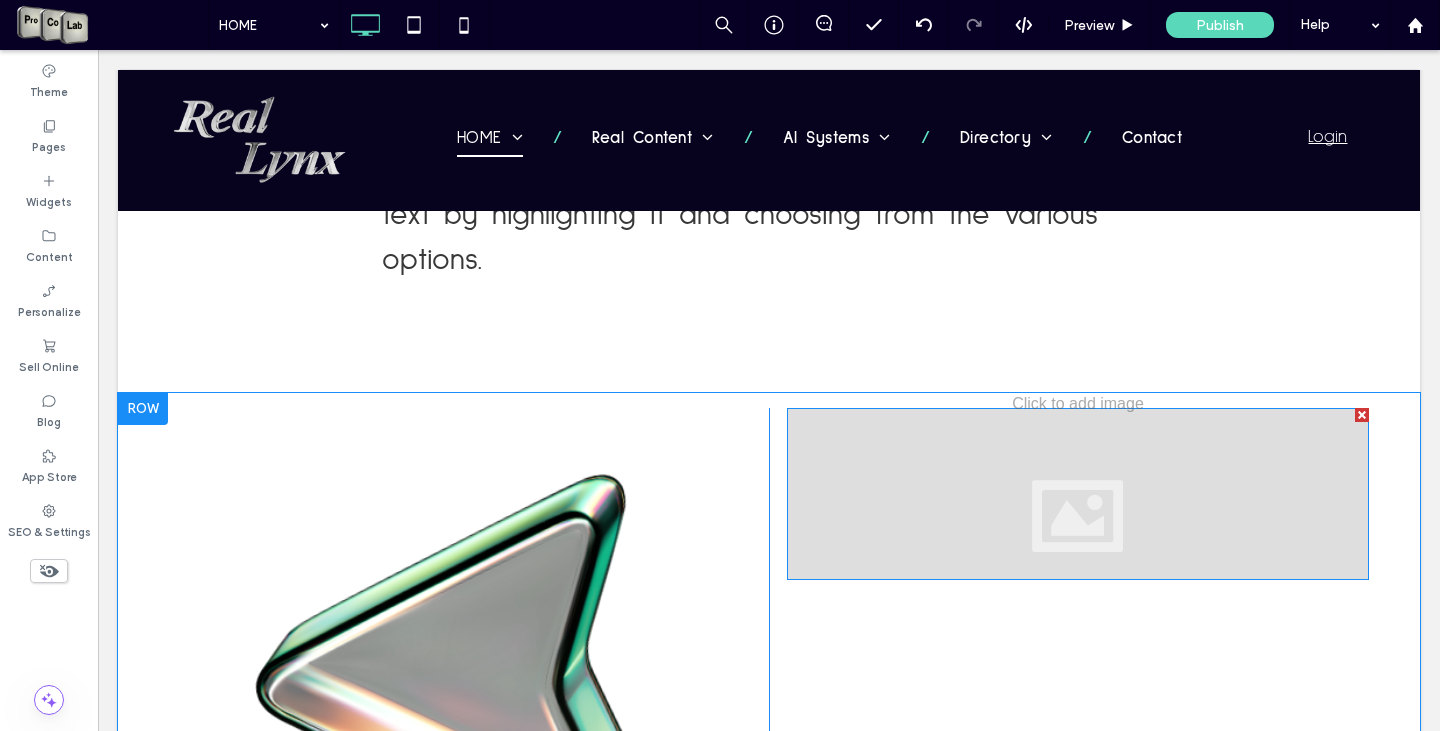 scroll, scrollTop: 2814, scrollLeft: 0, axis: vertical 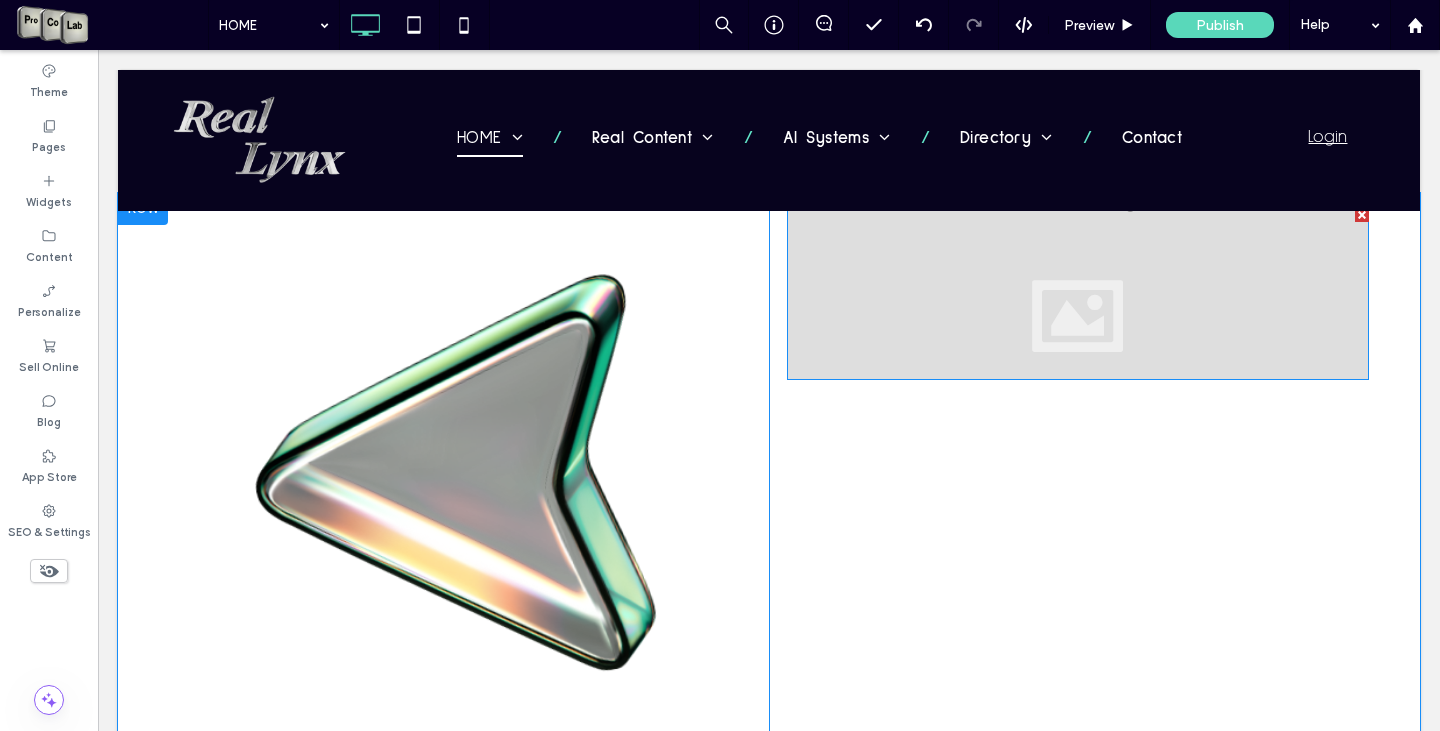 click at bounding box center [1078, 294] 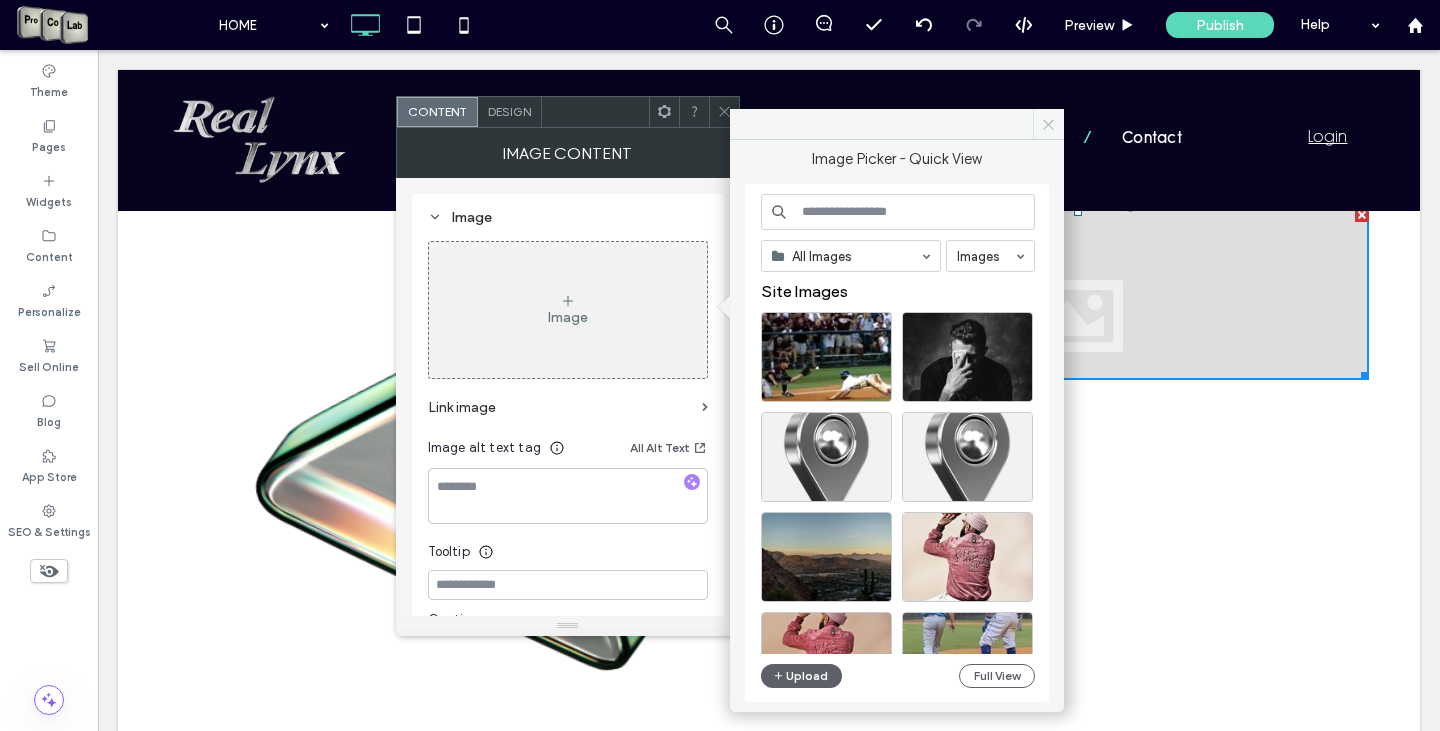 click 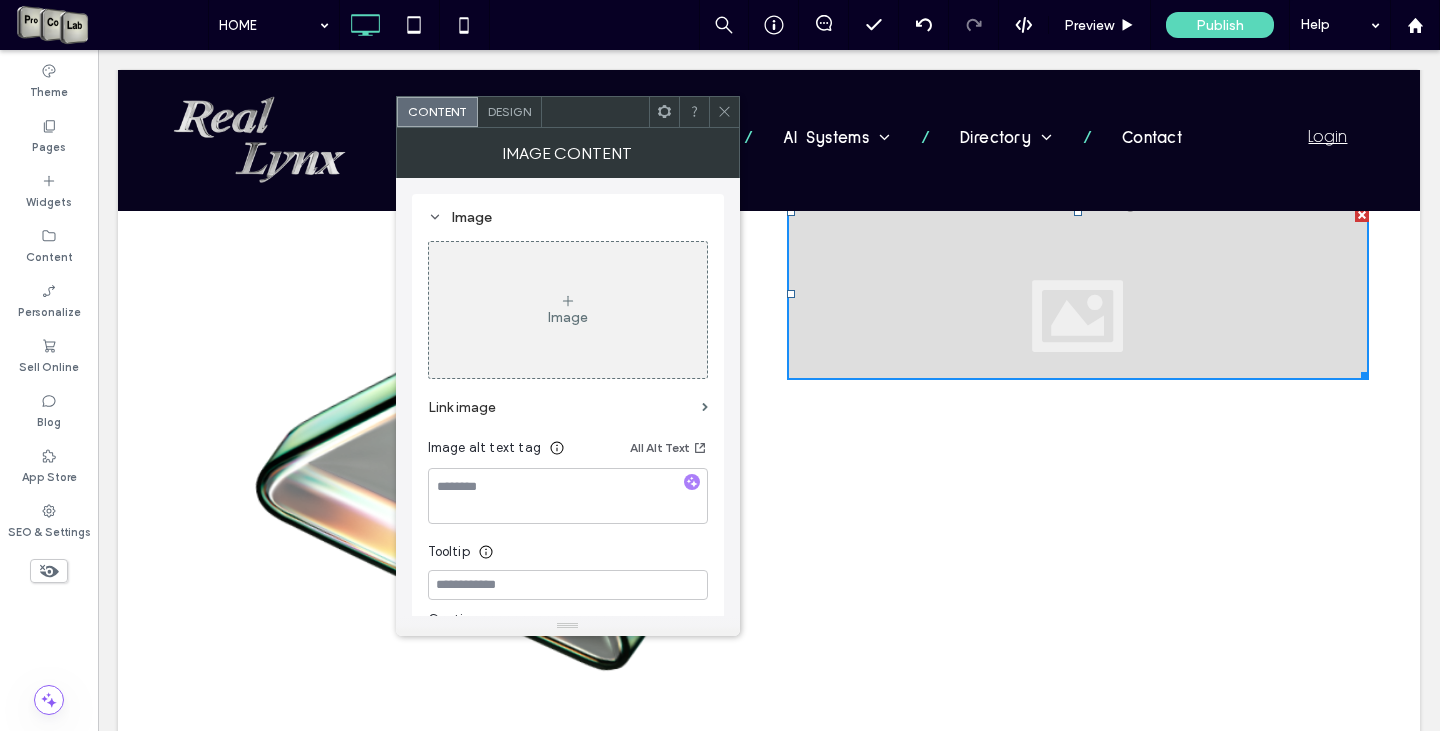 click 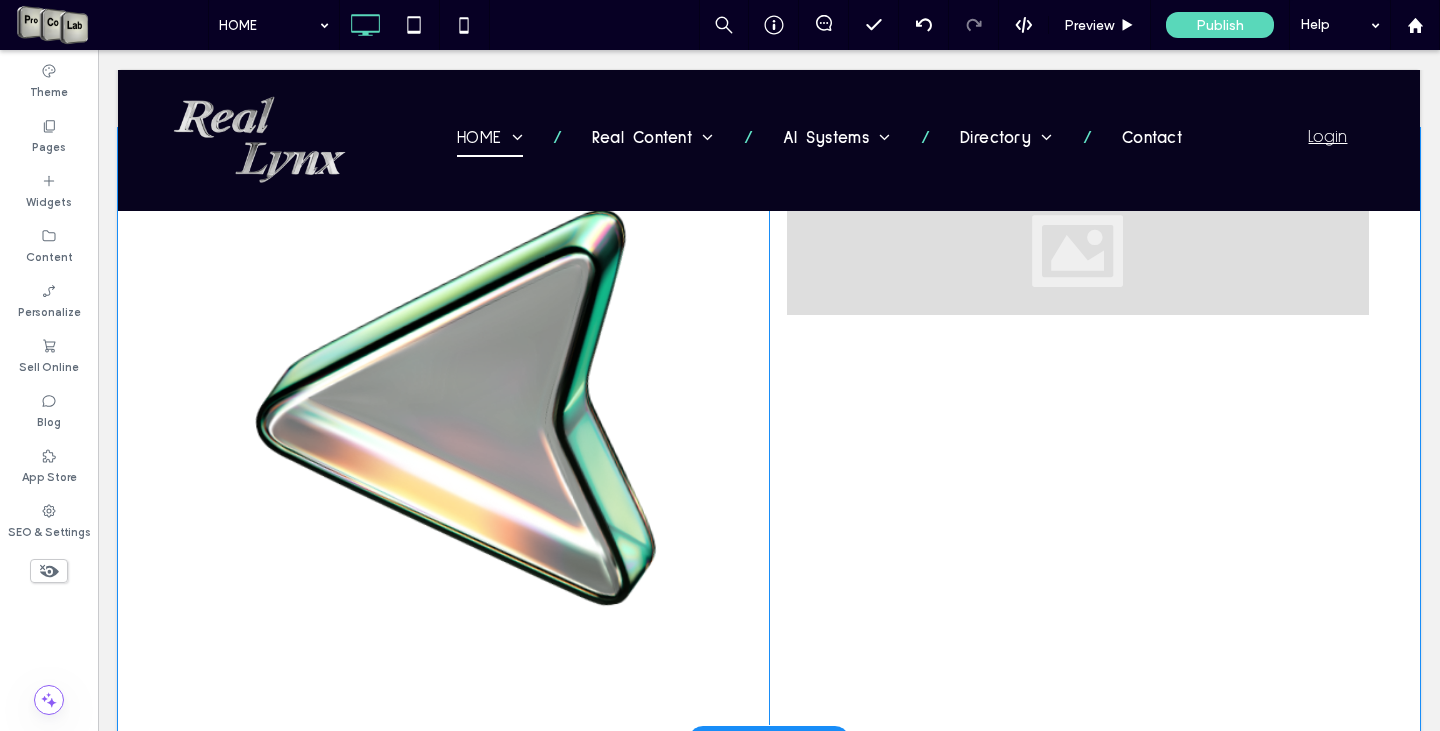 scroll, scrollTop: 2814, scrollLeft: 0, axis: vertical 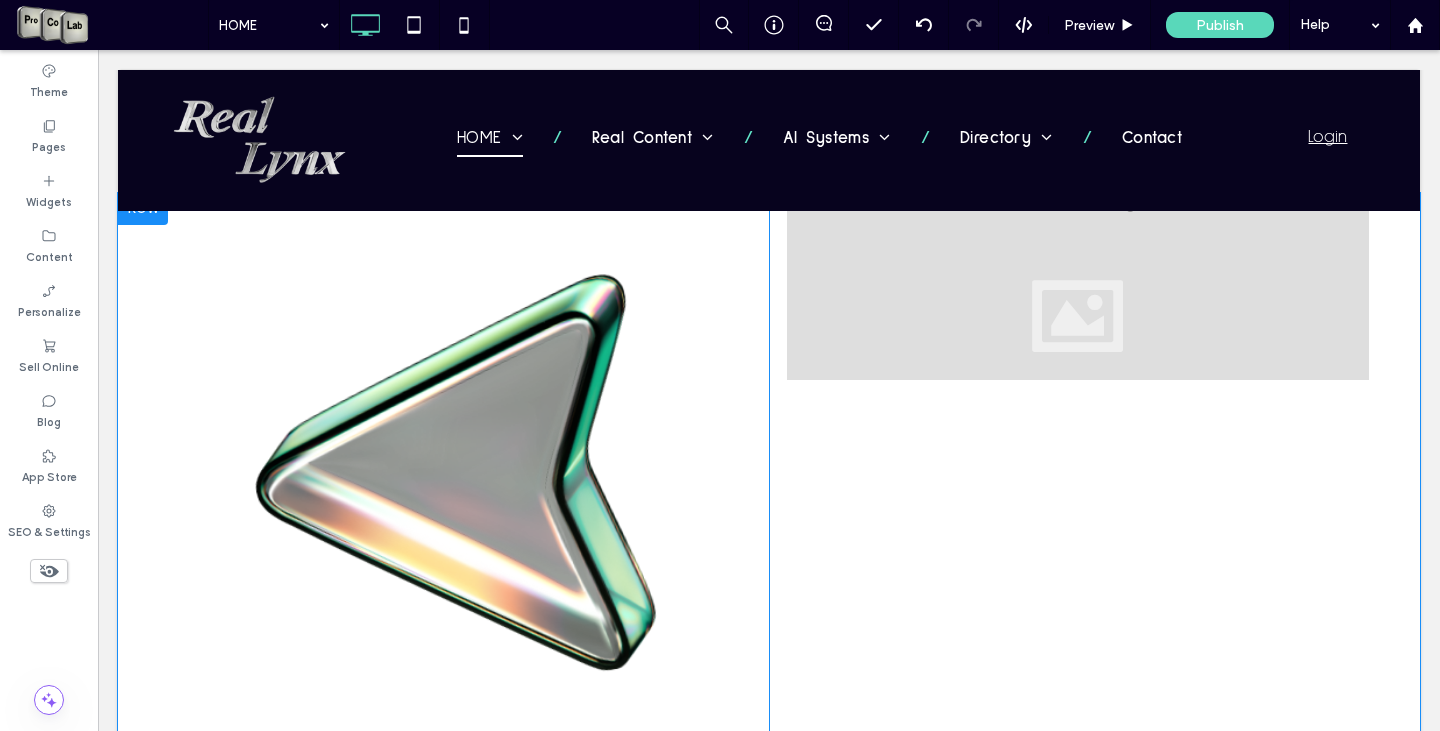 click on "Click To Paste     Click To Paste" at bounding box center [1069, 499] 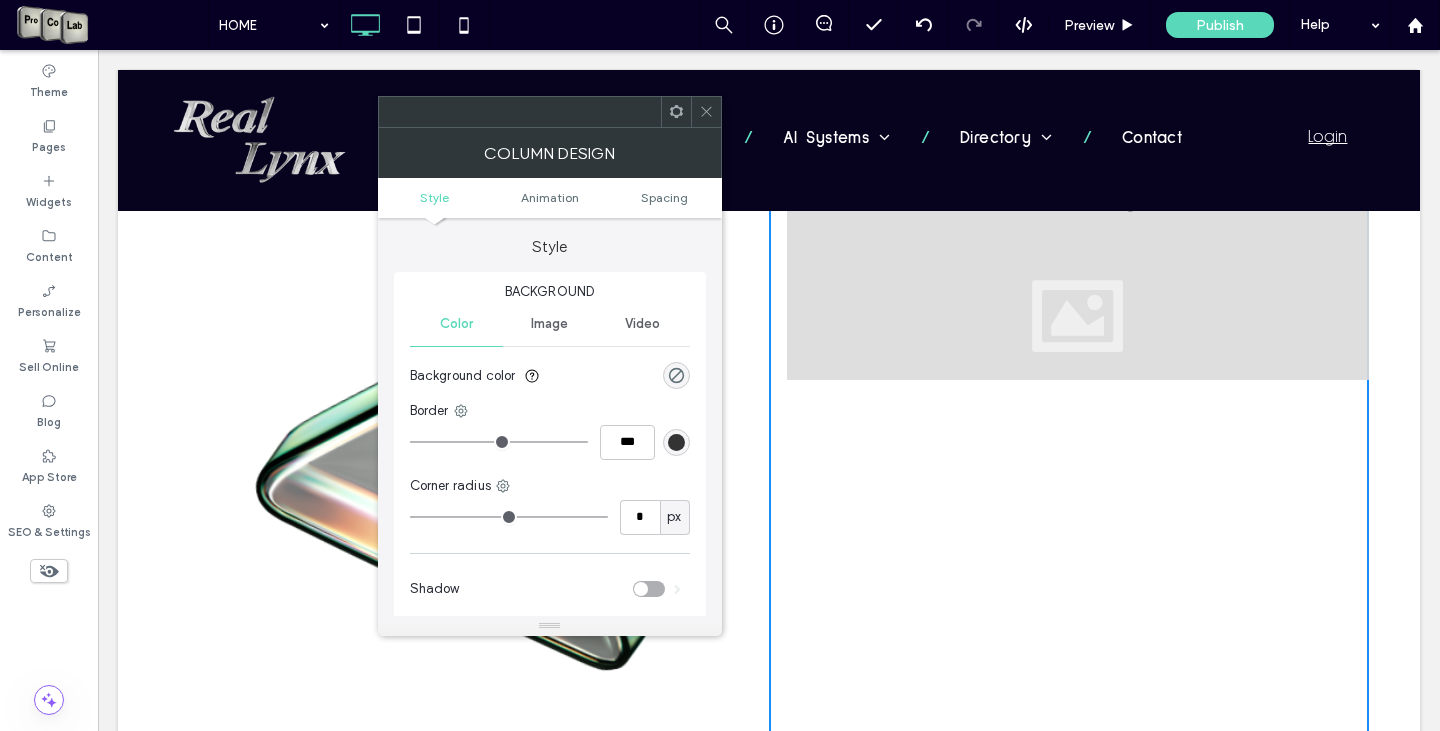 click 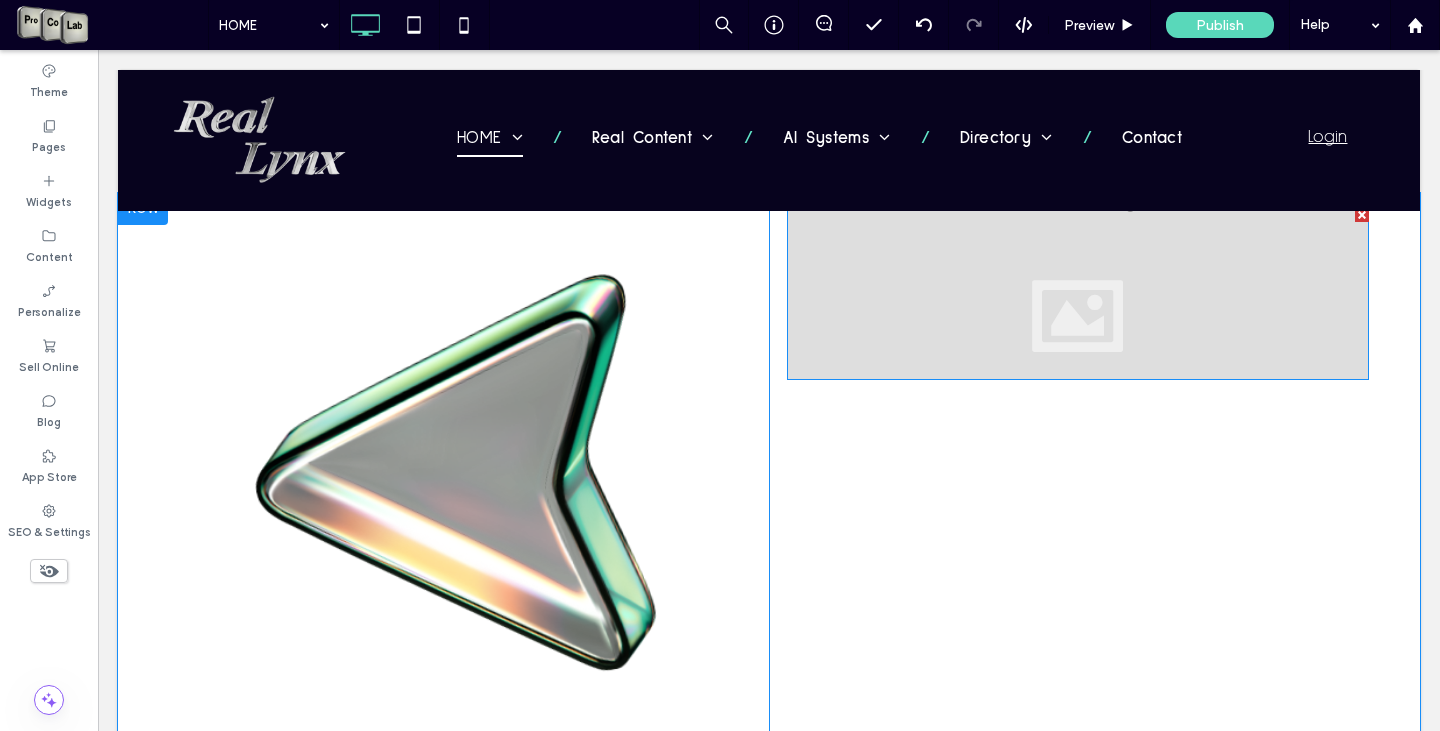 scroll, scrollTop: 2514, scrollLeft: 0, axis: vertical 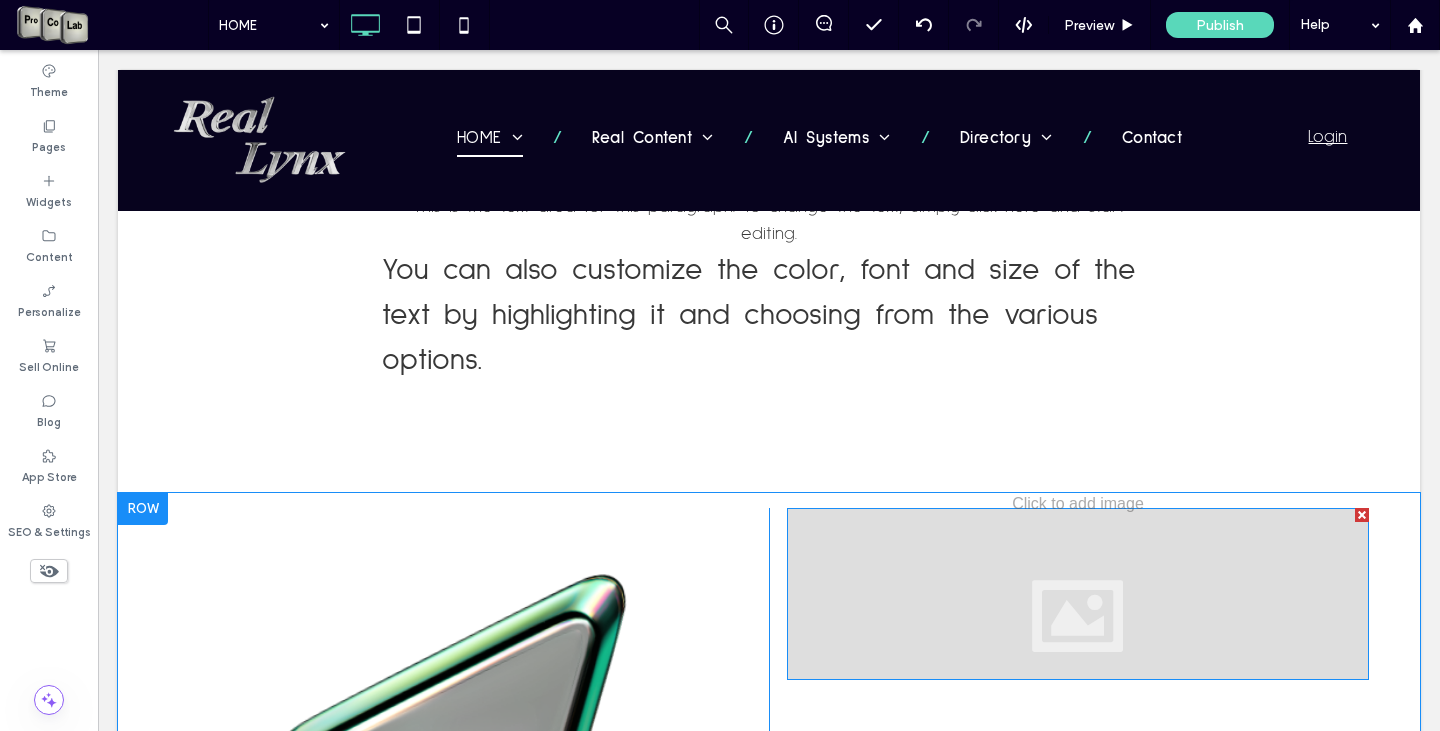 click at bounding box center [1362, 515] 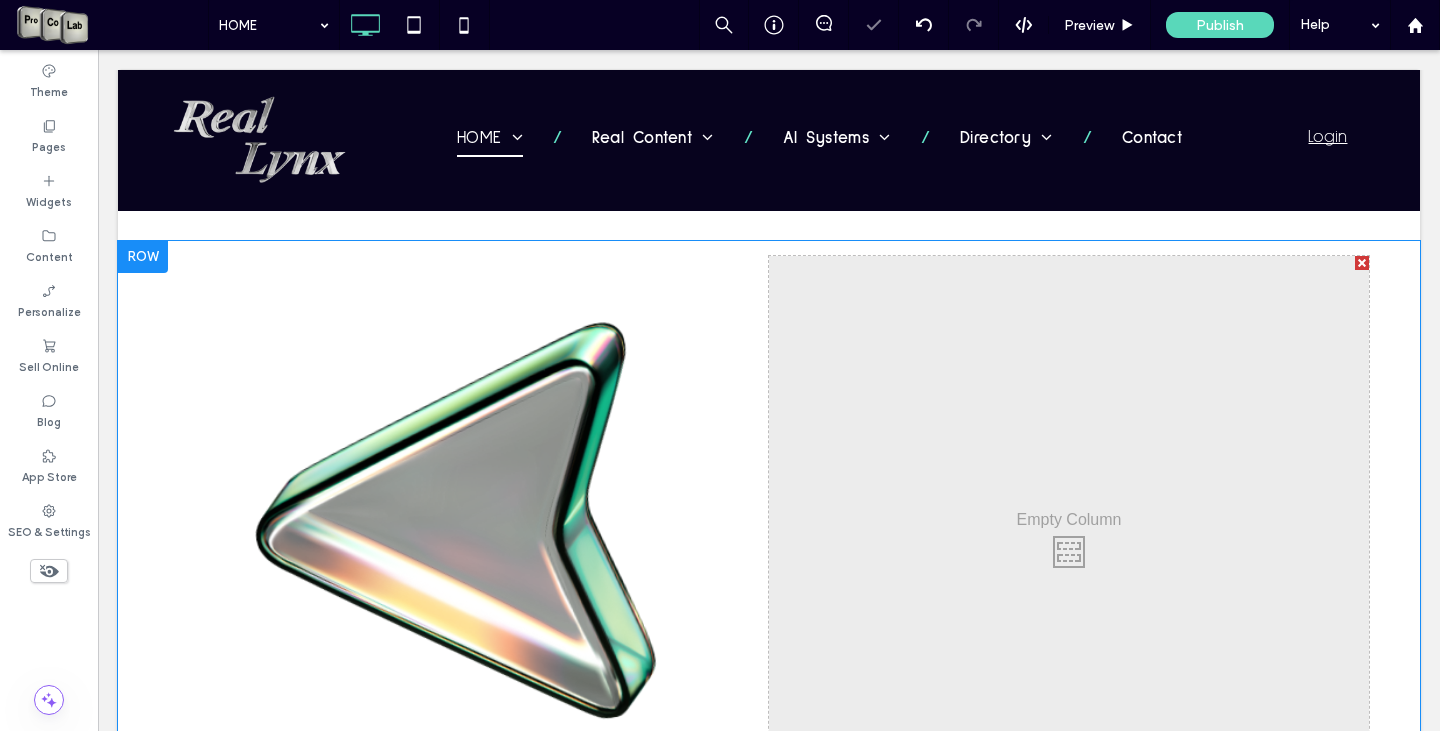 scroll, scrollTop: 2814, scrollLeft: 0, axis: vertical 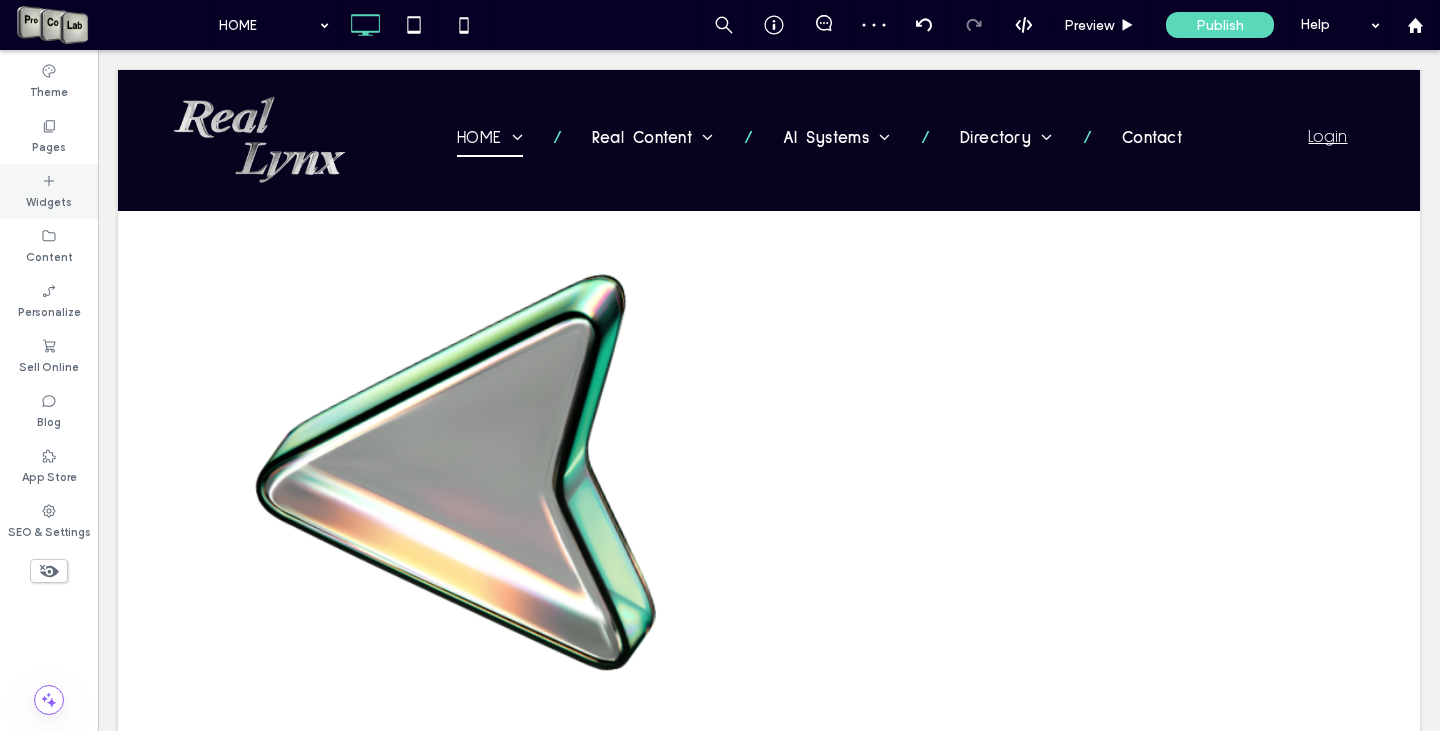 click 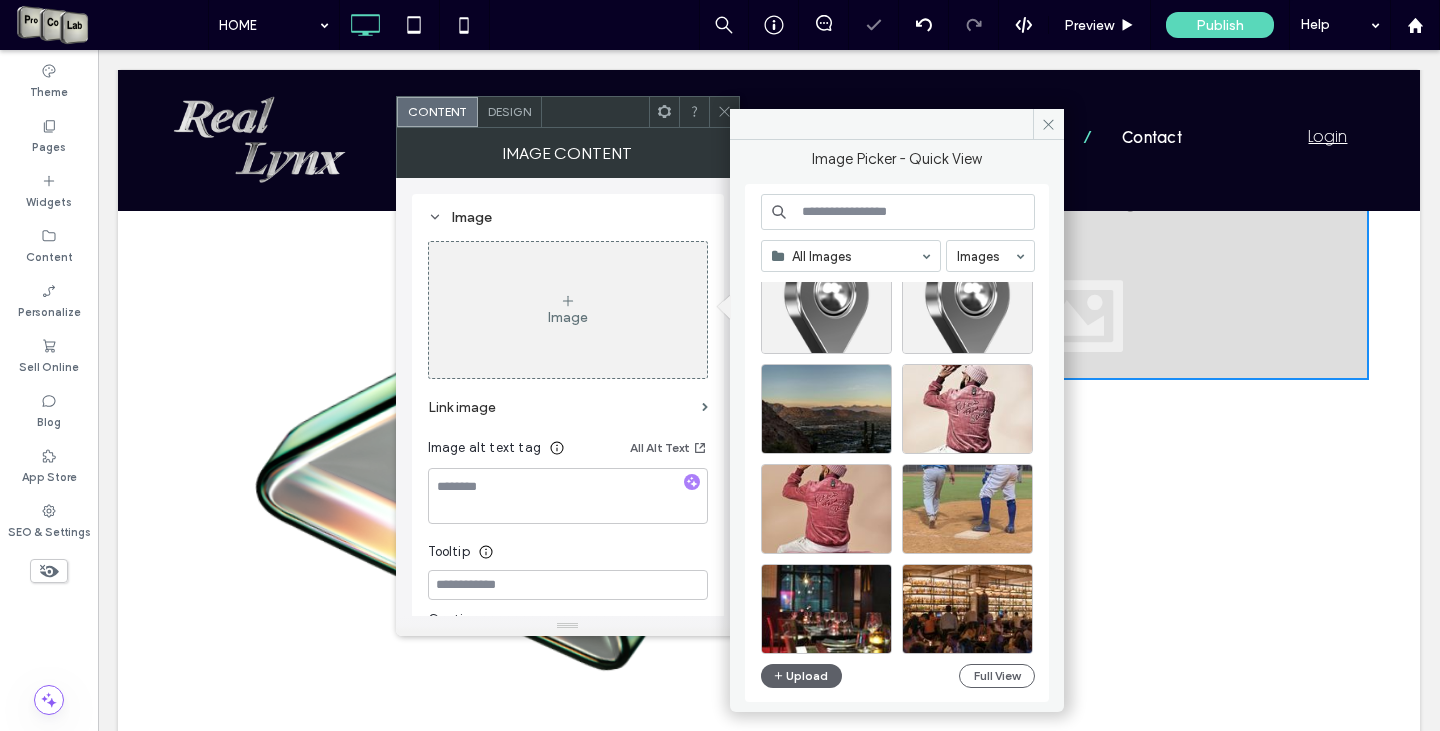 scroll, scrollTop: 200, scrollLeft: 0, axis: vertical 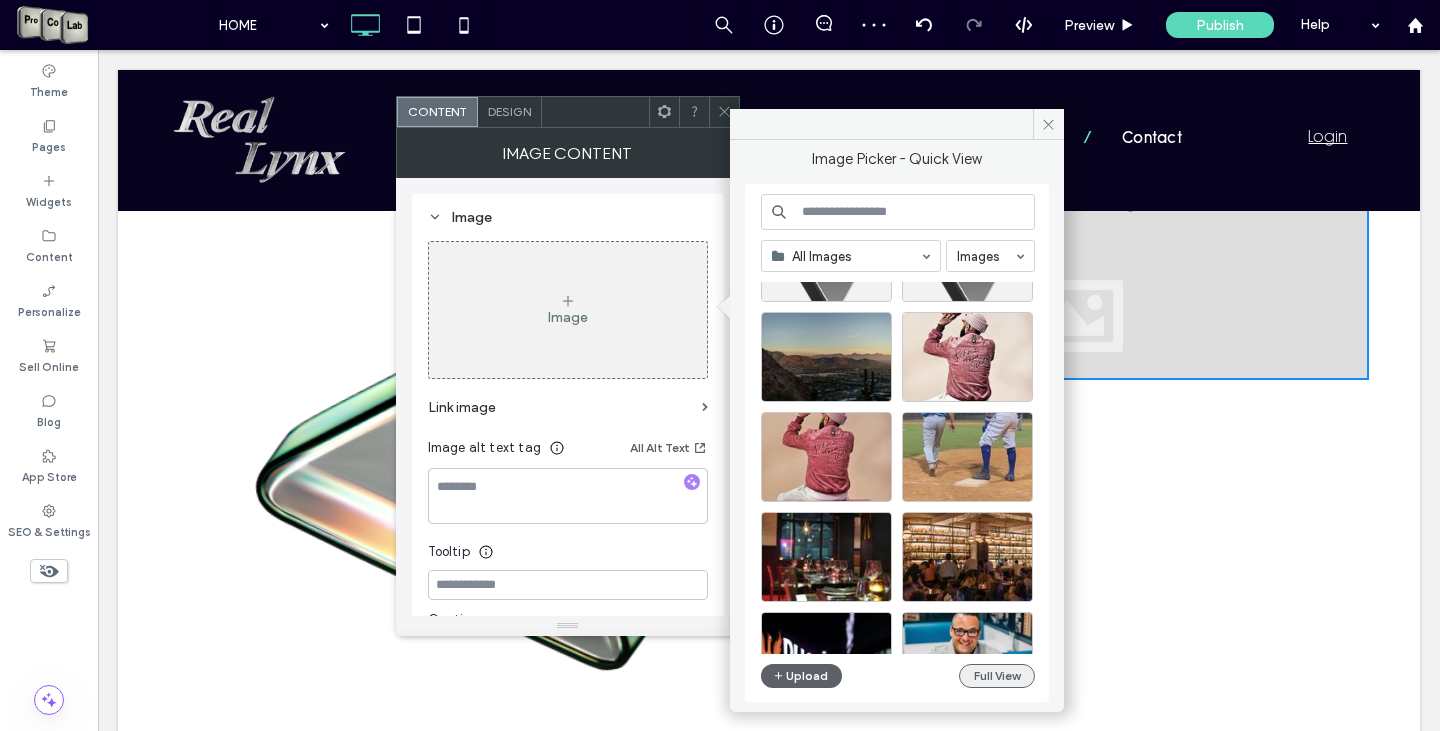 click on "Full View" at bounding box center [997, 676] 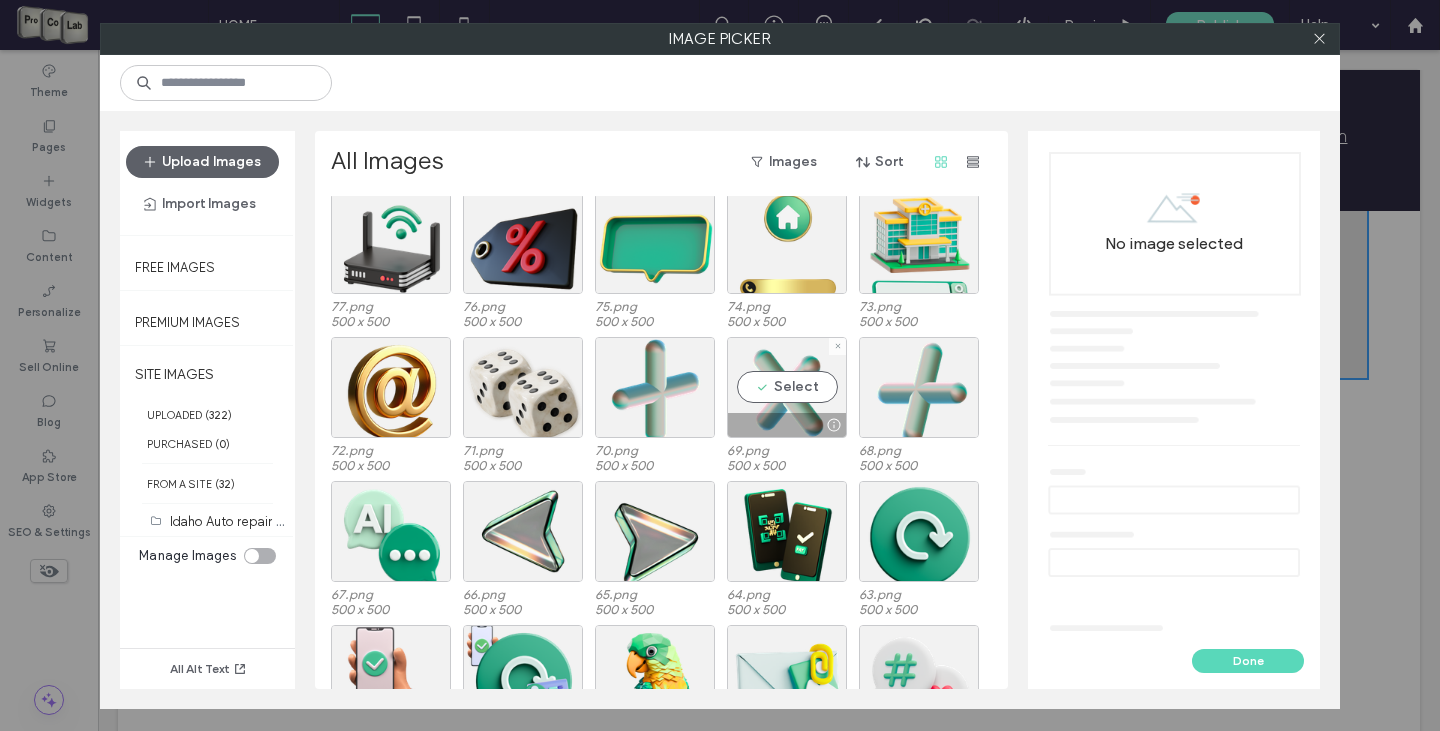scroll, scrollTop: 4379, scrollLeft: 0, axis: vertical 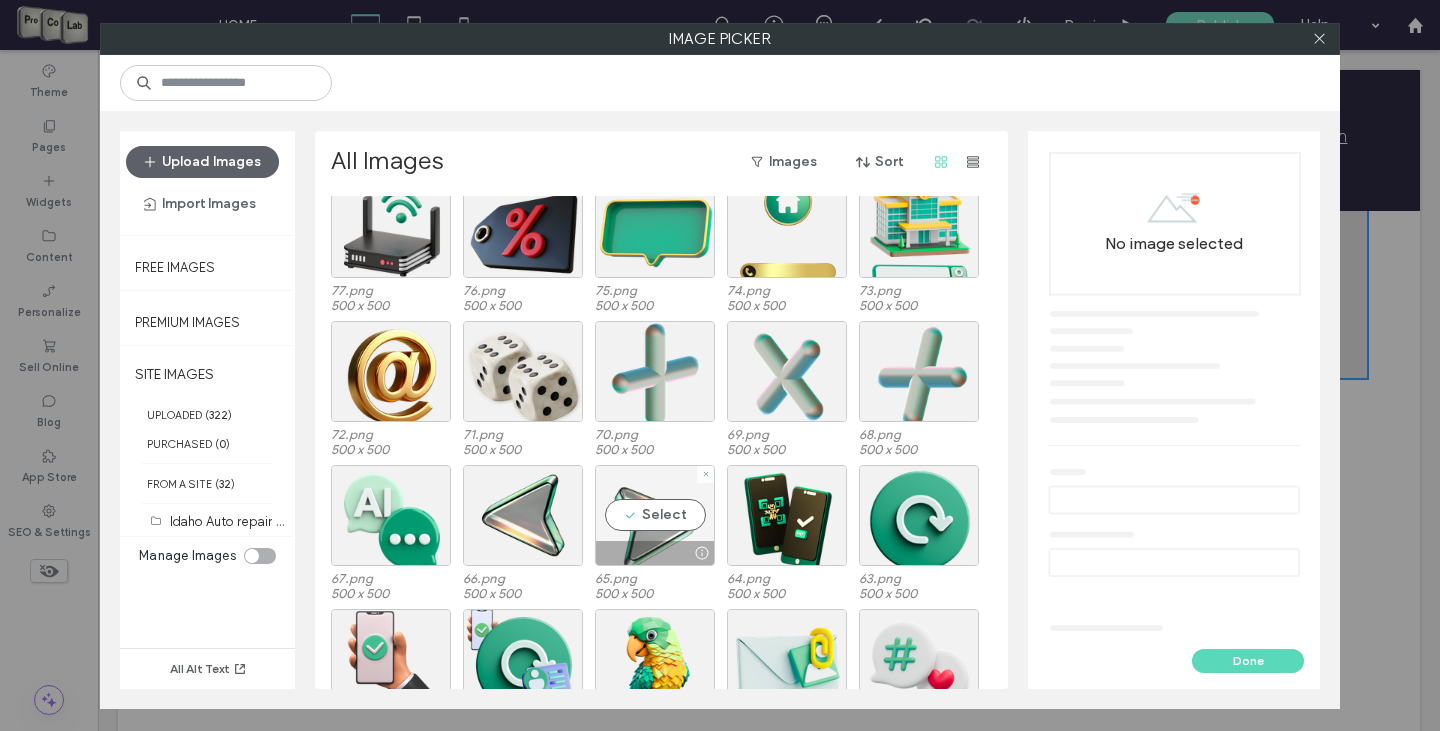 click on "Select" at bounding box center [655, 515] 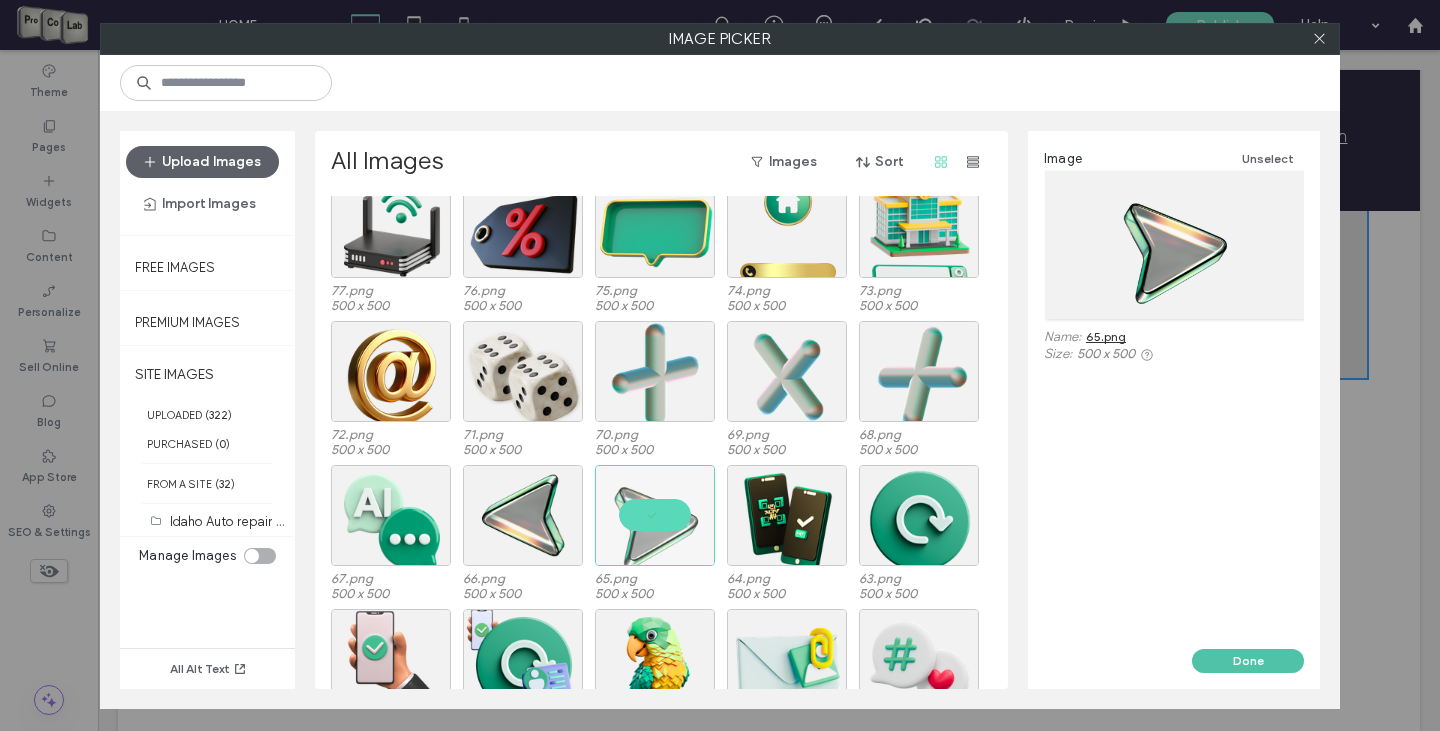 click on "Done" at bounding box center (1248, 661) 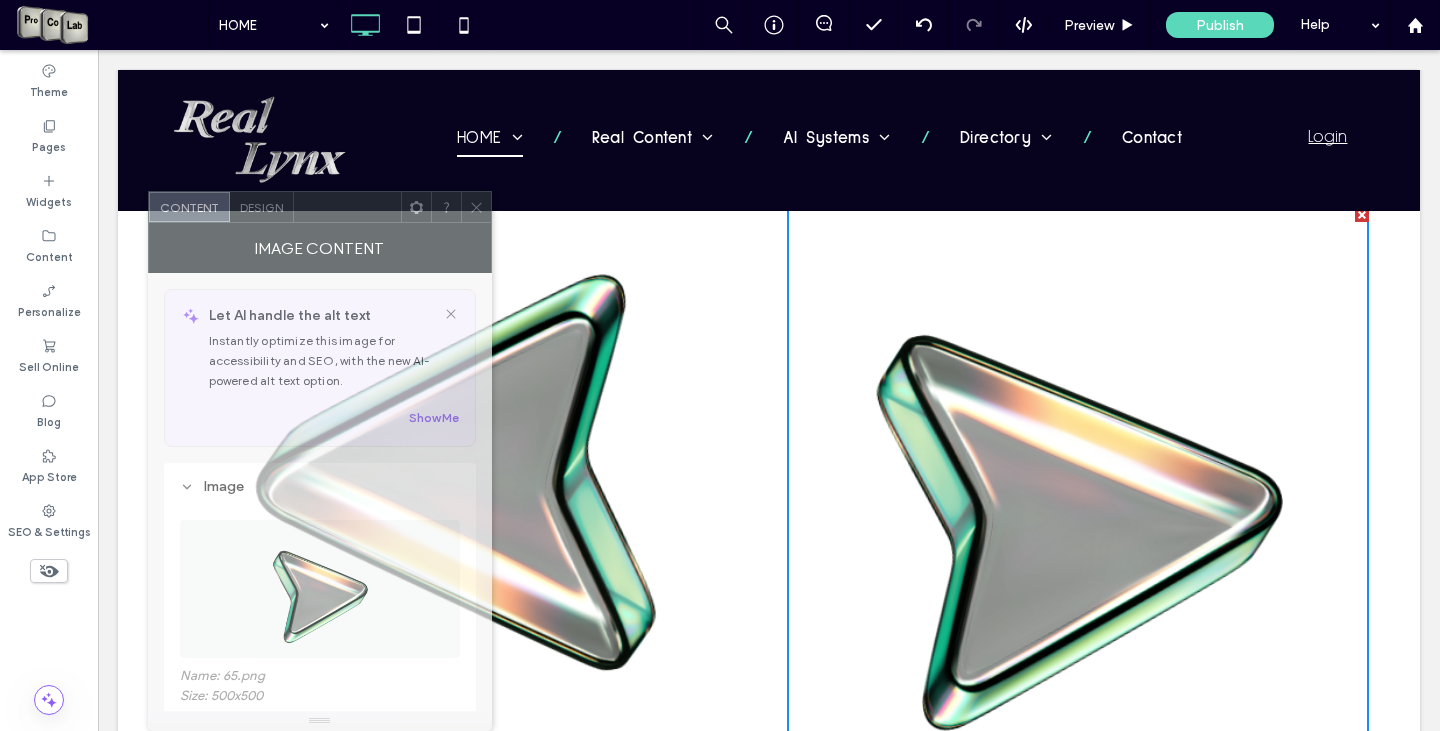 drag, startPoint x: 600, startPoint y: 129, endPoint x: 352, endPoint y: 473, distance: 424.07547 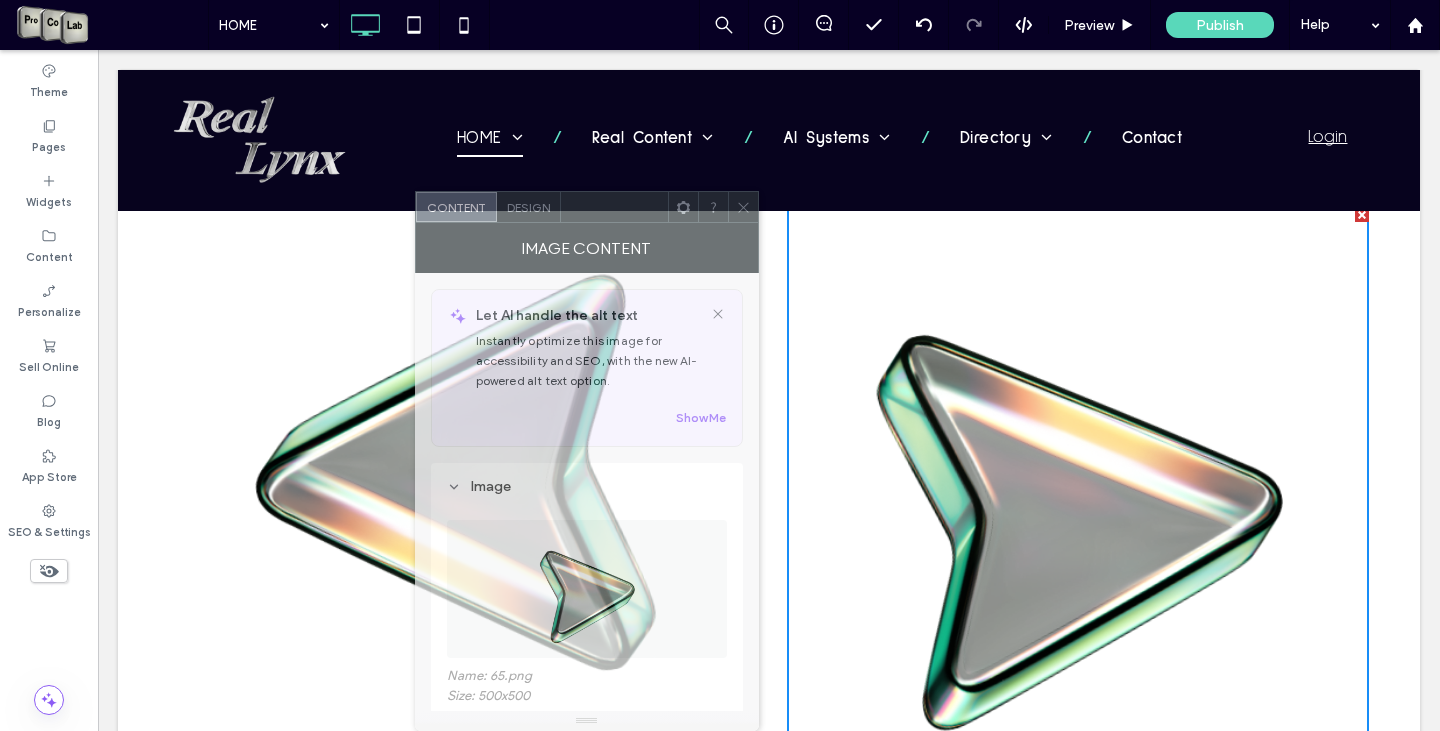 drag, startPoint x: 358, startPoint y: 215, endPoint x: 625, endPoint y: 267, distance: 272.01654 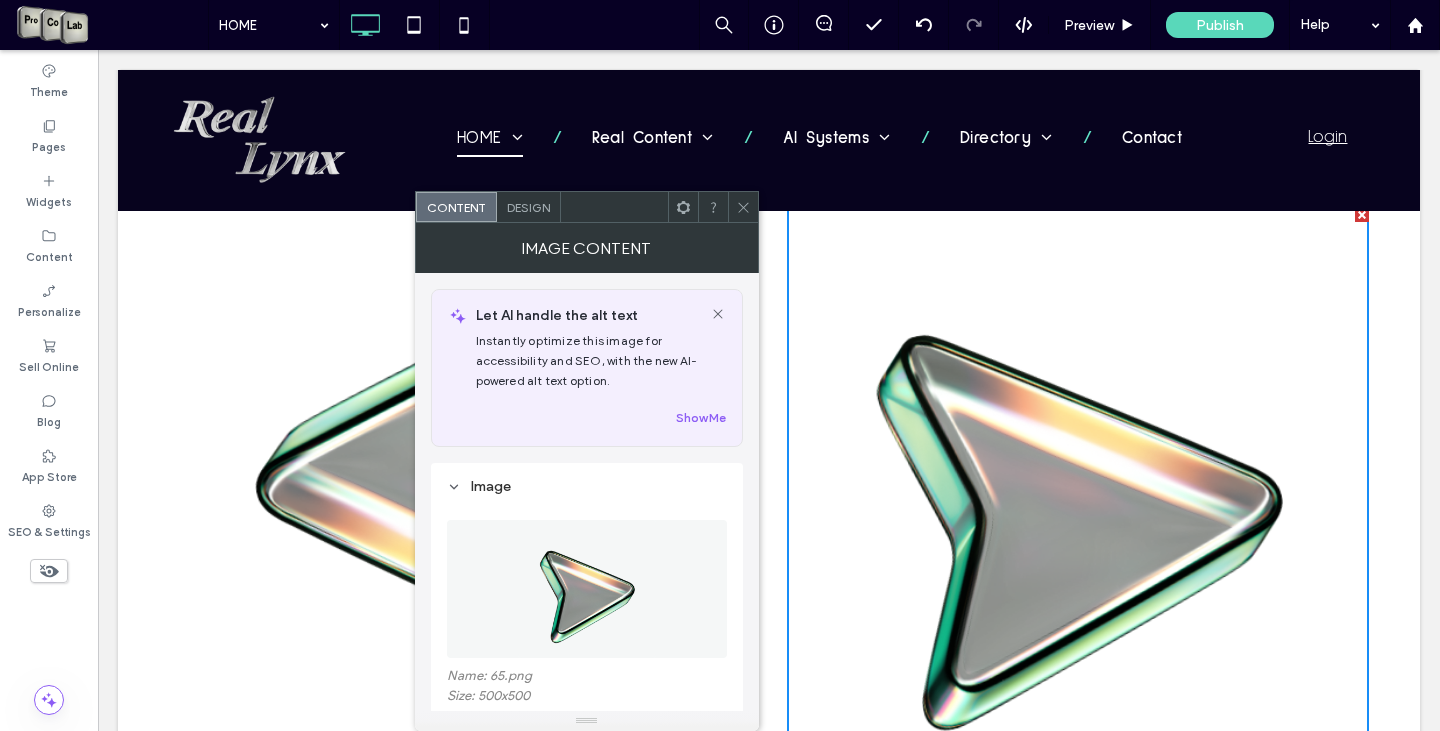 click at bounding box center [743, 207] 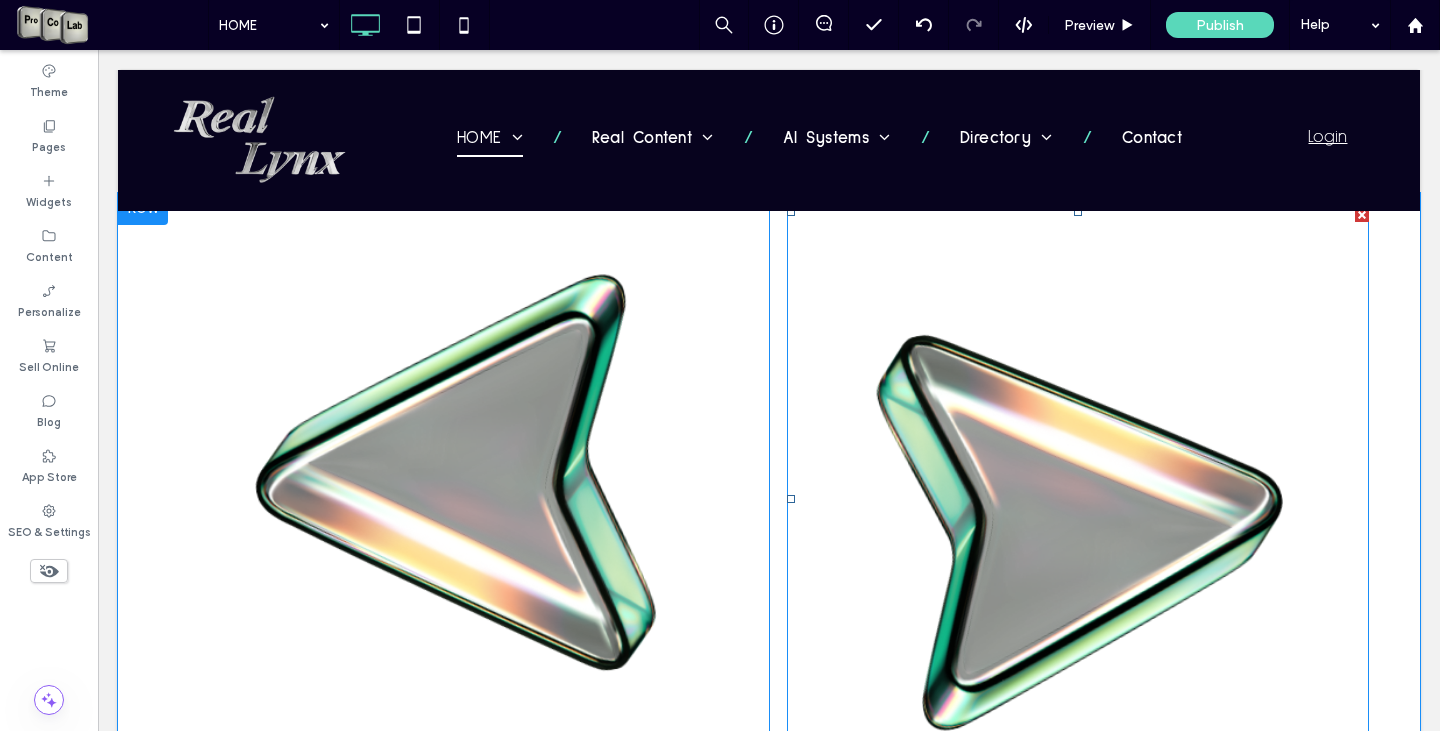 scroll, scrollTop: 3114, scrollLeft: 0, axis: vertical 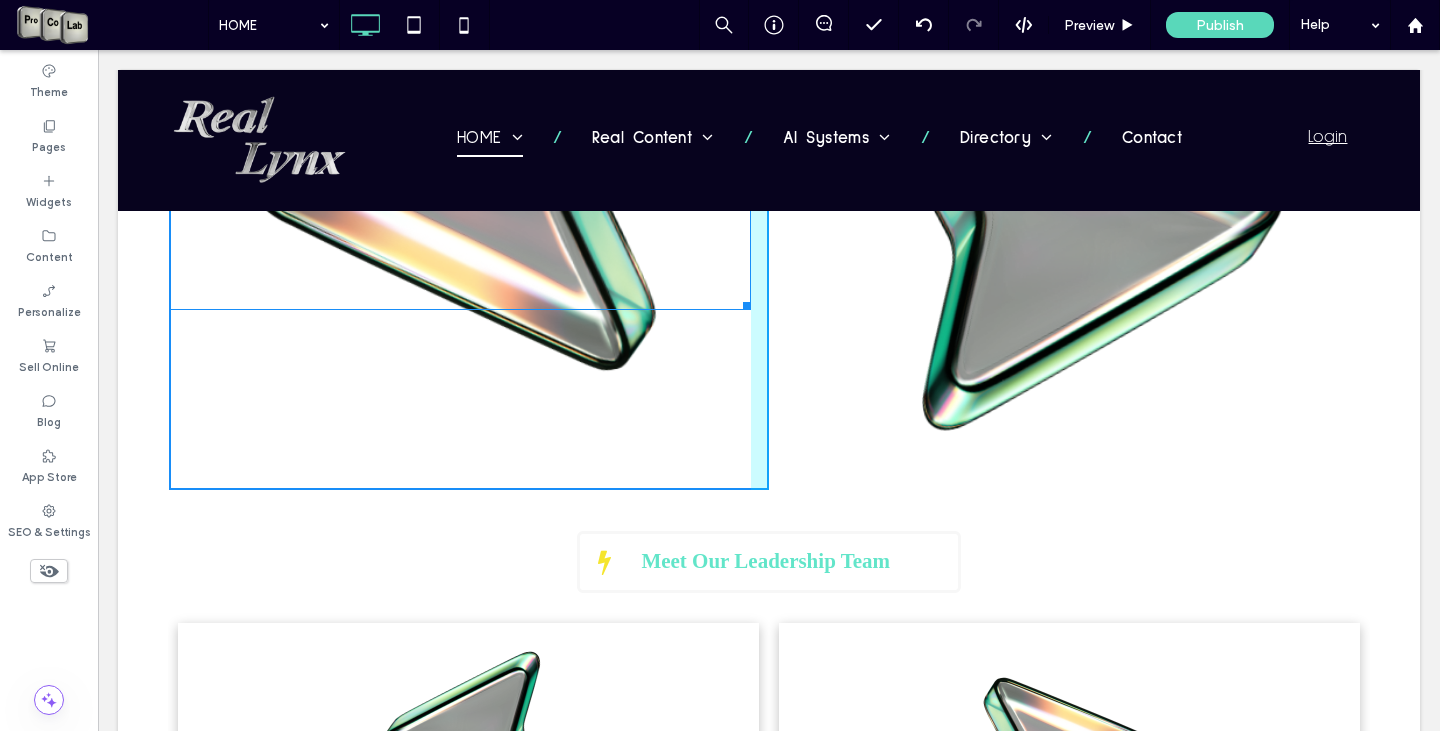 drag, startPoint x: 737, startPoint y: 451, endPoint x: 647, endPoint y: 373, distance: 119.096596 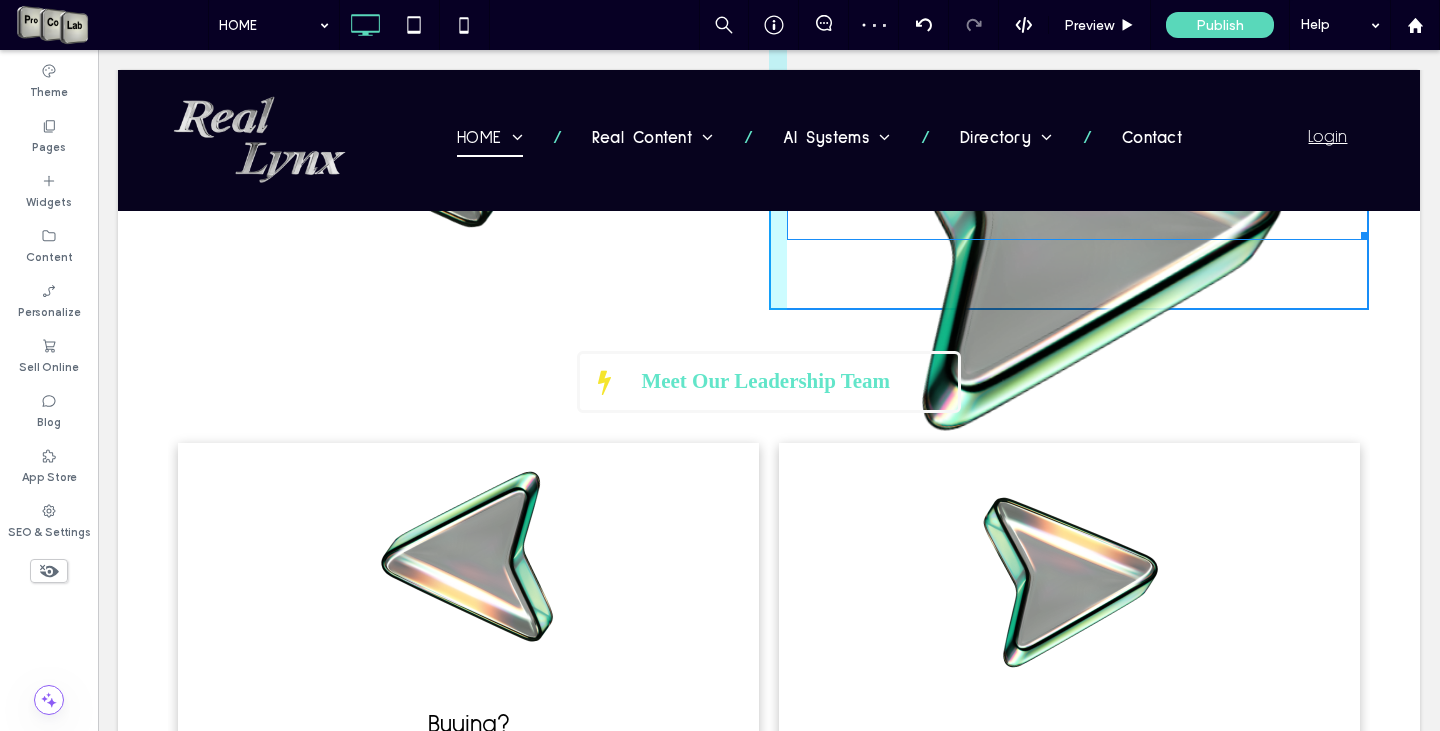 drag, startPoint x: 1356, startPoint y: 457, endPoint x: 1354, endPoint y: 438, distance: 19.104973 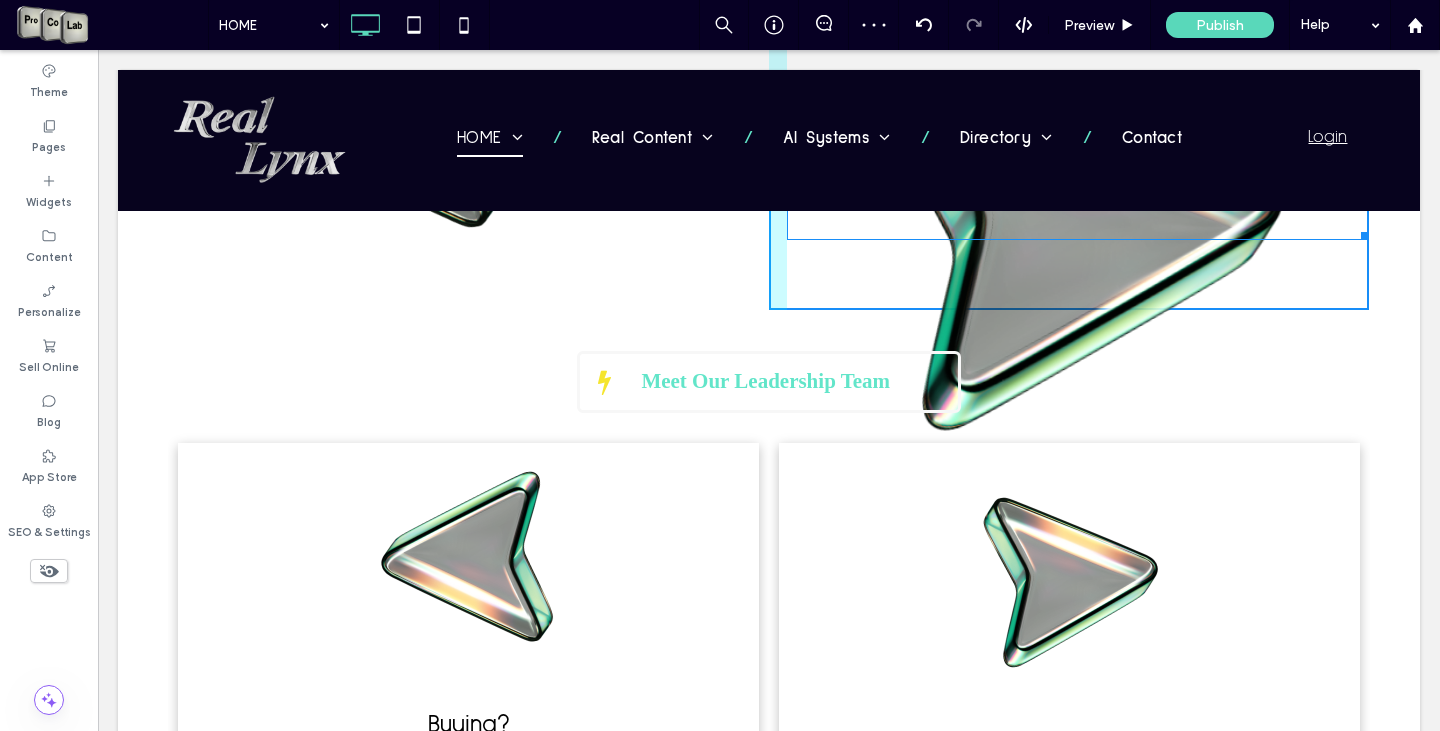 click on "Click To Paste     Click To Paste
Row
Click To Paste     Click To Paste
The Real Lynx Platform was developed specifically to address what our team felt was a widening disconnection from media platforms, local directories, the Multiple Listing Service (MLS) for home searches, & connections to local businesses that are vetted or pr eferred vendors recommended by our organization.
Pe ople are seeking Real recommendations, Real Connections, Real Reliable Services, Real Property & Financial Service Professionalism, because we feel all of these things are vital for the communities we serve.
Schedule Your FREE Consultation
Click To Paste     Click To Paste
Row
Click To Paste     Click To Paste
Row
Button
Button
Click To Paste     Click To Paste" at bounding box center (769, 84) 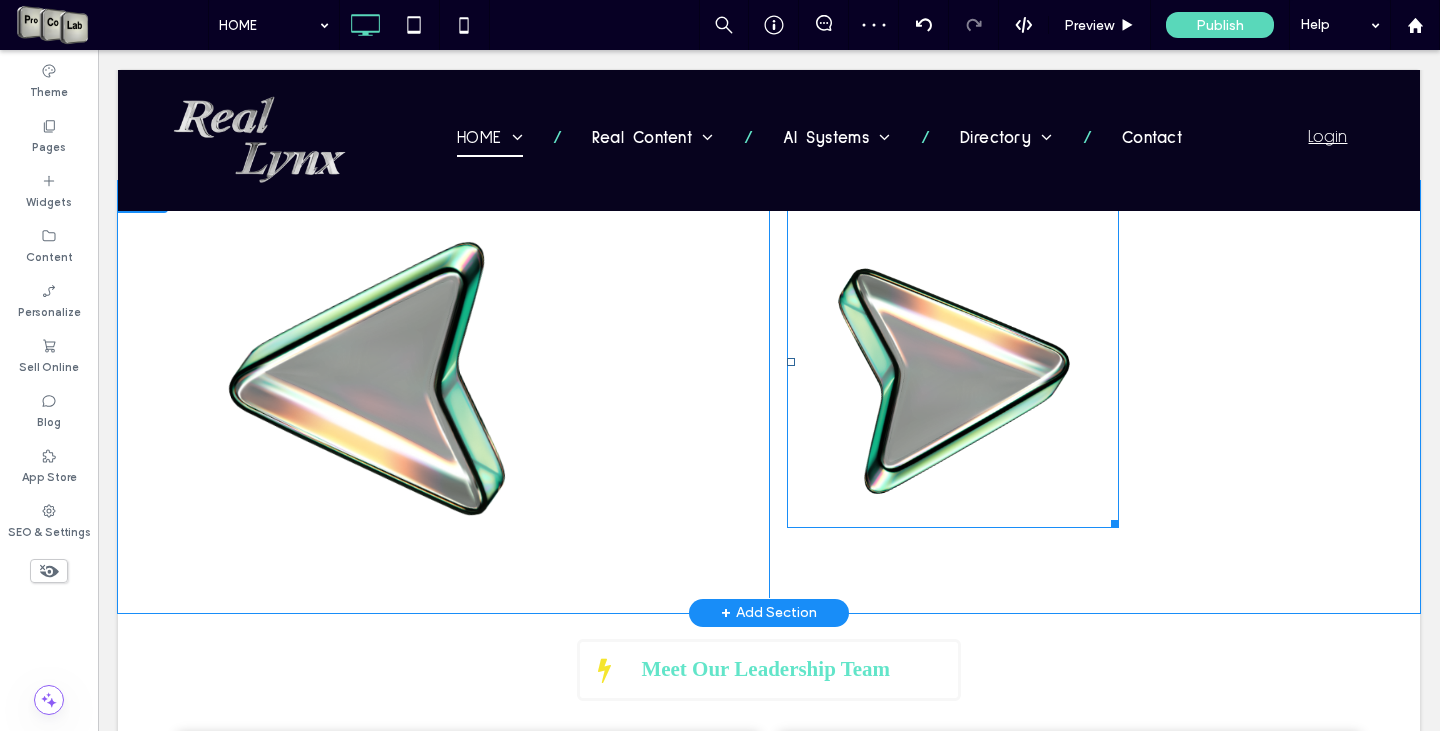 scroll, scrollTop: 2814, scrollLeft: 0, axis: vertical 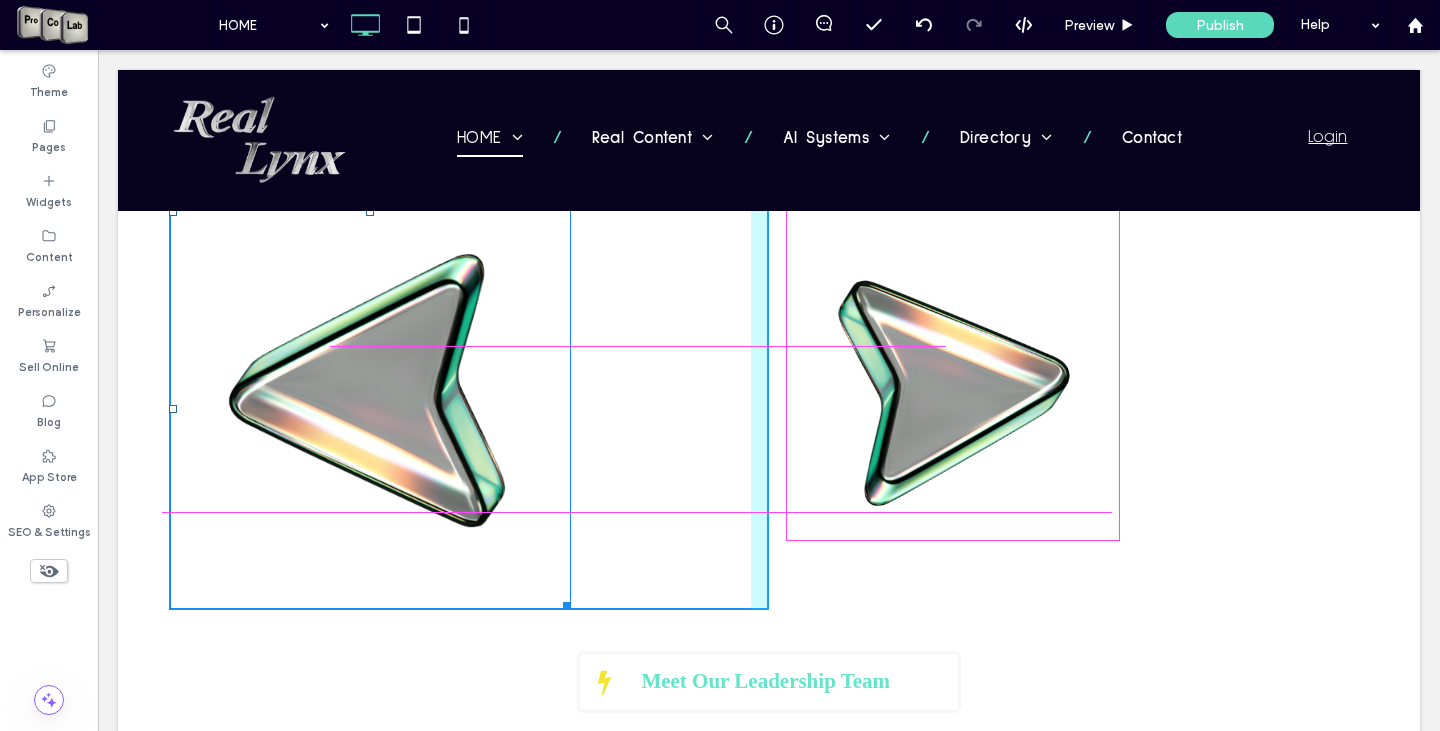 drag, startPoint x: 553, startPoint y: 577, endPoint x: 620, endPoint y: 561, distance: 68.88396 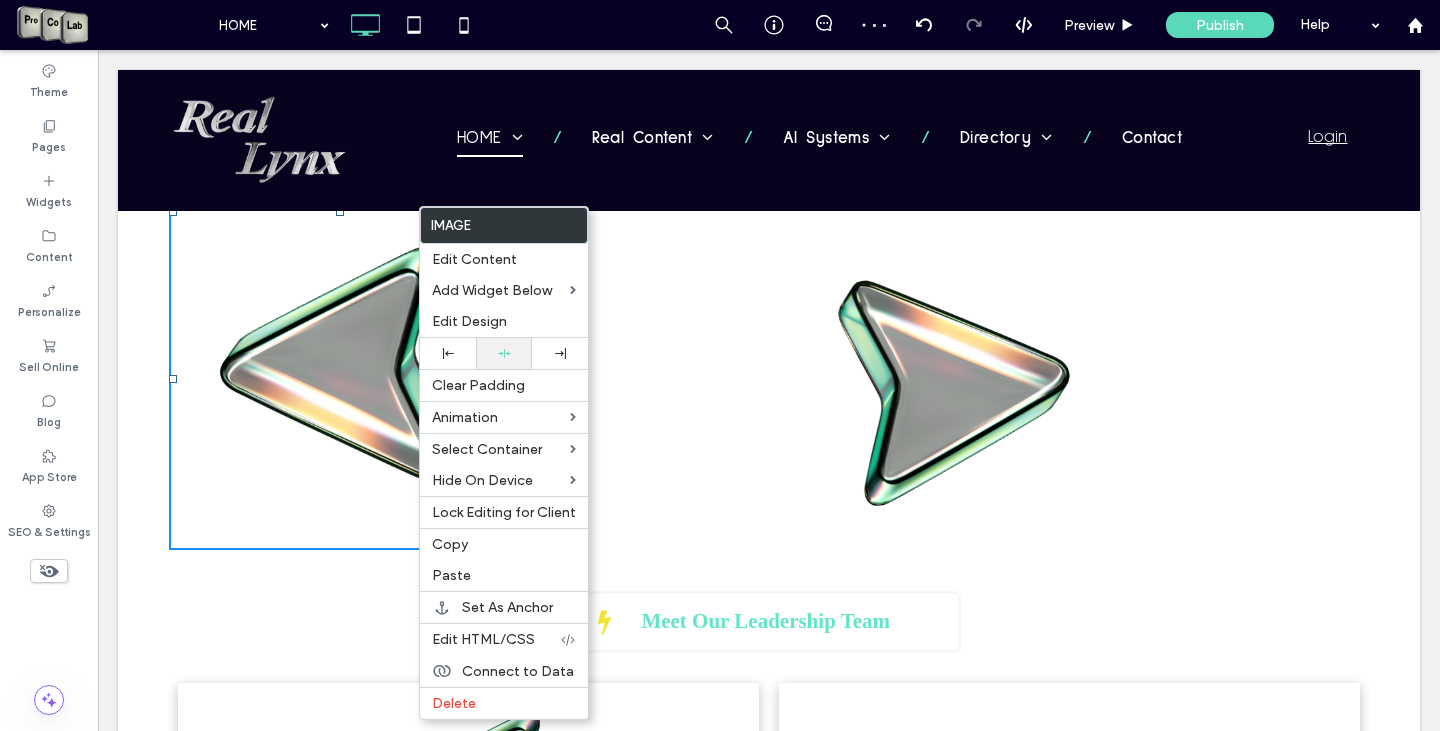 click at bounding box center [504, 353] 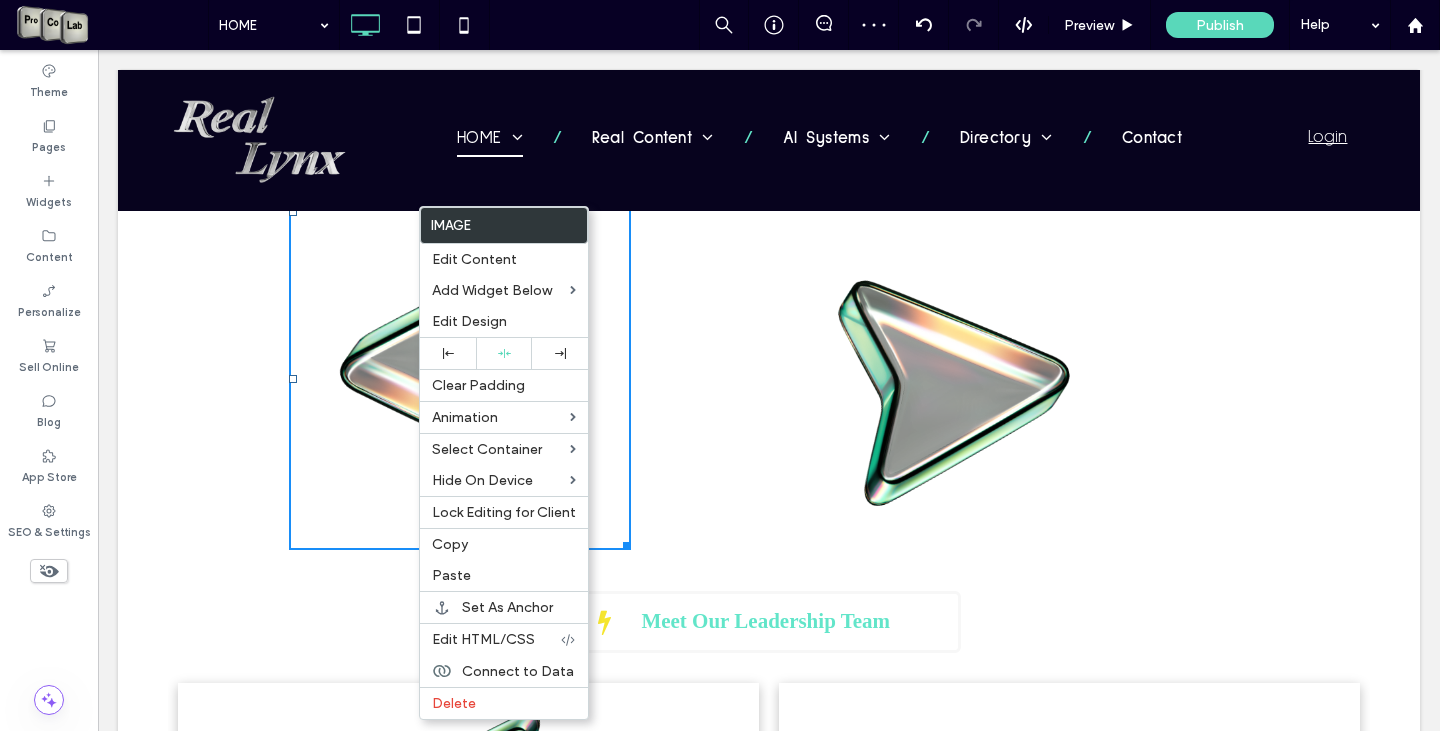 click at bounding box center [953, 374] 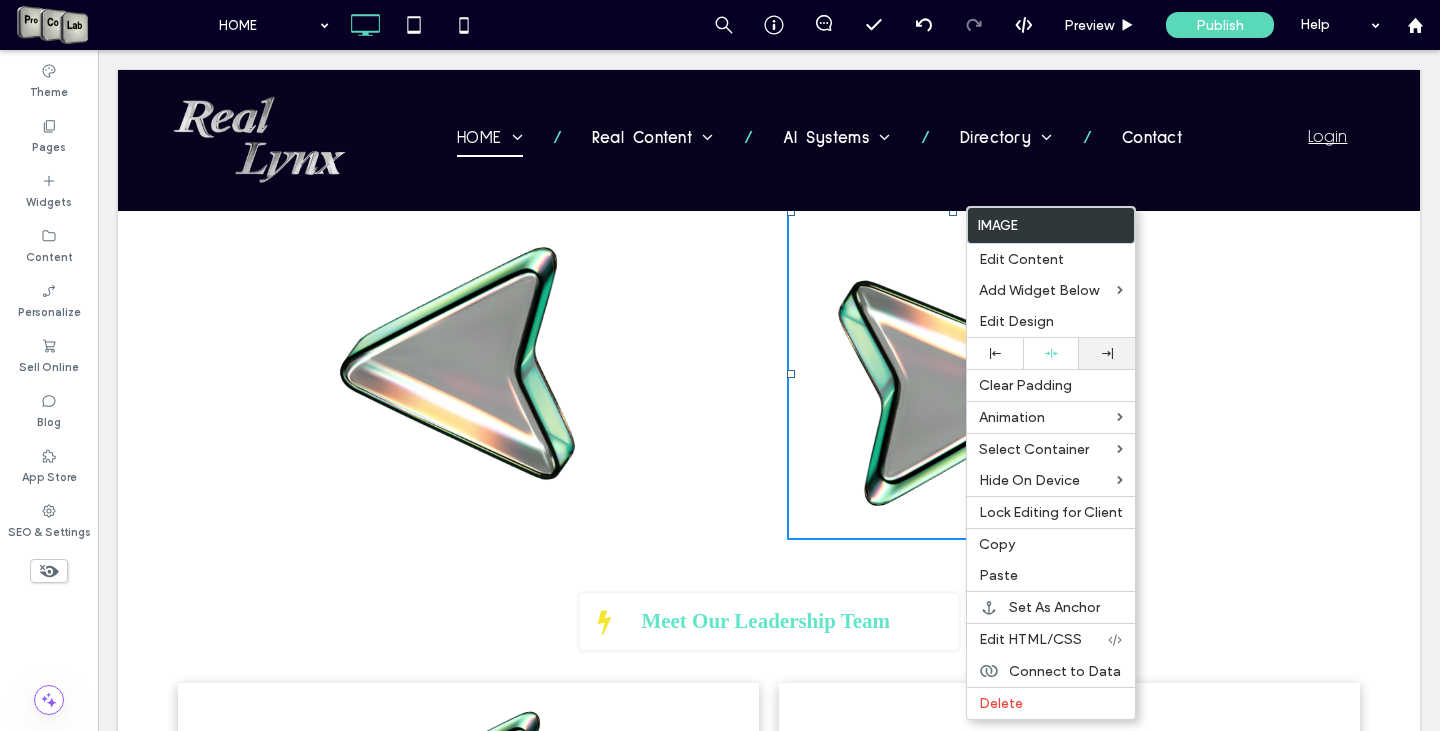 click at bounding box center (1107, 353) 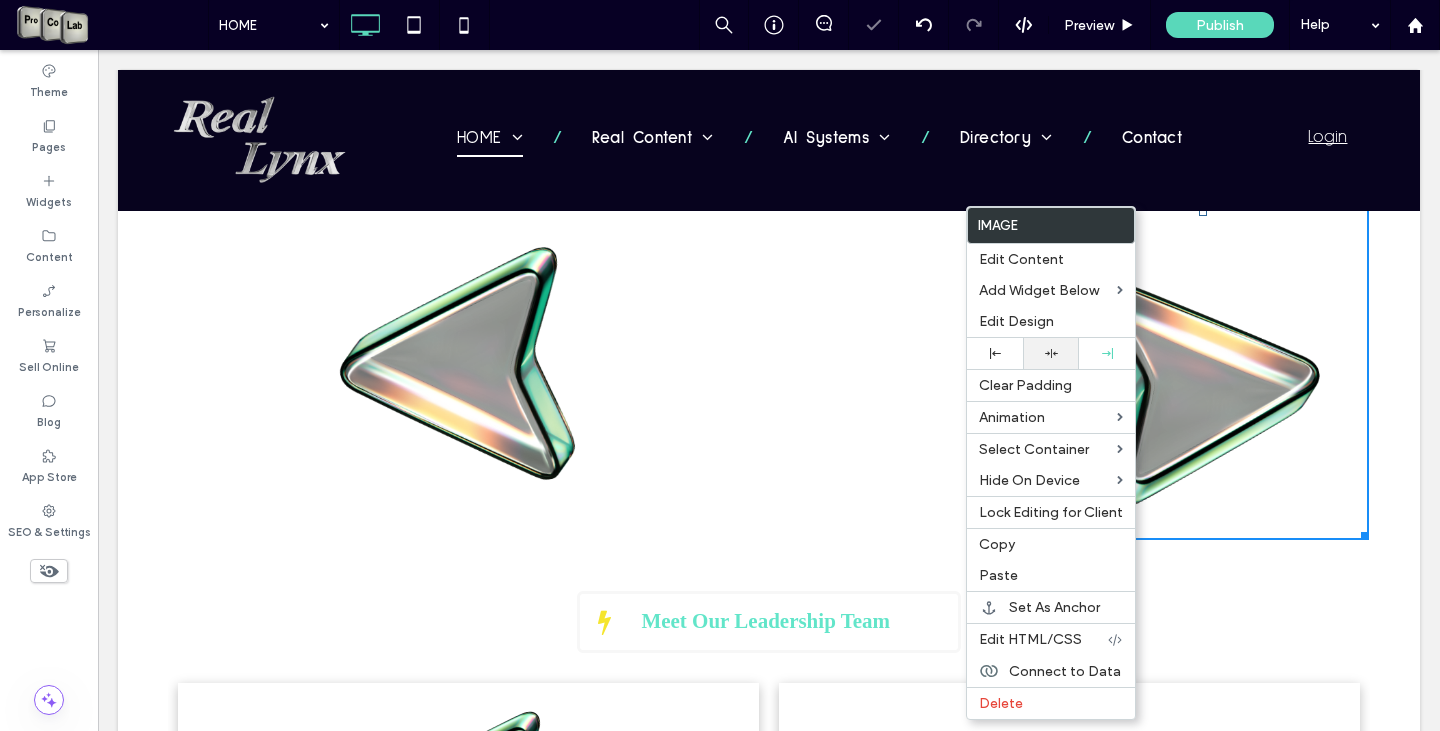click at bounding box center (1051, 353) 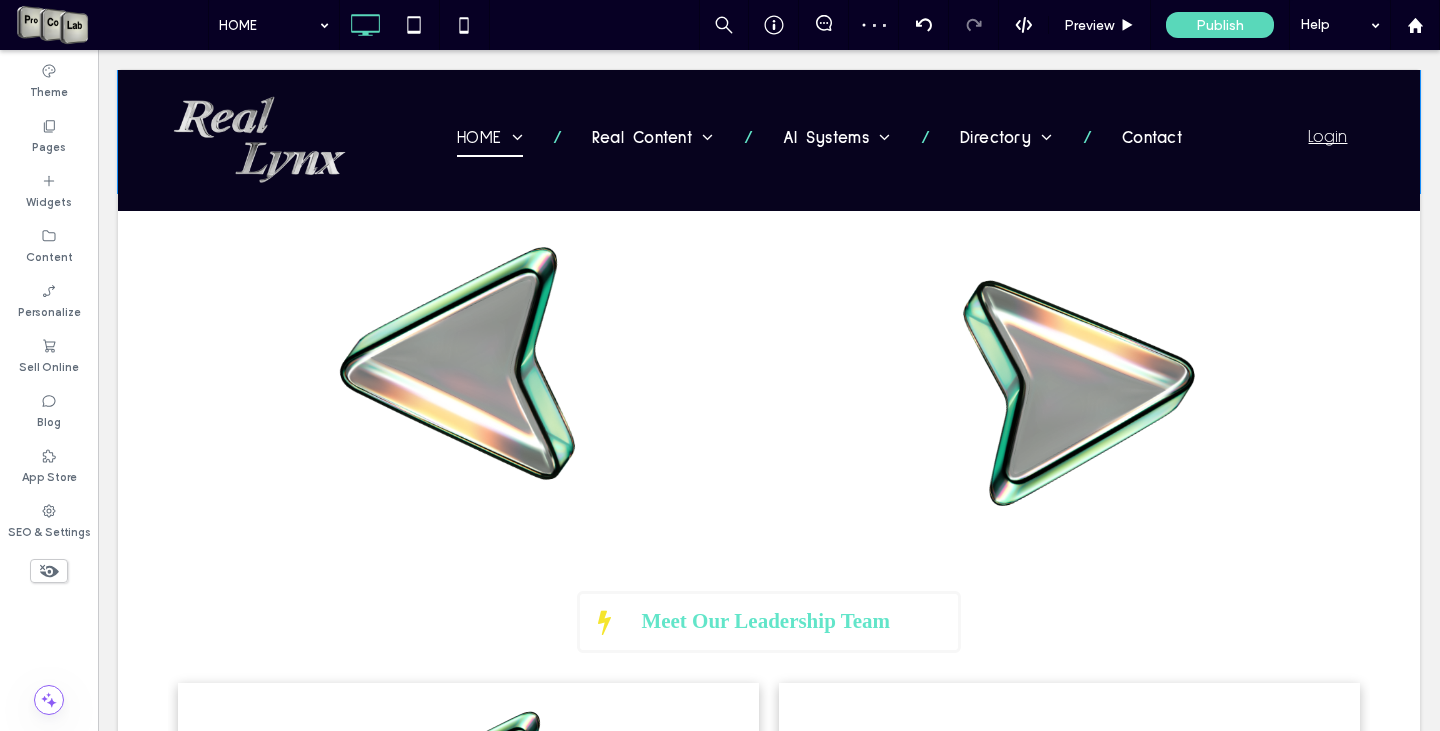scroll, scrollTop: 2814, scrollLeft: 0, axis: vertical 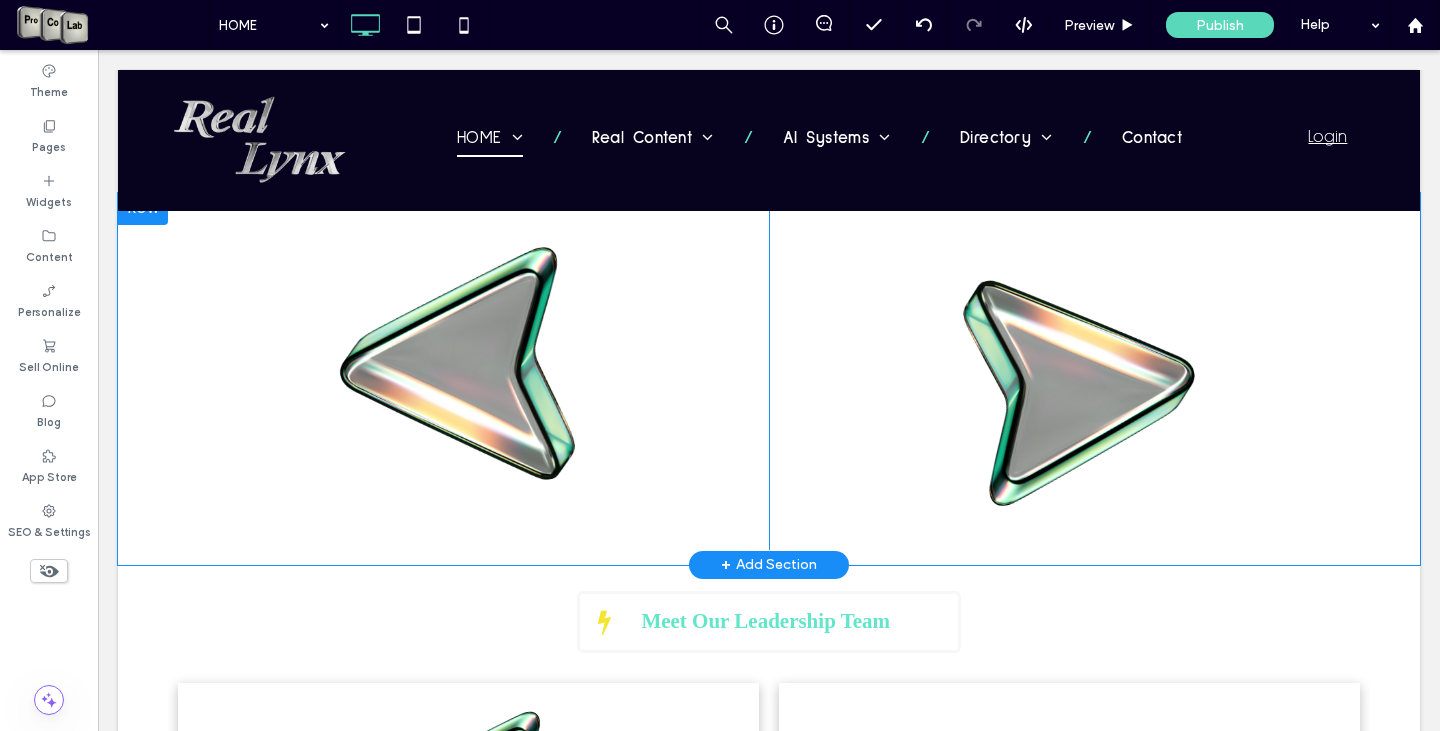 click on "Click To Paste     Click To Paste
Click To Paste     Click To Paste
Row + Add Section" at bounding box center [769, 379] 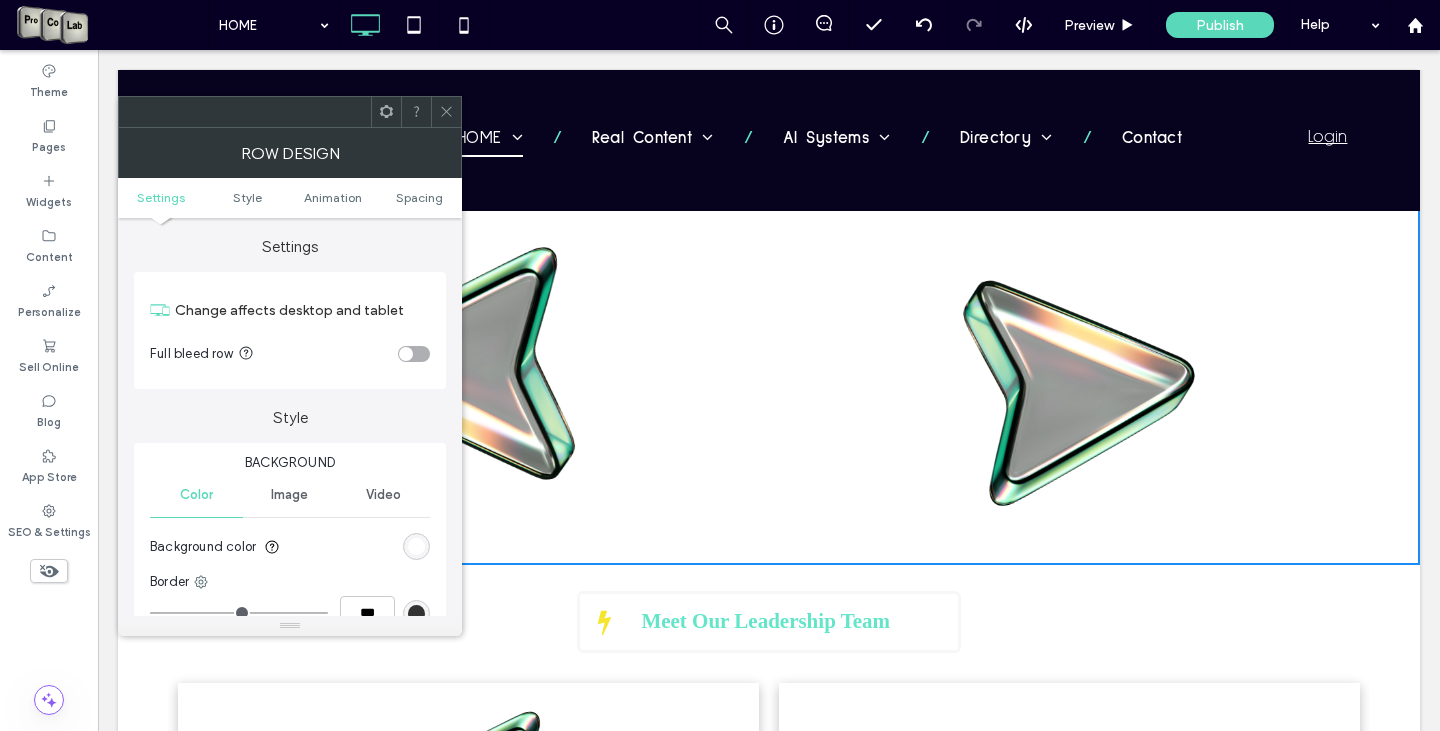 click at bounding box center (416, 546) 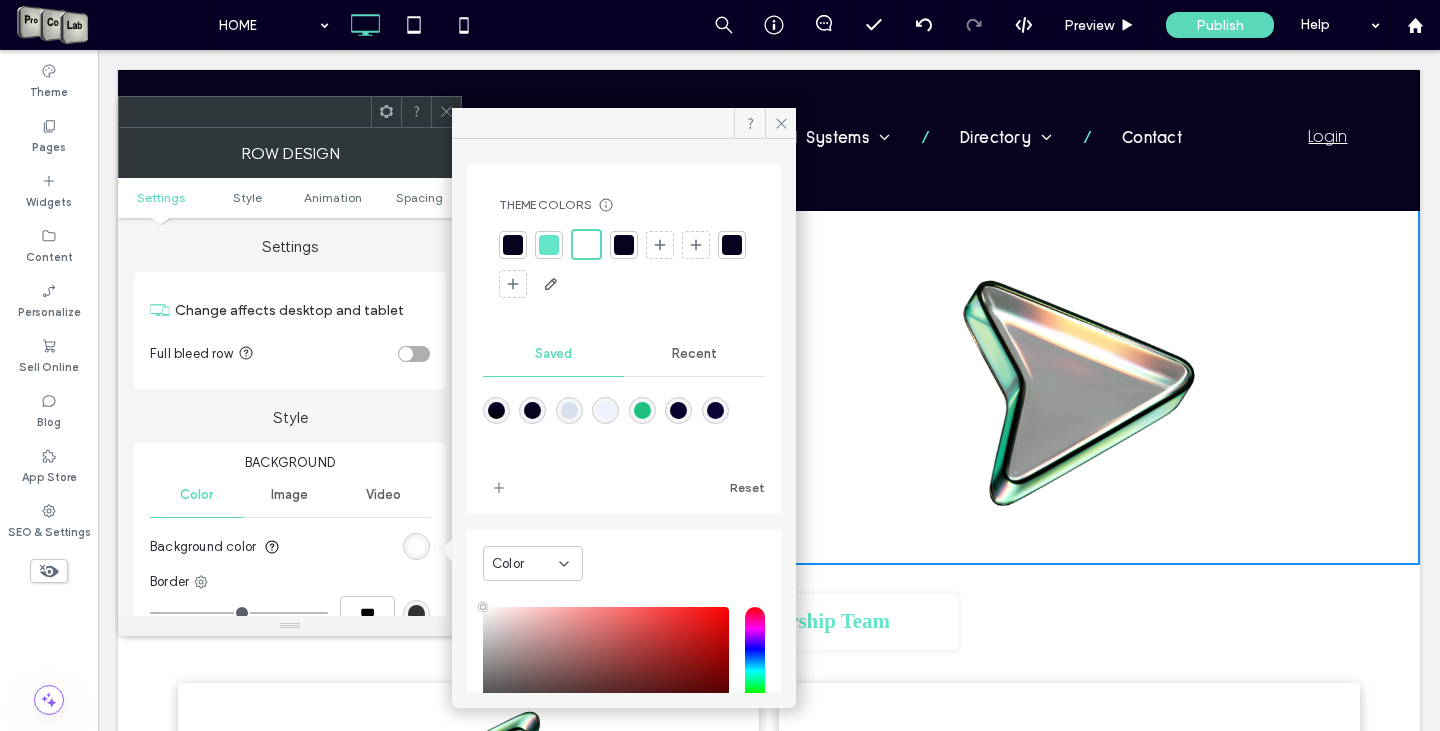 click at bounding box center [732, 245] 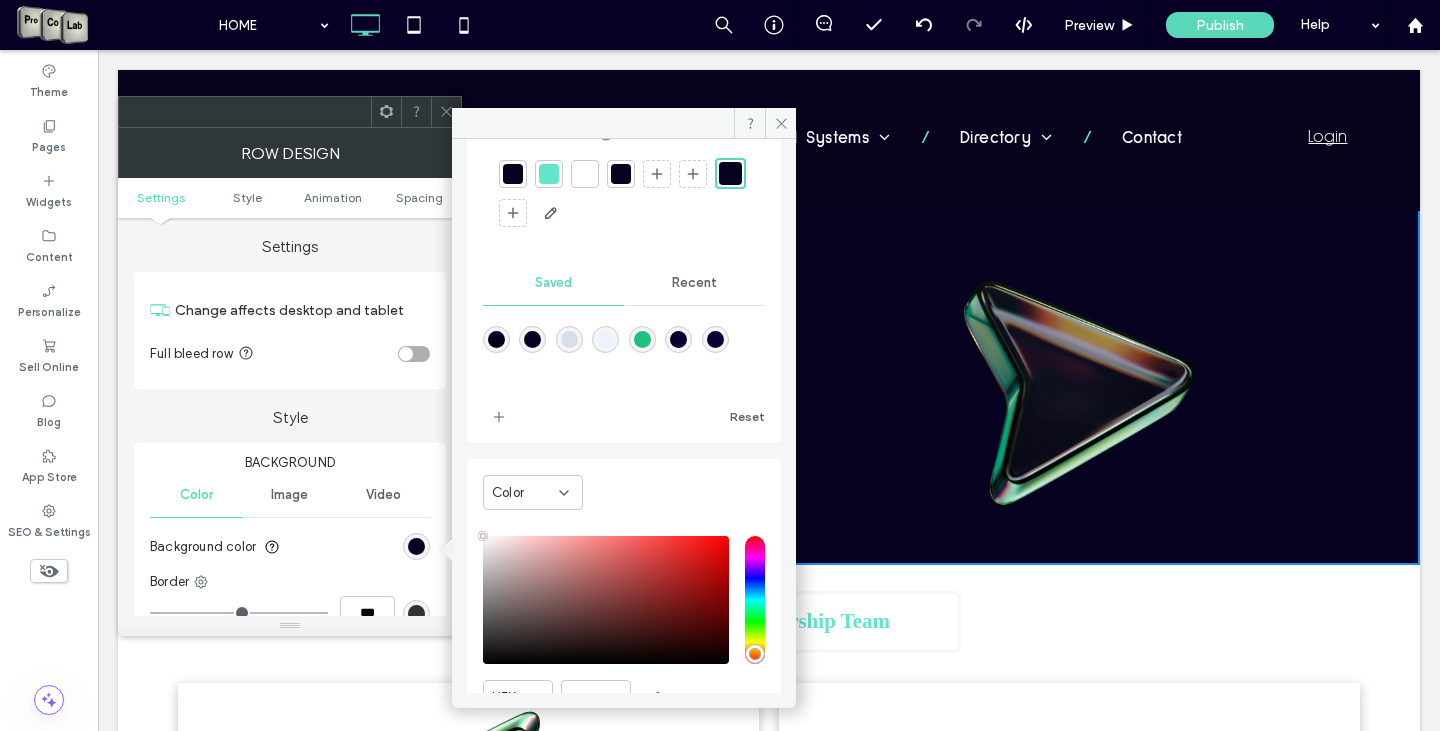 scroll, scrollTop: 166, scrollLeft: 0, axis: vertical 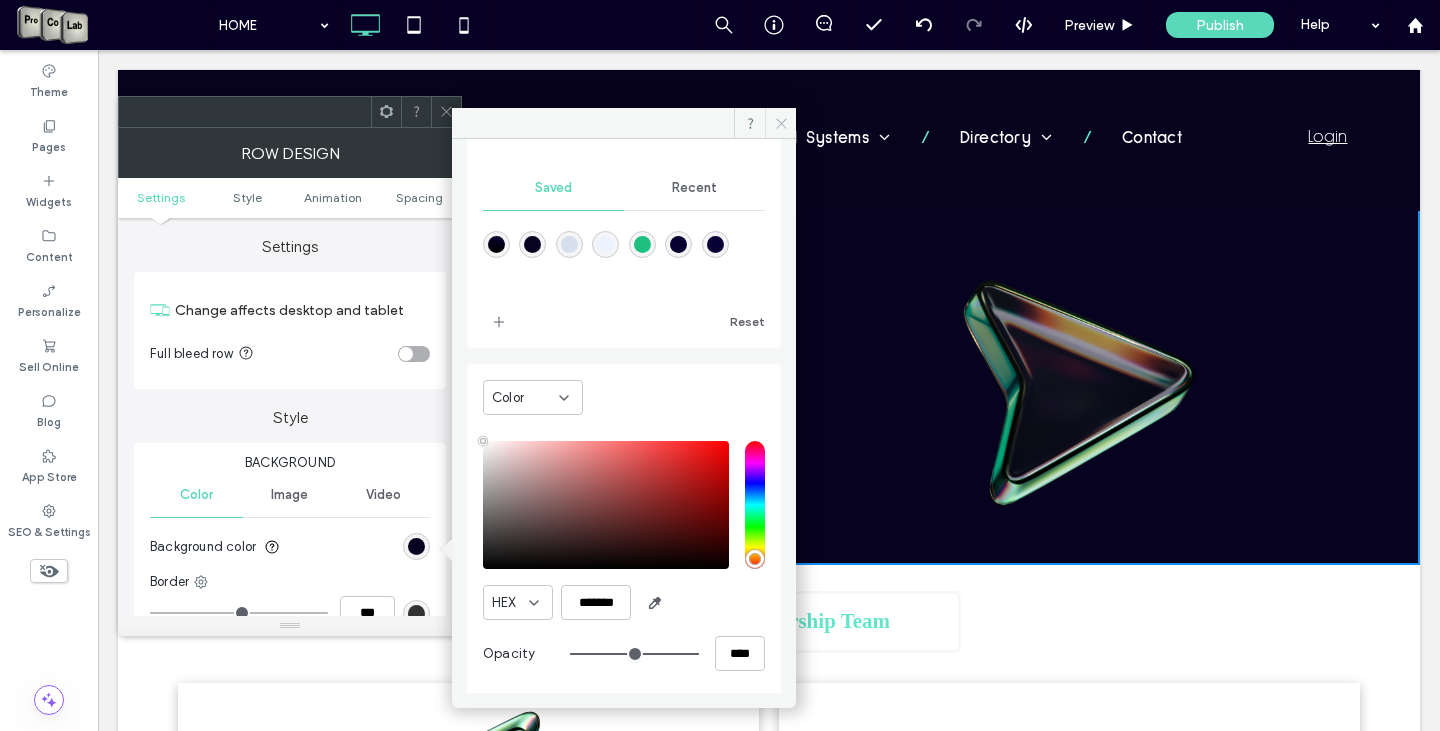 click 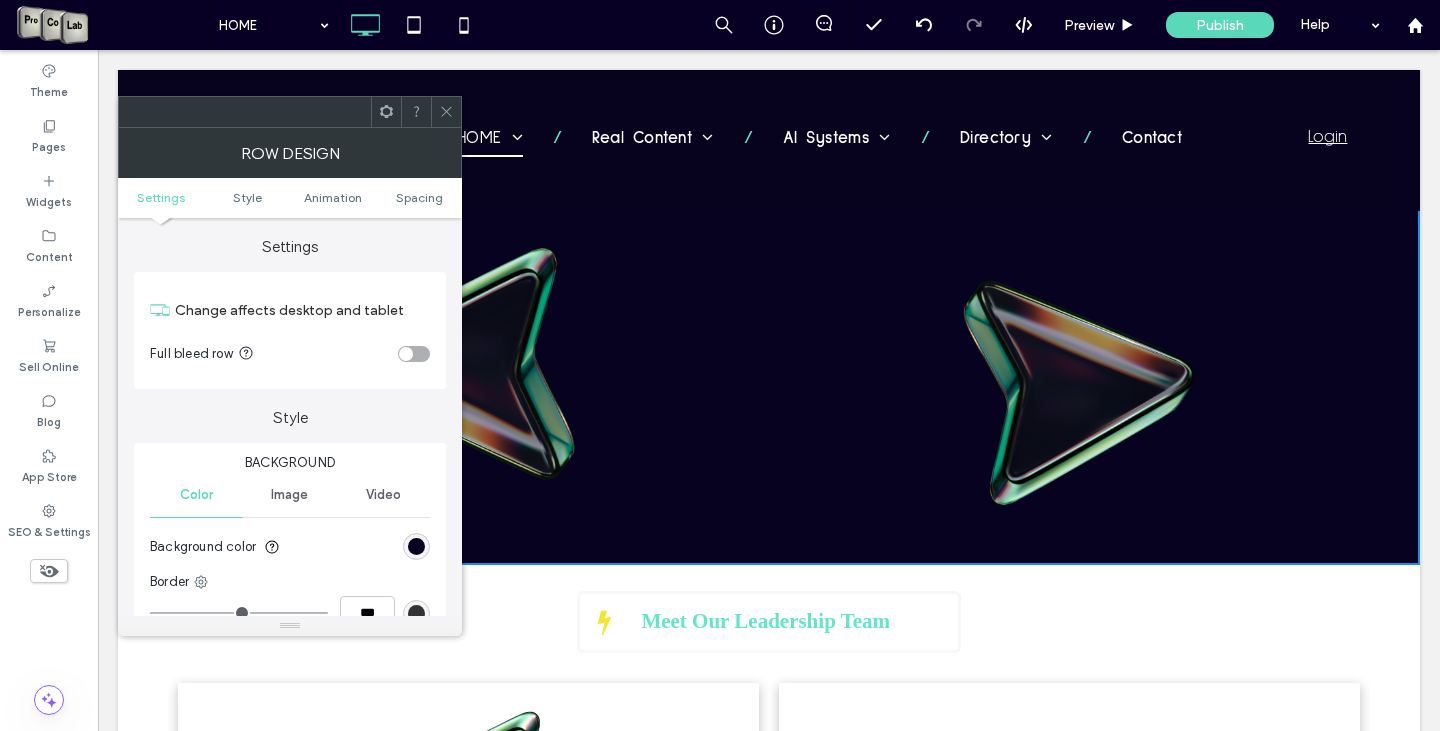 click 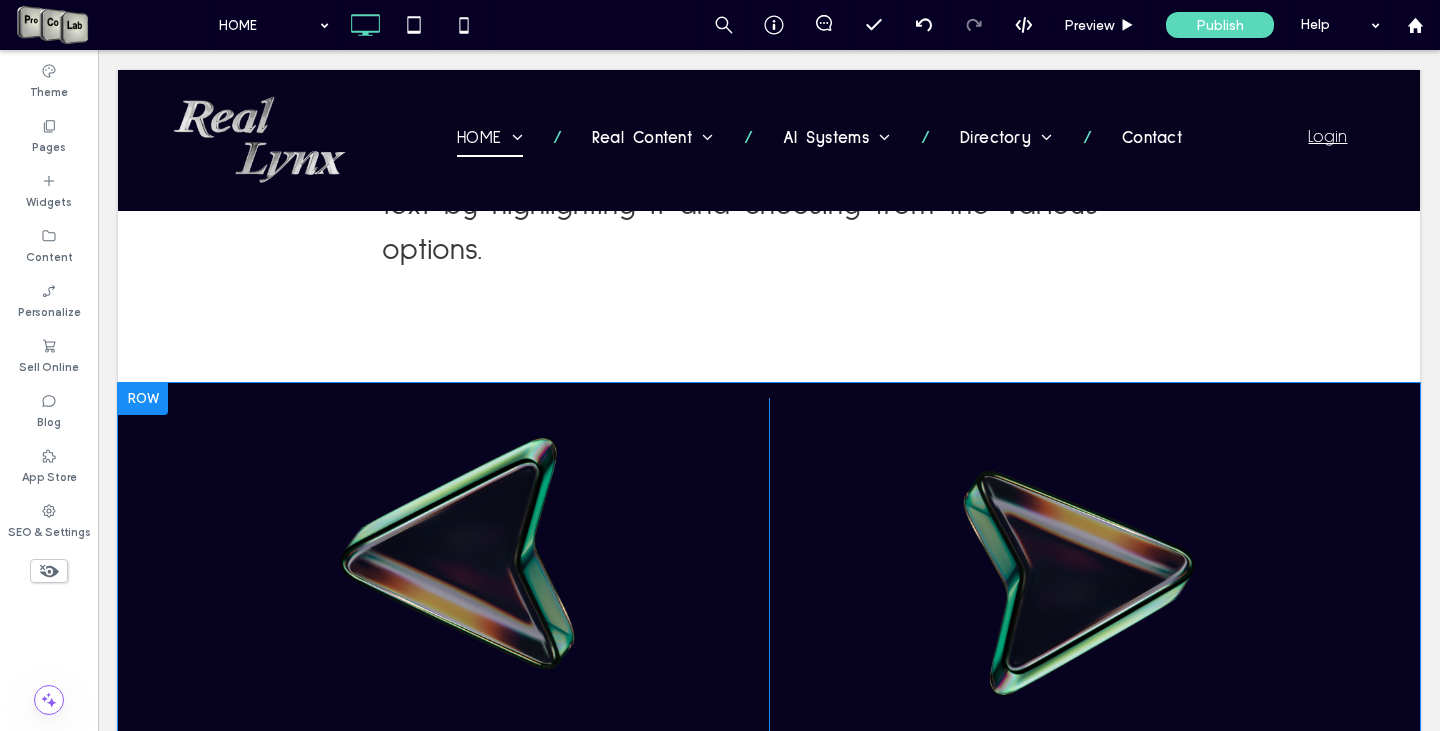 scroll, scrollTop: 2614, scrollLeft: 0, axis: vertical 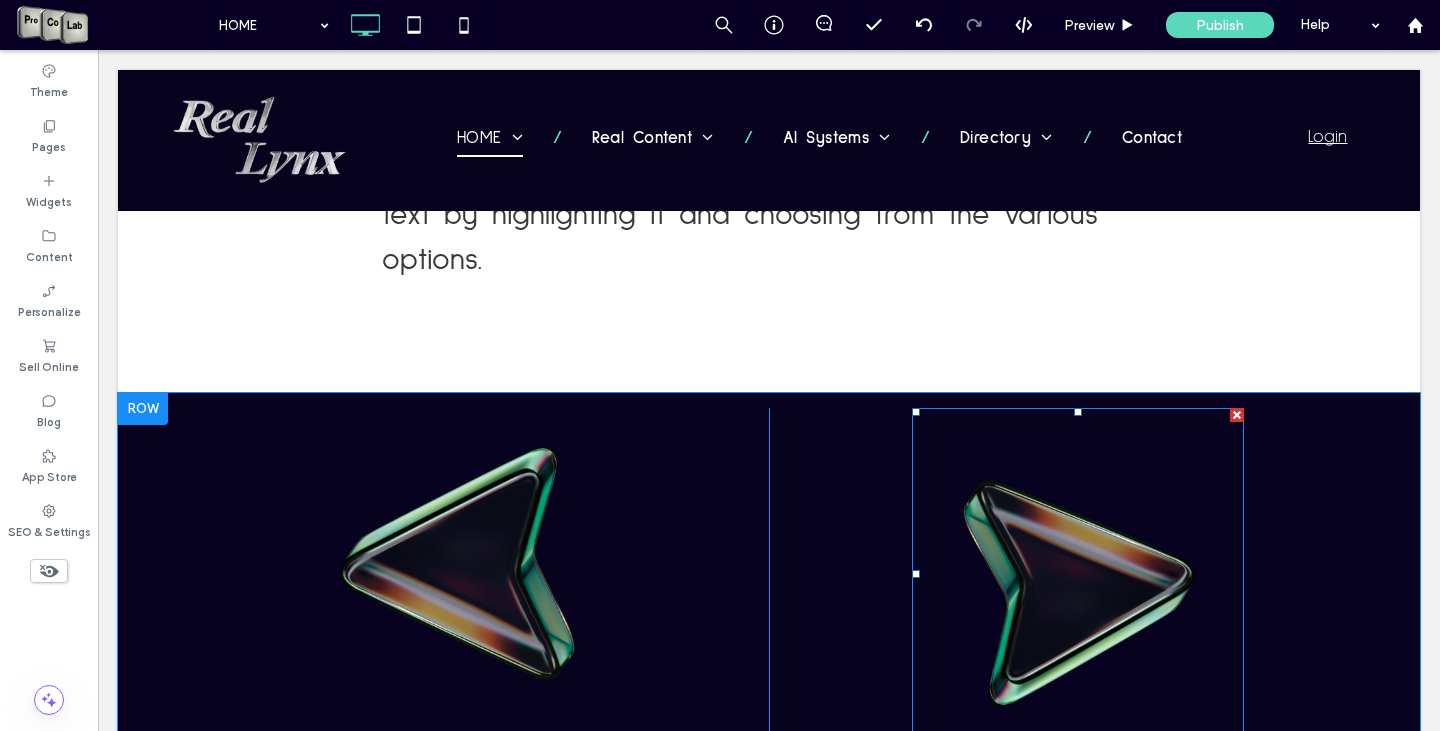 click at bounding box center (1078, 574) 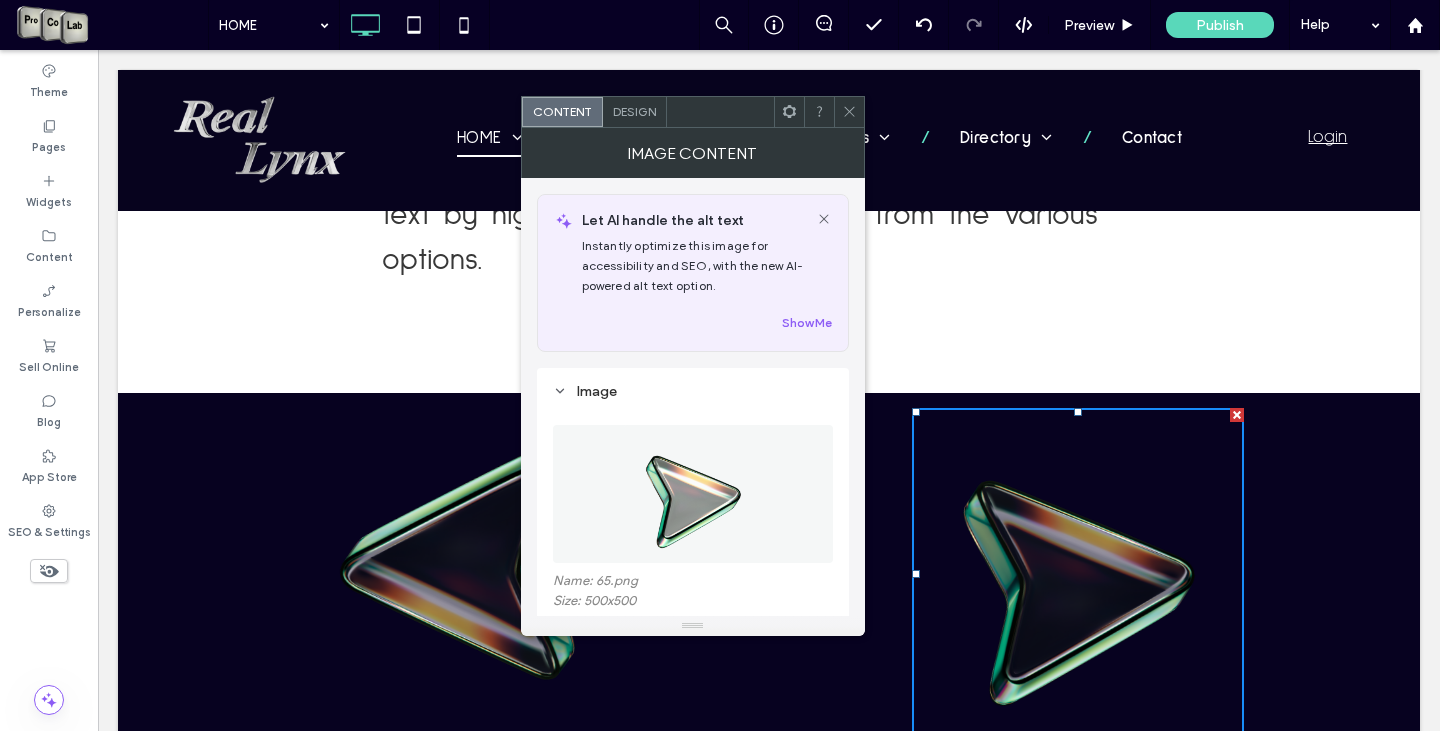 click on "Design" at bounding box center [634, 111] 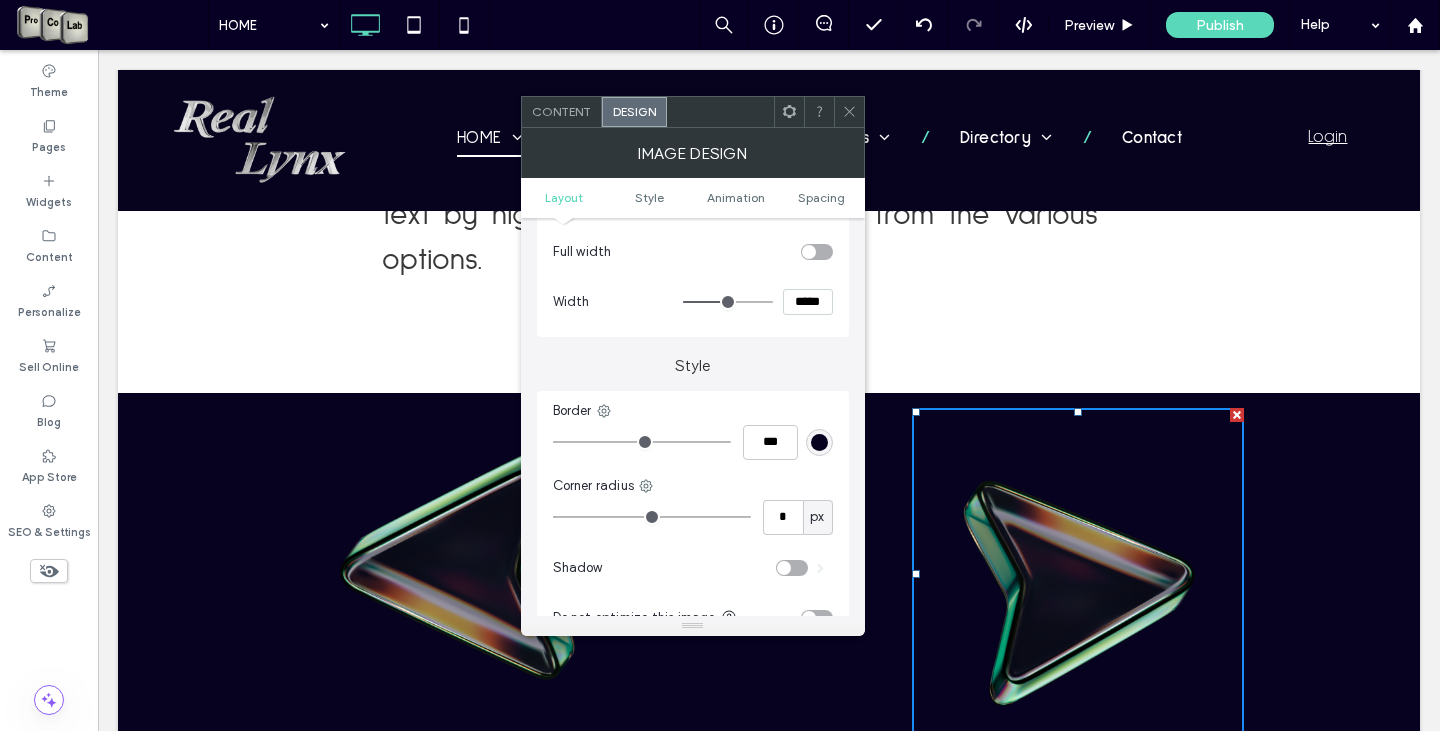 scroll, scrollTop: 600, scrollLeft: 0, axis: vertical 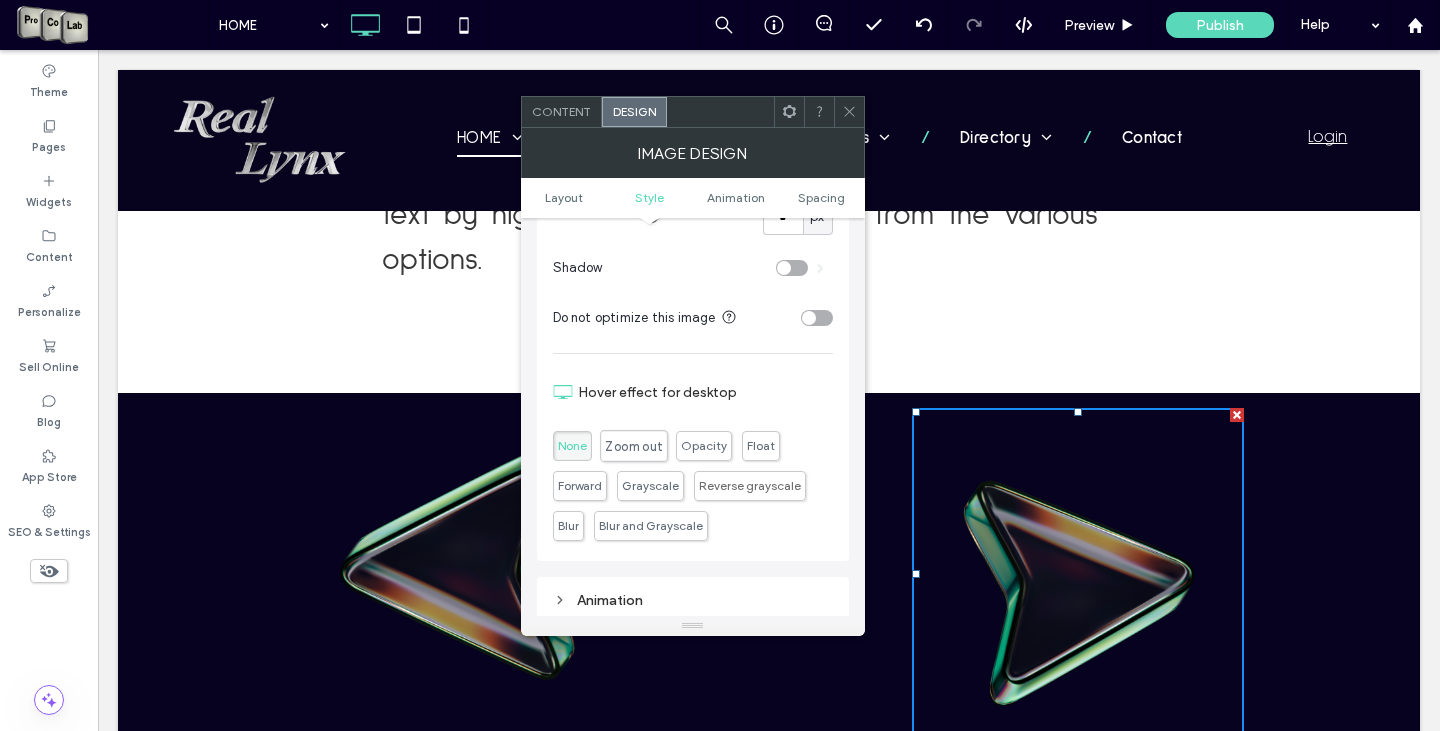 click on "Zoom out" at bounding box center [633, 446] 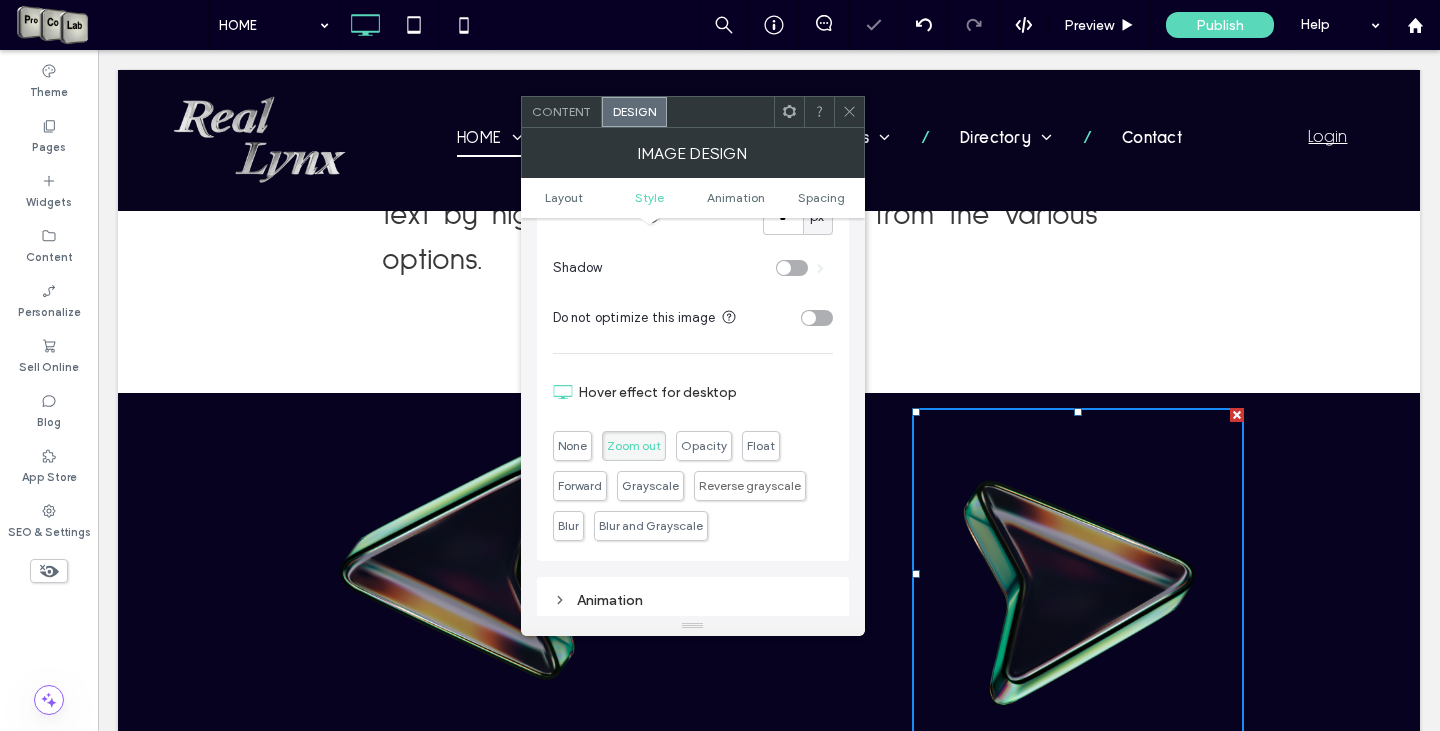 click 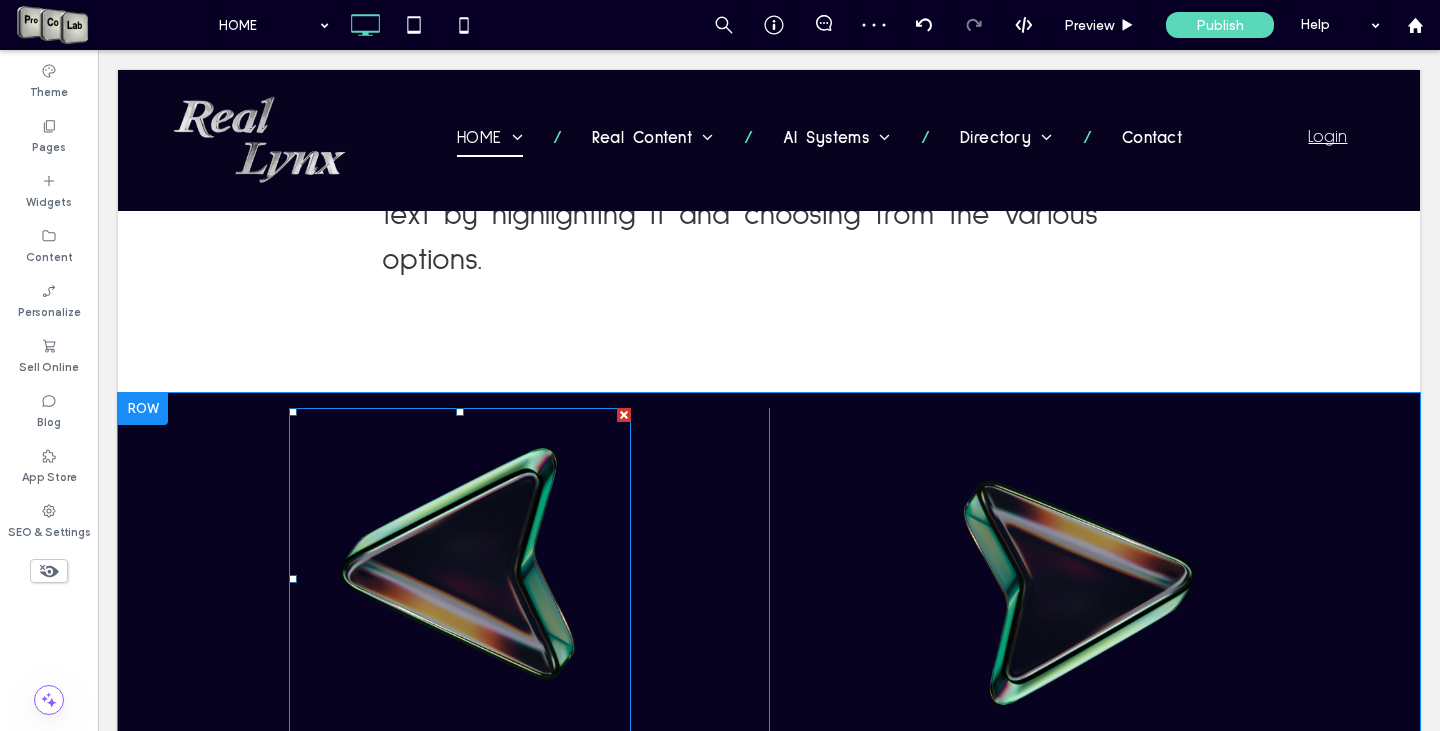 click at bounding box center (460, 579) 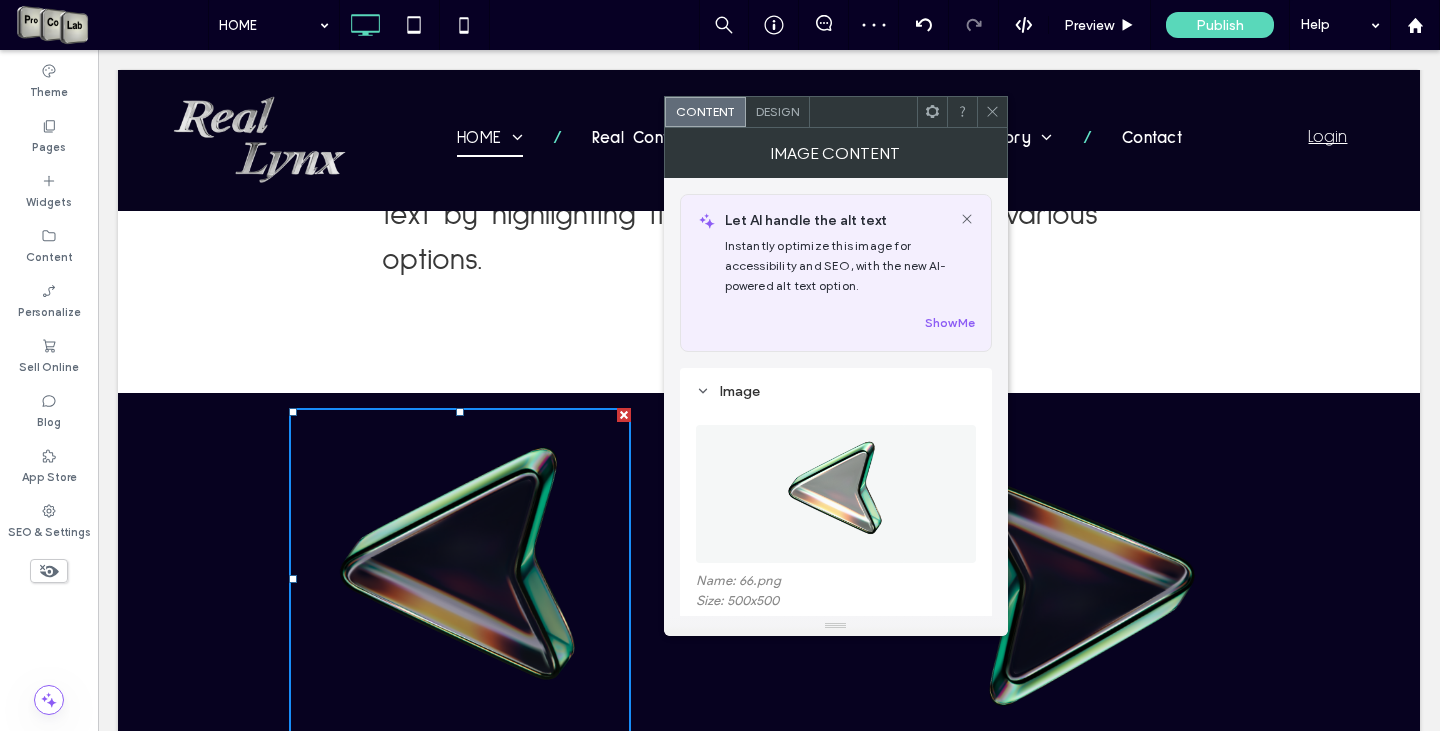 click on "Design" at bounding box center (778, 112) 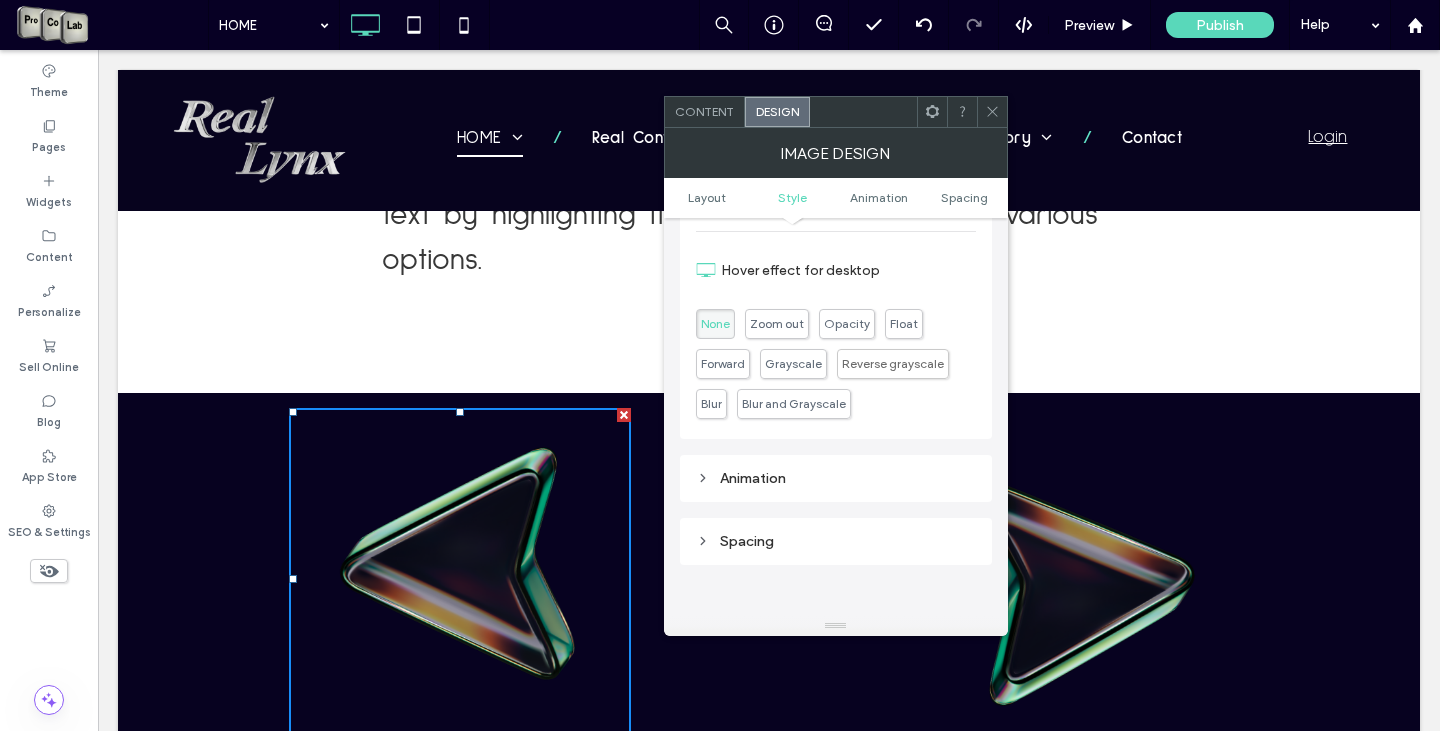 scroll, scrollTop: 700, scrollLeft: 0, axis: vertical 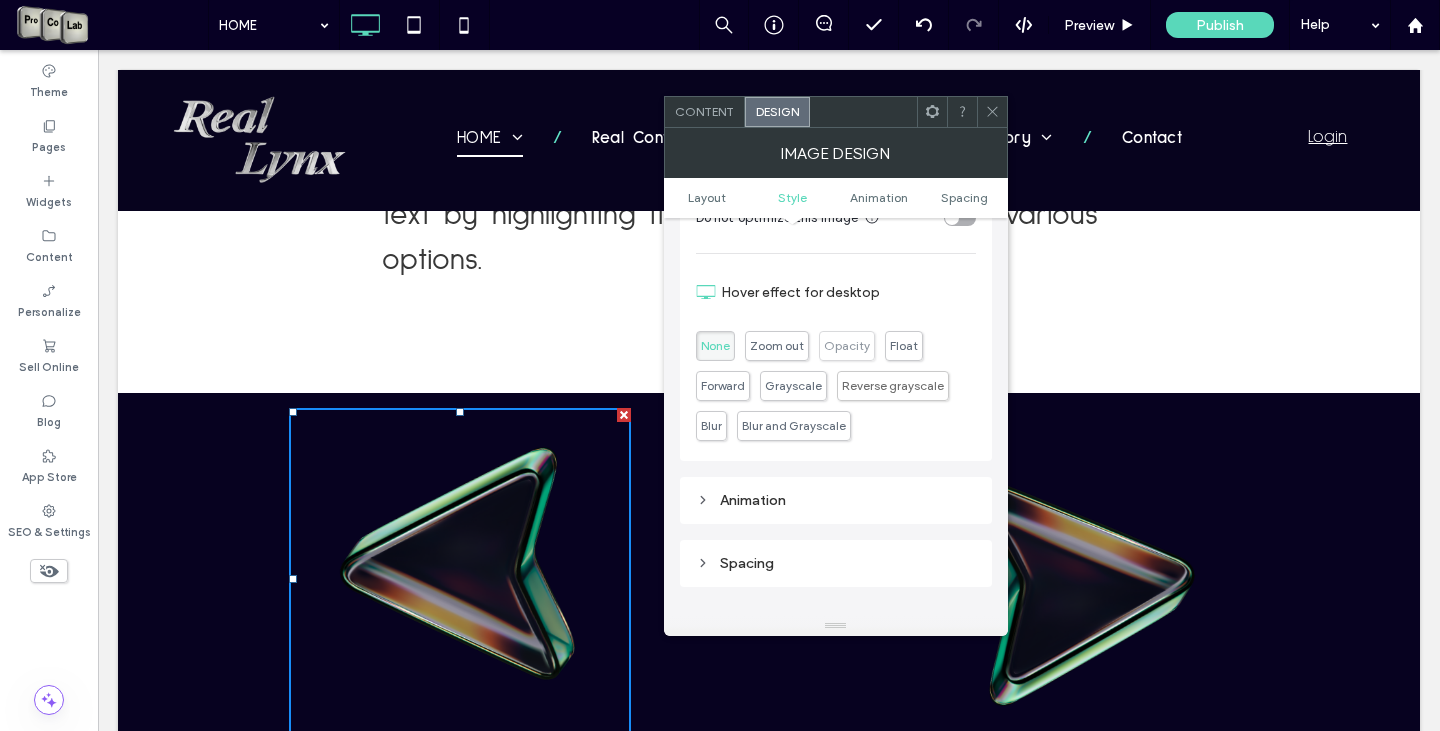 click on "Opacity" at bounding box center (847, 345) 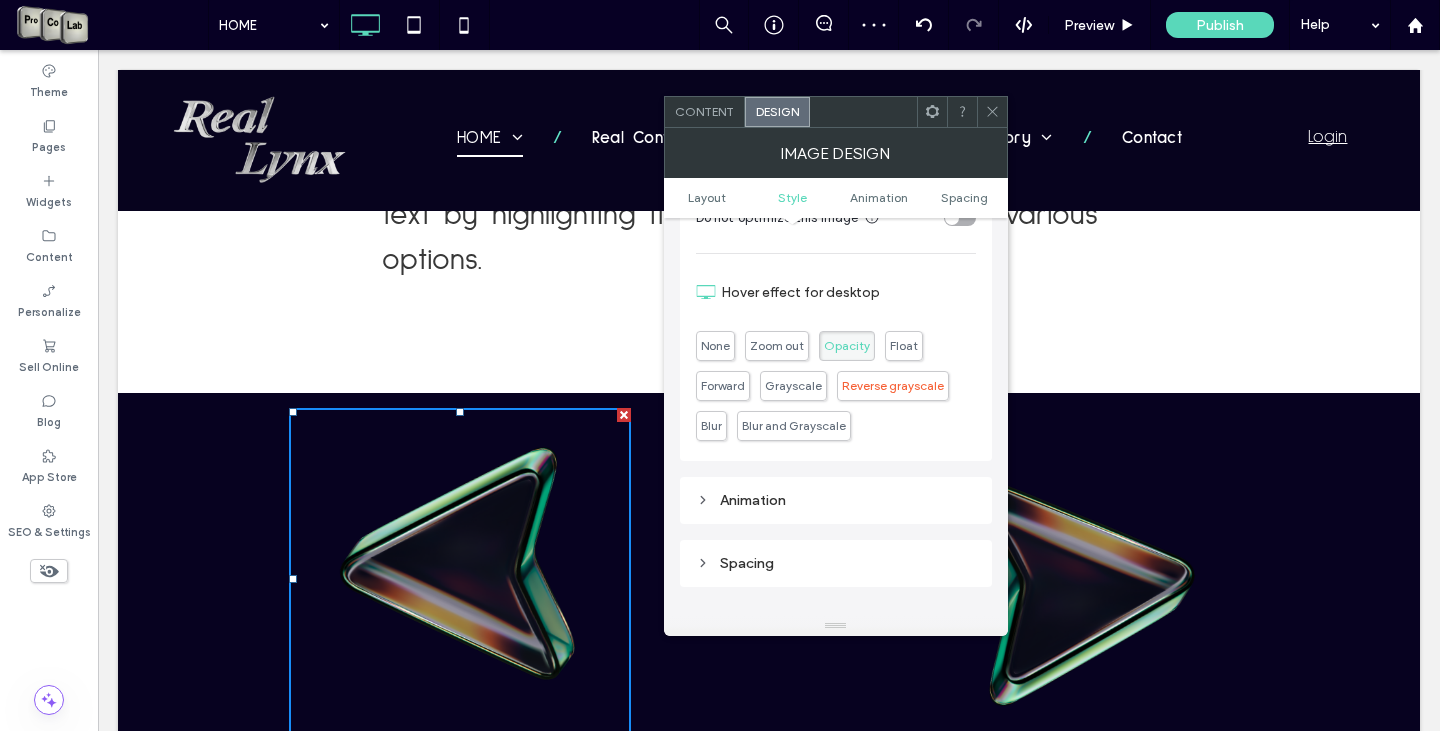 click on "Reverse grayscale" at bounding box center (893, 385) 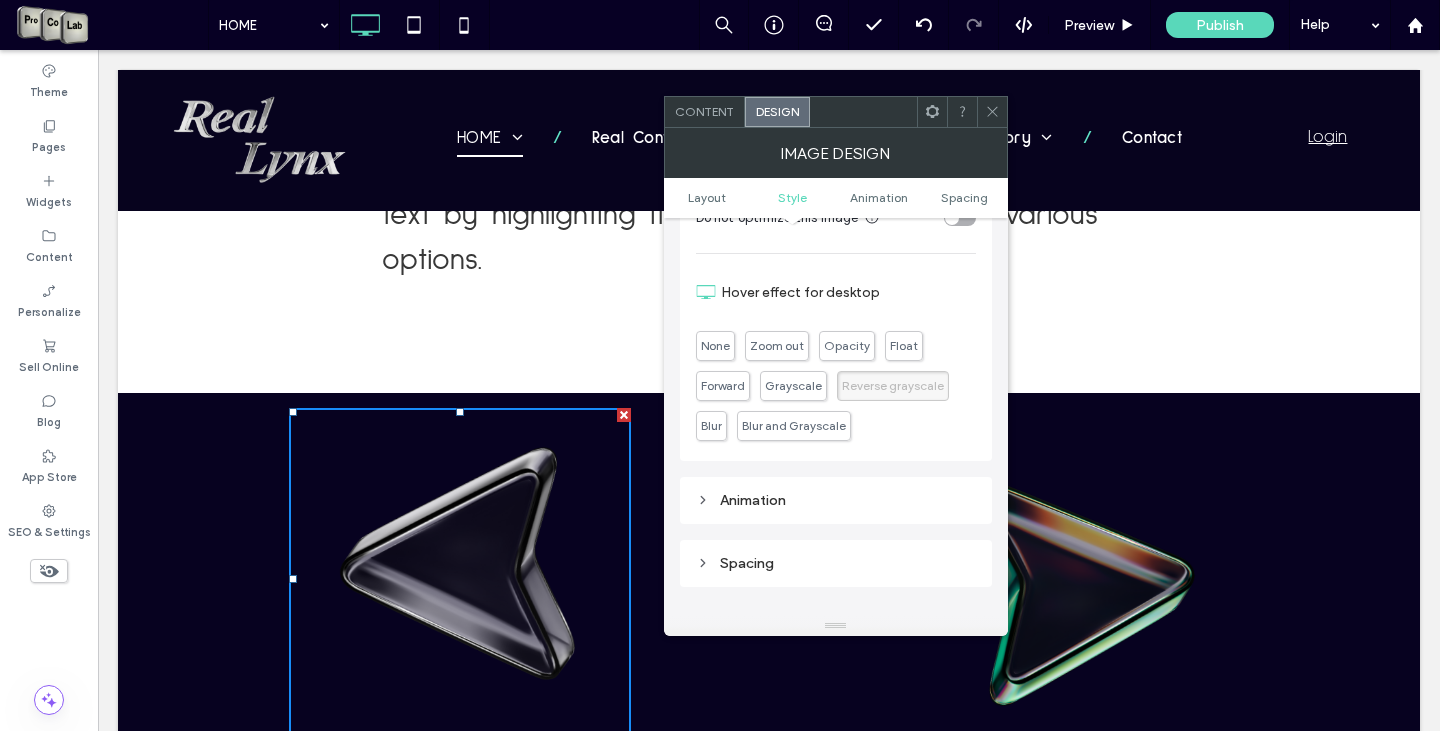 click 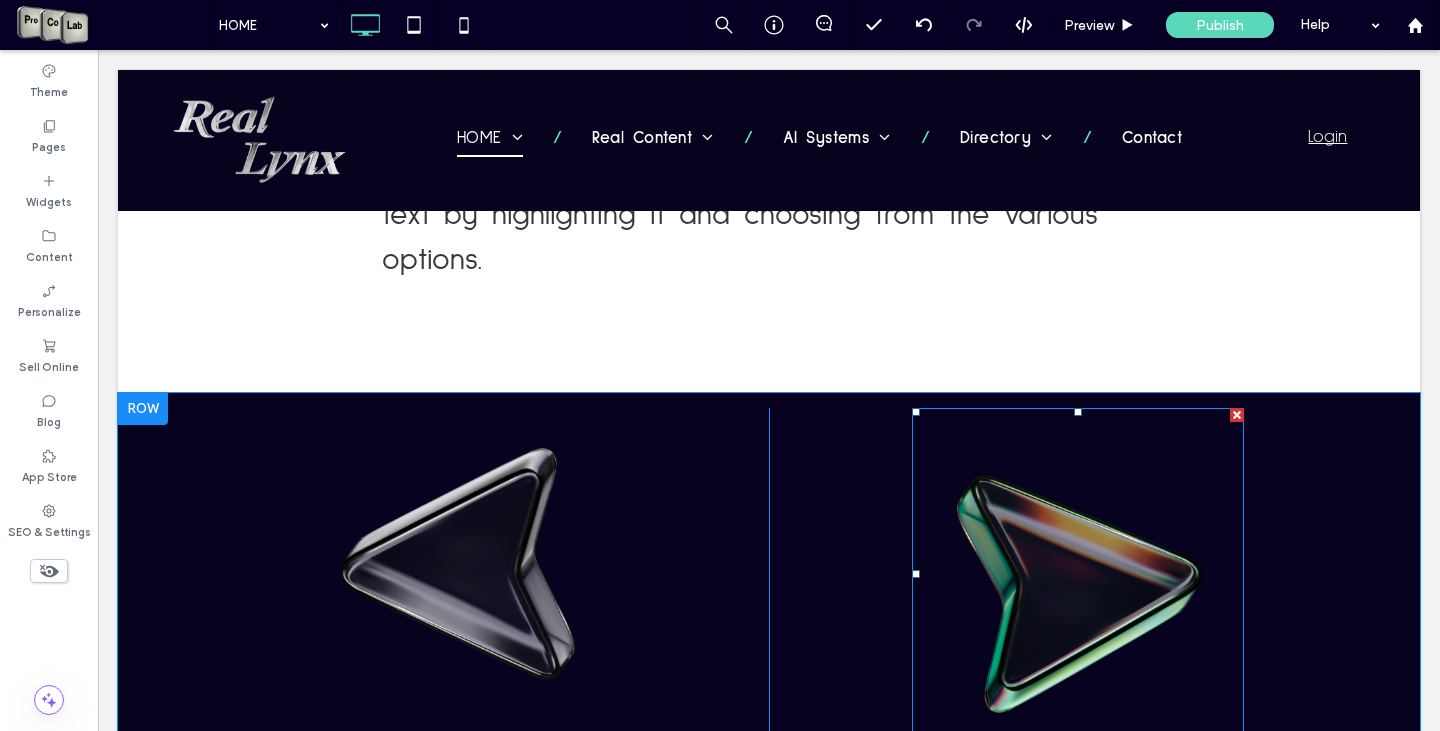 click at bounding box center (1078, 574) 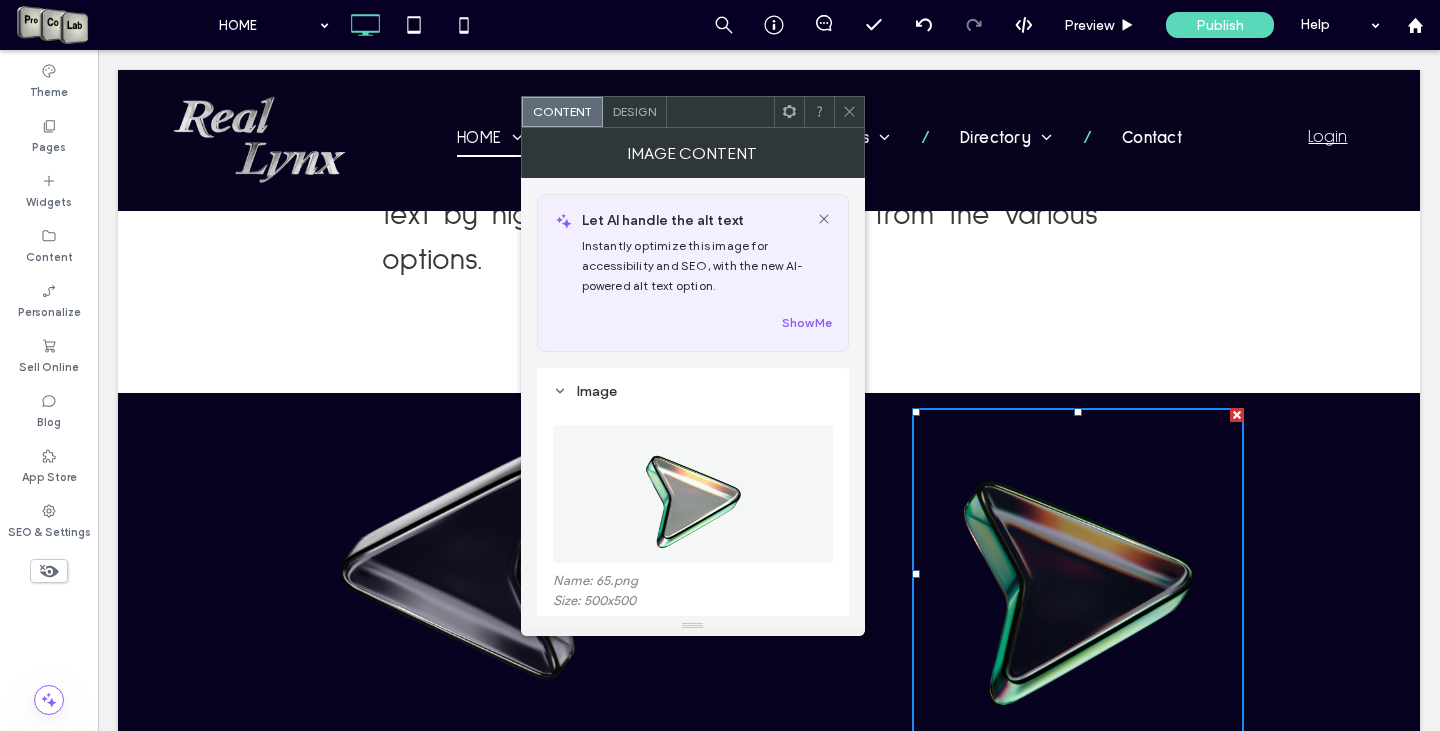 click on "Design" at bounding box center [634, 111] 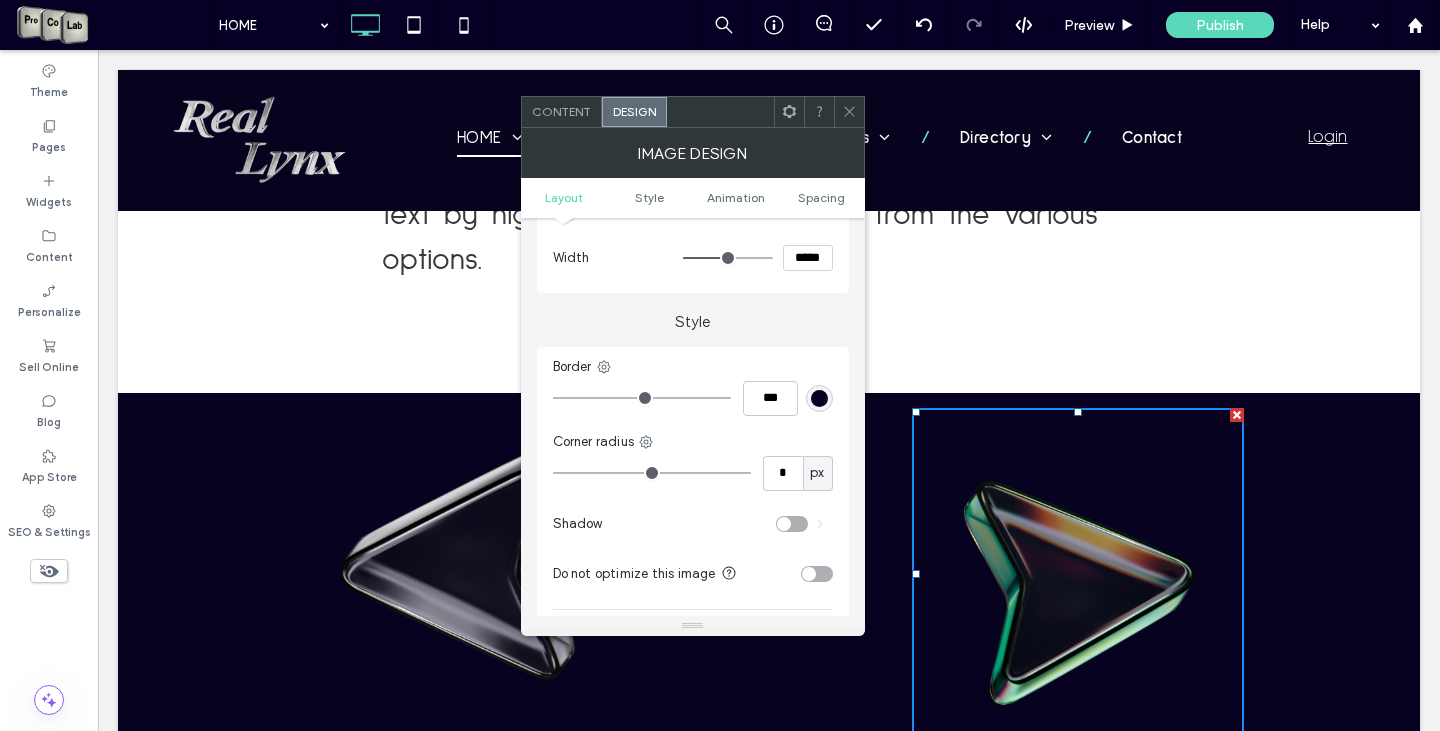 scroll, scrollTop: 400, scrollLeft: 0, axis: vertical 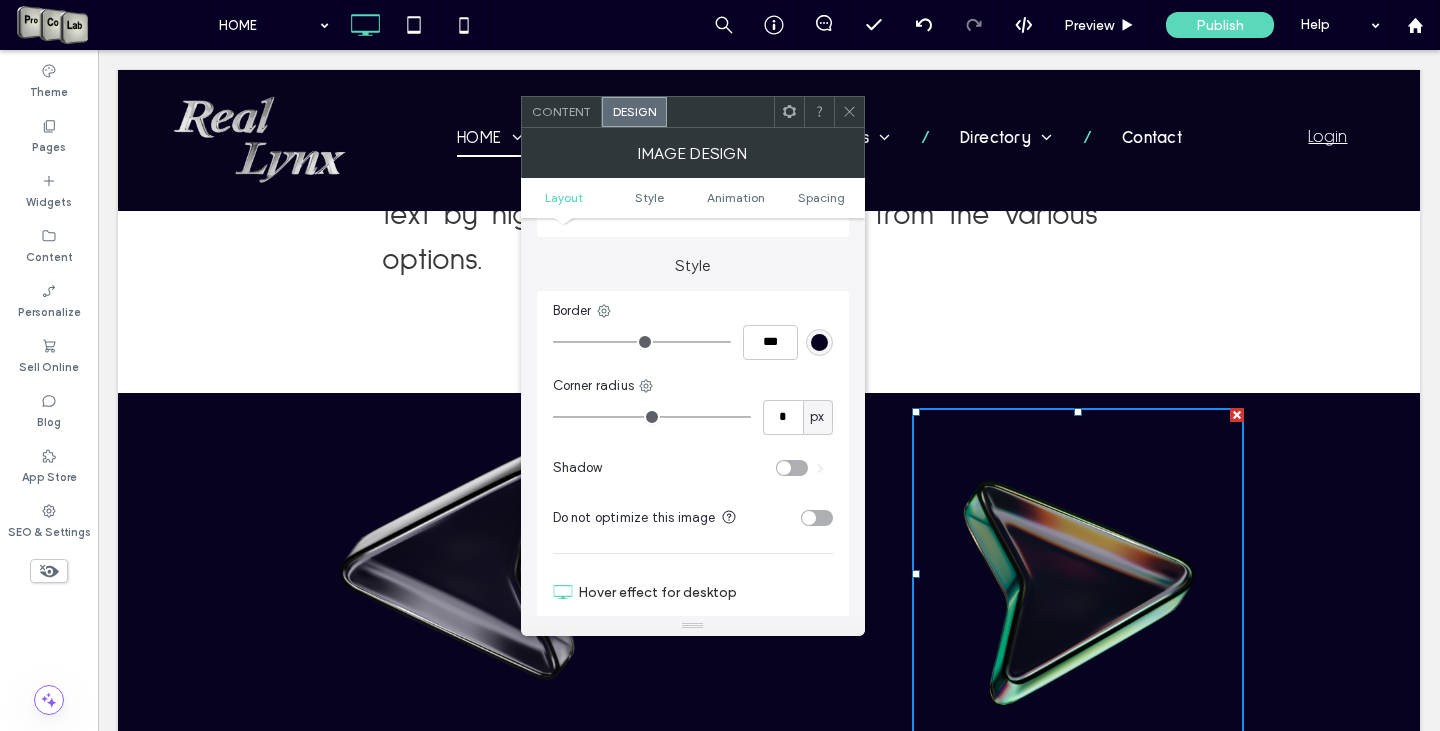 click on "Content" at bounding box center [562, 112] 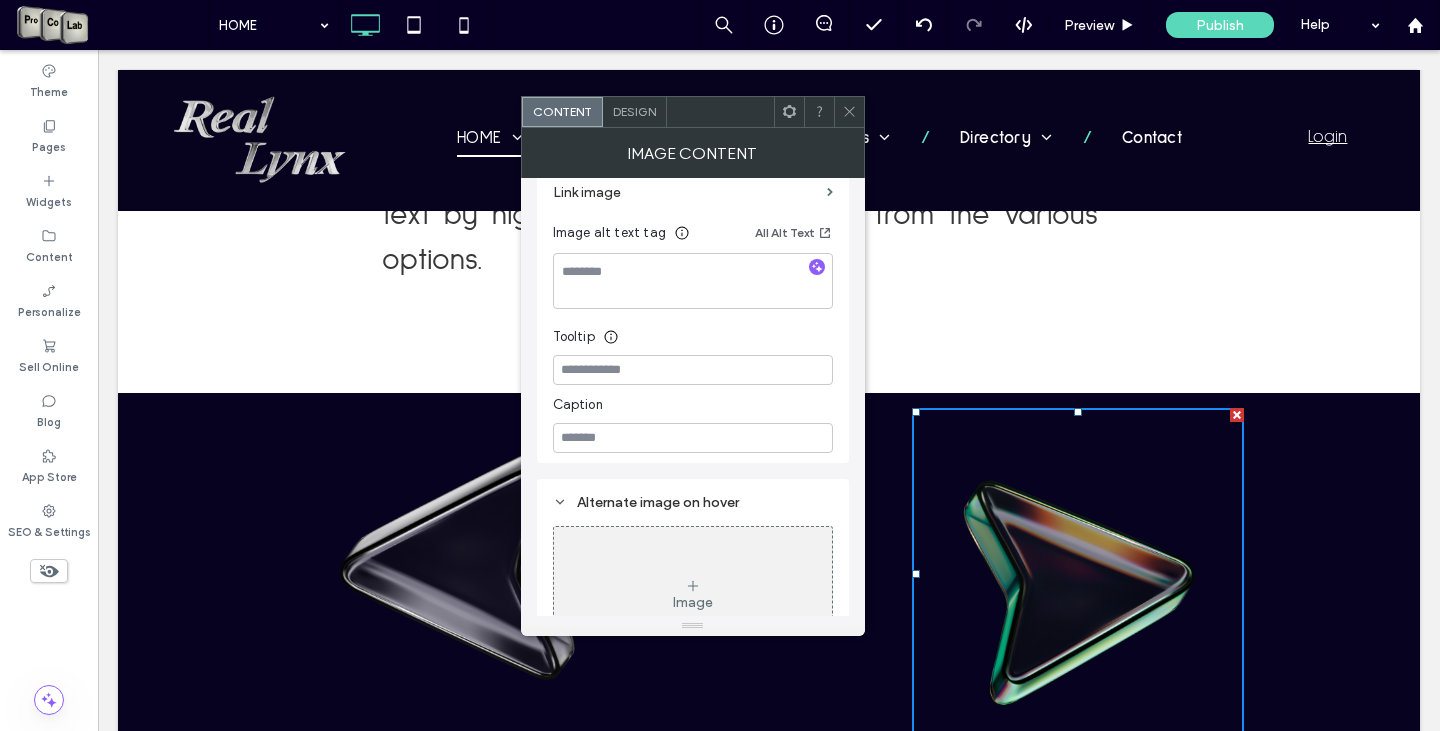 scroll, scrollTop: 554, scrollLeft: 0, axis: vertical 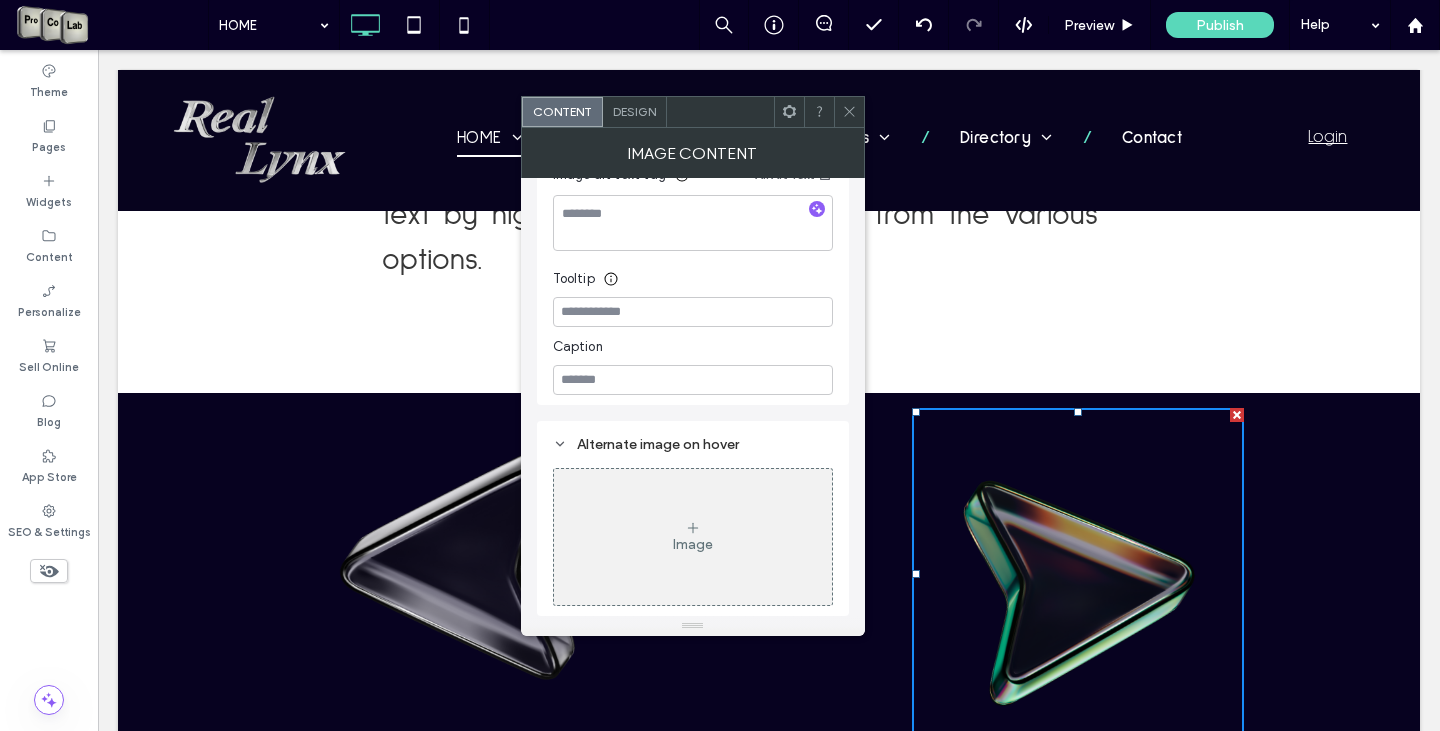 click at bounding box center [849, 112] 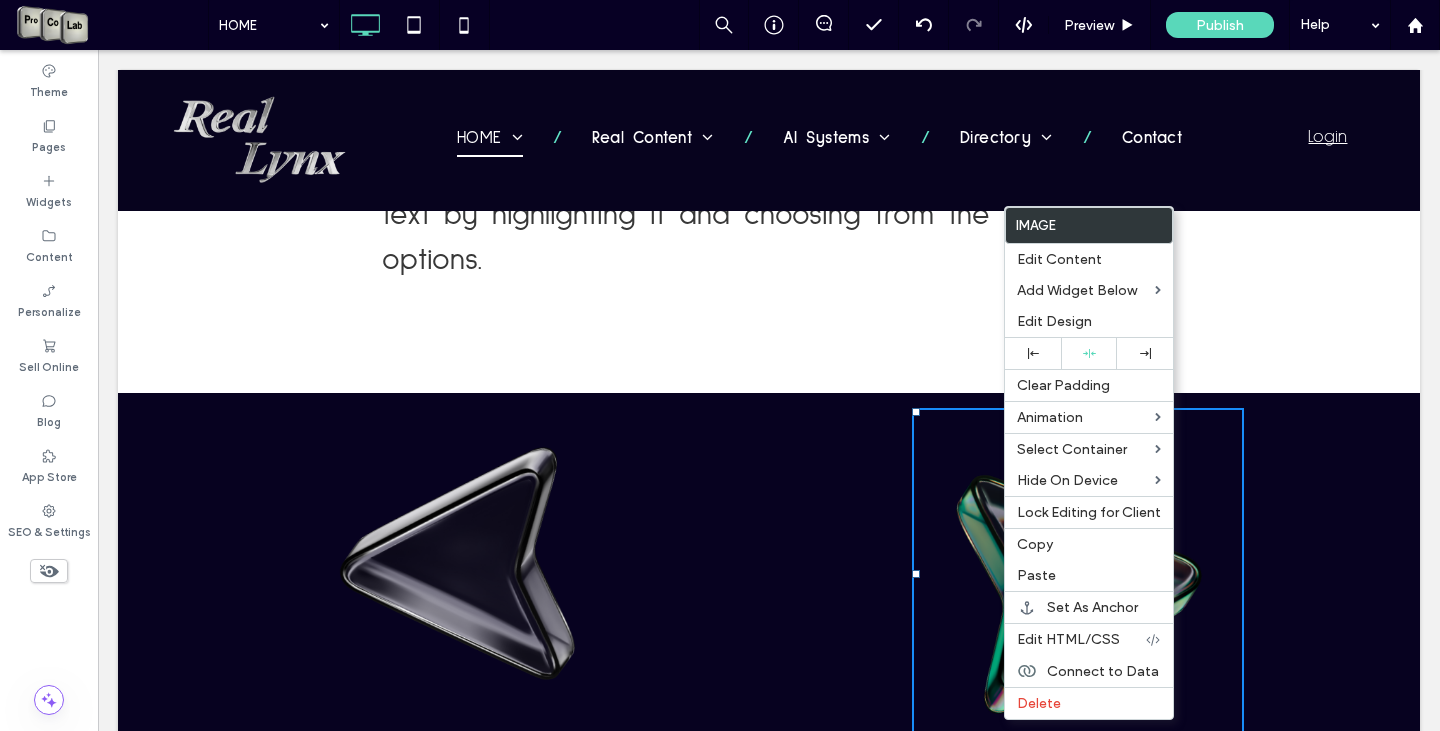 click at bounding box center [1078, 574] 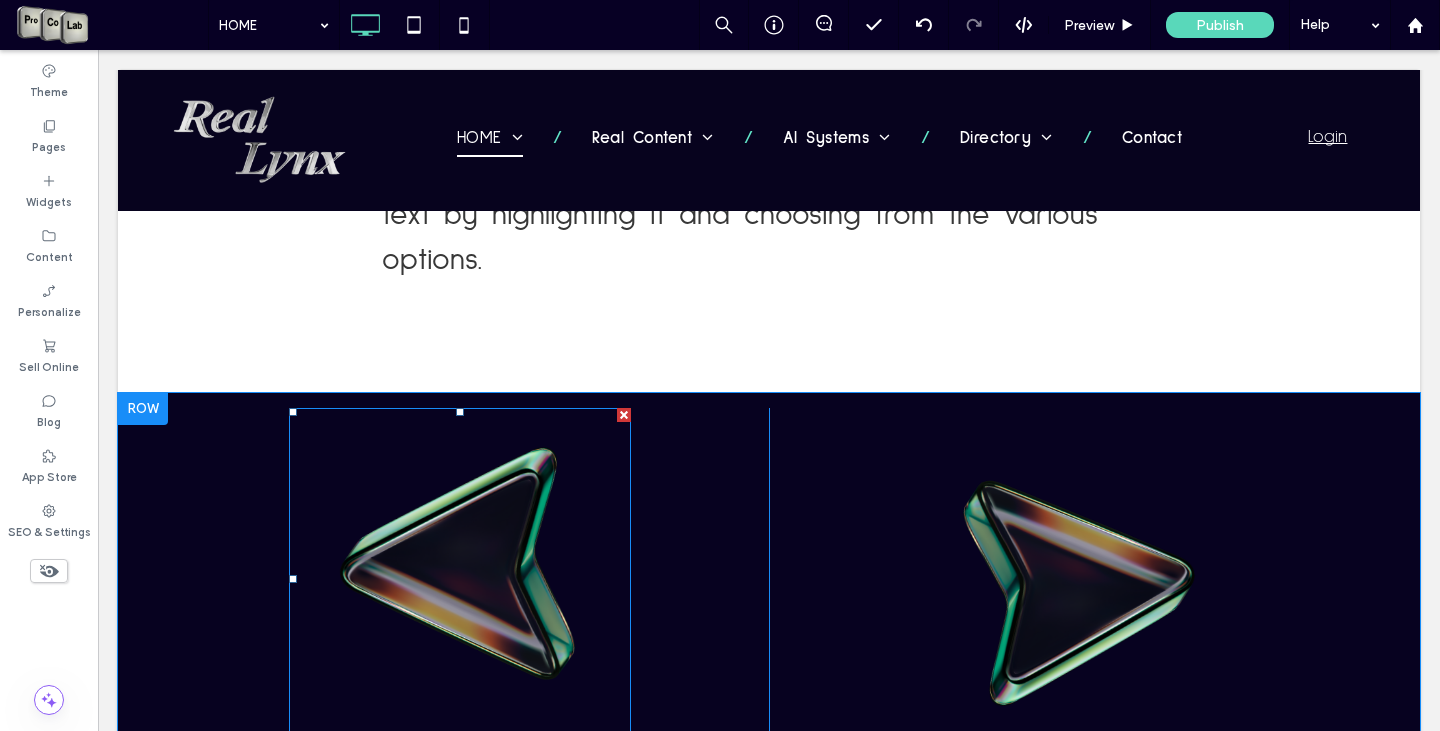 click at bounding box center (460, 579) 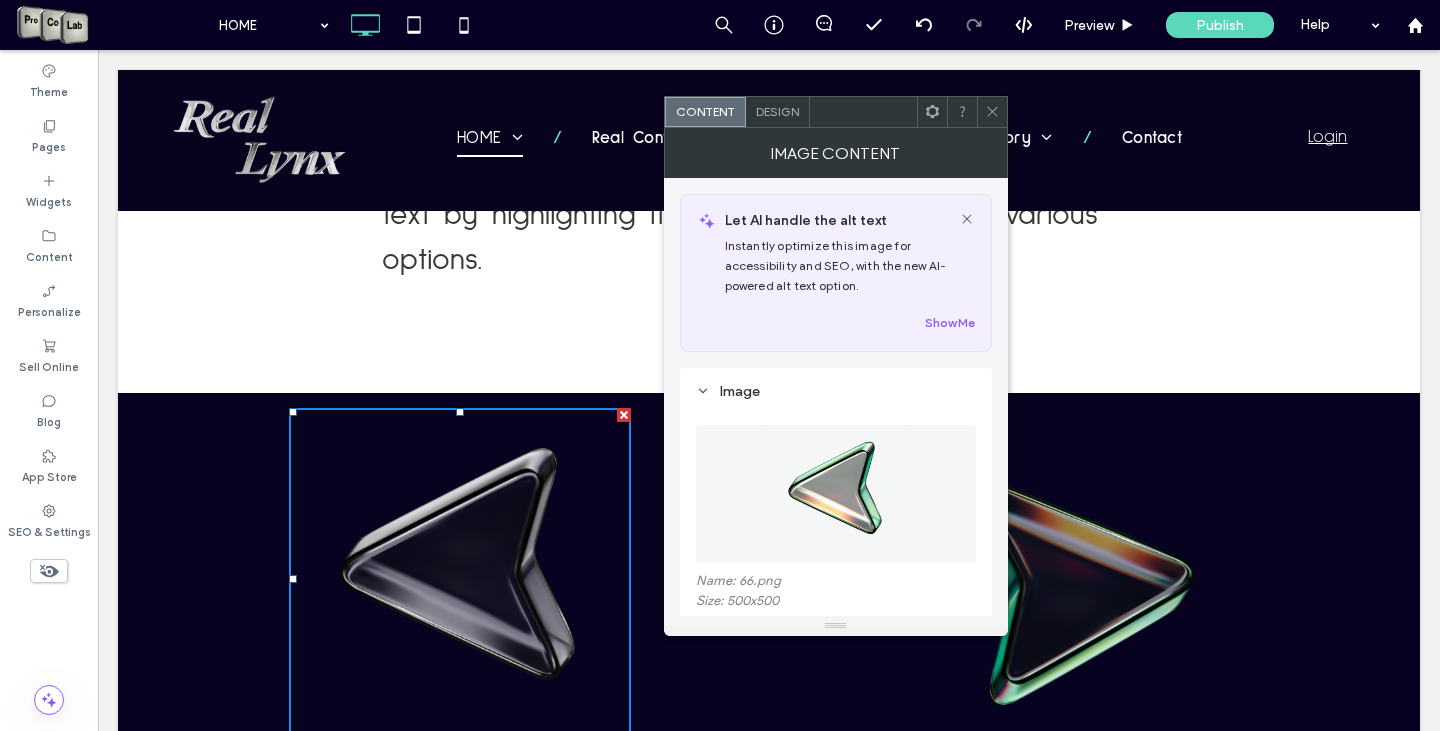 click on "Design" at bounding box center [777, 111] 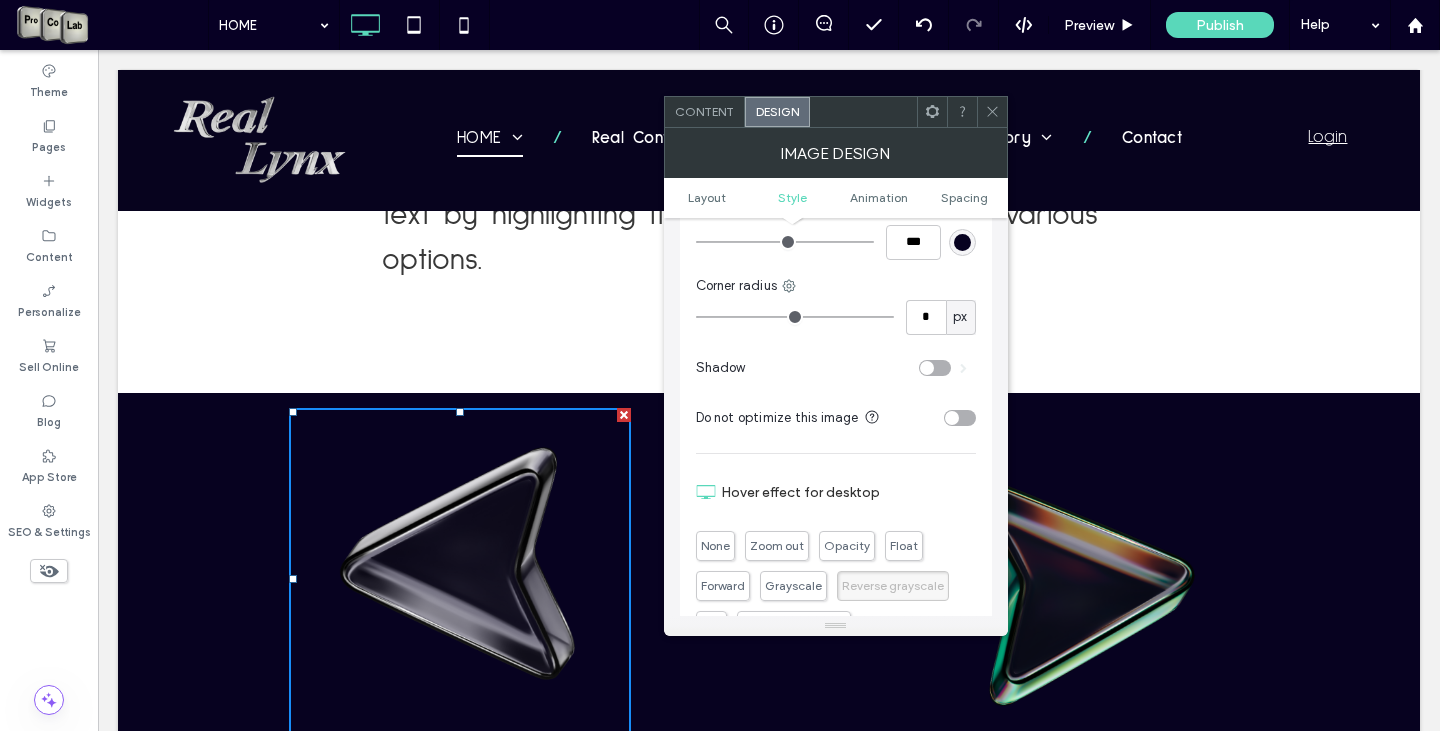 scroll, scrollTop: 800, scrollLeft: 0, axis: vertical 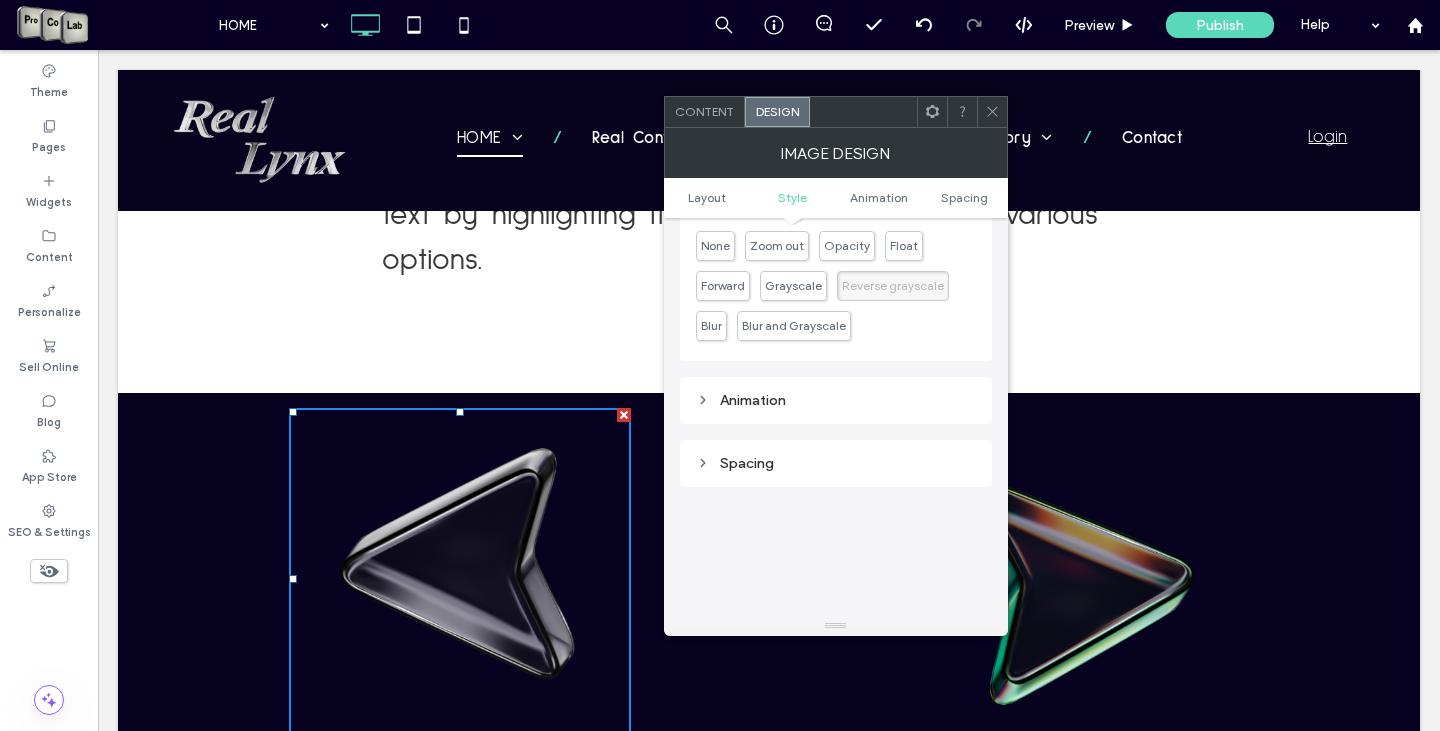 click 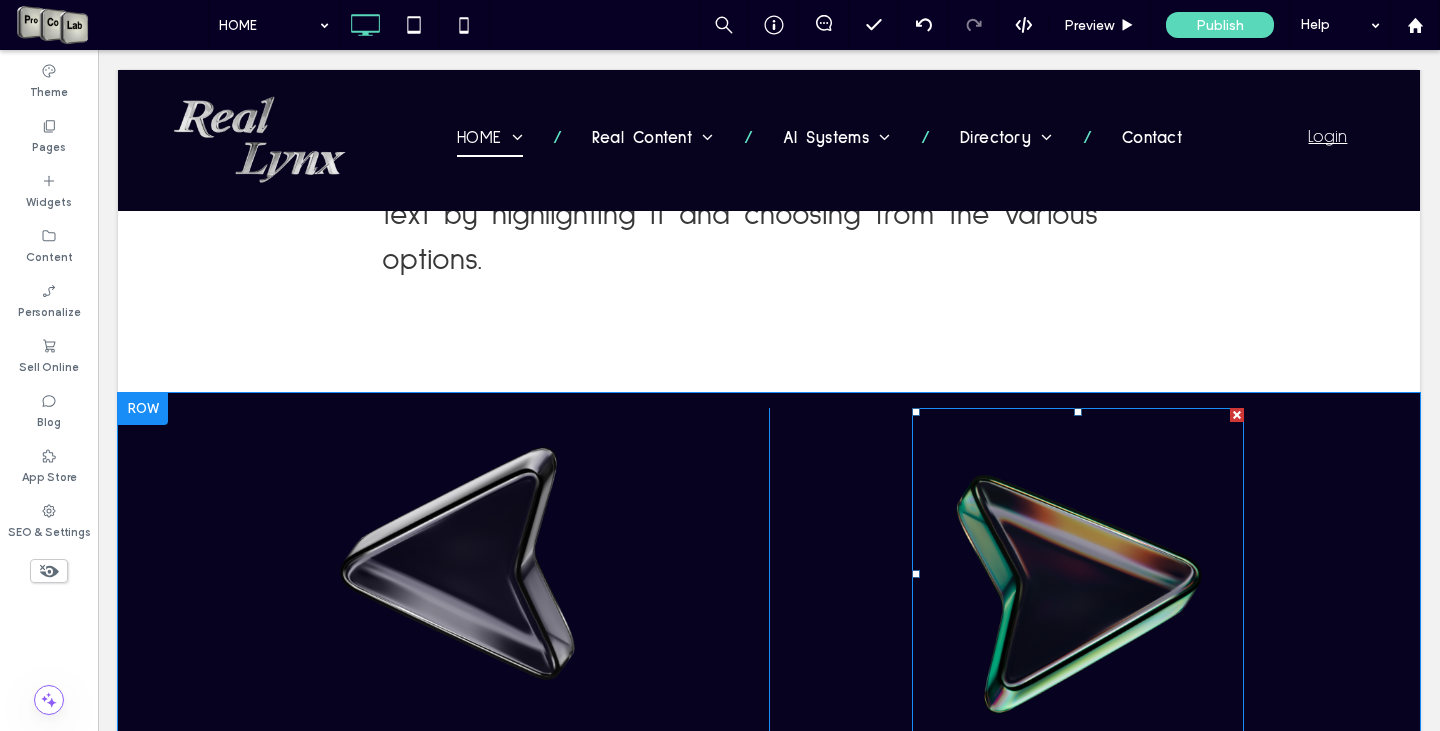 click at bounding box center (1078, 574) 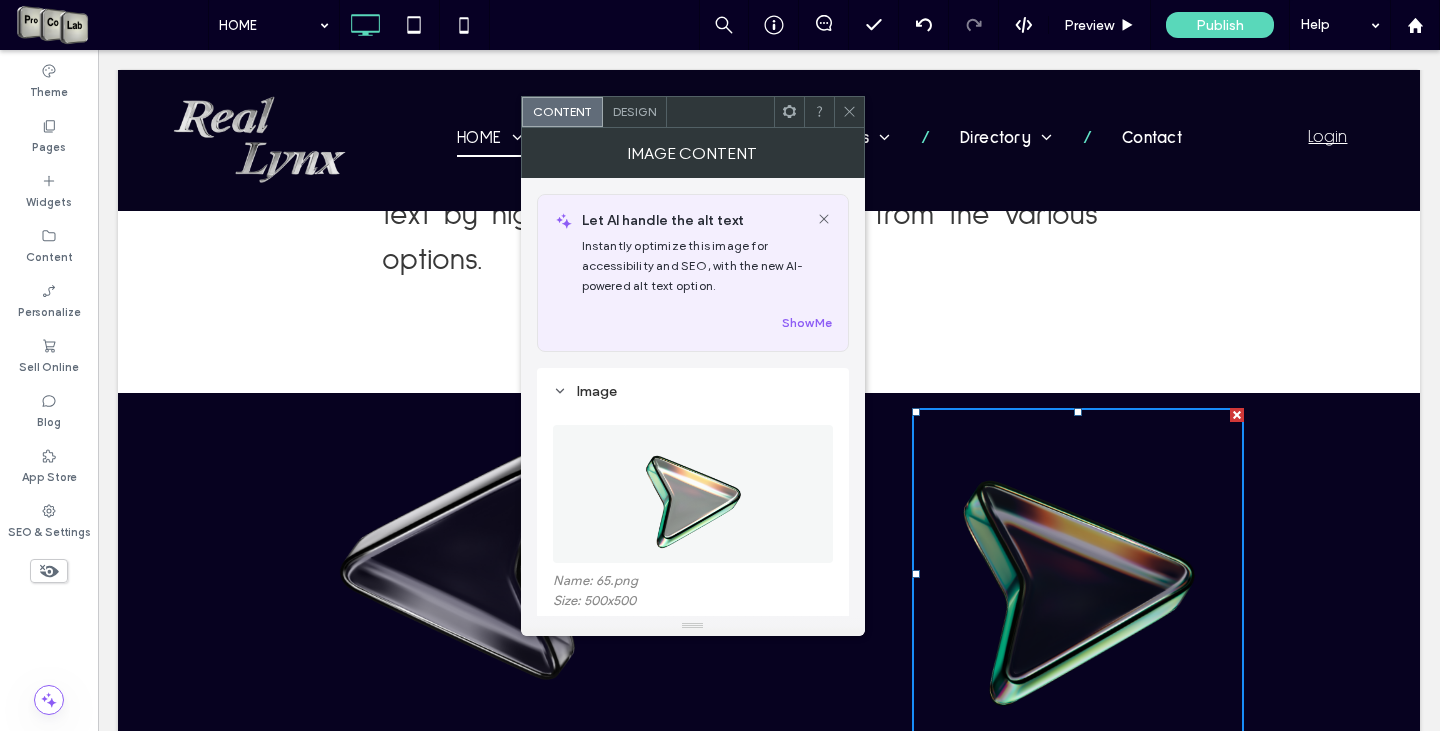 click on "Design" at bounding box center (635, 112) 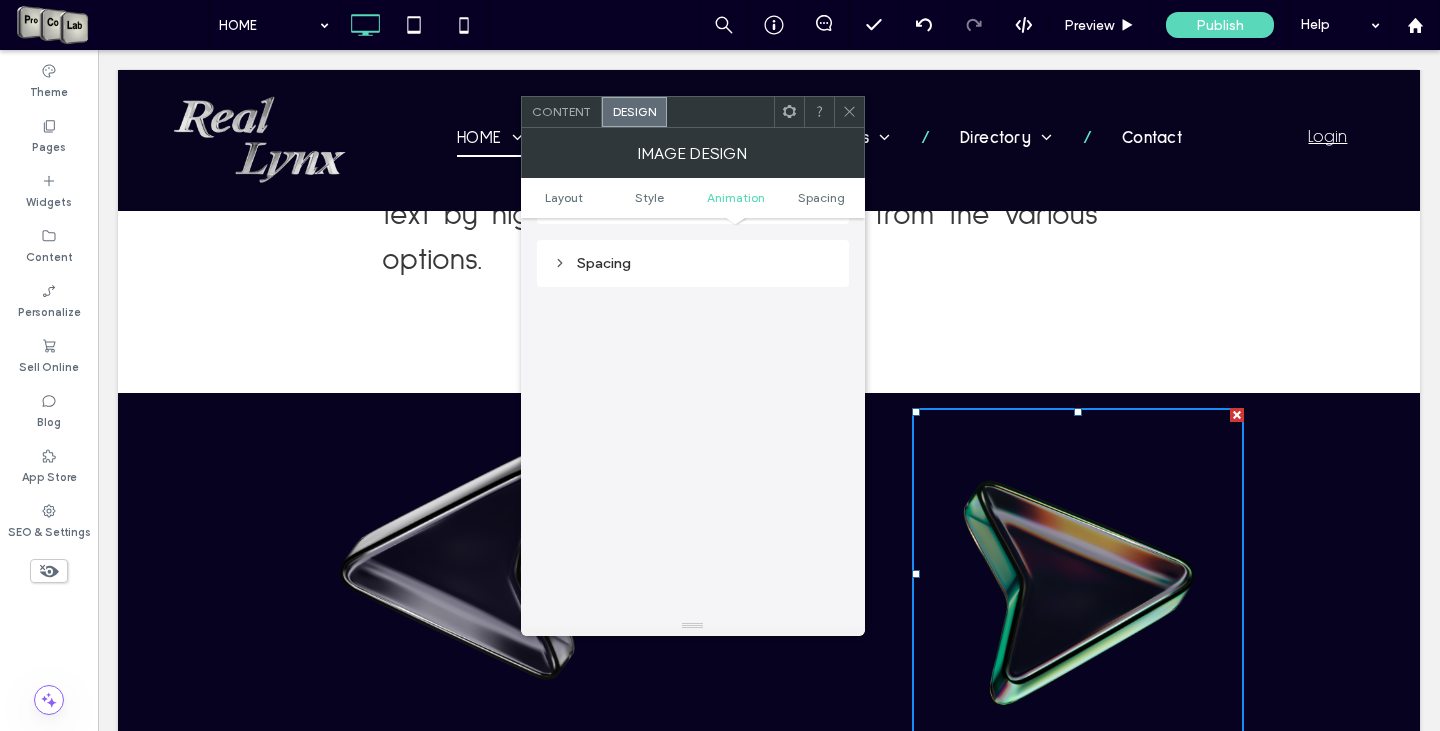scroll, scrollTop: 800, scrollLeft: 0, axis: vertical 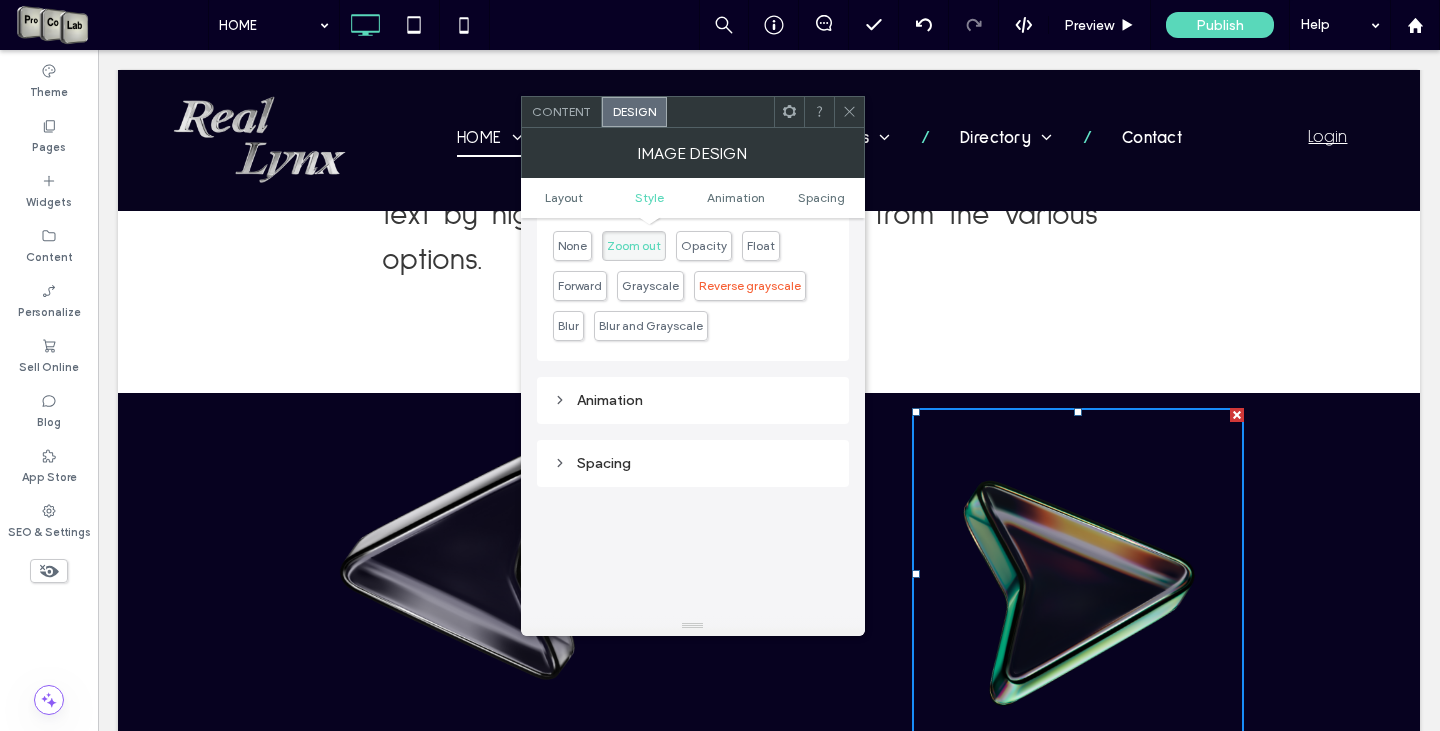 click on "Reverse grayscale" at bounding box center (750, 285) 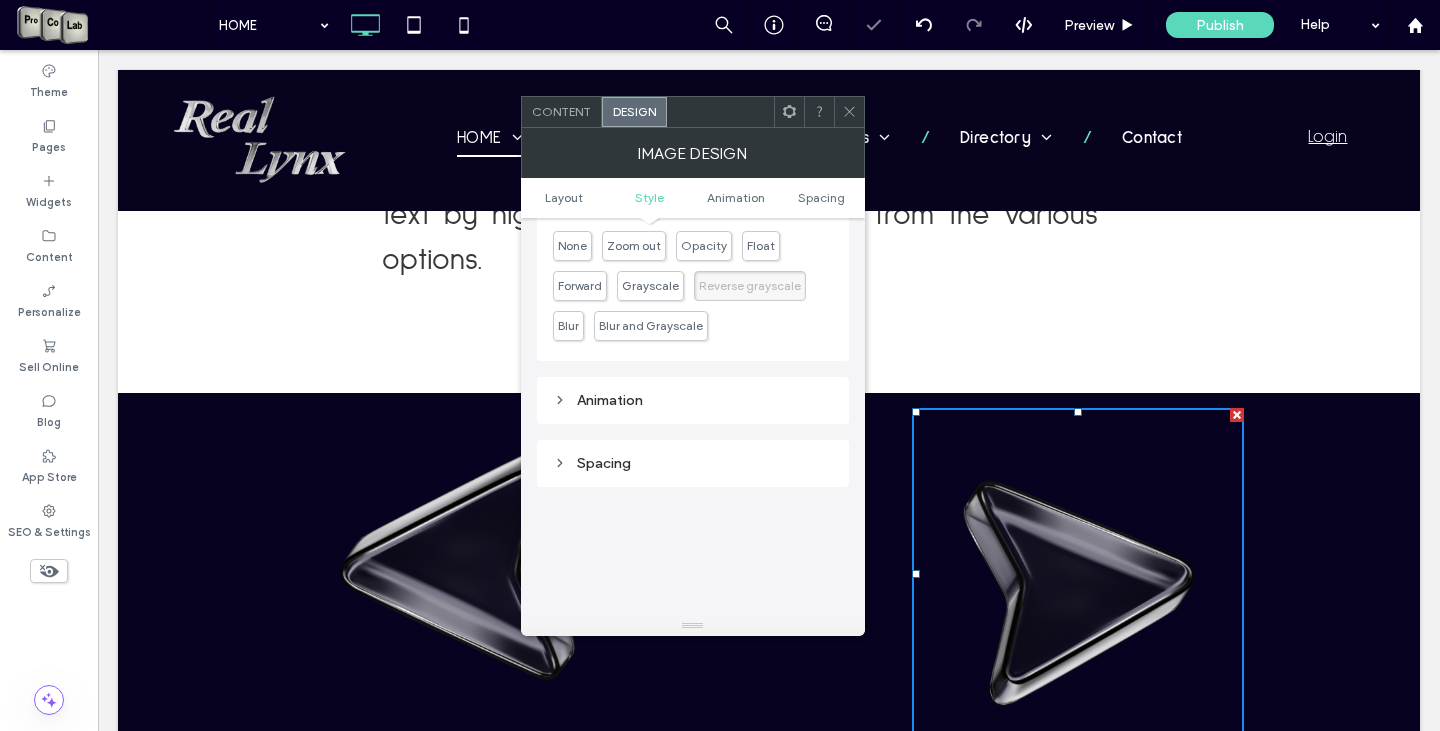 drag, startPoint x: 854, startPoint y: 103, endPoint x: 853, endPoint y: 118, distance: 15.033297 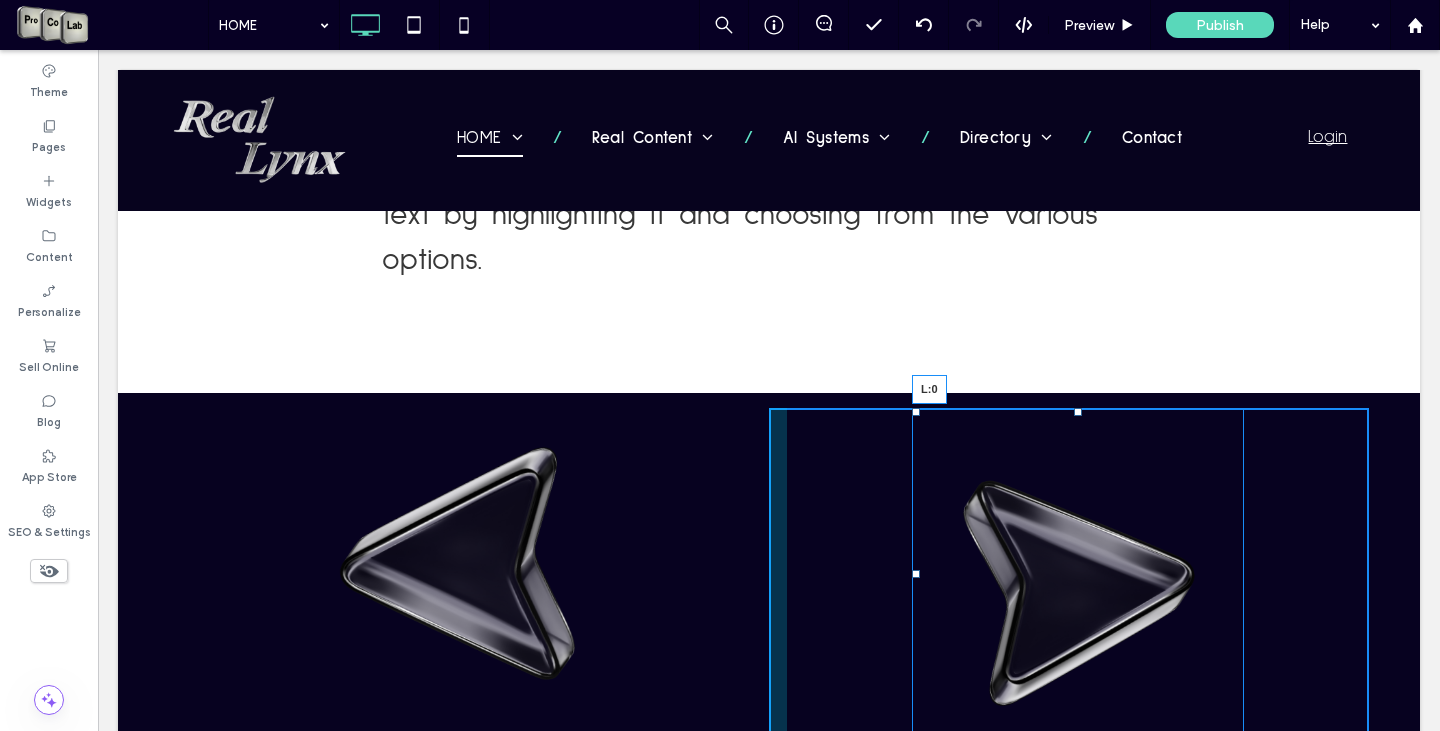 drag, startPoint x: 906, startPoint y: 544, endPoint x: 750, endPoint y: 561, distance: 156.92355 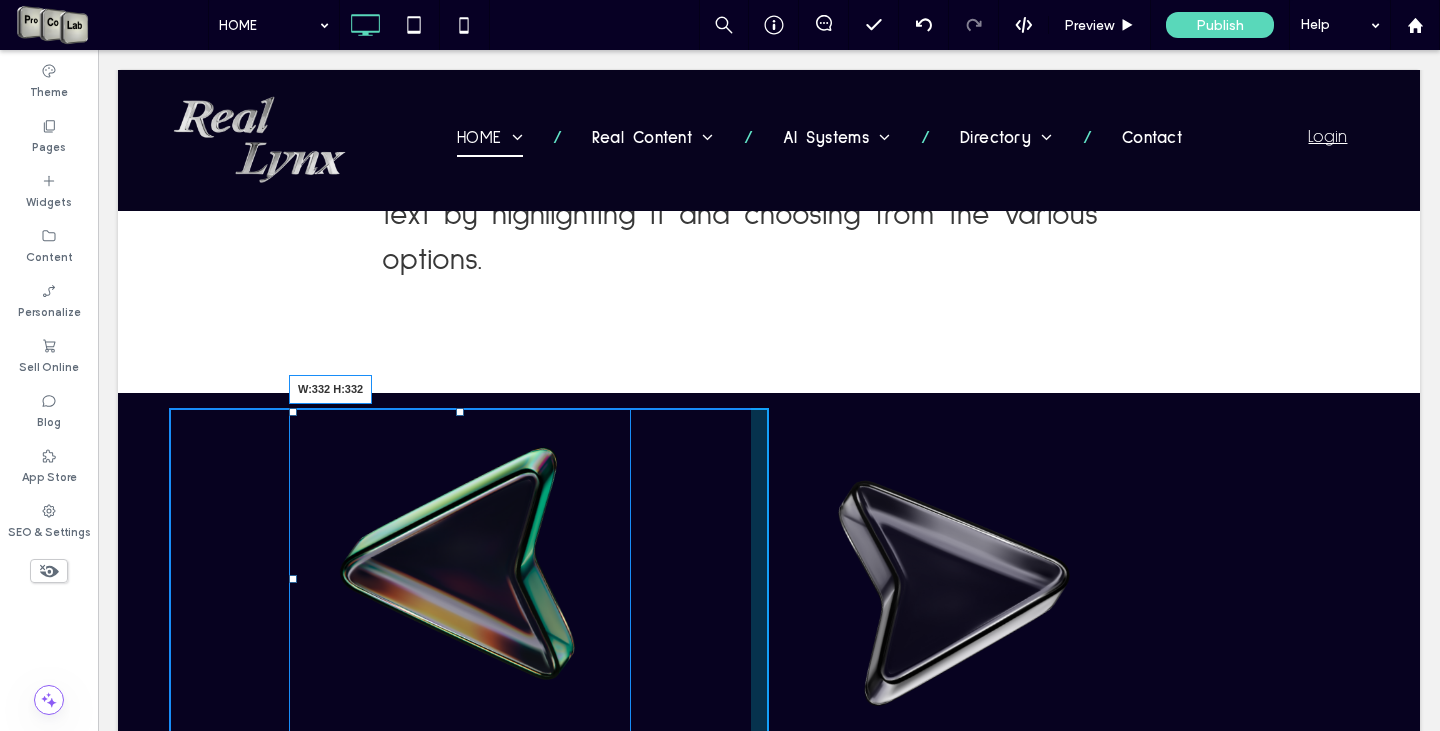 drag, startPoint x: 616, startPoint y: 714, endPoint x: 610, endPoint y: 629, distance: 85.2115 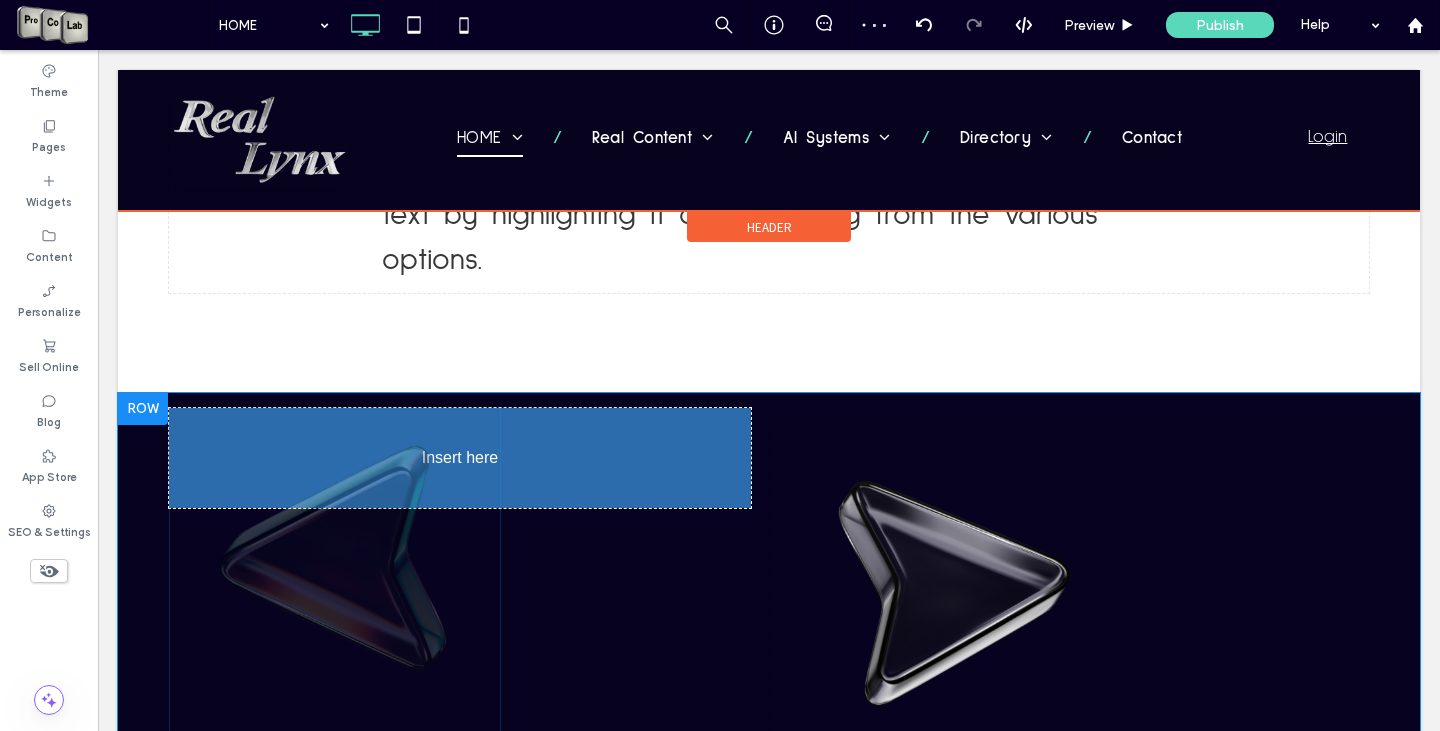 drag, startPoint x: 491, startPoint y: 532, endPoint x: 632, endPoint y: 579, distance: 148.62704 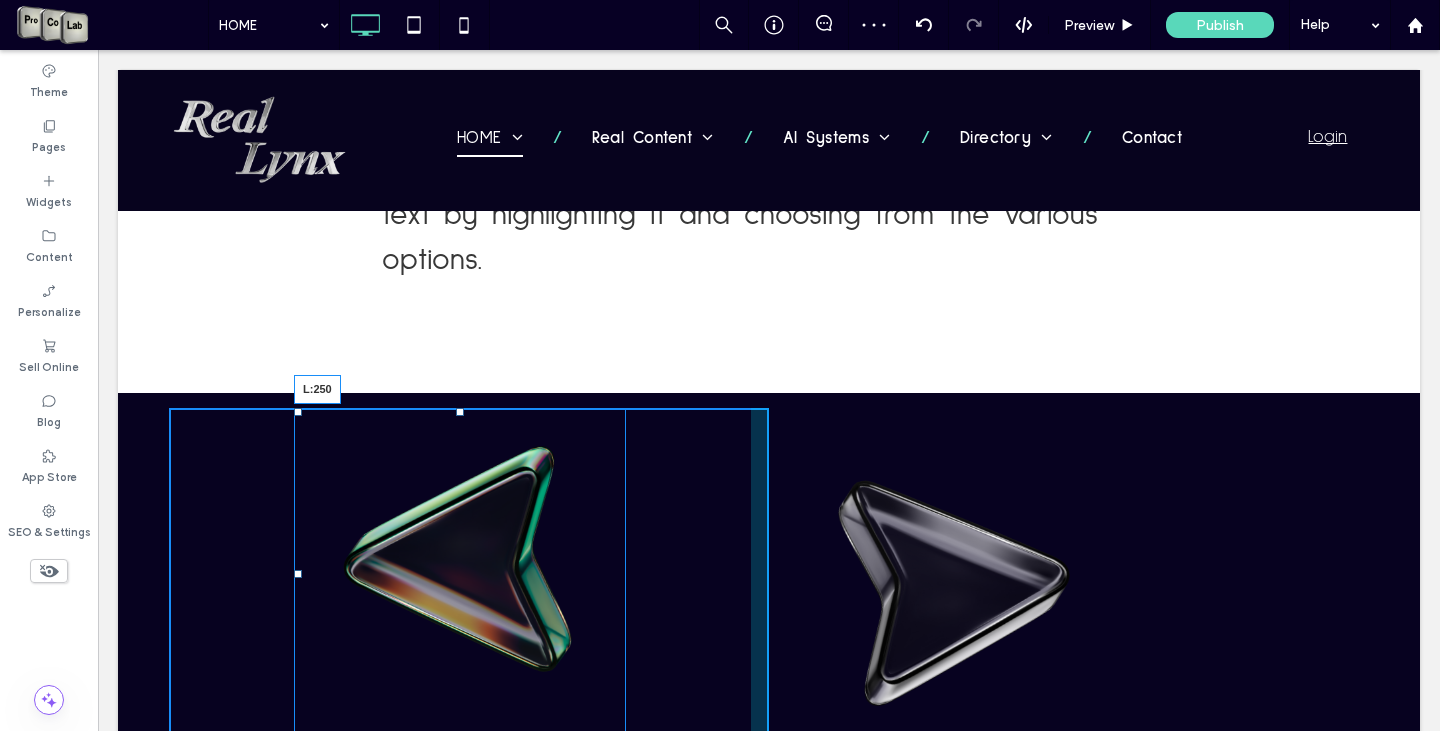 drag, startPoint x: 293, startPoint y: 543, endPoint x: 590, endPoint y: 581, distance: 299.4211 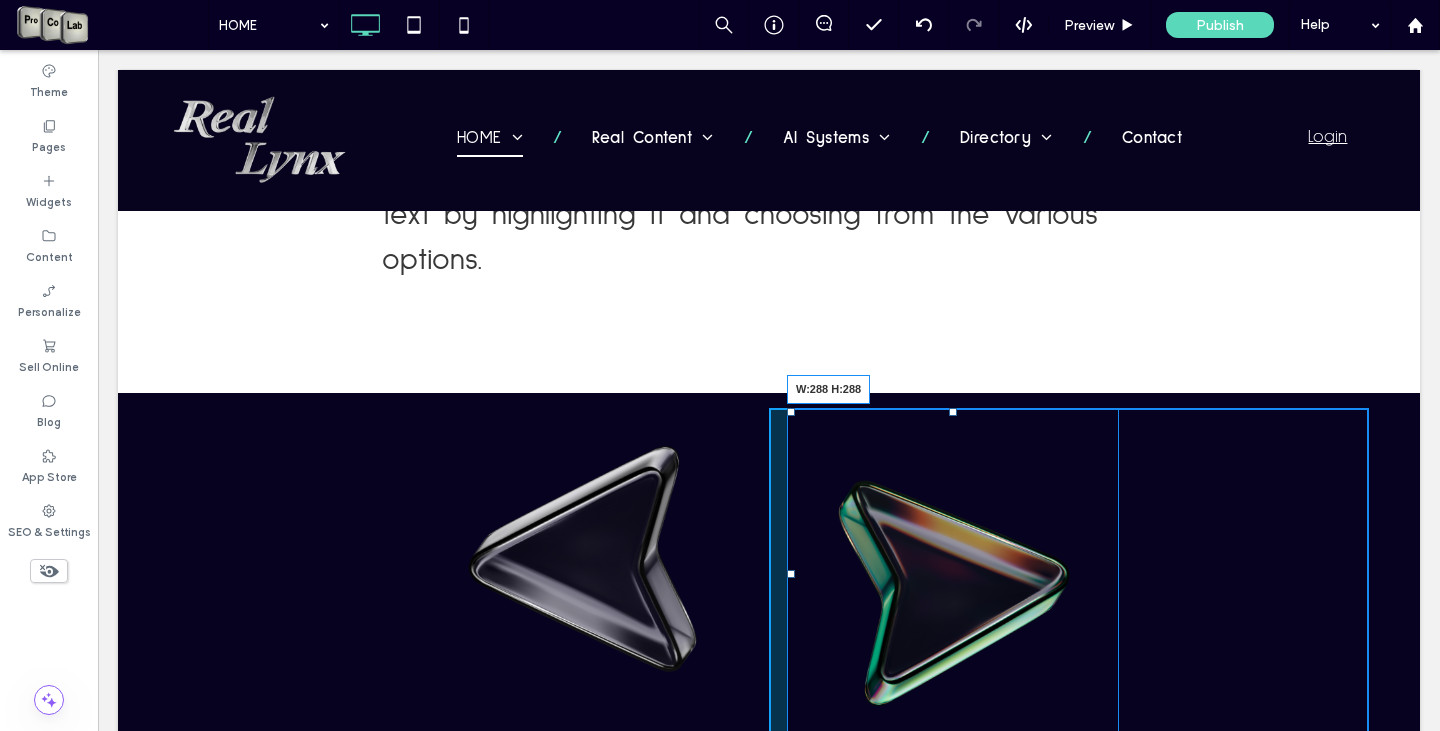 drag, startPoint x: 1099, startPoint y: 703, endPoint x: 1038, endPoint y: 659, distance: 75.21303 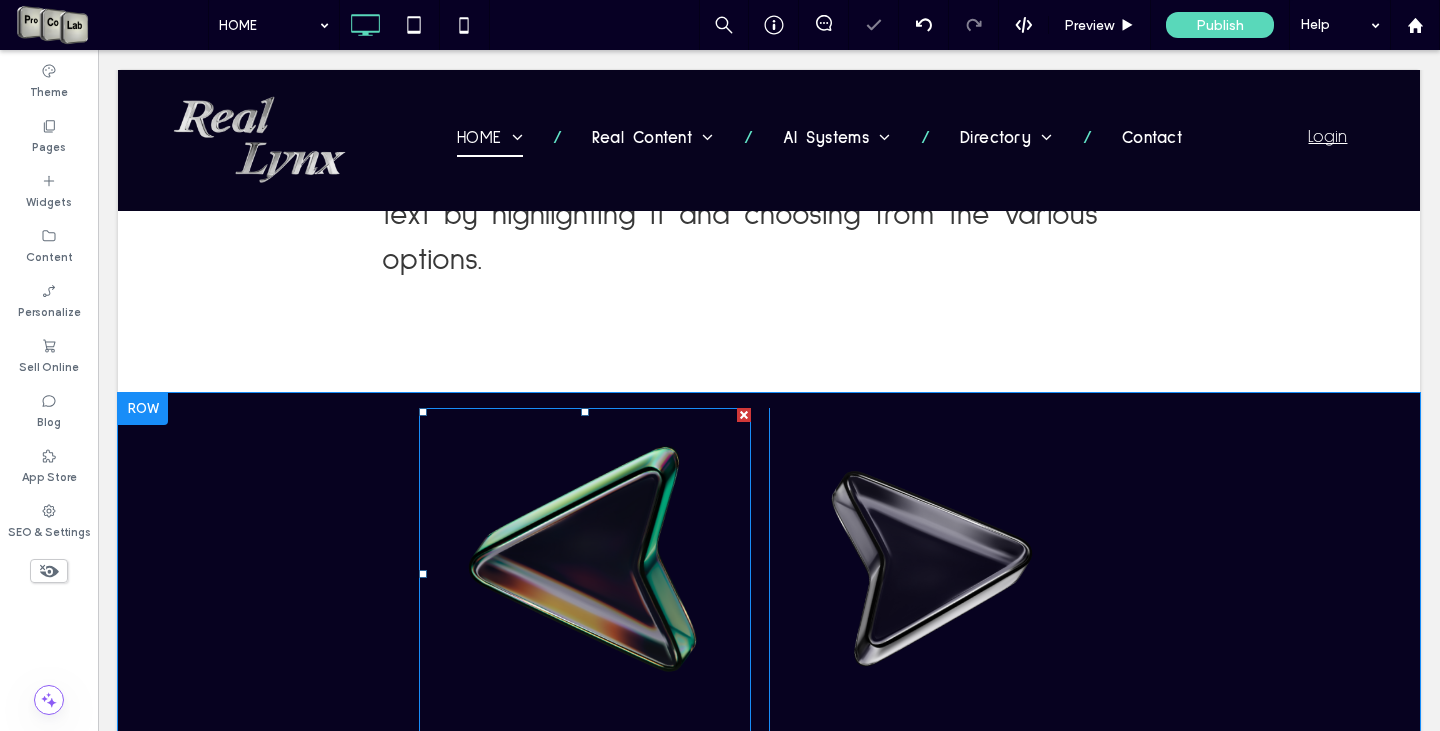 click at bounding box center [585, 574] 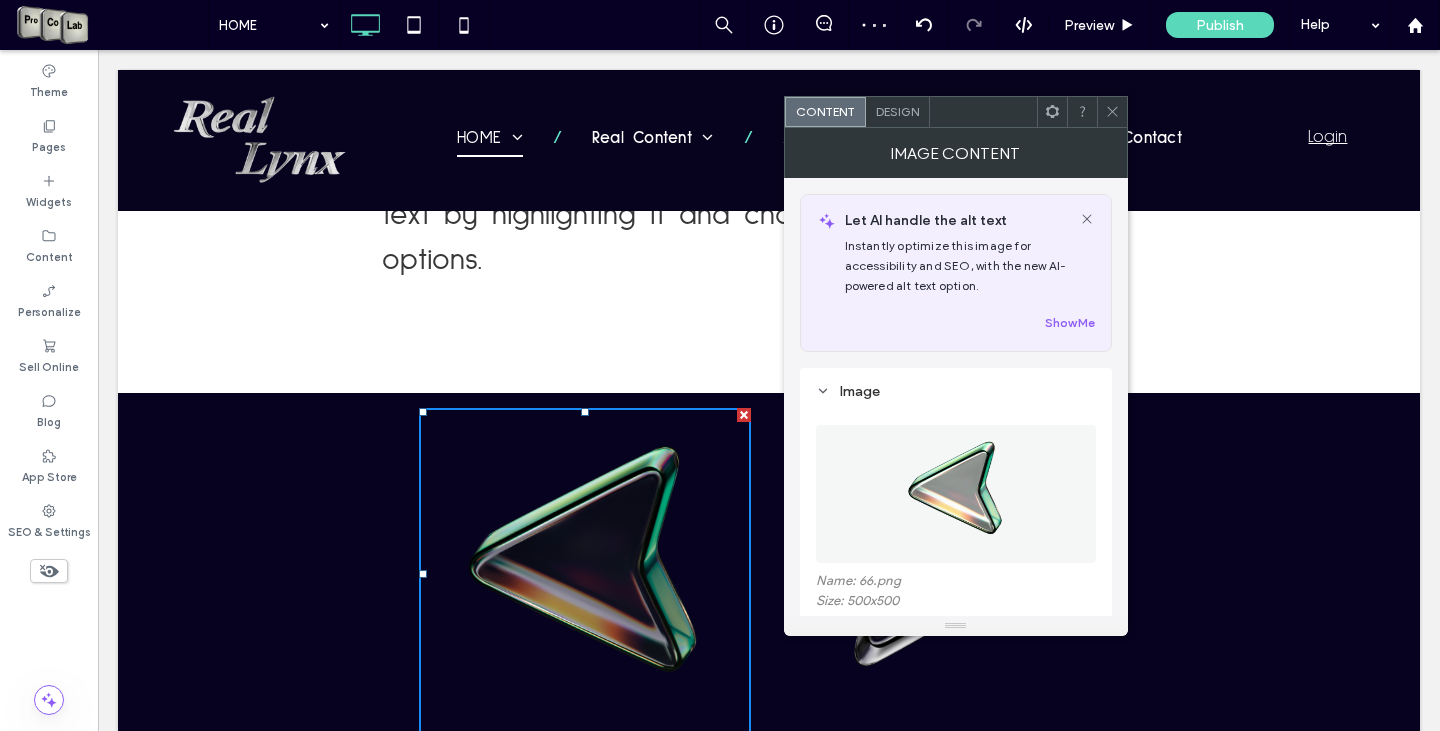 click at bounding box center (585, 574) 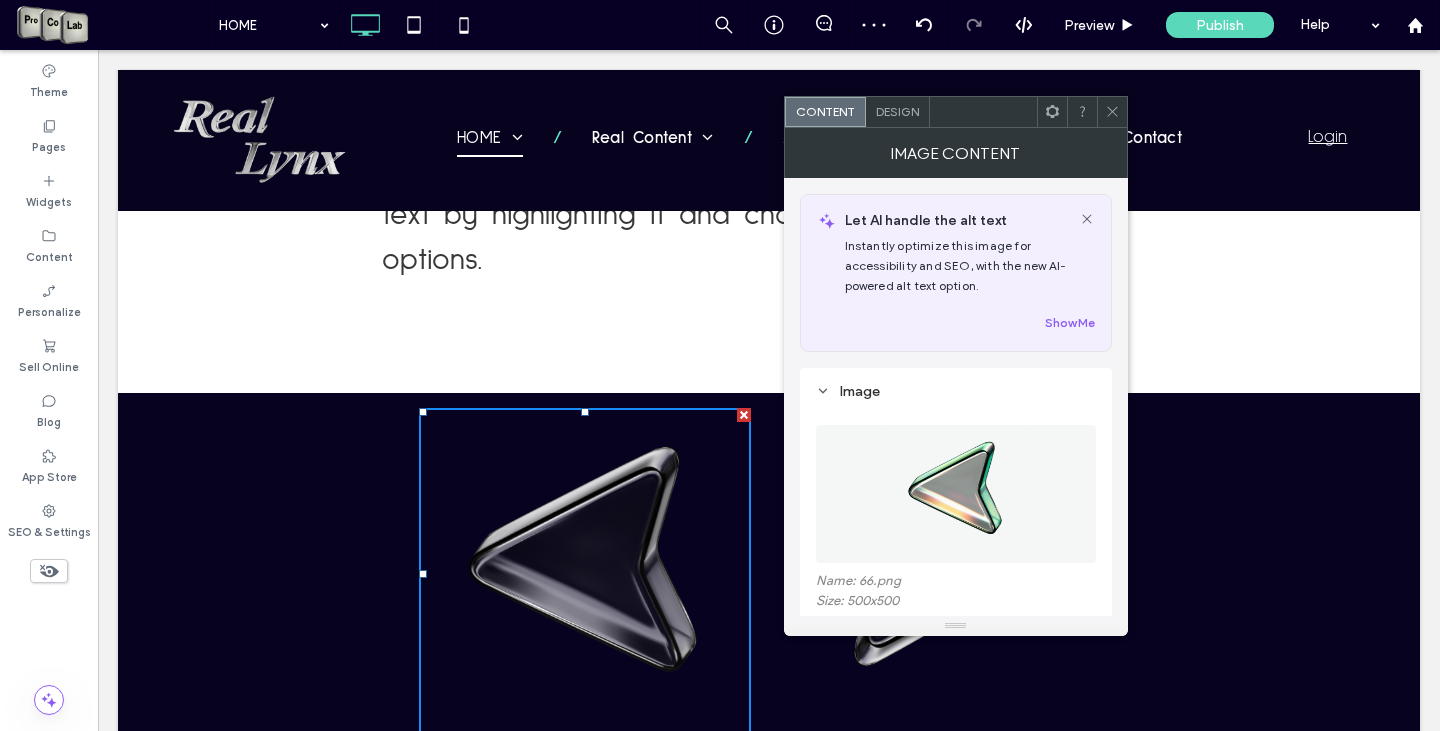 click 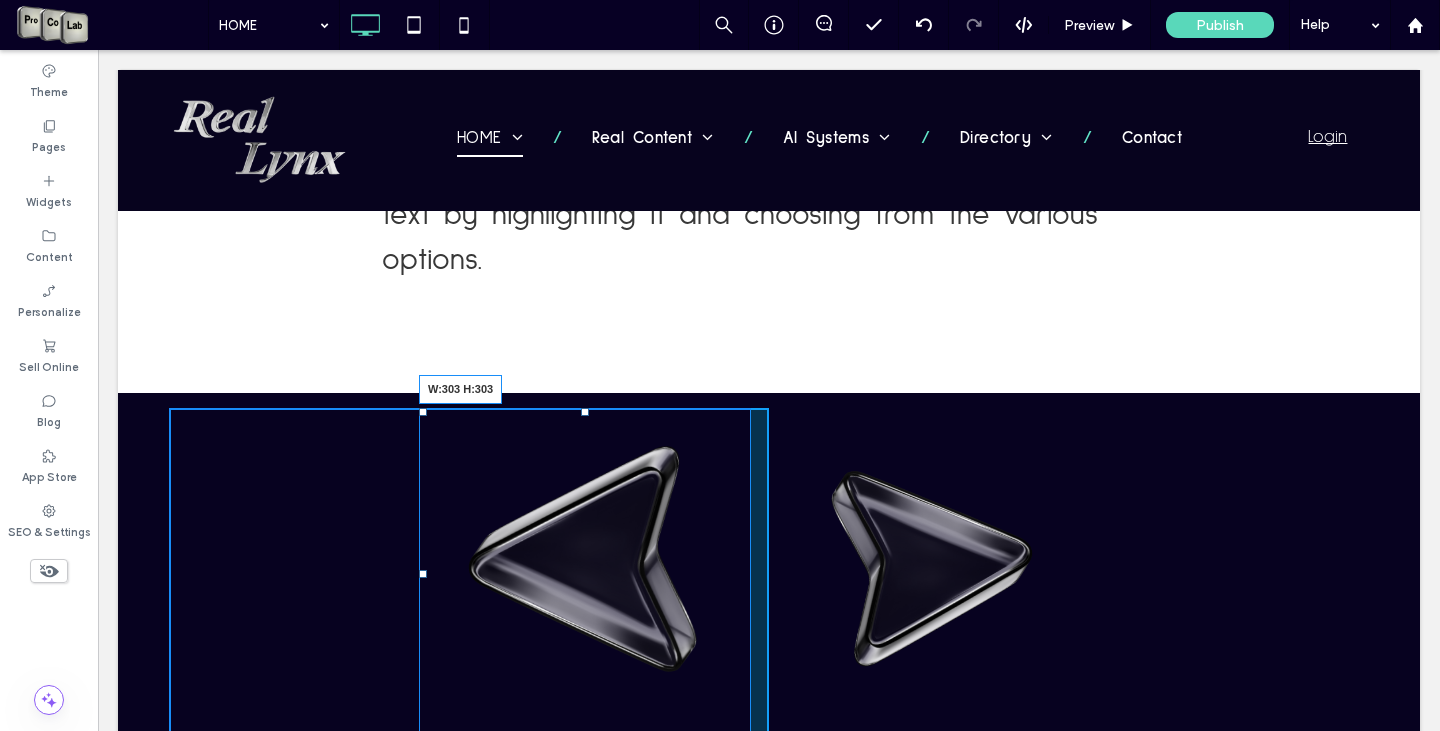 drag, startPoint x: 737, startPoint y: 704, endPoint x: 722, endPoint y: 675, distance: 32.649654 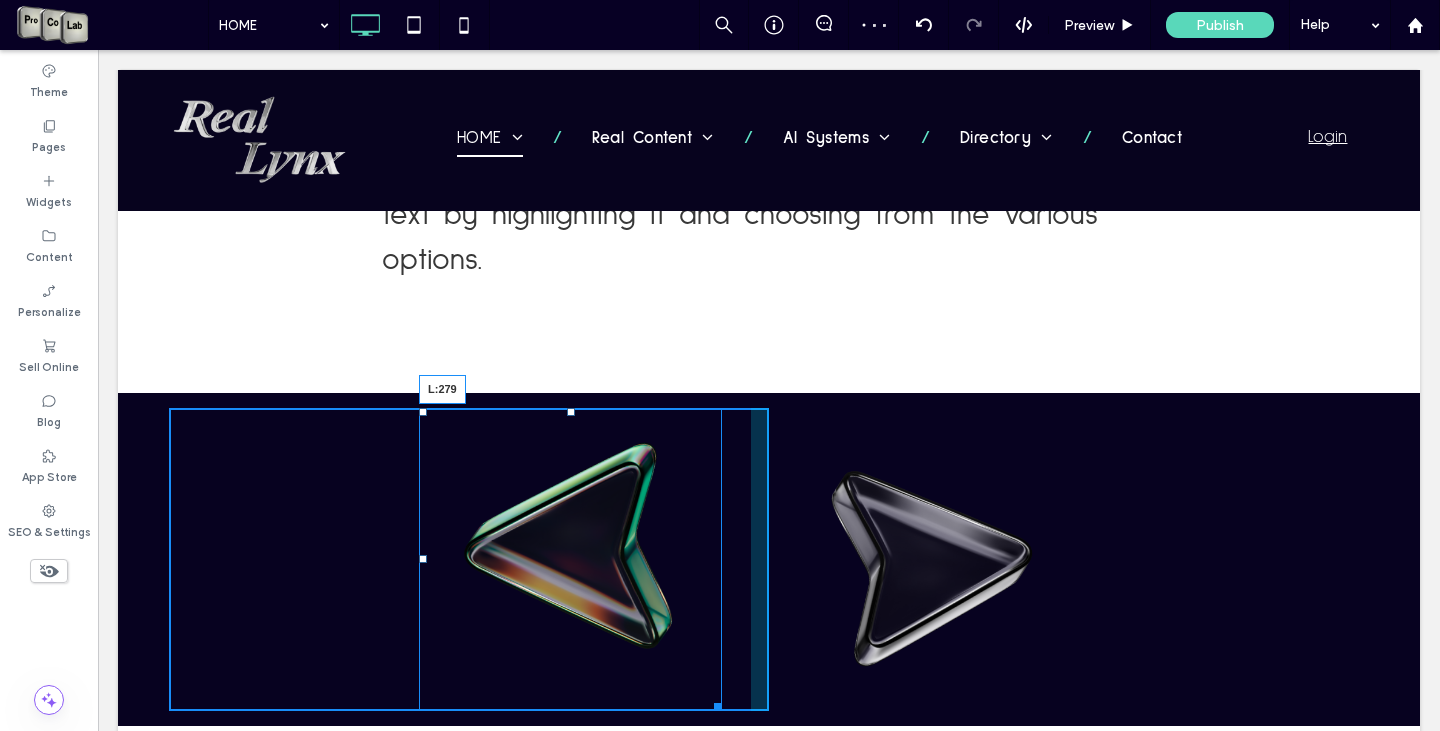 drag, startPoint x: 413, startPoint y: 528, endPoint x: 607, endPoint y: 580, distance: 200.8482 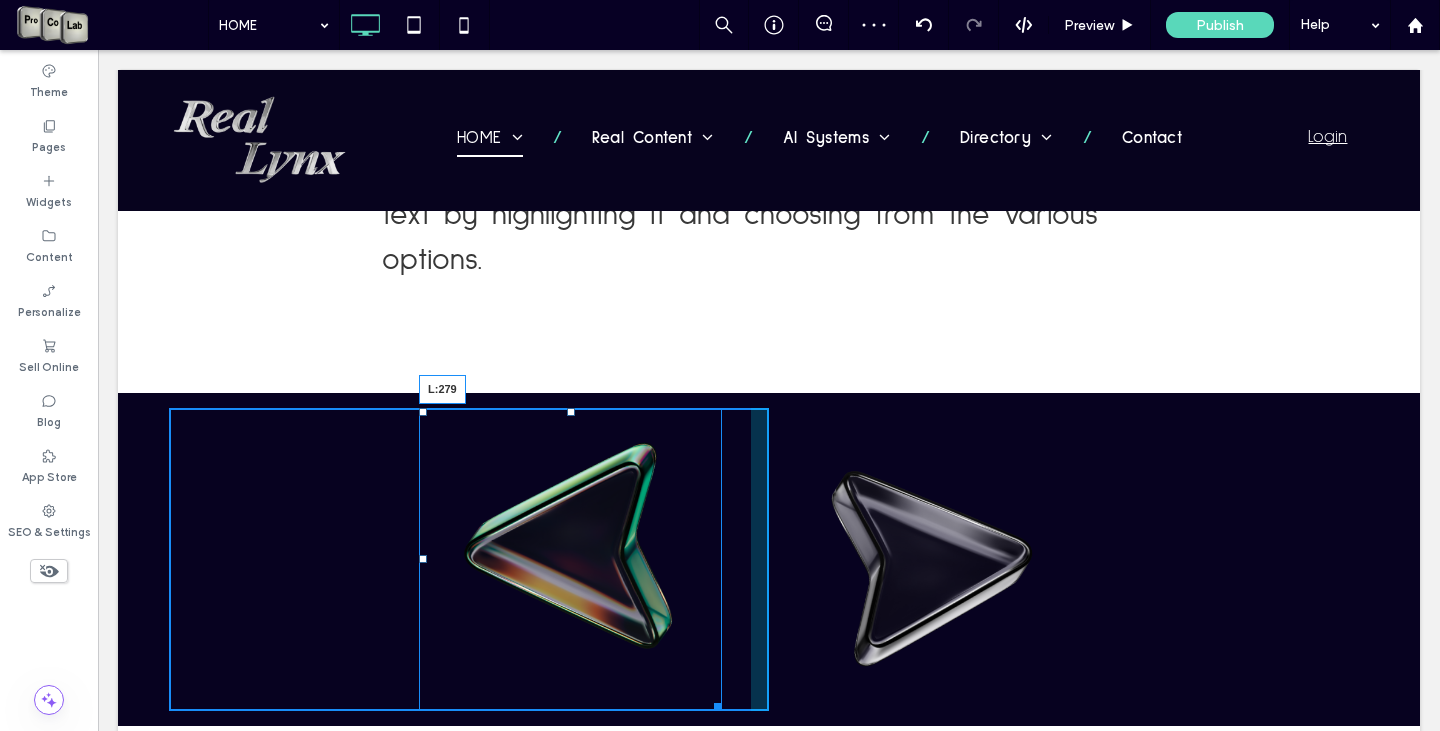 click on "L:279" at bounding box center (570, 559) 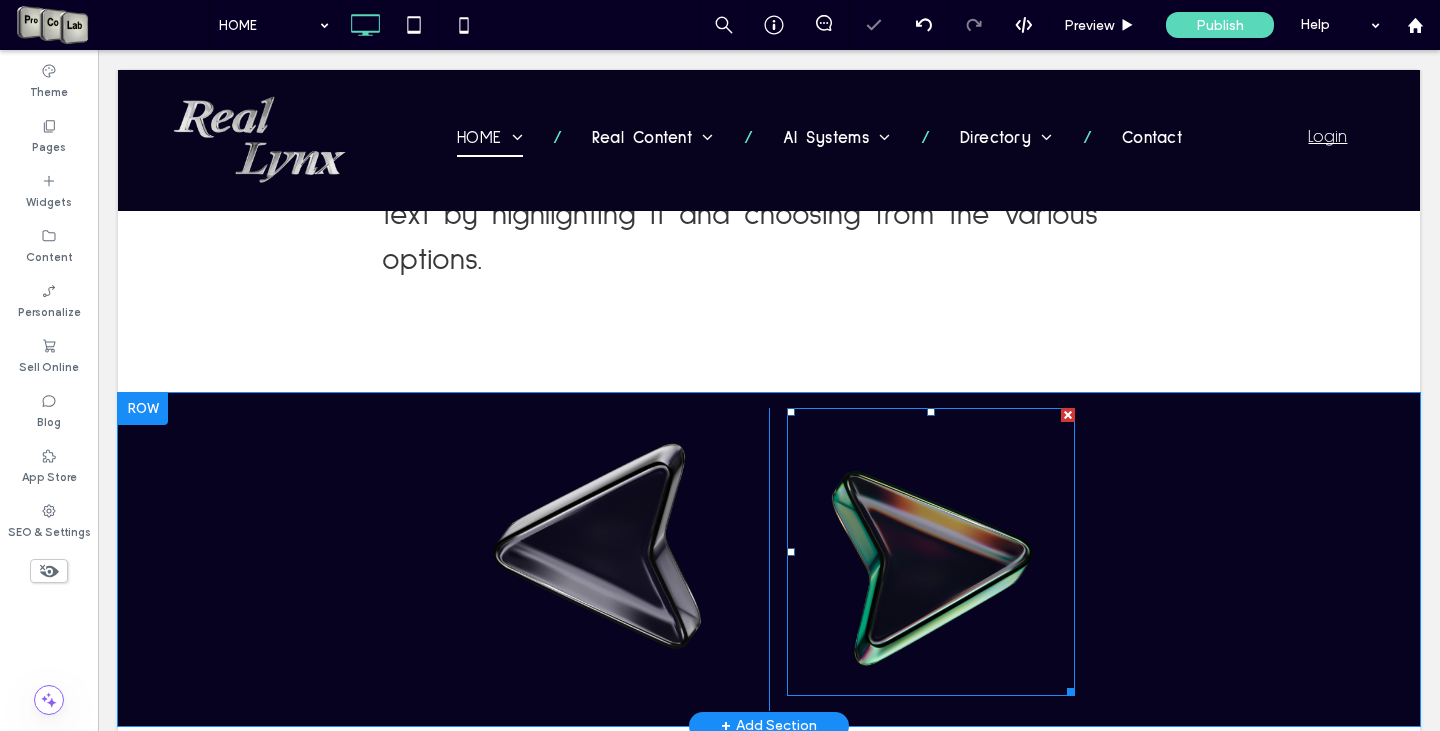 click at bounding box center [931, 552] 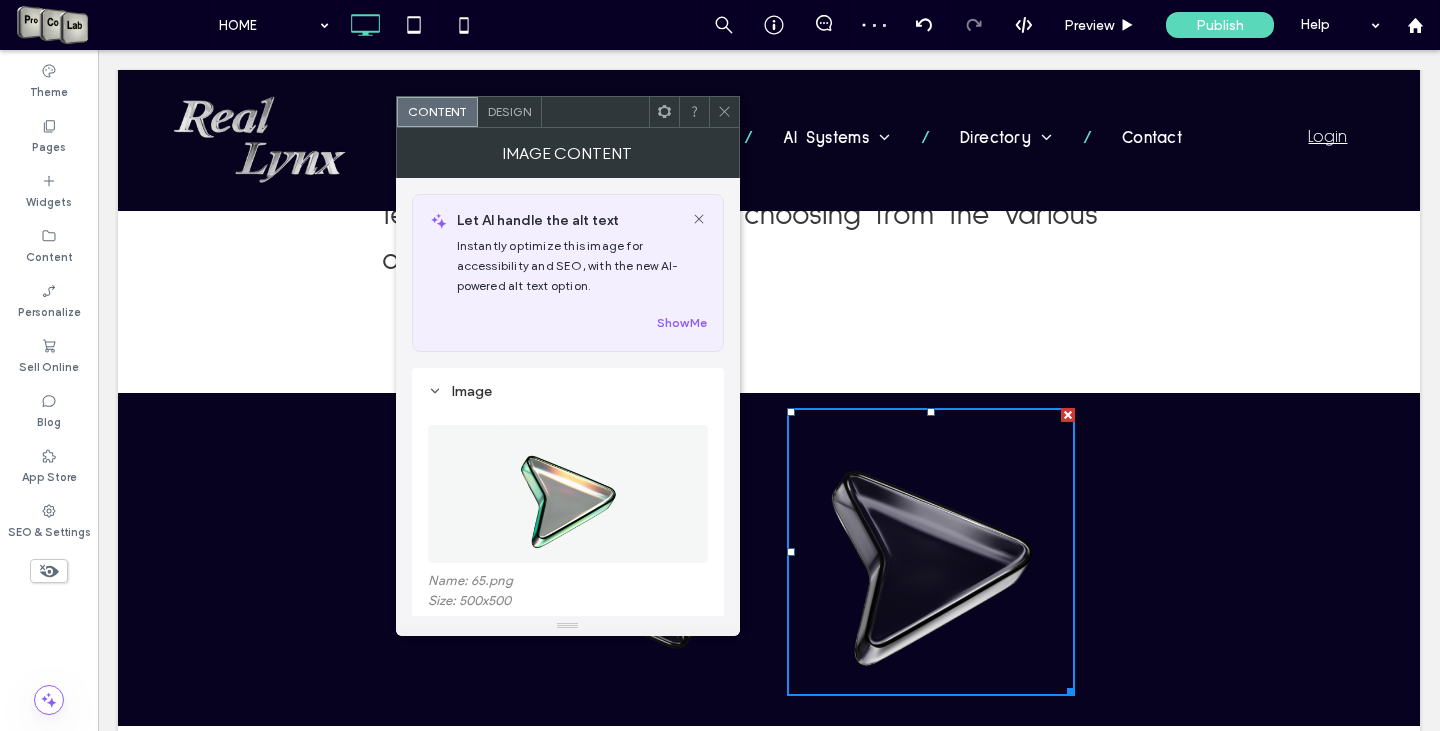 click at bounding box center [724, 112] 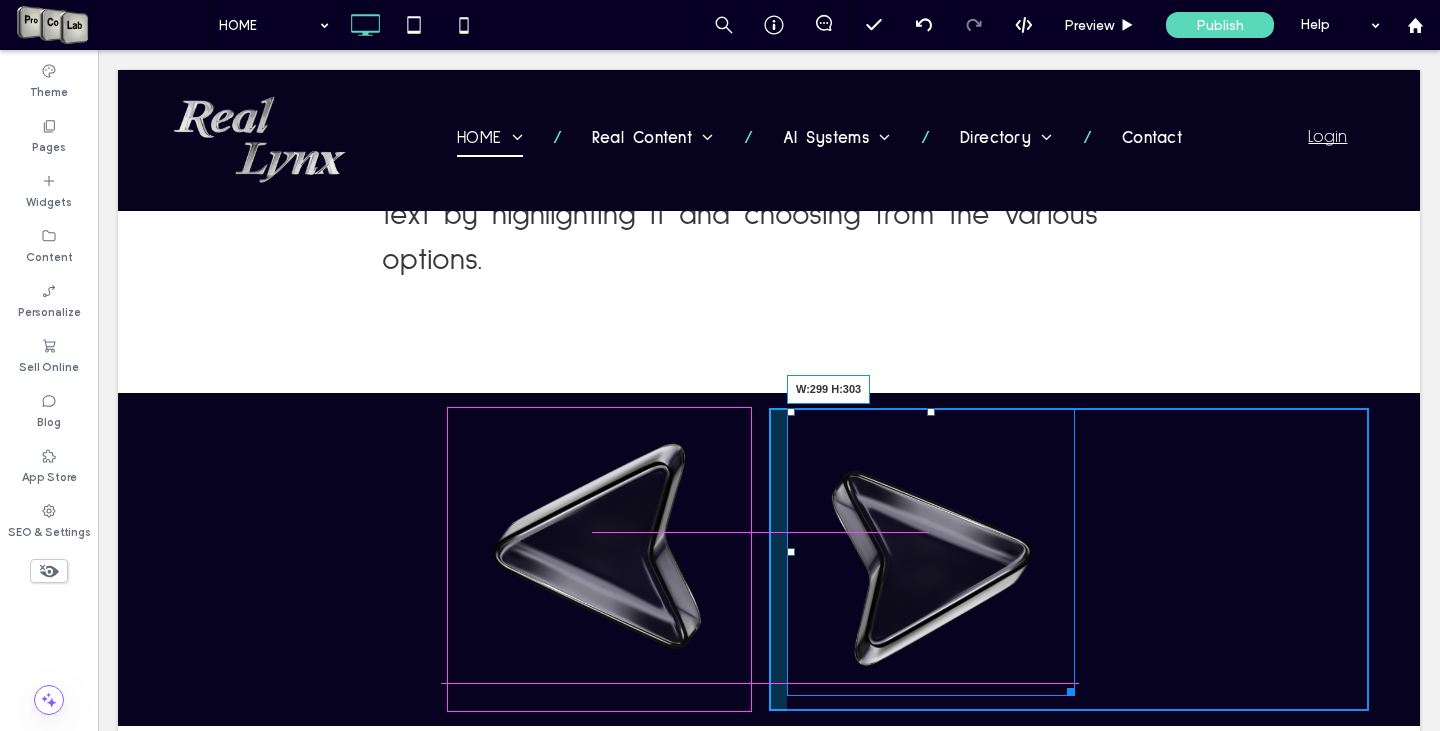drag, startPoint x: 1067, startPoint y: 662, endPoint x: 1164, endPoint y: 722, distance: 114.05701 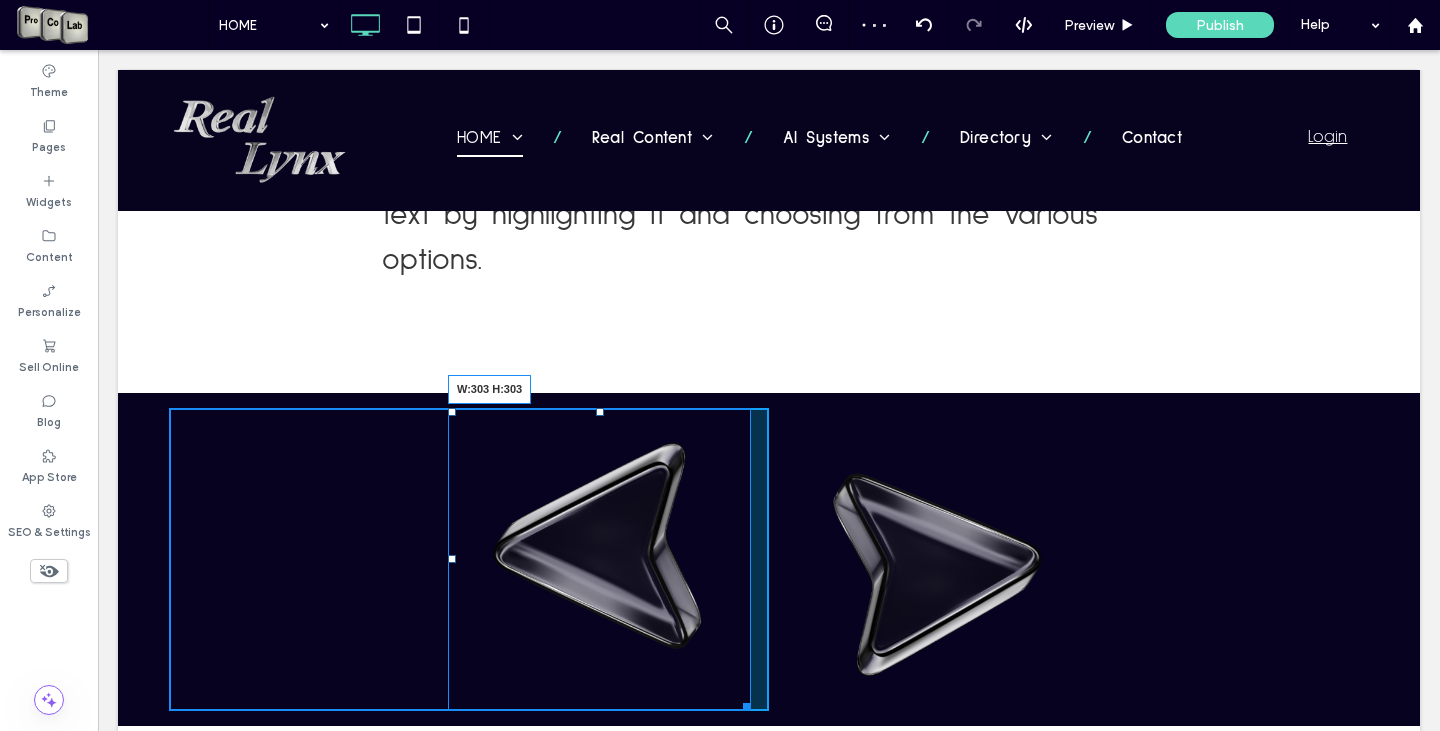 drag, startPoint x: 734, startPoint y: 675, endPoint x: 746, endPoint y: 686, distance: 16.27882 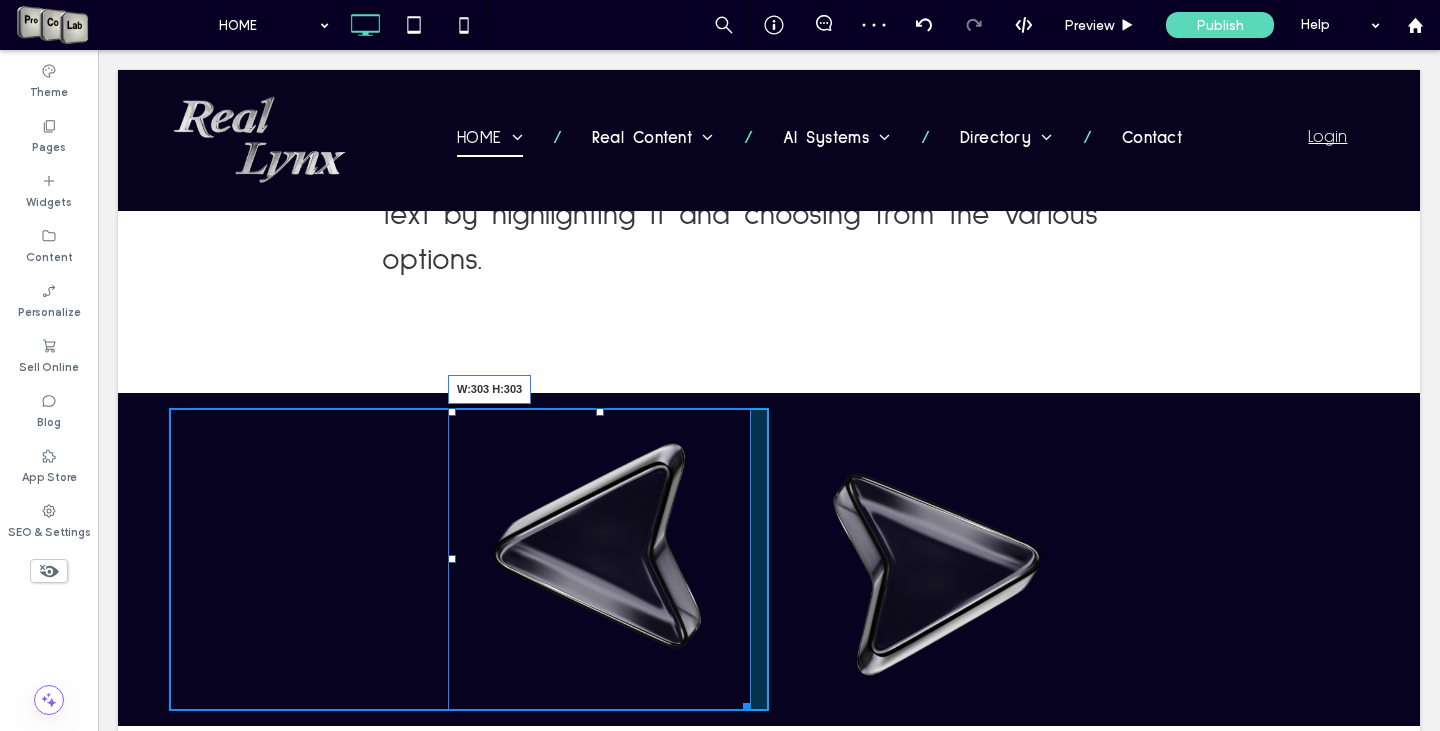 click on "Click To Paste     Click To Paste     W:303 H:303
Click To Paste     Click To Paste
Row + Add Section" at bounding box center [769, 559] 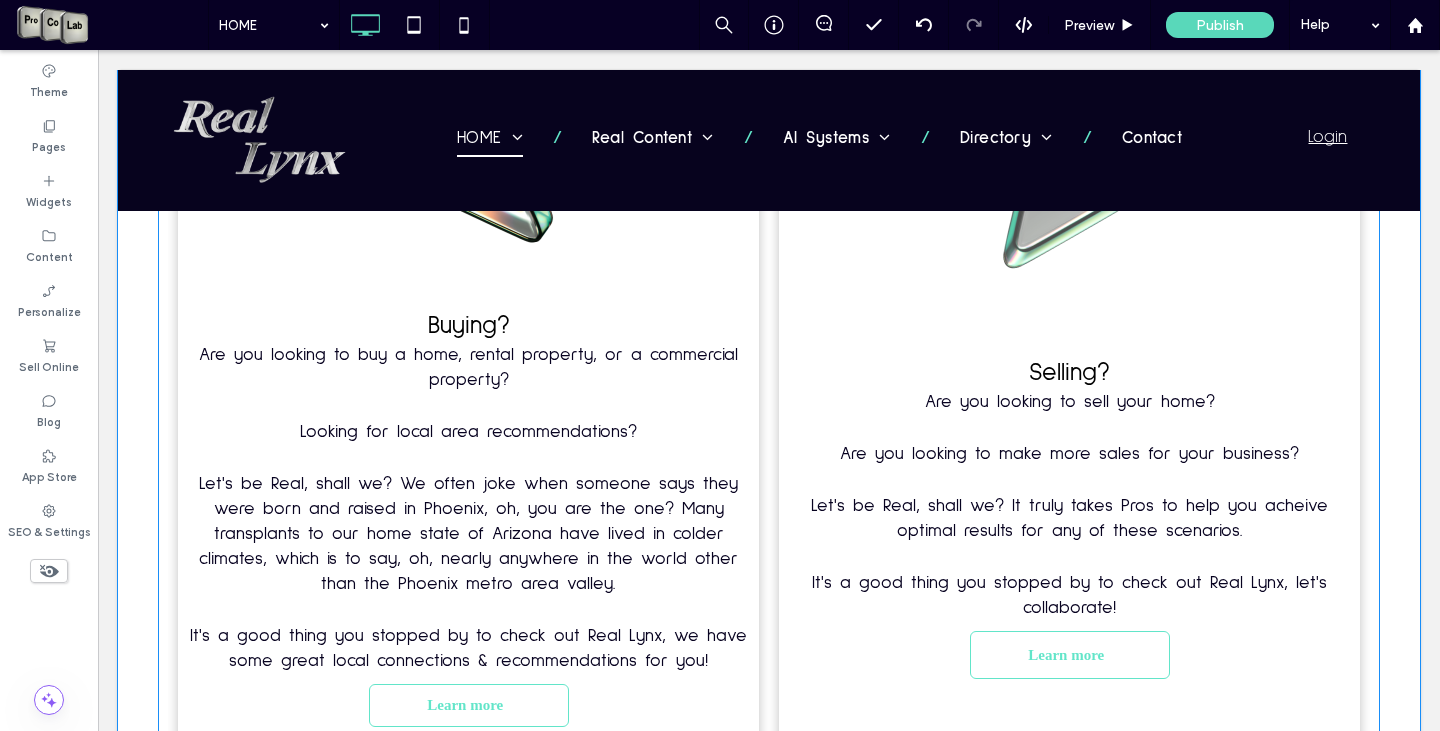 scroll, scrollTop: 3314, scrollLeft: 0, axis: vertical 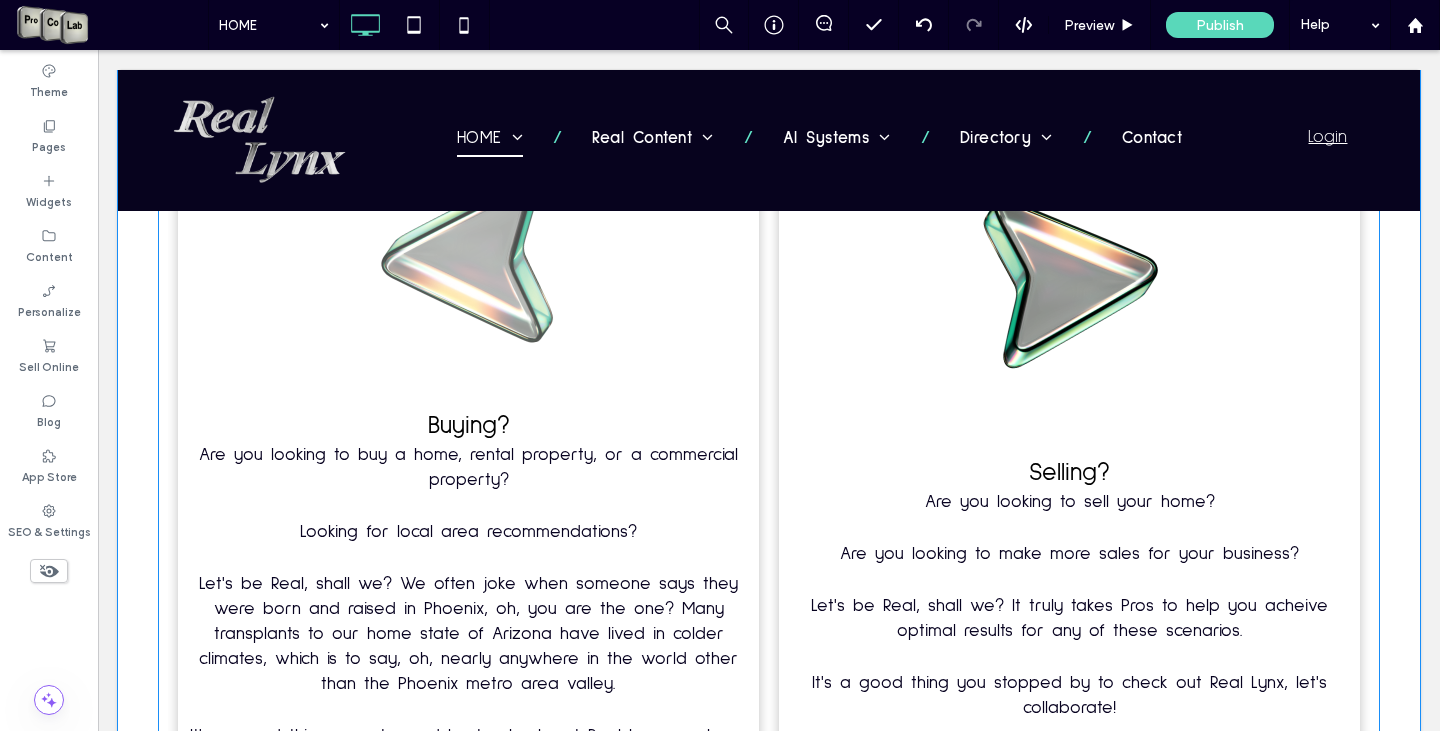 click on "Are you looking to buy a home, rental property, or a commercial property? Looking for local area recommendations? Let's be Real, shall we? We often joke when someone says they were born and raised in Phoenix, oh, you are the one? Many transplants to our home state of Arizona have lived in colder climates, which is to say, oh, nearly anywhere in the world other than the Phoenix metro area valley. It's a good thing you stopped by to check out Real Lynx, we have some great local connections & recommendations for you!" at bounding box center [468, 608] 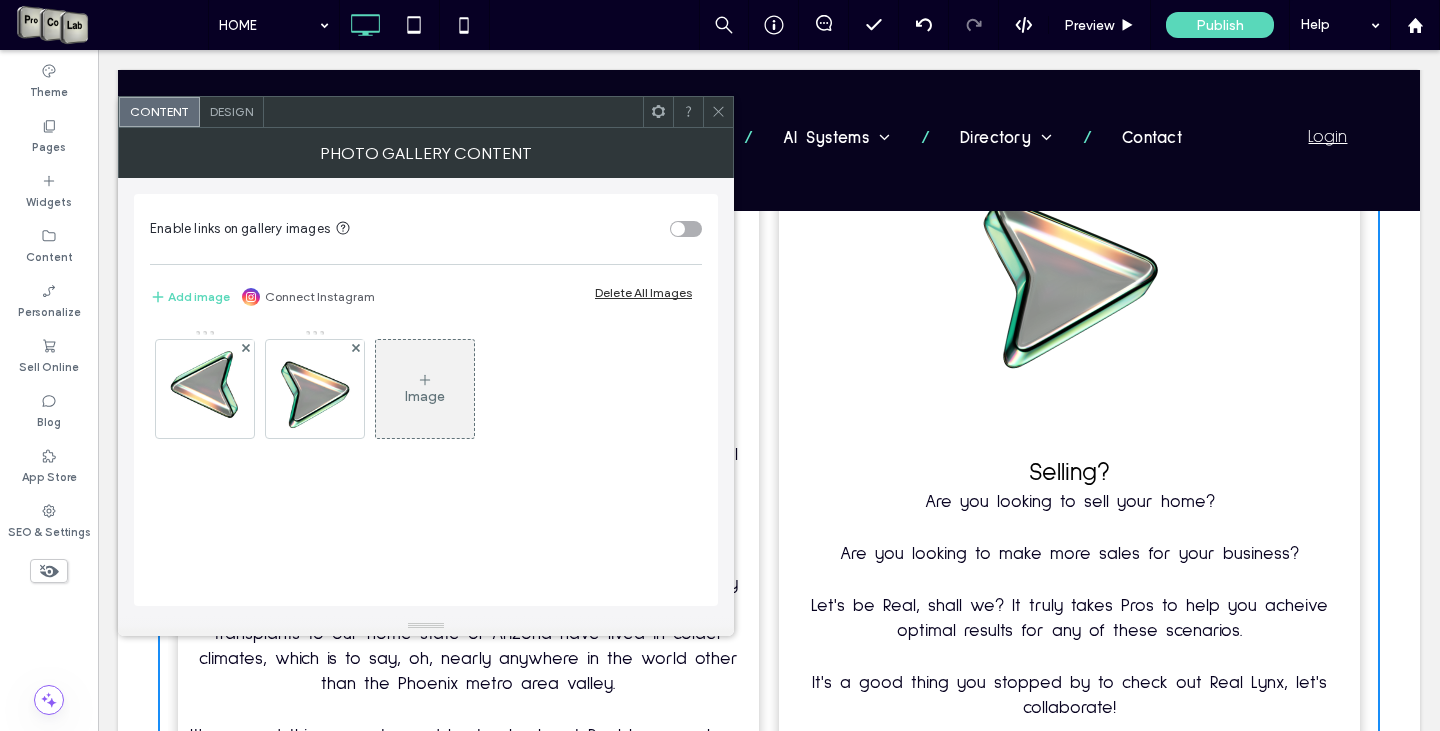 click 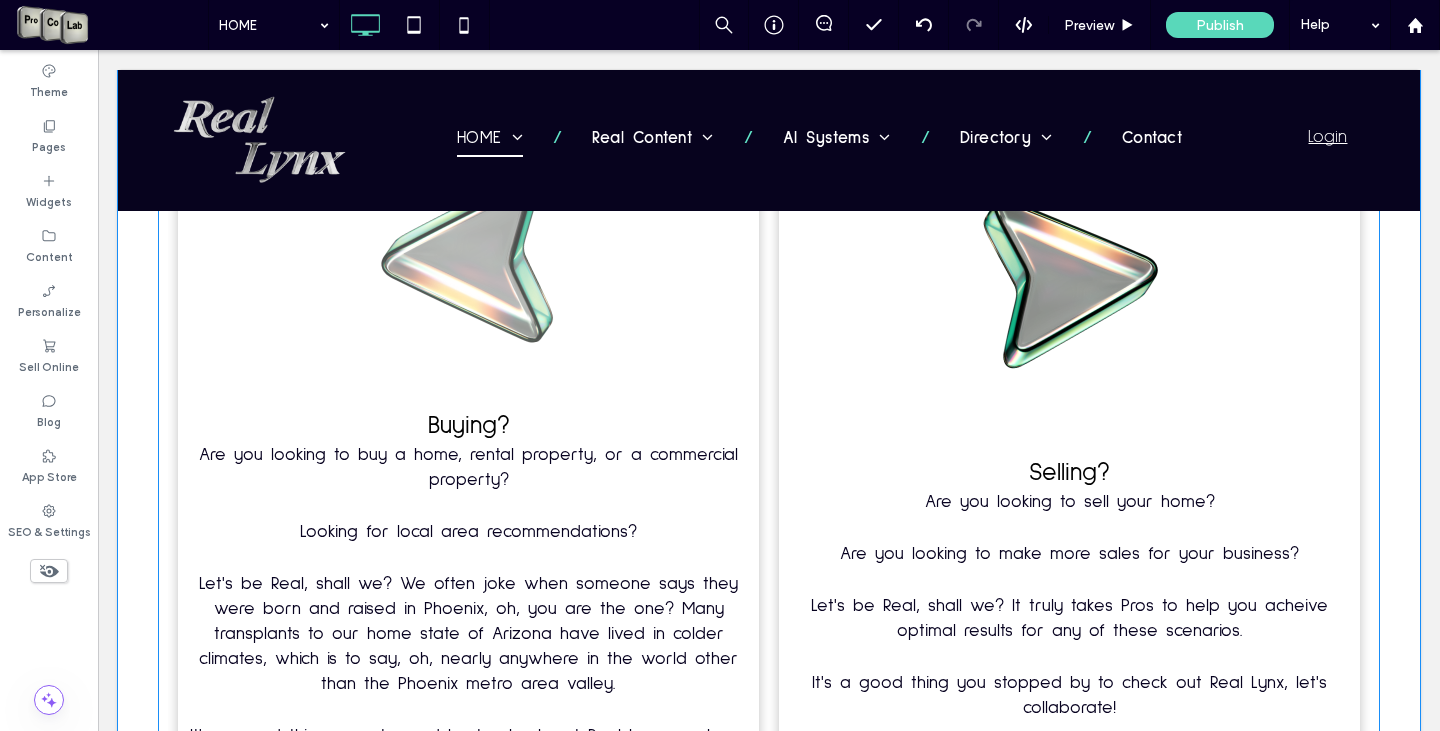 click on "Let's be Real, shall we? We often joke when someone says they were born and raised in Phoenix, oh, you are the one? Many transplants to our home state of Arizona have lived in colder climates, which is to say, oh, nearly anywhere in the world other than the Phoenix metro area valley." at bounding box center (468, 634) 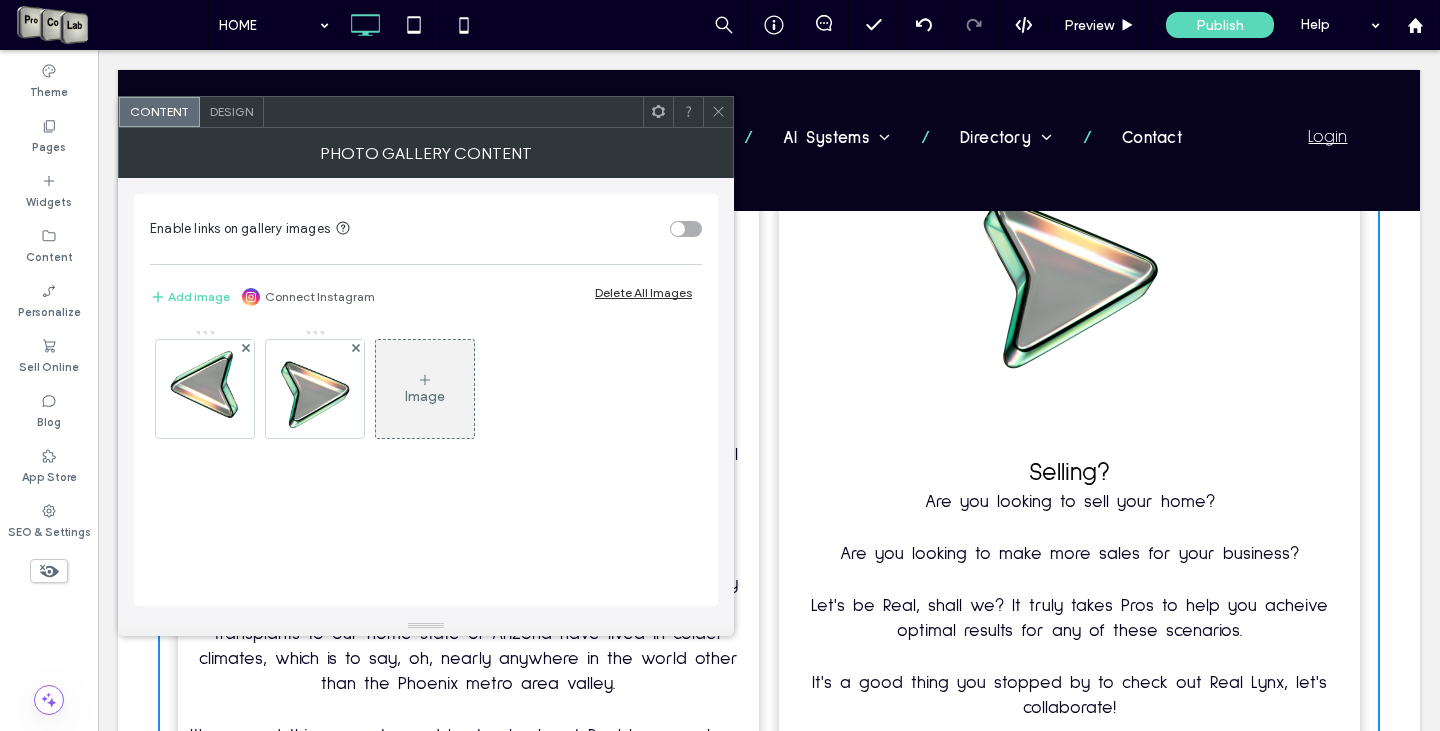 click on "Design" at bounding box center (231, 111) 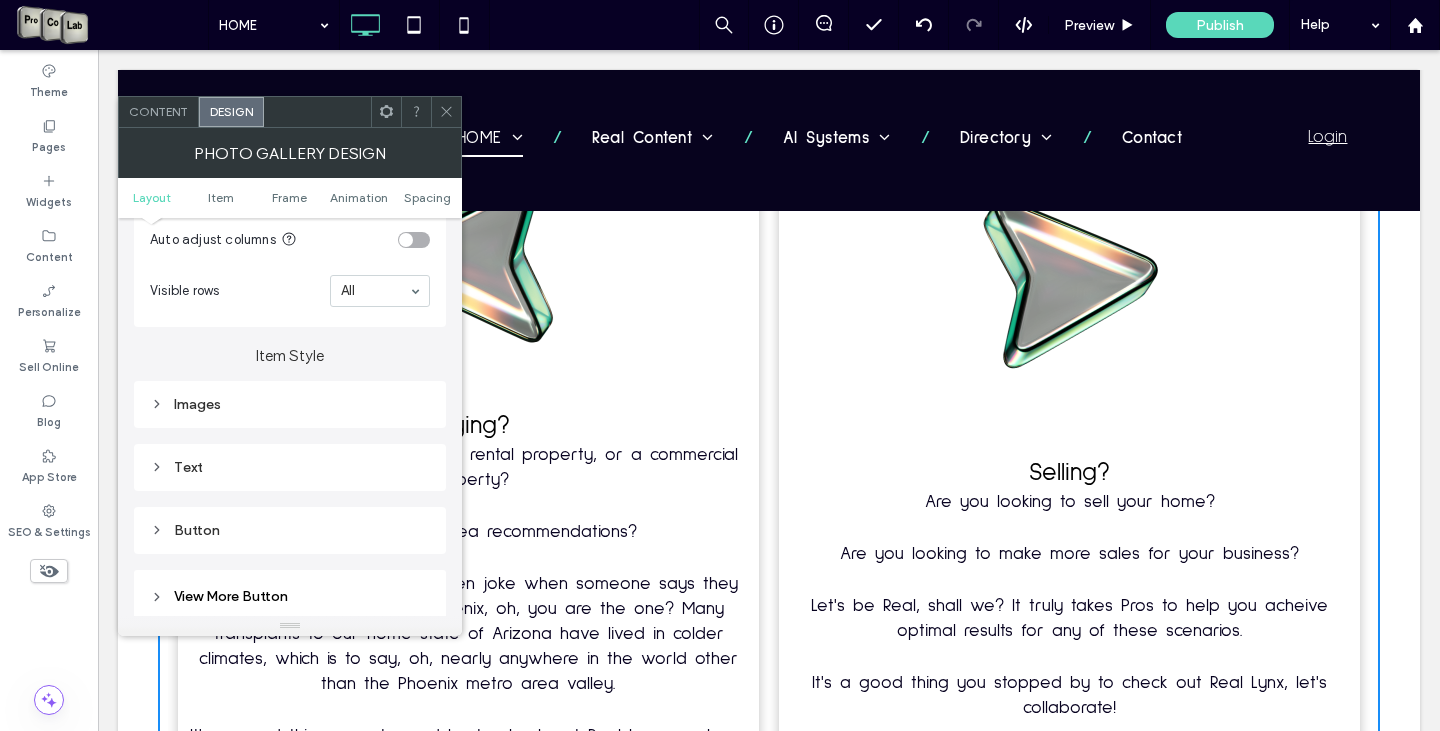 scroll, scrollTop: 600, scrollLeft: 0, axis: vertical 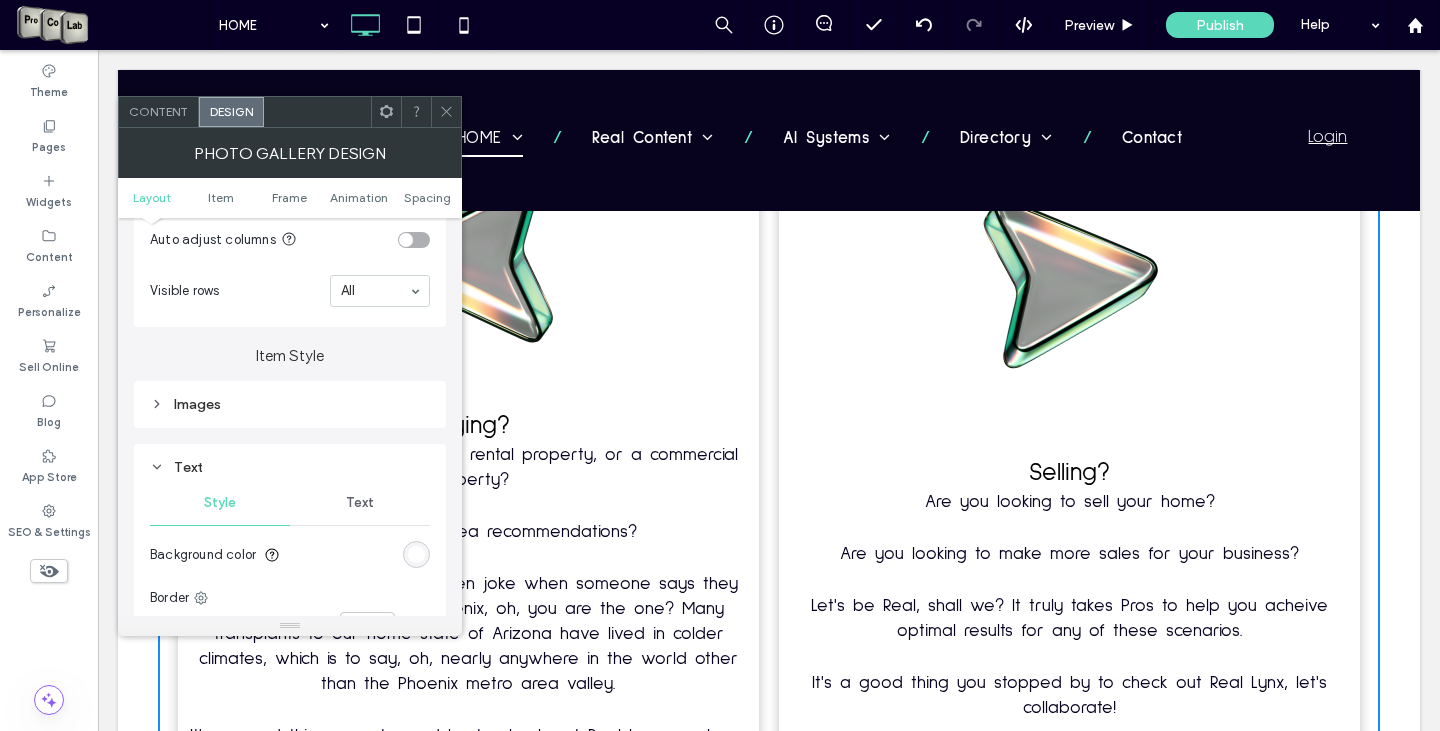 click on "Text" at bounding box center [360, 503] 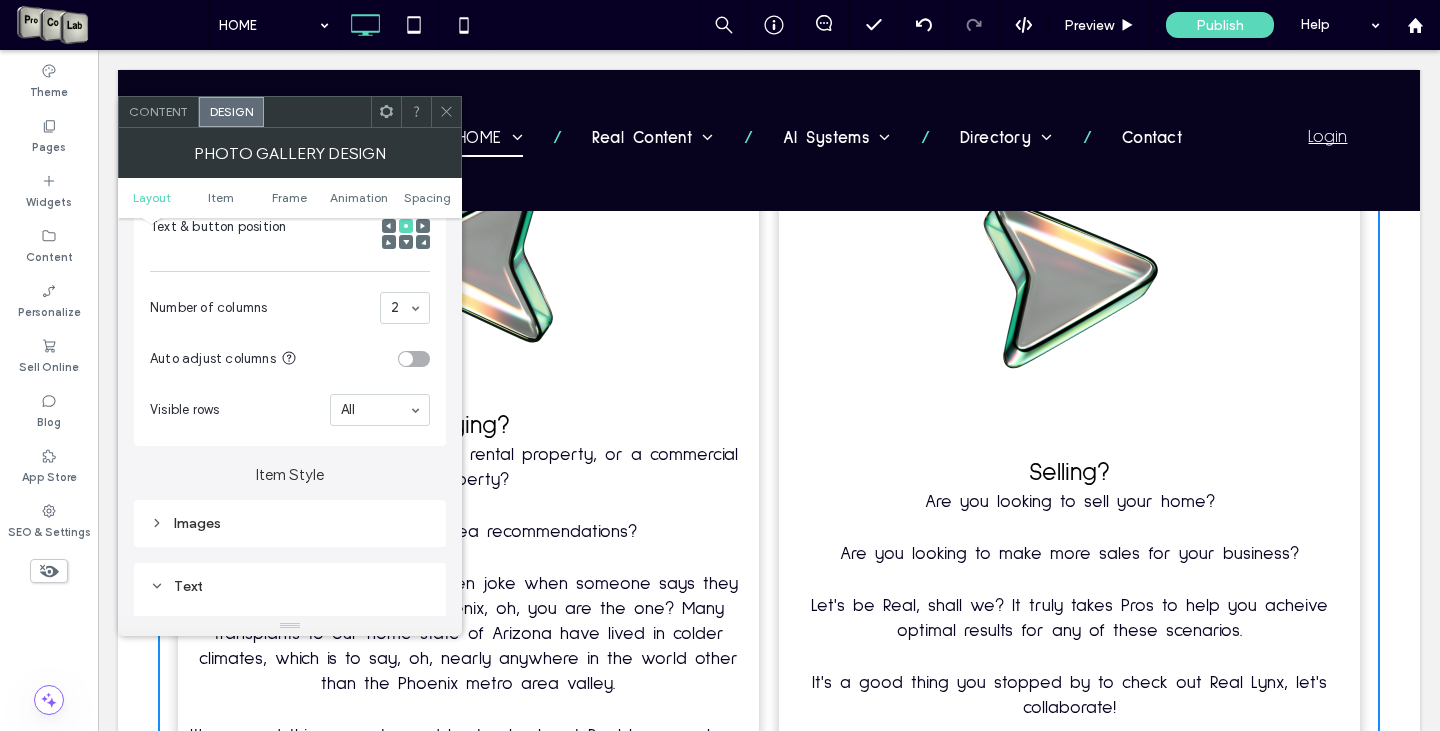 scroll, scrollTop: 500, scrollLeft: 0, axis: vertical 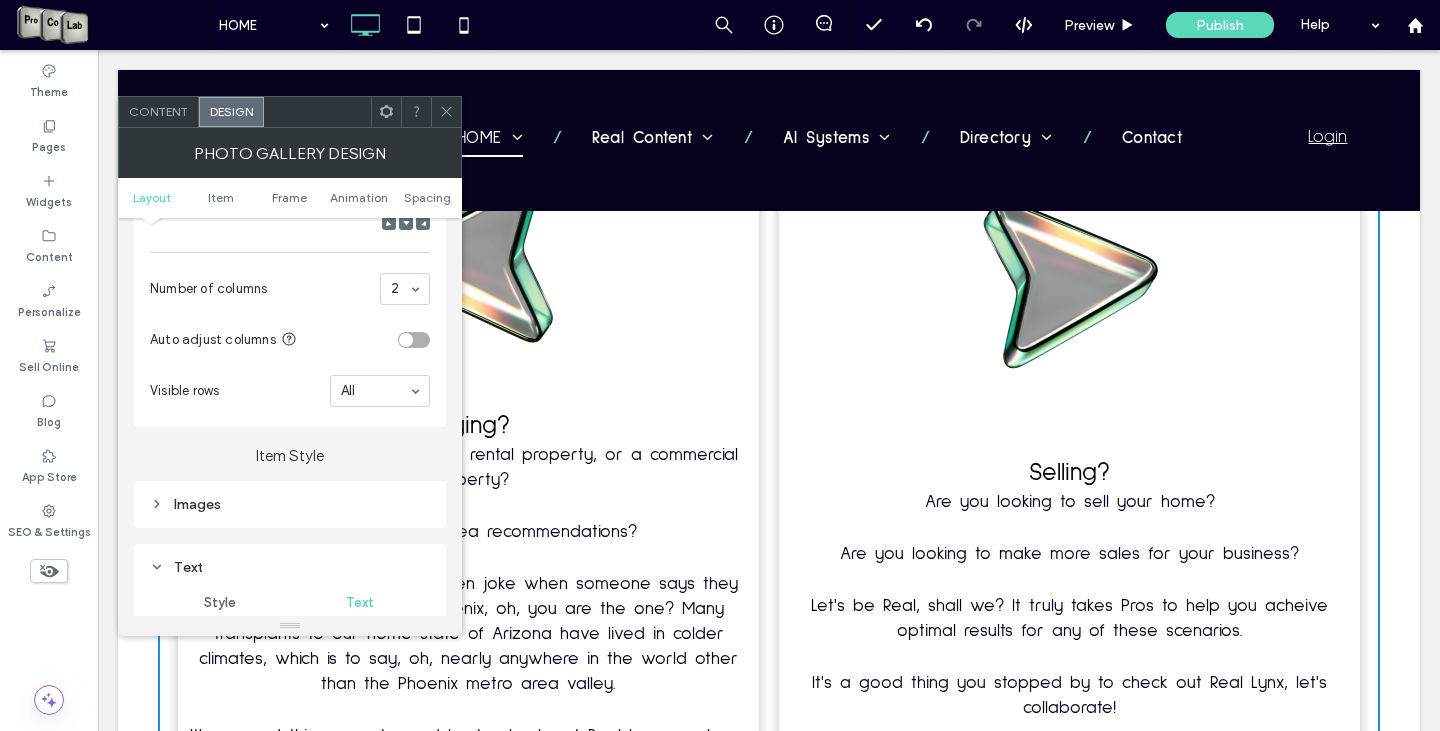 click on "Content" at bounding box center (158, 111) 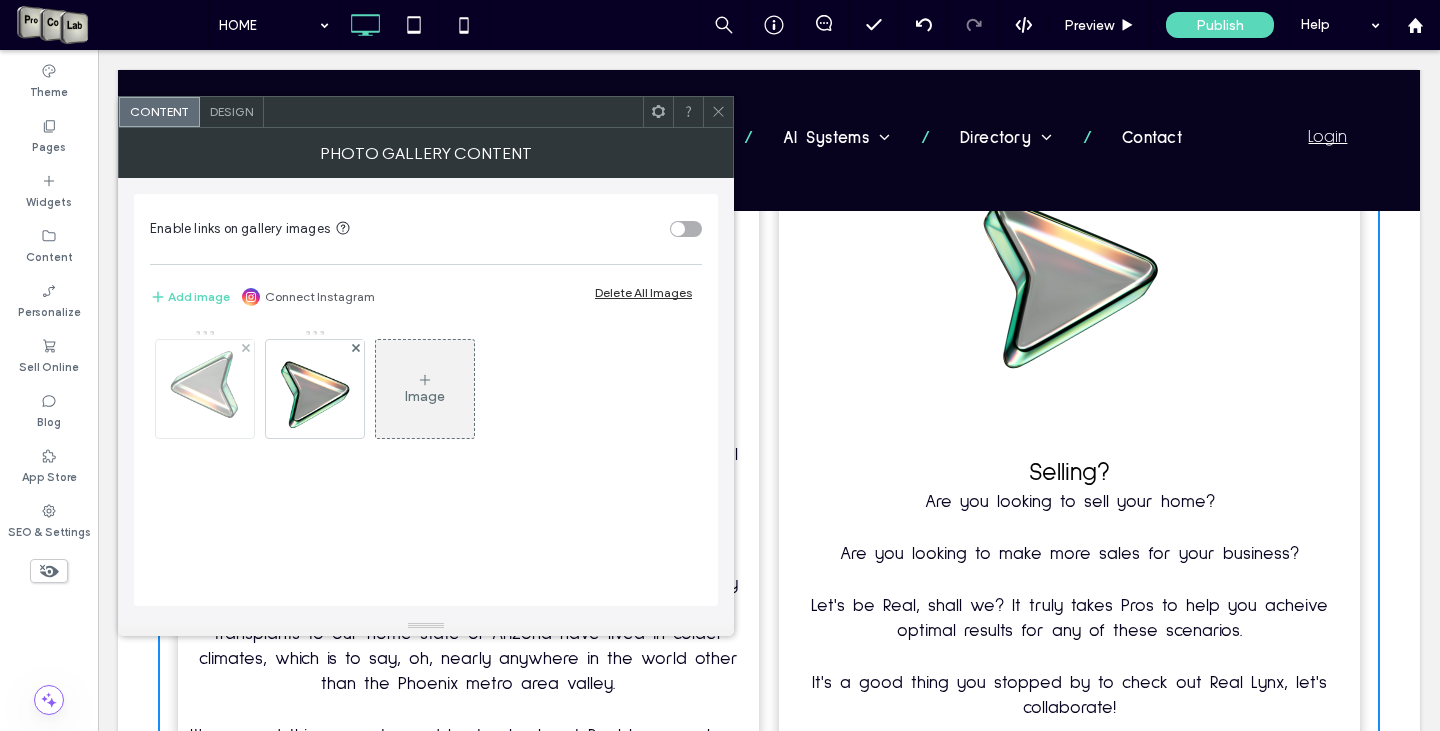 click at bounding box center [205, 389] 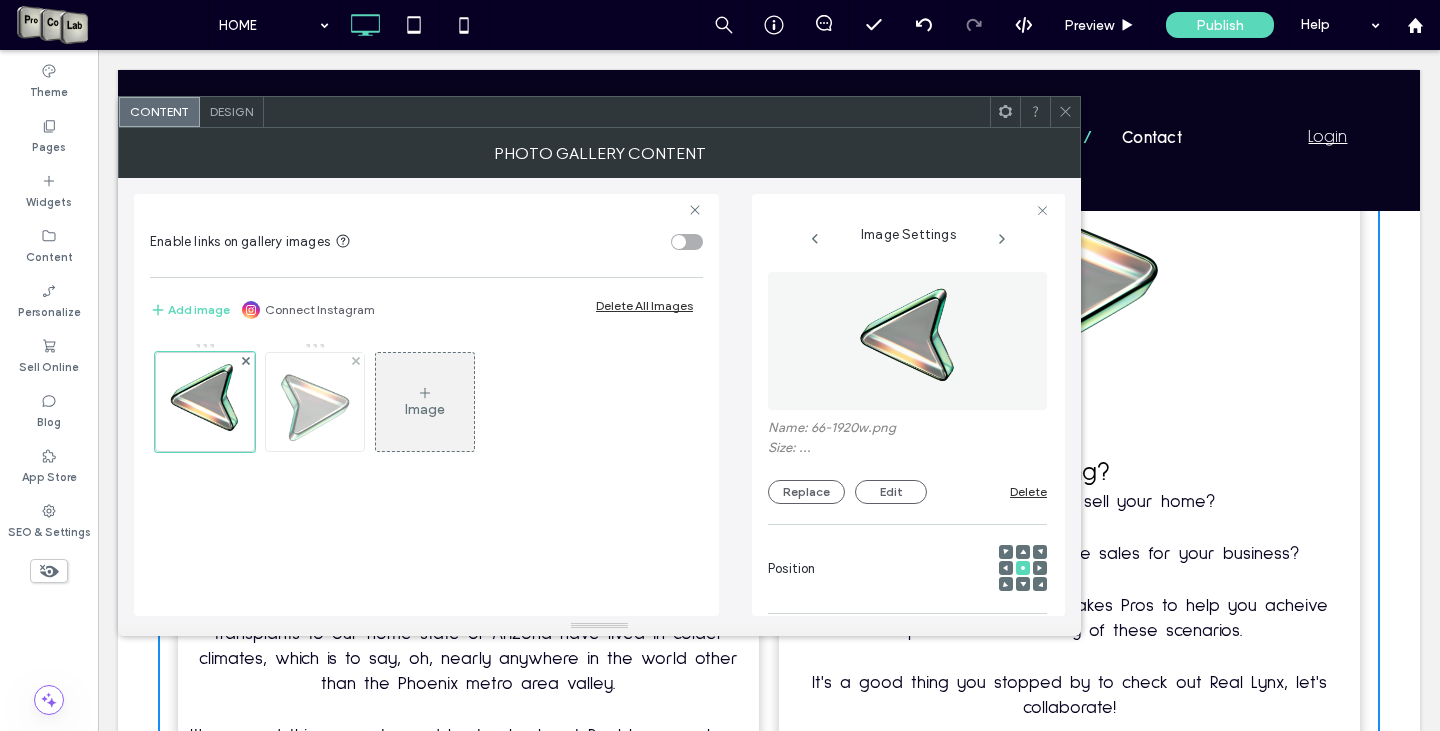 scroll, scrollTop: 0, scrollLeft: 10, axis: horizontal 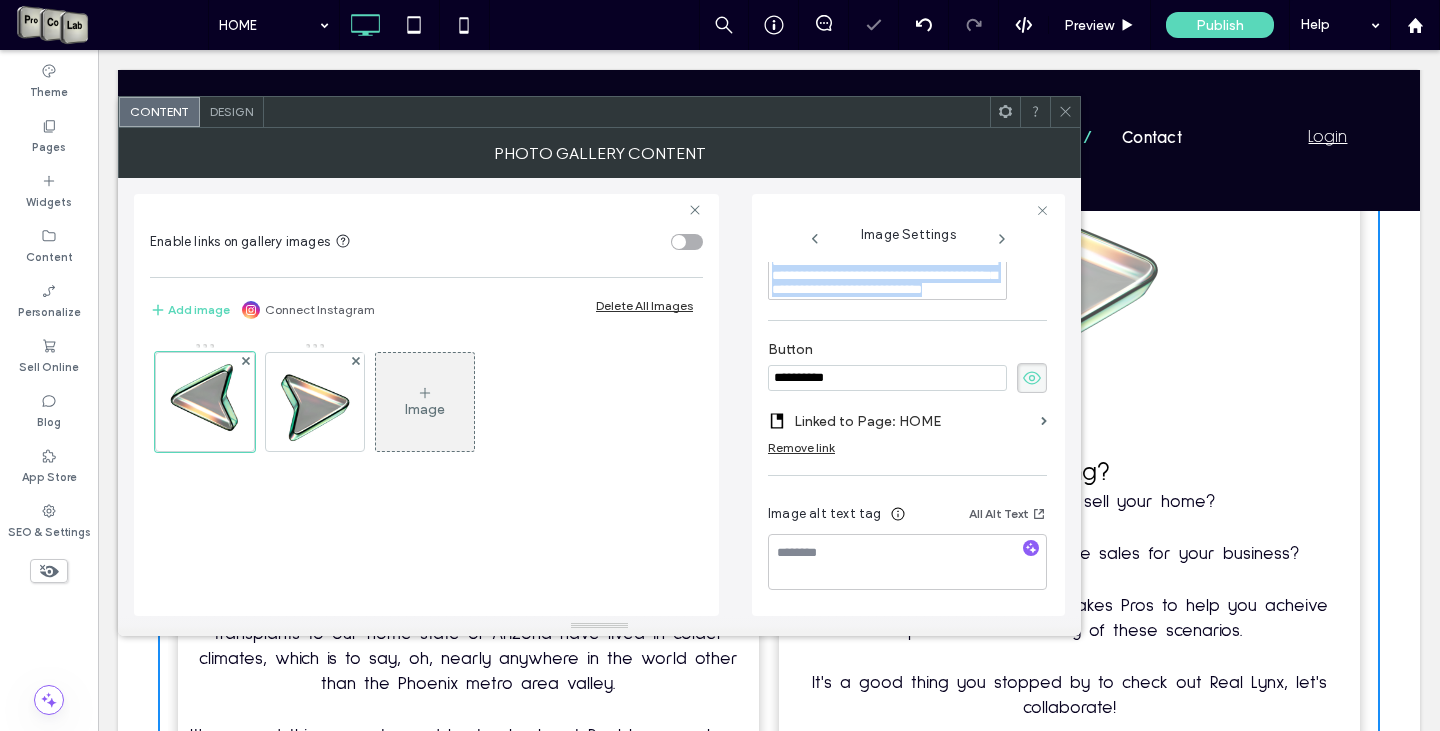 drag, startPoint x: 869, startPoint y: 586, endPoint x: 1084, endPoint y: 671, distance: 231.19257 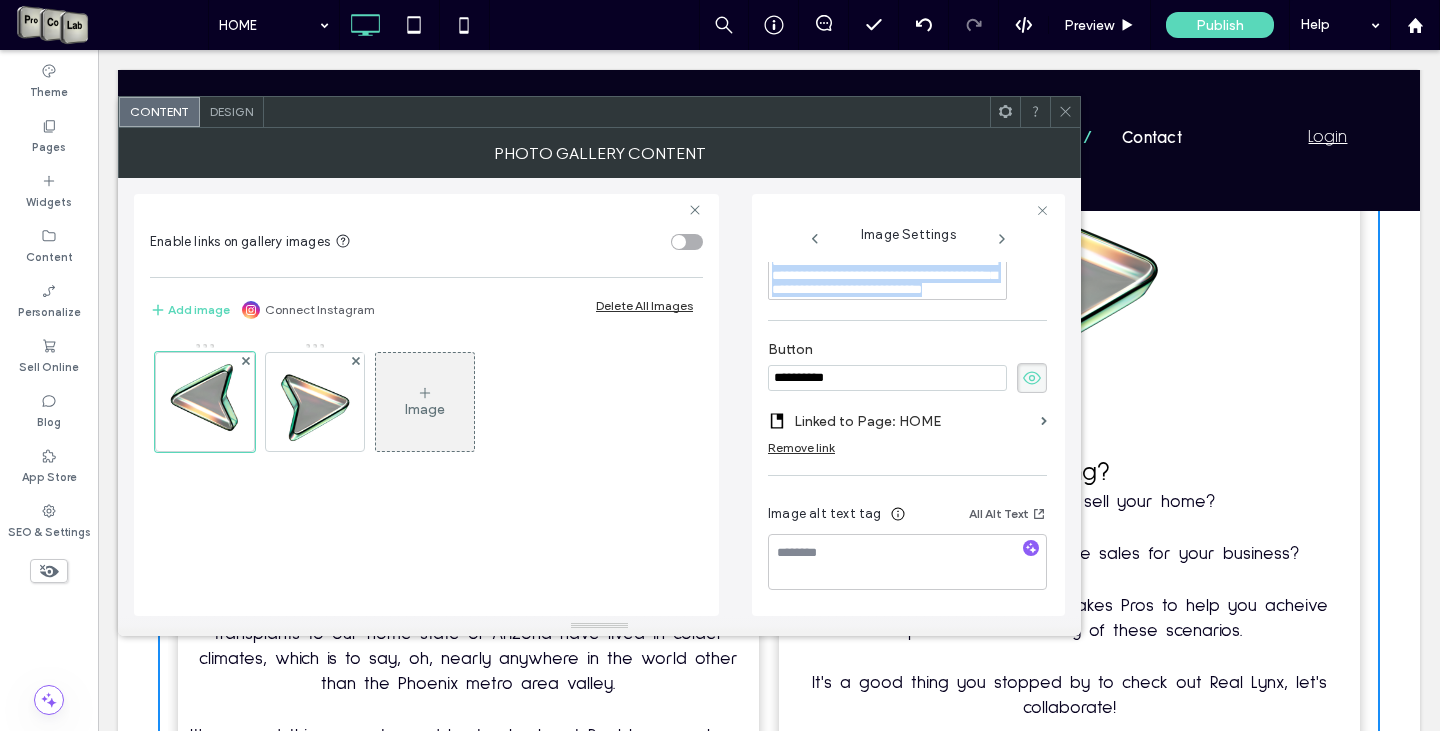 copy on "**********" 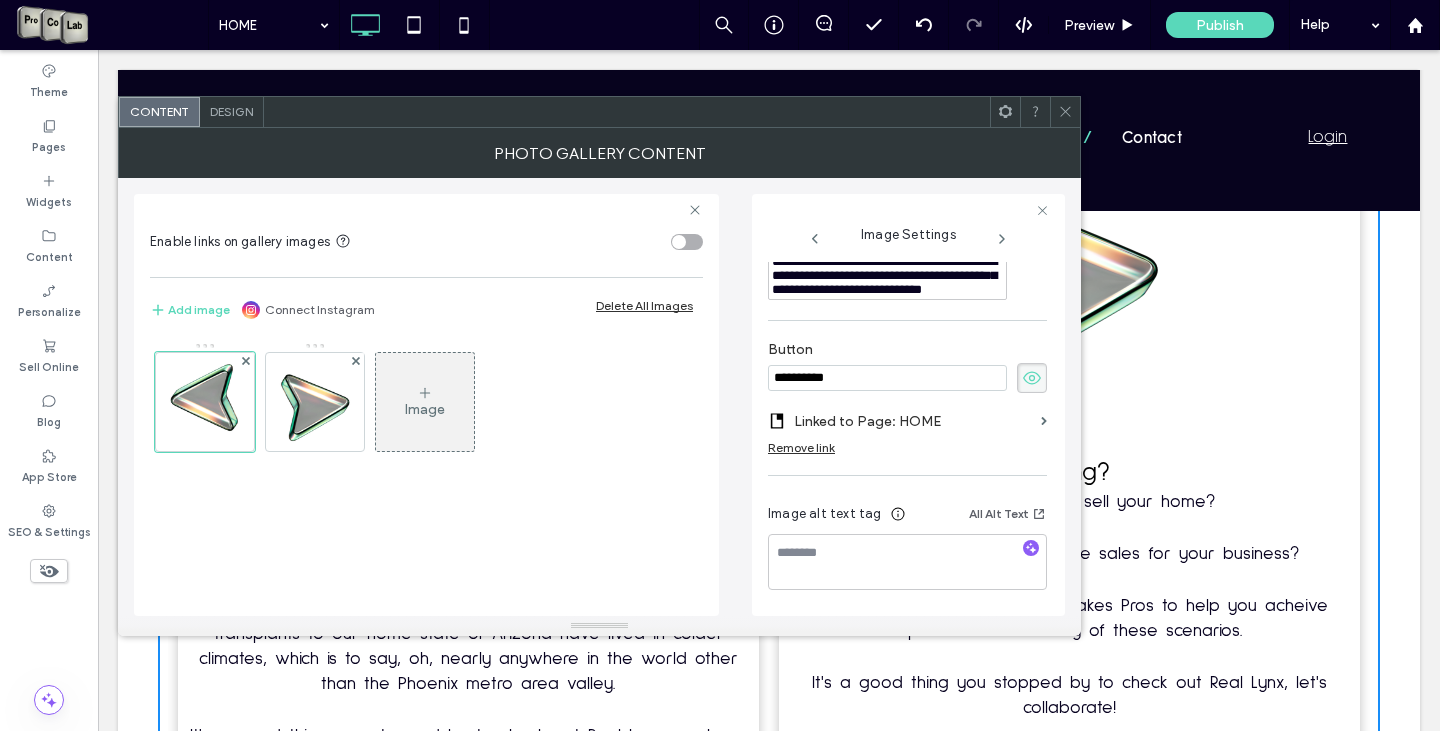 click 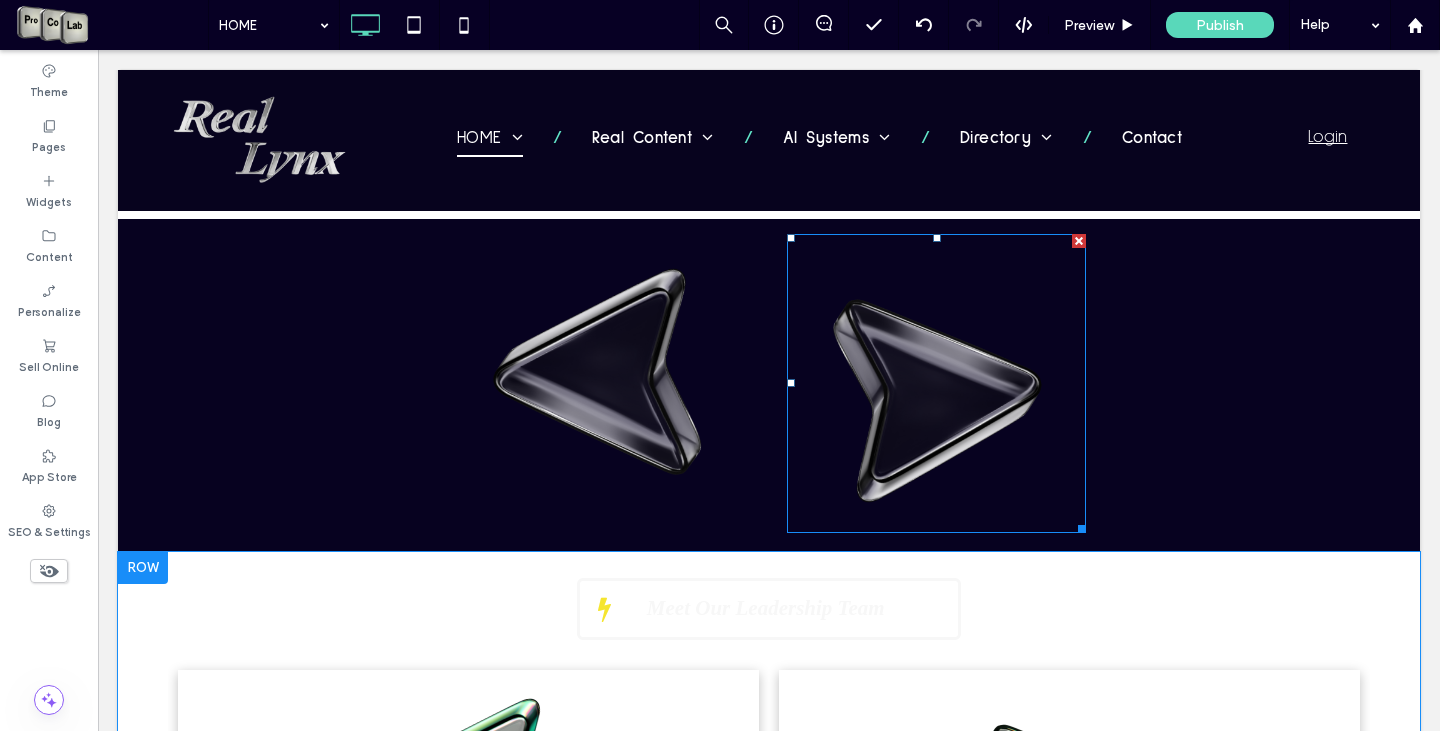 scroll, scrollTop: 2614, scrollLeft: 0, axis: vertical 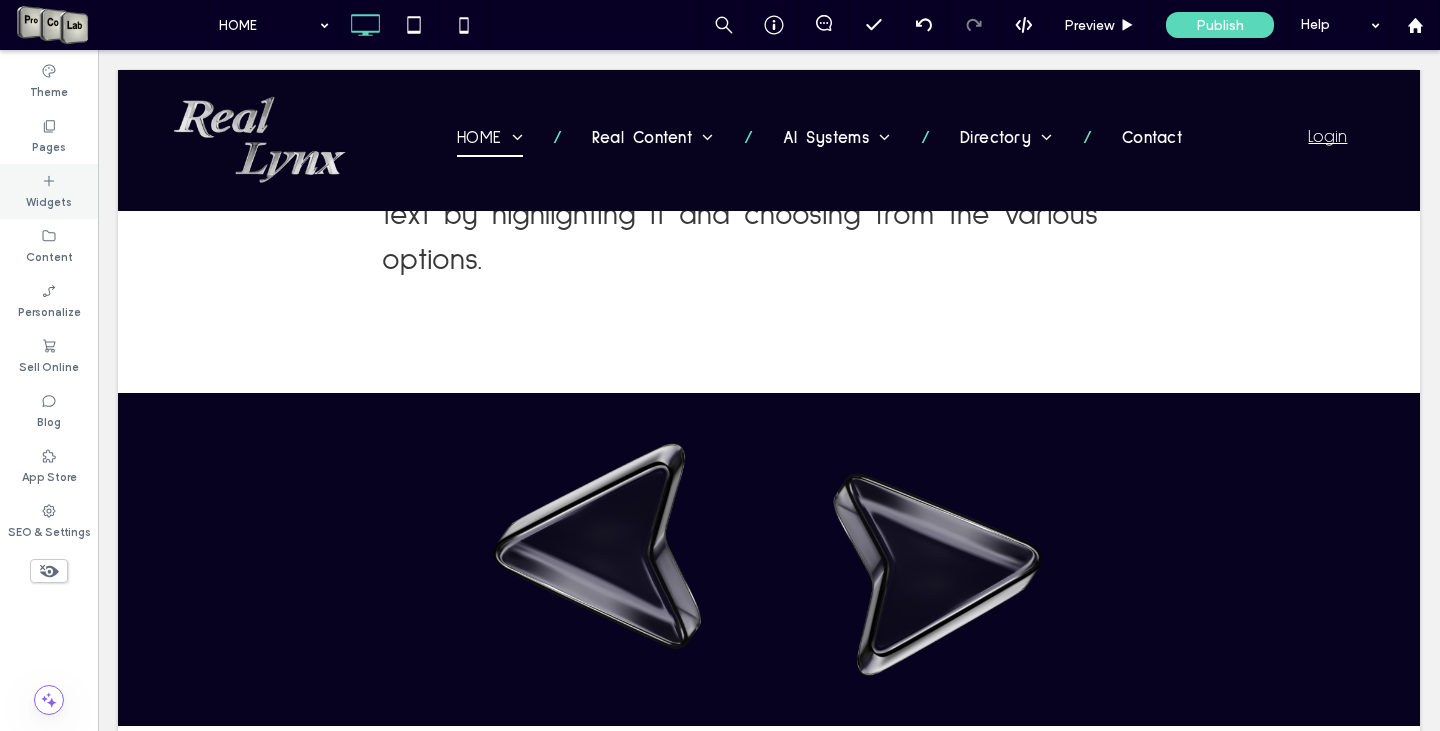 click 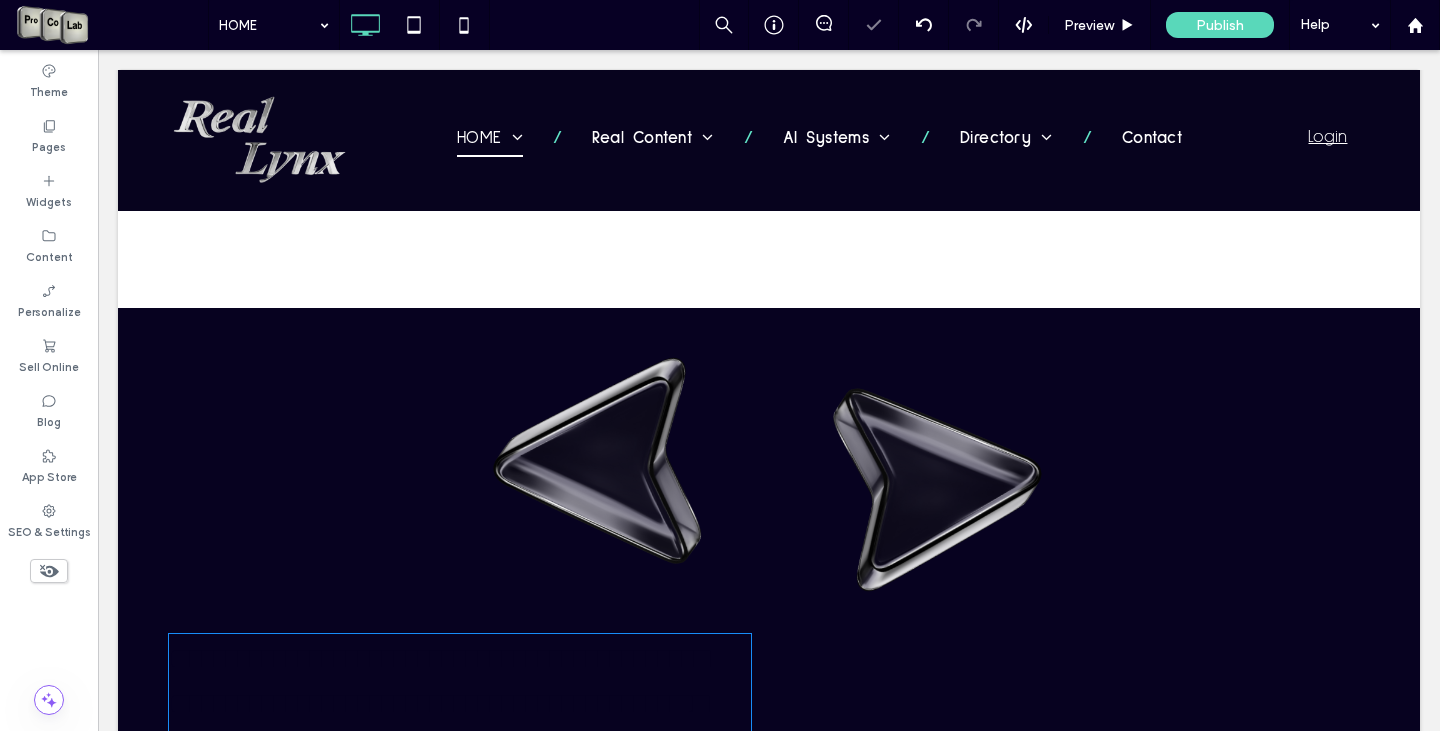 type on "**********" 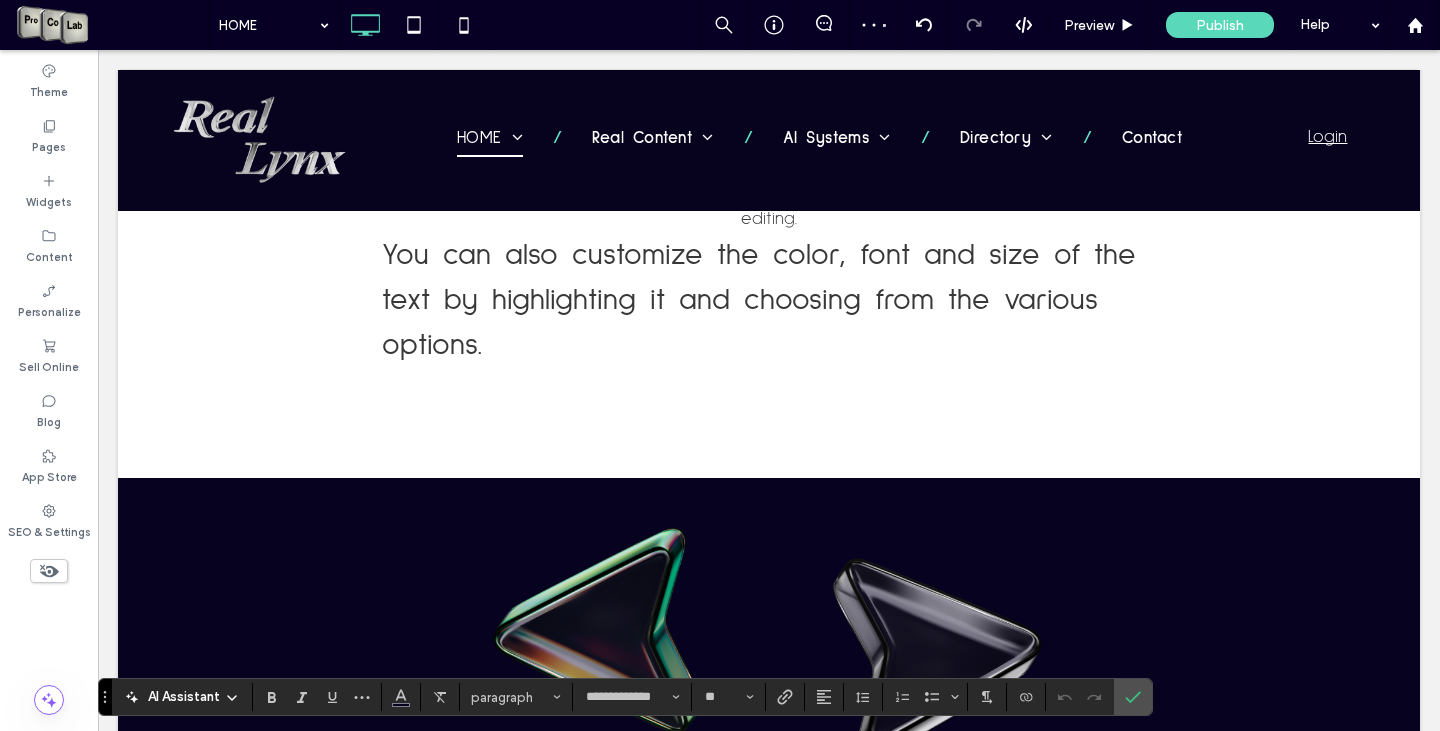 scroll, scrollTop: 2829, scrollLeft: 0, axis: vertical 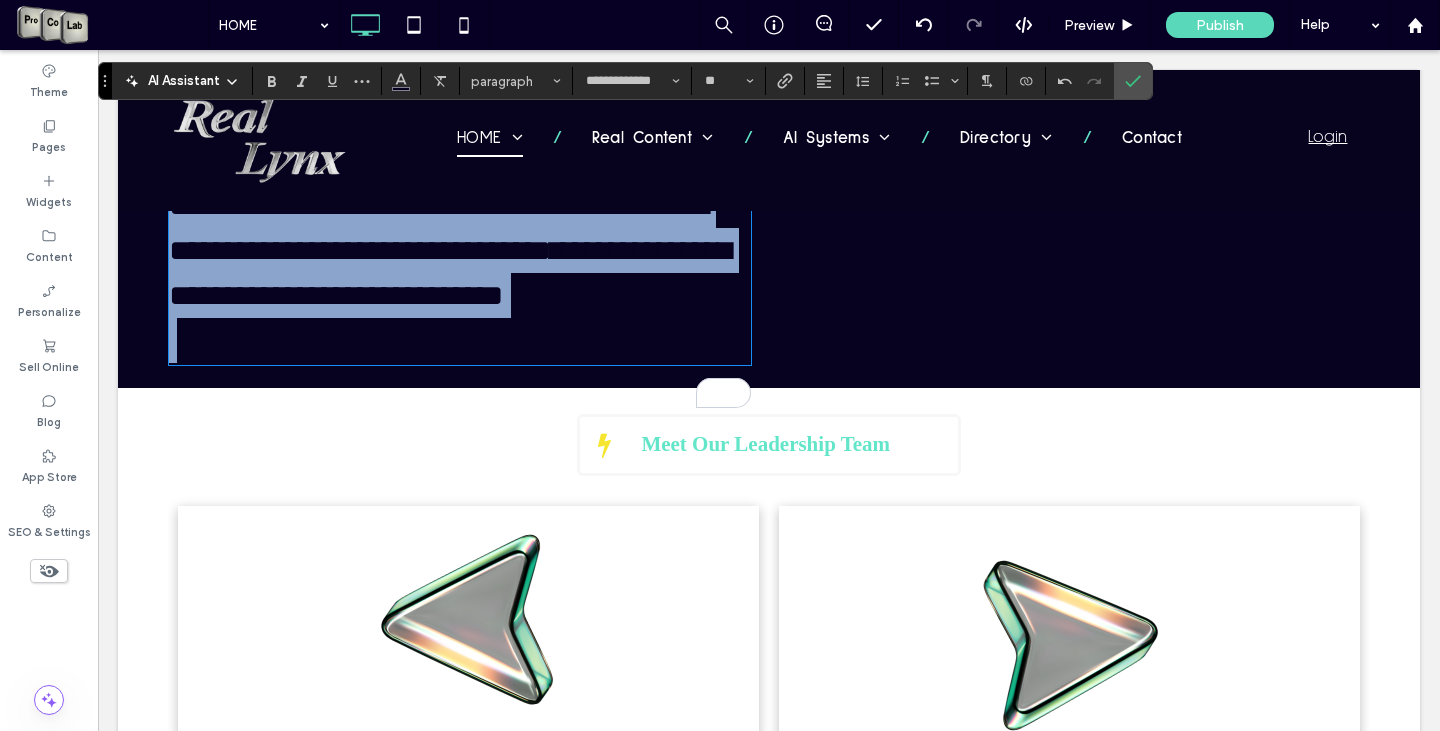 drag, startPoint x: 169, startPoint y: 431, endPoint x: 651, endPoint y: 424, distance: 482.05084 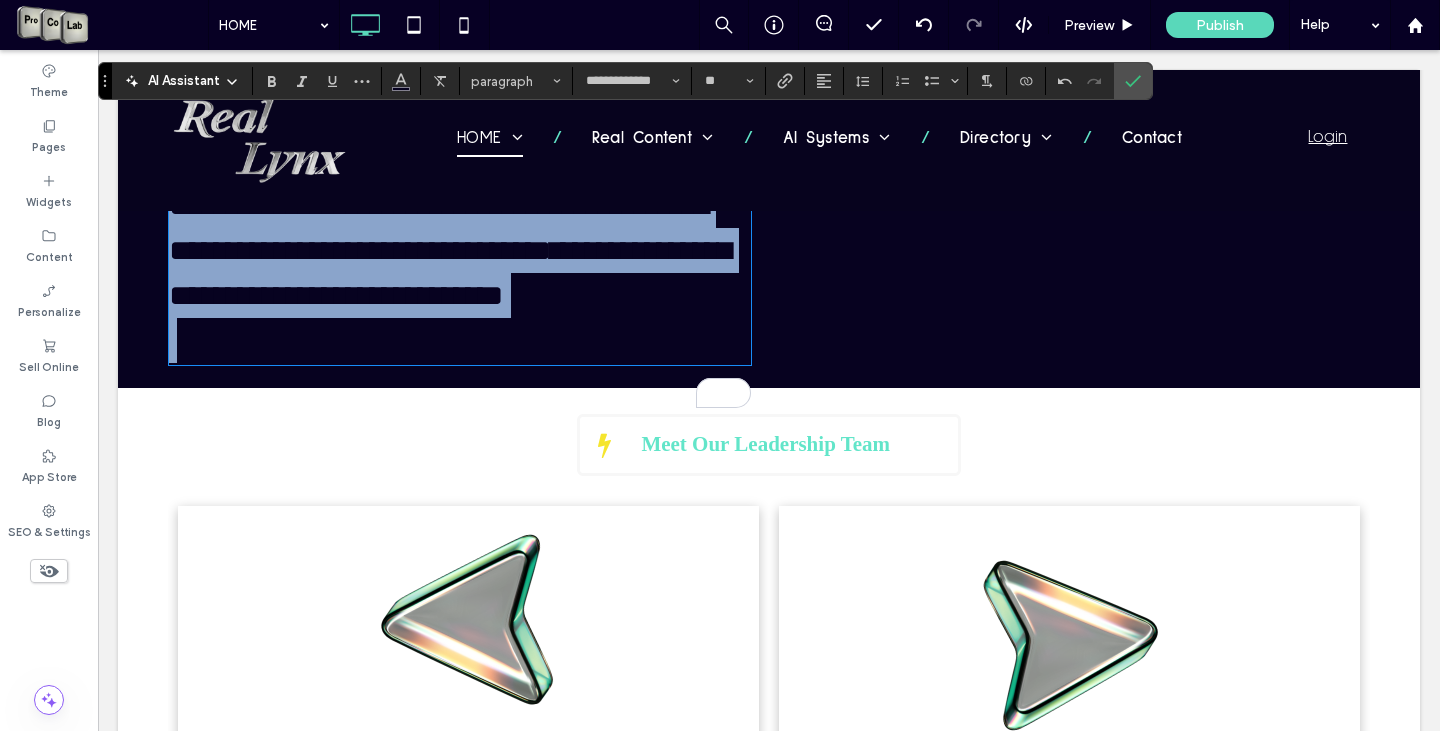 click on "Click To Paste     Click To Paste
Row
Click To Paste     Click To Paste
The Real Lynx Platform was developed specifically to address what our team felt was a widening disconnection from media platforms, local directories, the Multiple Listing Service (MLS) for home searches, & connections to local businesses that are vetted or pr eferred vendors recommended by our organization.
Pe ople are seeking Real recommendations, Real Connections, Real Reliable Services, Real Property & Financial Service Professionalism, because we feel all of these things are vital for the communities we serve.
Schedule Your FREE Consultation
Click To Paste     Click To Paste
Row
Click To Paste     Click To Paste
Row
Button
Button
Click To Paste     Click To Paste" at bounding box center (769, -196) 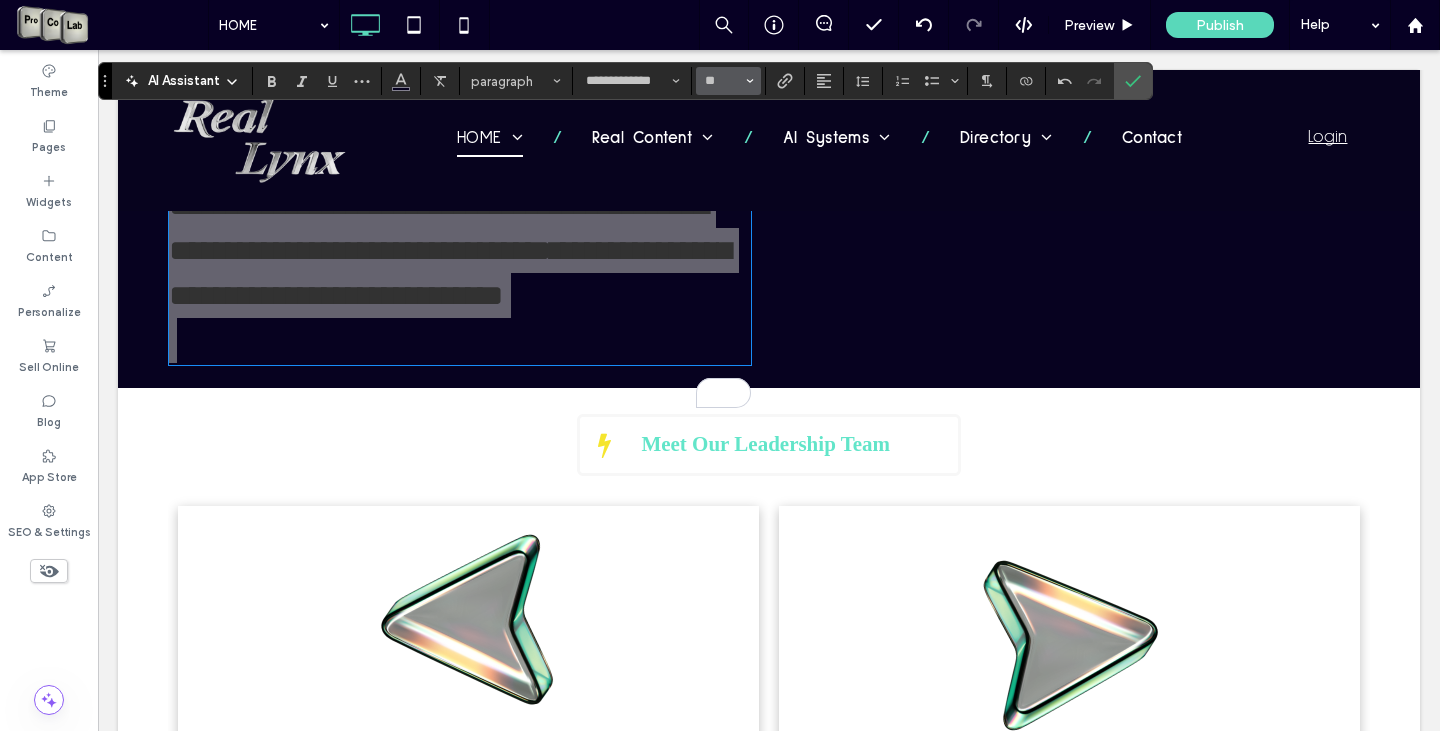 click 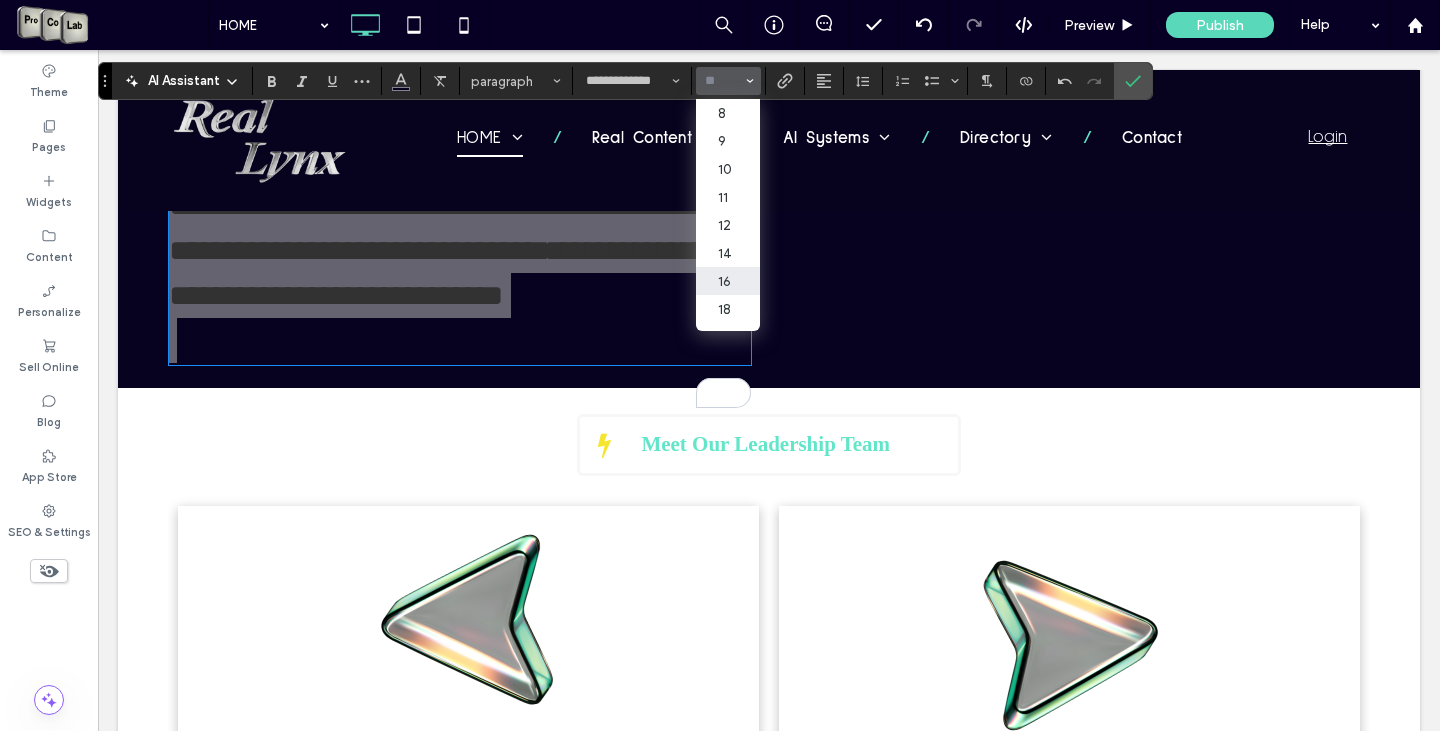 drag, startPoint x: 734, startPoint y: 288, endPoint x: 633, endPoint y: 235, distance: 114.061386 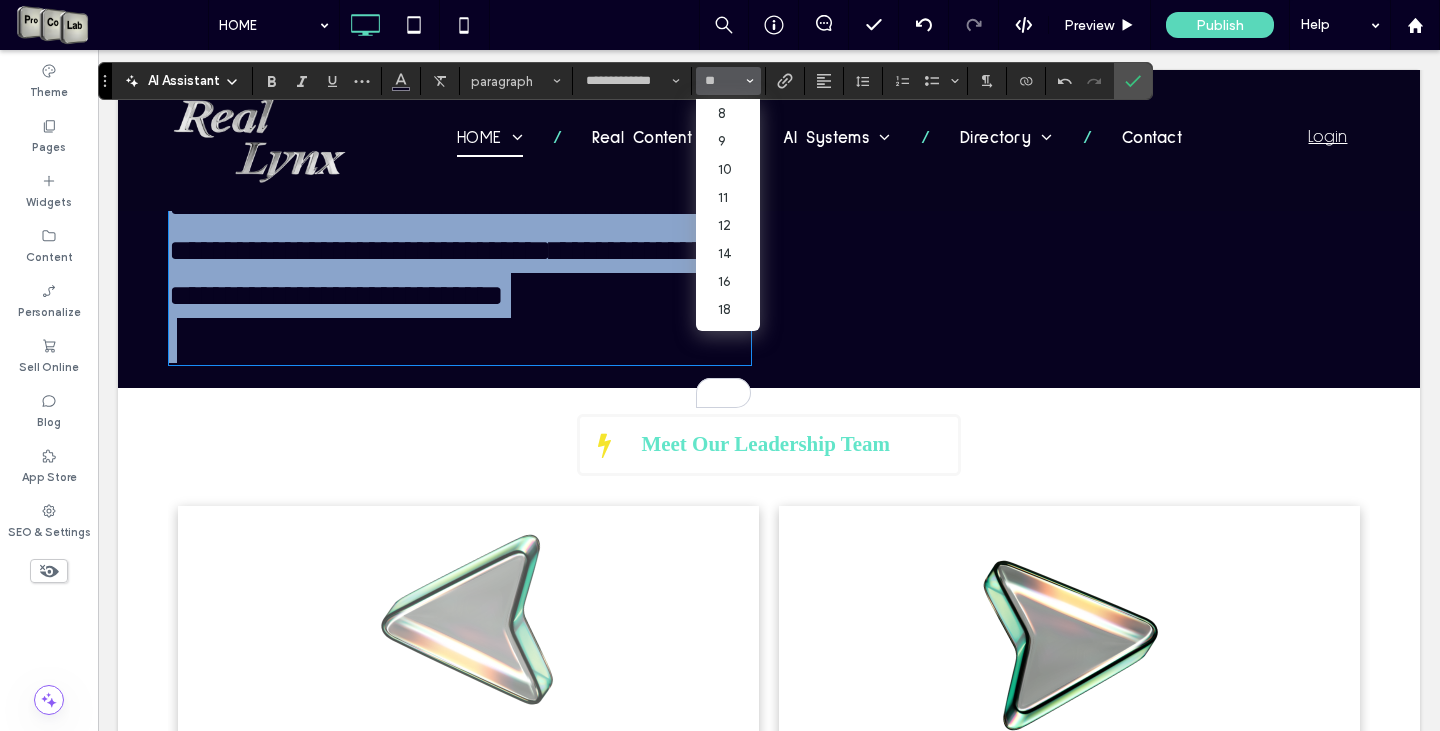 type on "**" 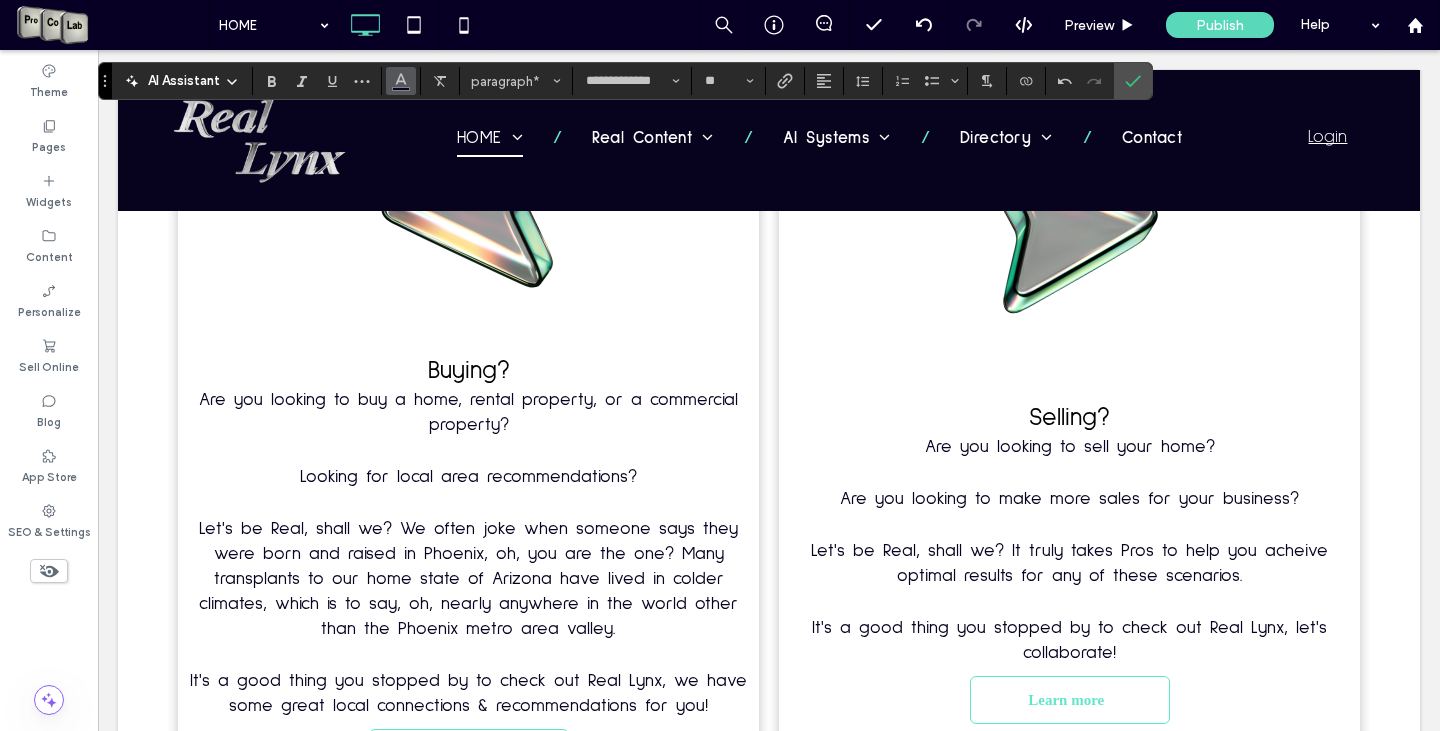 click 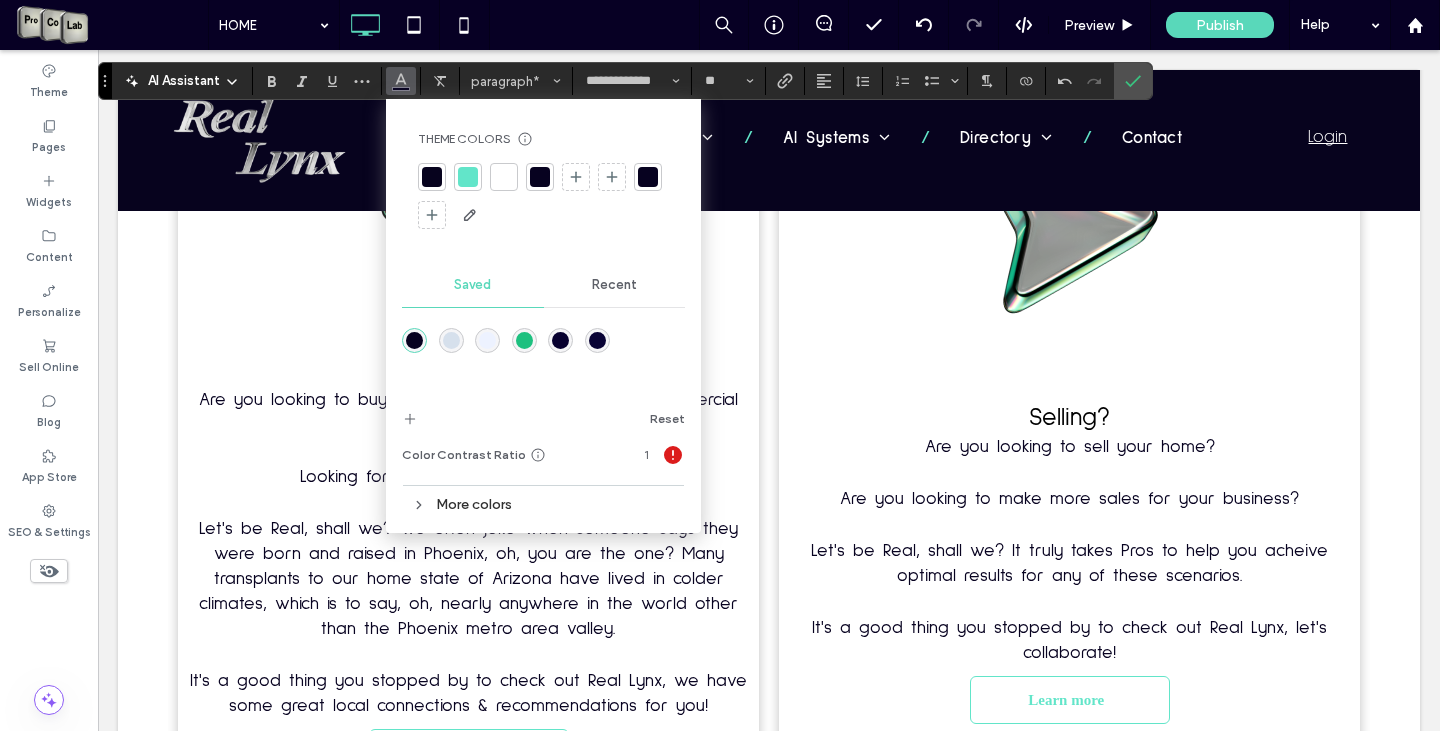 click at bounding box center [504, 177] 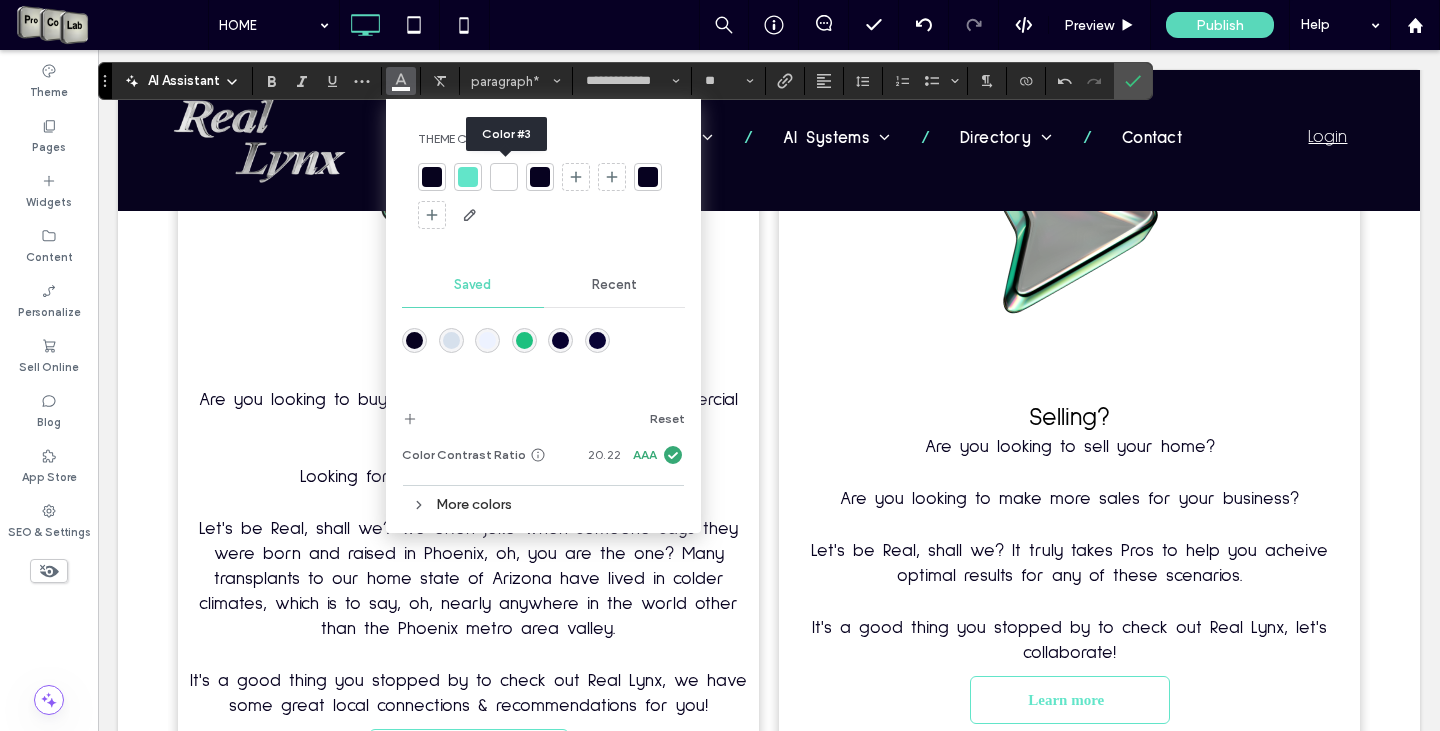 click at bounding box center [504, 177] 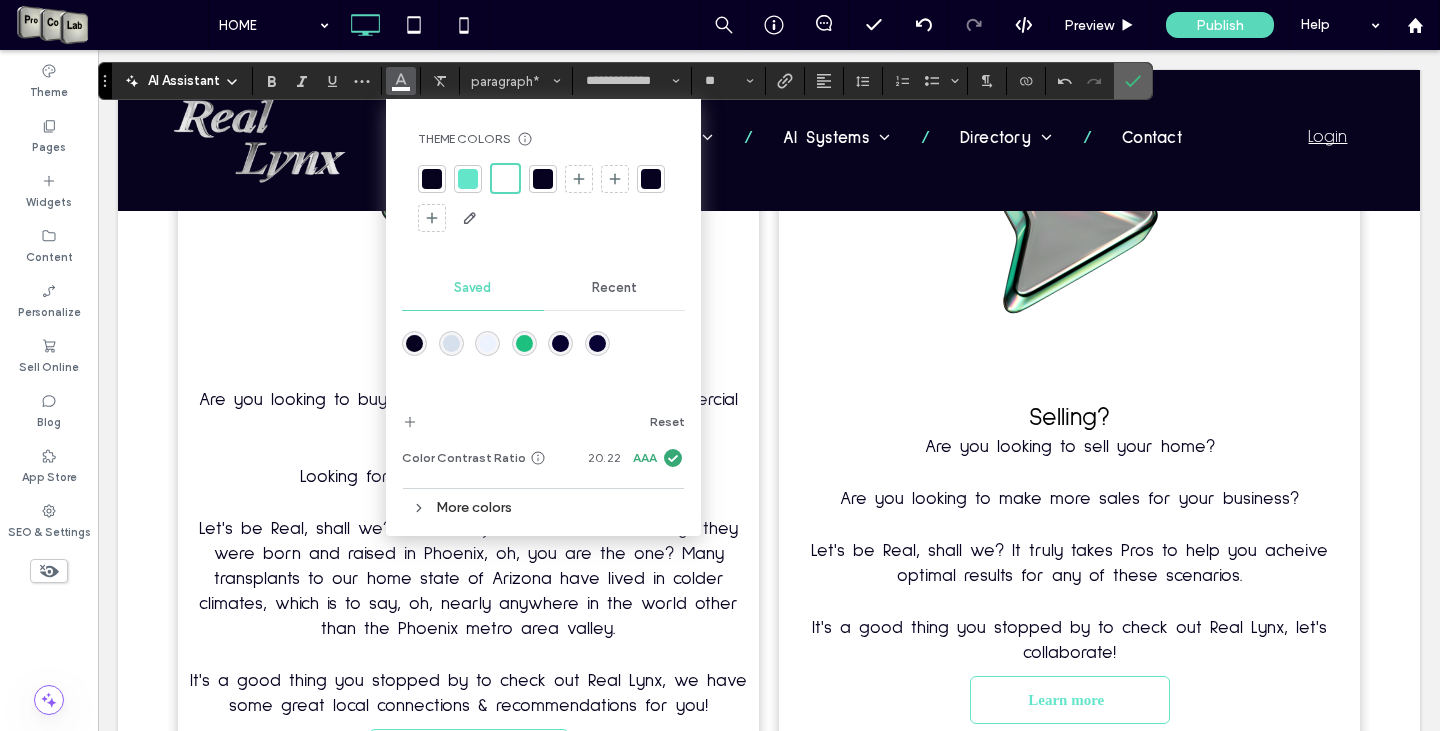 drag, startPoint x: 1138, startPoint y: 85, endPoint x: 1026, endPoint y: 49, distance: 117.64353 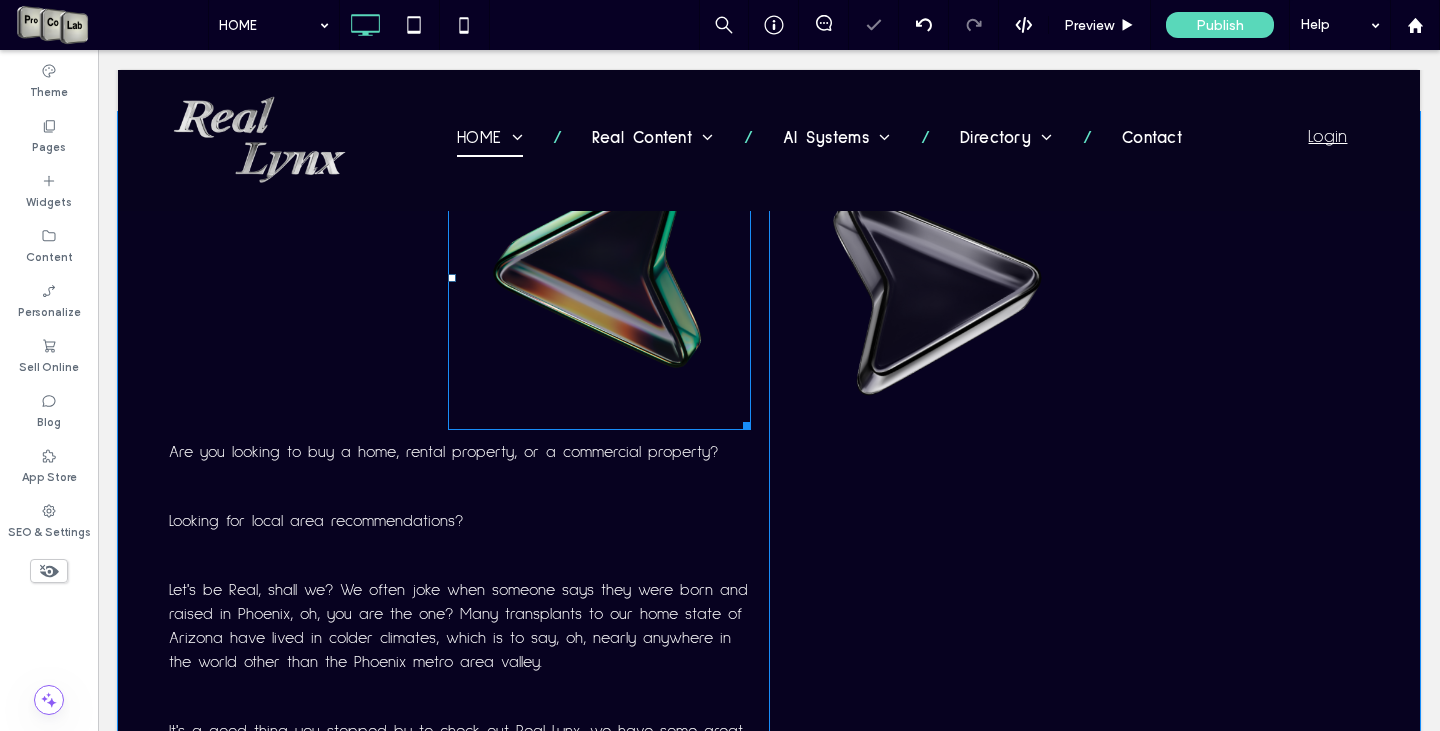 scroll, scrollTop: 2837, scrollLeft: 0, axis: vertical 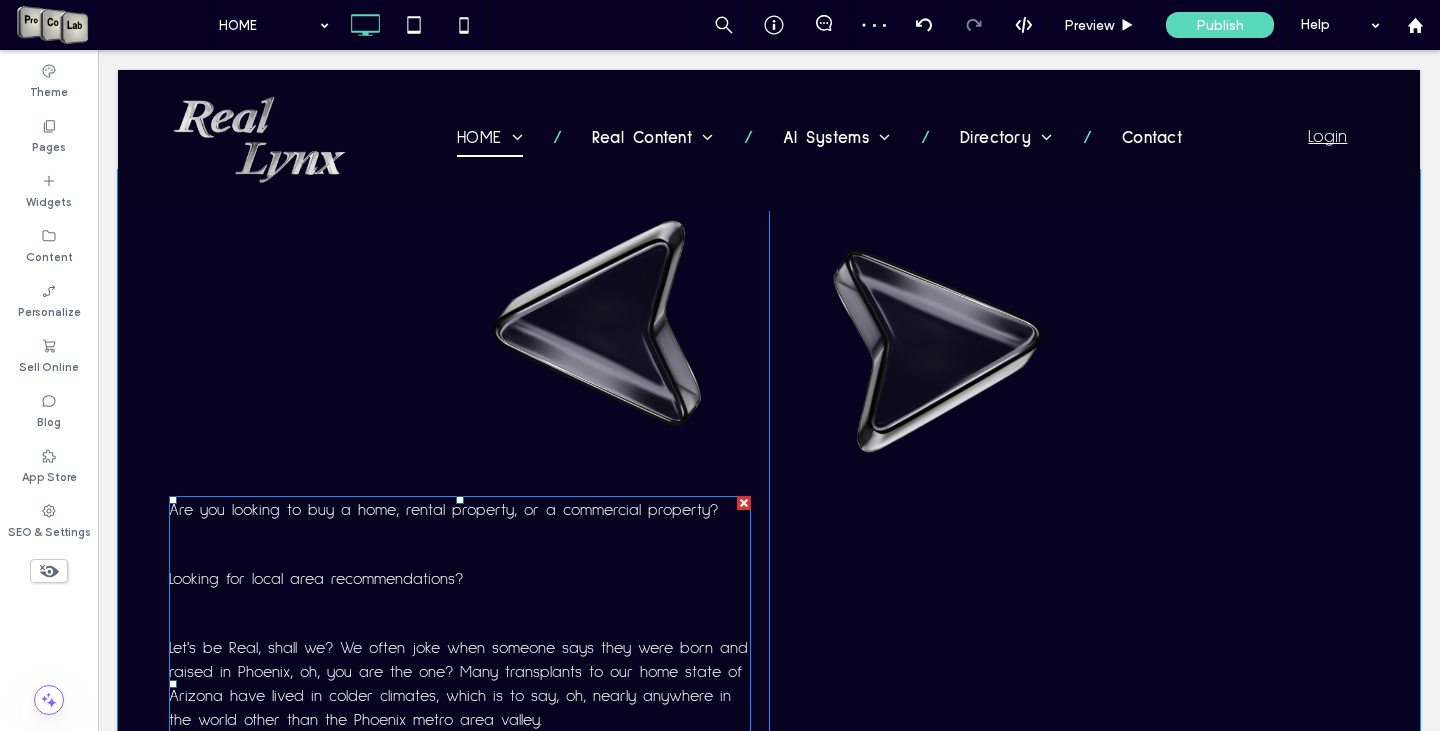 click at bounding box center [460, 544] 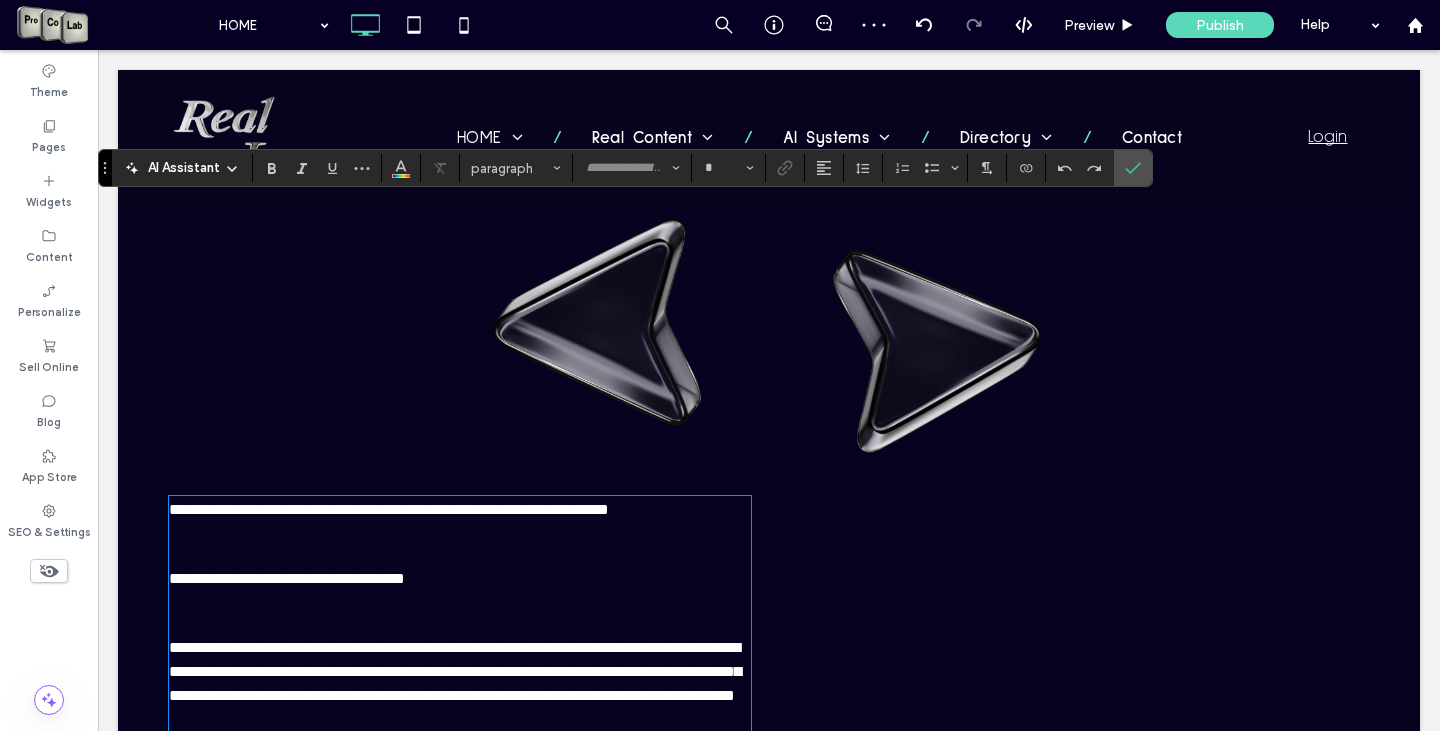 type on "**********" 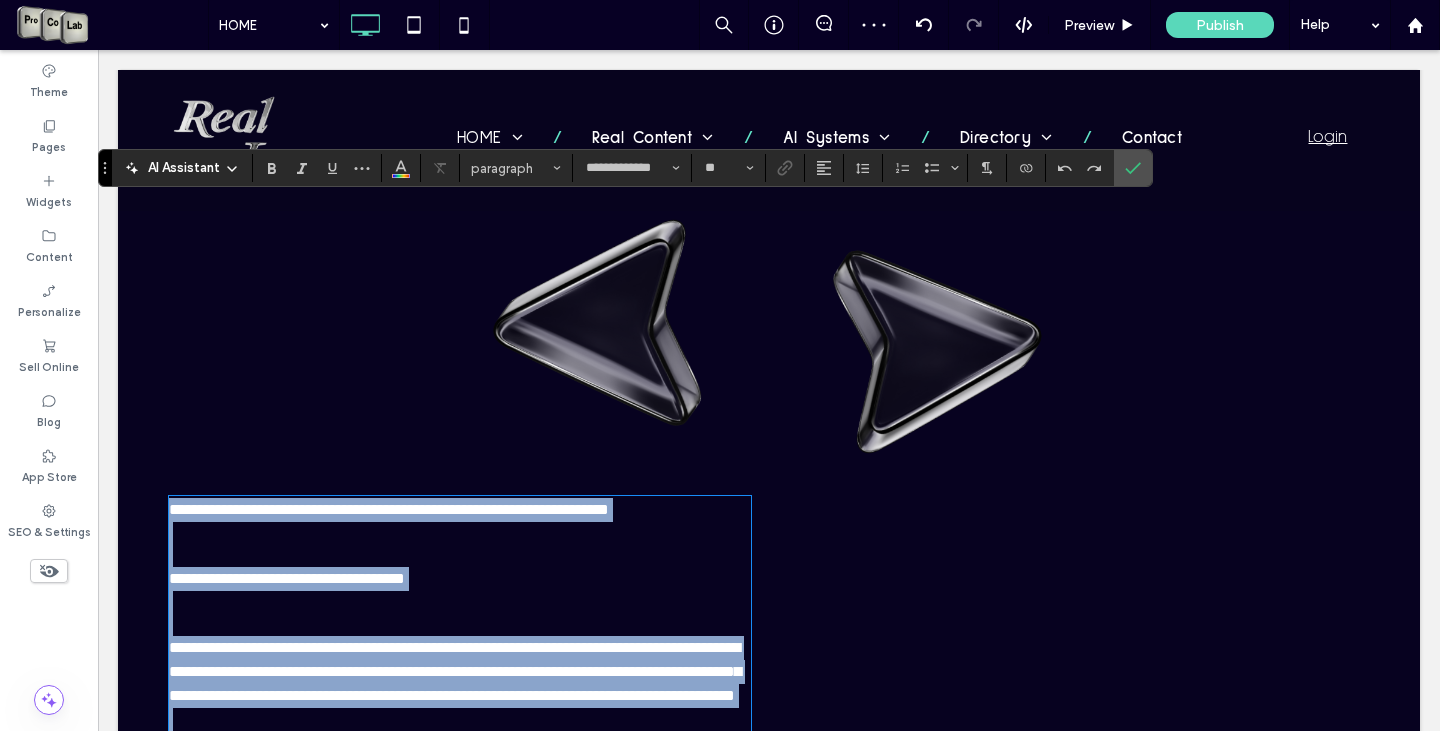 scroll, scrollTop: 3103, scrollLeft: 0, axis: vertical 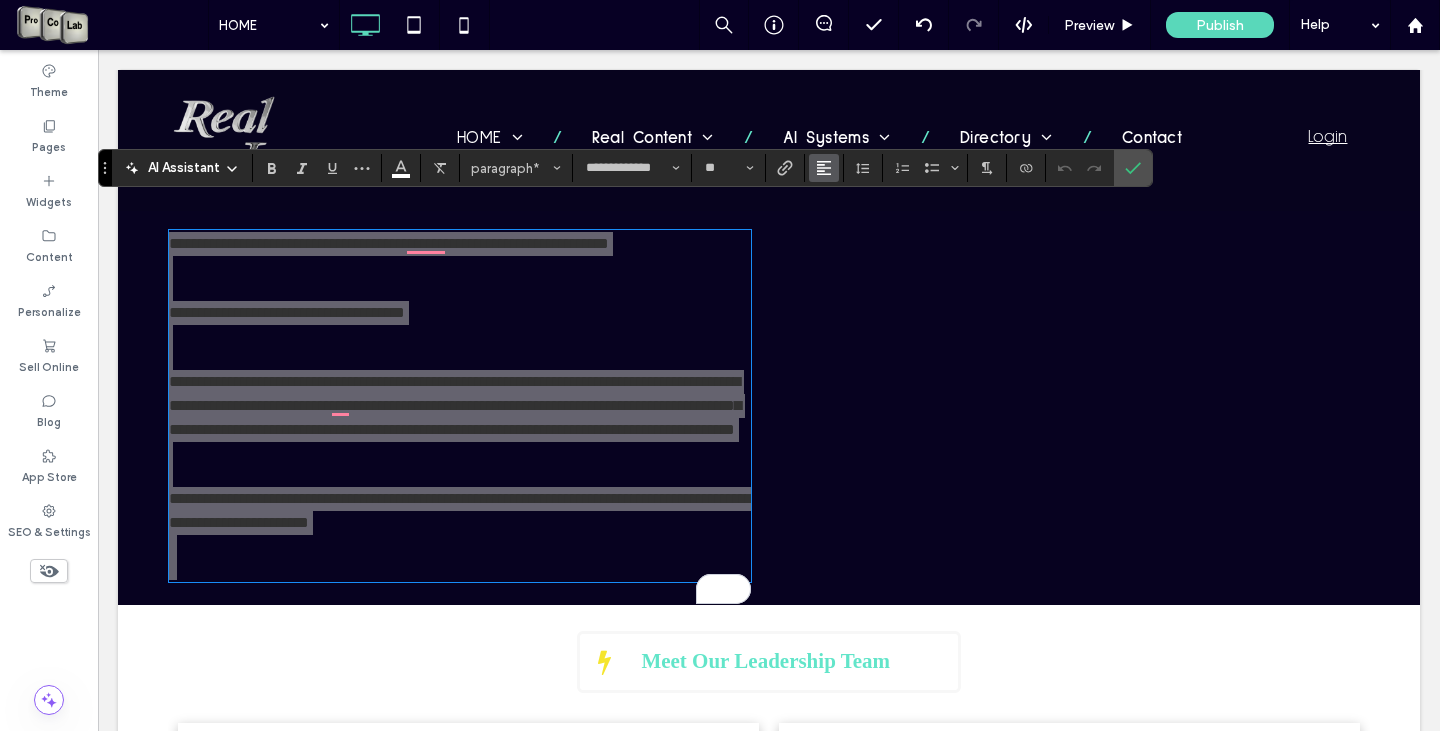 click 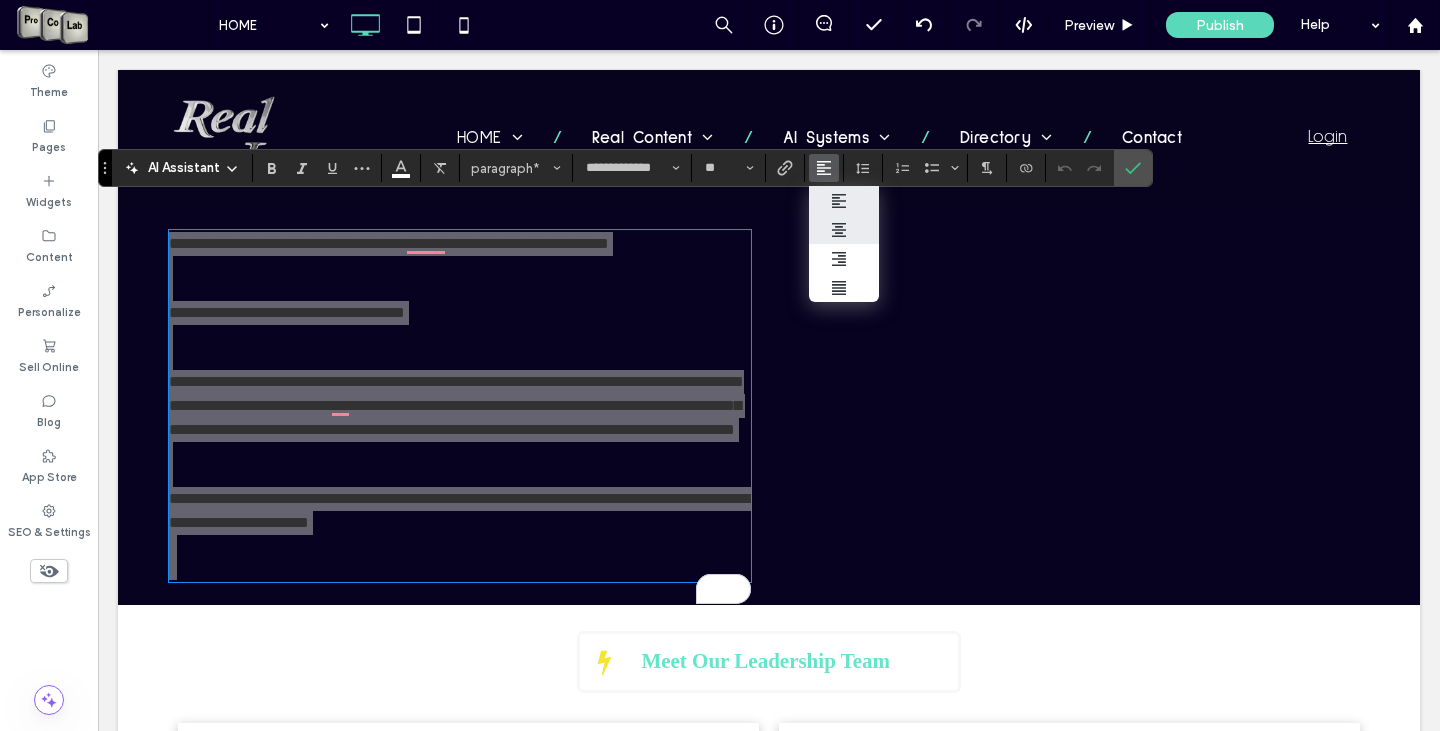 click 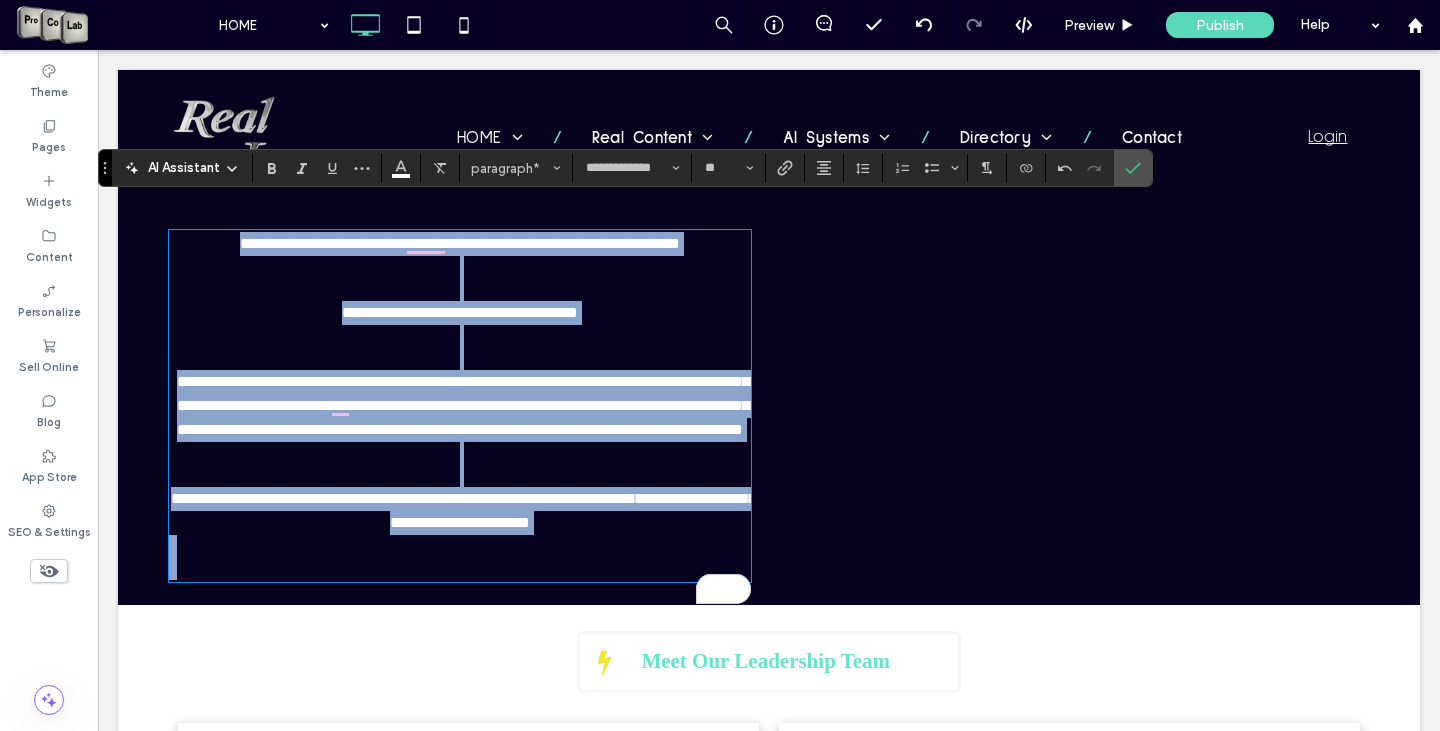 click on "**********" at bounding box center (460, 406) 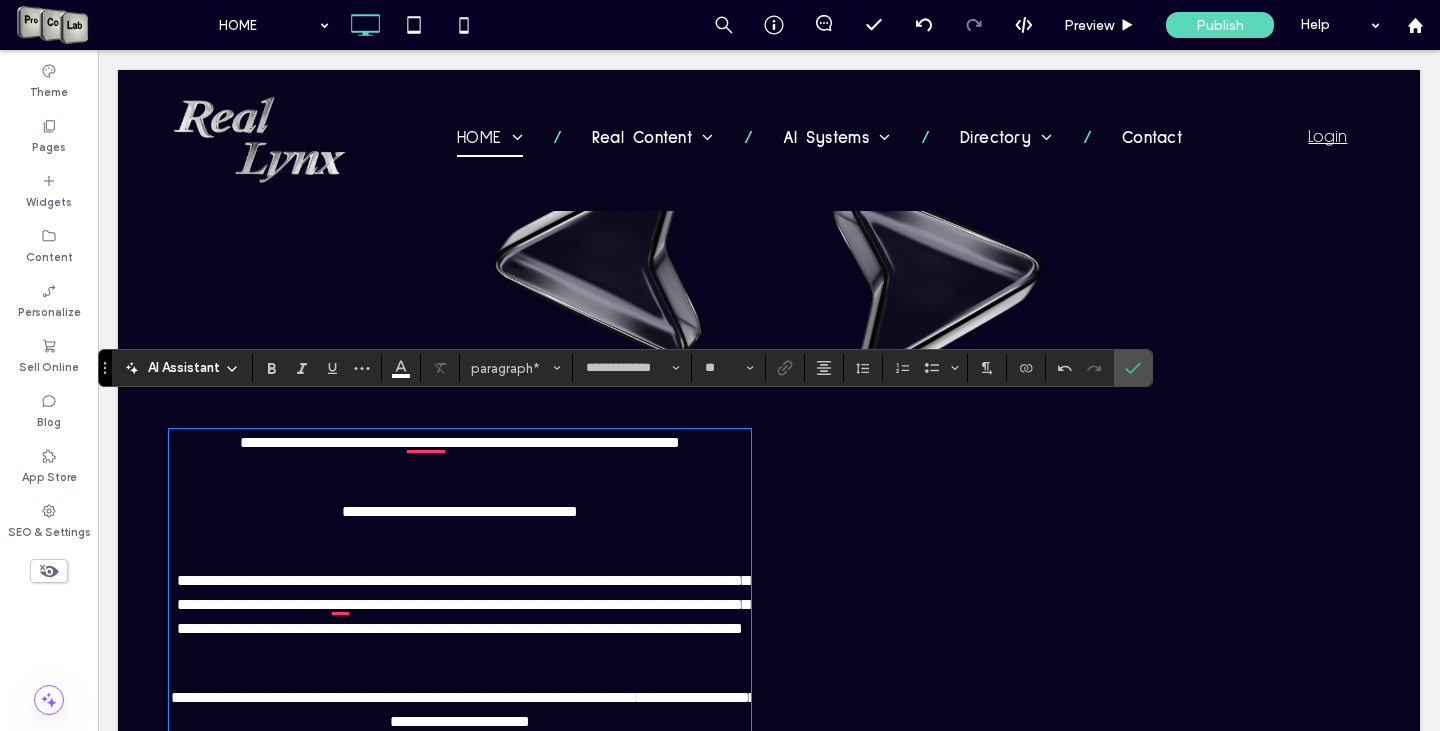 scroll, scrollTop: 2903, scrollLeft: 0, axis: vertical 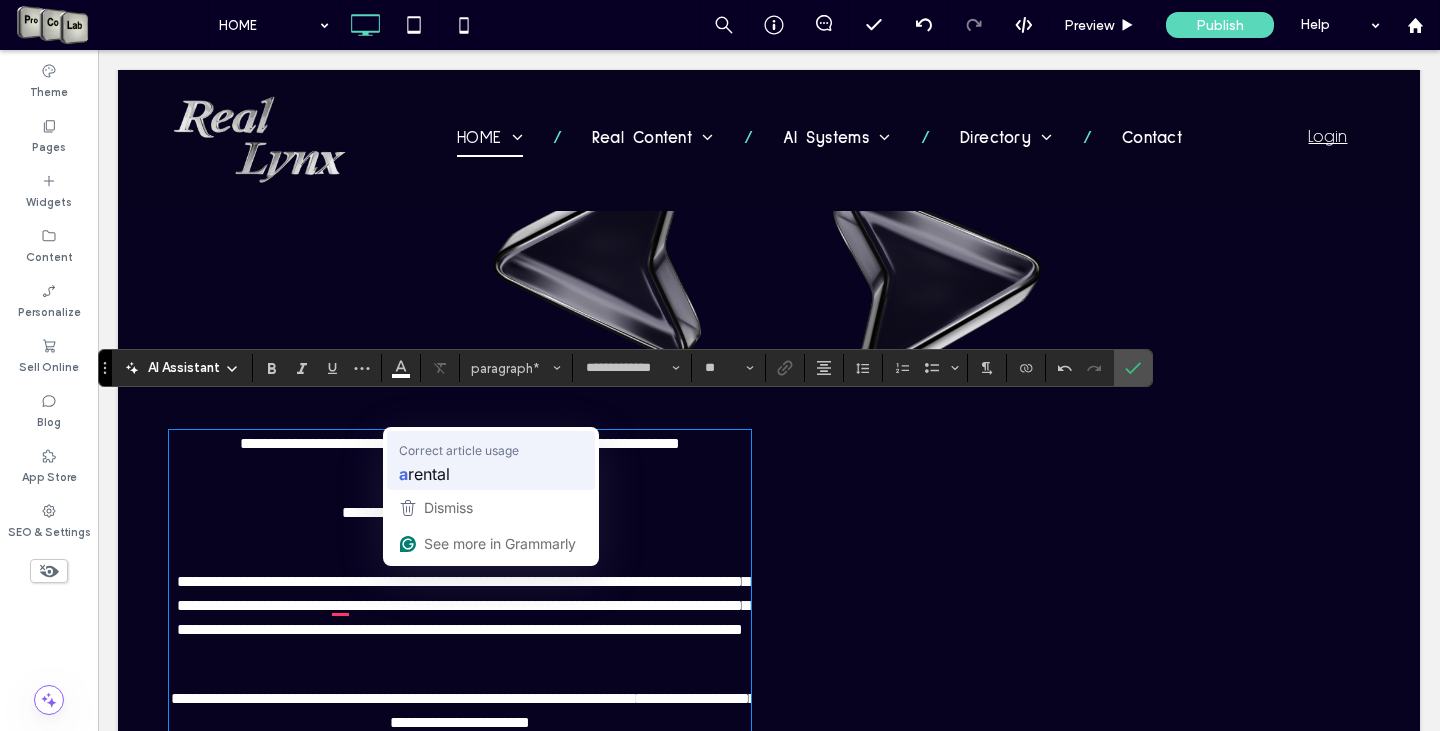 type 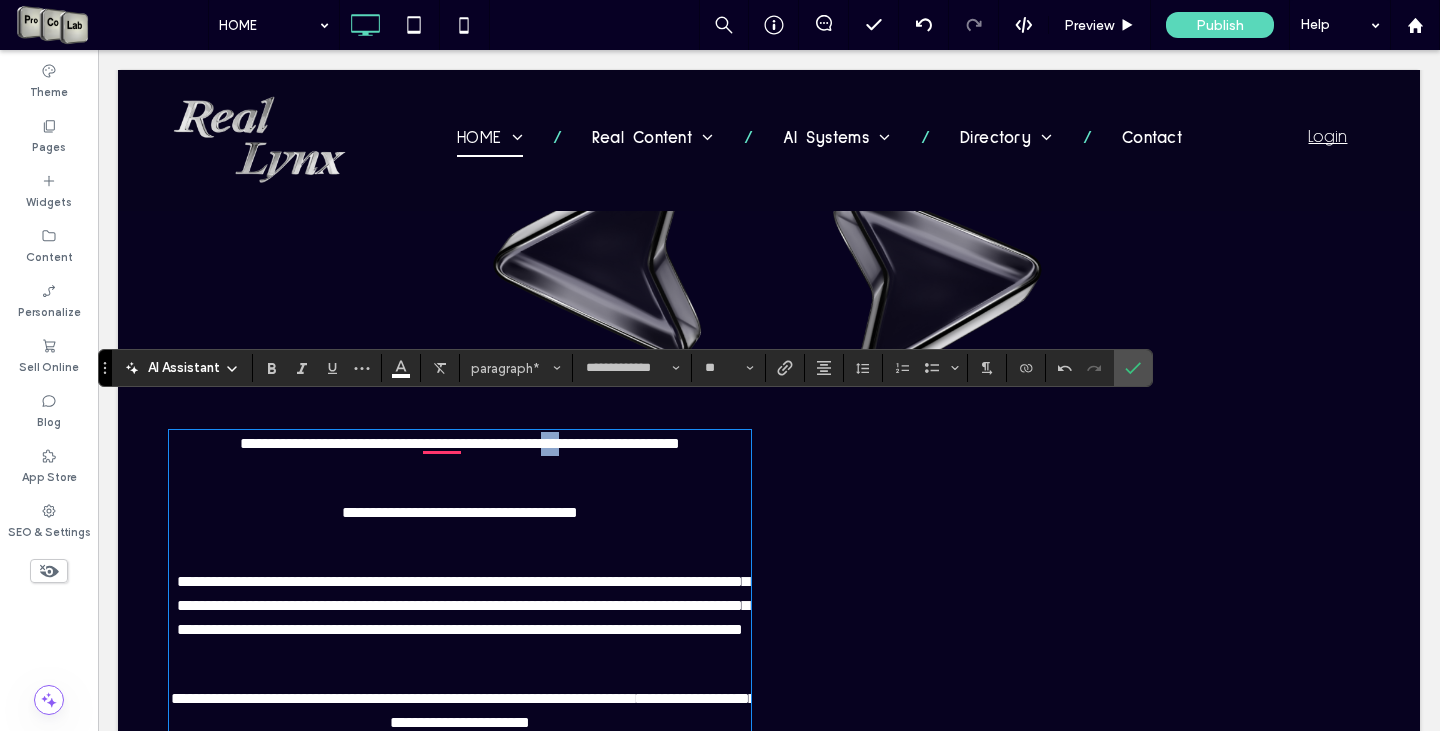 drag, startPoint x: 574, startPoint y: 413, endPoint x: 551, endPoint y: 415, distance: 23.086792 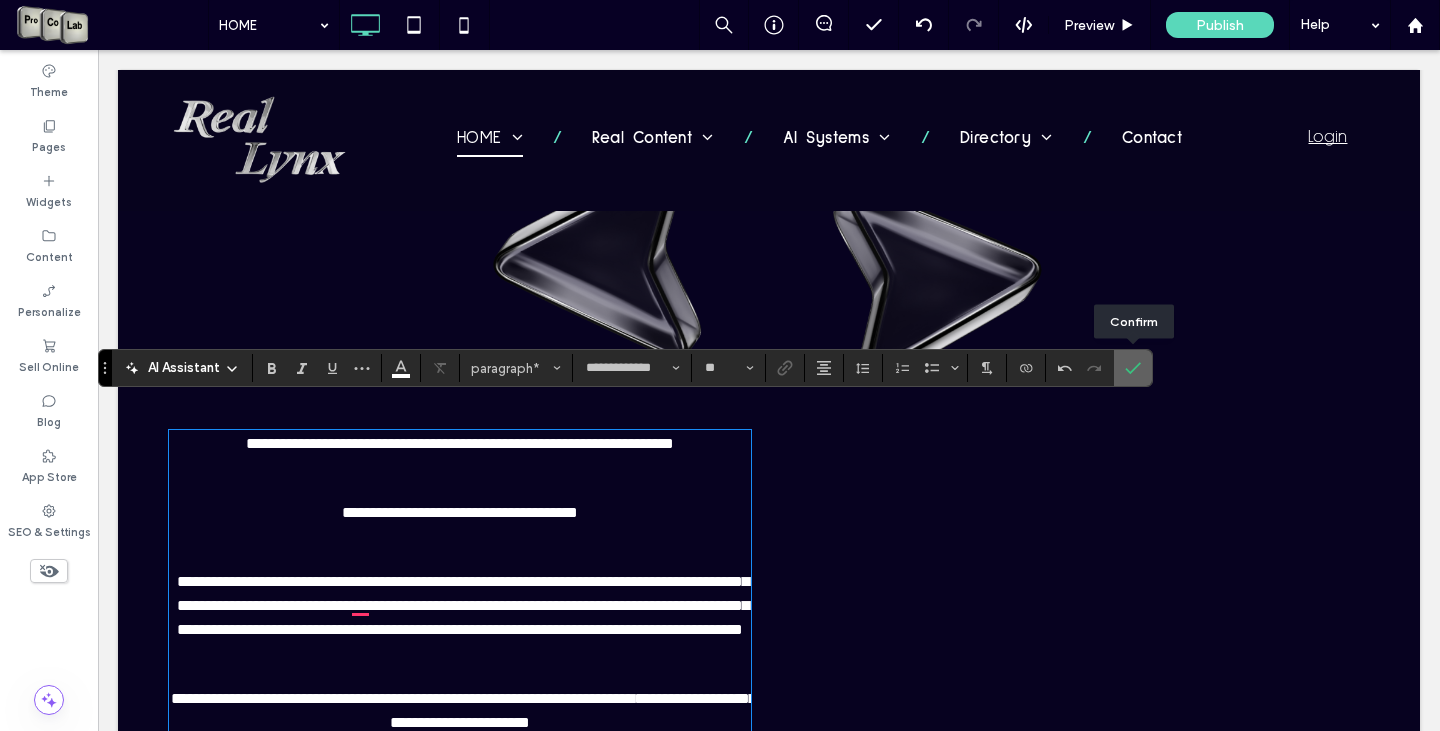 click at bounding box center [1133, 368] 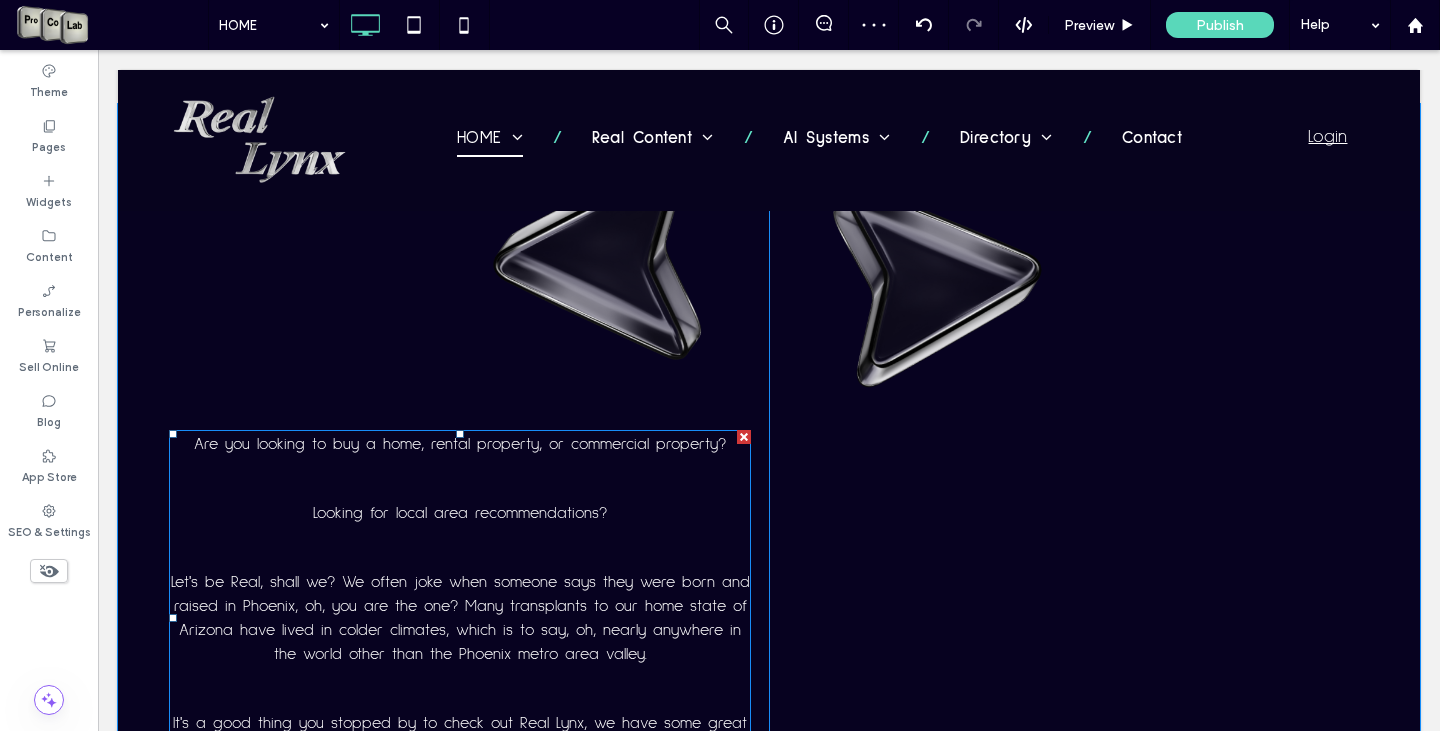 click on "Are you looking to buy a home, rental property, or commercial property?" at bounding box center [460, 444] 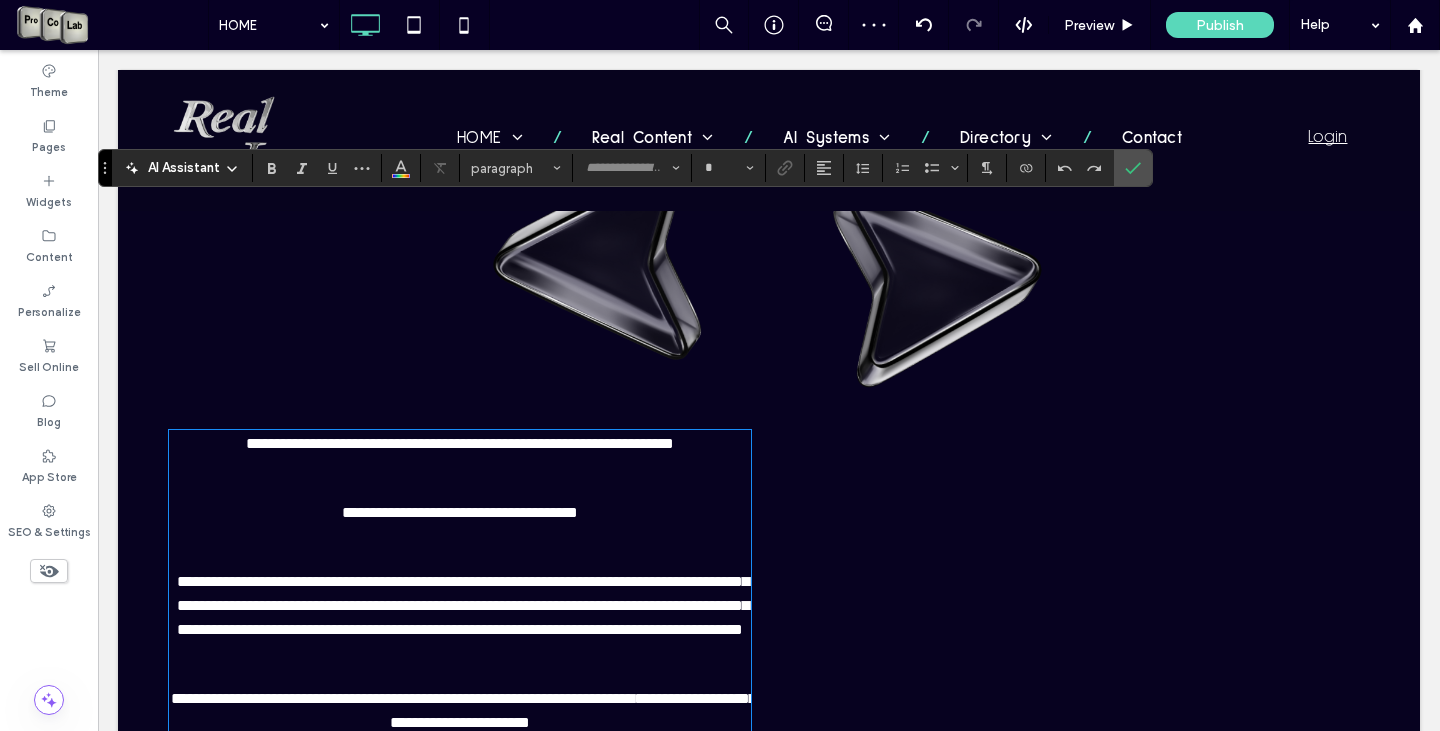 type on "**********" 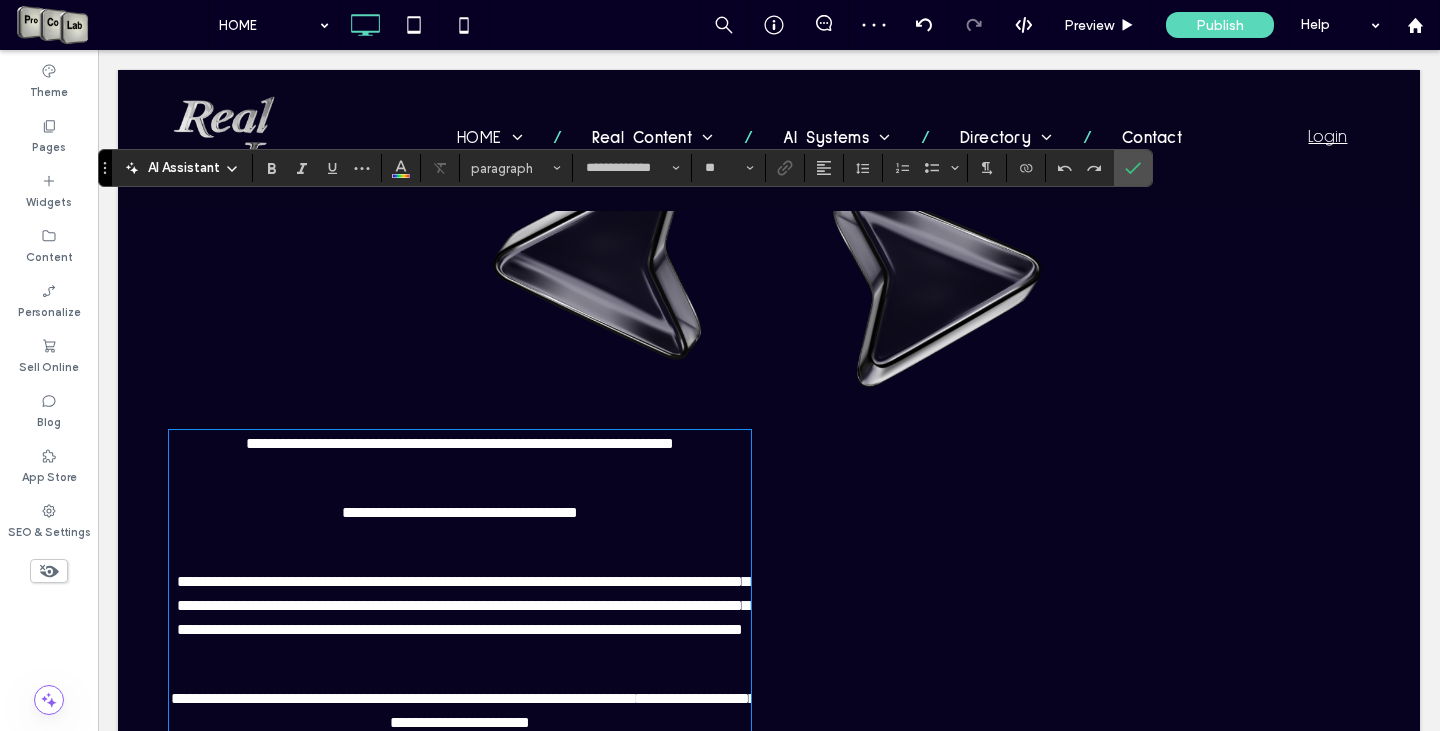scroll, scrollTop: 3103, scrollLeft: 0, axis: vertical 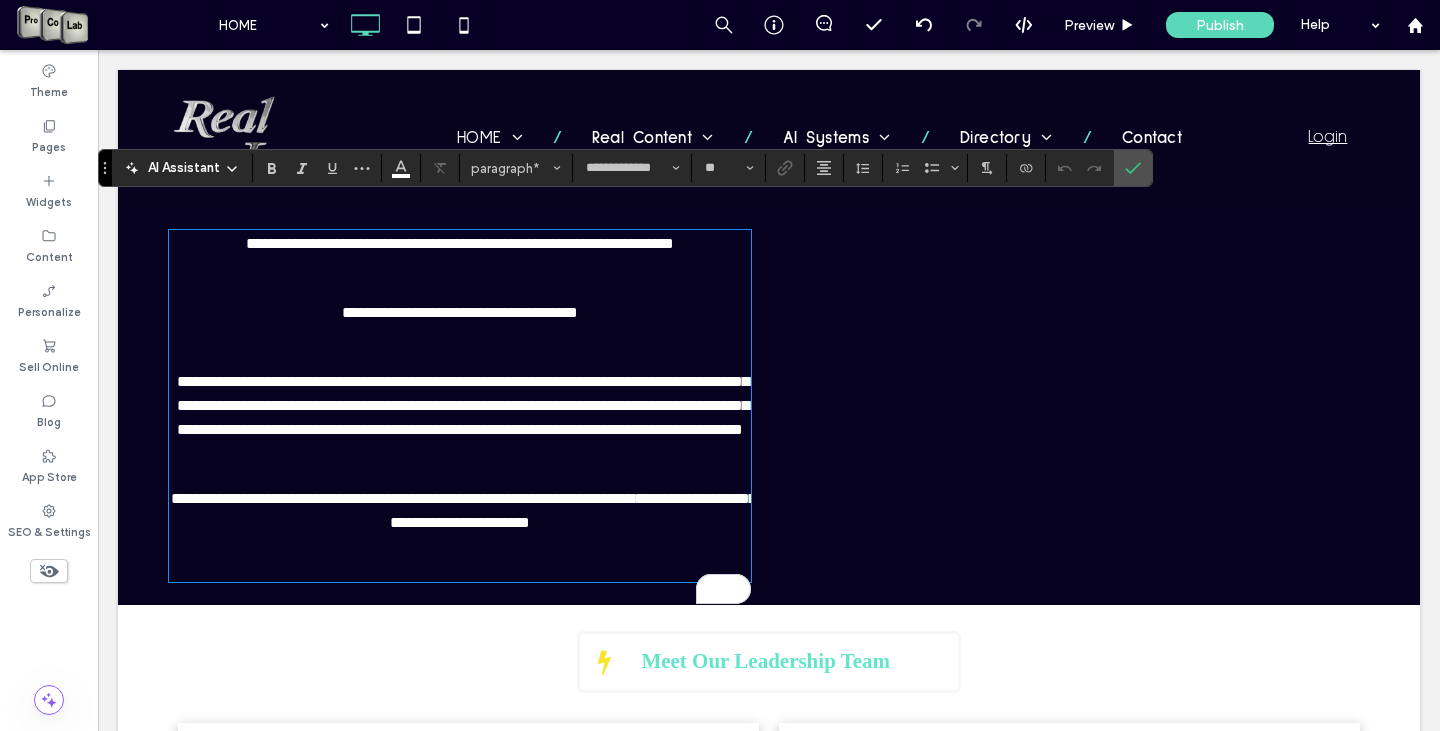 click on "Click To Paste     Click To Paste
HOME
Mission + Vision
About Real Lynx
Real Content
Real Lynx Content Contributors
For Athletes + Content Creators
AI Systems
For Real Estate Pros
For Business Owners by Business Owners
For Financial Service Pros
For Athletes
Directory
Preferred Contractors
Home Services
Contact
Click To Paste     Click To Paste
Login
Click To Paste     Click To Paste" at bounding box center [769, 140] 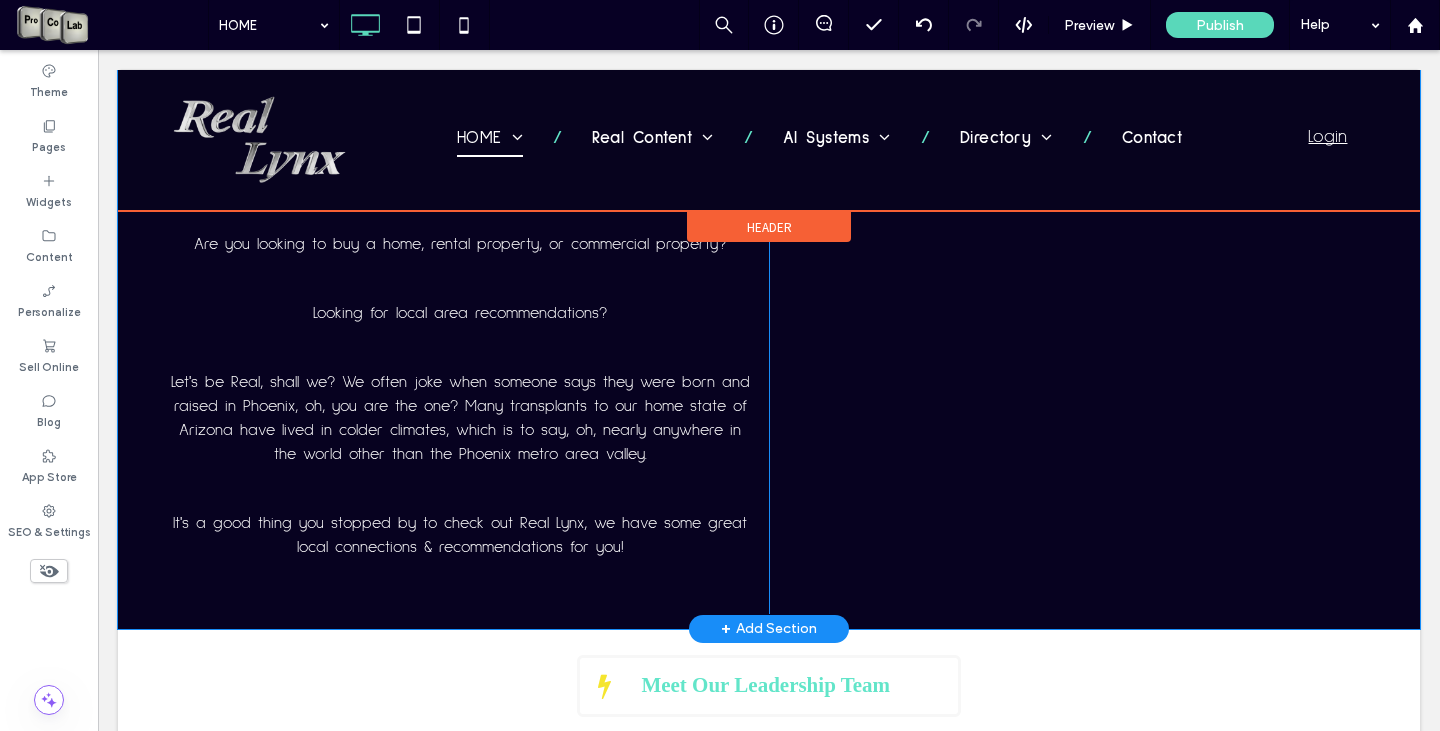 click on "Header" at bounding box center [769, 211] 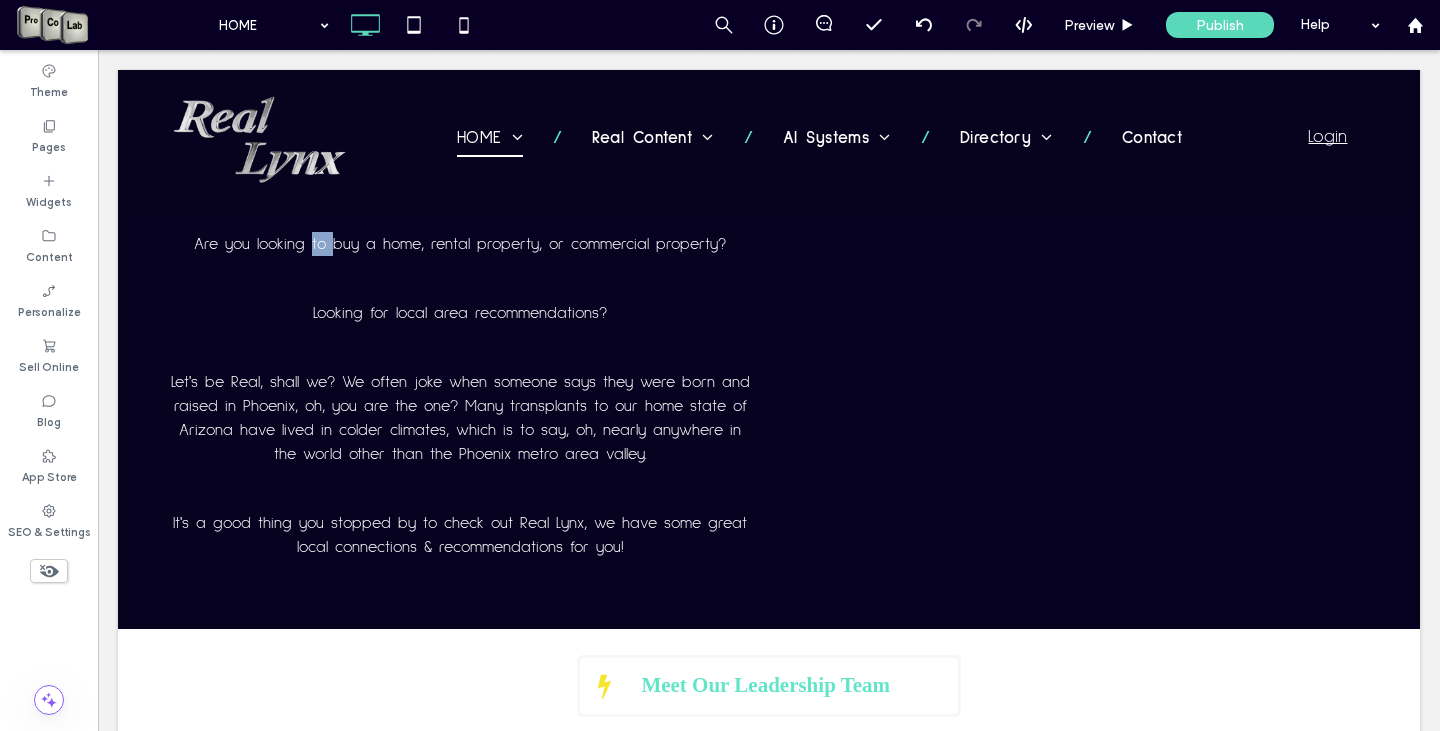 click on "Are you looking to buy a home, rental property, or commercial property?" at bounding box center [460, 244] 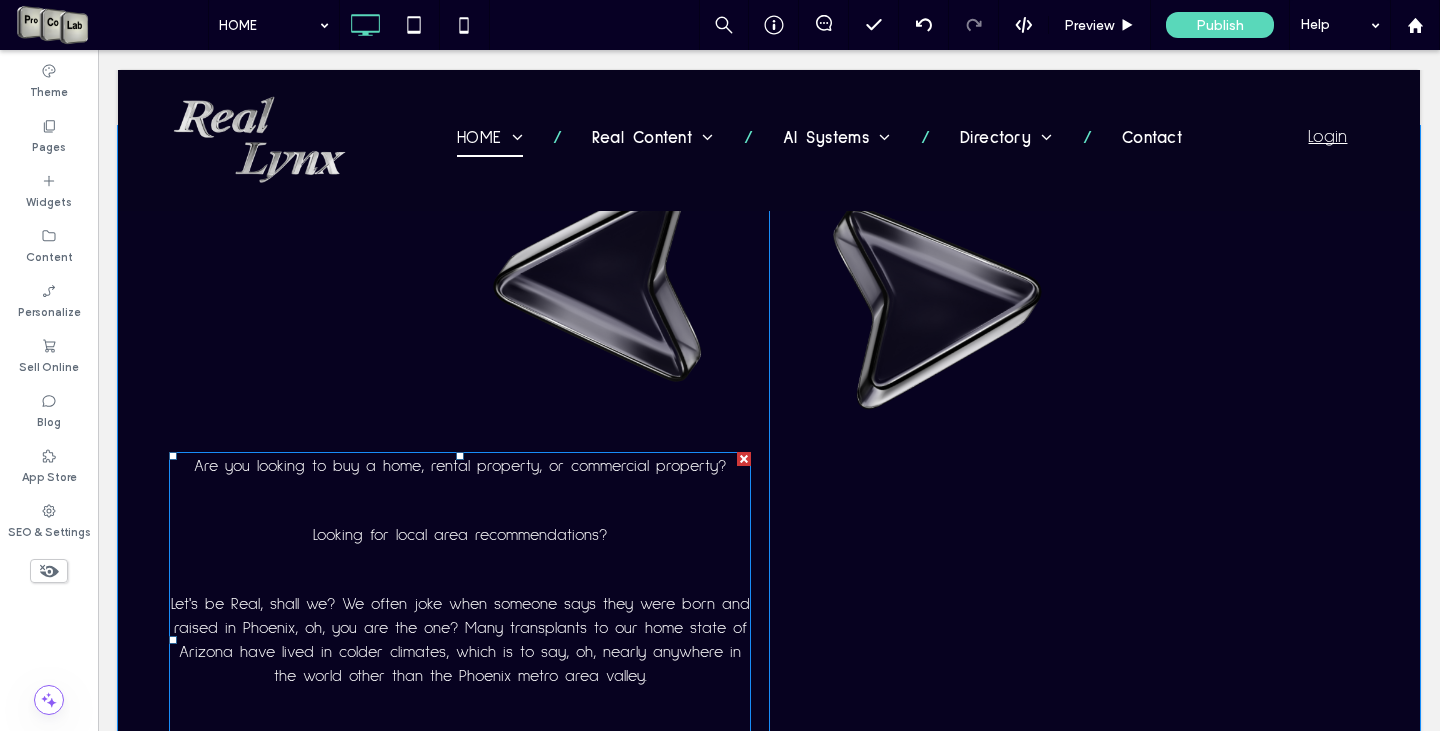 scroll, scrollTop: 2803, scrollLeft: 0, axis: vertical 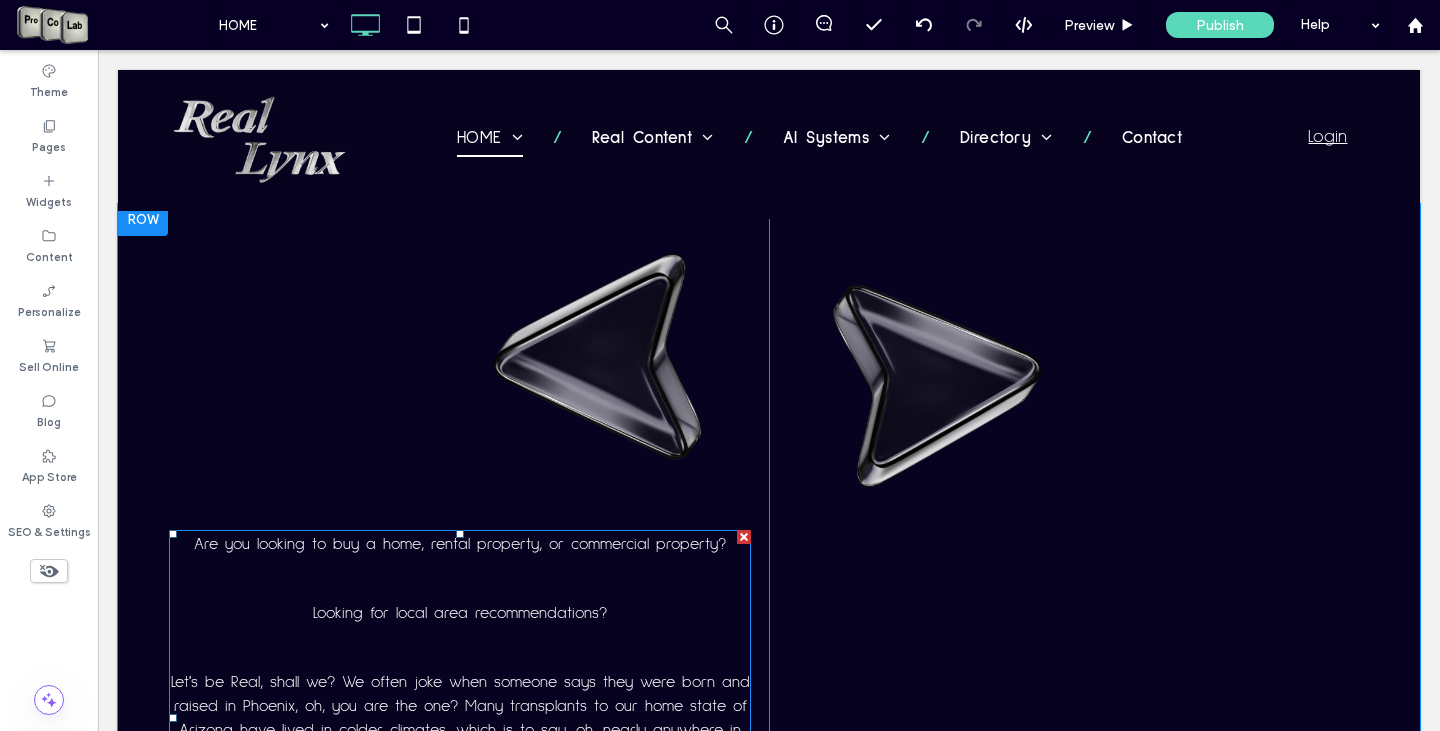click on "Are you looking to buy a home, rental property, or commercial property?" at bounding box center (460, 544) 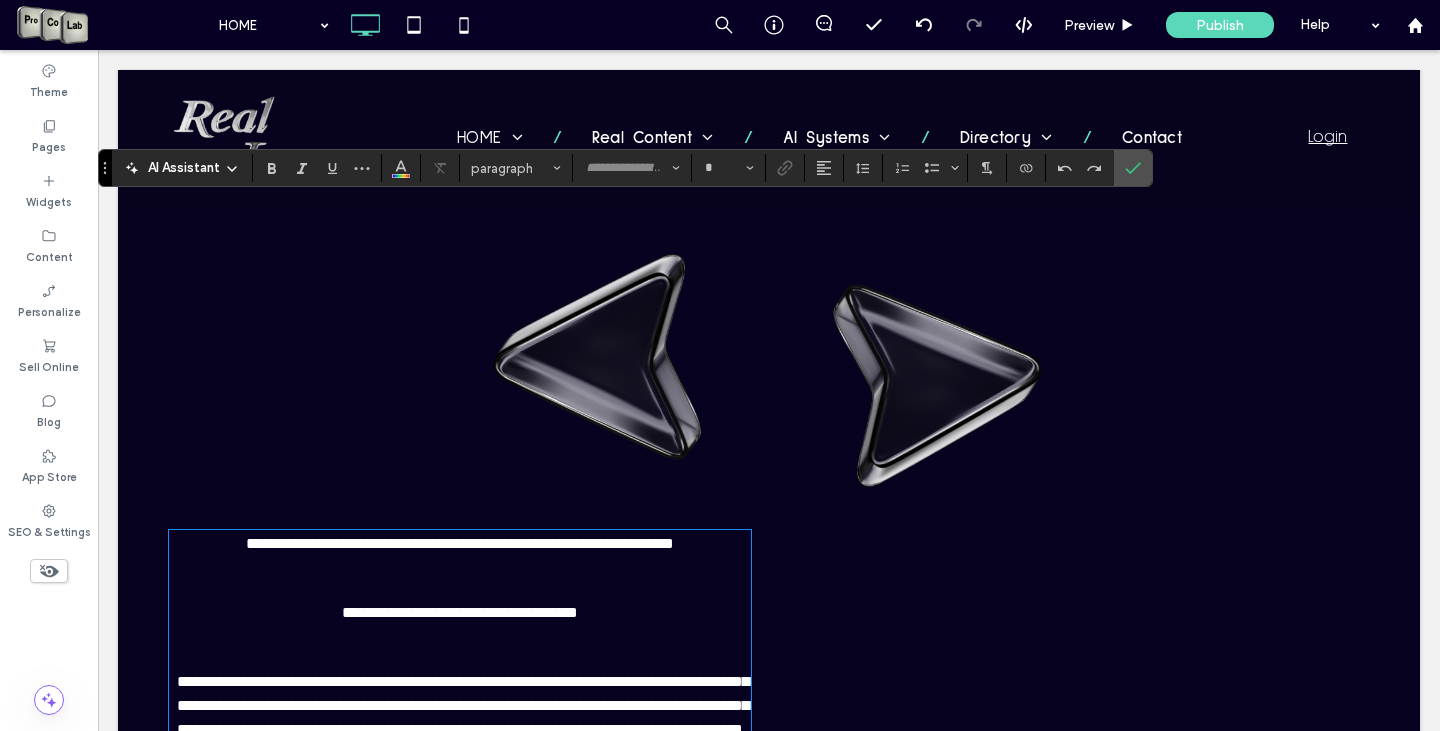 type on "**********" 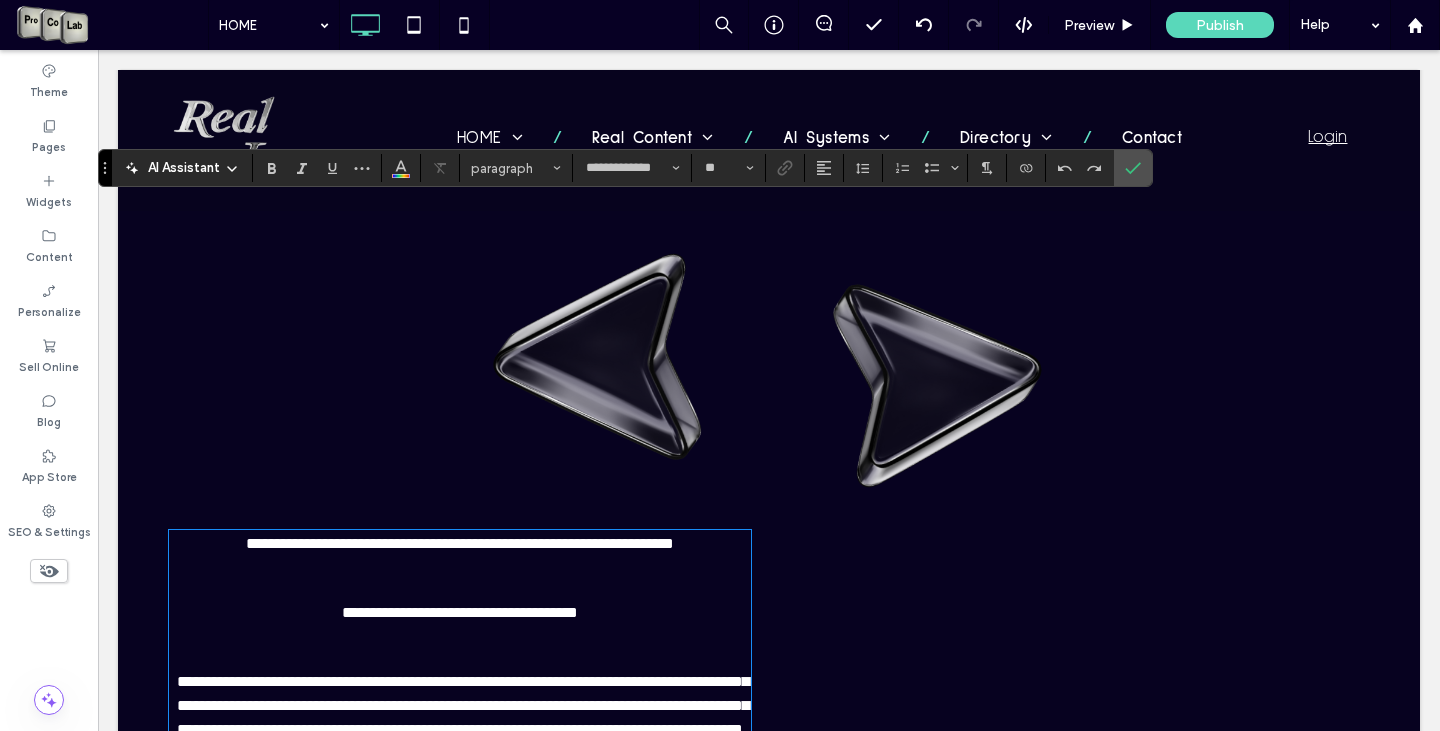 click on "**********" at bounding box center [573, 810] 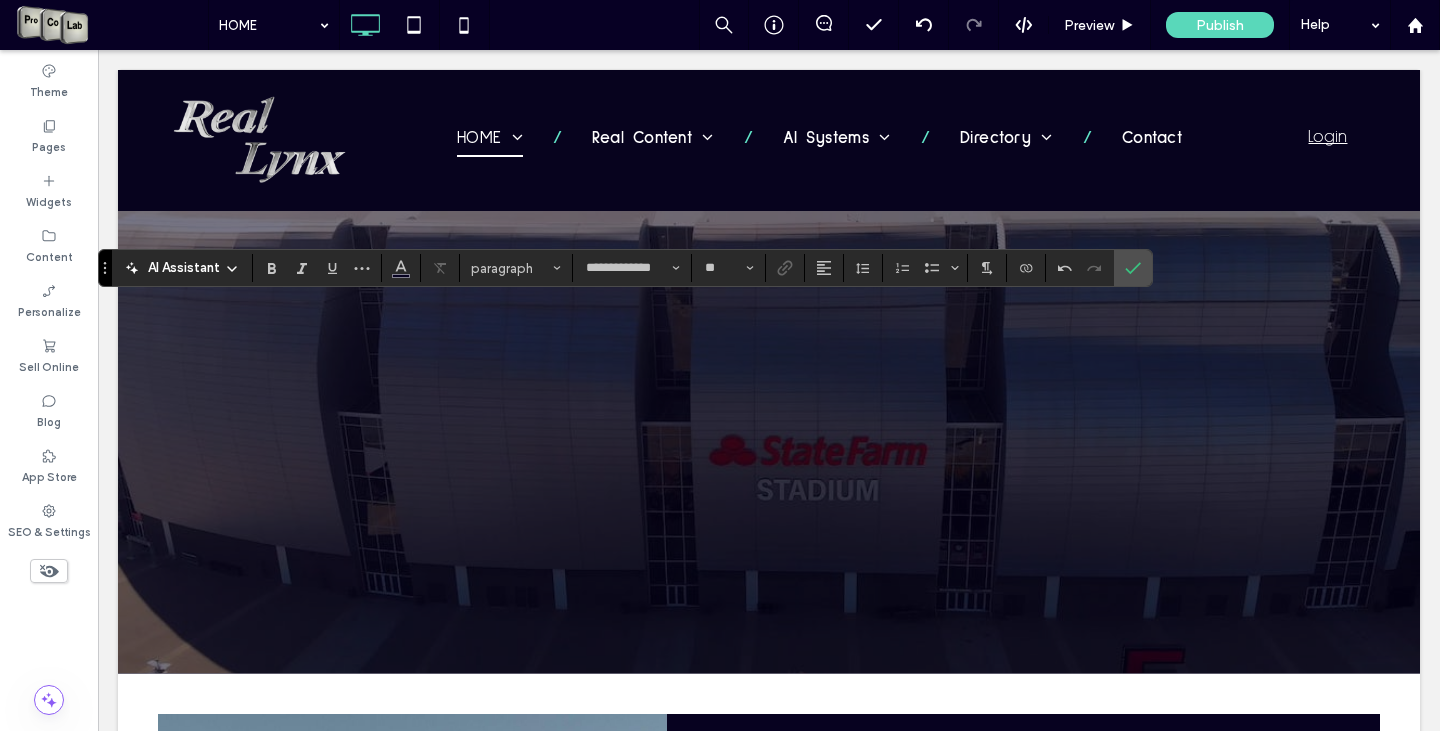 scroll, scrollTop: 3003, scrollLeft: 0, axis: vertical 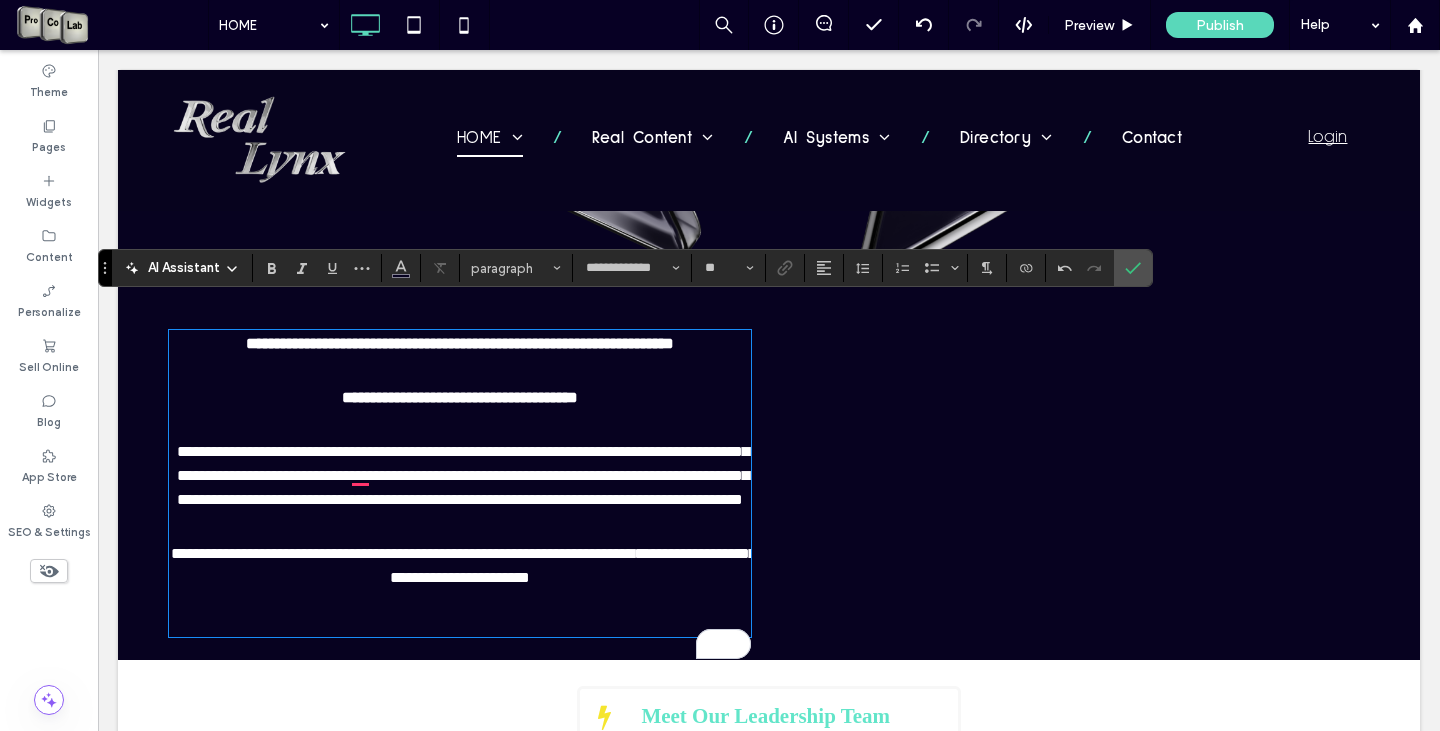 type on "**" 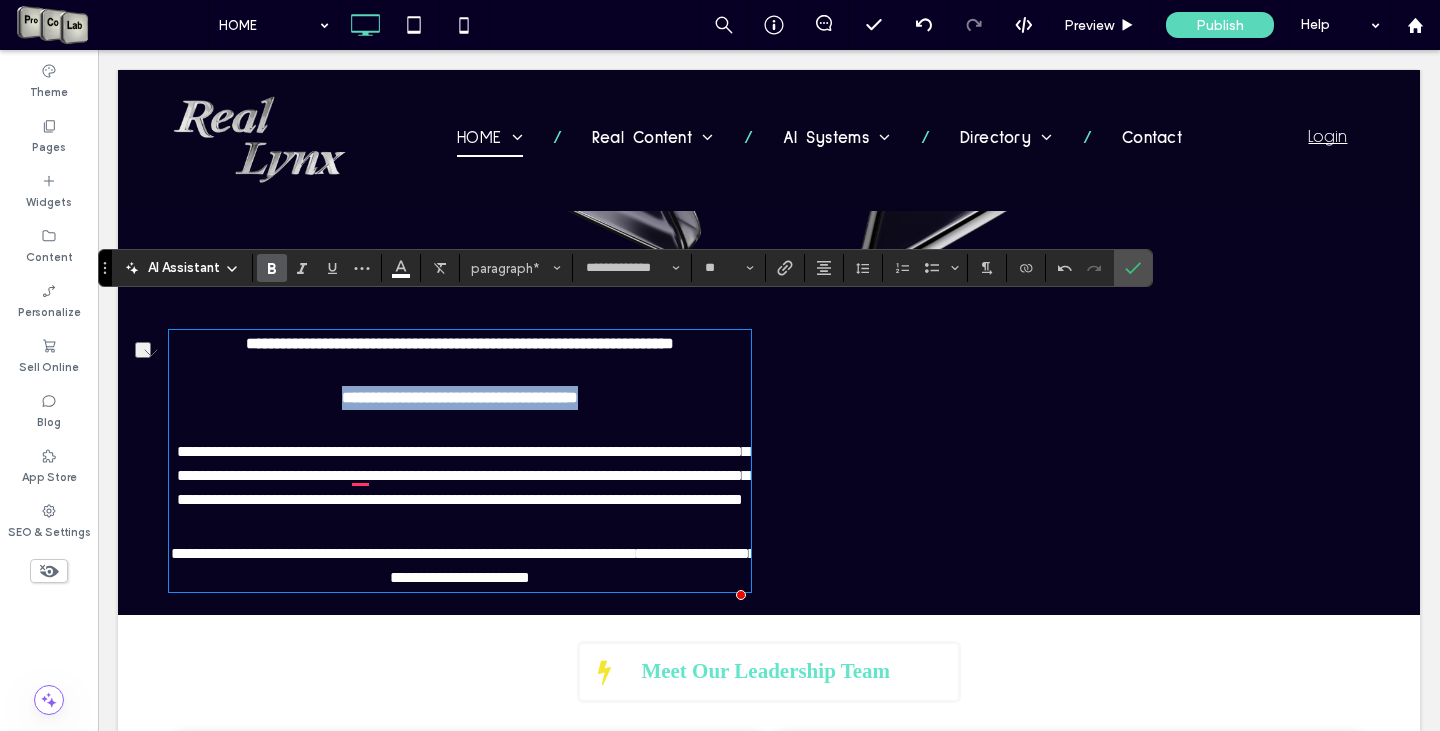 drag, startPoint x: 319, startPoint y: 369, endPoint x: 637, endPoint y: 372, distance: 318.01416 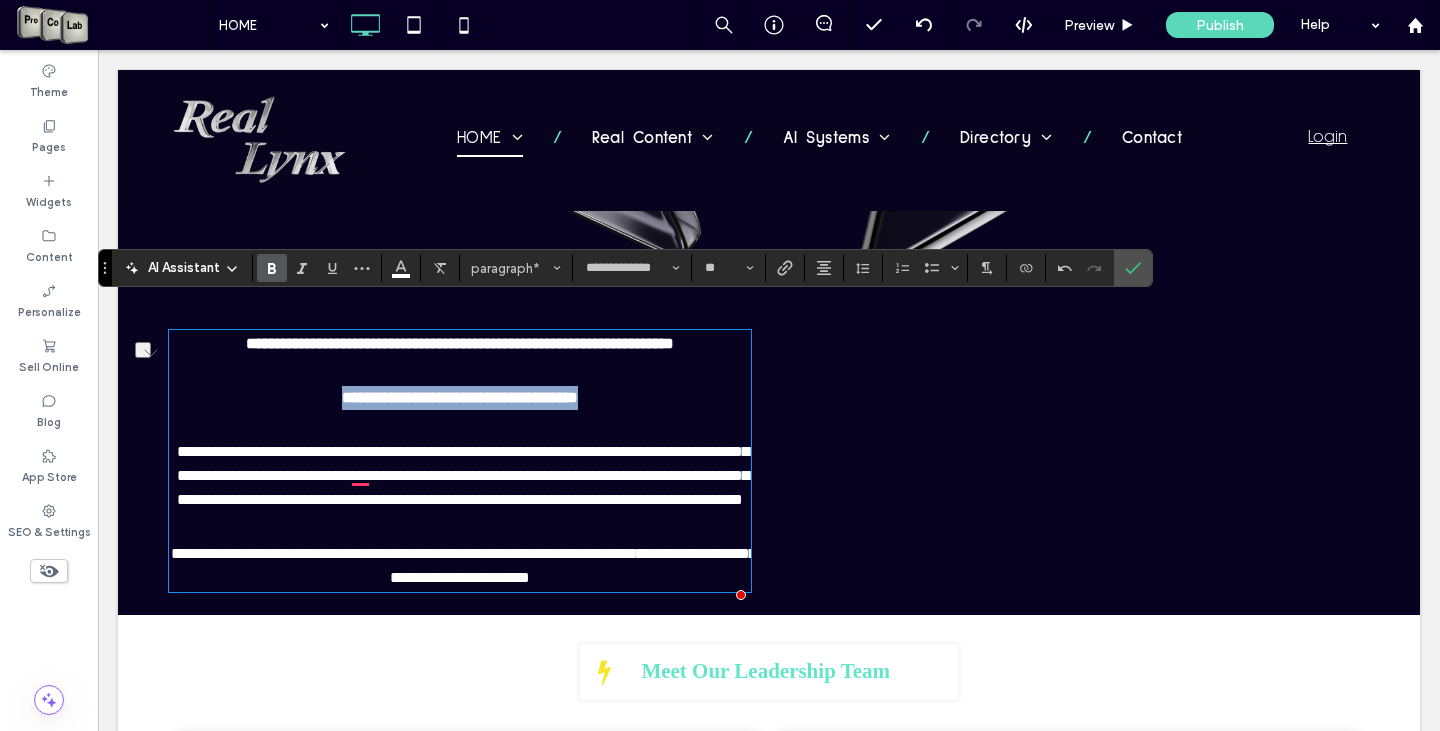 click on "**********" at bounding box center [460, 398] 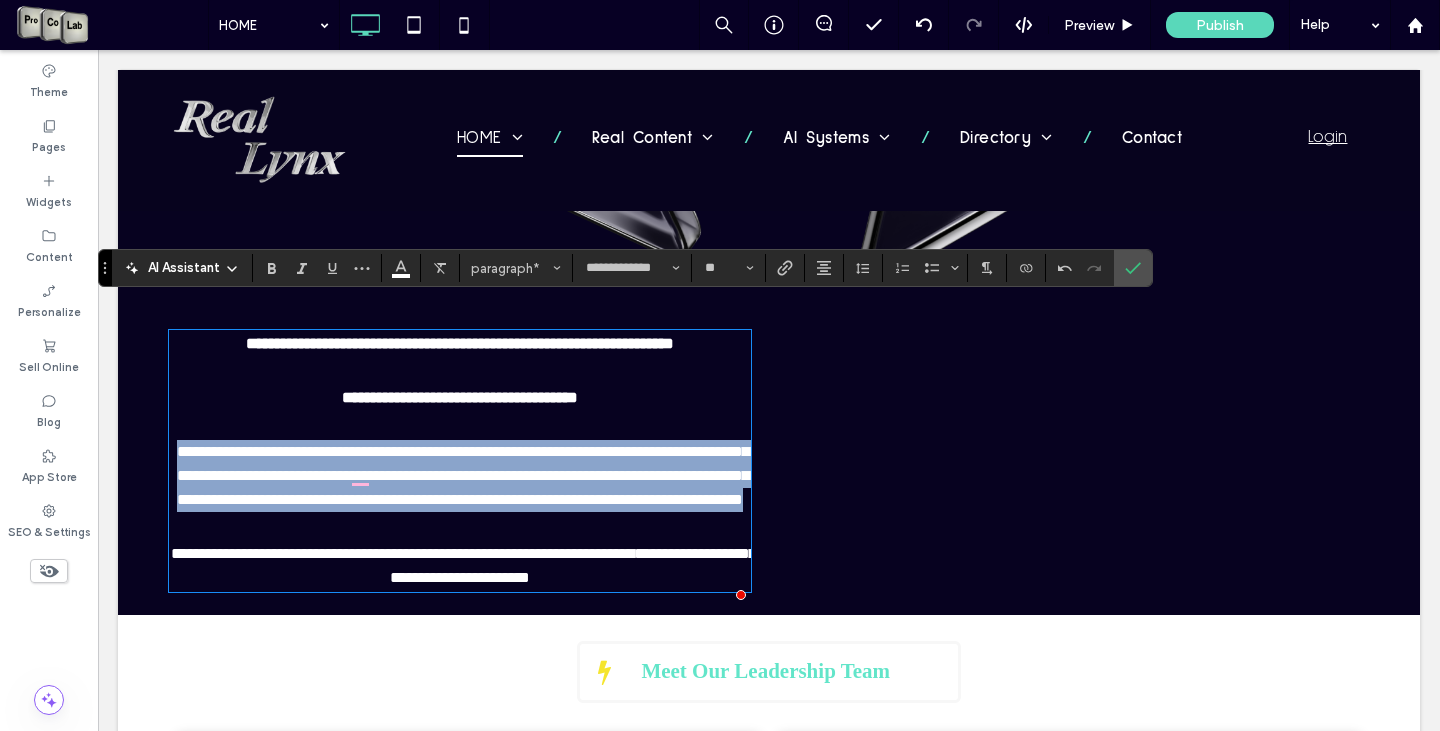 drag, startPoint x: 177, startPoint y: 418, endPoint x: 701, endPoint y: 503, distance: 530.8493 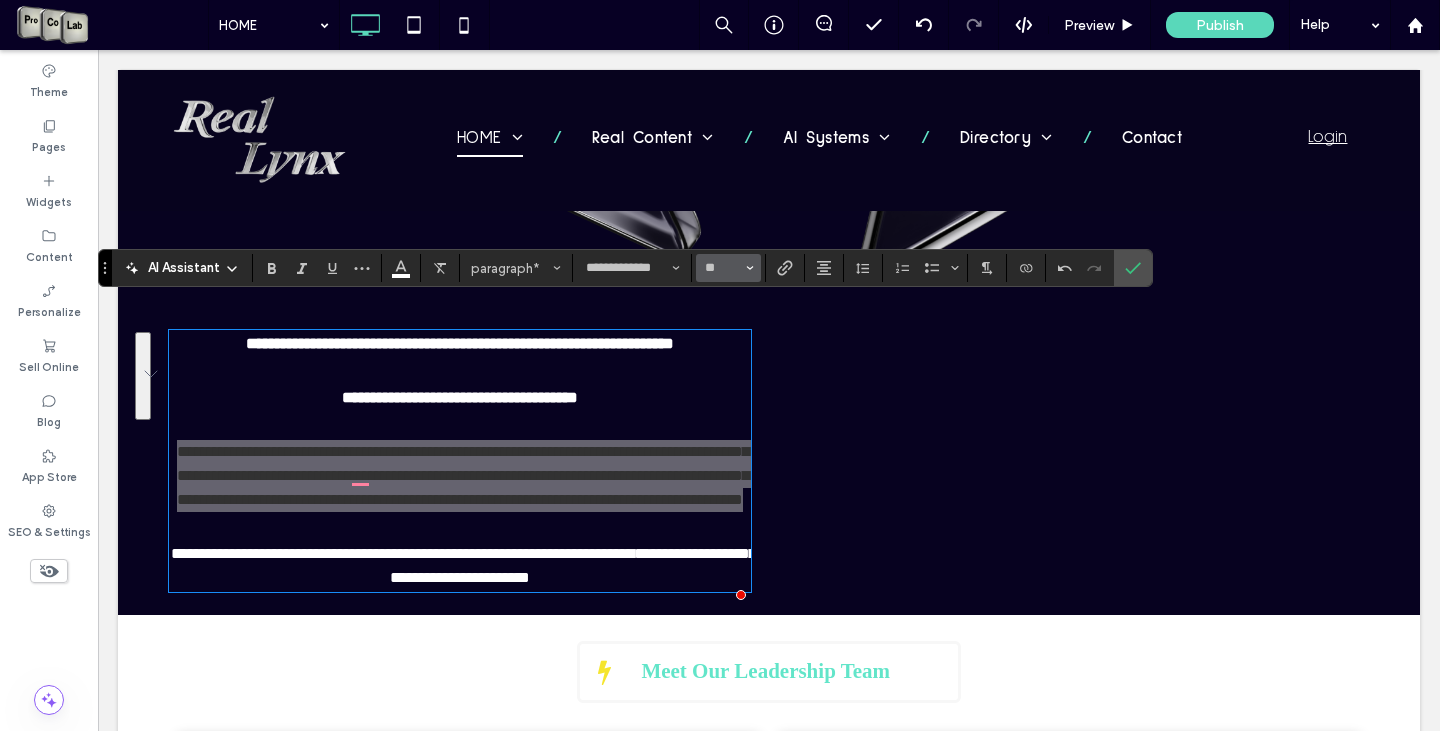 click 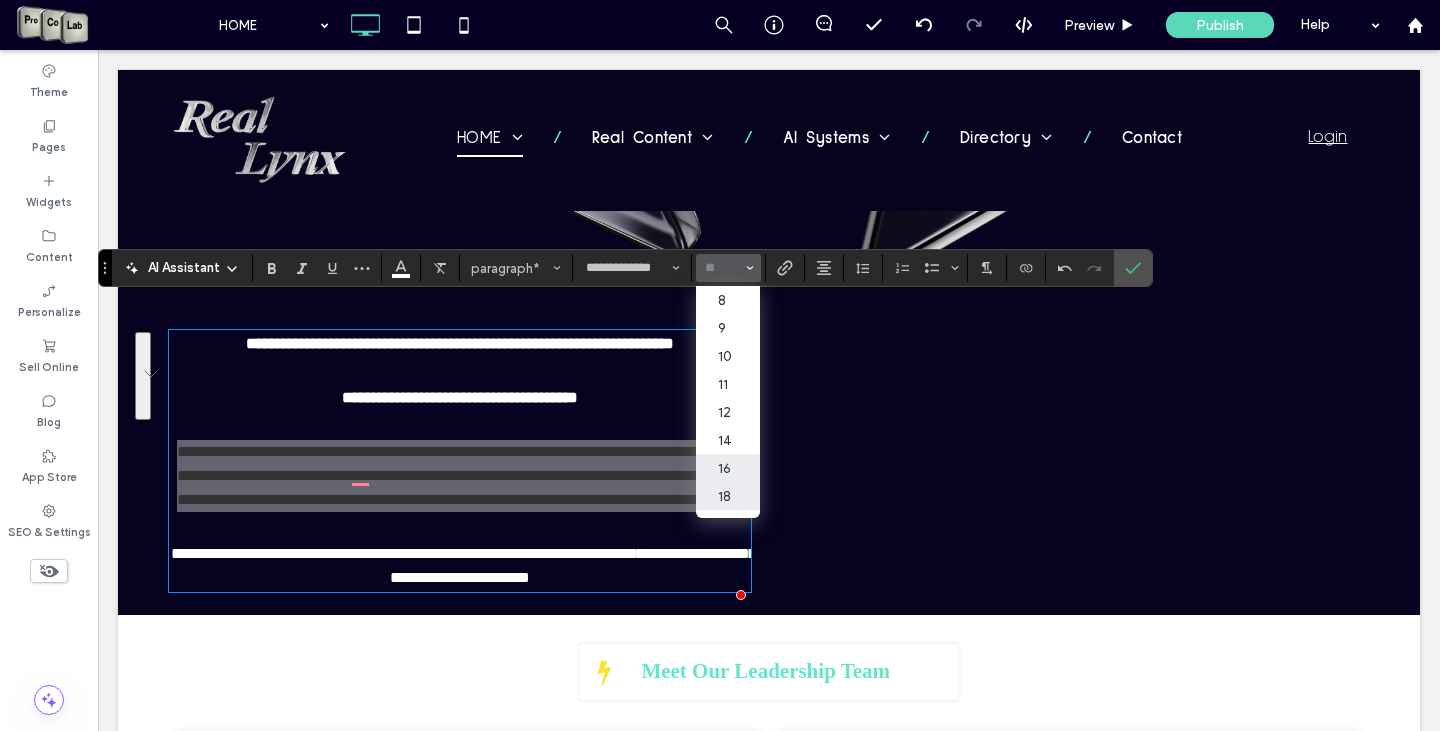 click on "18" at bounding box center (728, 496) 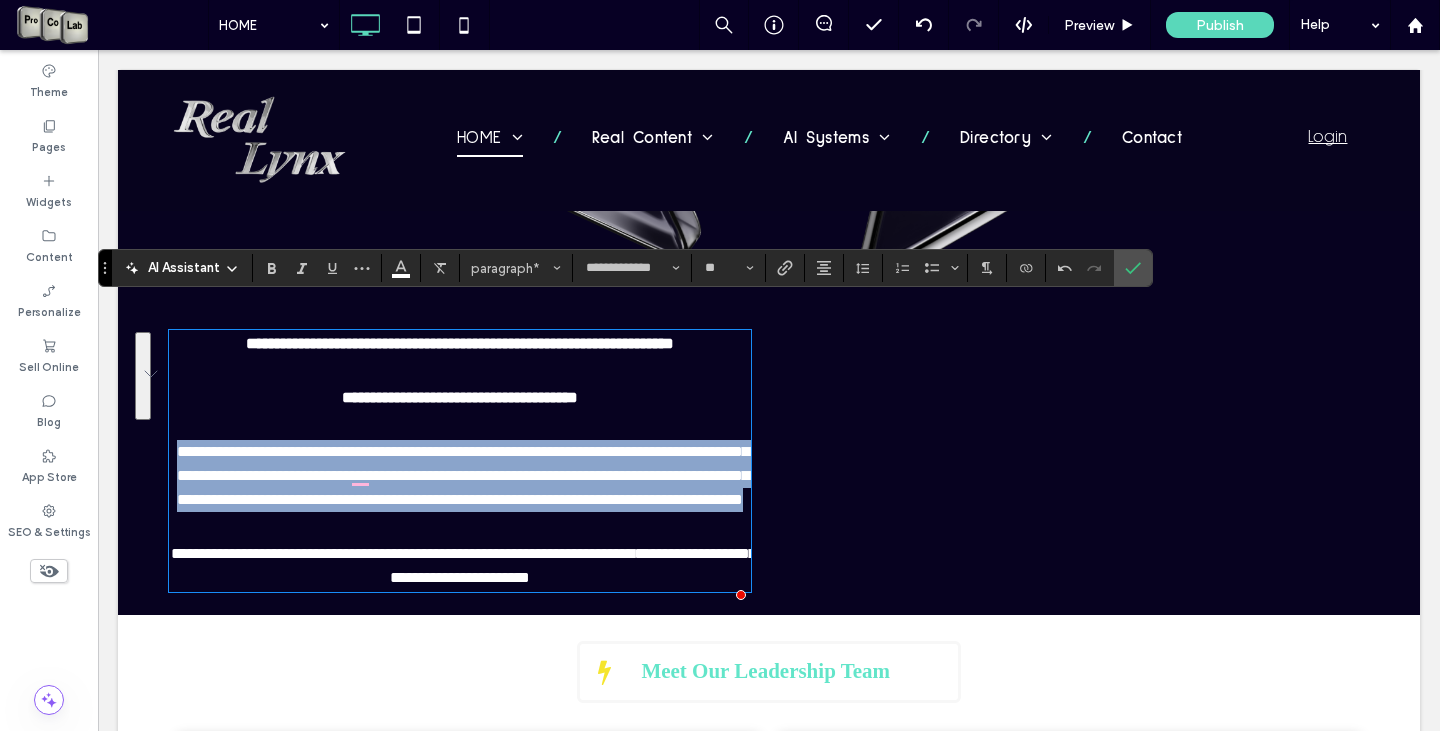 type on "**" 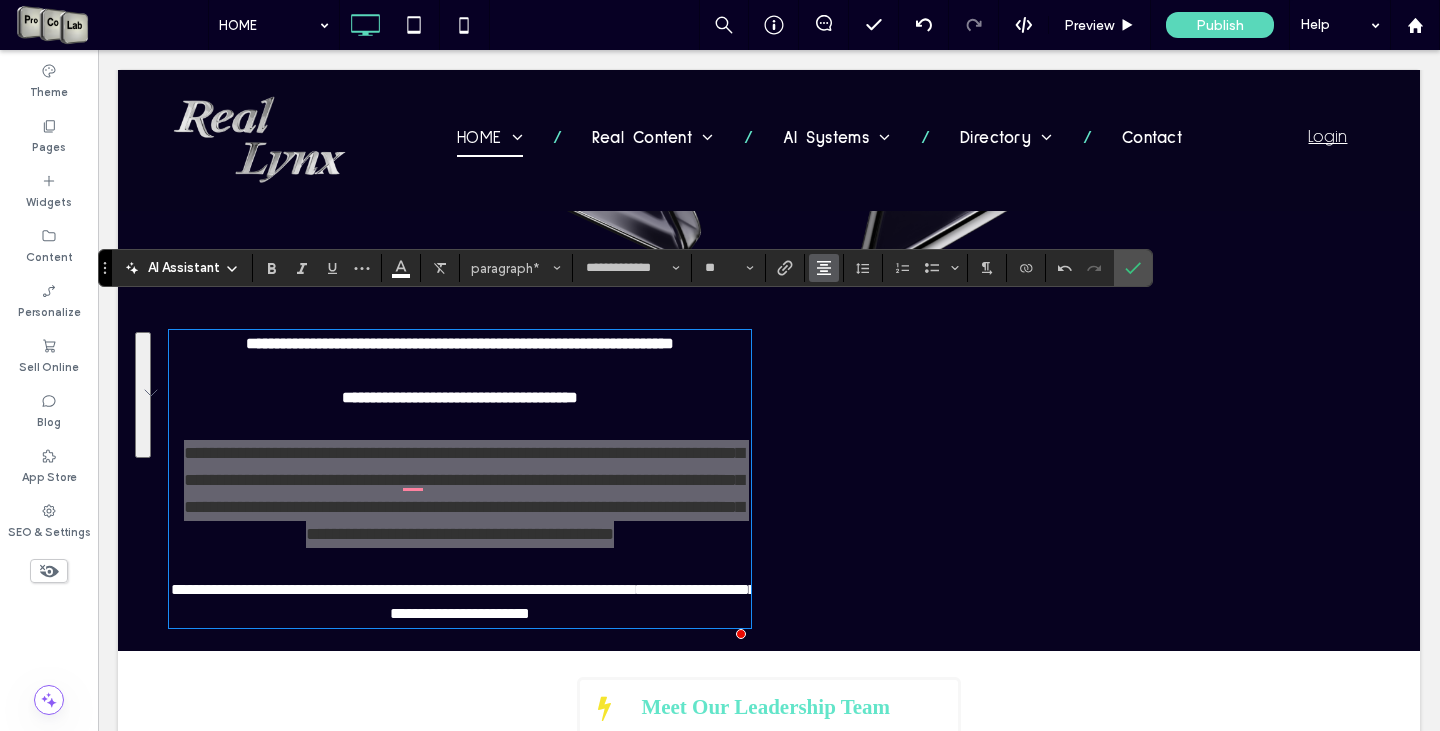 click 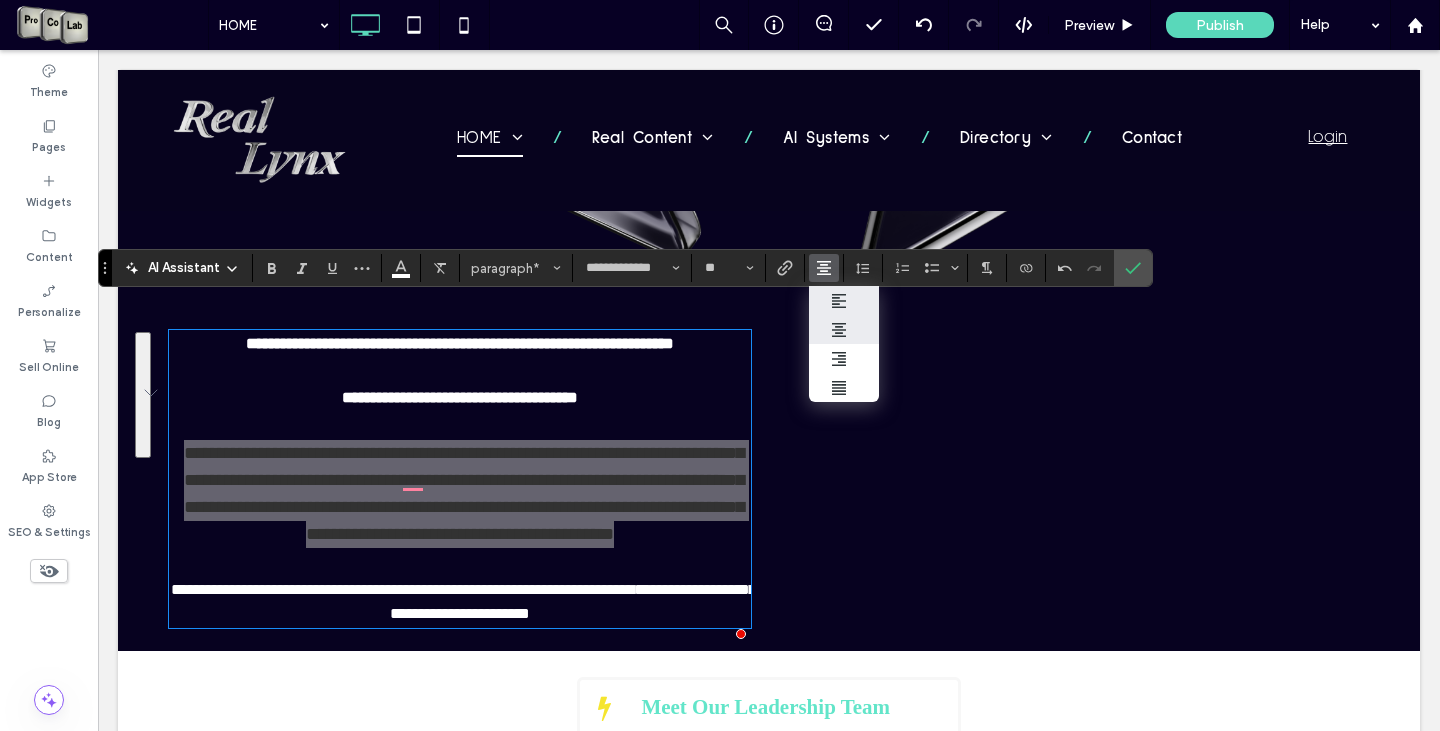 click 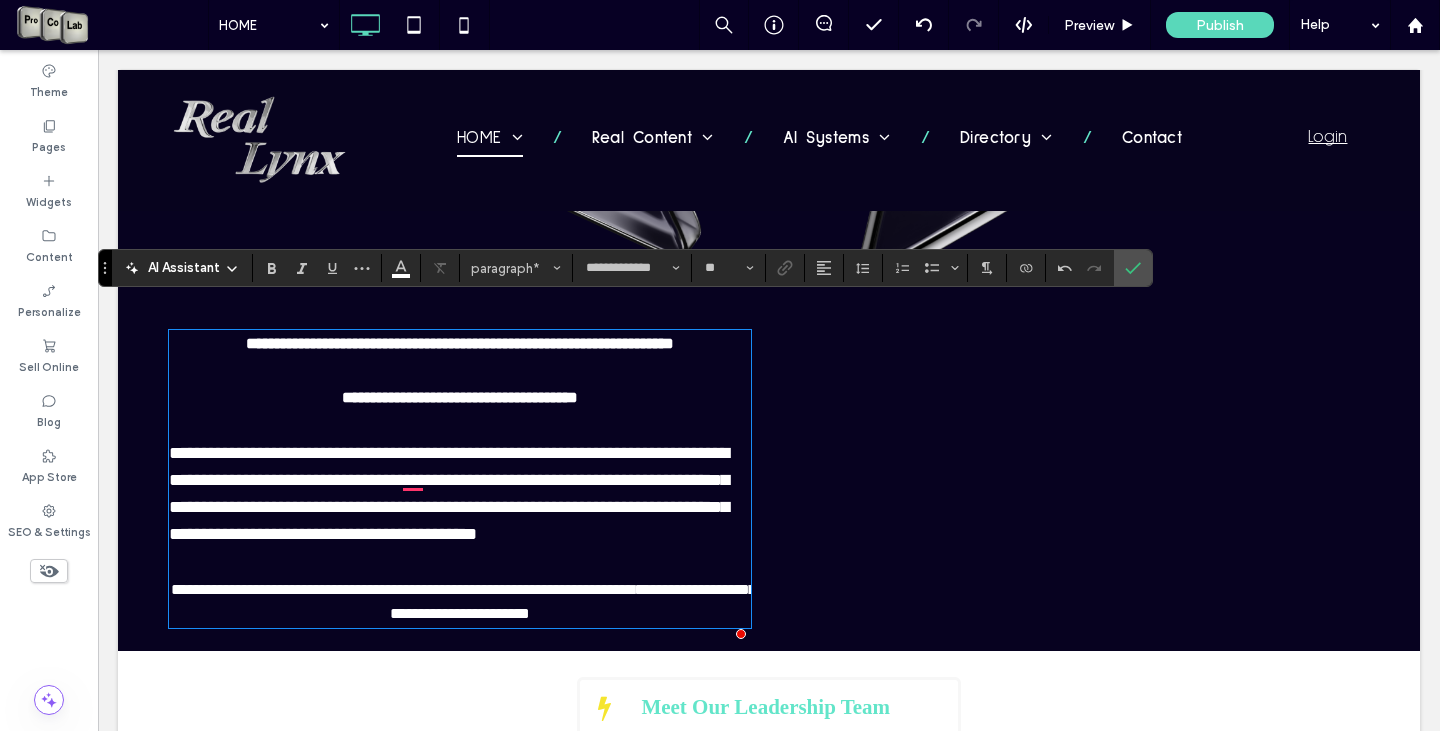 type 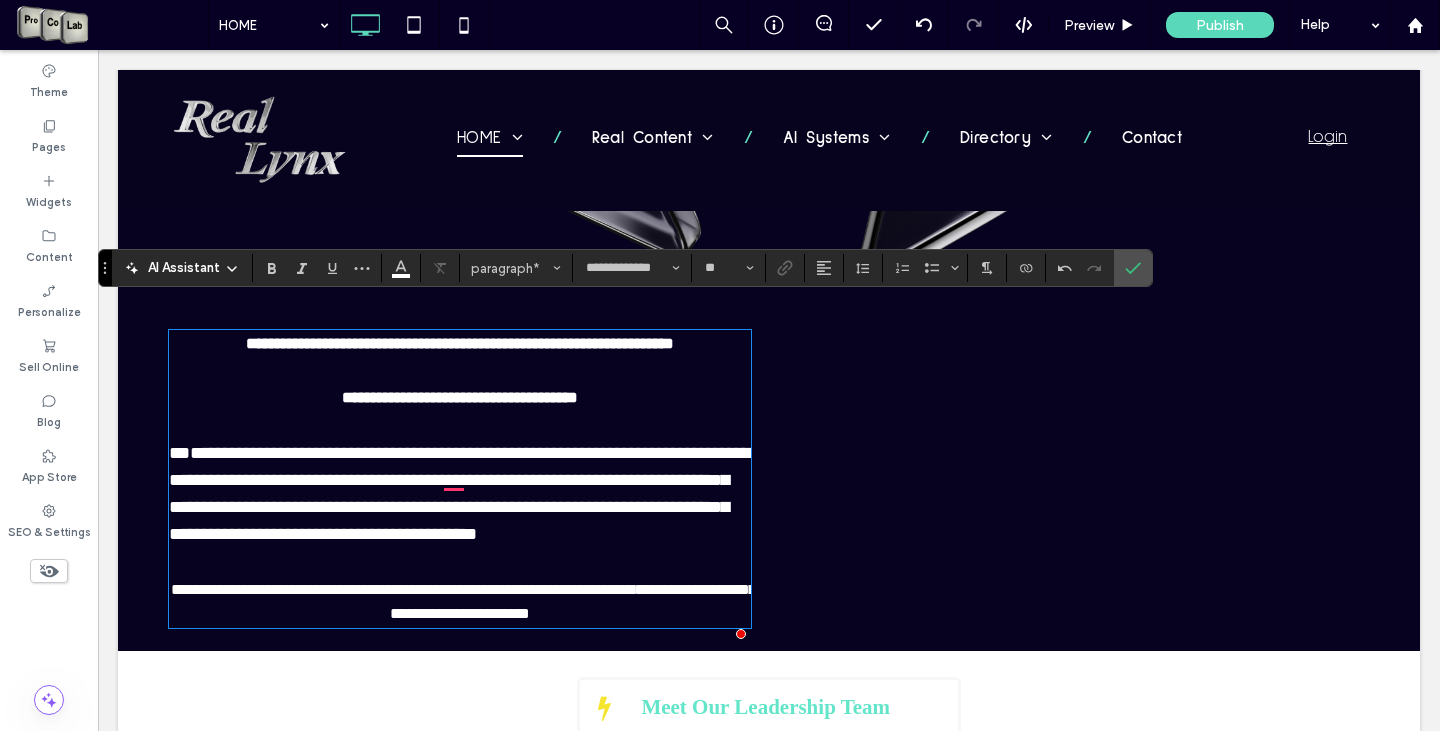 type on "**" 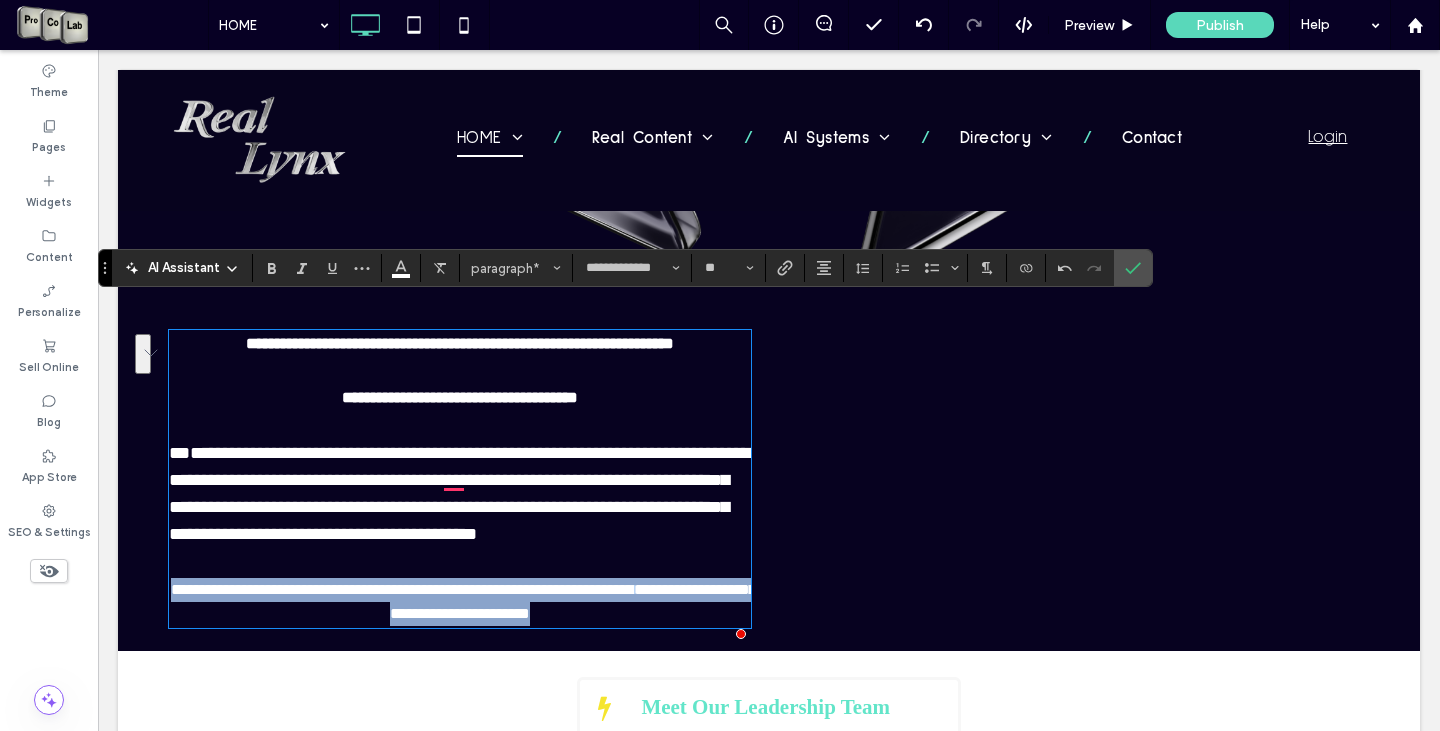 drag, startPoint x: 164, startPoint y: 587, endPoint x: 670, endPoint y: 622, distance: 507.209 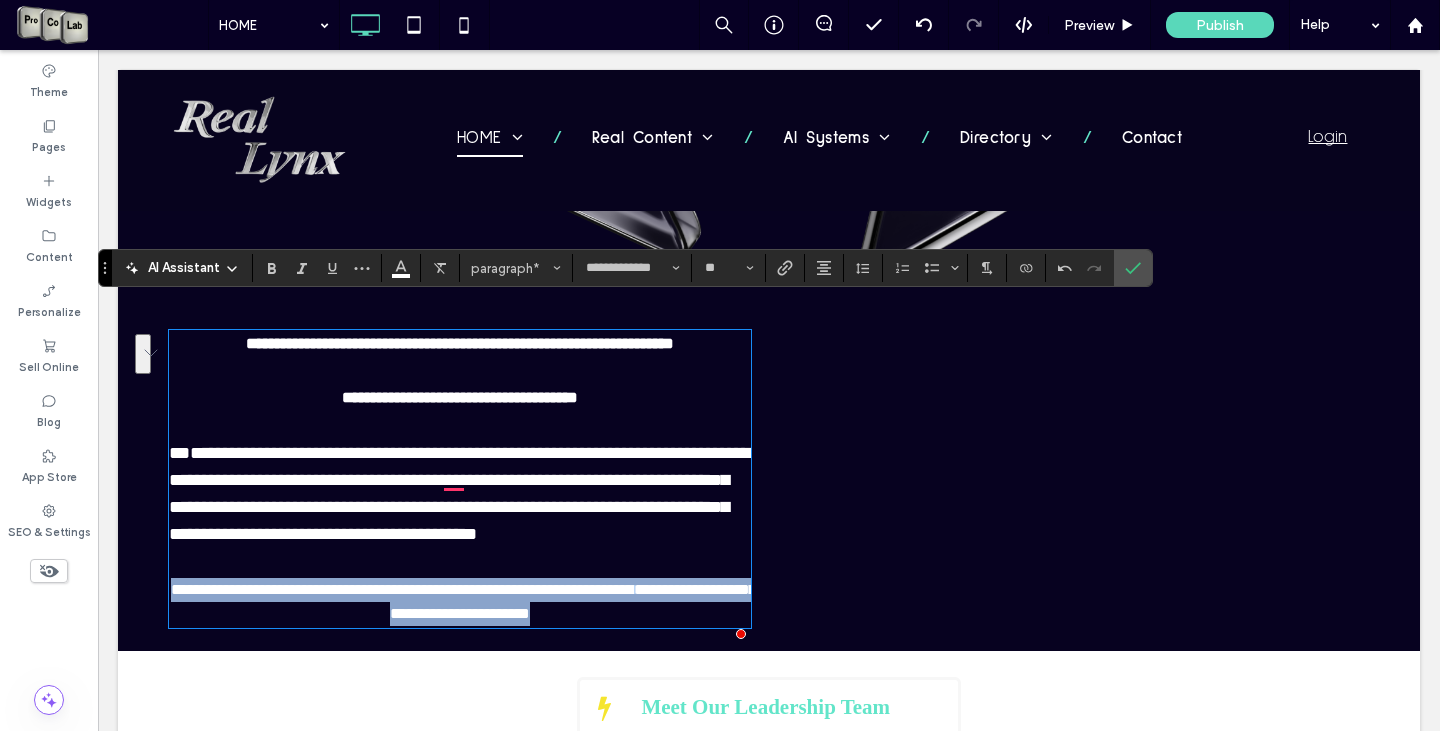 click on "**********" at bounding box center (460, 602) 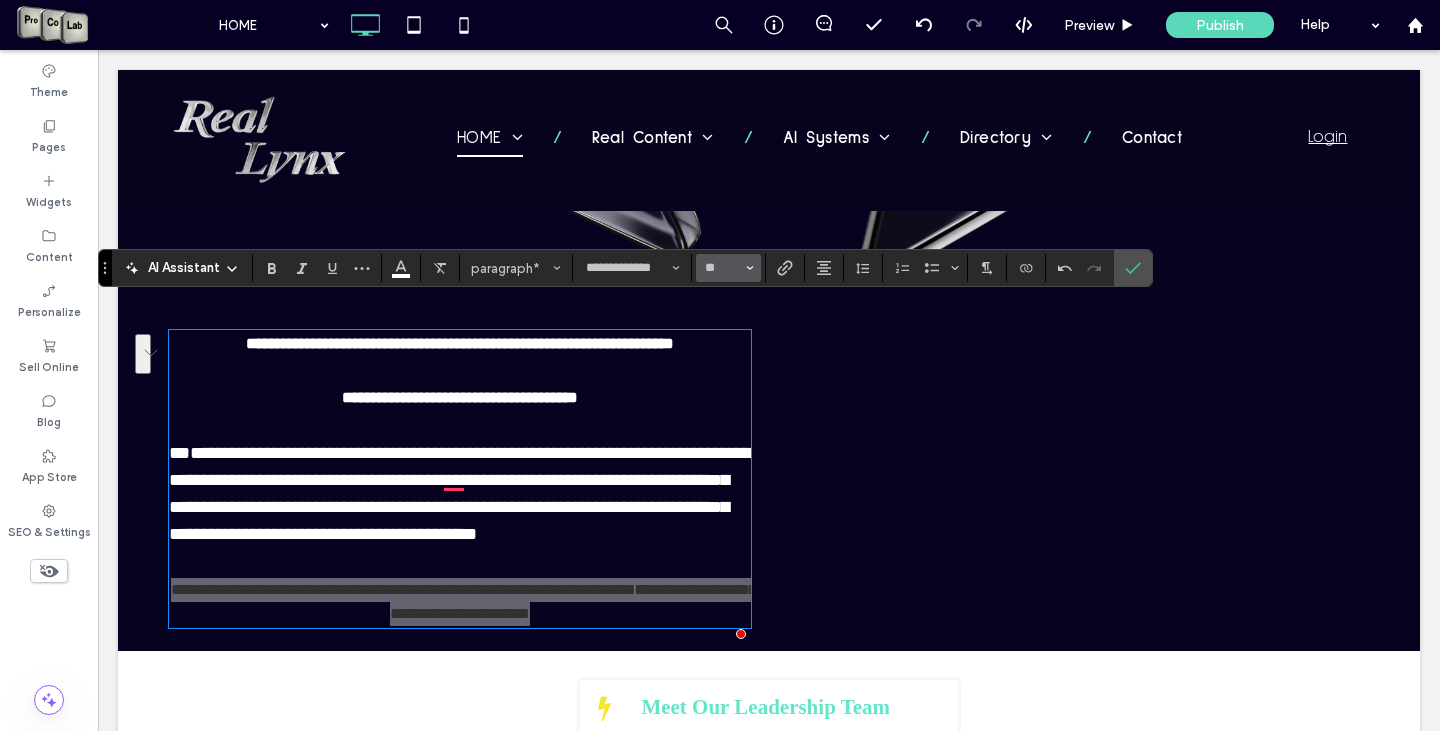 click at bounding box center (750, 268) 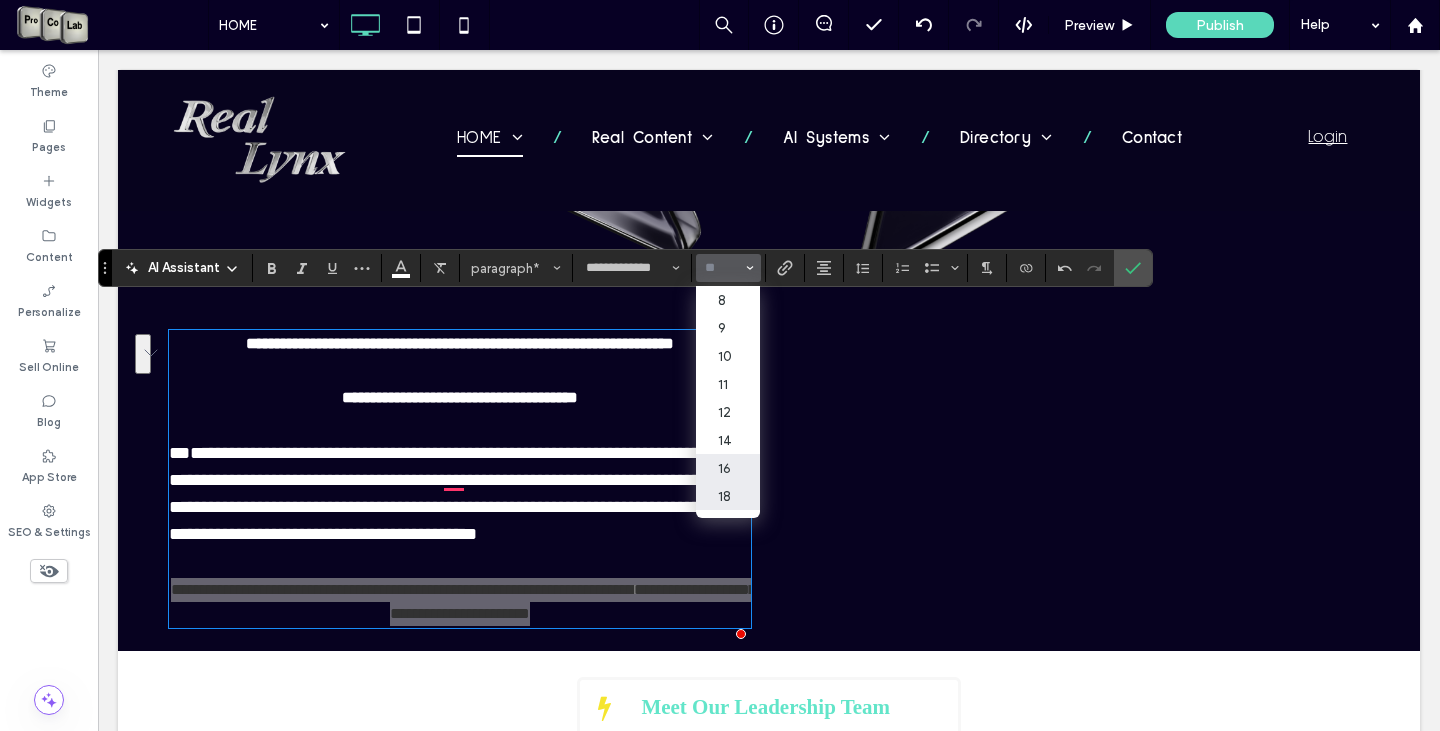 drag, startPoint x: 729, startPoint y: 495, endPoint x: 600, endPoint y: 464, distance: 132.67253 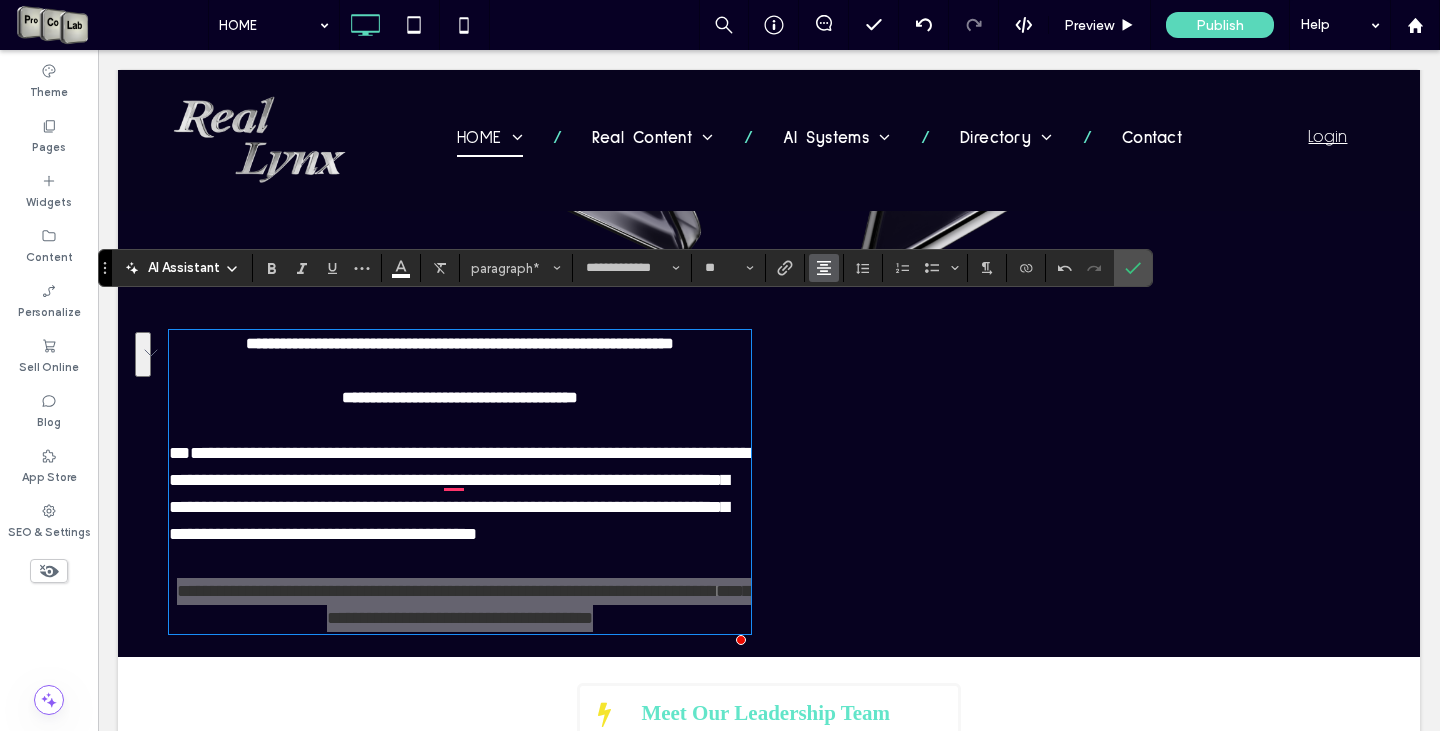 click 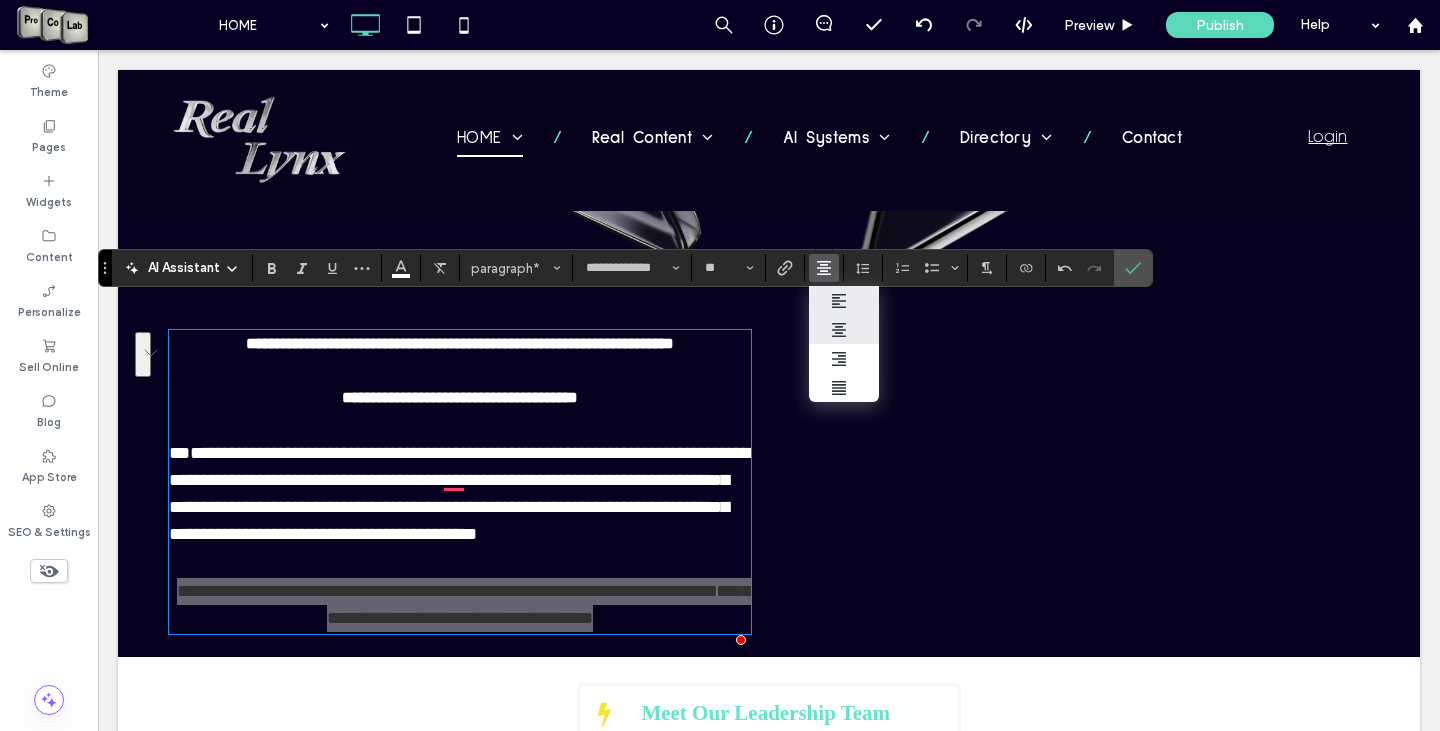 click at bounding box center [844, 300] 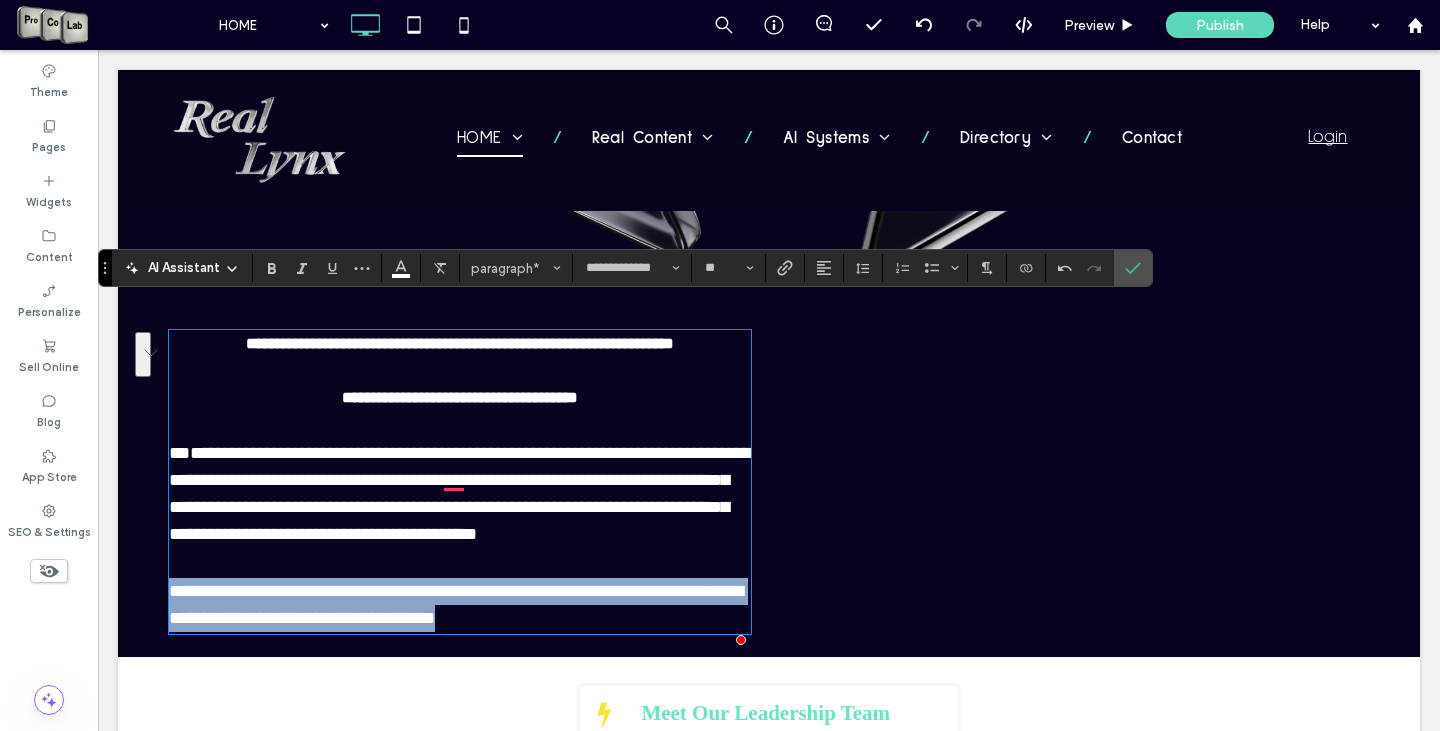 click on "**********" at bounding box center [438, 591] 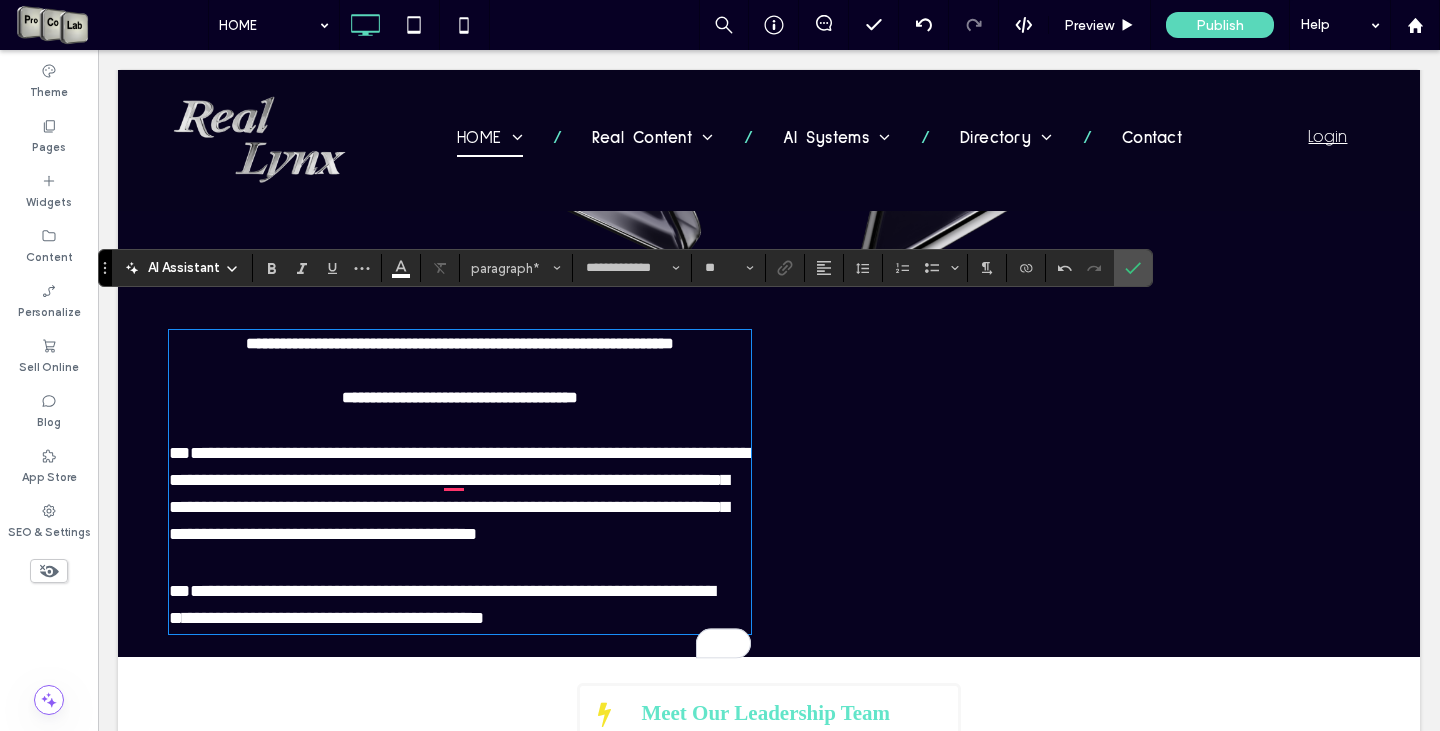 click on "**********" at bounding box center (460, 605) 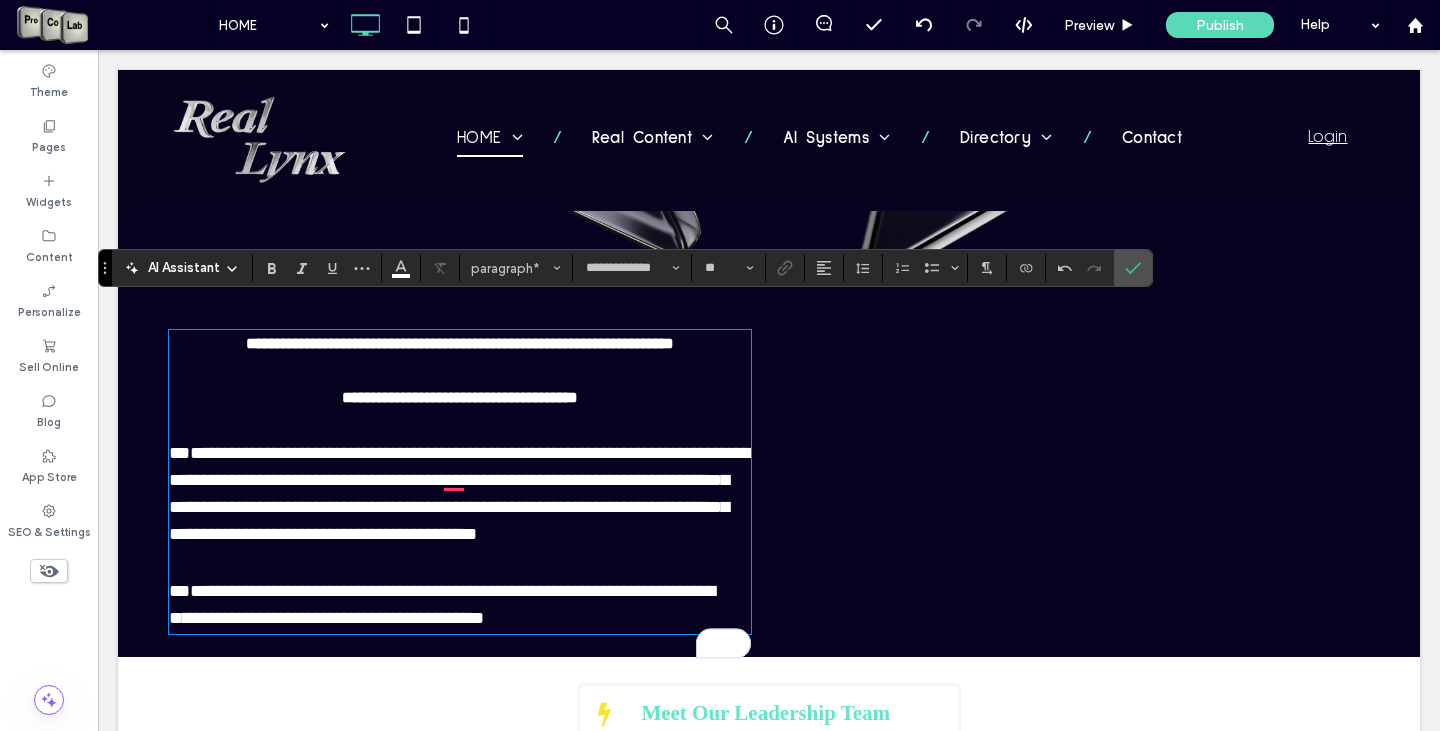 drag, startPoint x: 396, startPoint y: 528, endPoint x: 383, endPoint y: 526, distance: 13.152946 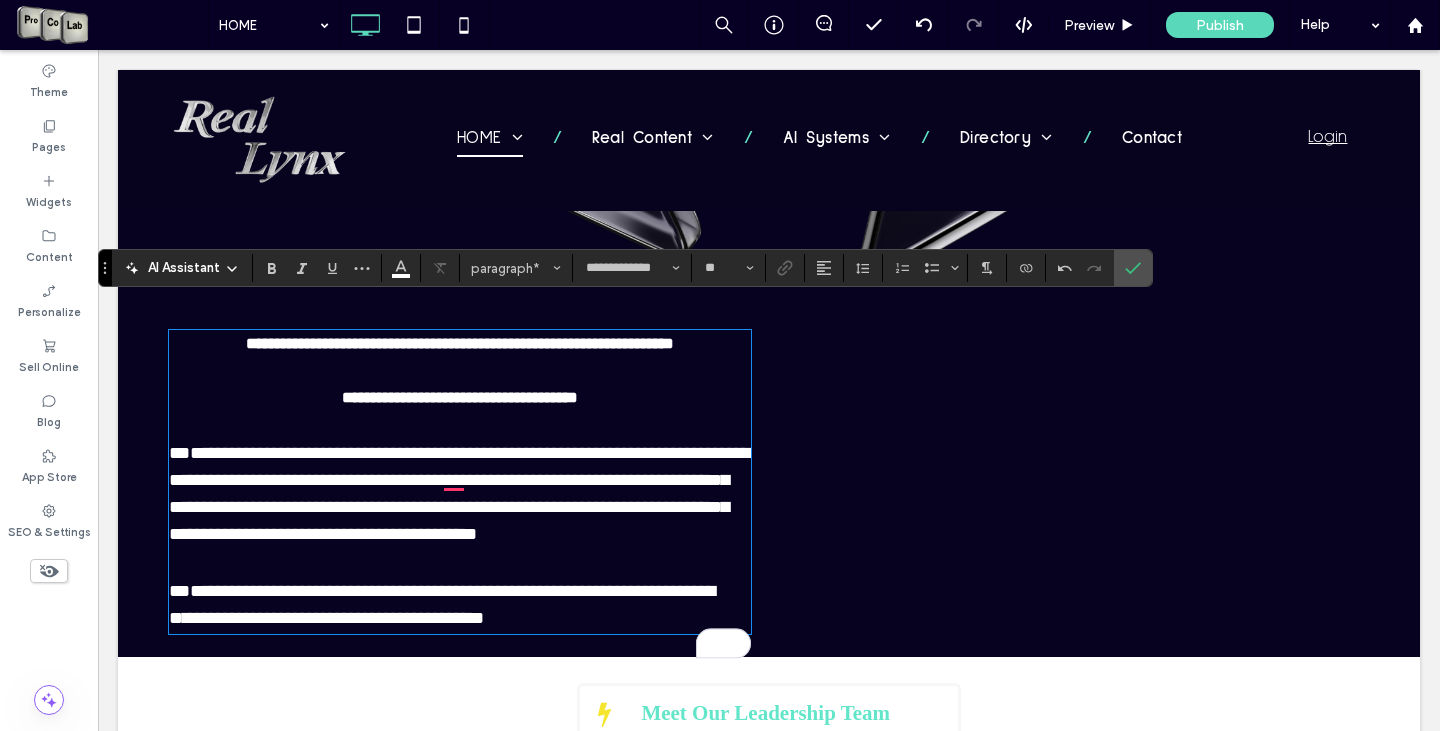 click on "**********" at bounding box center [460, 494] 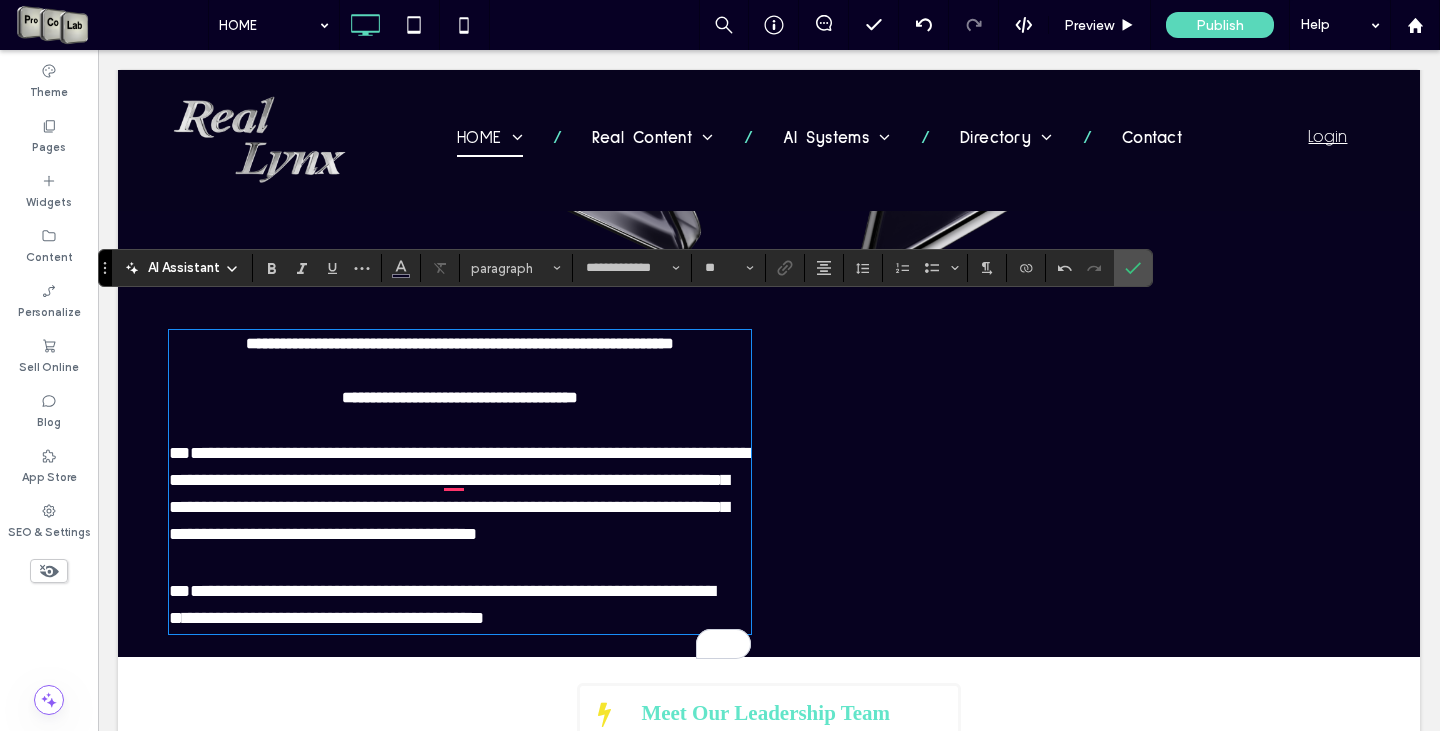 type on "**" 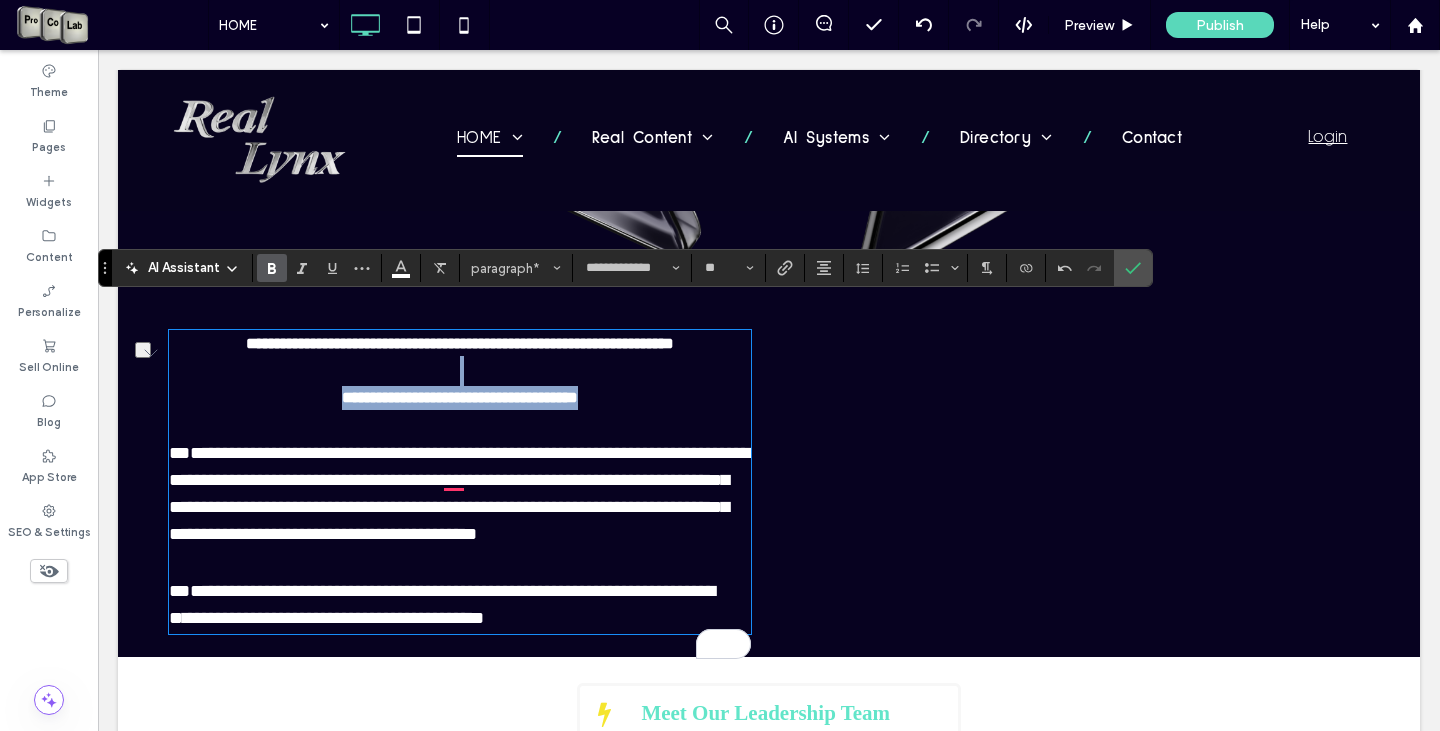 drag, startPoint x: 302, startPoint y: 364, endPoint x: 632, endPoint y: 374, distance: 330.1515 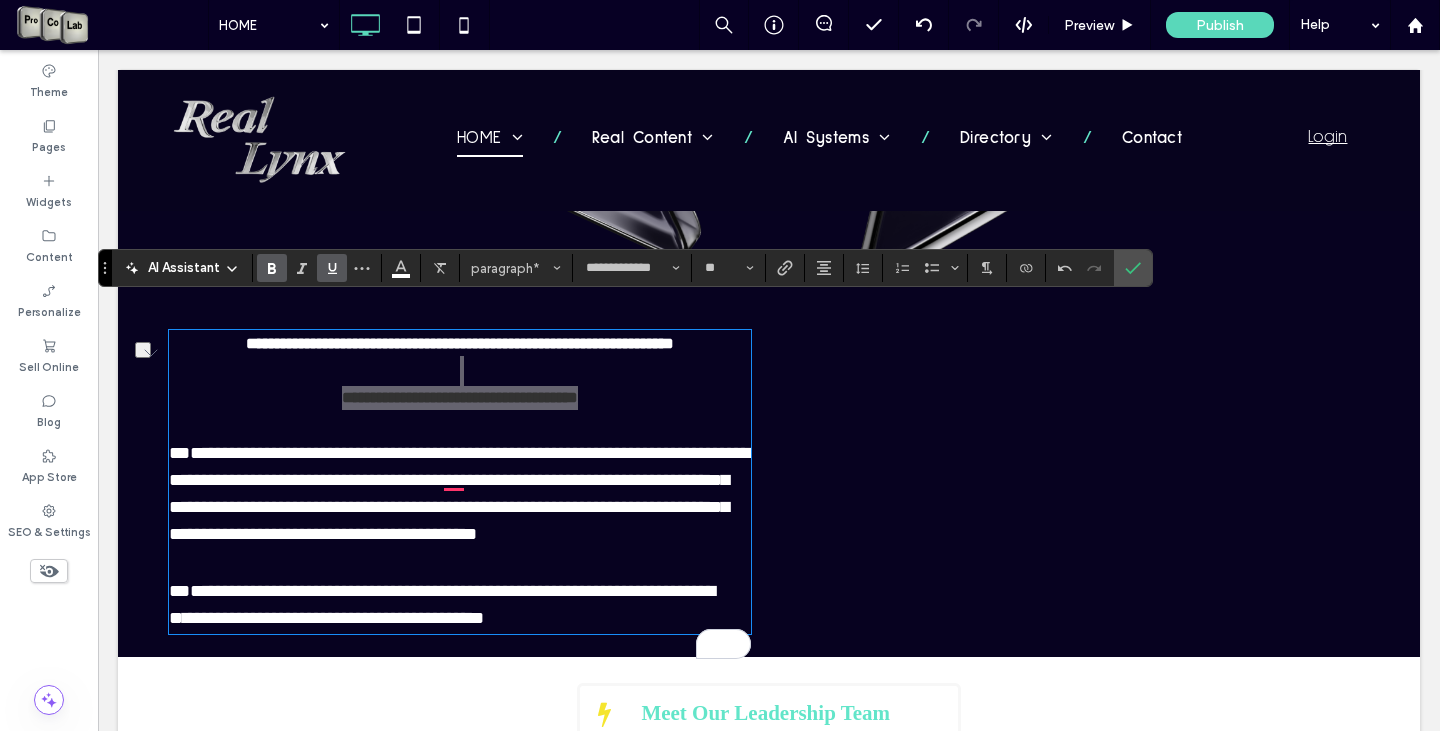 drag, startPoint x: 292, startPoint y: 272, endPoint x: 316, endPoint y: 268, distance: 24.33105 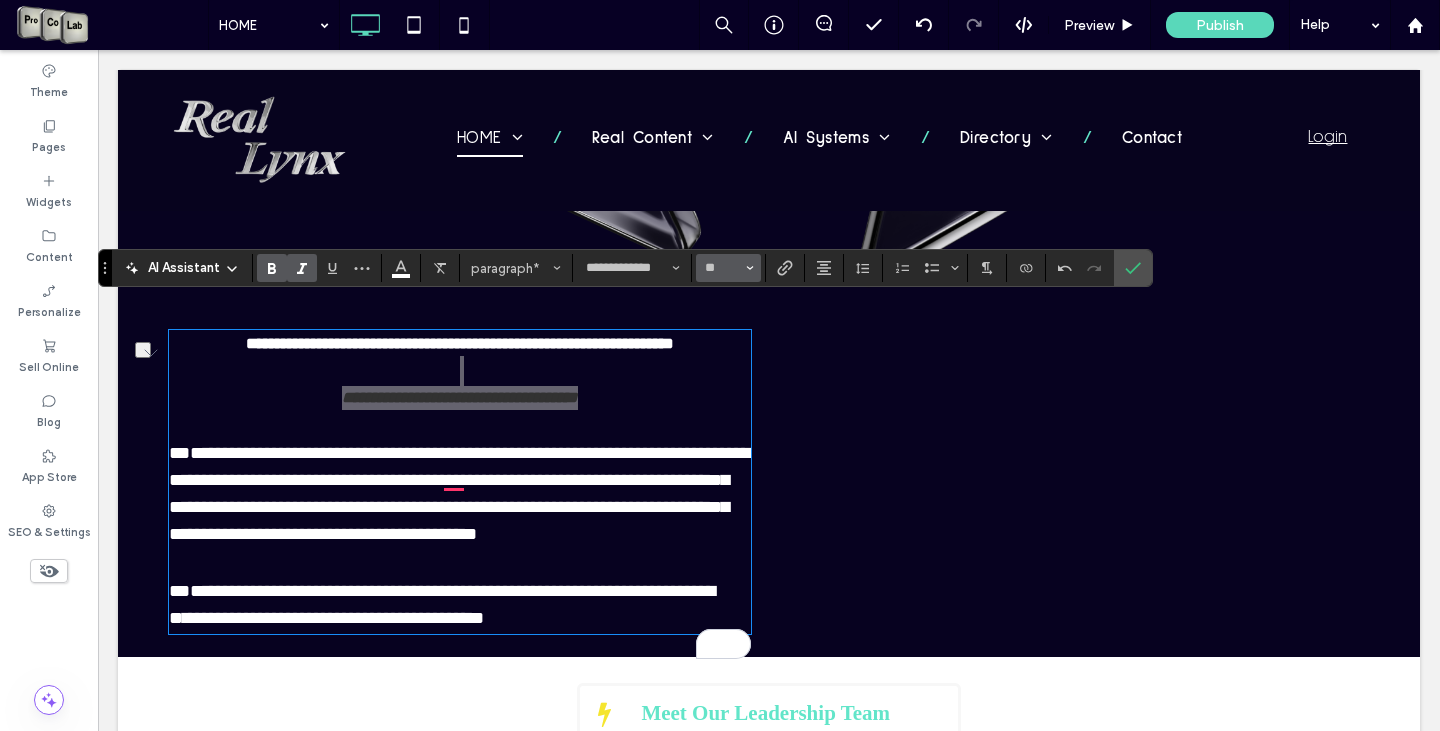click 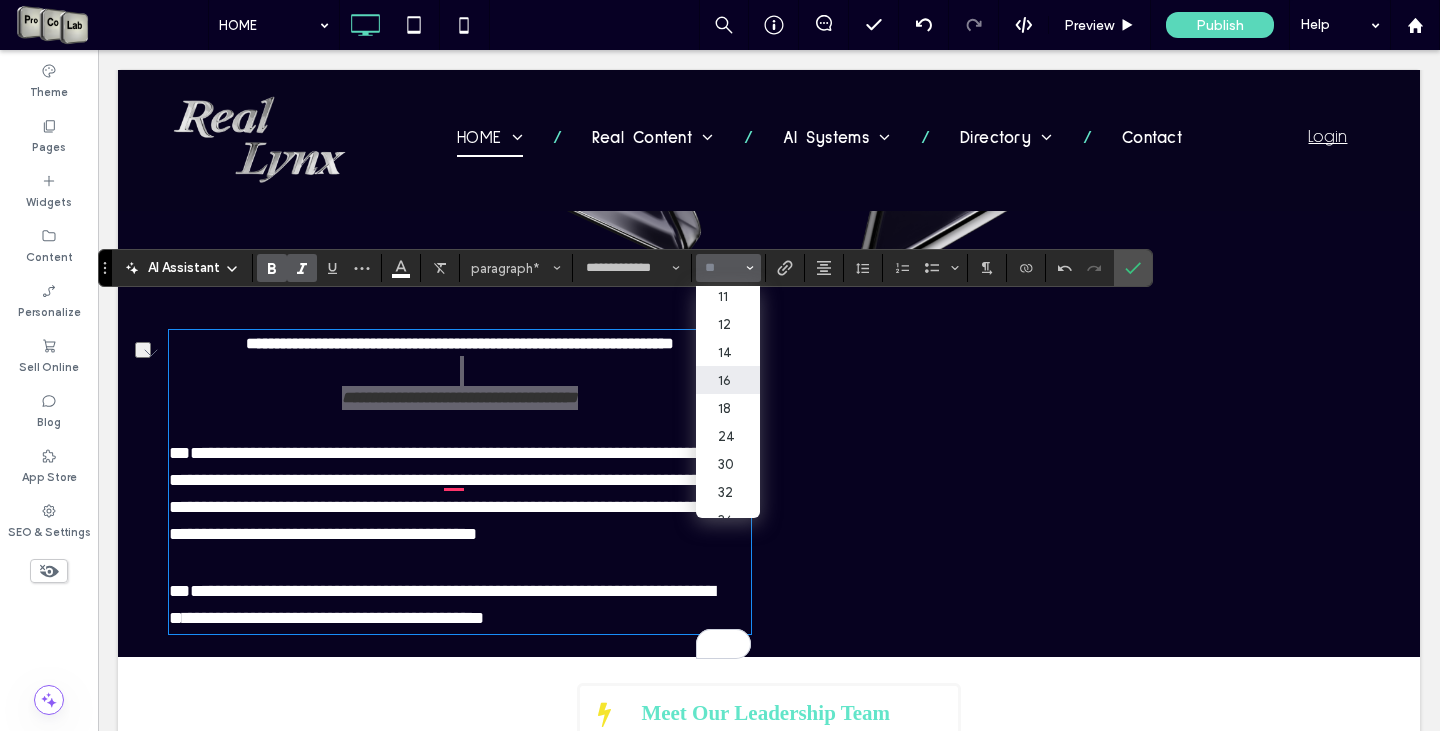 scroll, scrollTop: 92, scrollLeft: 0, axis: vertical 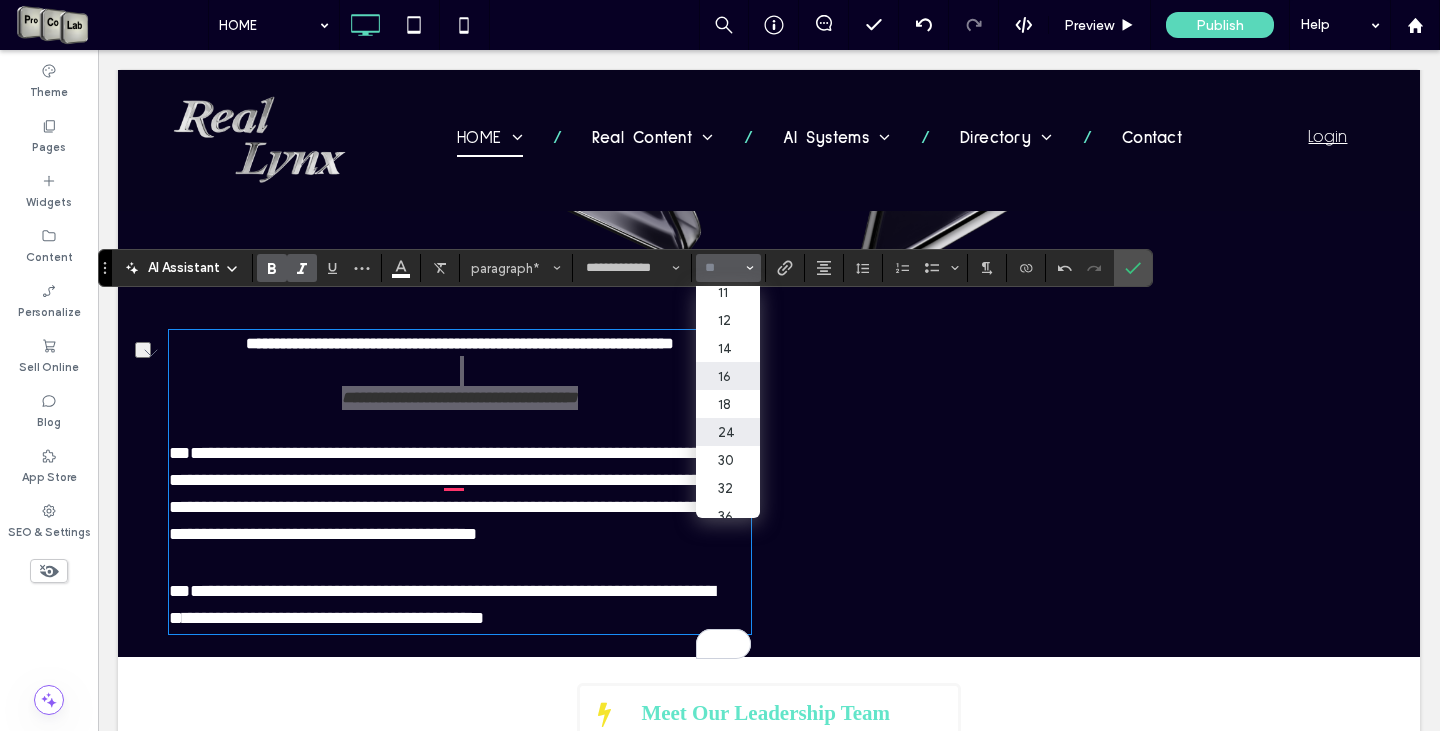 click on "24" at bounding box center (728, 432) 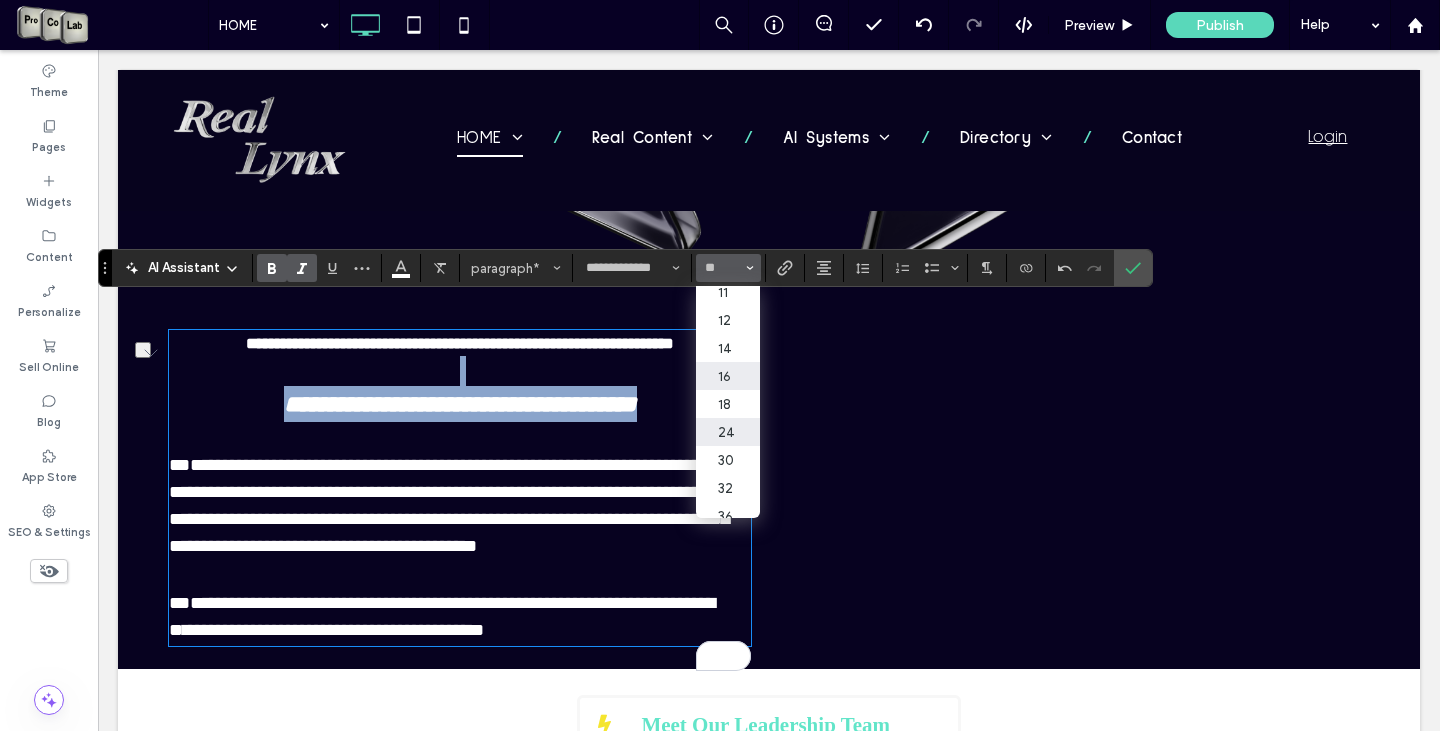 type on "**" 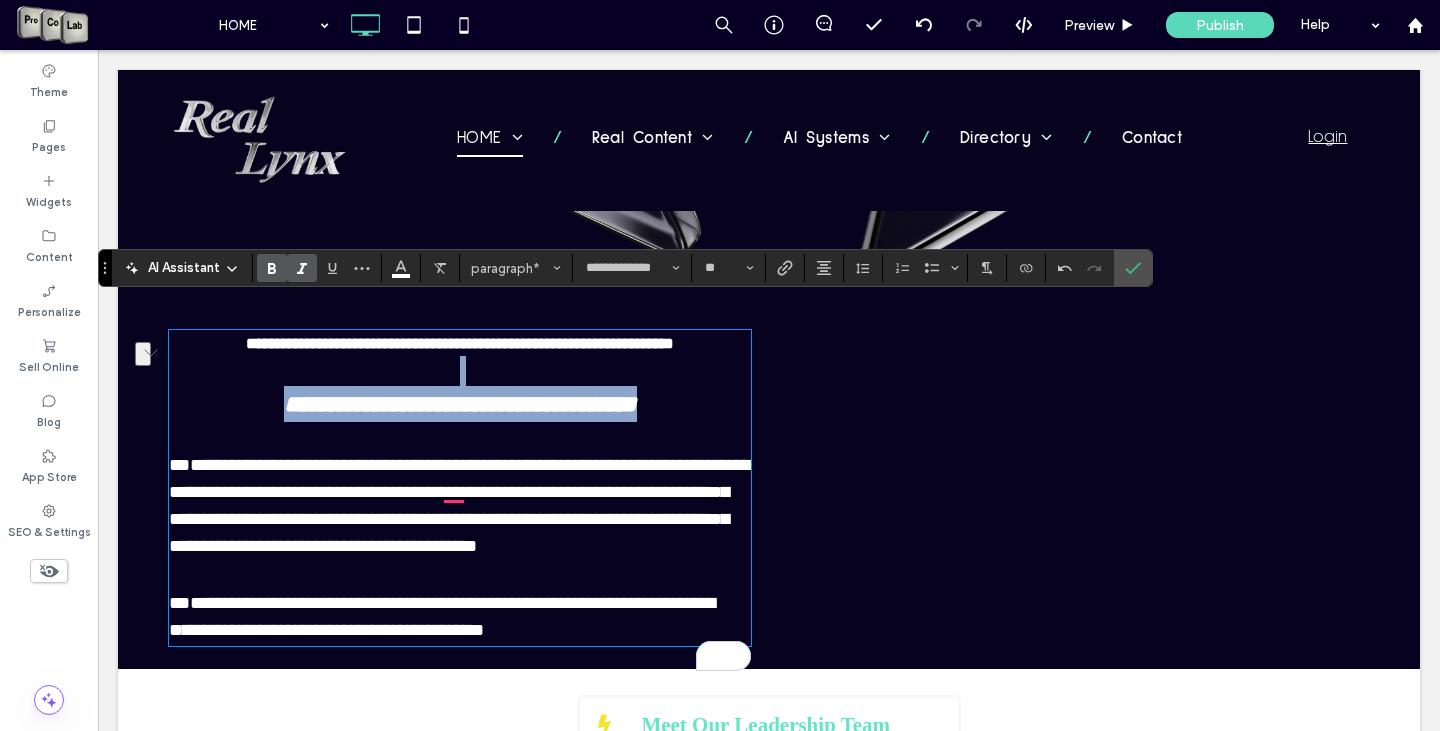 click on "**********" at bounding box center [460, 404] 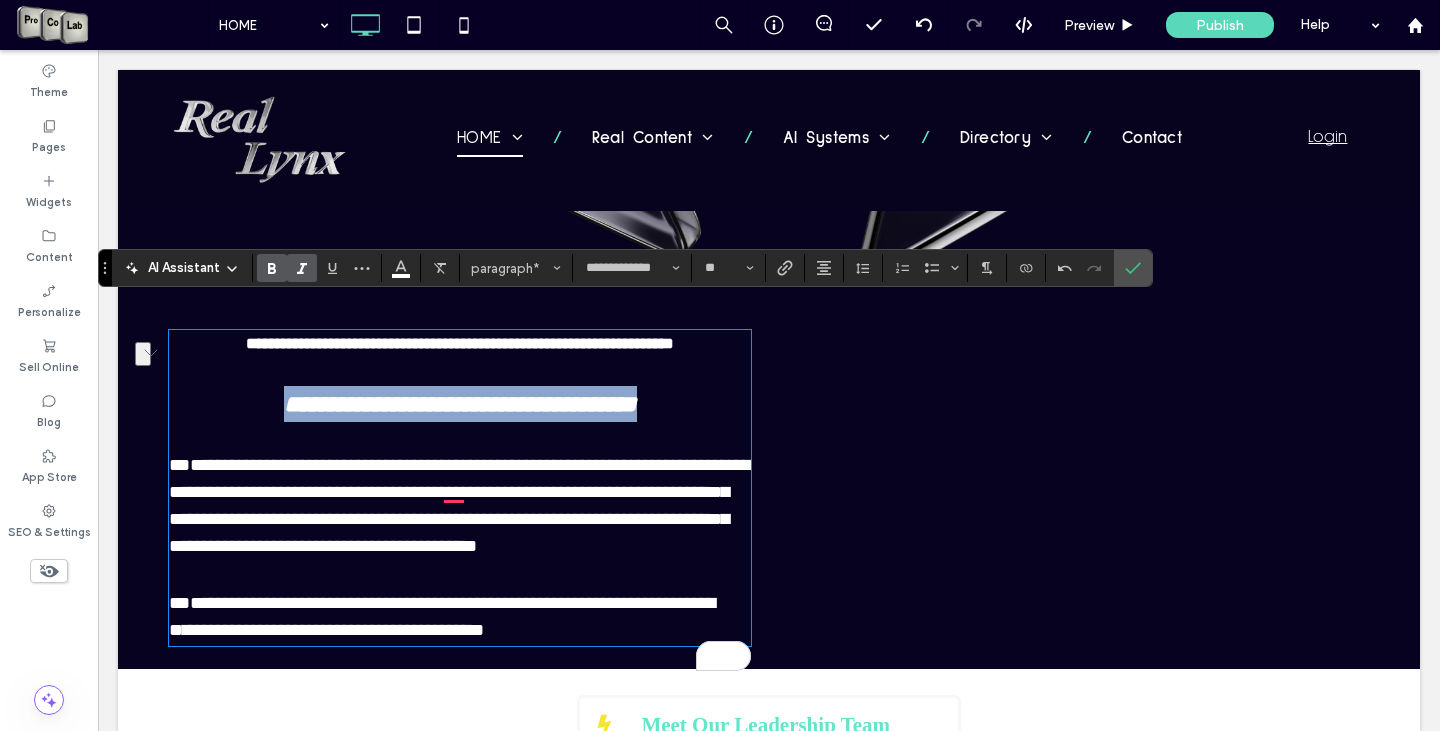 drag, startPoint x: 233, startPoint y: 376, endPoint x: 704, endPoint y: 371, distance: 471.02655 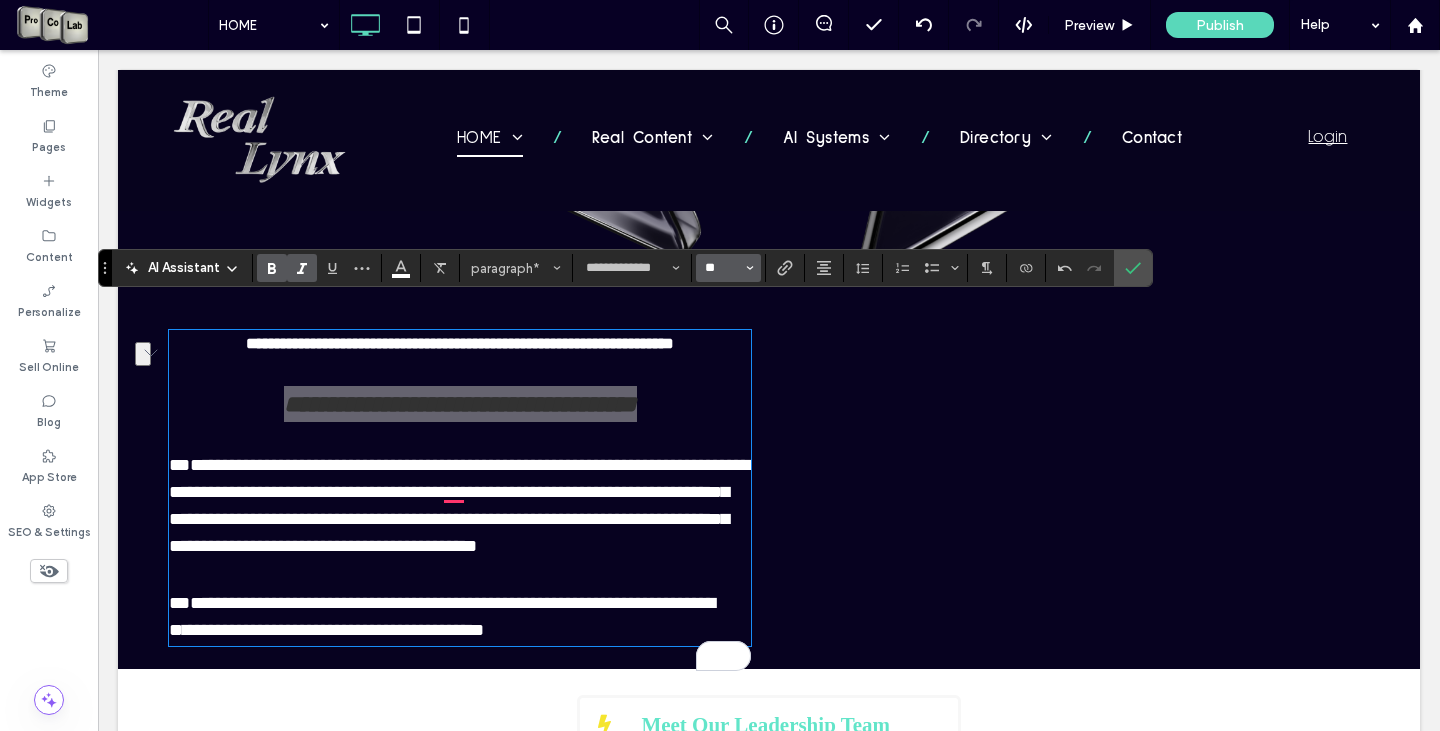 click on "**" at bounding box center [722, 268] 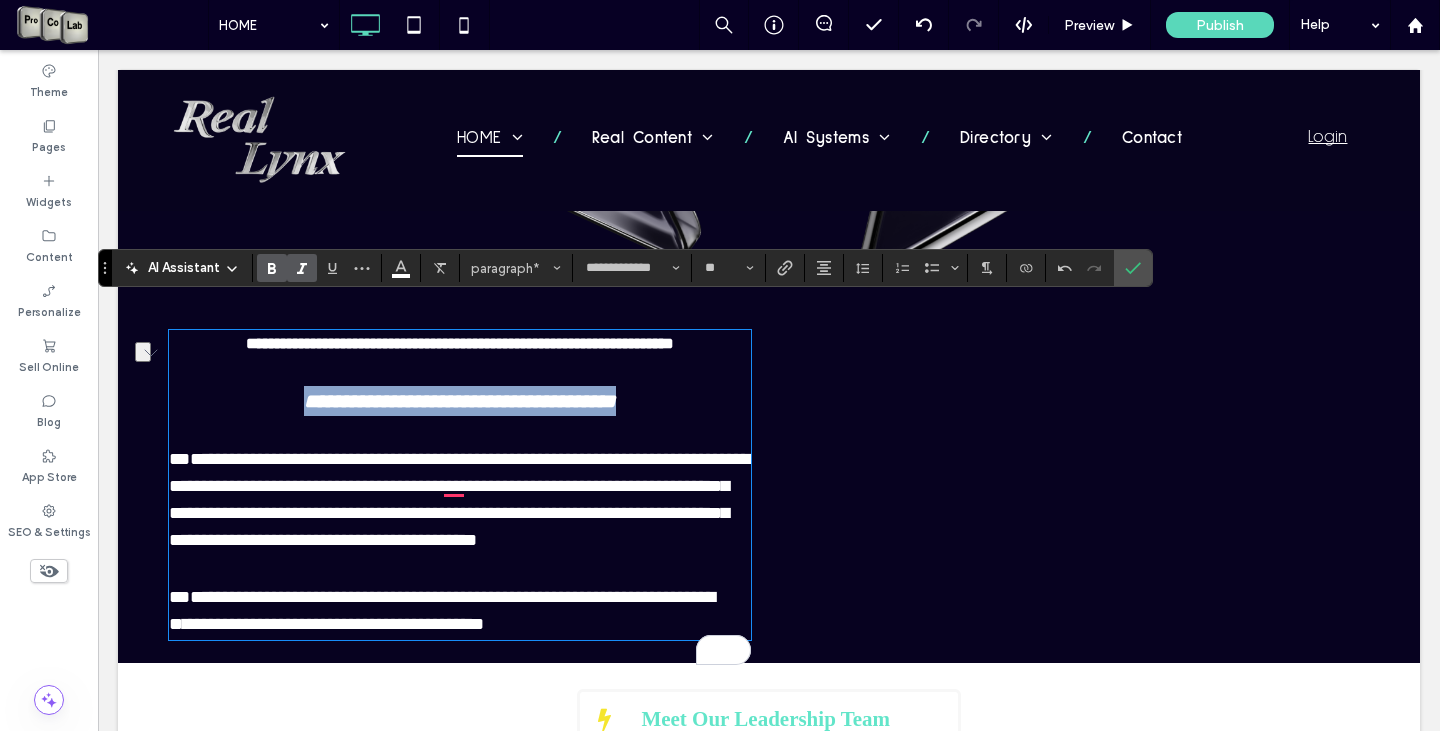 type on "**" 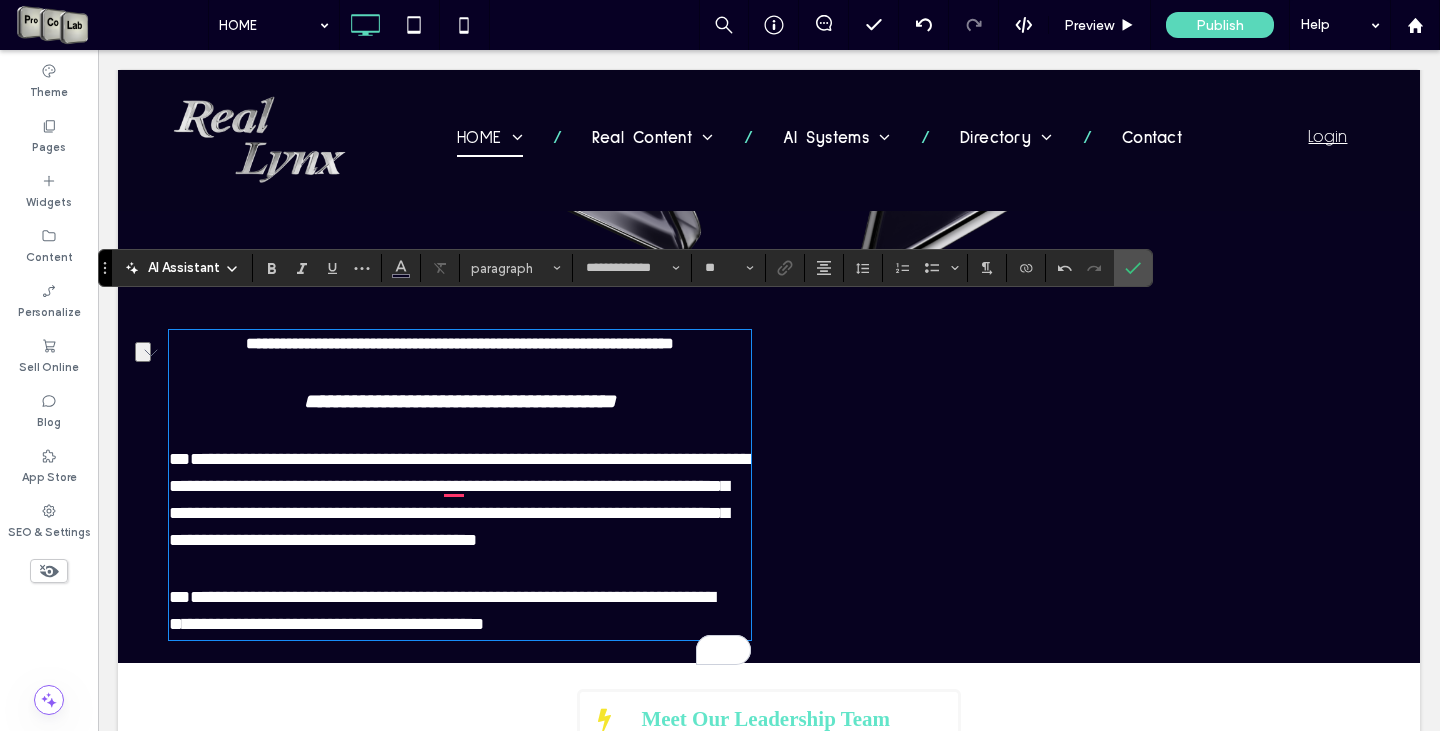 click at bounding box center [460, 431] 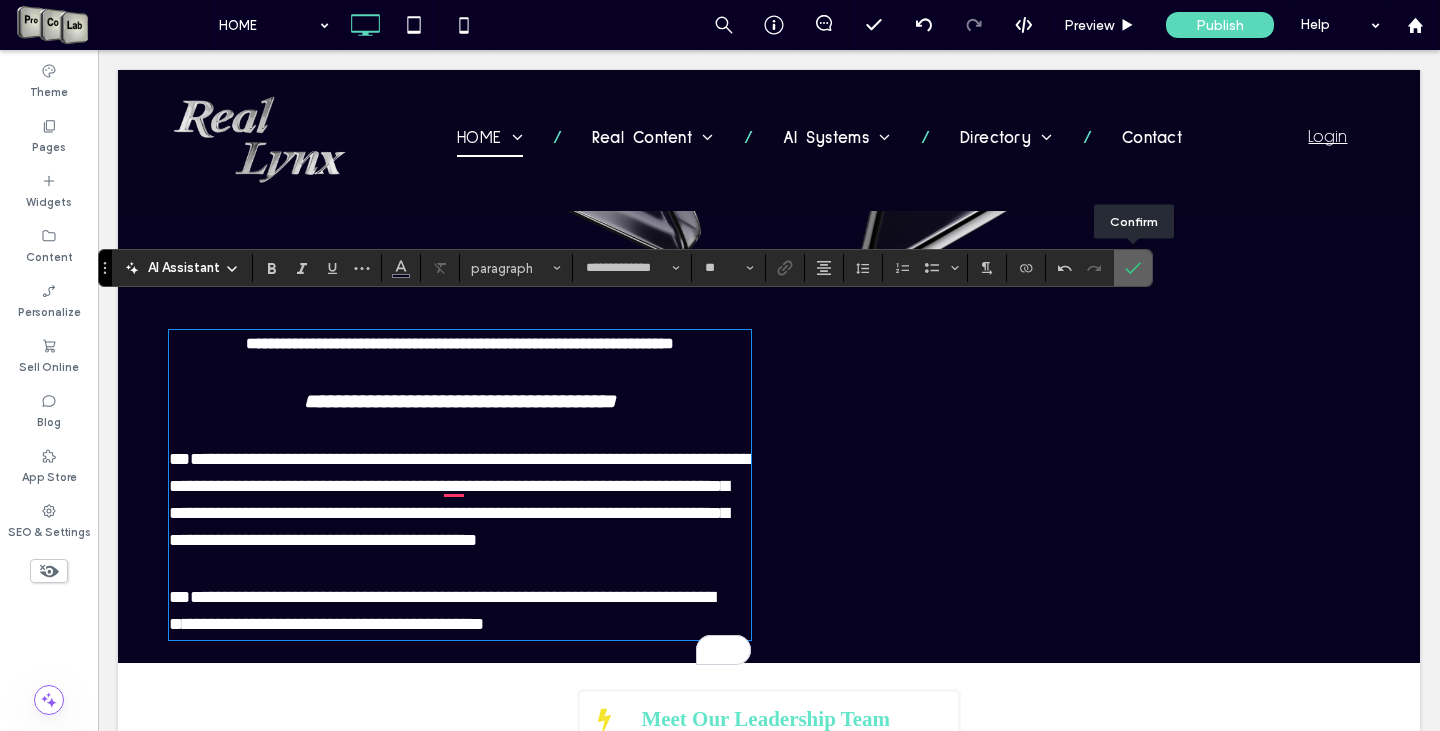 drag, startPoint x: 1134, startPoint y: 267, endPoint x: 990, endPoint y: 276, distance: 144.28098 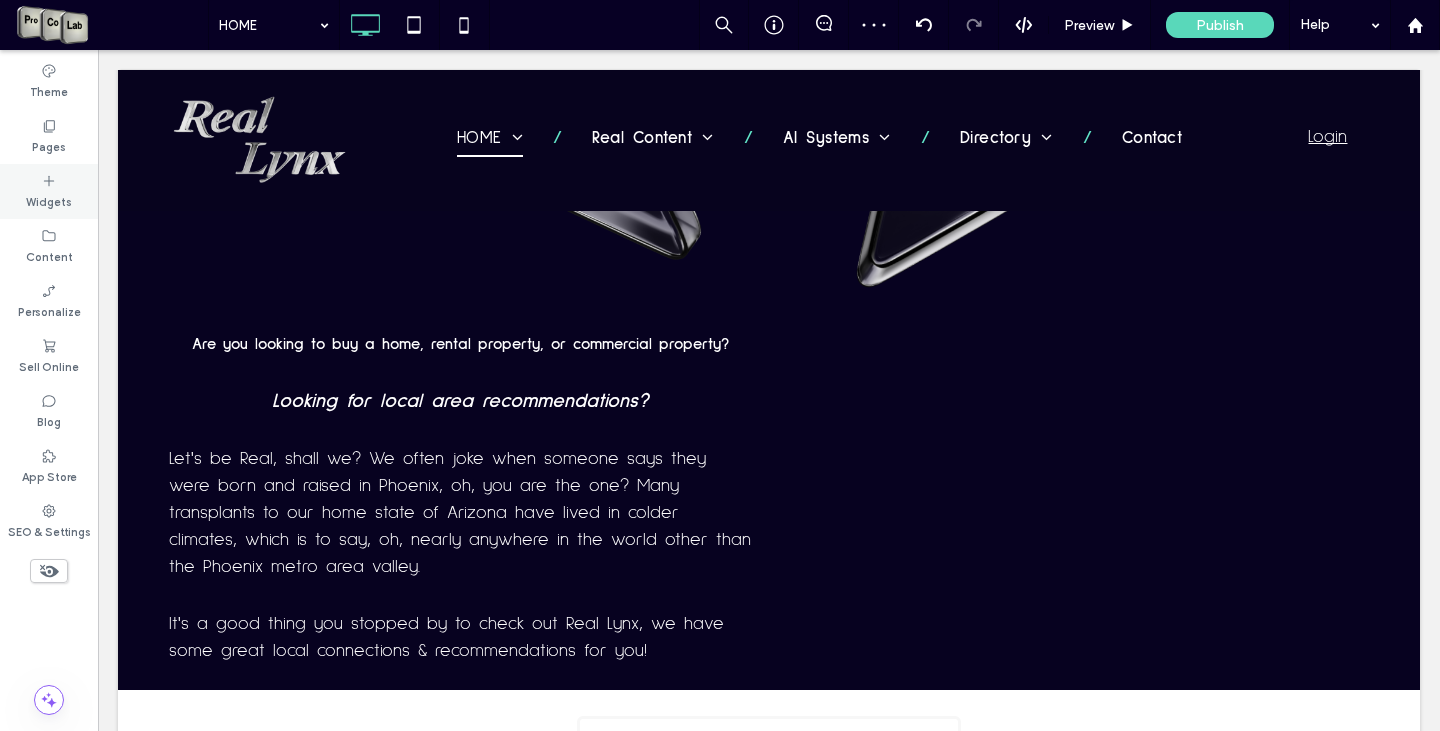 click 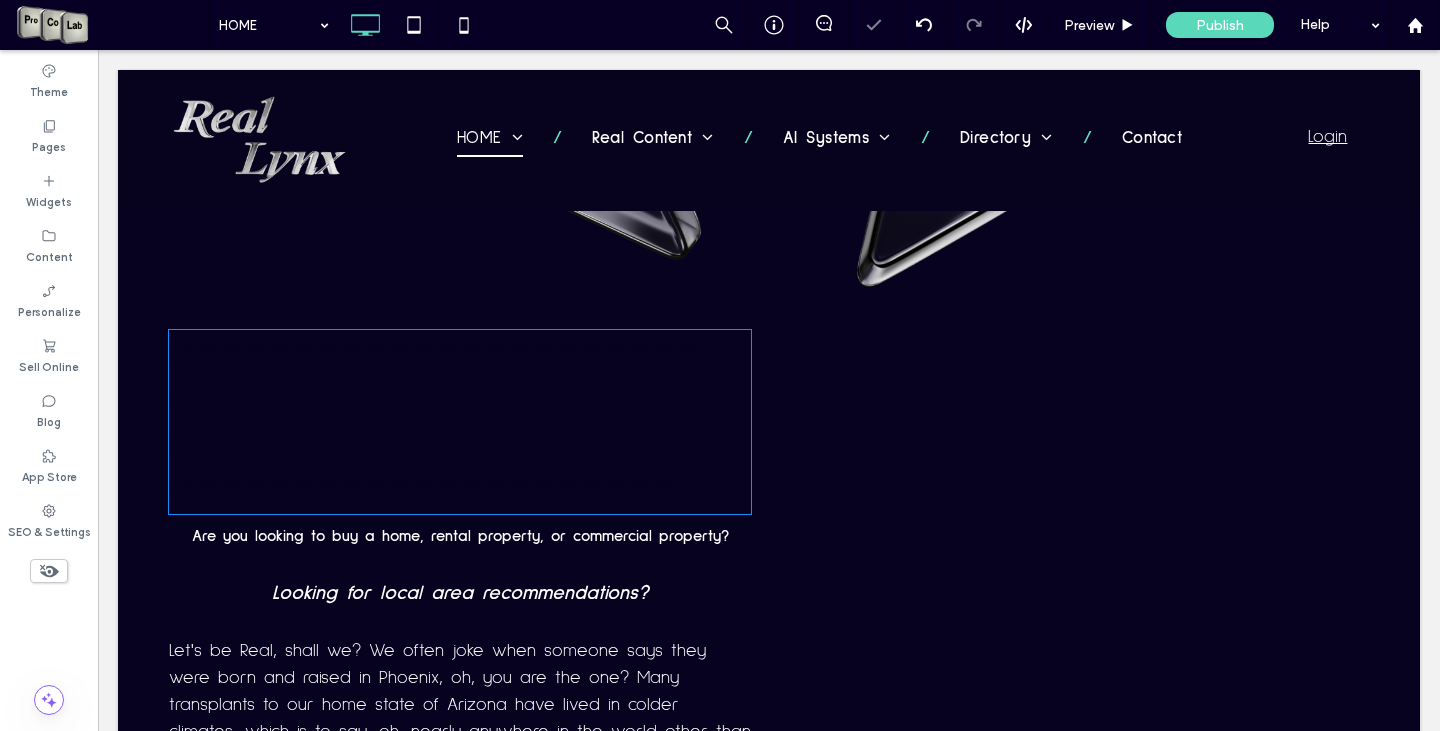type on "**********" 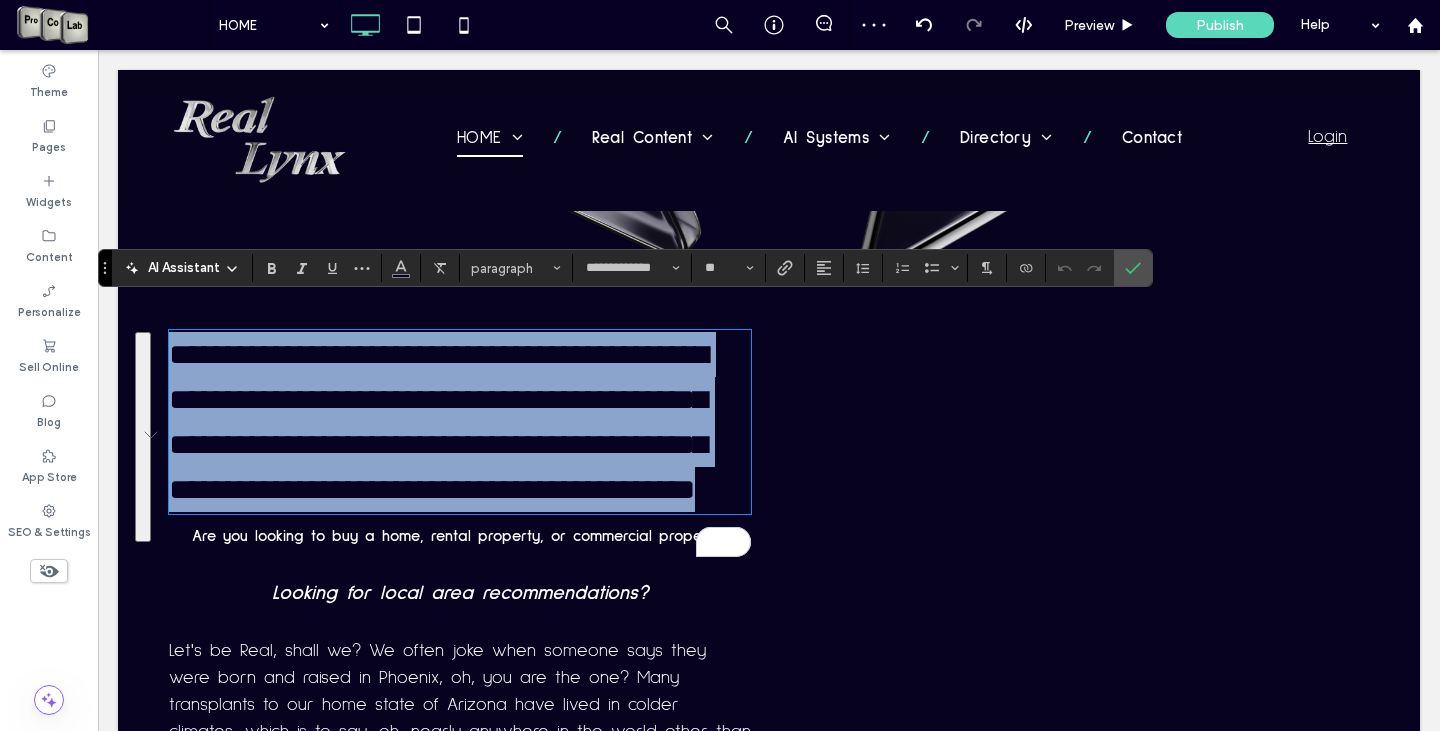 type 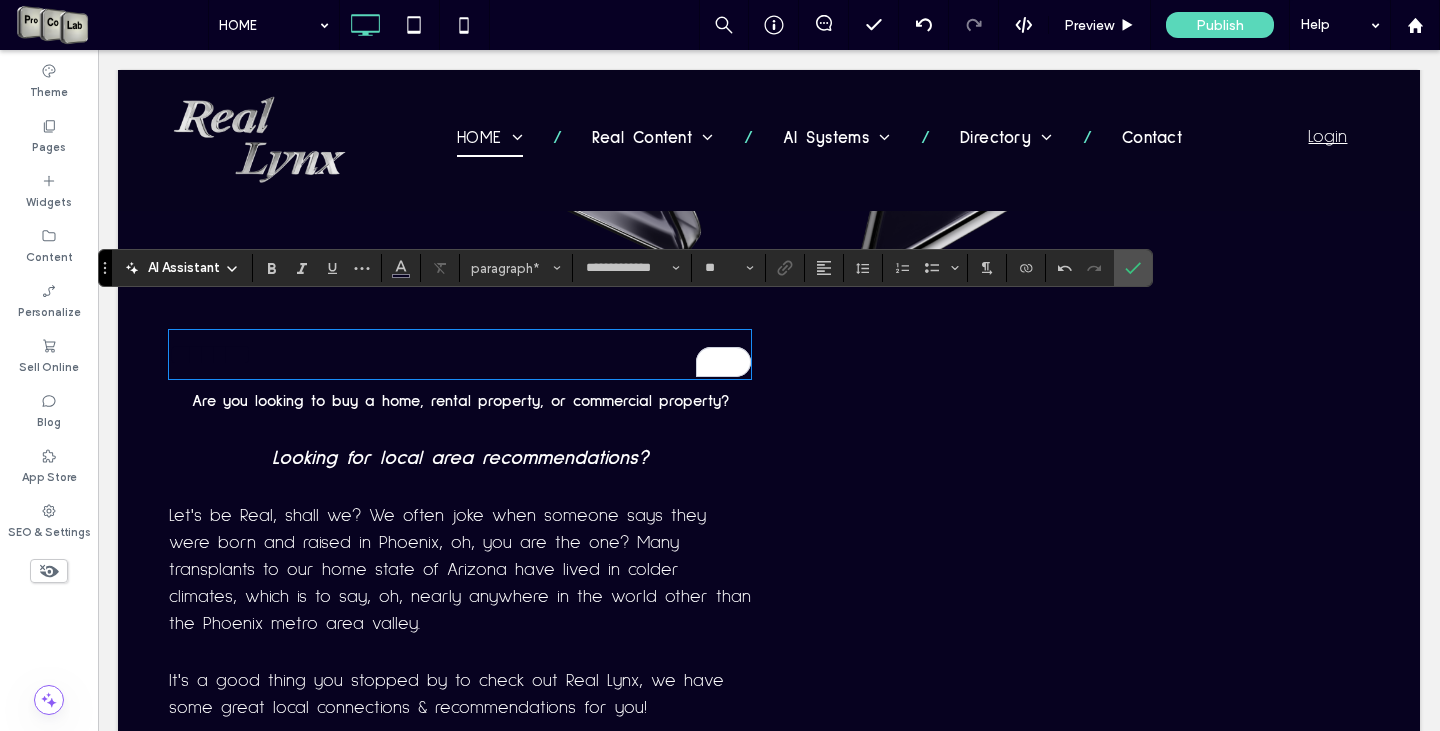 click on "*******" at bounding box center (460, 354) 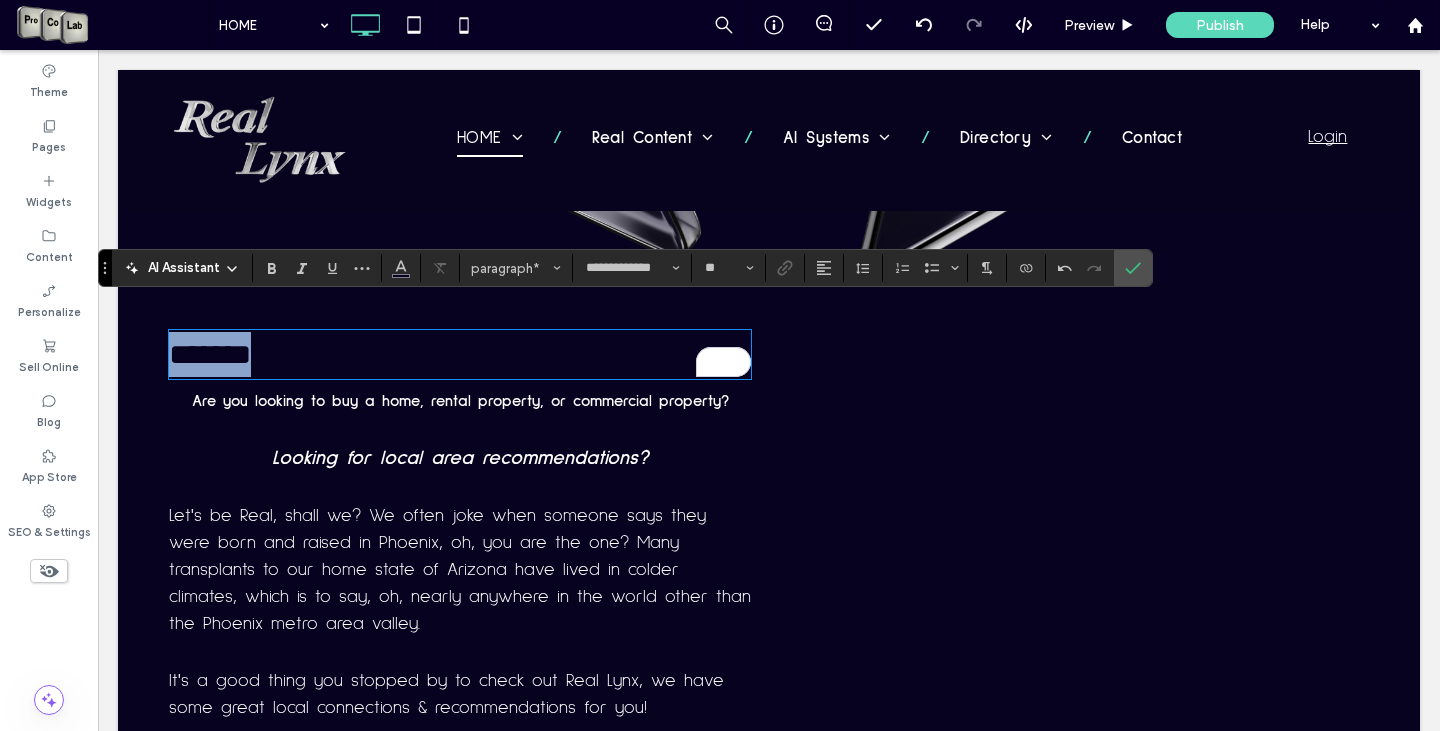 click on "*******" at bounding box center [460, 354] 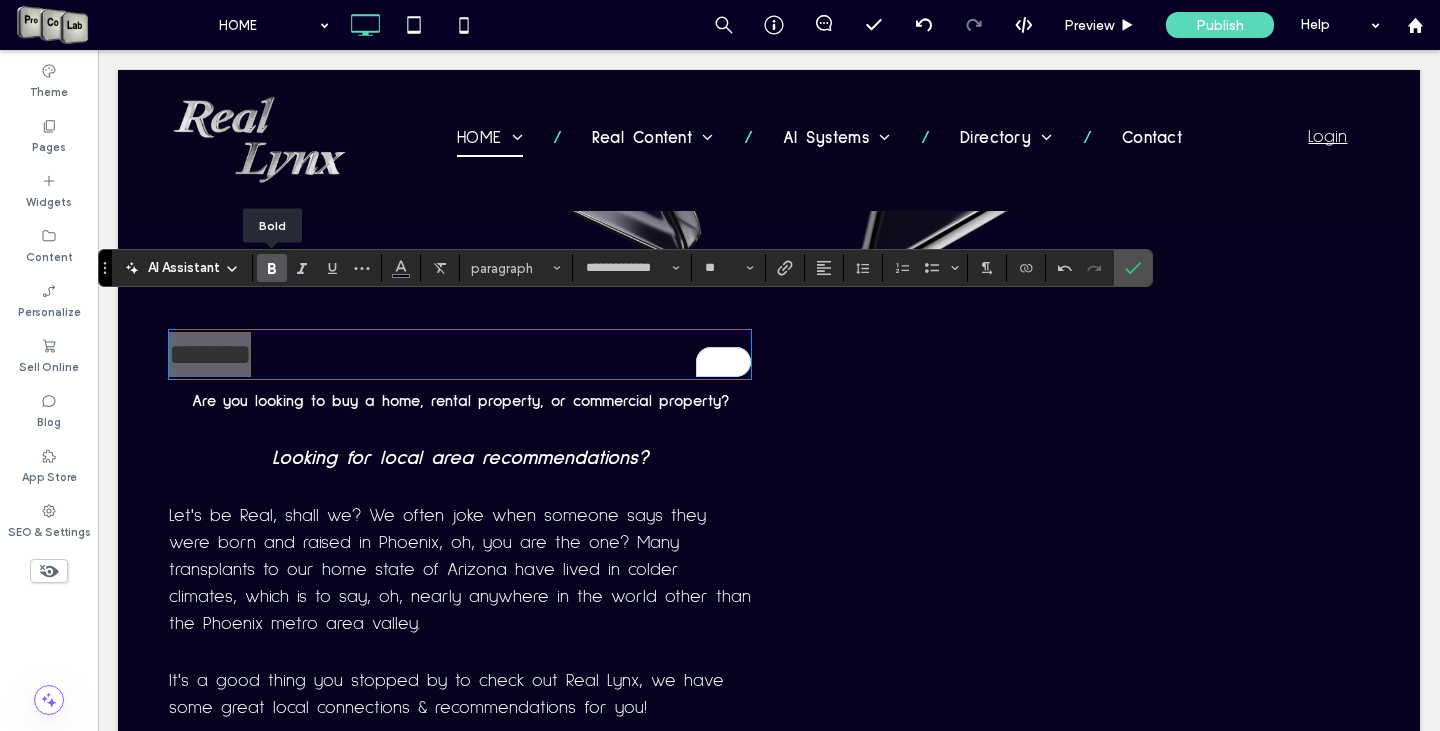 click 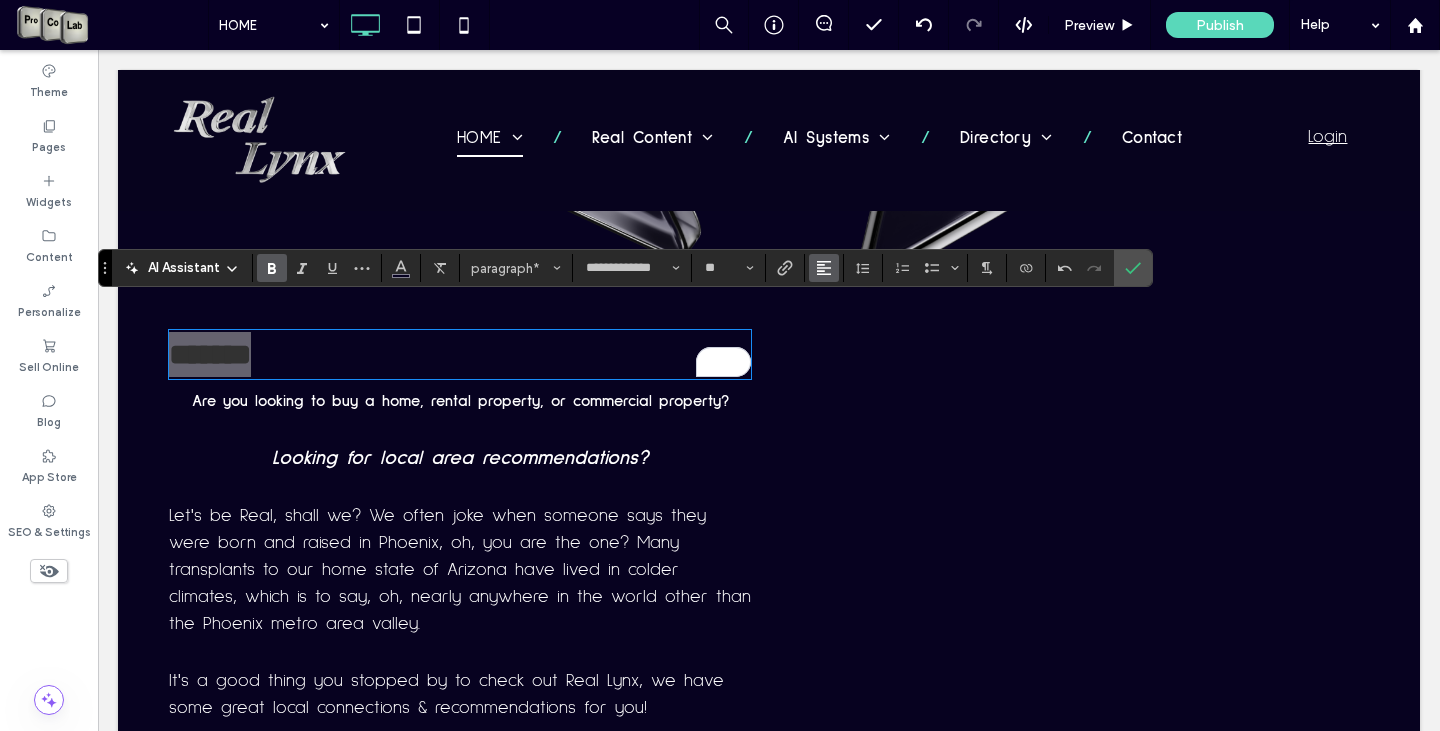 click 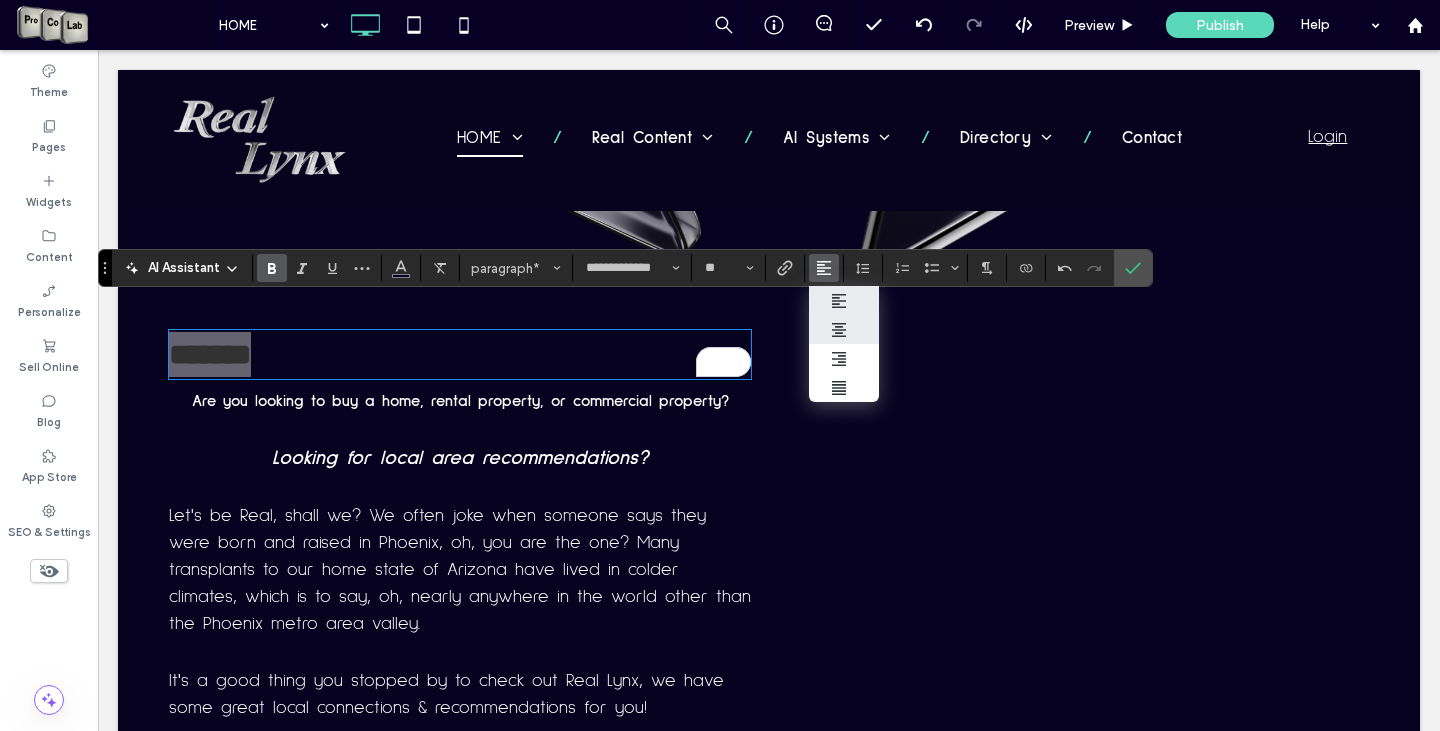 click 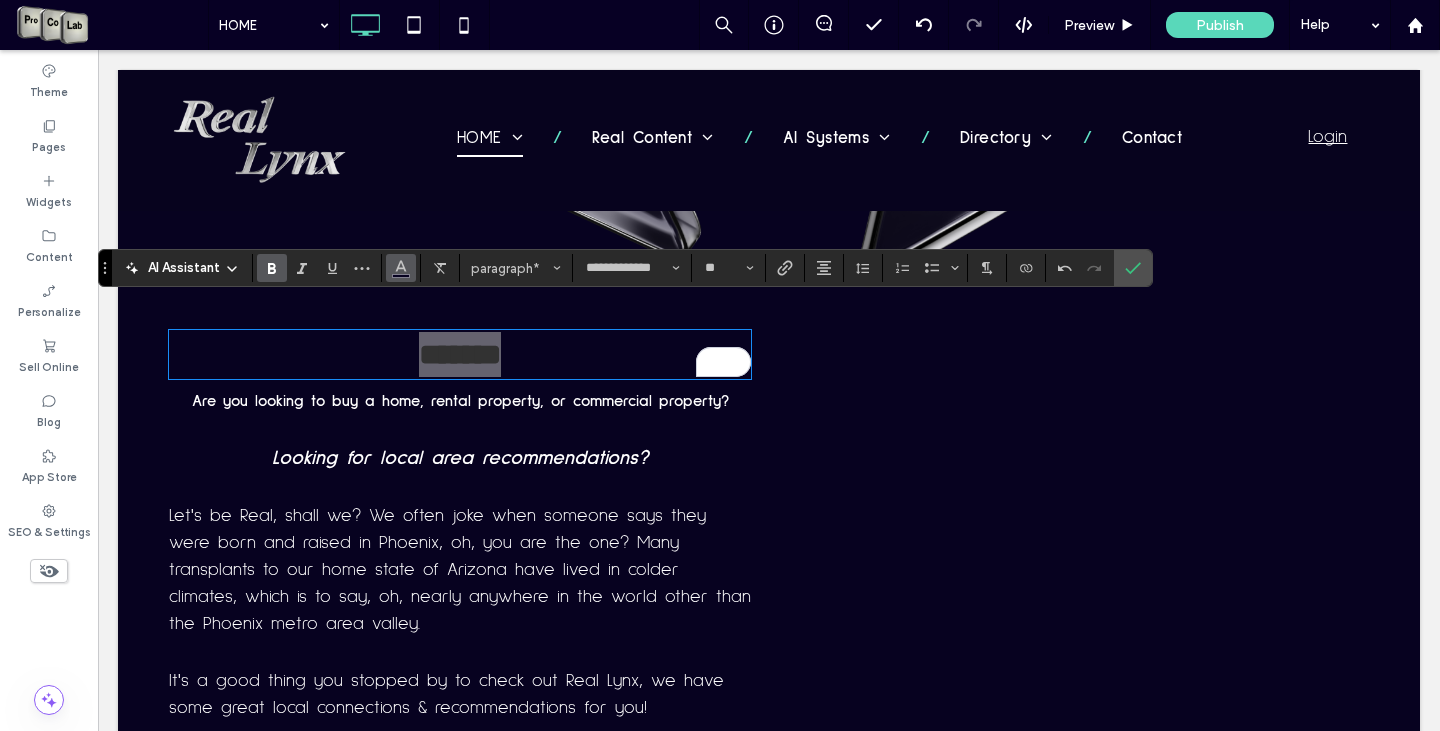 click 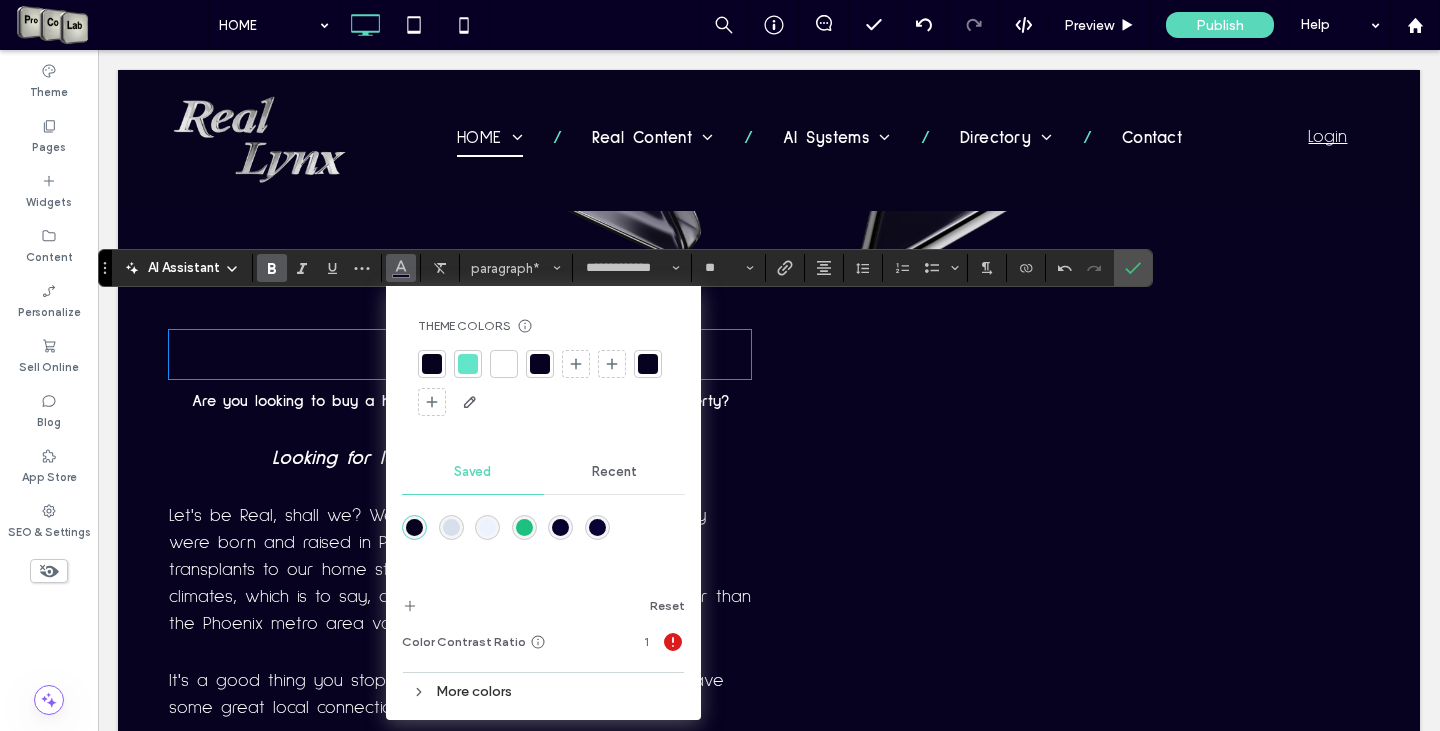 click at bounding box center (504, 364) 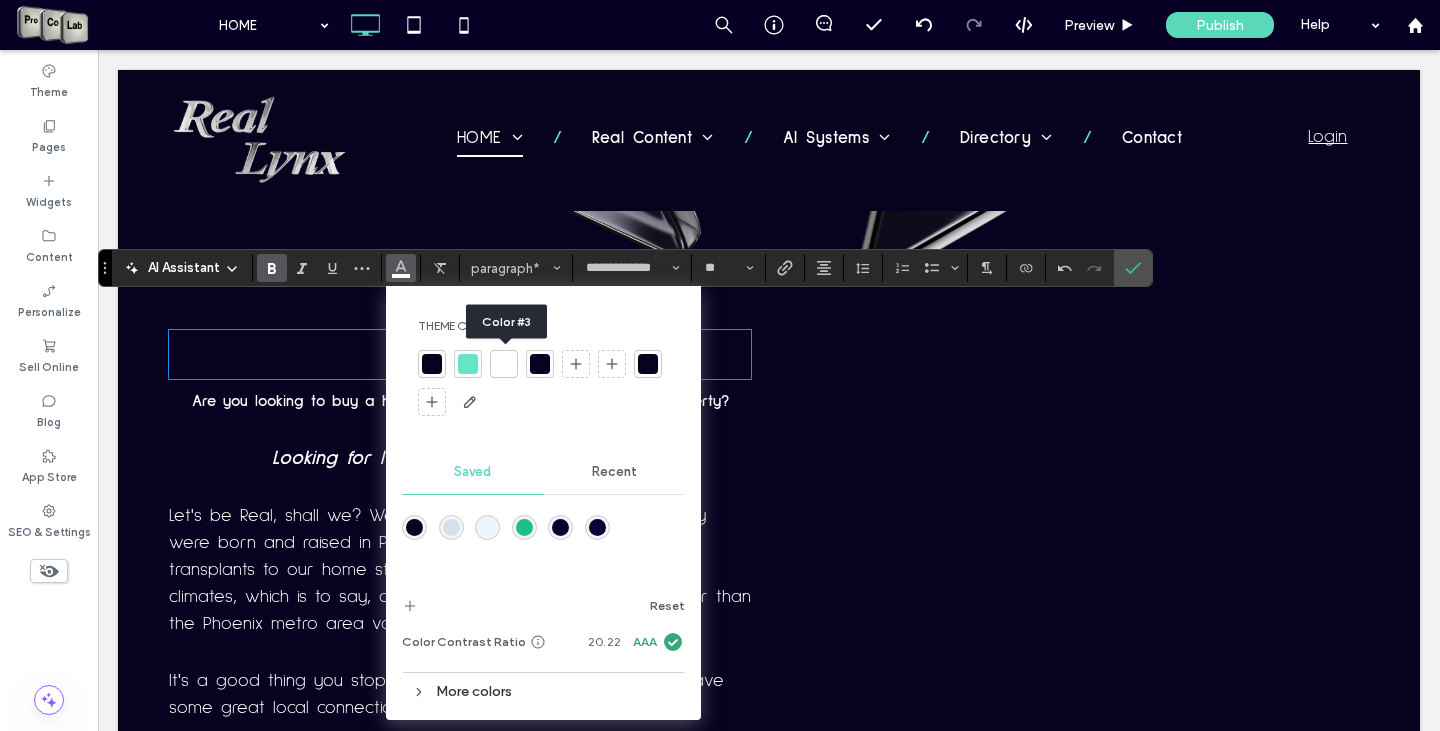 click at bounding box center (504, 364) 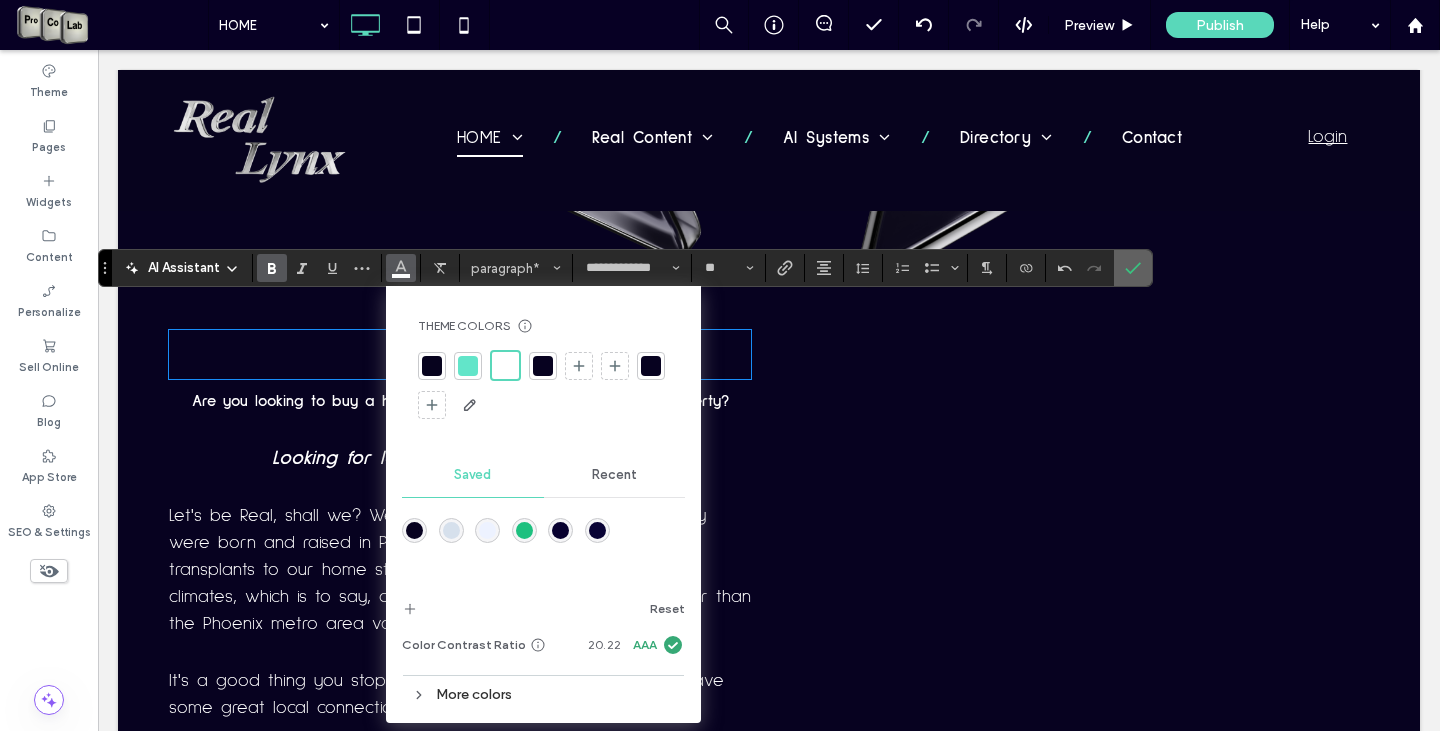 click at bounding box center (1133, 268) 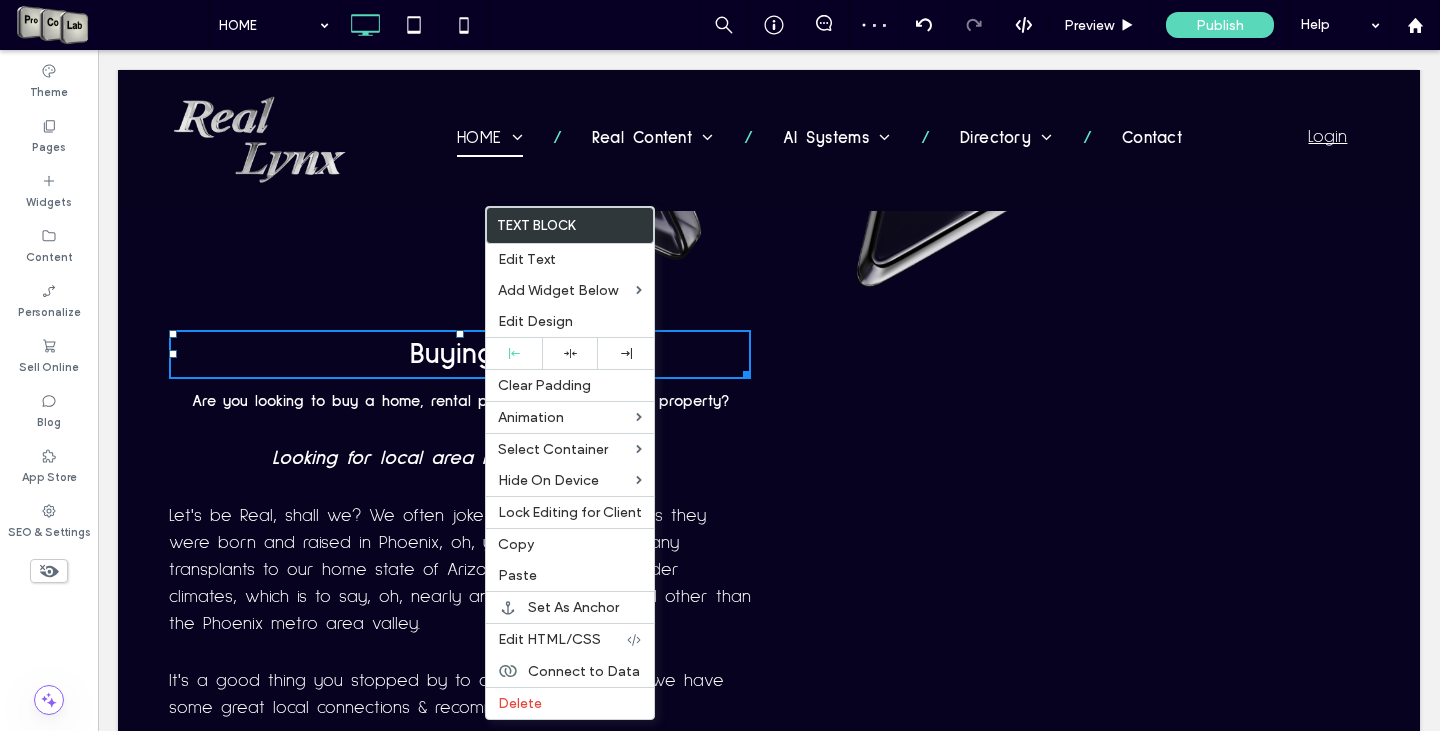 click on "Click To Paste     Click To Paste" at bounding box center (1069, 375) 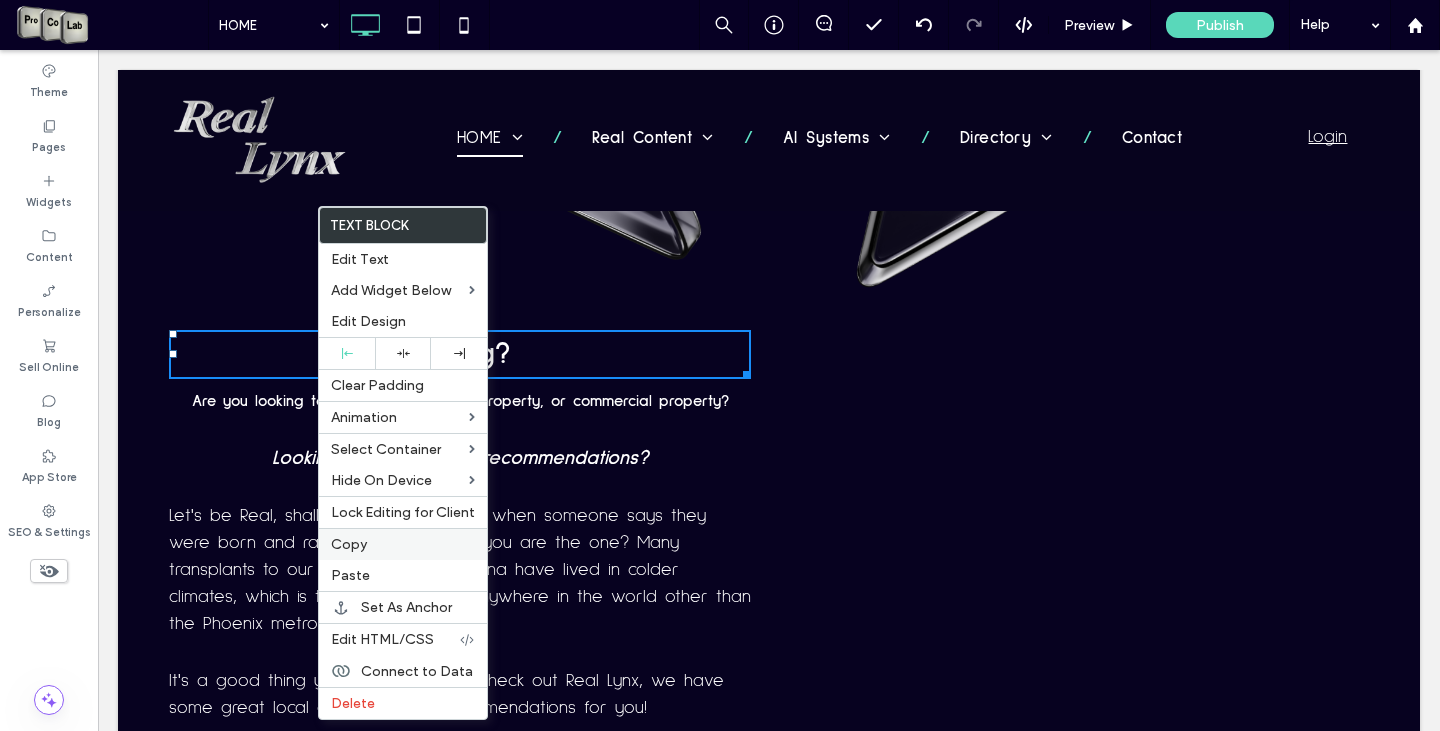 click on "Copy" at bounding box center [403, 544] 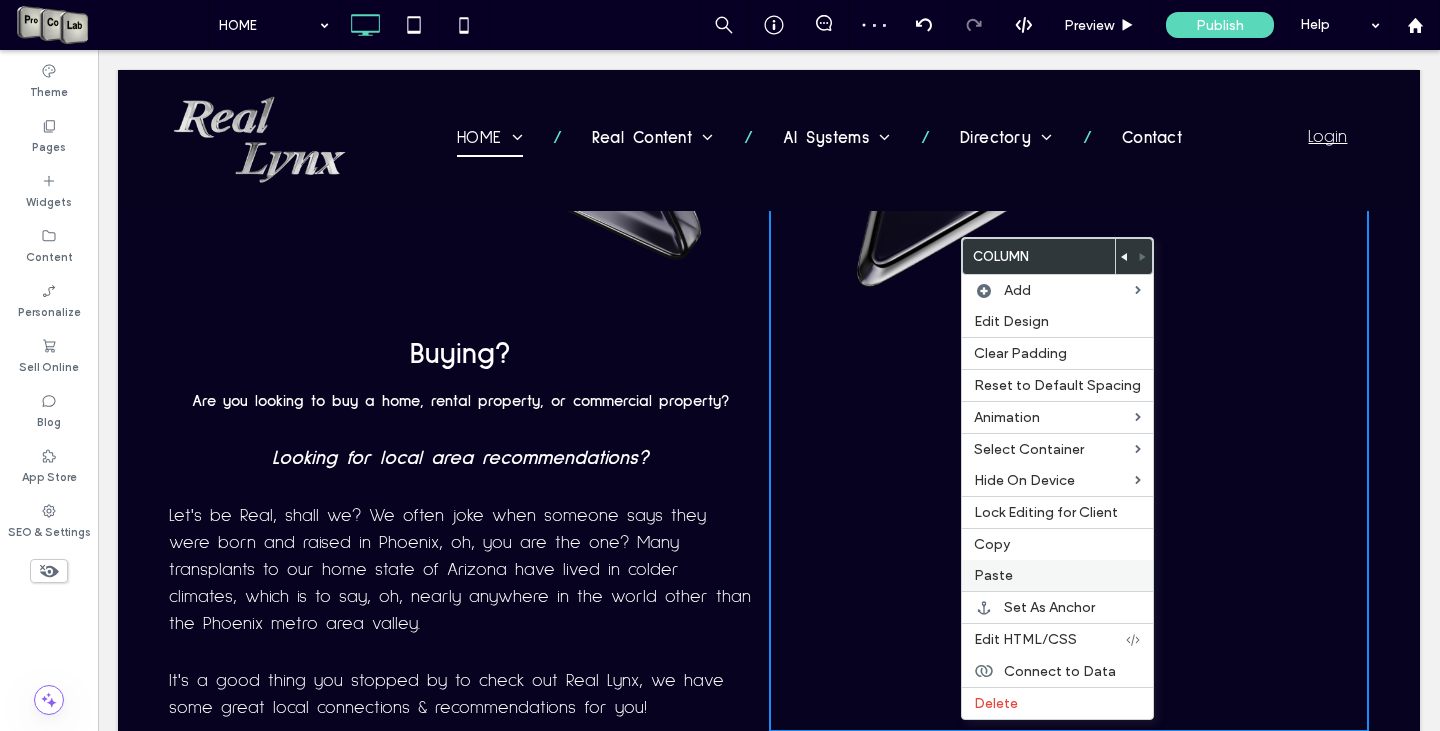 click on "Paste" at bounding box center (1057, 575) 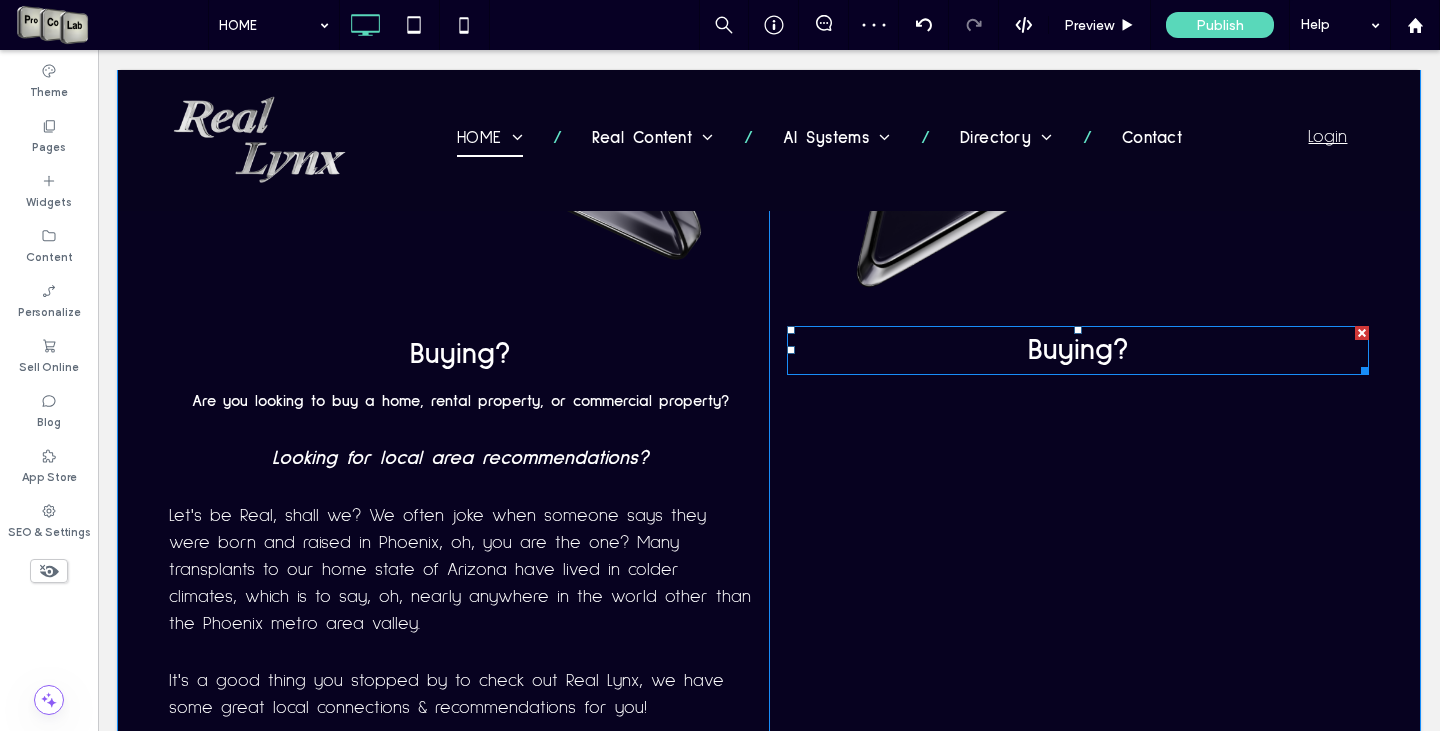 click on "Buying?" at bounding box center (1078, 350) 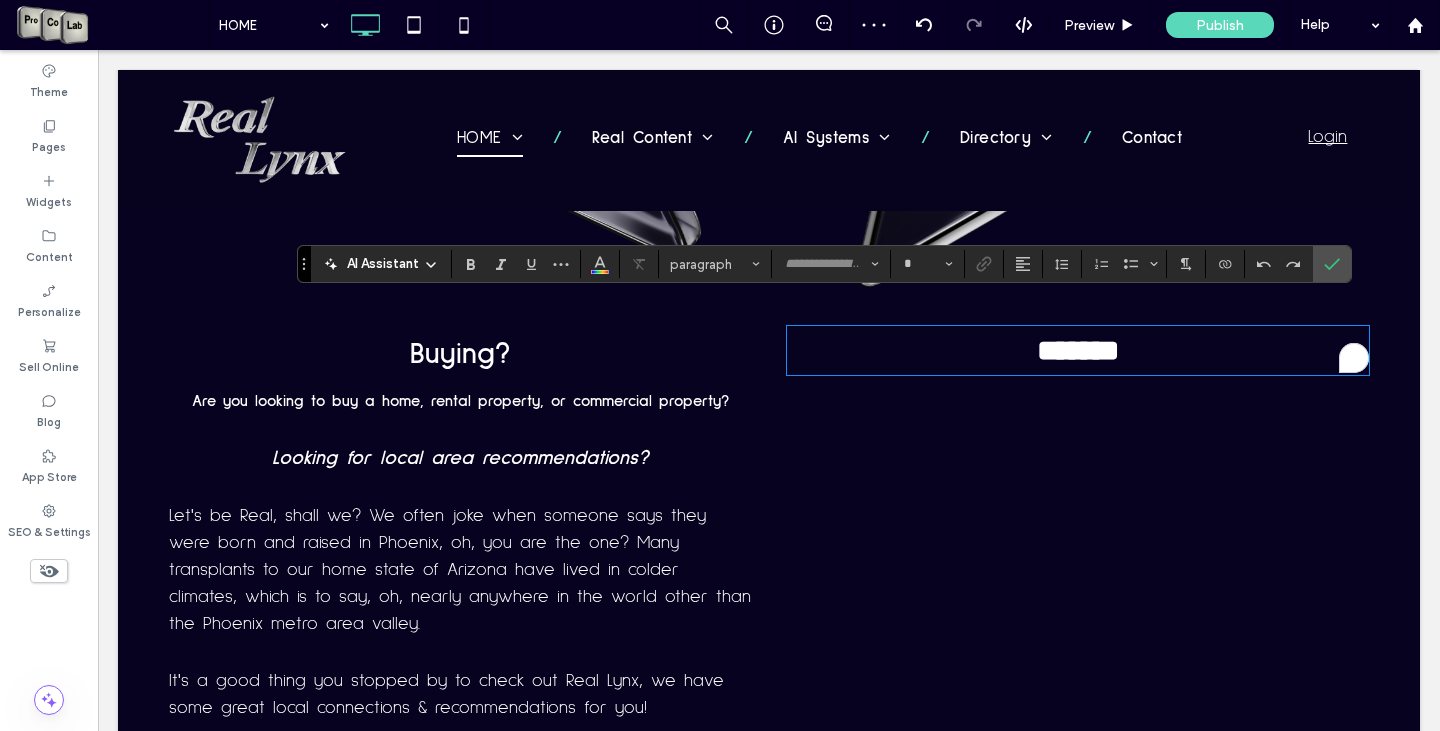 type on "**********" 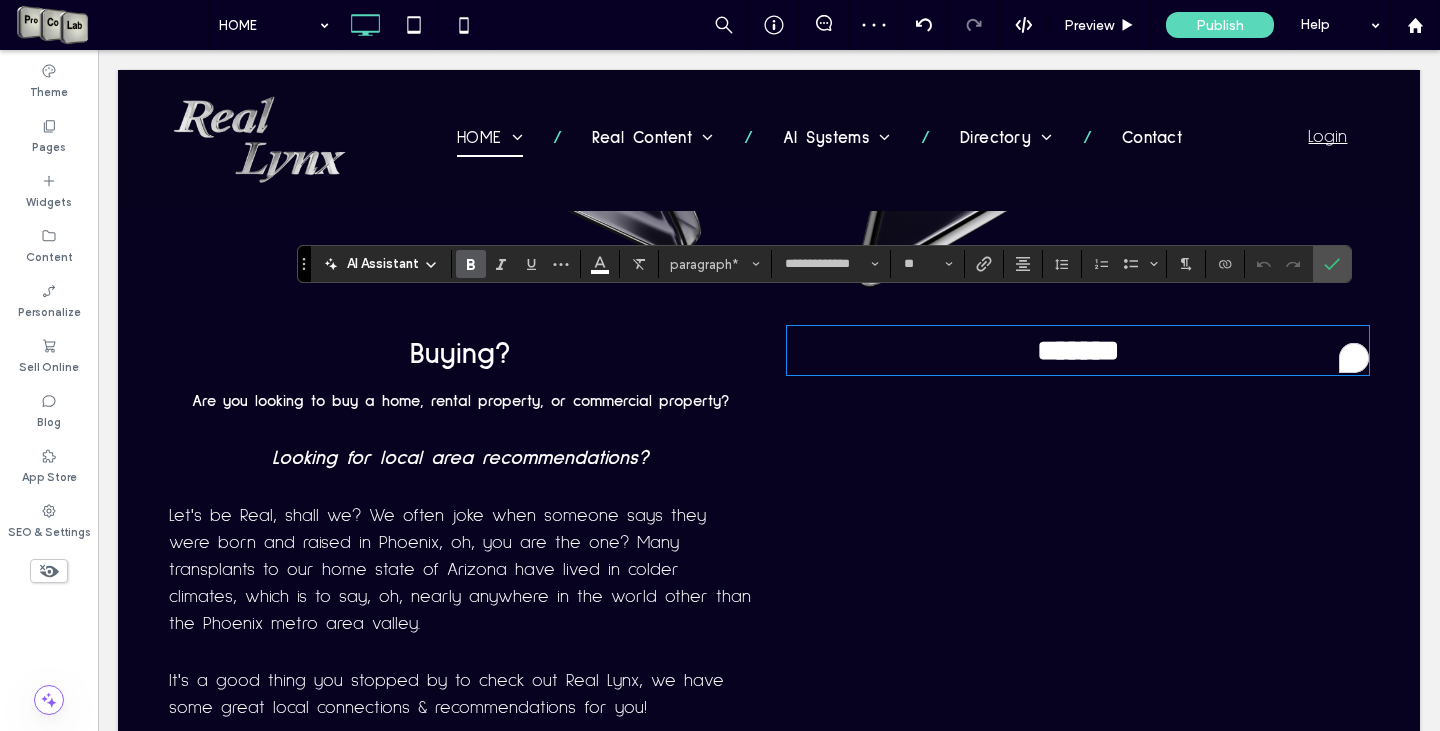 click on "*******" at bounding box center (1078, 350) 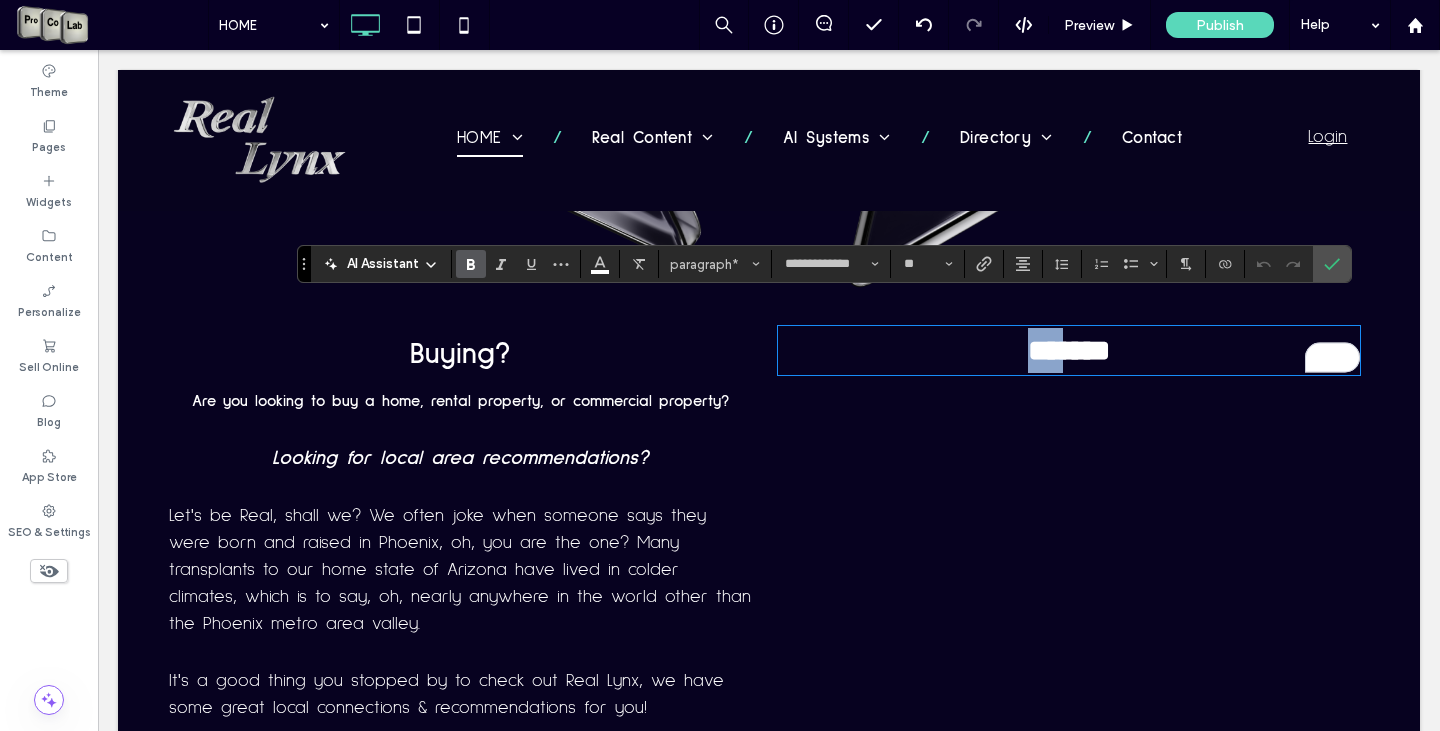 drag, startPoint x: 1009, startPoint y: 321, endPoint x: 1052, endPoint y: 324, distance: 43.104523 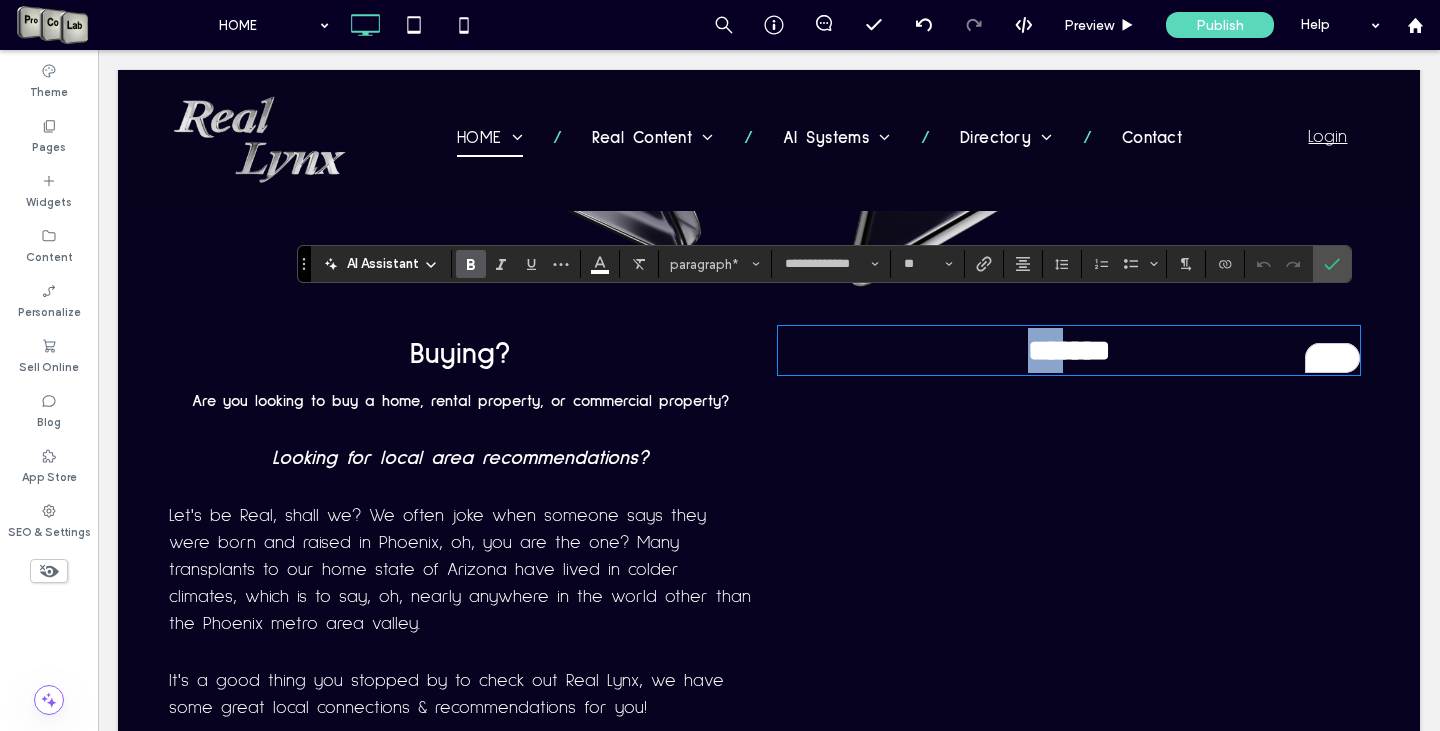 type 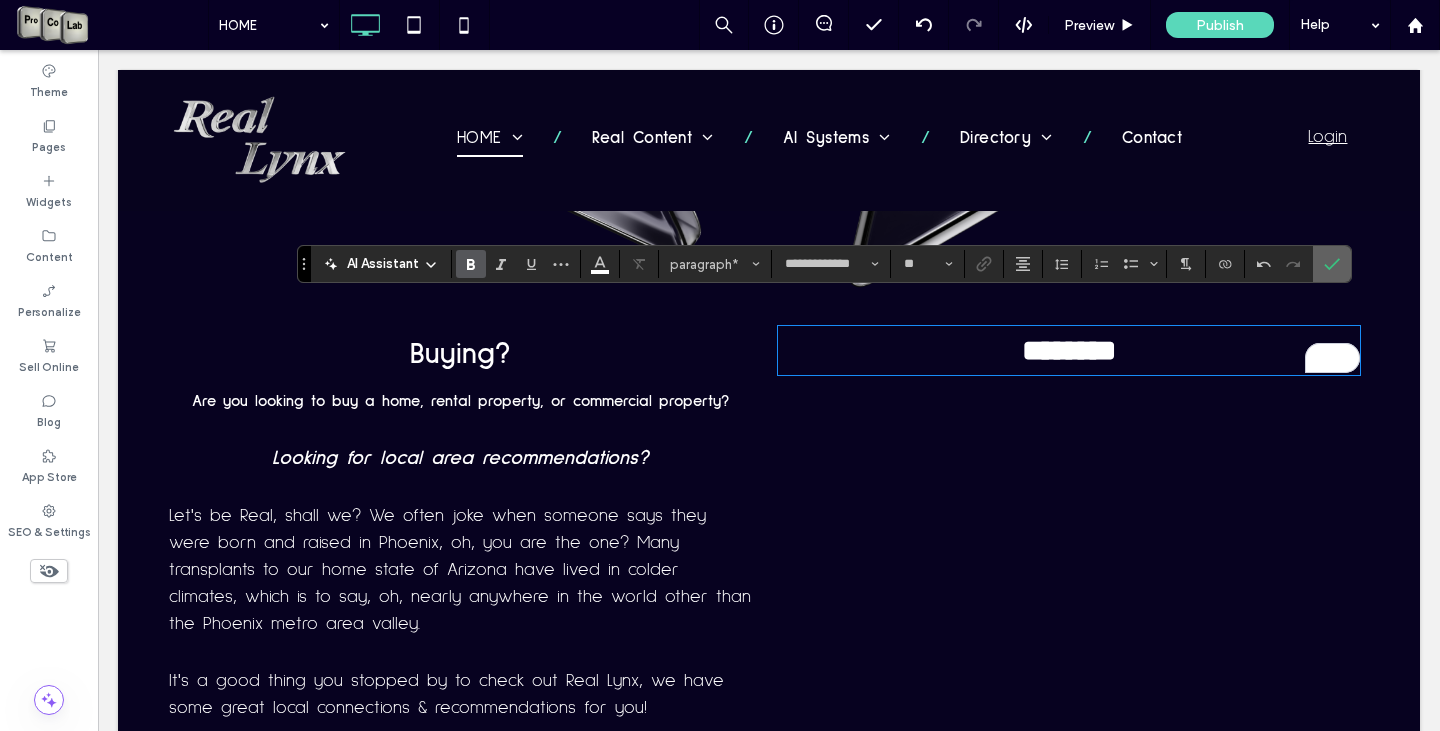 drag, startPoint x: 1330, startPoint y: 259, endPoint x: 1217, endPoint y: 226, distance: 117.72001 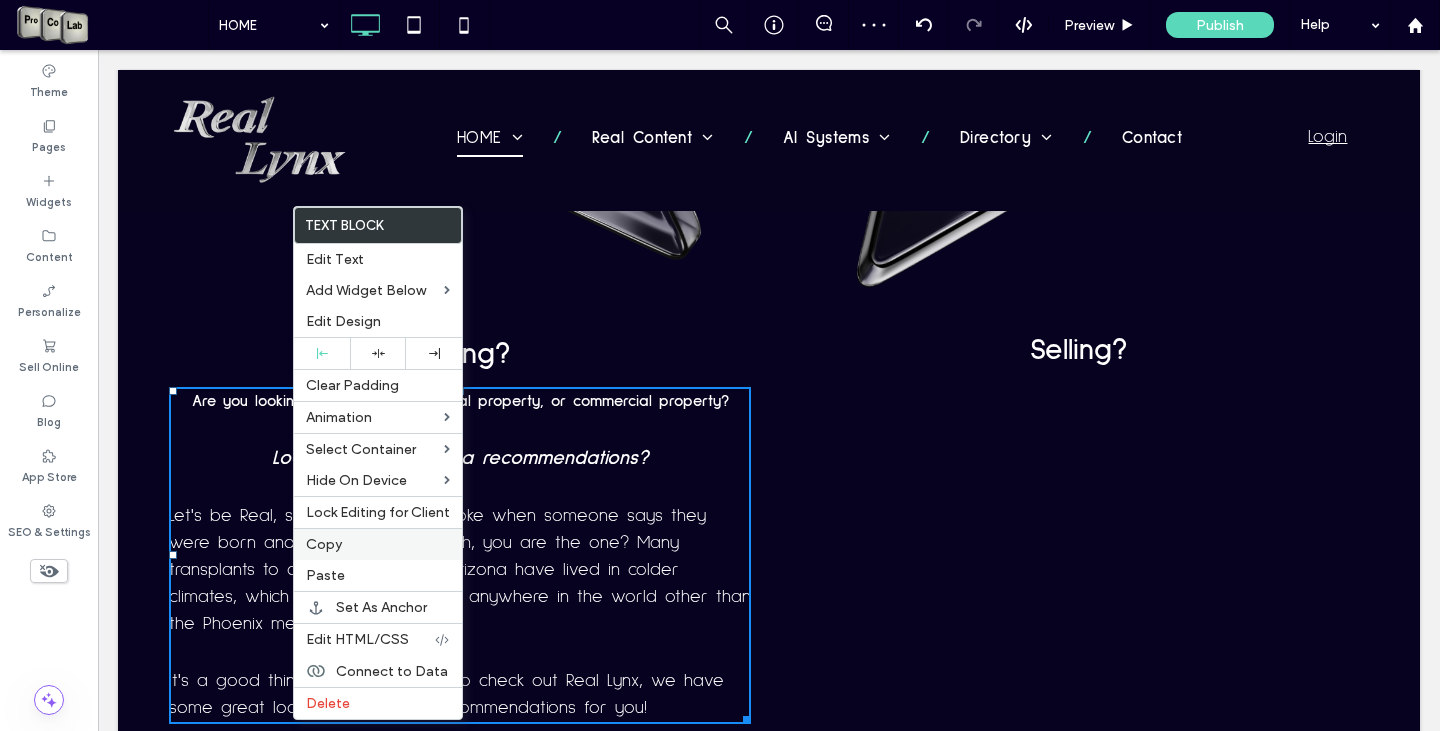 click on "Copy" at bounding box center (378, 544) 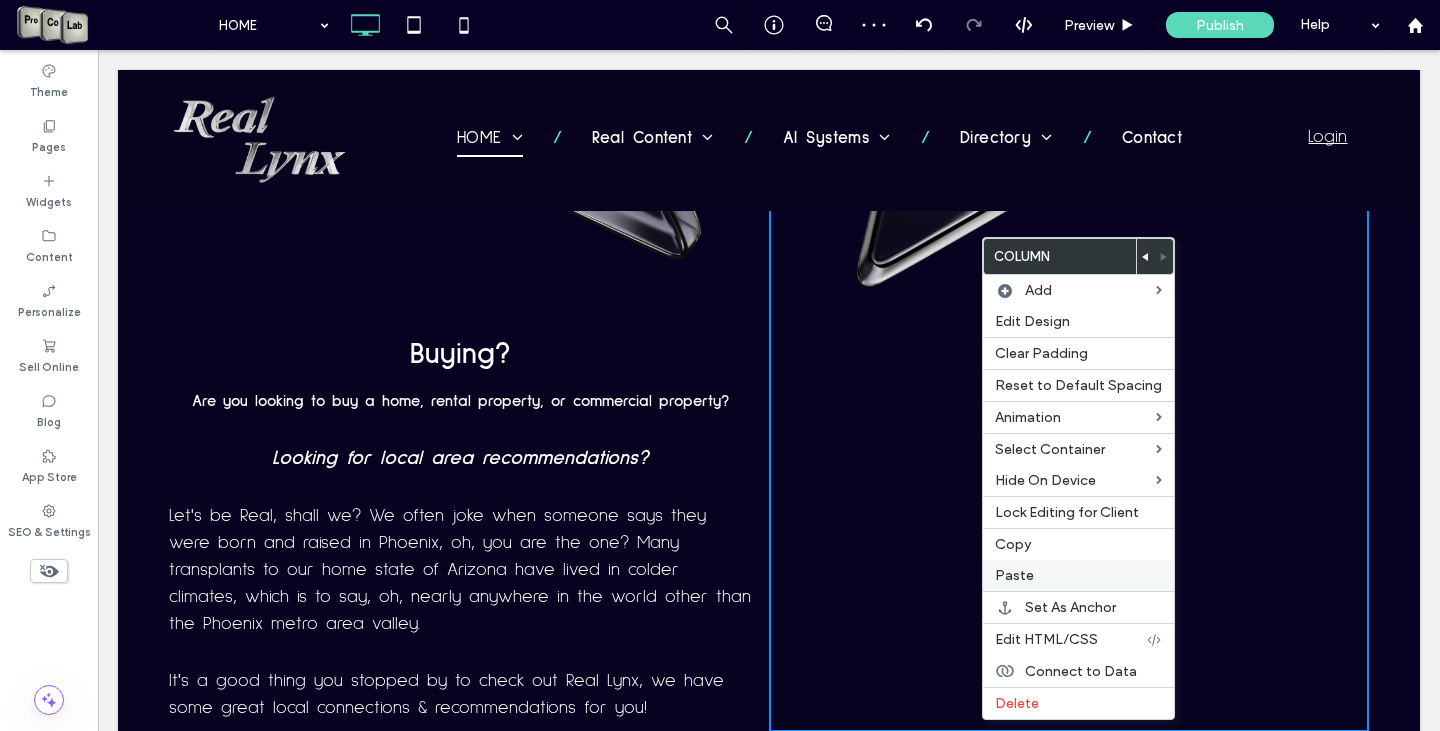 click on "Paste" at bounding box center [1078, 575] 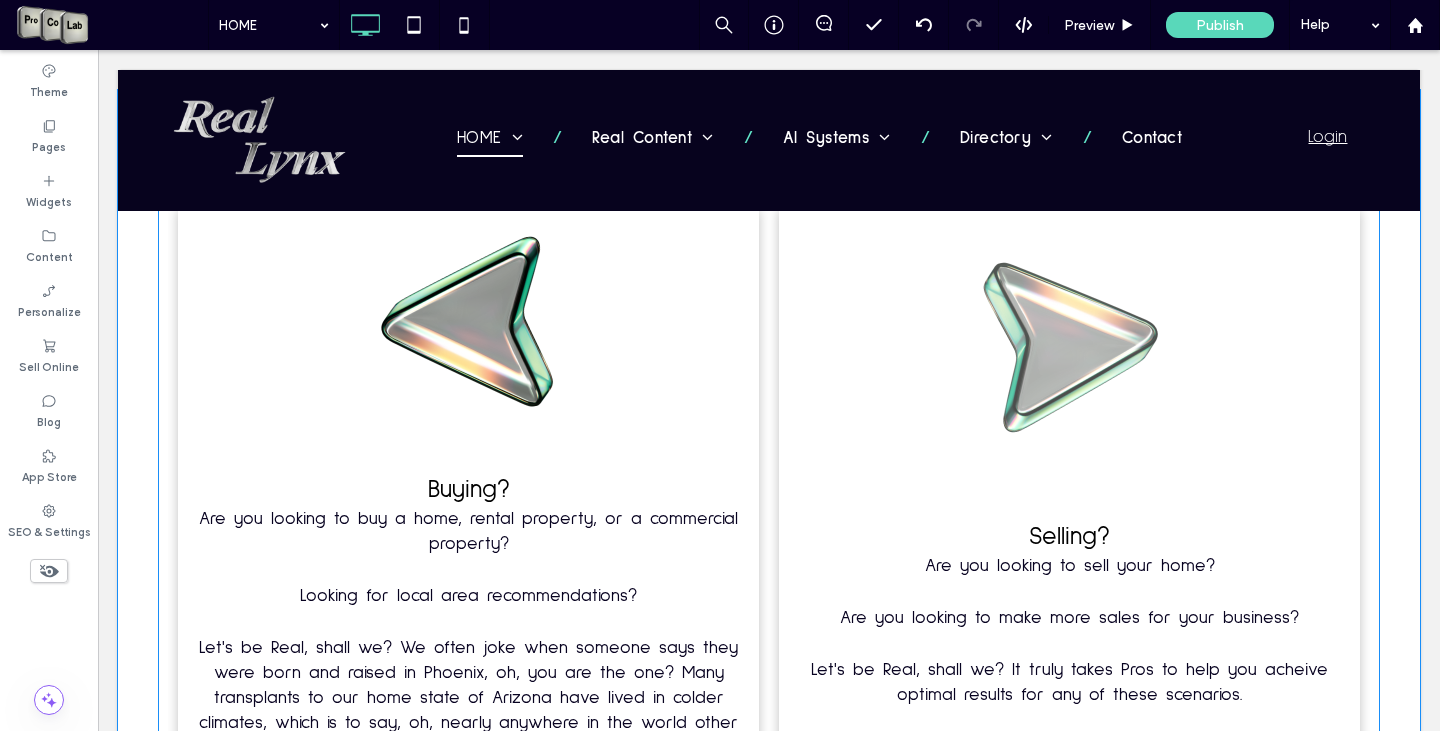 scroll, scrollTop: 3603, scrollLeft: 0, axis: vertical 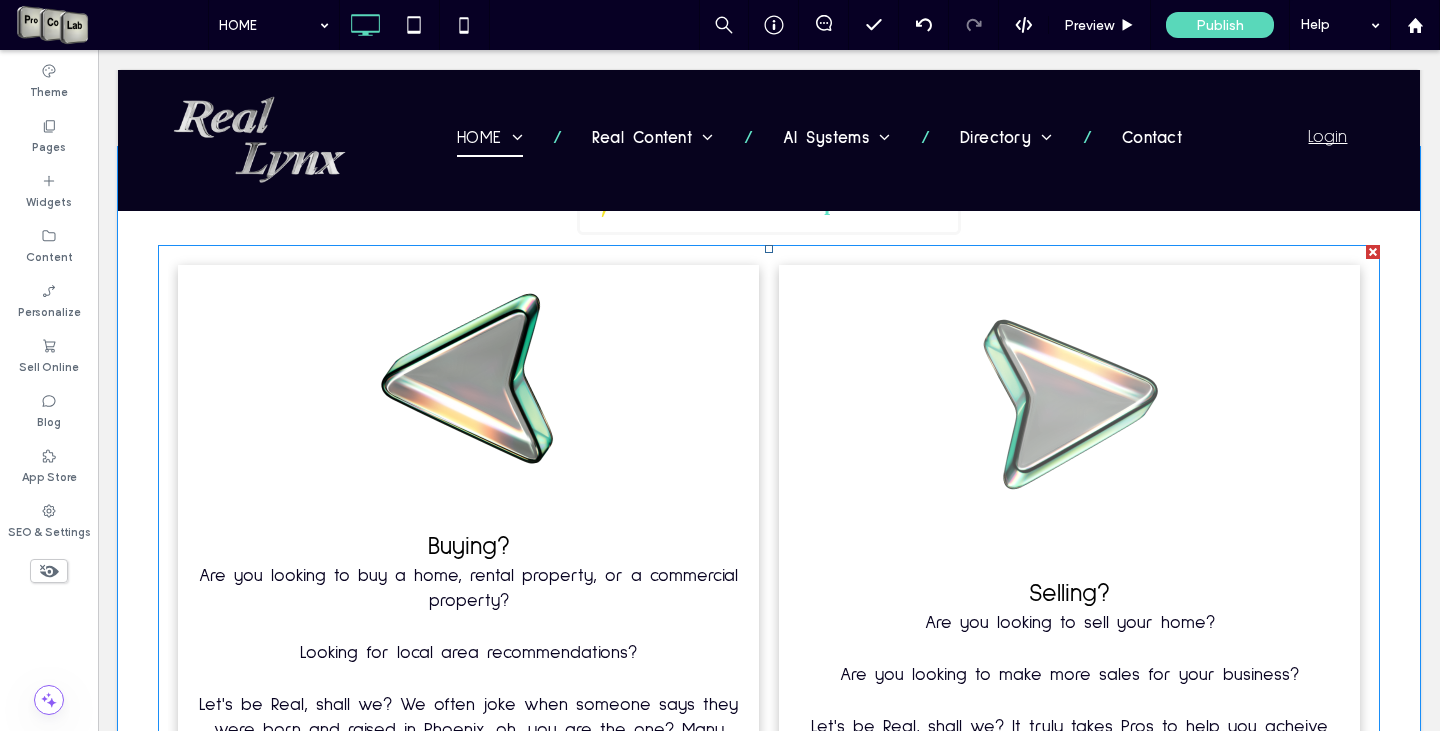 click on "Are you looking to sell your home?" at bounding box center [1069, 623] 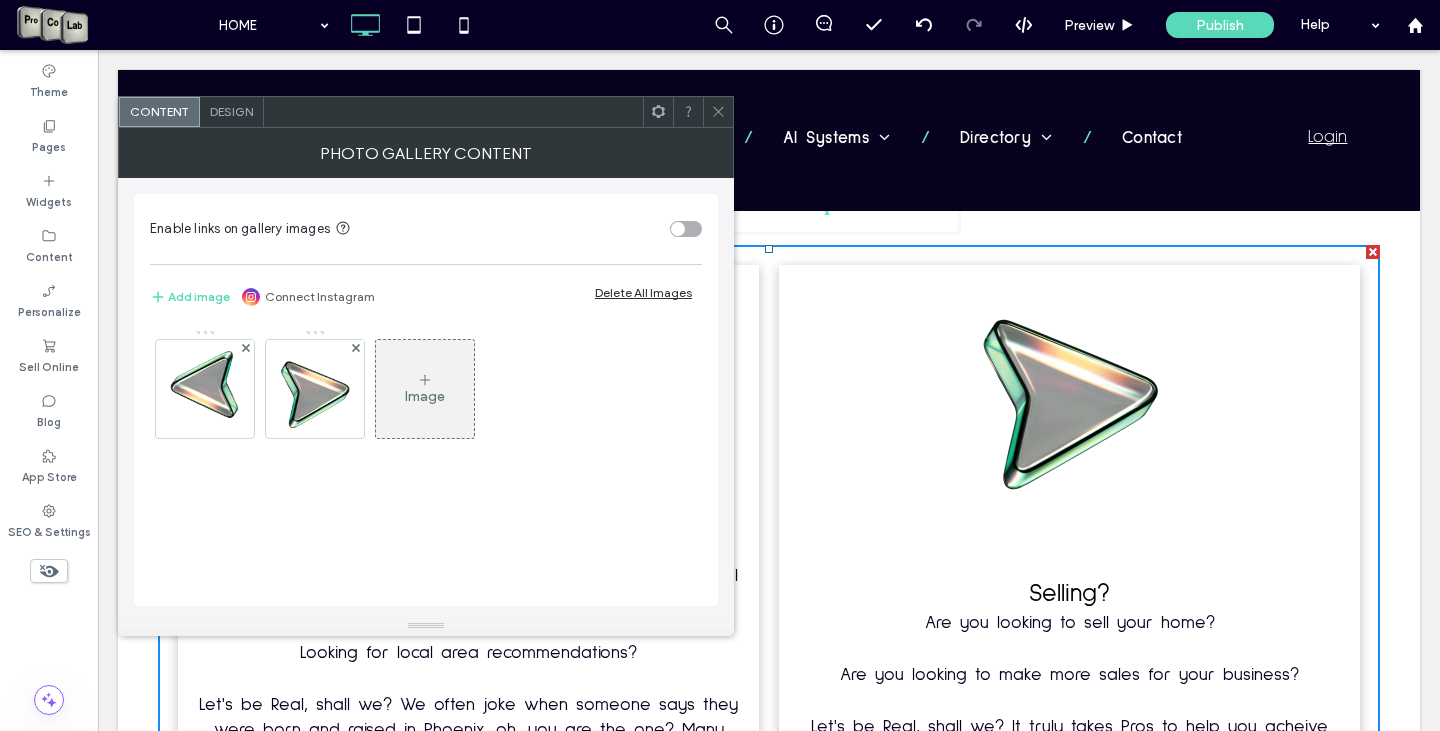 click 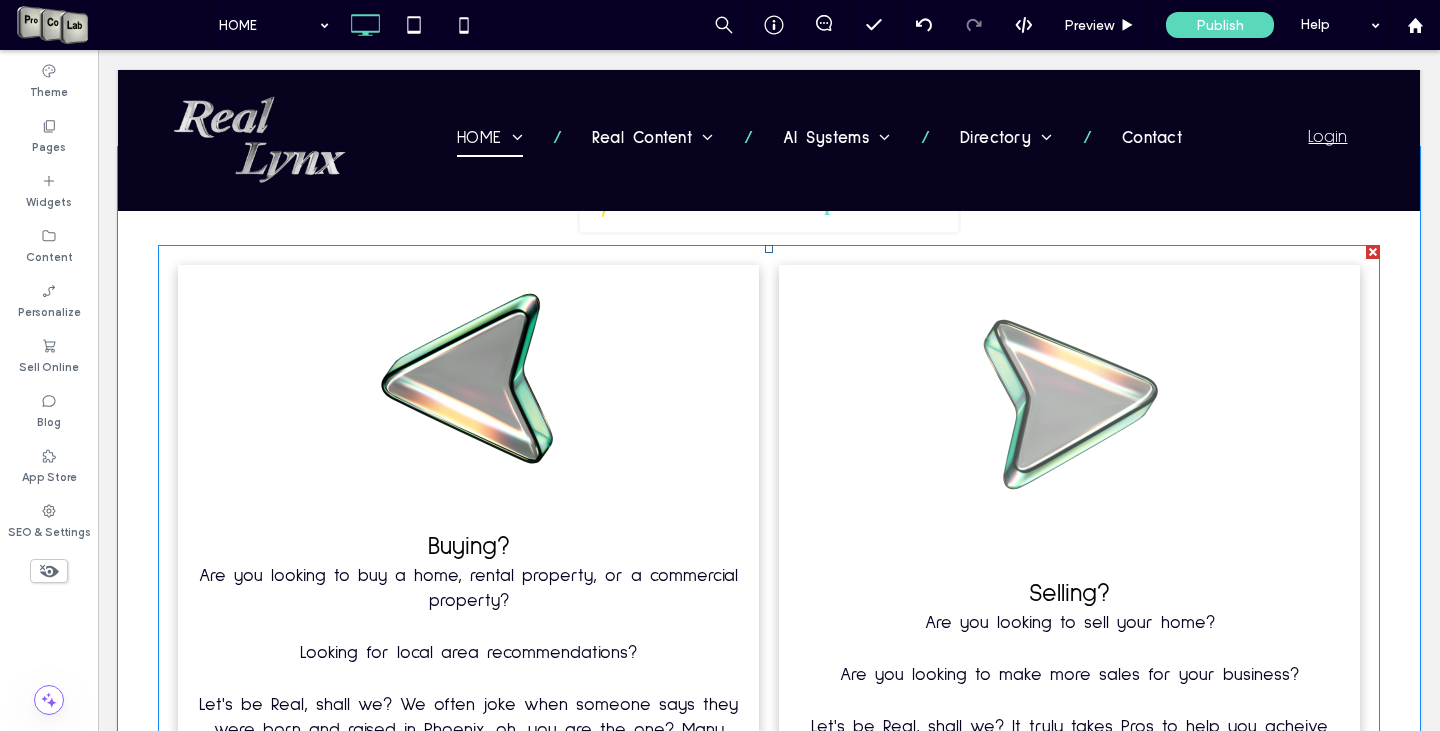 click on "Are you looking to sell your home? Are you looking to make more sales for your business? Let's be Real, shall we? It truly takes Pros to help you acheive optimal results for any of these scenarios. It's a good thing you stopped by to check out Real Lynx, let's collaborate!" at bounding box center (1069, 726) 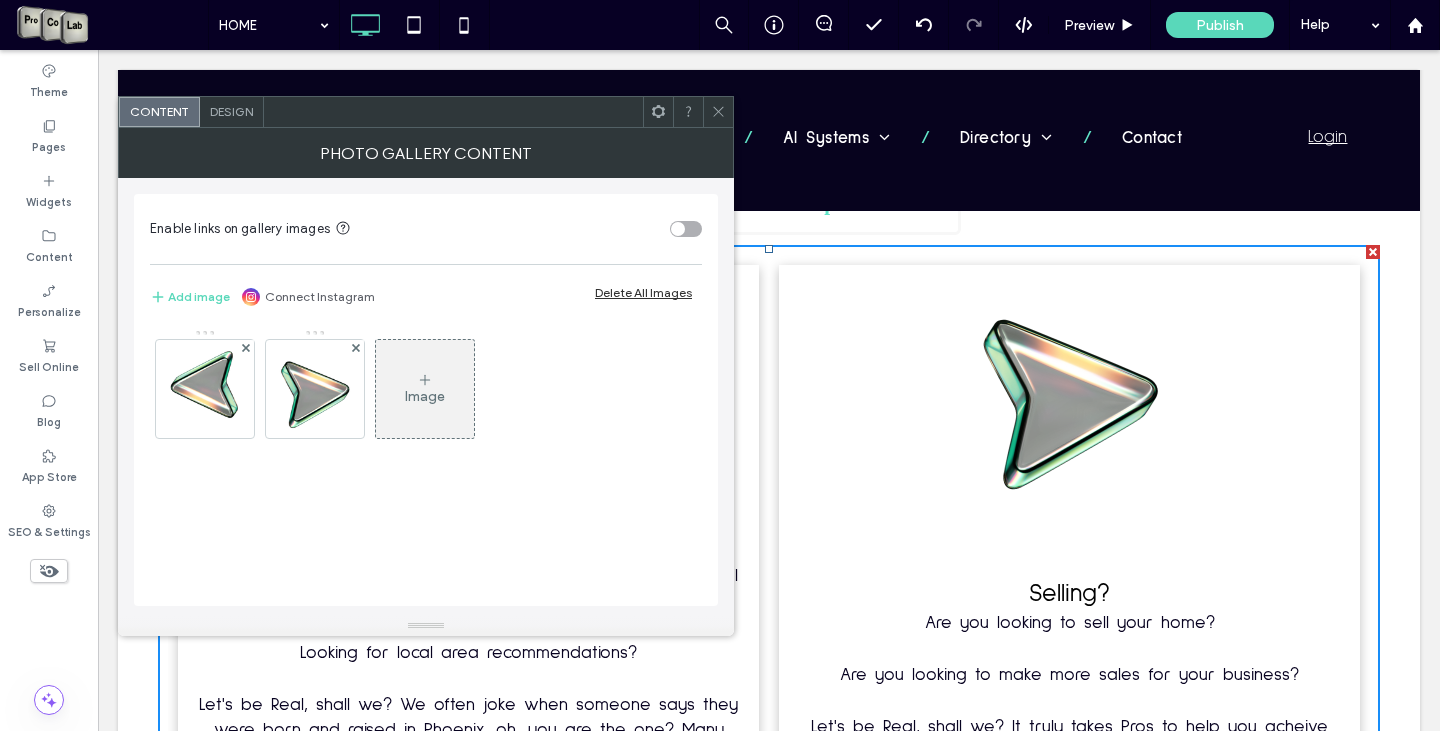 click on "Design" at bounding box center (231, 111) 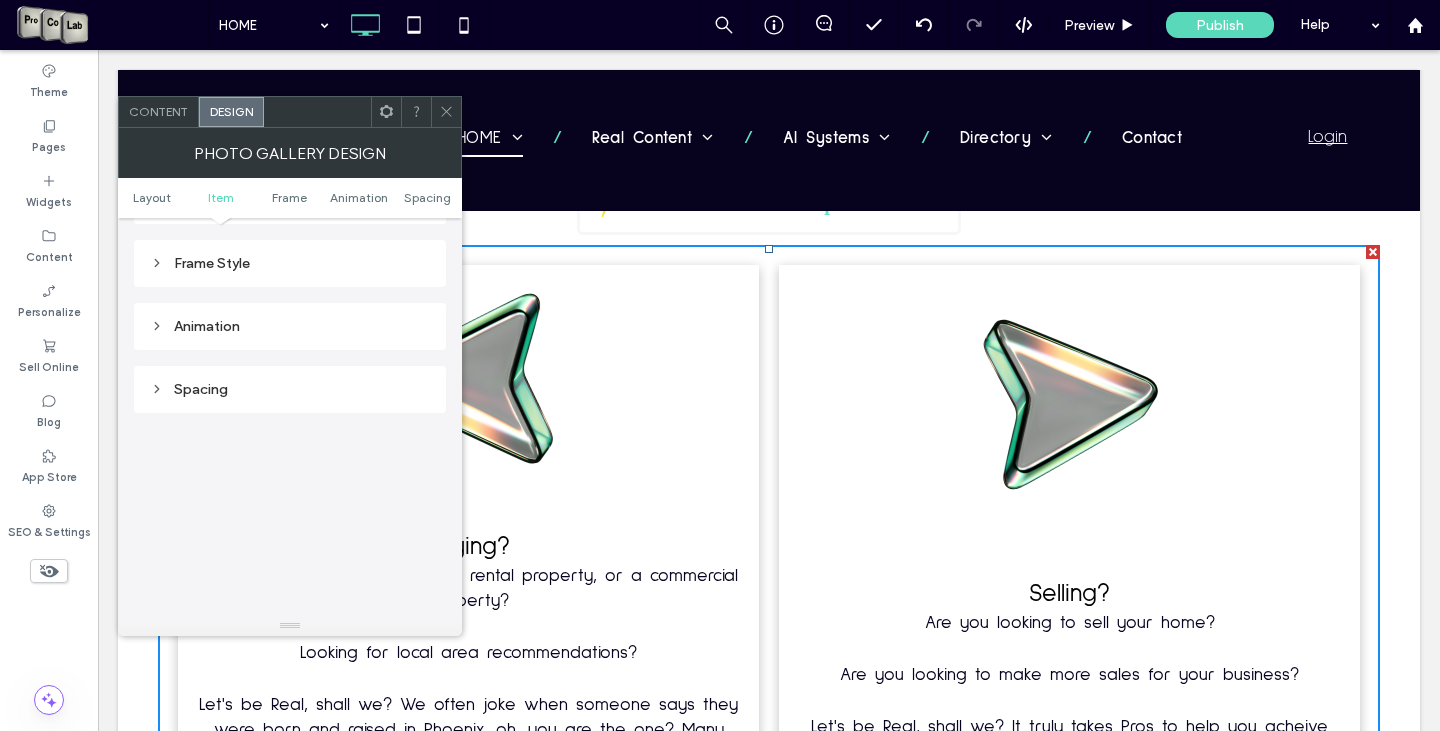 scroll, scrollTop: 700, scrollLeft: 0, axis: vertical 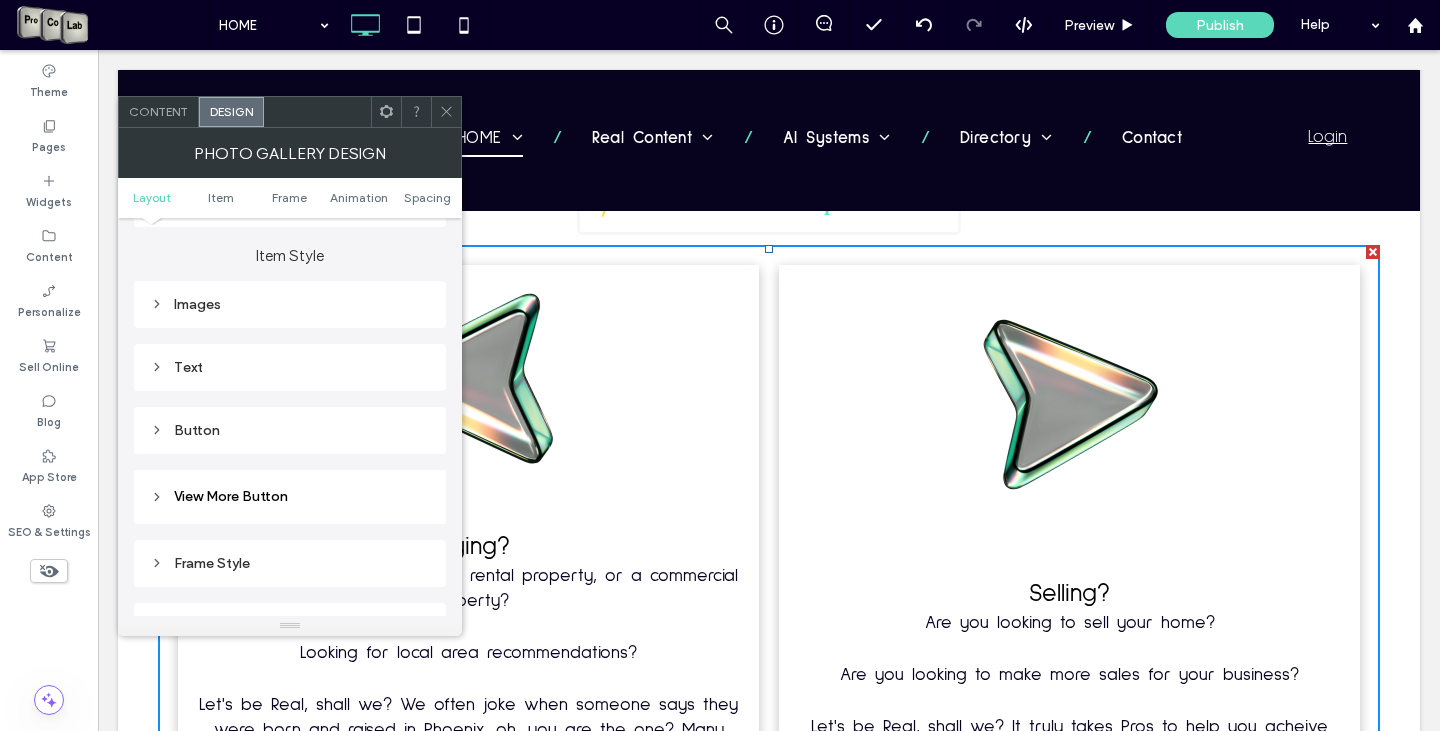 click on "Text" at bounding box center [290, 367] 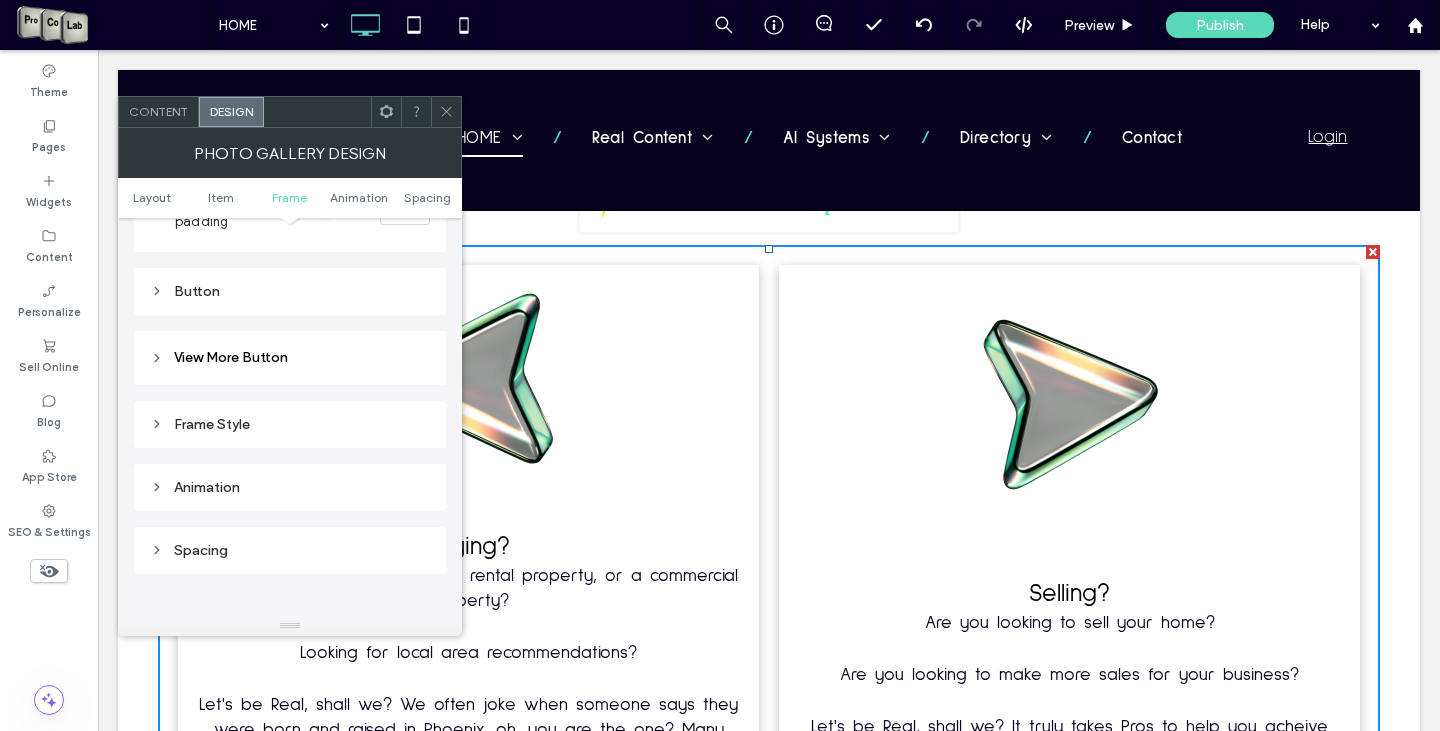 scroll, scrollTop: 969, scrollLeft: 0, axis: vertical 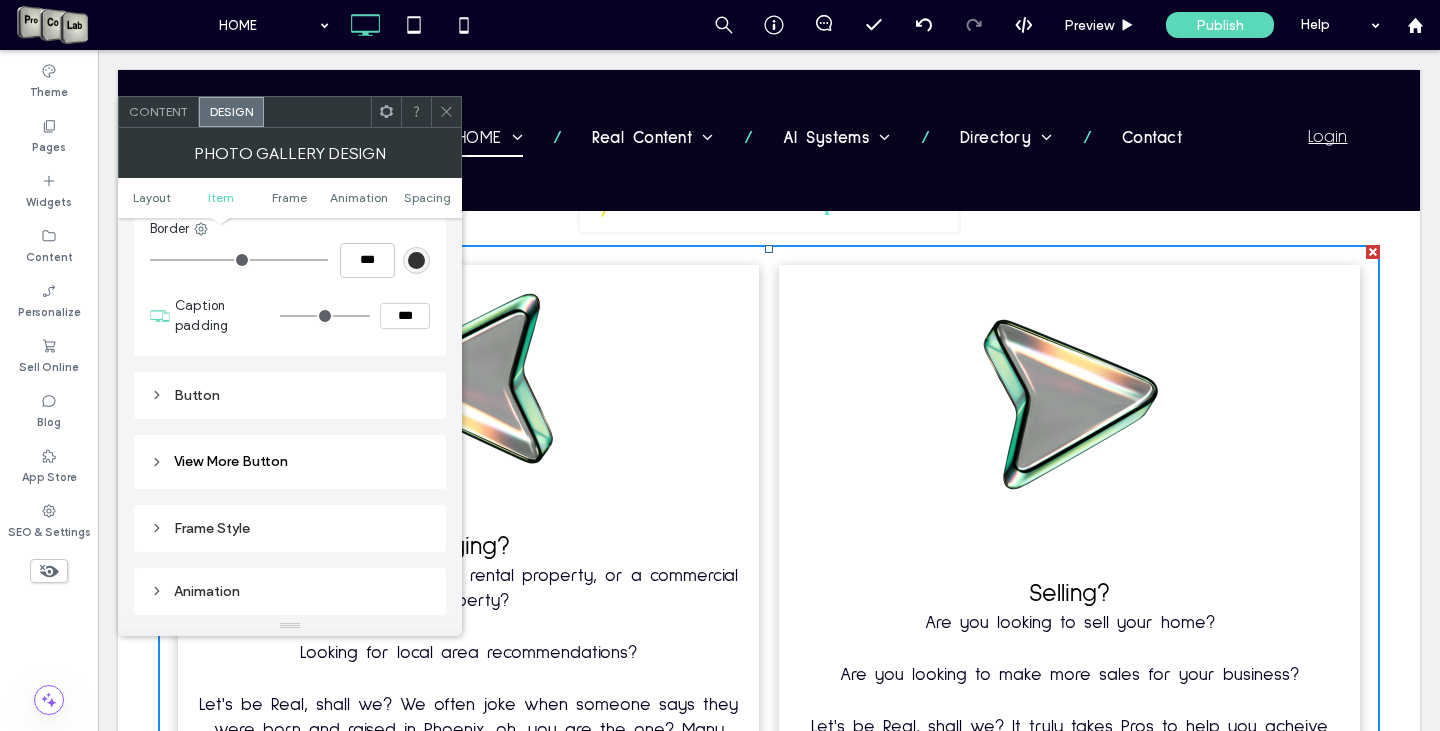 click on "Content" at bounding box center (158, 111) 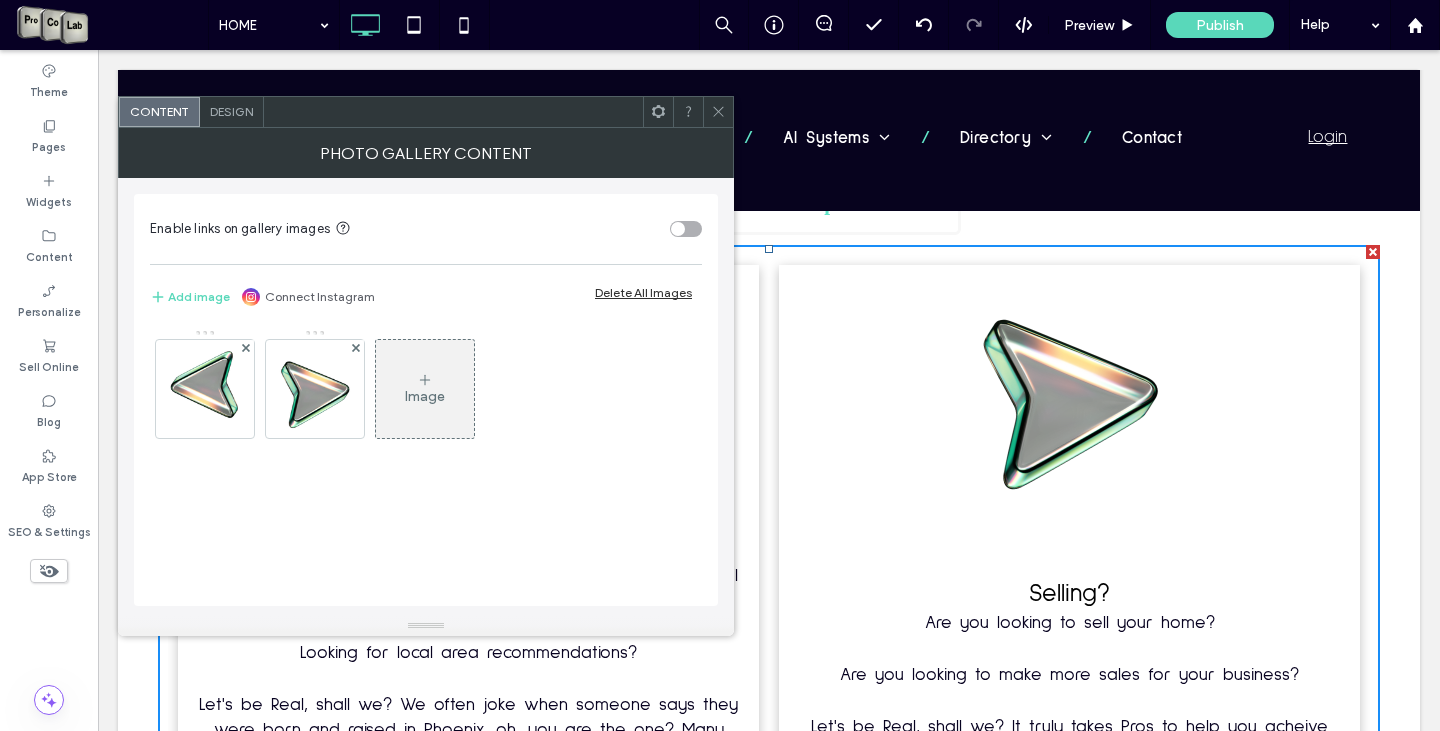click on "Design" at bounding box center [231, 111] 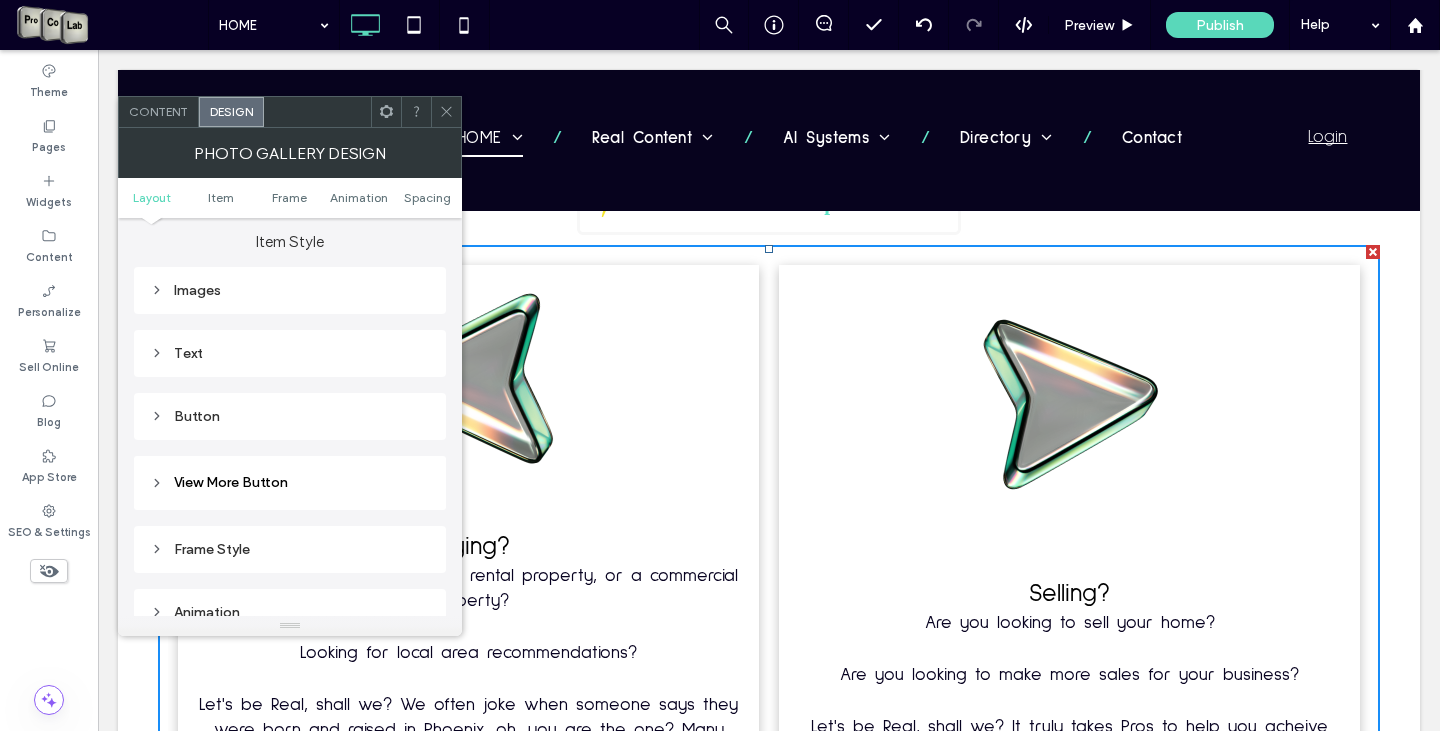 scroll, scrollTop: 700, scrollLeft: 0, axis: vertical 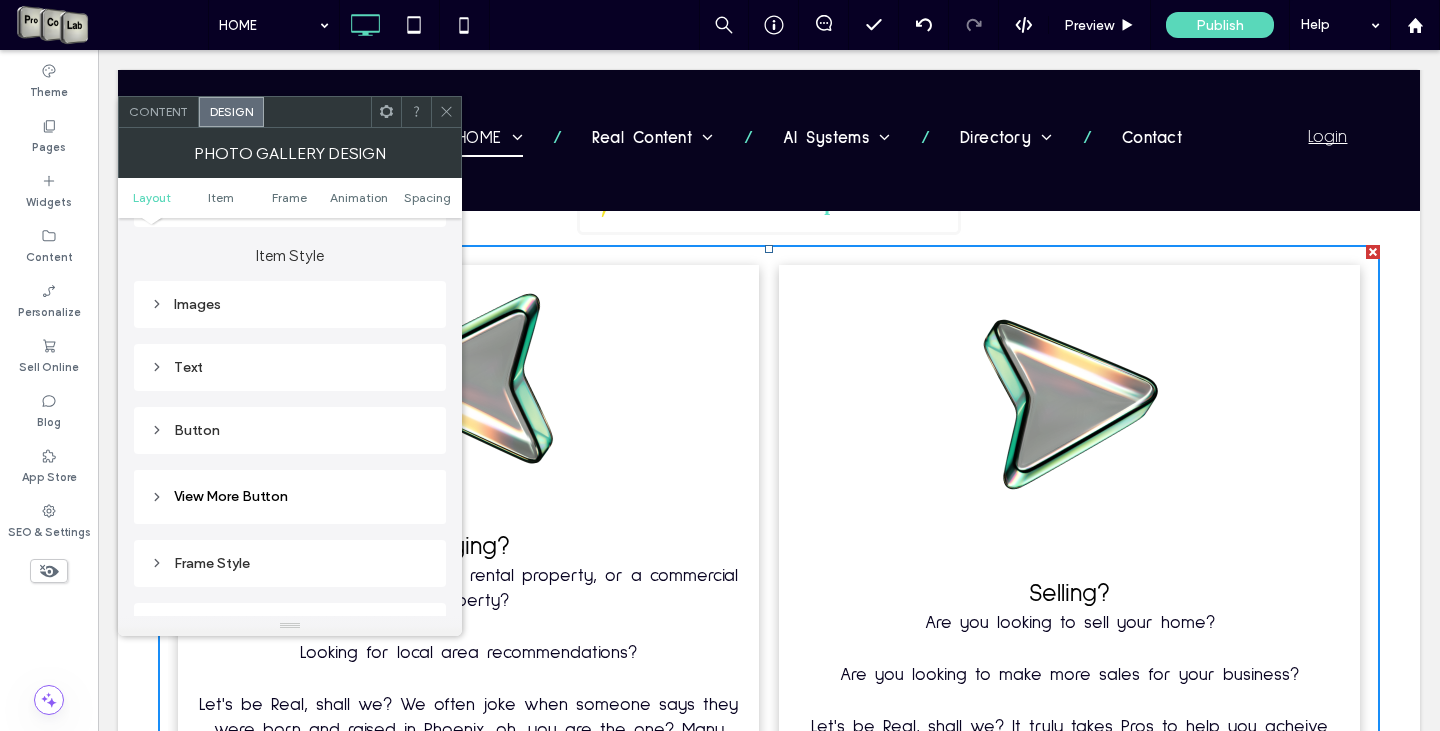 click on "Text" at bounding box center [290, 367] 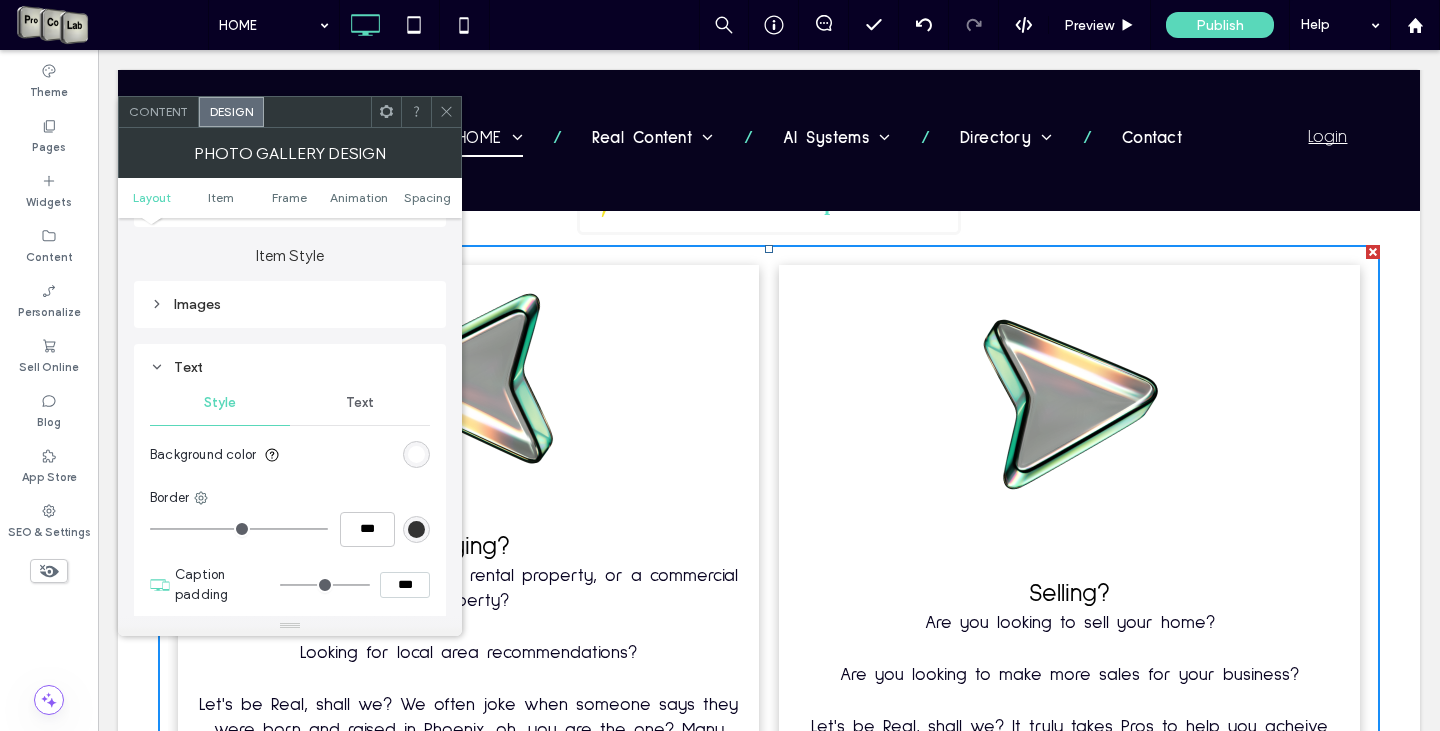click on "Content" at bounding box center (158, 111) 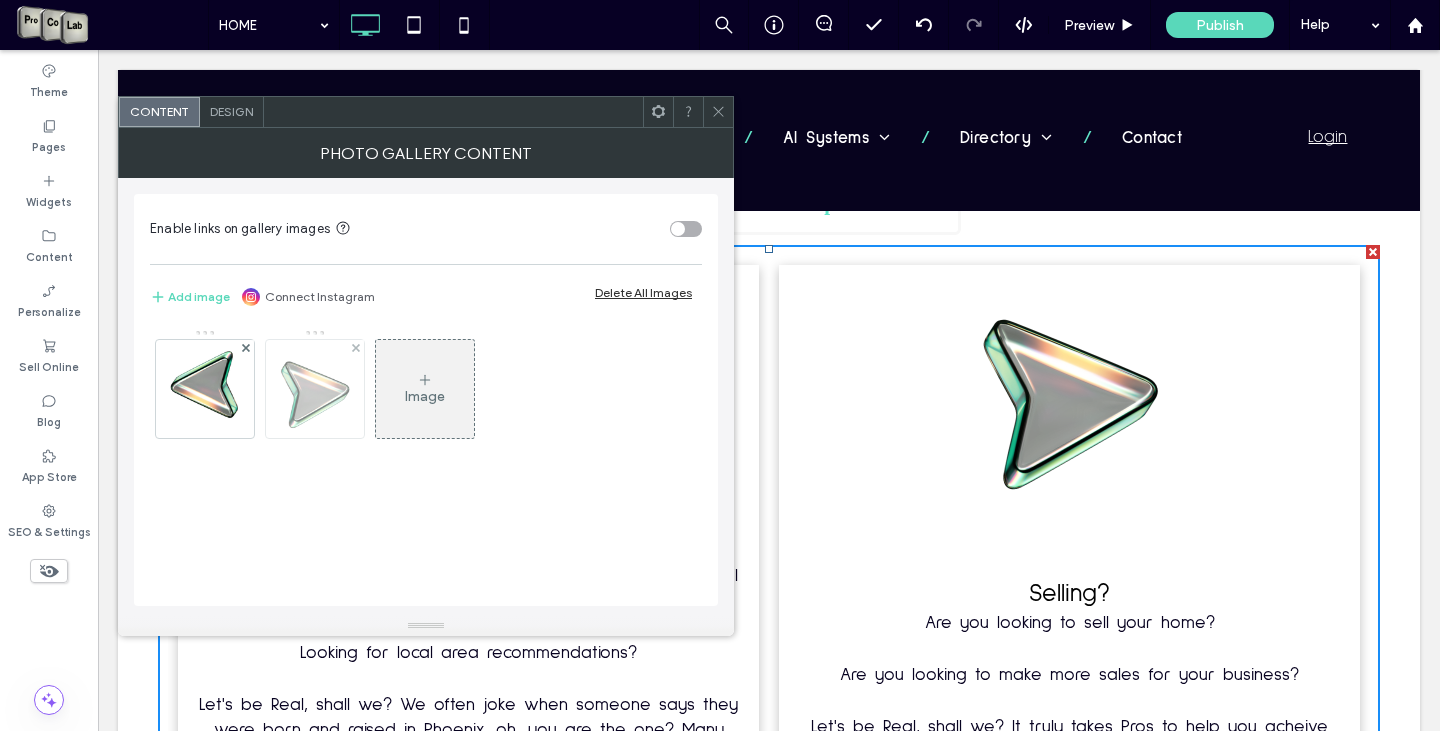 click at bounding box center (315, 389) 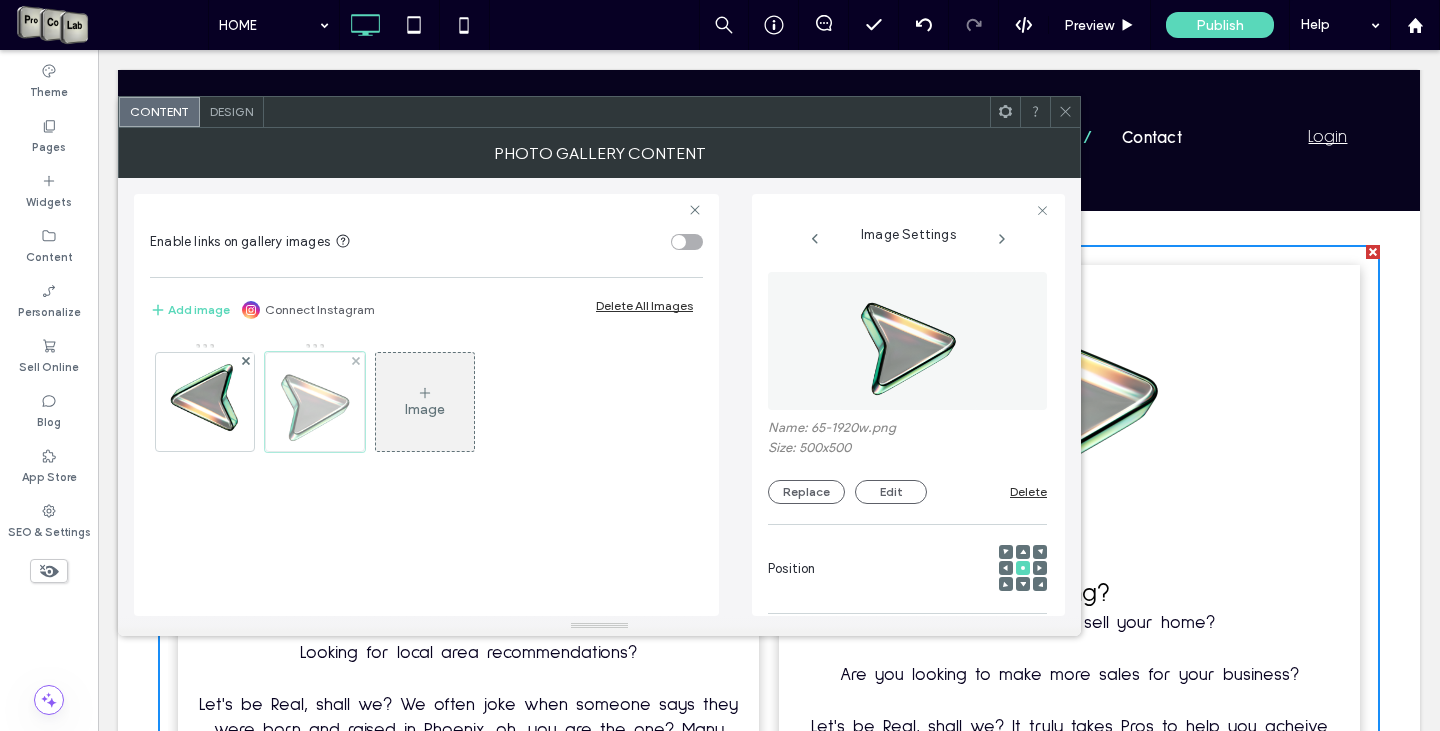 scroll, scrollTop: 0, scrollLeft: 0, axis: both 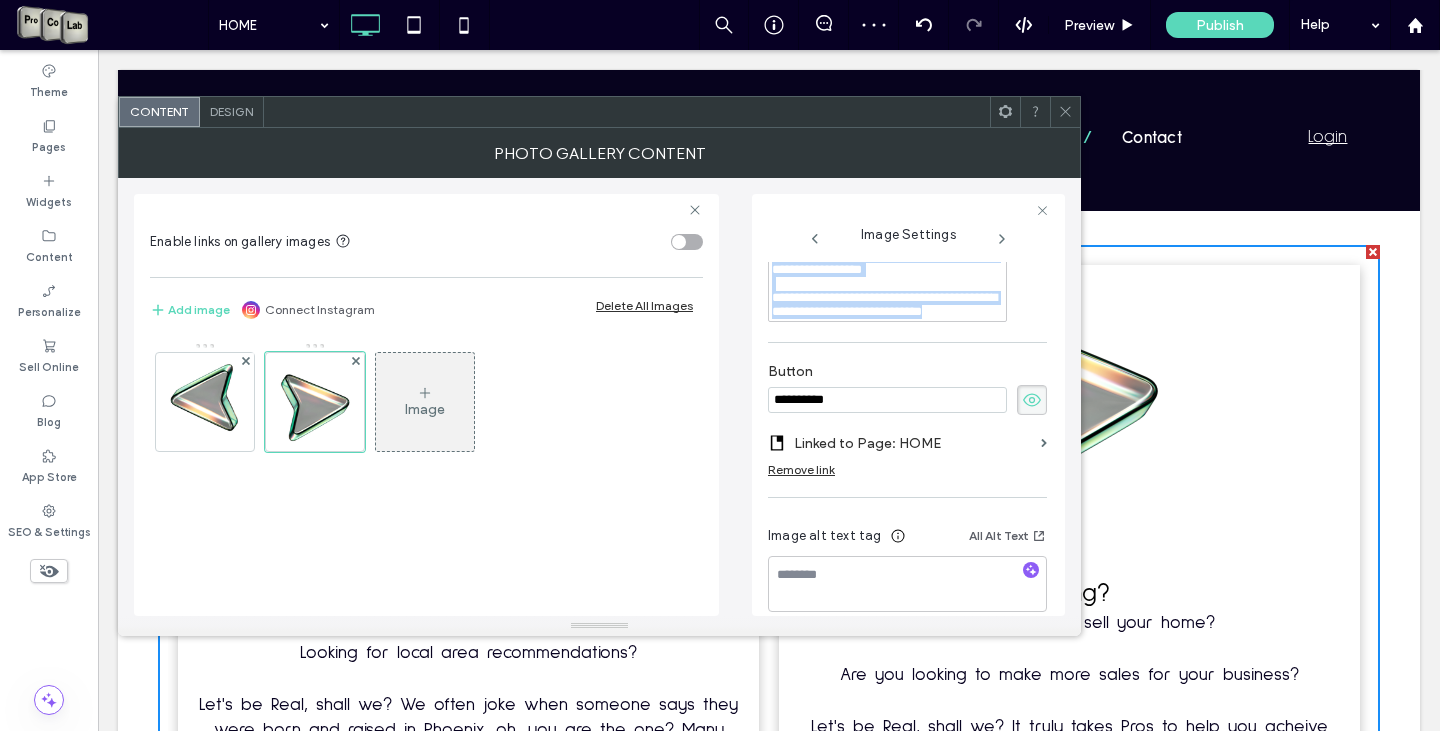 drag, startPoint x: 775, startPoint y: 436, endPoint x: 1011, endPoint y: 371, distance: 244.78766 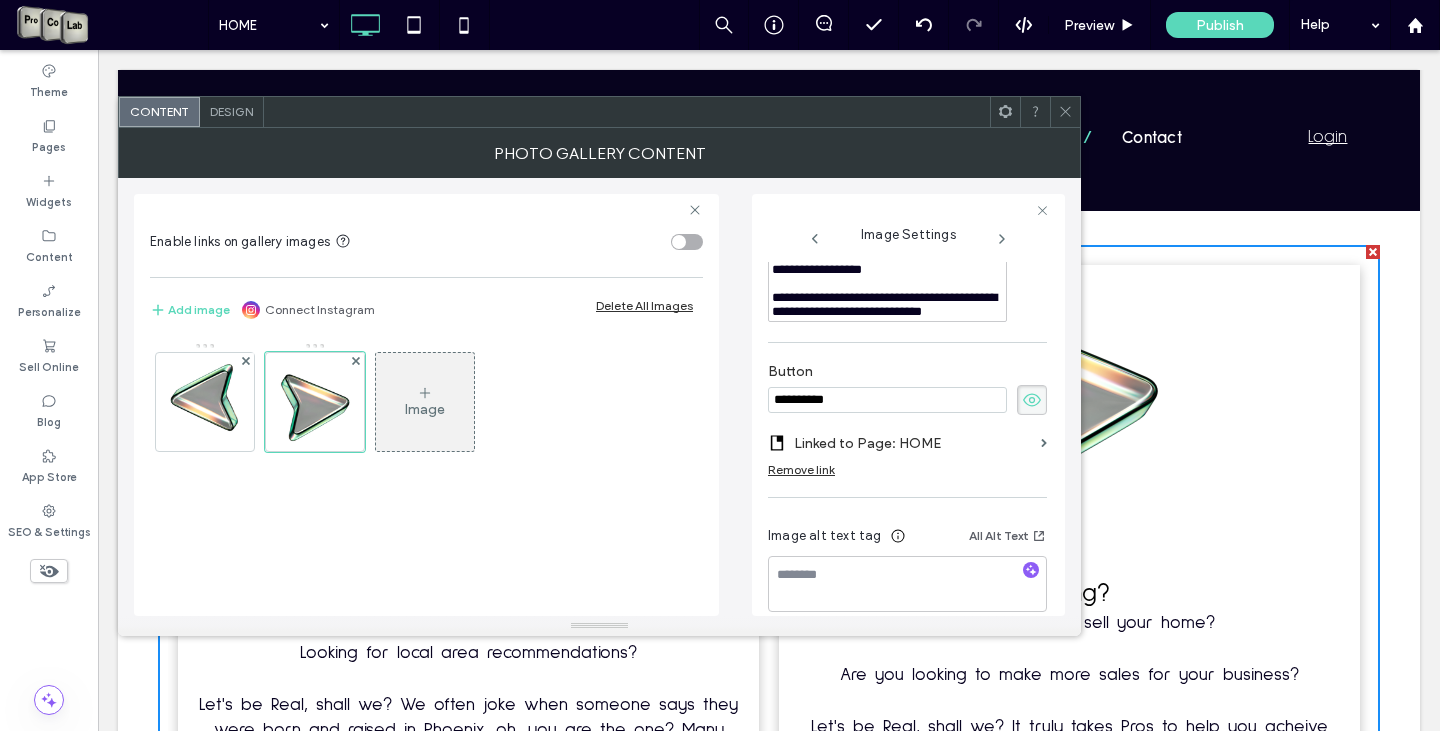 click 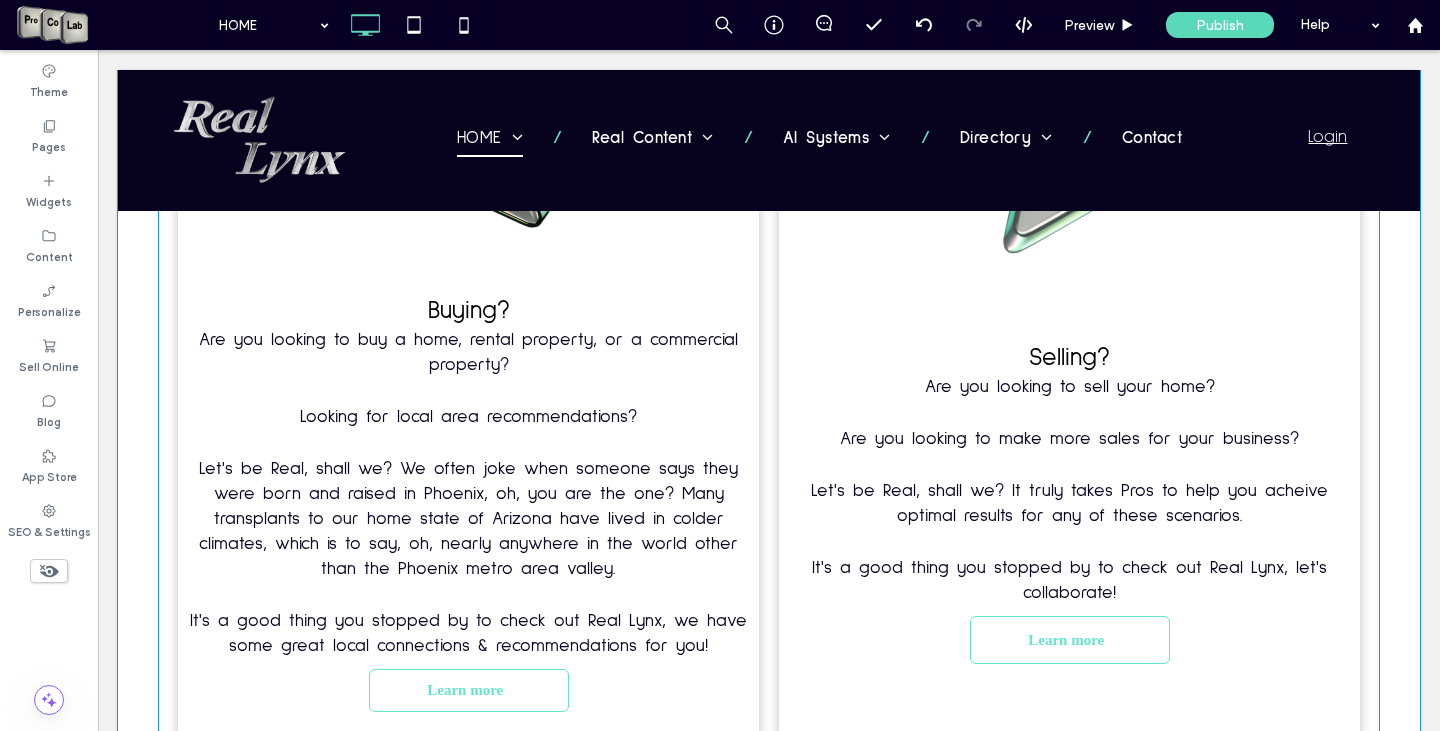 scroll, scrollTop: 3903, scrollLeft: 0, axis: vertical 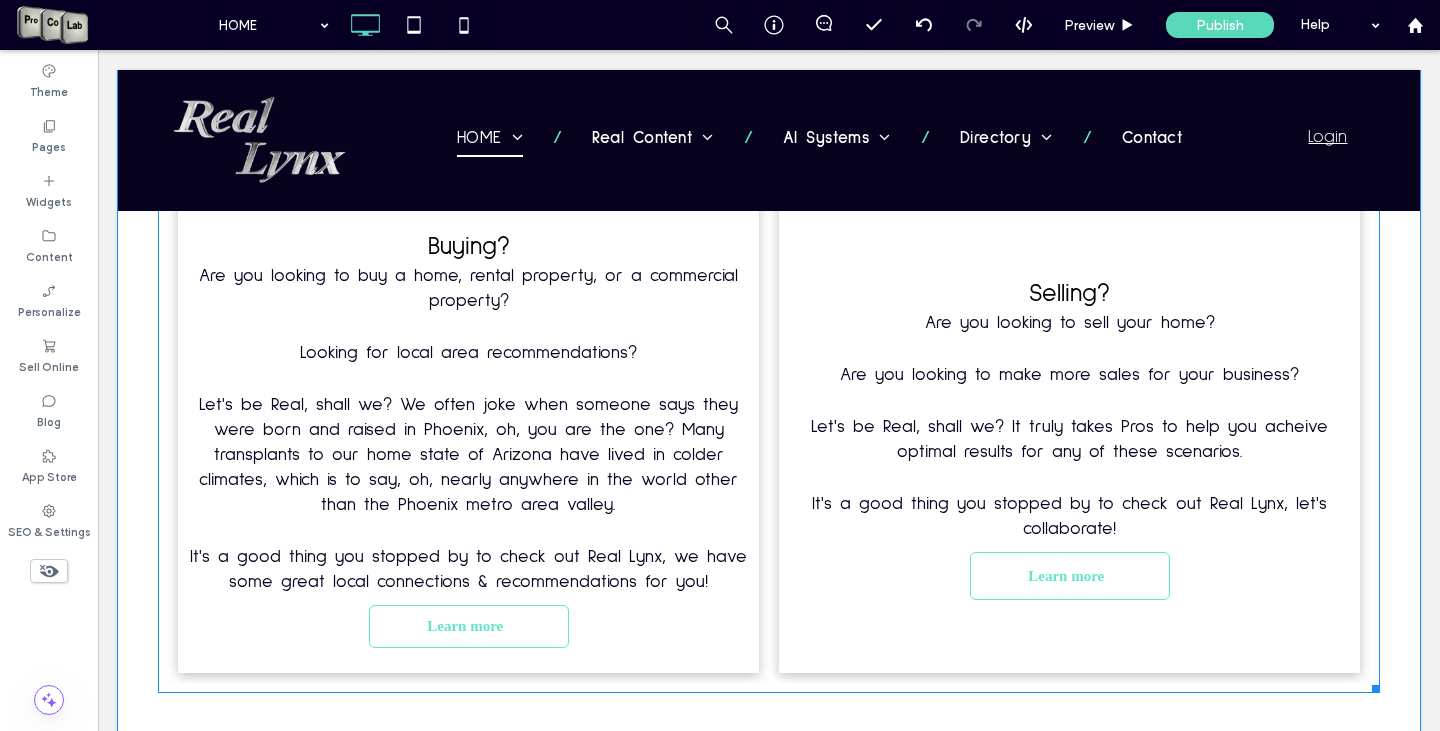 click on "Are you looking to sell your home? Are you looking to make more sales for your business? Let's be Real, shall we? It truly takes Pros to help you acheive optimal results for any of these scenarios. It's a good thing you stopped by to check out Real Lynx, let's collaborate!" at bounding box center (1069, 426) 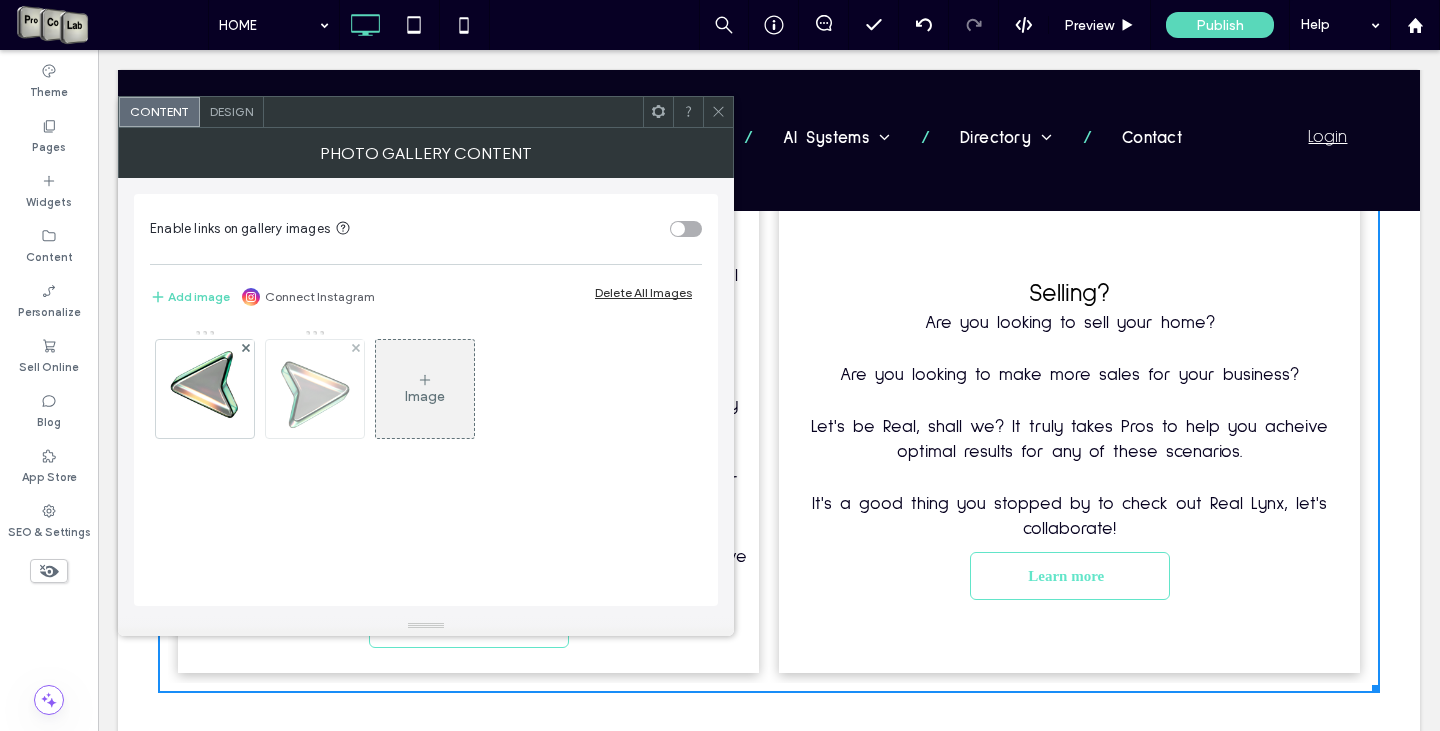 click at bounding box center [315, 389] 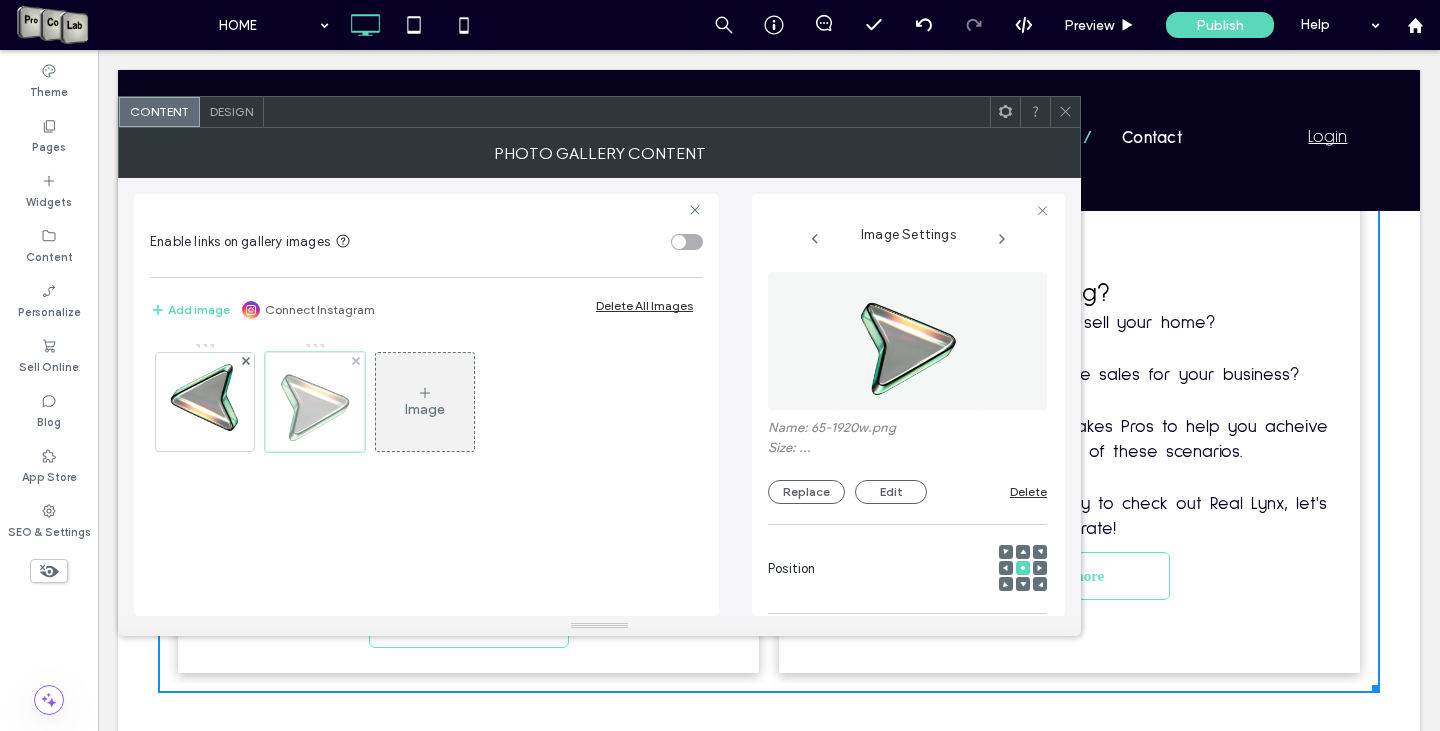 scroll, scrollTop: 0, scrollLeft: 90, axis: horizontal 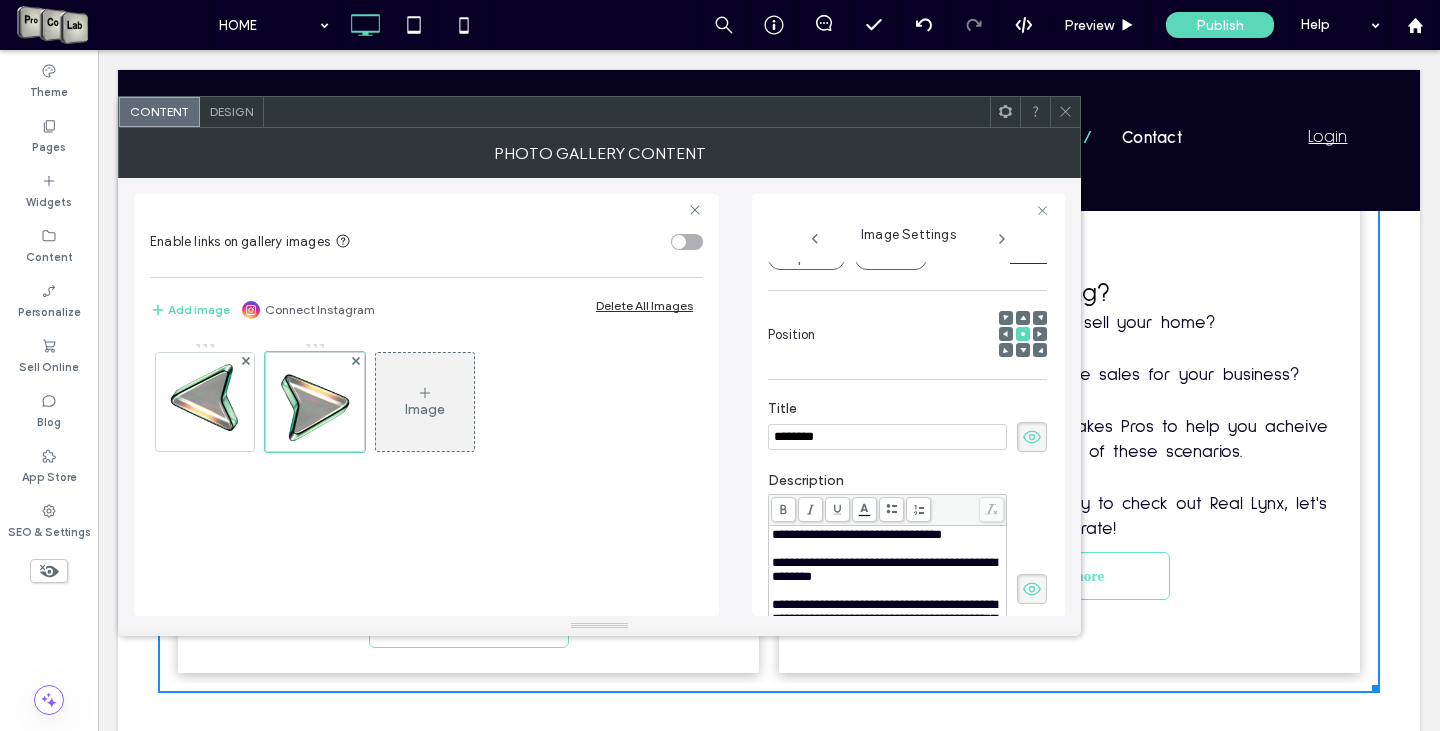 click 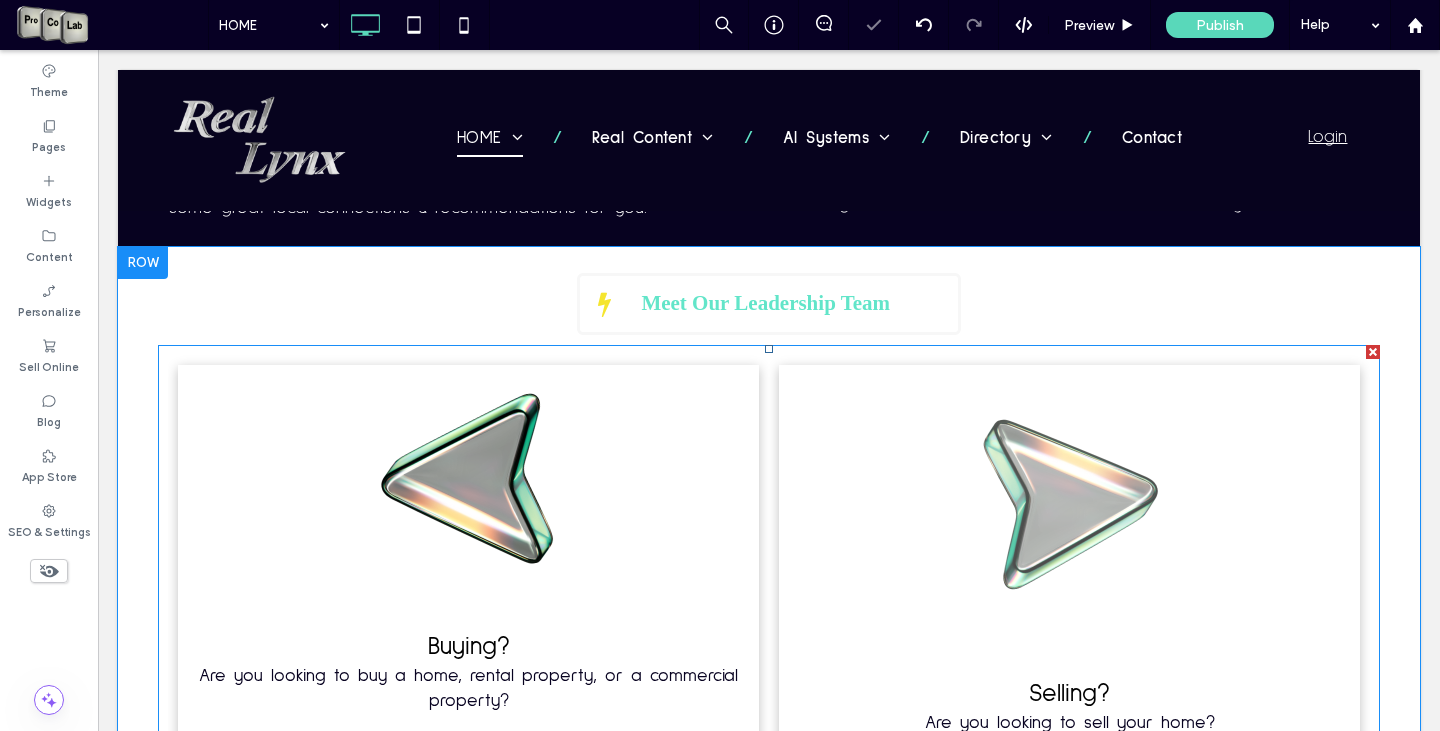 scroll, scrollTop: 3103, scrollLeft: 0, axis: vertical 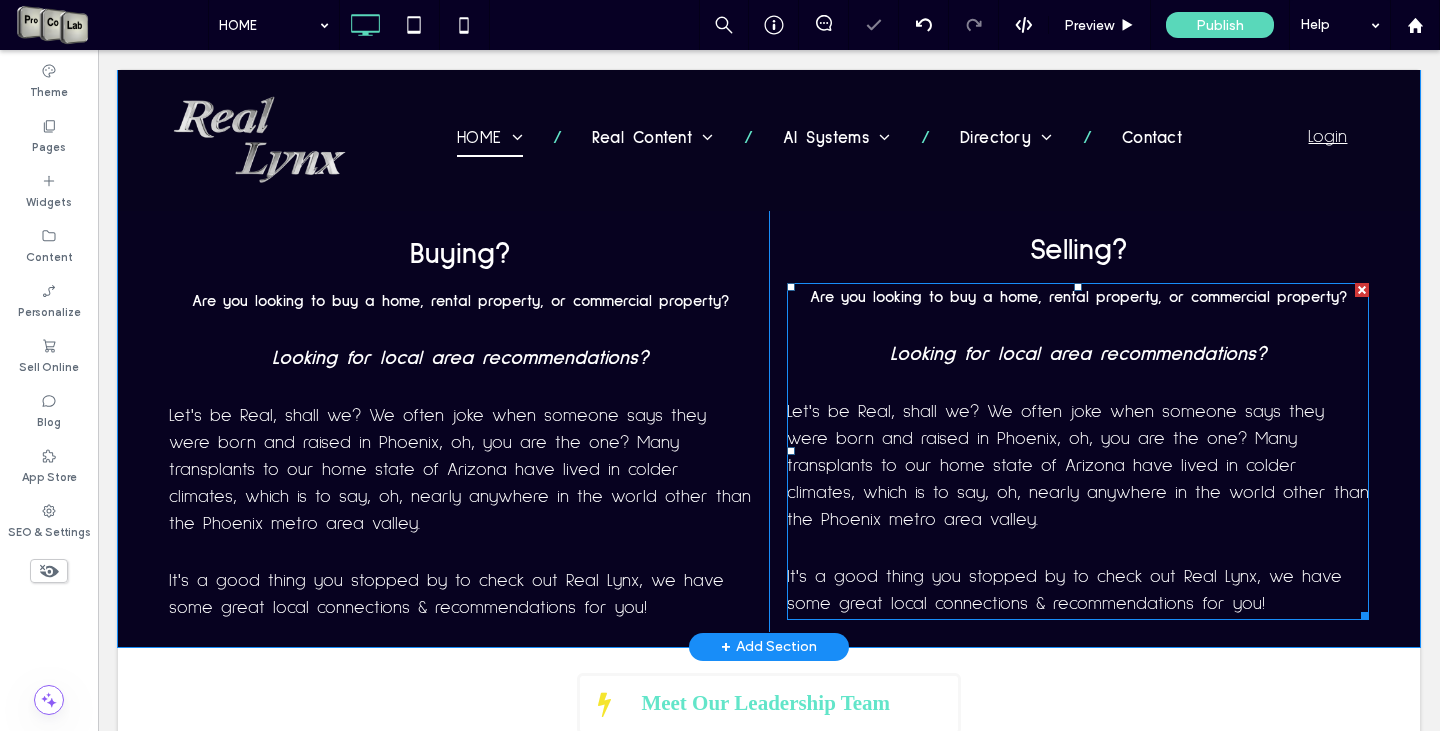 click at bounding box center [1078, 384] 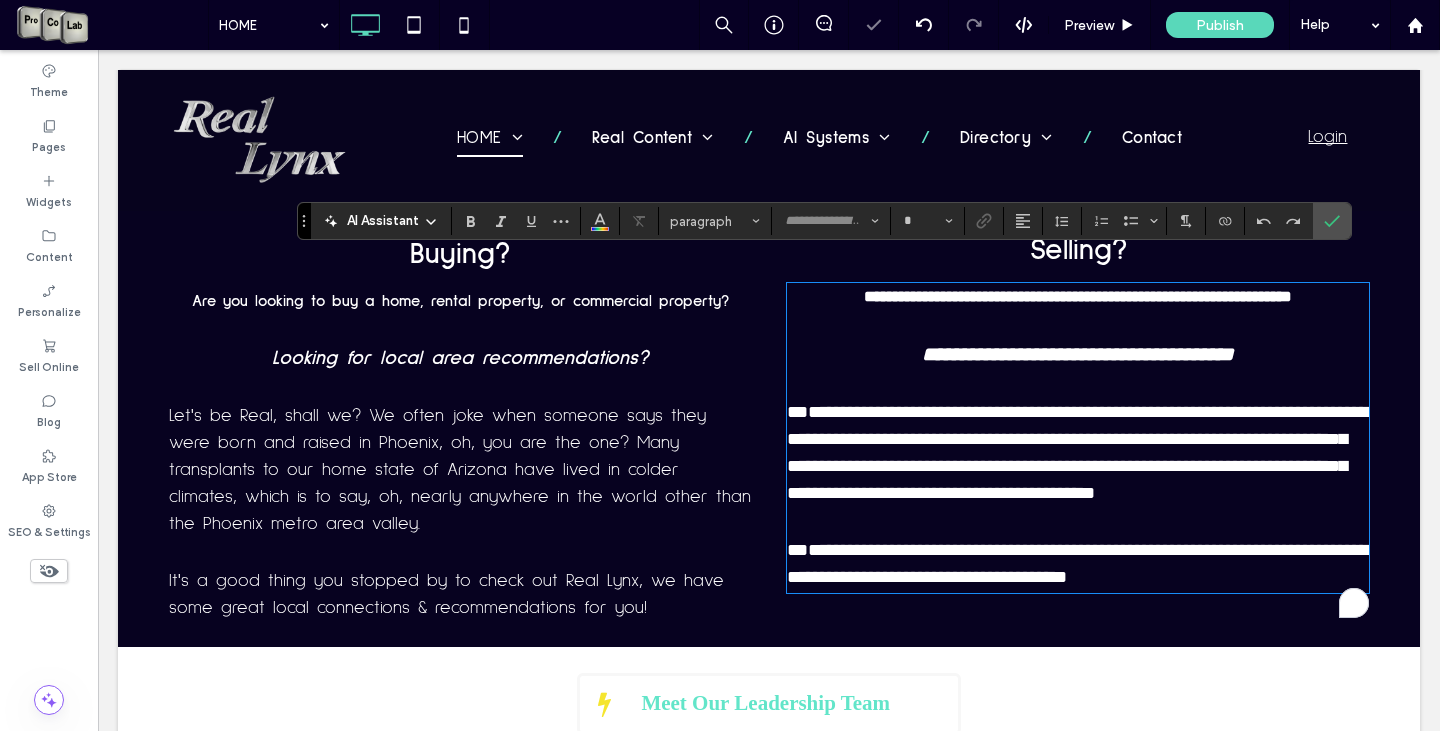 type on "**********" 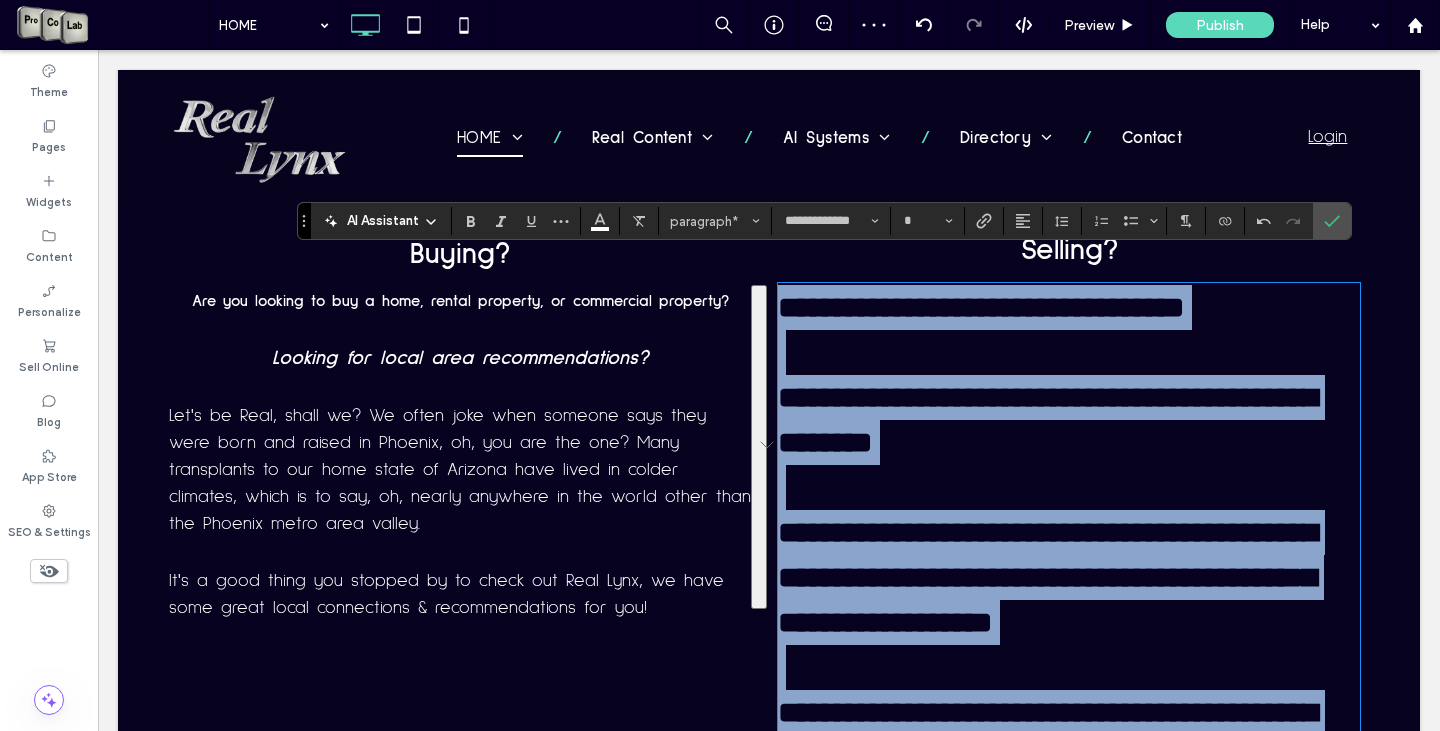 type on "**" 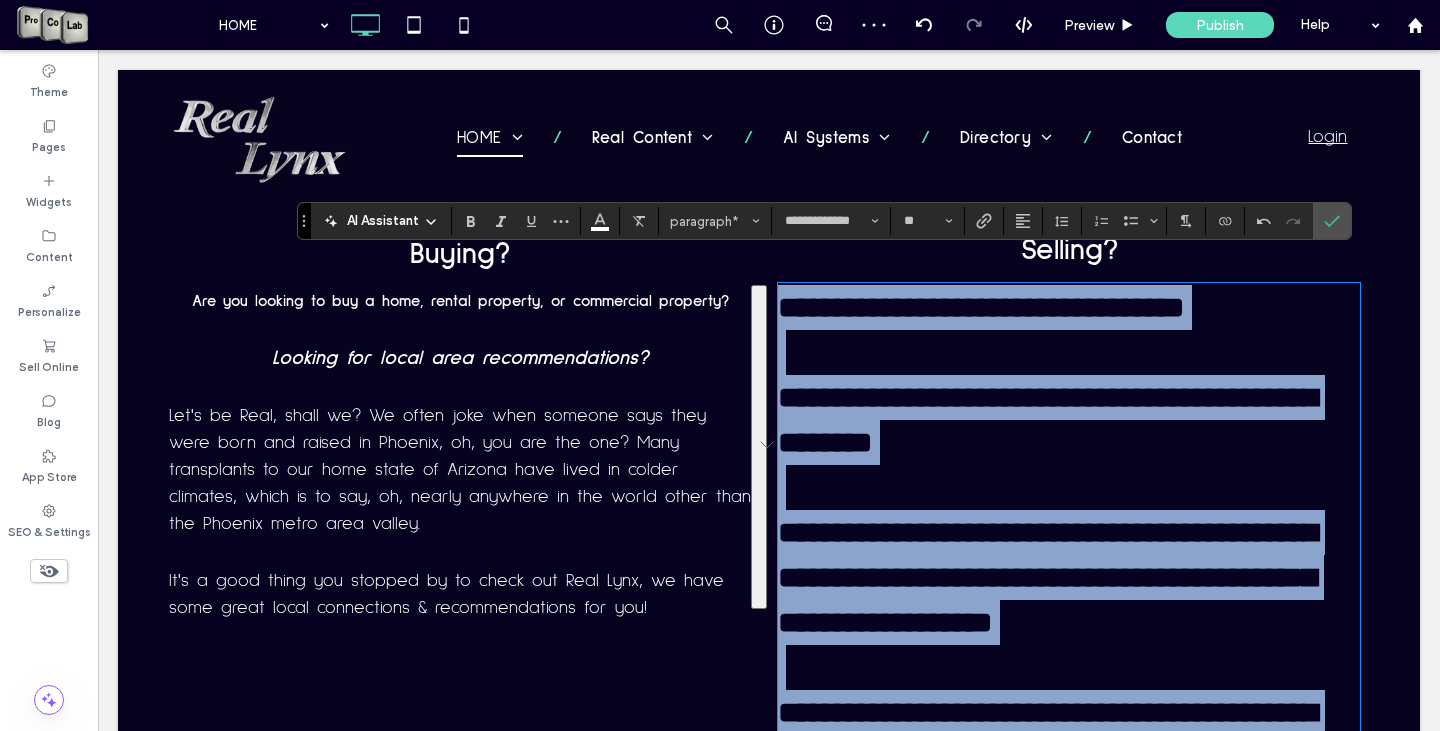 scroll, scrollTop: 0, scrollLeft: 0, axis: both 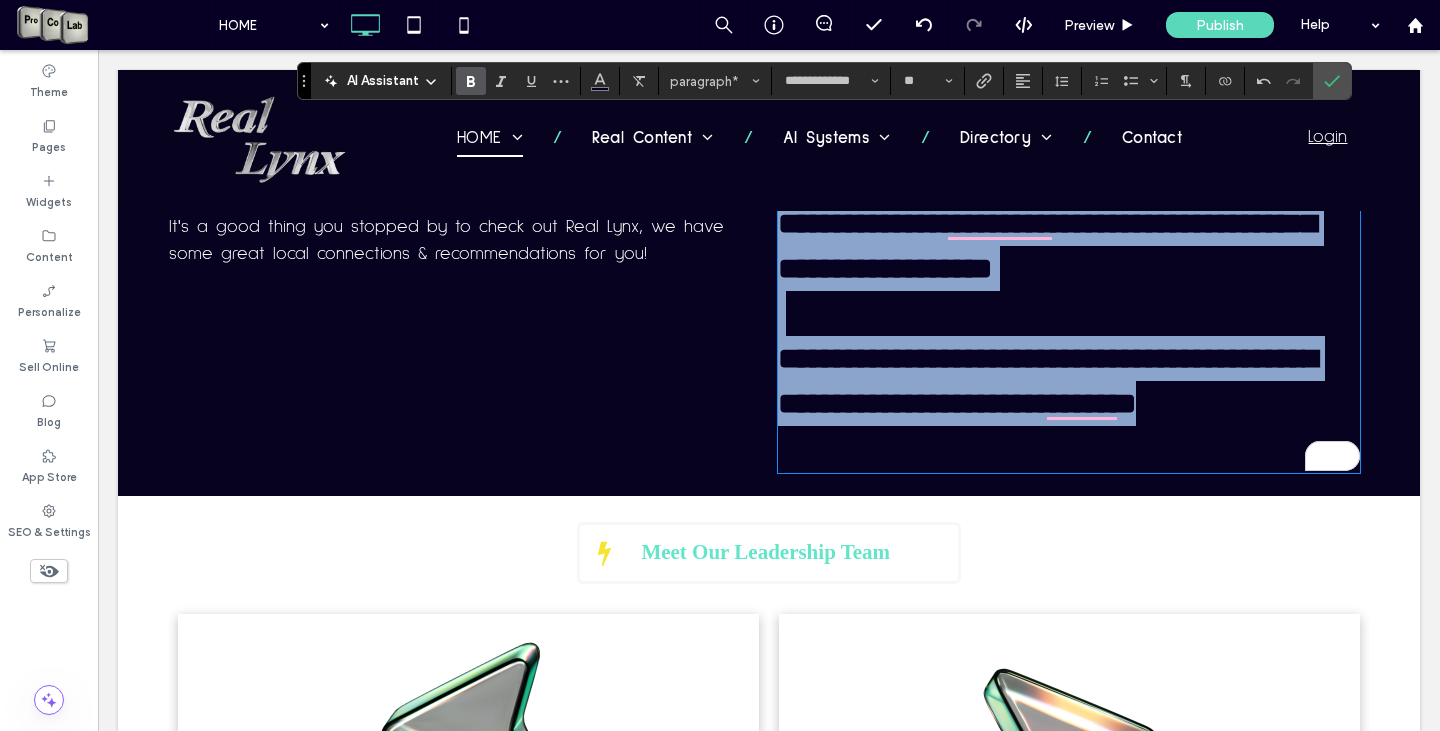 drag, startPoint x: 776, startPoint y: 399, endPoint x: 1307, endPoint y: 396, distance: 531.0085 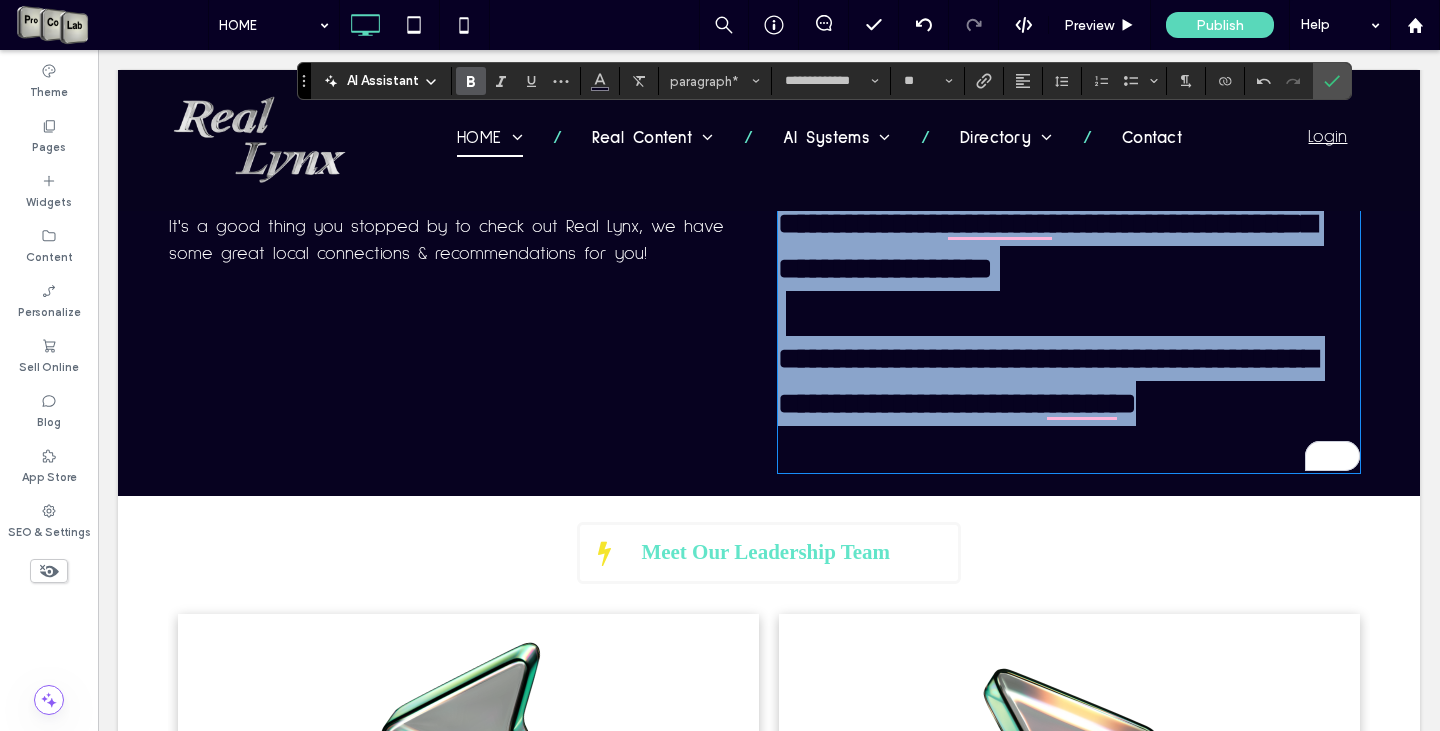 click on "**********" at bounding box center (1069, 201) 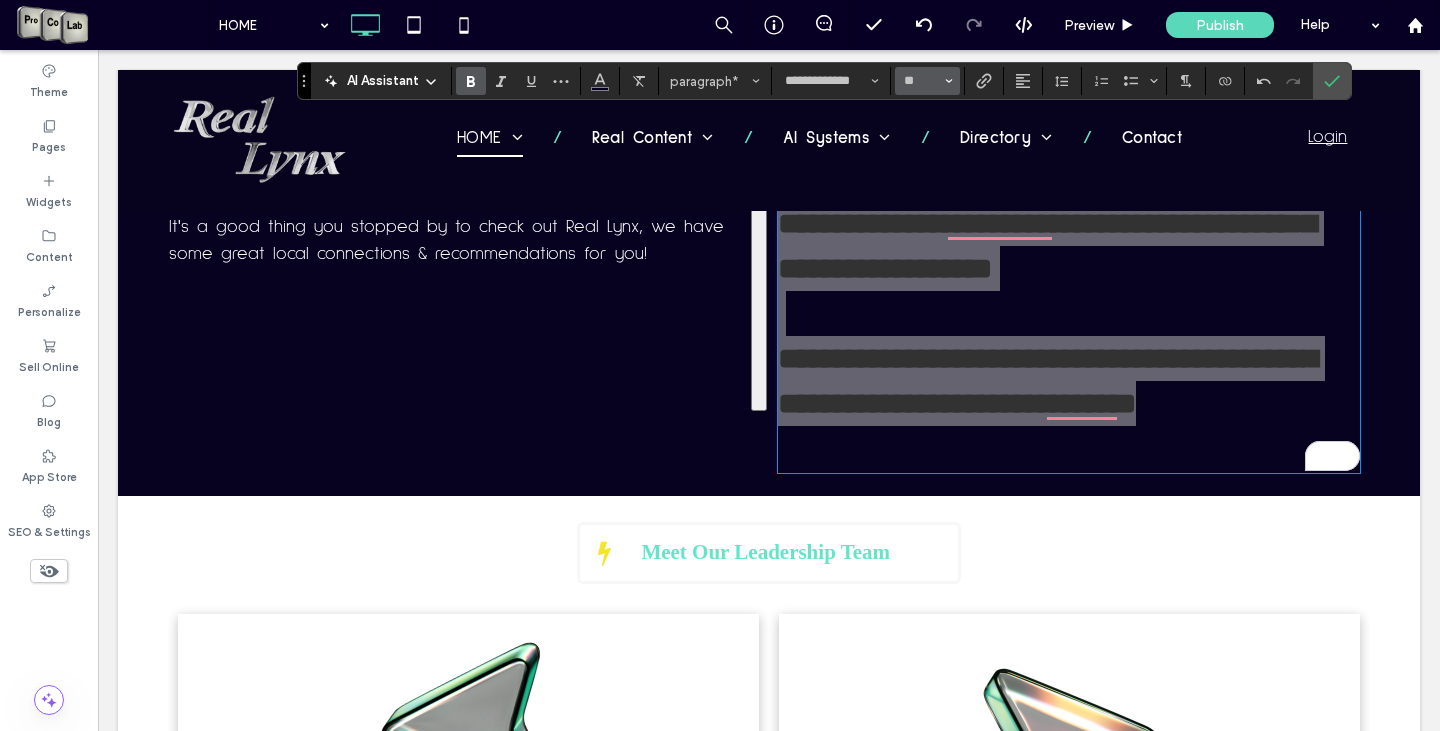 click at bounding box center (949, 81) 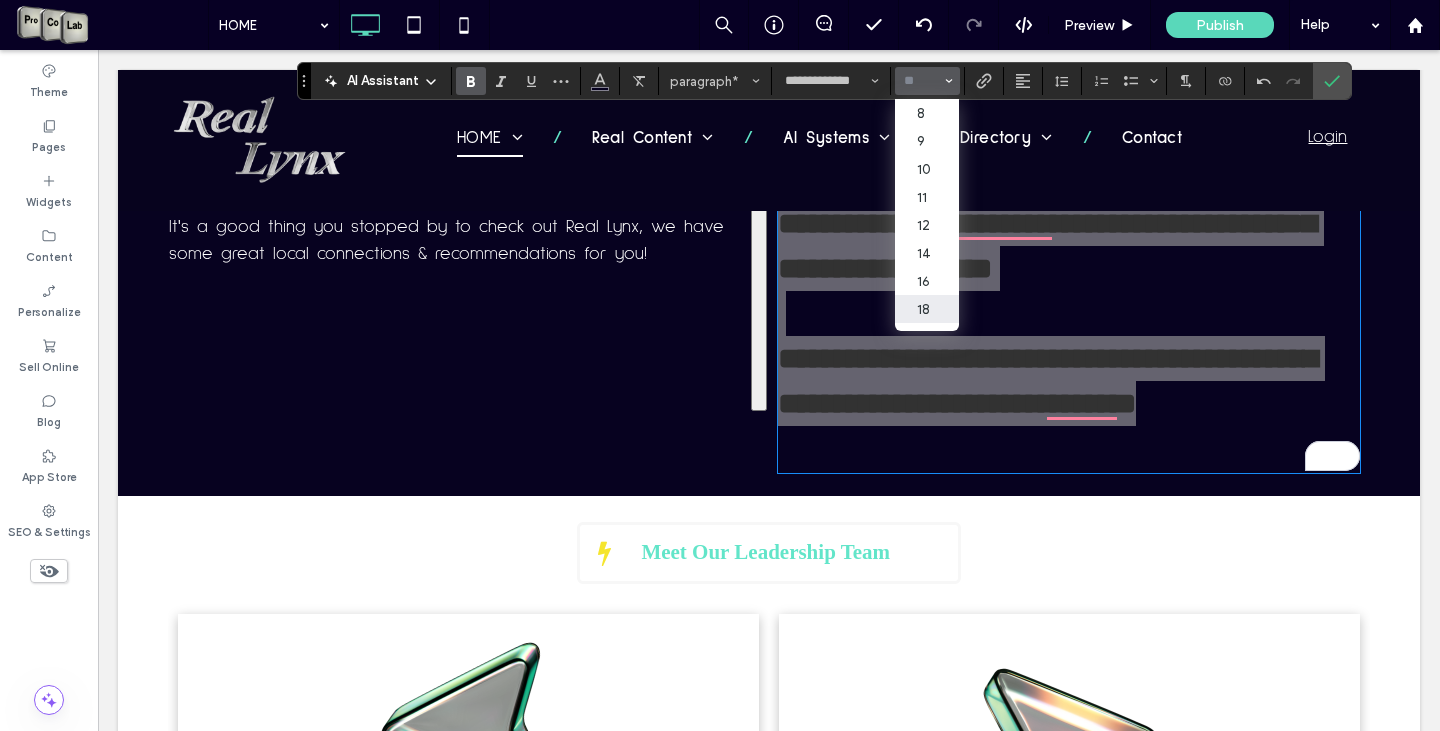 click on "18" at bounding box center [927, 309] 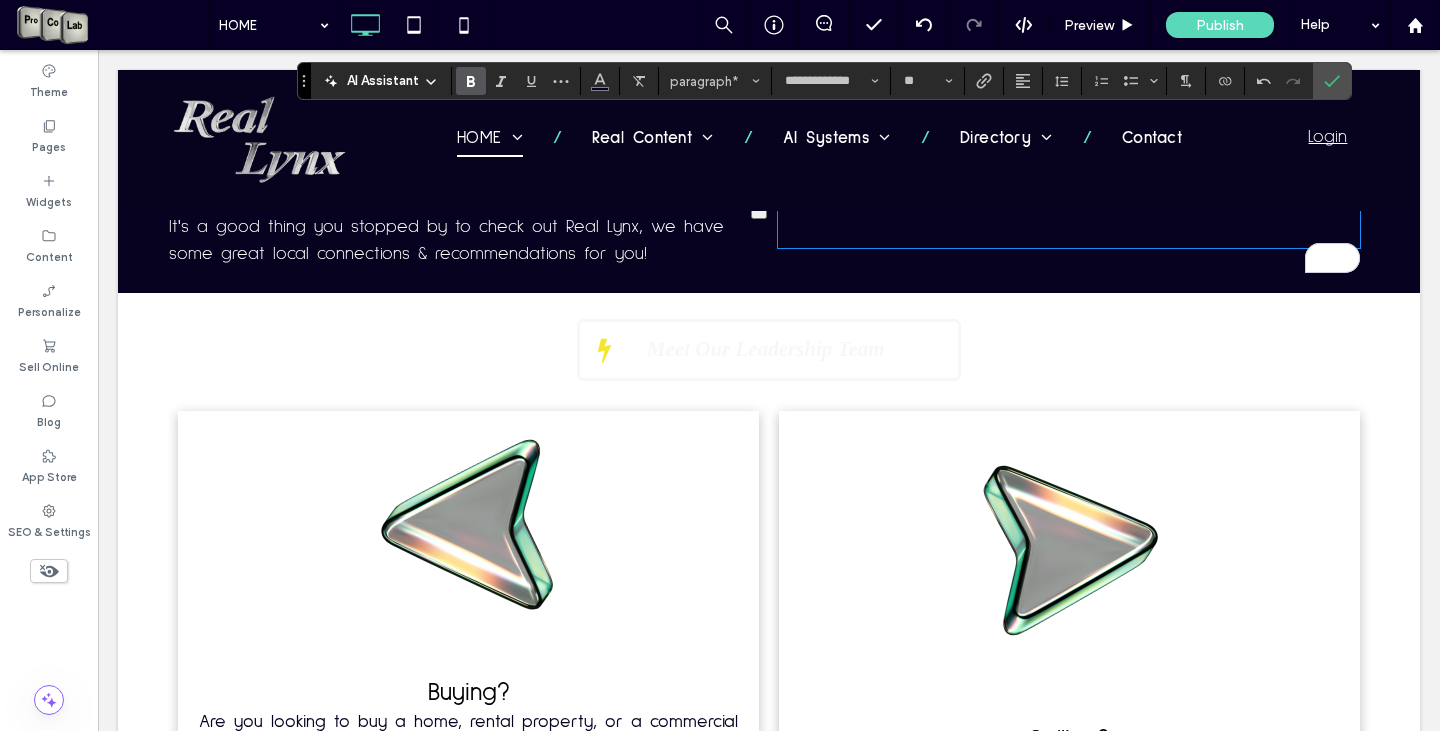 scroll, scrollTop: 3057, scrollLeft: 0, axis: vertical 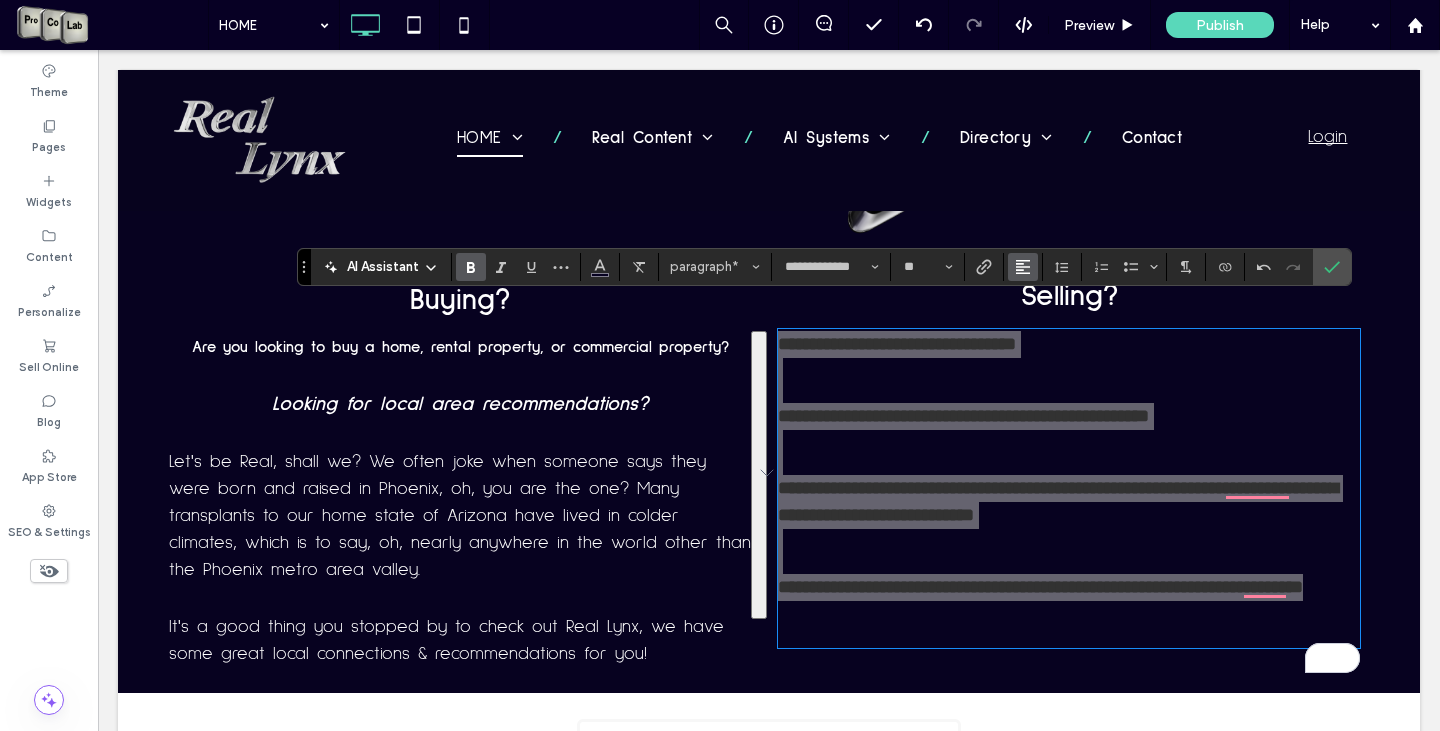 click 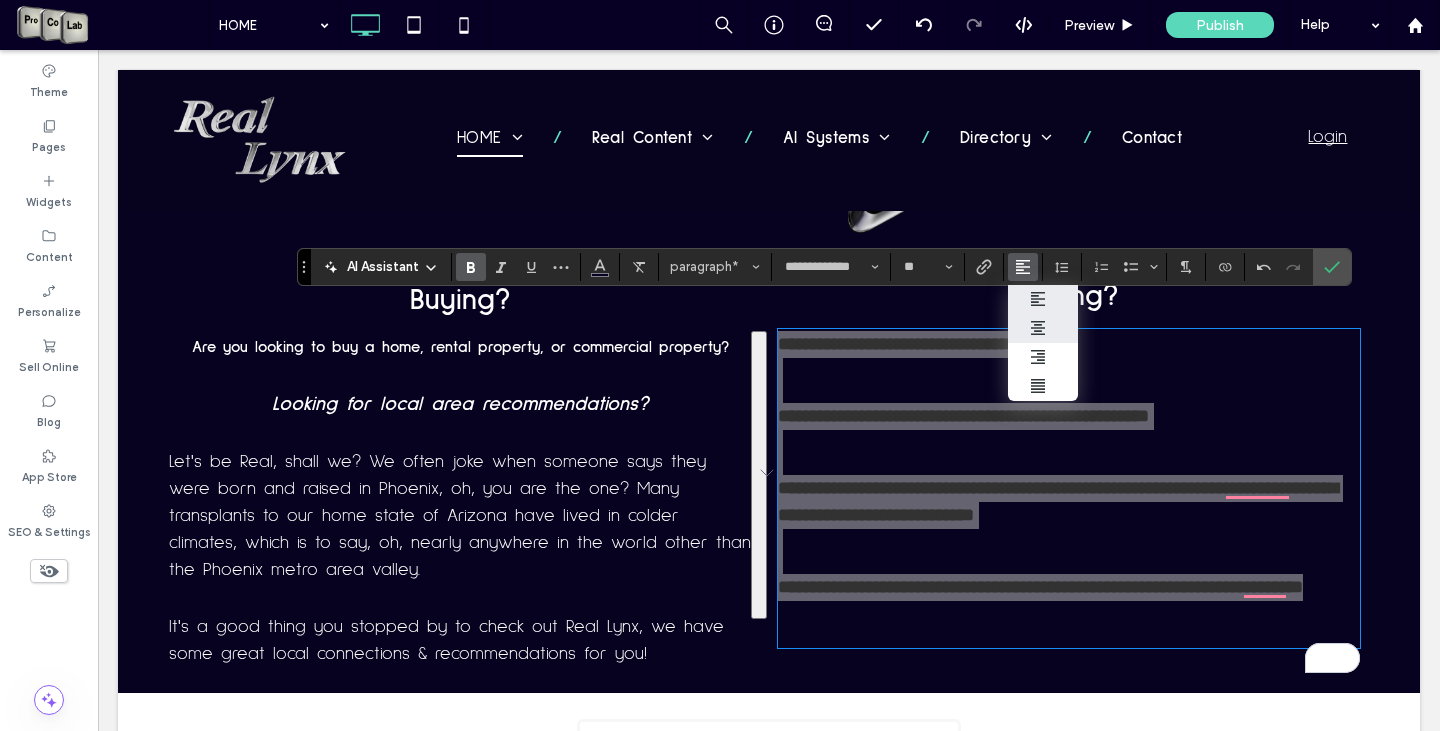 click at bounding box center [1043, 328] 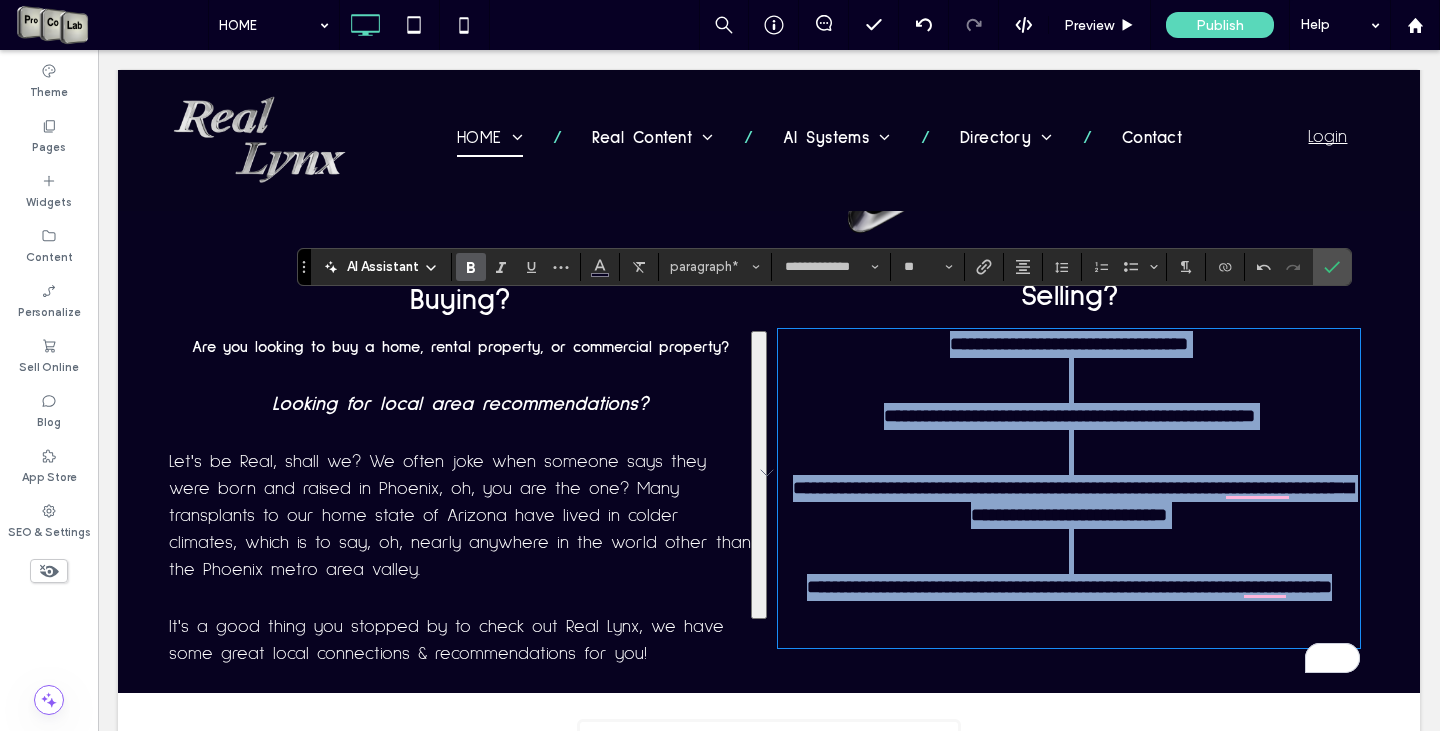 click at bounding box center (1069, 452) 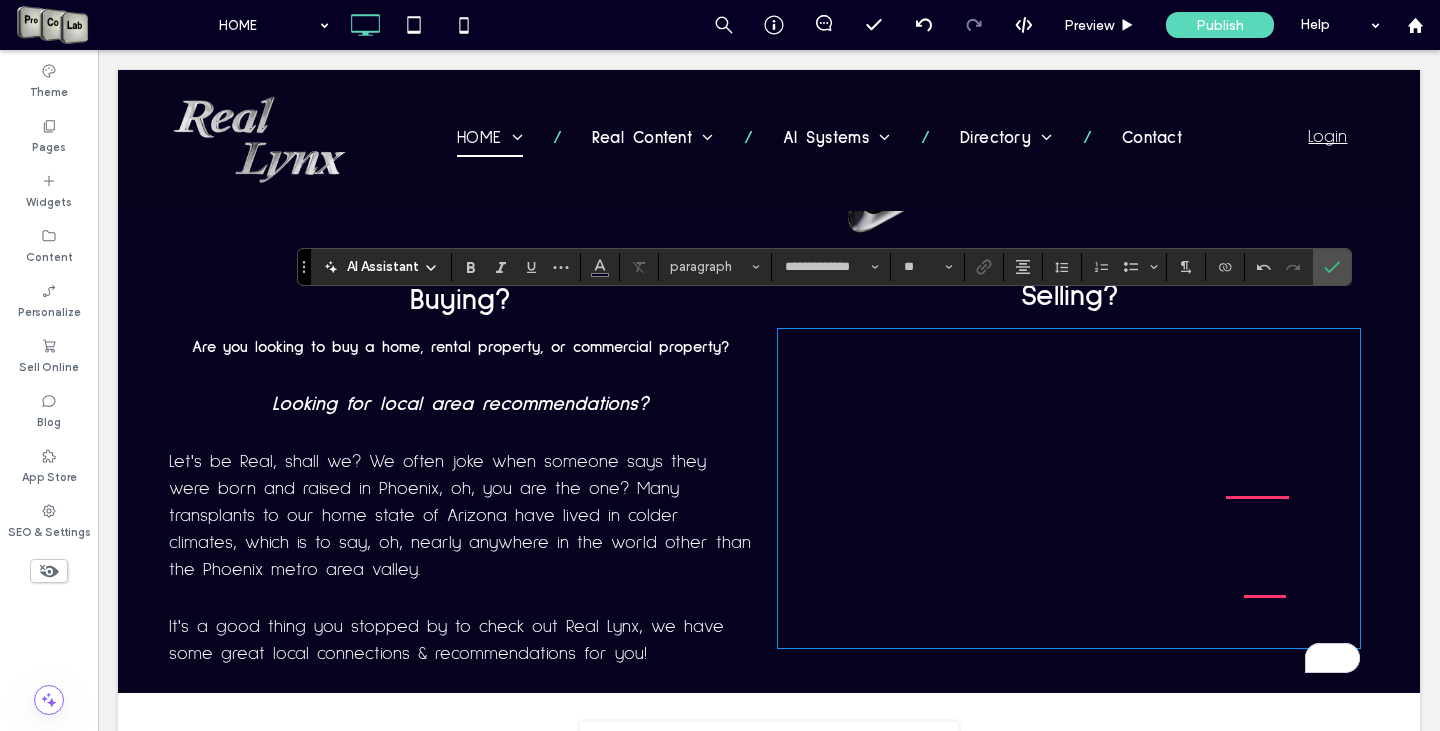 type on "**" 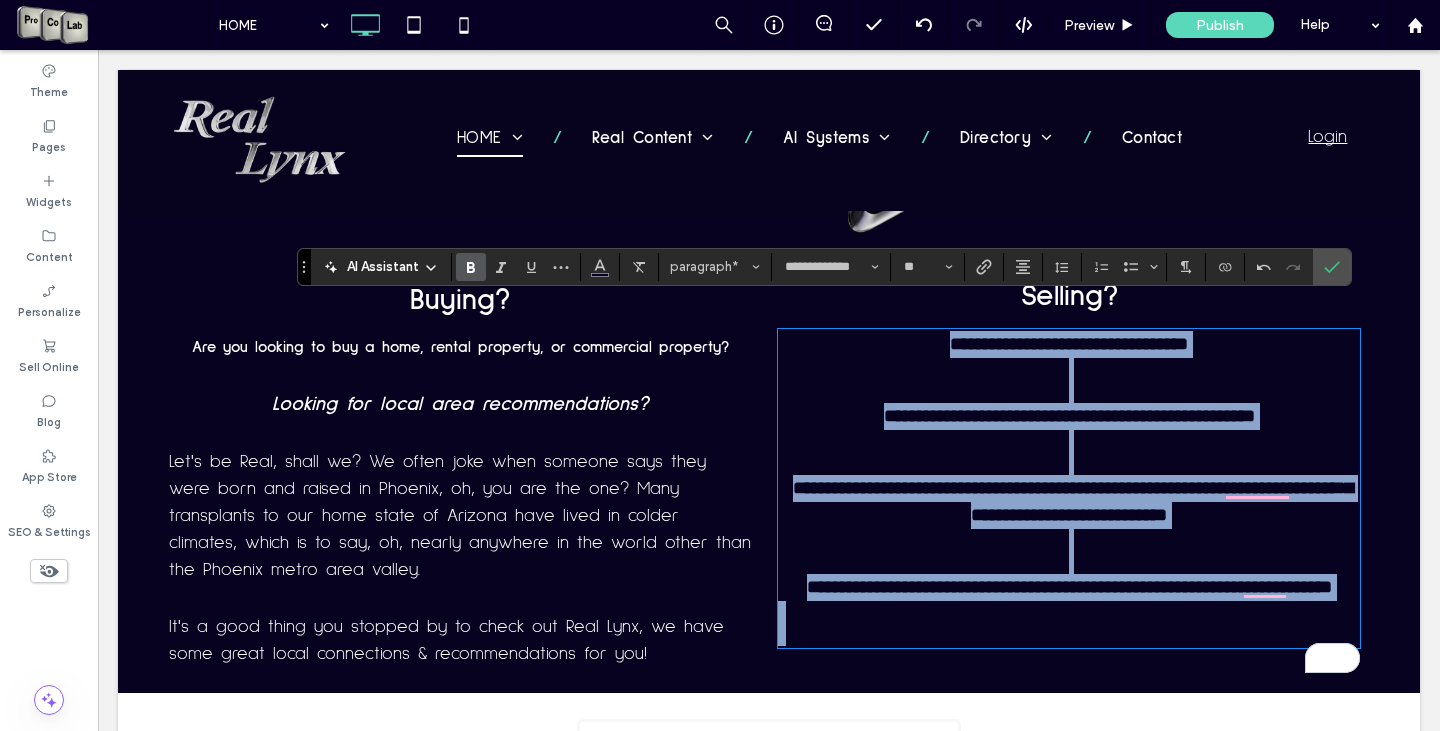 drag, startPoint x: 893, startPoint y: 319, endPoint x: 1242, endPoint y: 607, distance: 452.48758 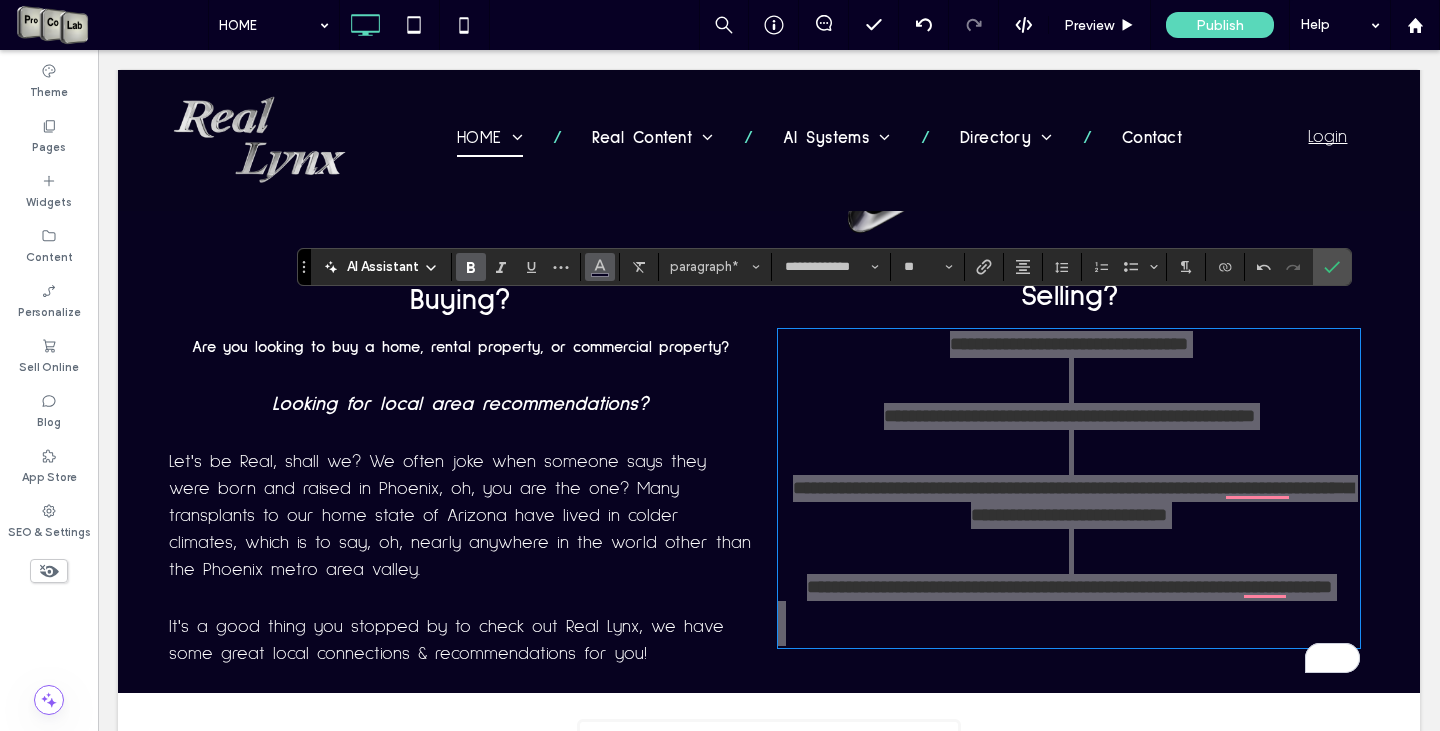 click 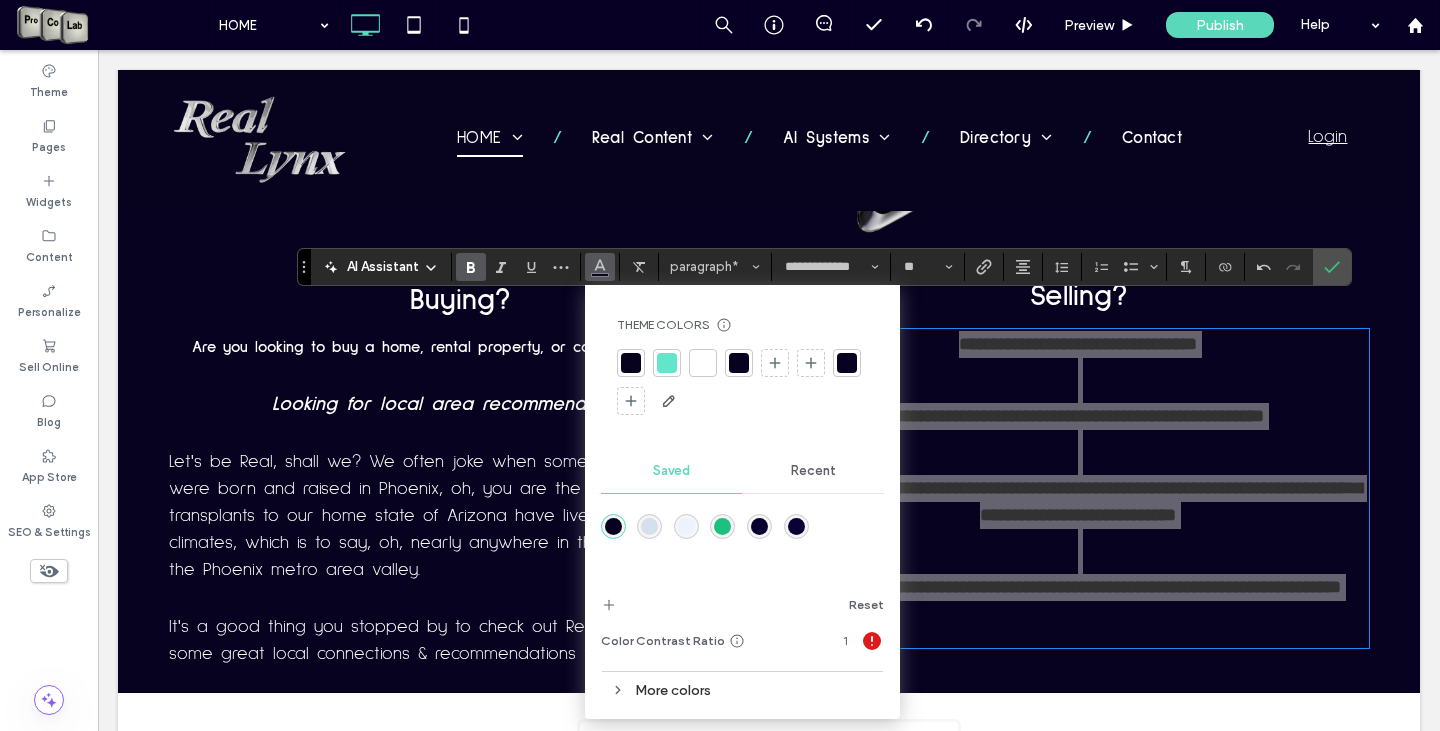 click at bounding box center (703, 363) 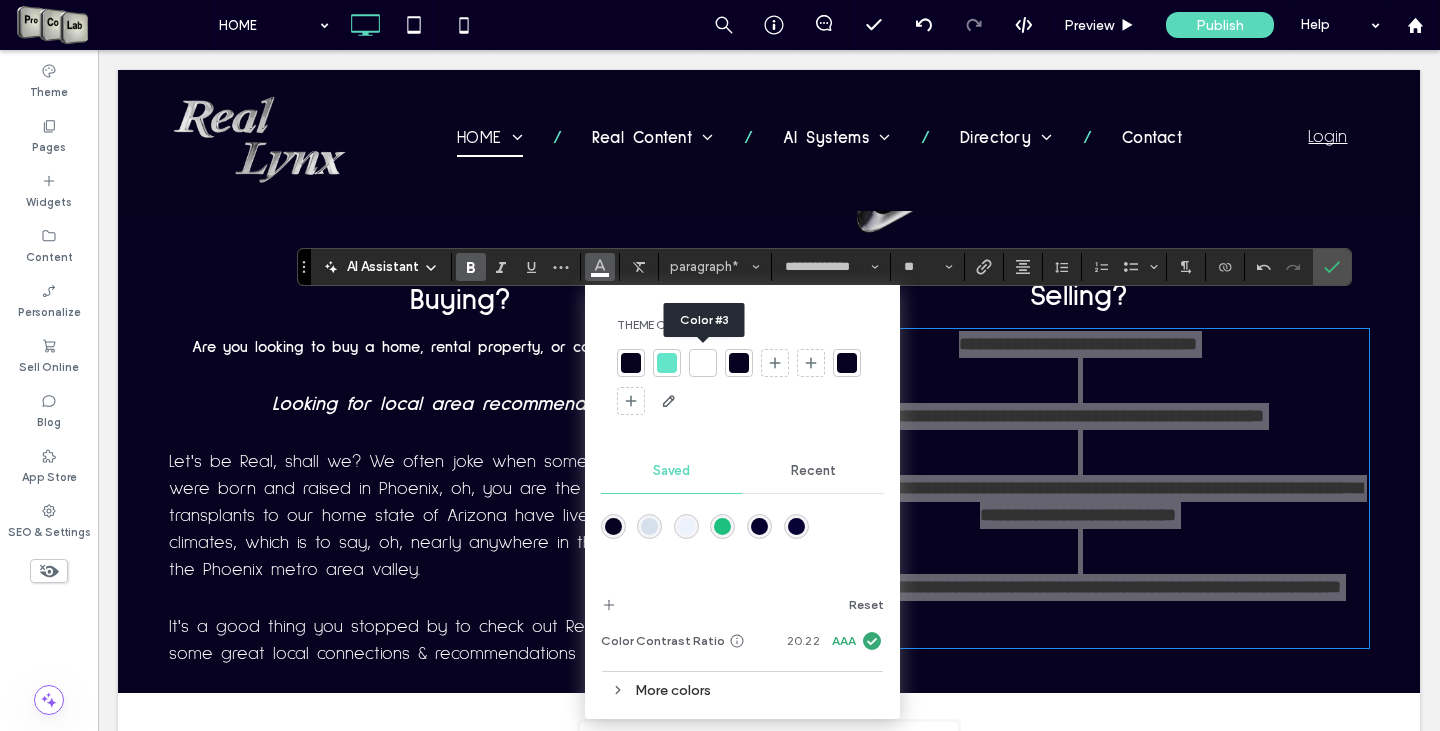 click at bounding box center [703, 363] 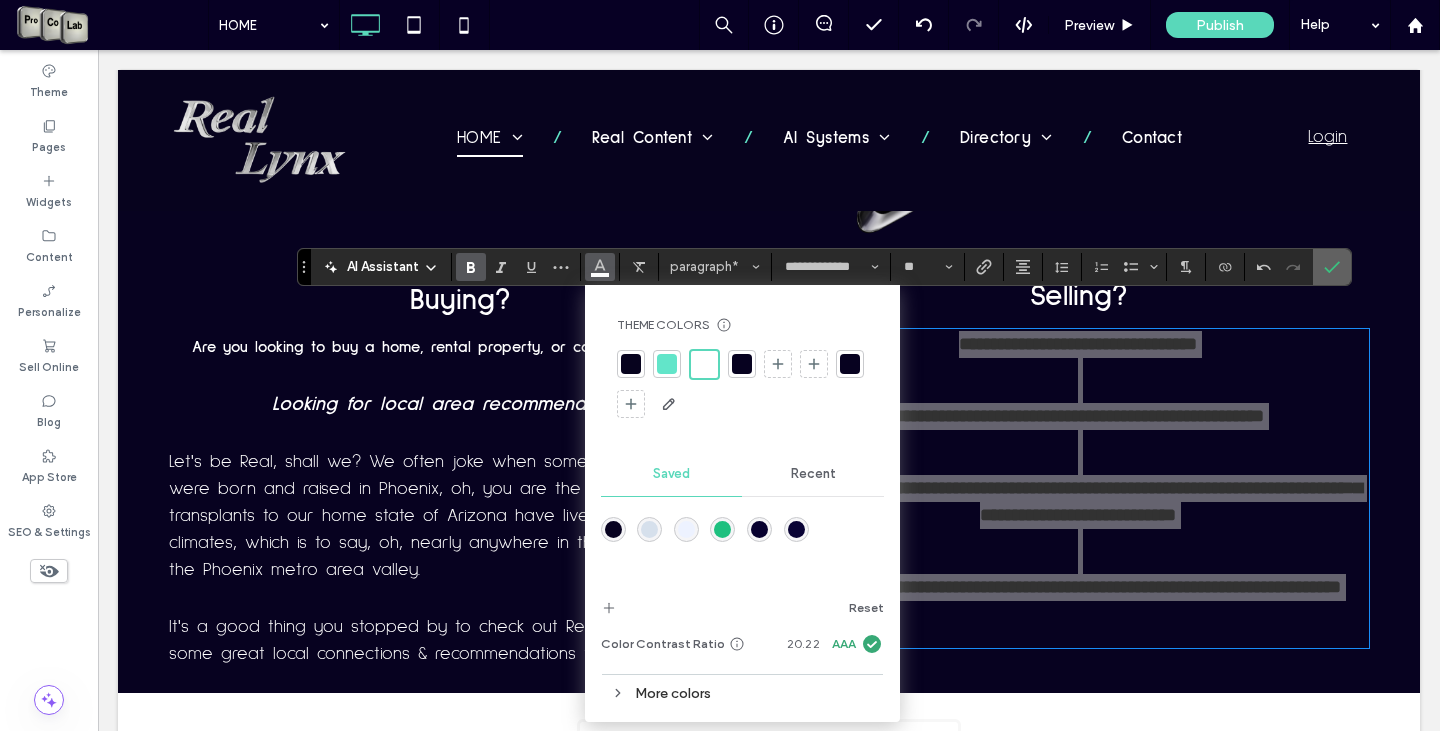 drag, startPoint x: 1246, startPoint y: 212, endPoint x: 1344, endPoint y: 262, distance: 110.01818 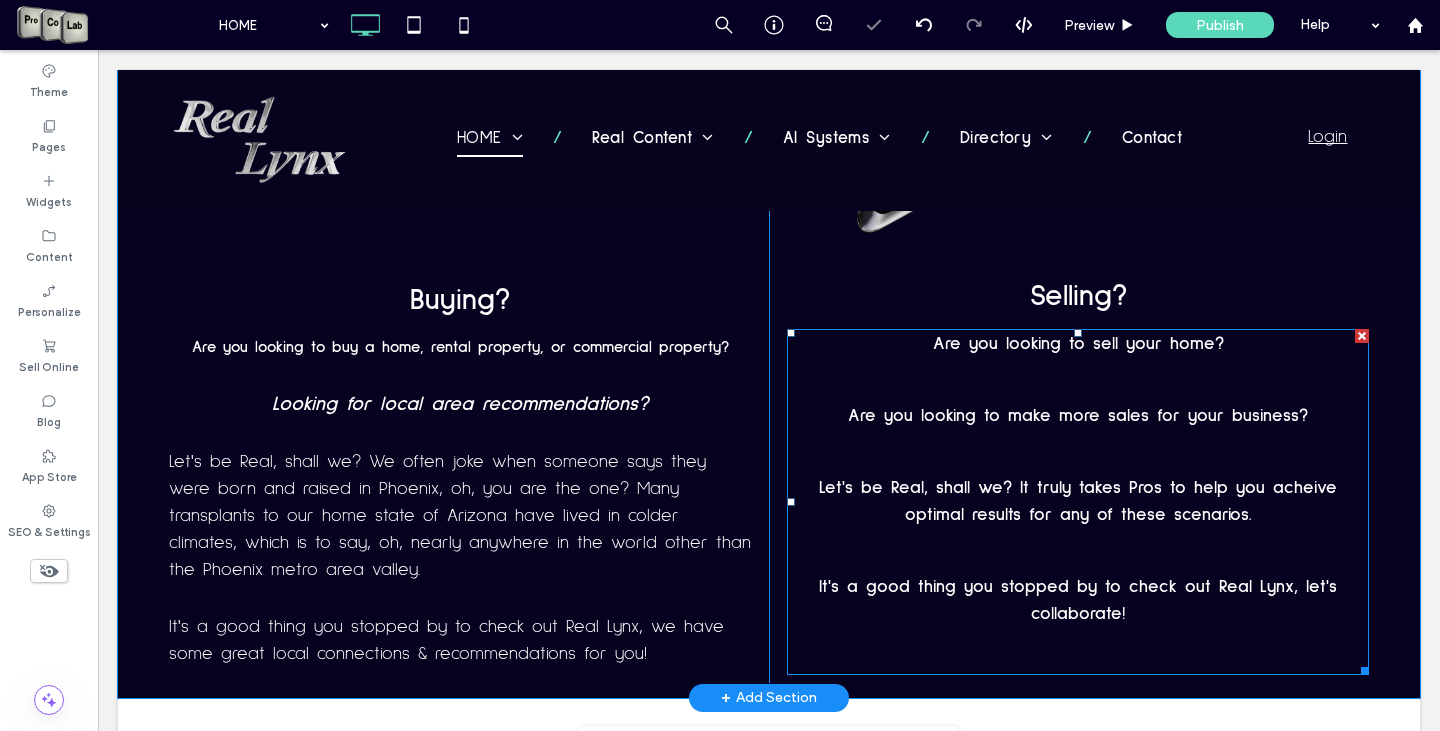 click at bounding box center (1078, 380) 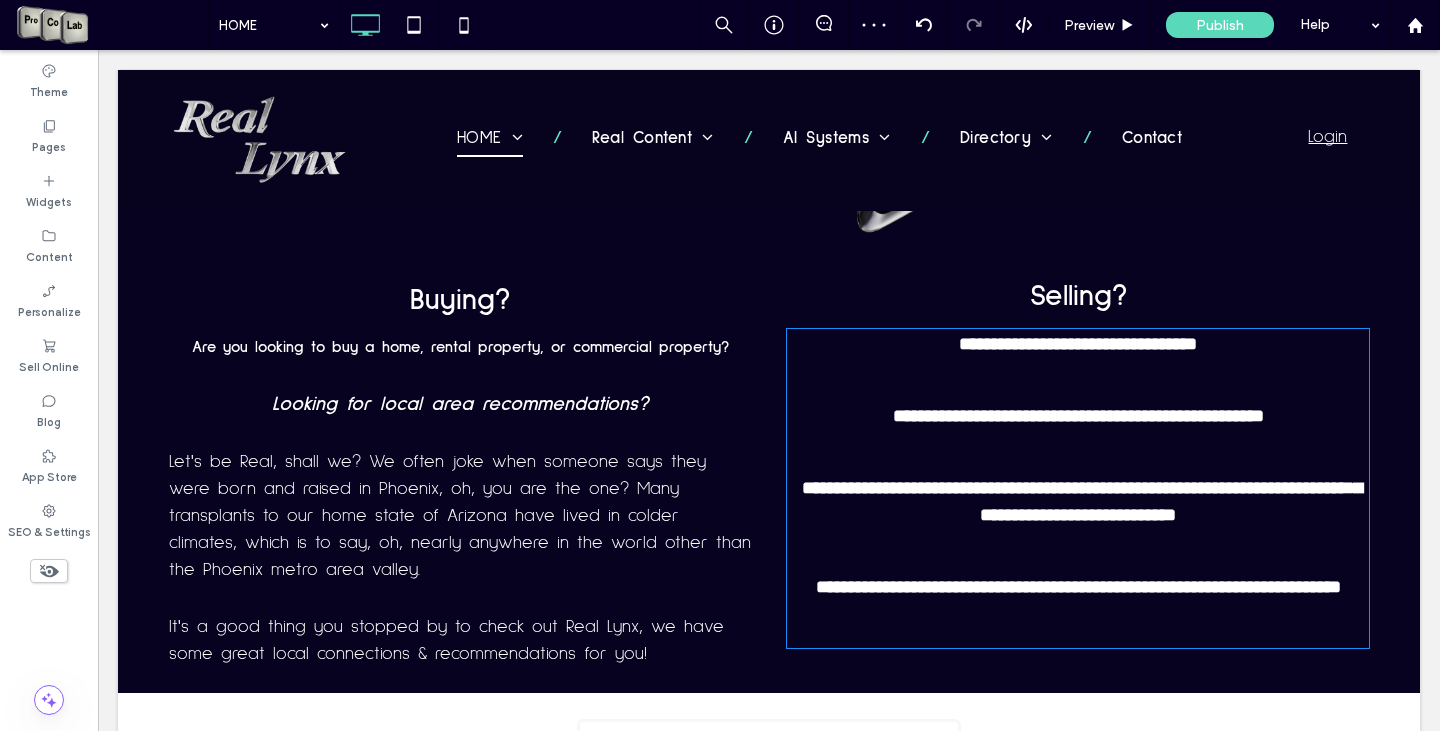 type on "**********" 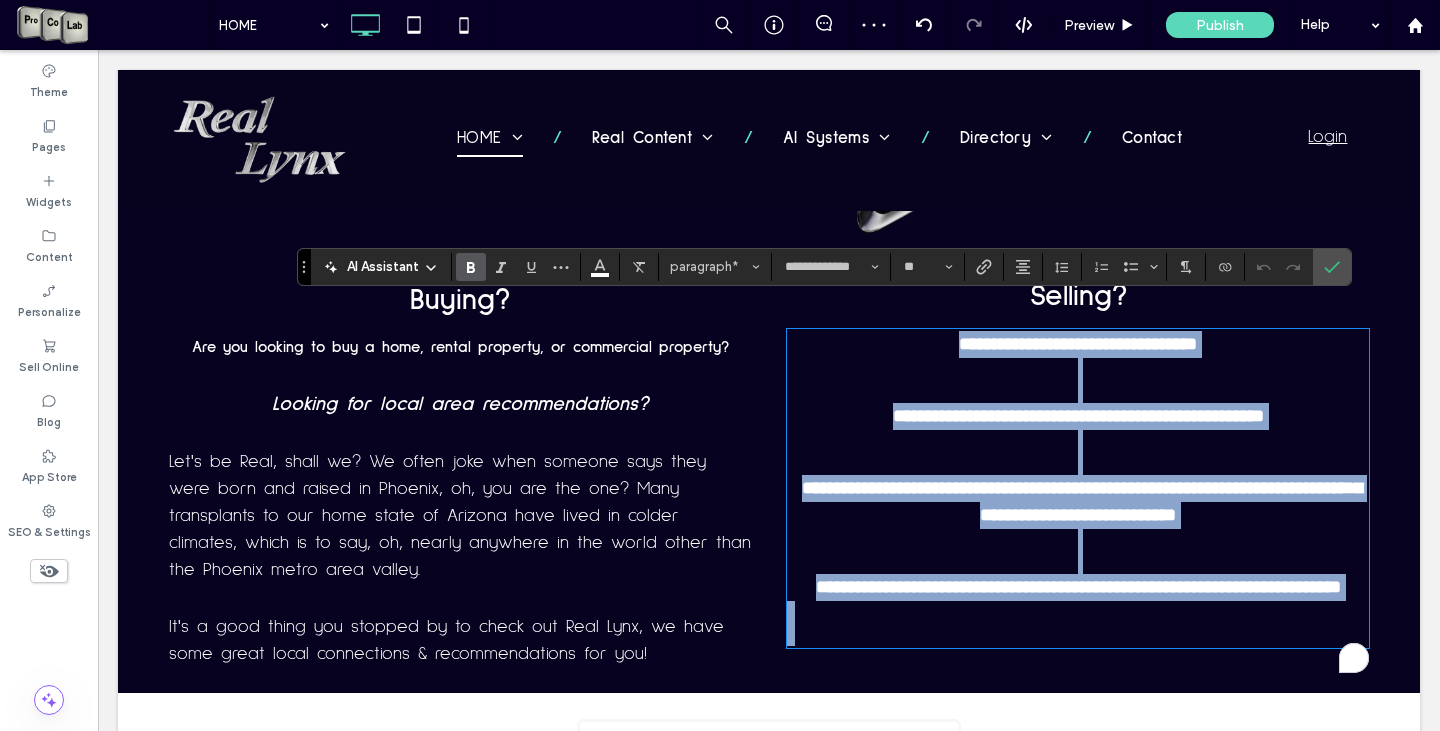 click at bounding box center [1078, 380] 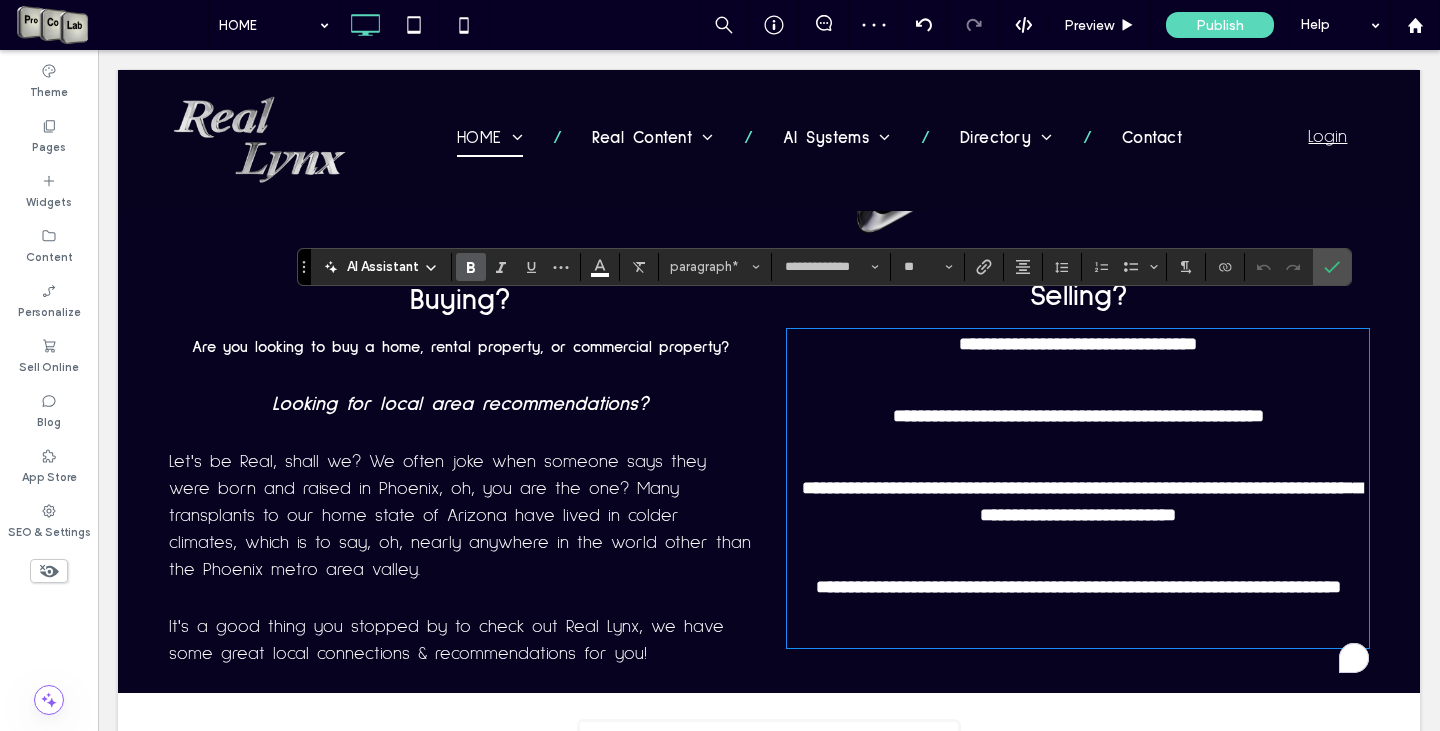 type on "**" 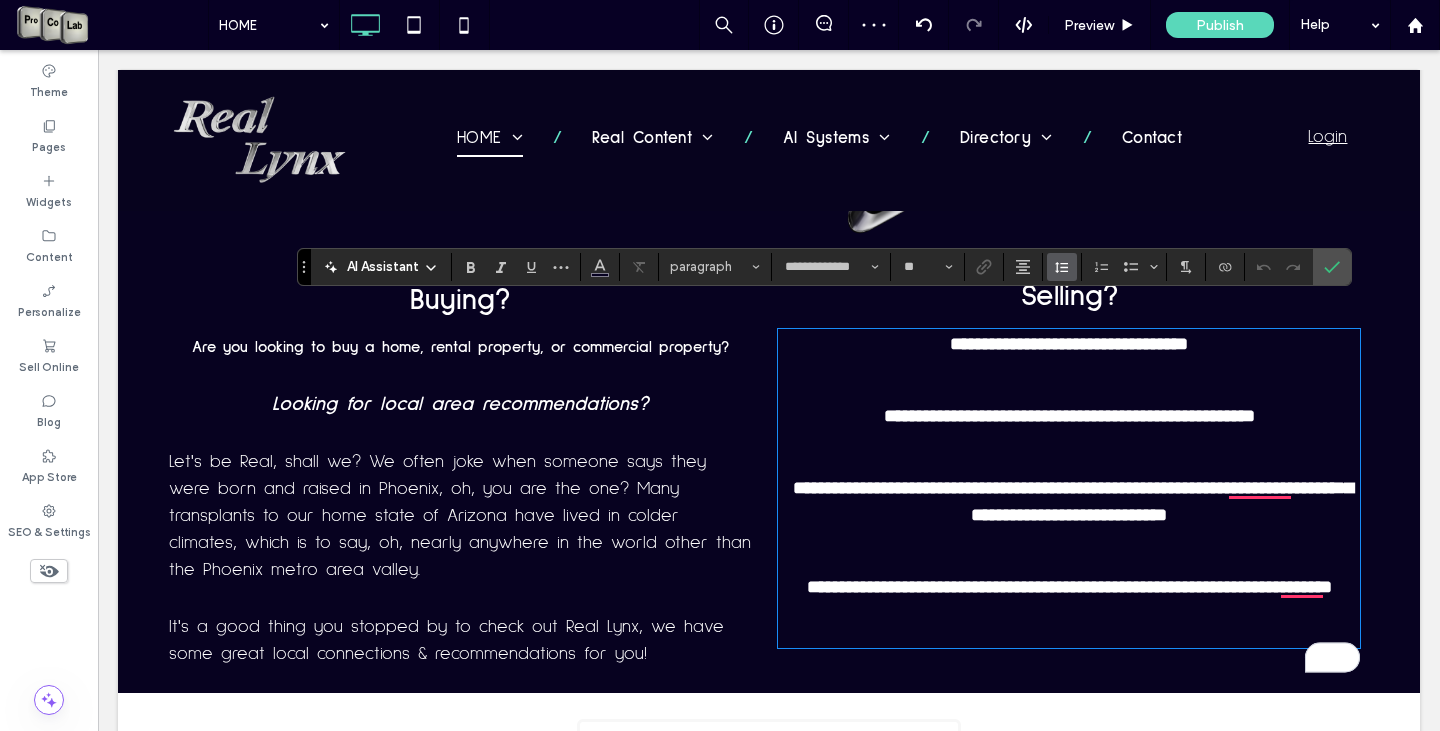 click 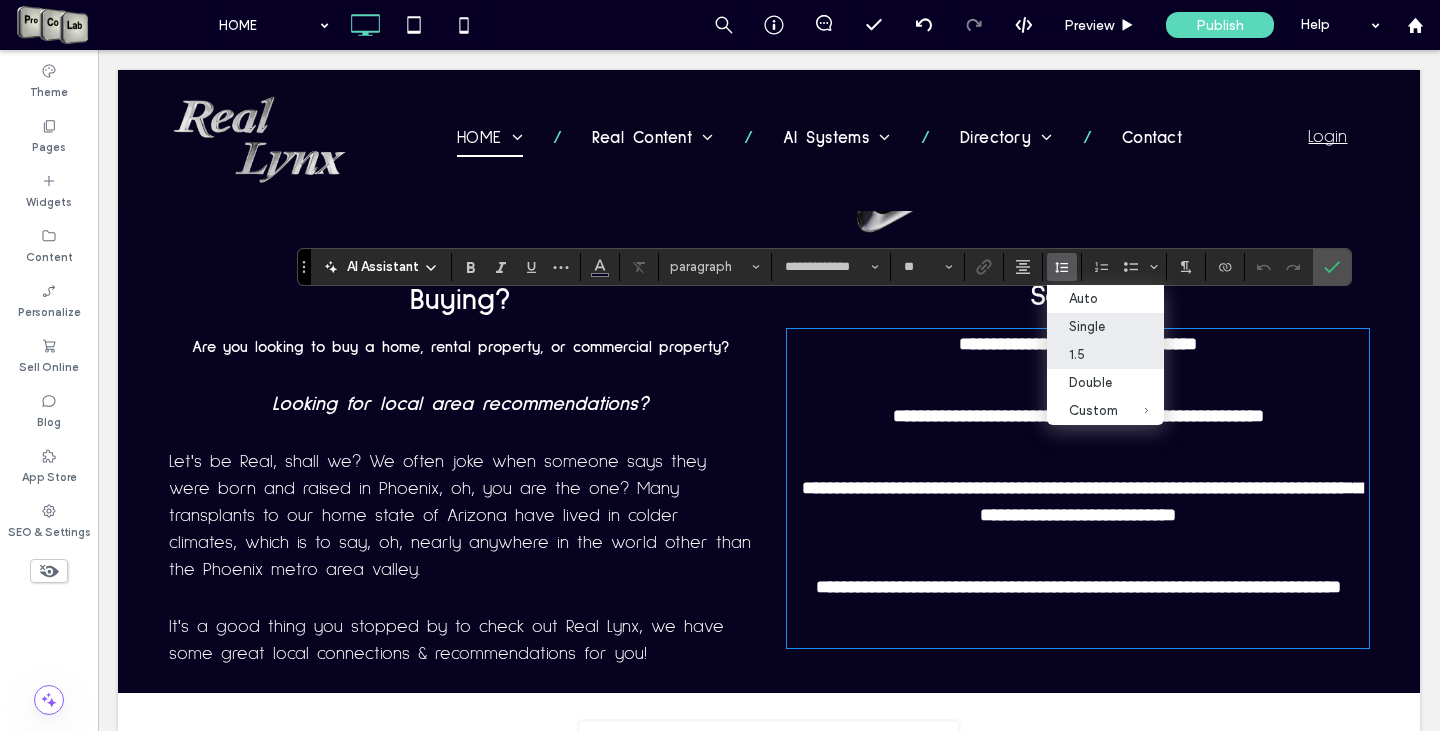click on "Single" at bounding box center [1093, 326] 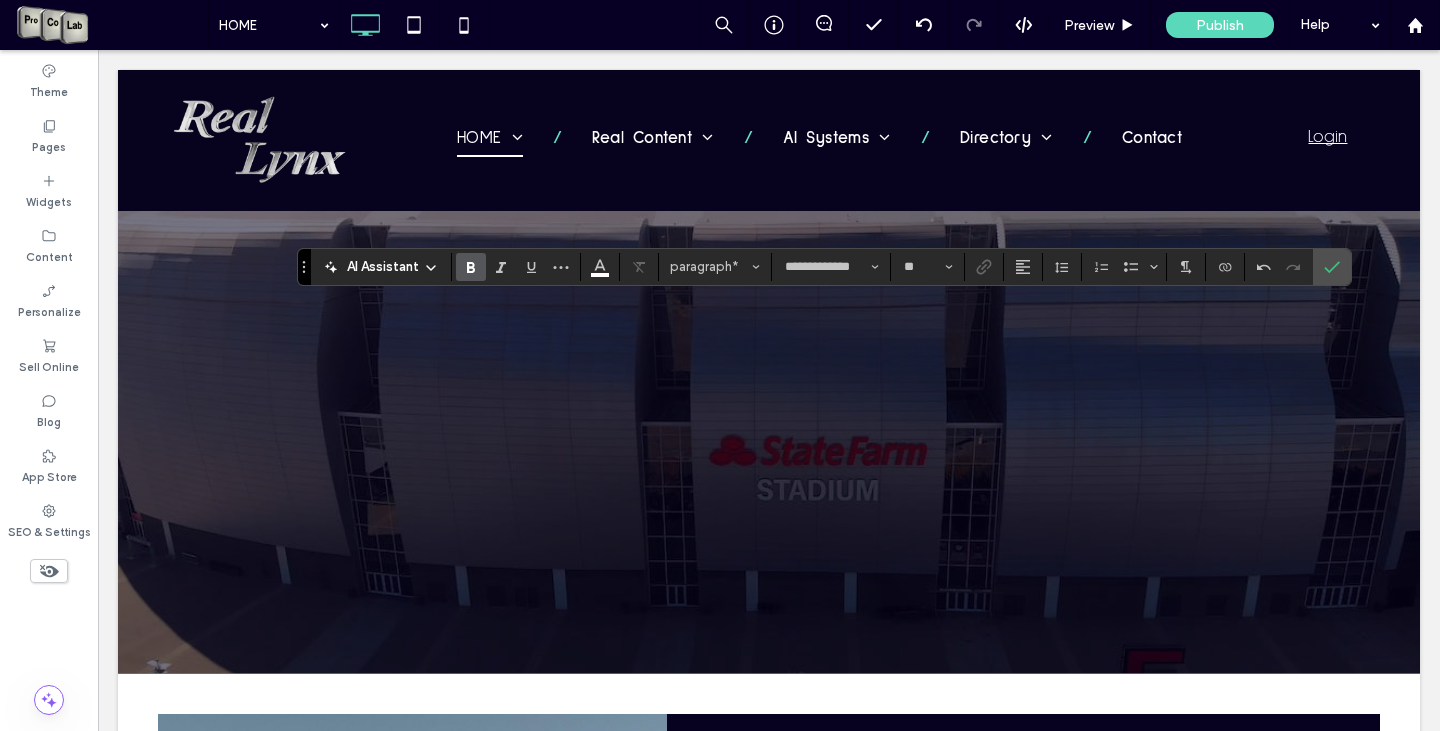 scroll, scrollTop: 3057, scrollLeft: 0, axis: vertical 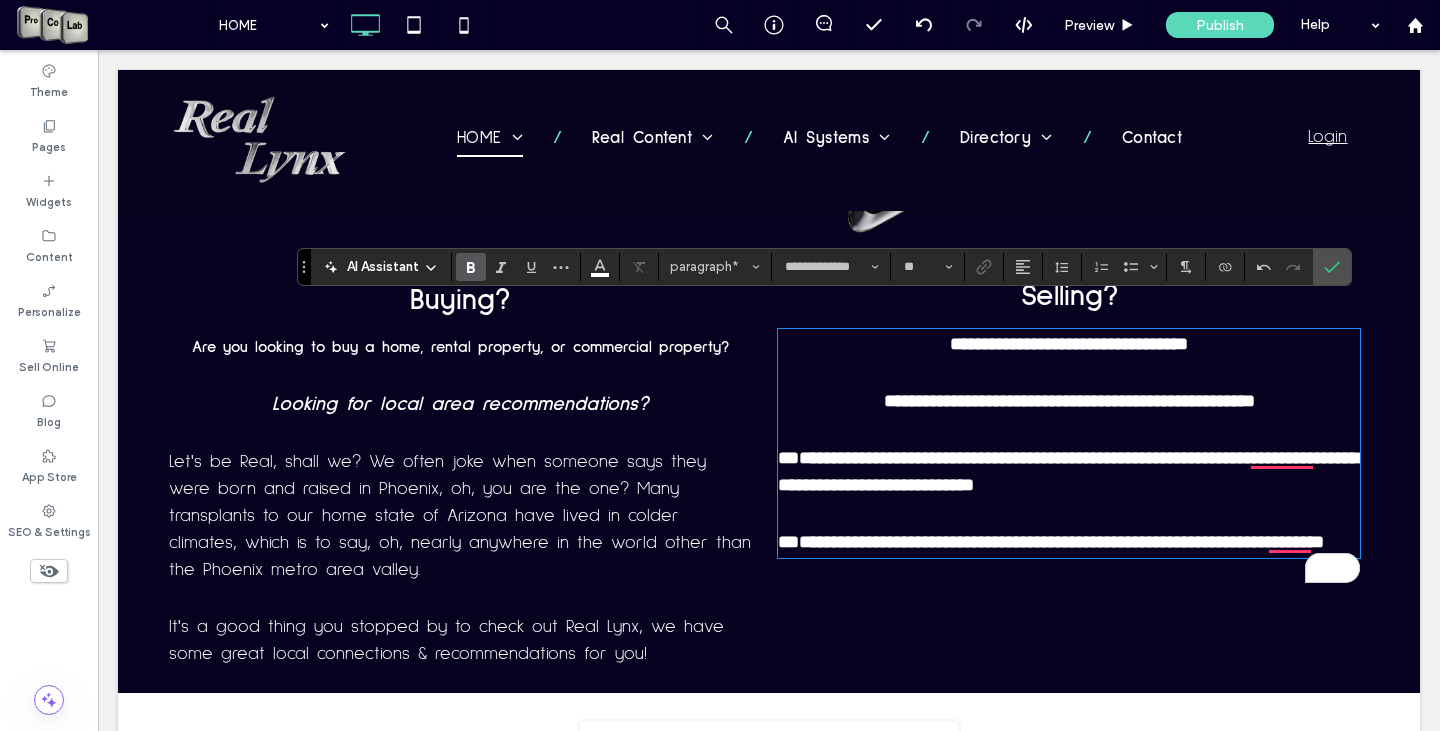 click on "Let's be Real, shall we? We often joke when someone says they were born and raised in Phoenix, oh, you are the one? Many transplants to our home state of Arizona have lived in colder climates, which is to say, oh, nearly anywhere in the world other than the Phoenix metro area valley." at bounding box center (460, 516) 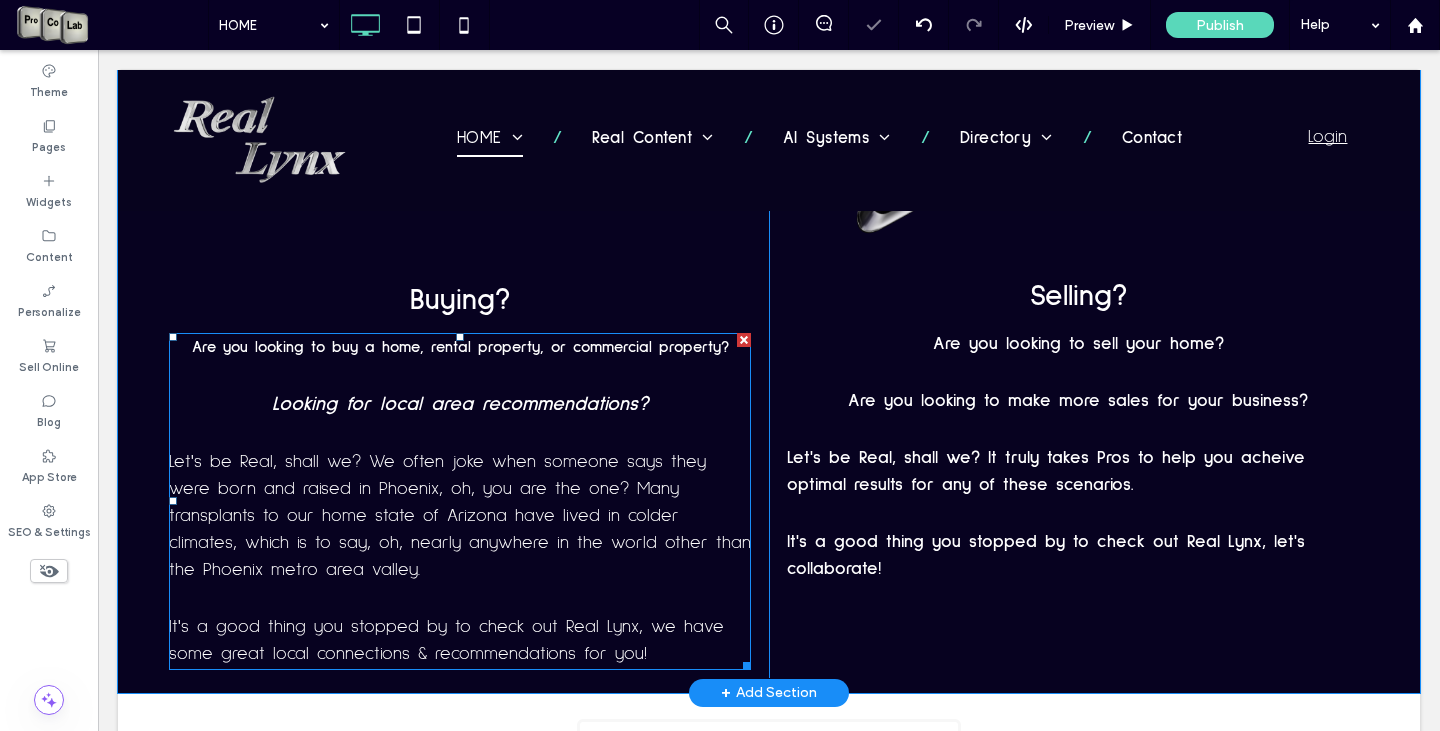 click on "Let's be Real, shall we? We often joke when someone says they were born and raised in Phoenix, oh, you are the one? Many transplants to our home state of Arizona have lived in colder climates, which is to say, oh, nearly anywhere in the world other than the Phoenix metro area valley." at bounding box center (460, 516) 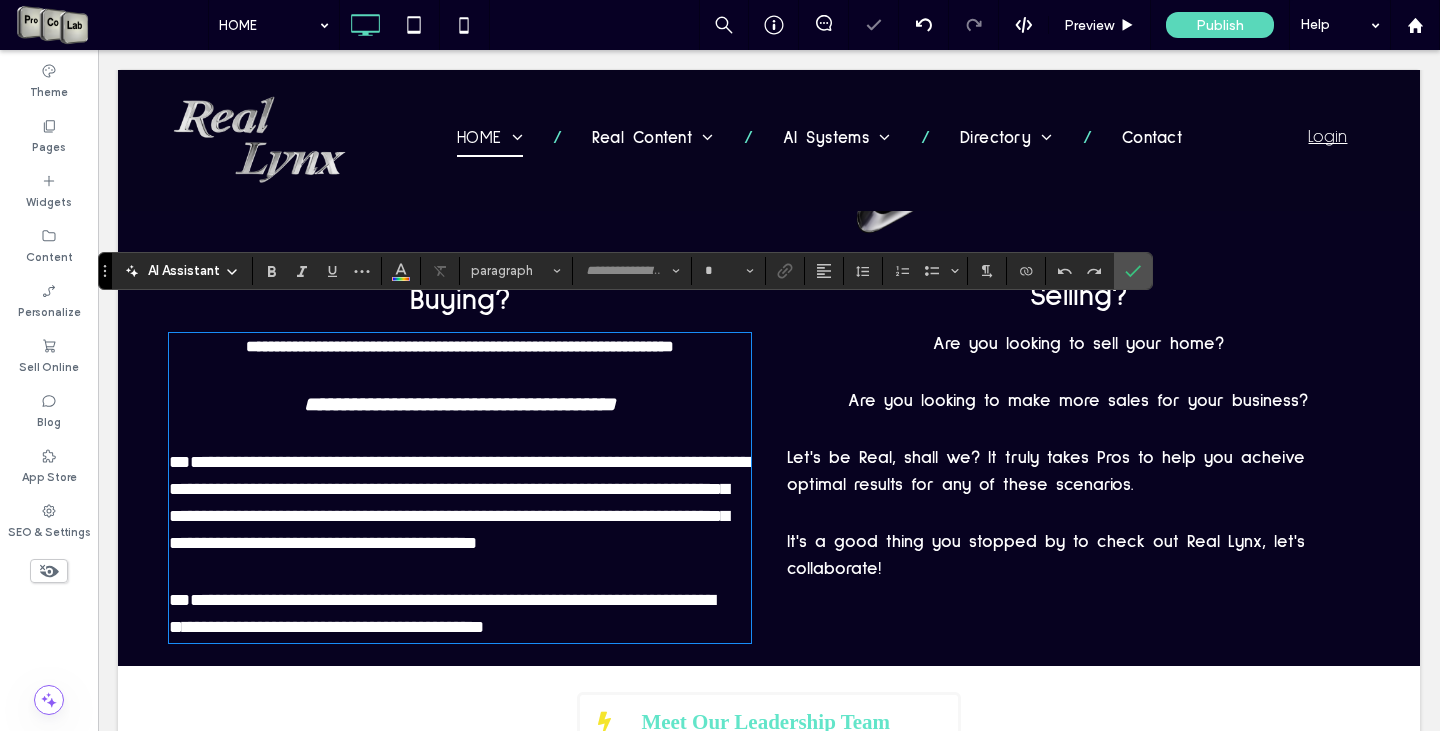 type on "**********" 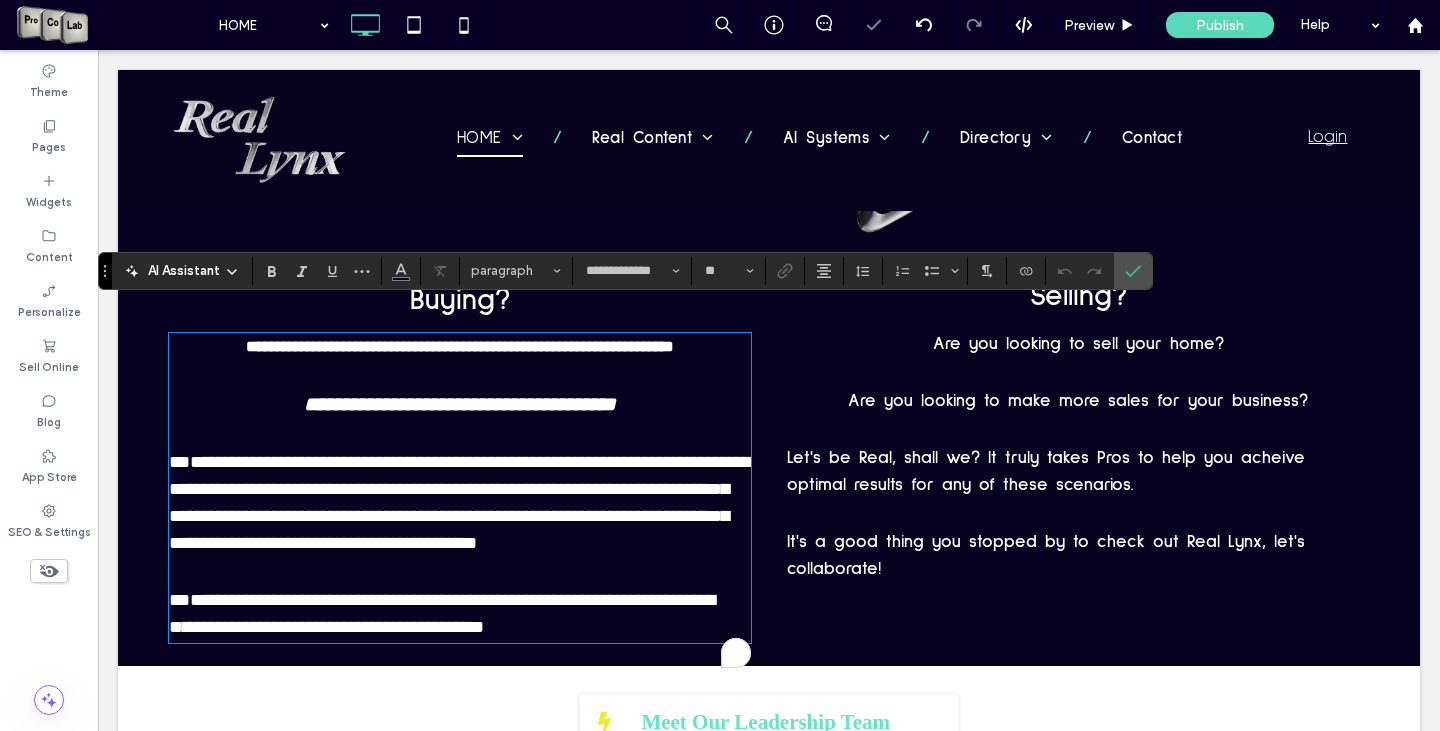 type on "**" 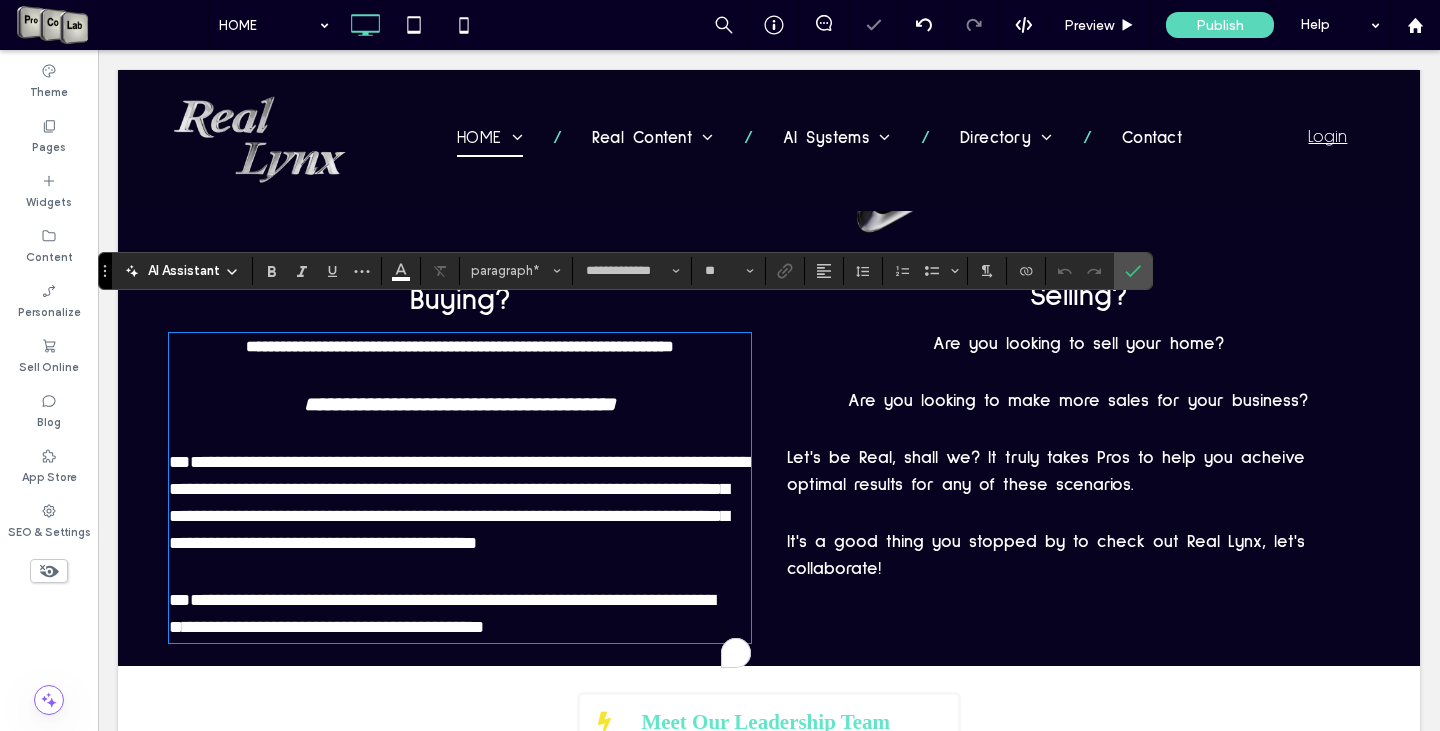 click on "**********" at bounding box center (460, 503) 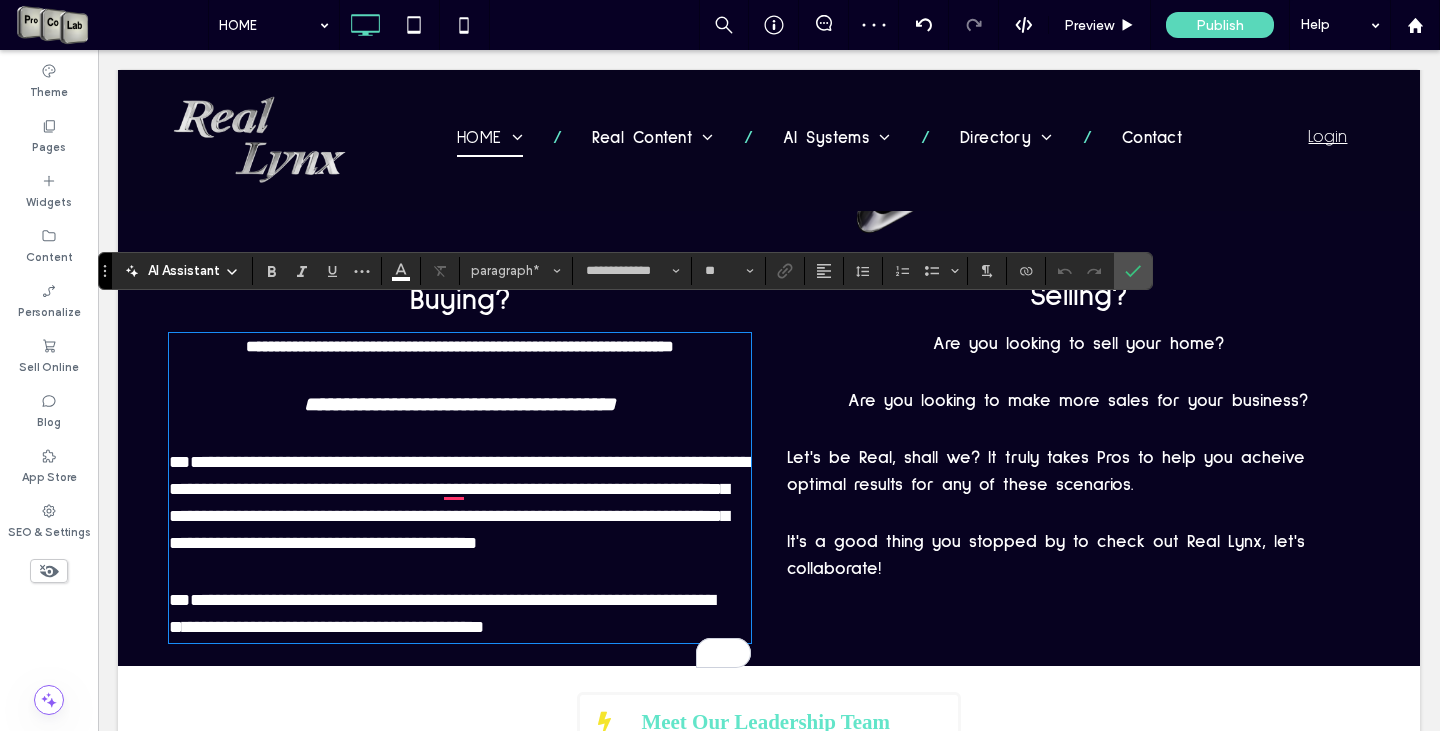 click on "Let's be Real, shall we? It truly takes Pros to help you acheive optimal results for any of these scenarios." at bounding box center [1046, 471] 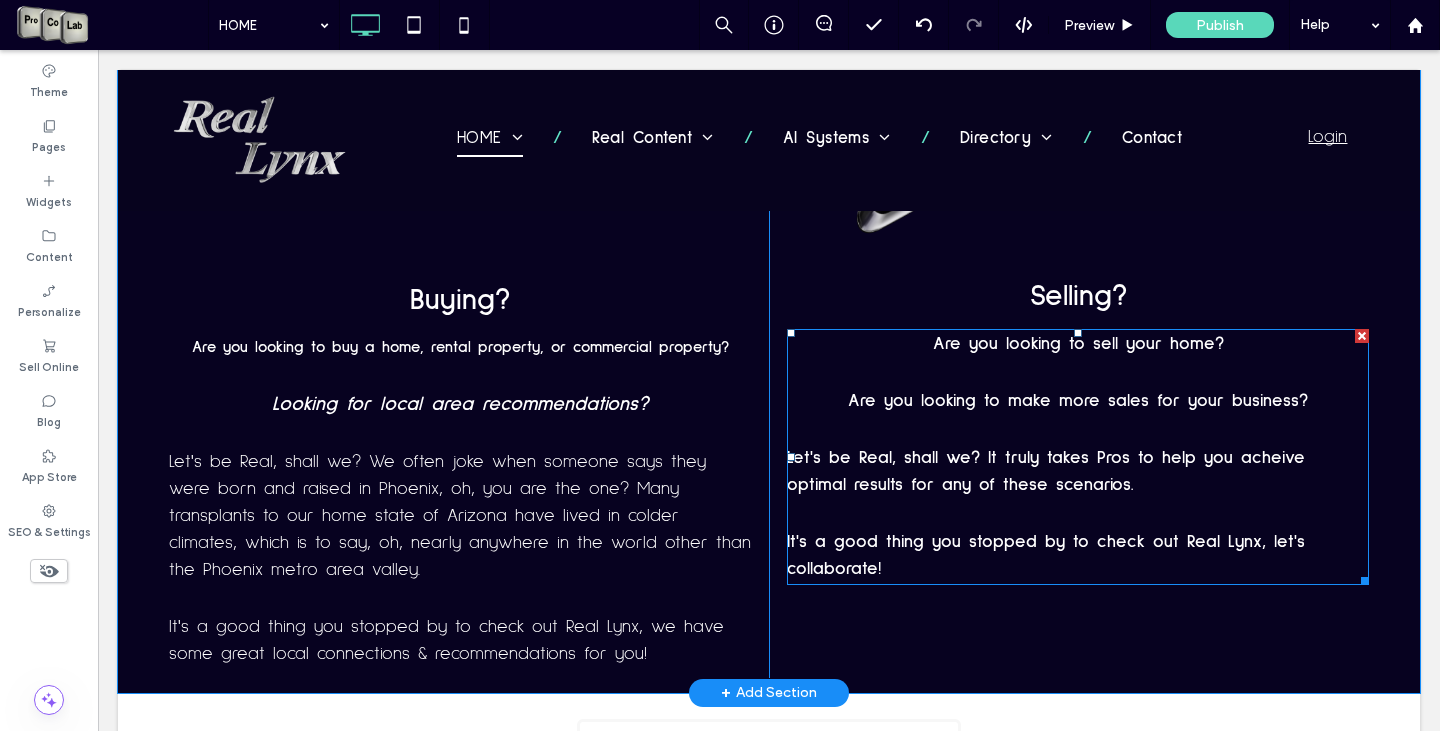 click on "Let's be Real, shall we? It truly takes Pros to help you acheive optimal results for any of these scenarios." at bounding box center [1046, 471] 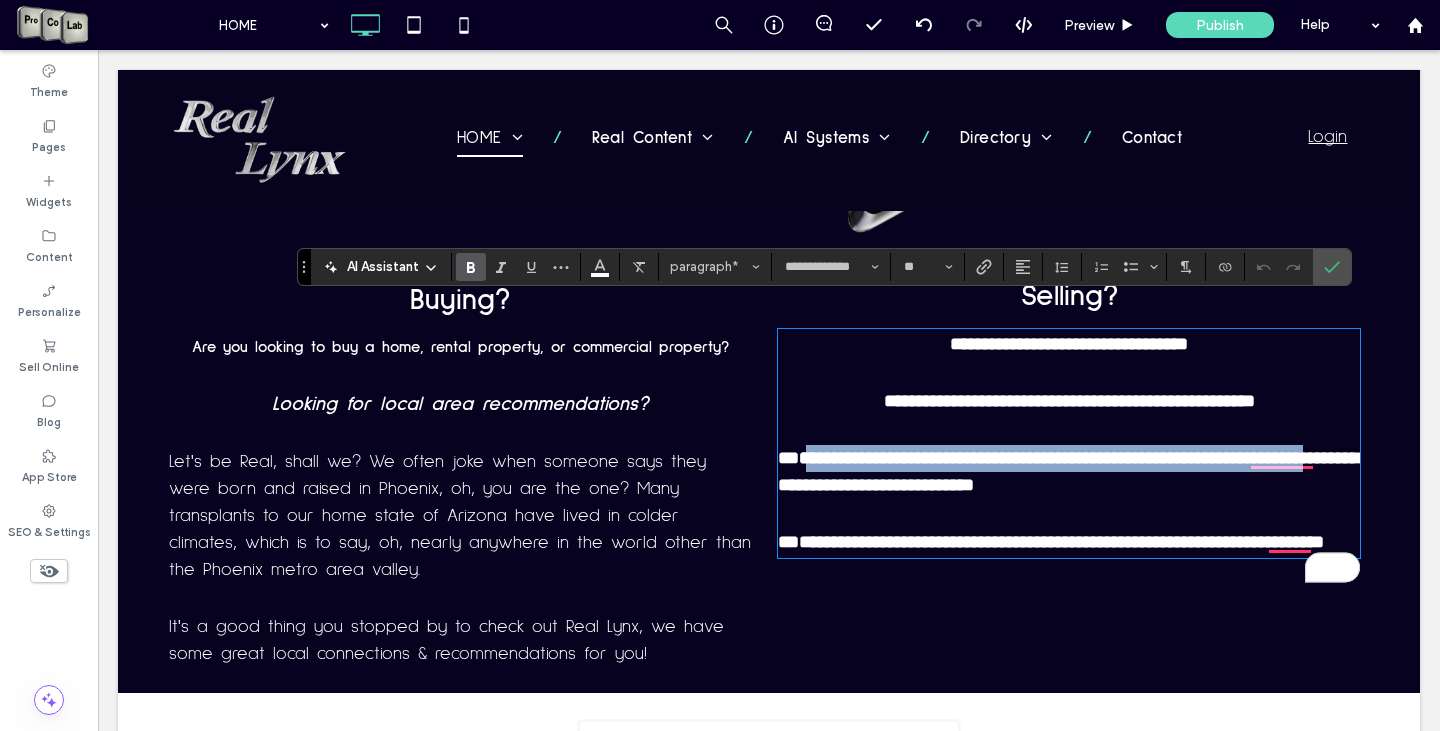 drag, startPoint x: 799, startPoint y: 431, endPoint x: 829, endPoint y: 449, distance: 34.98571 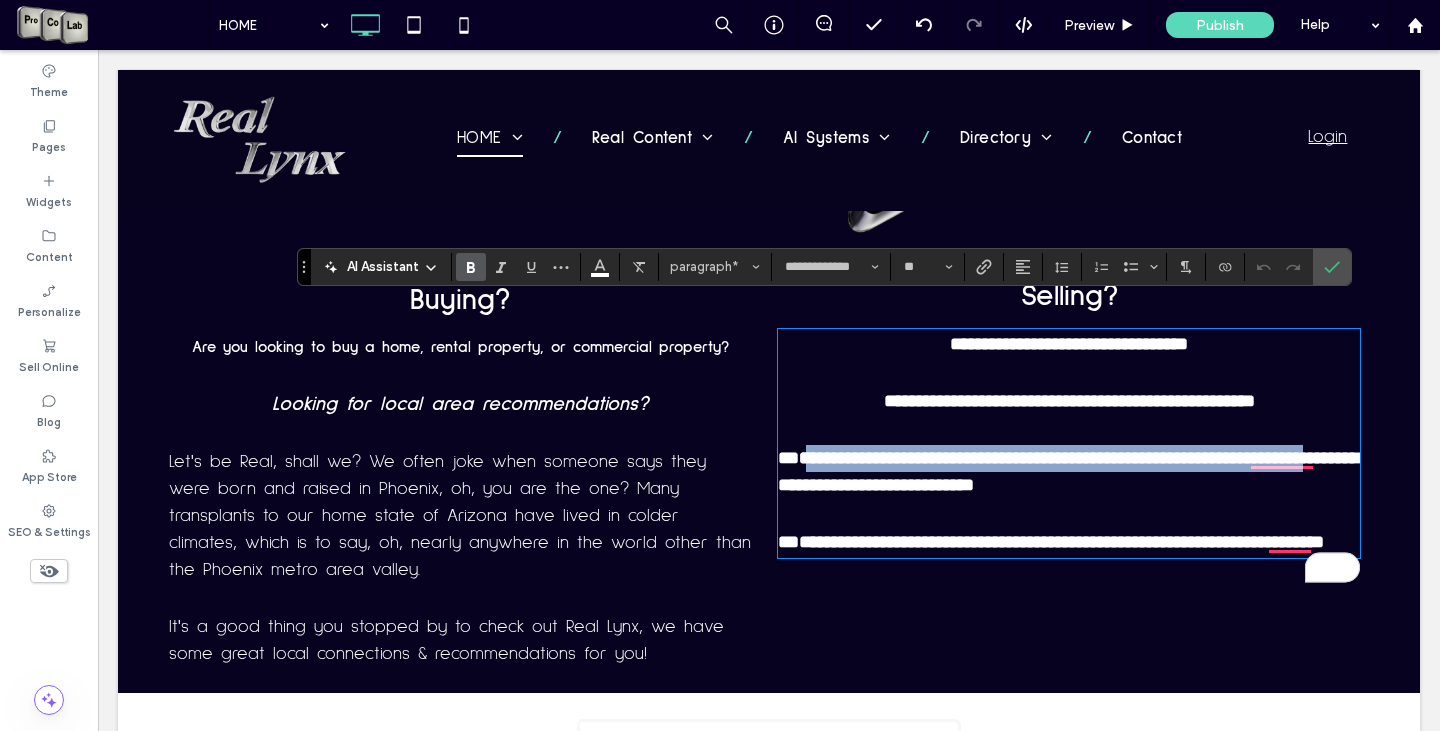 click on "**********" at bounding box center (1068, 471) 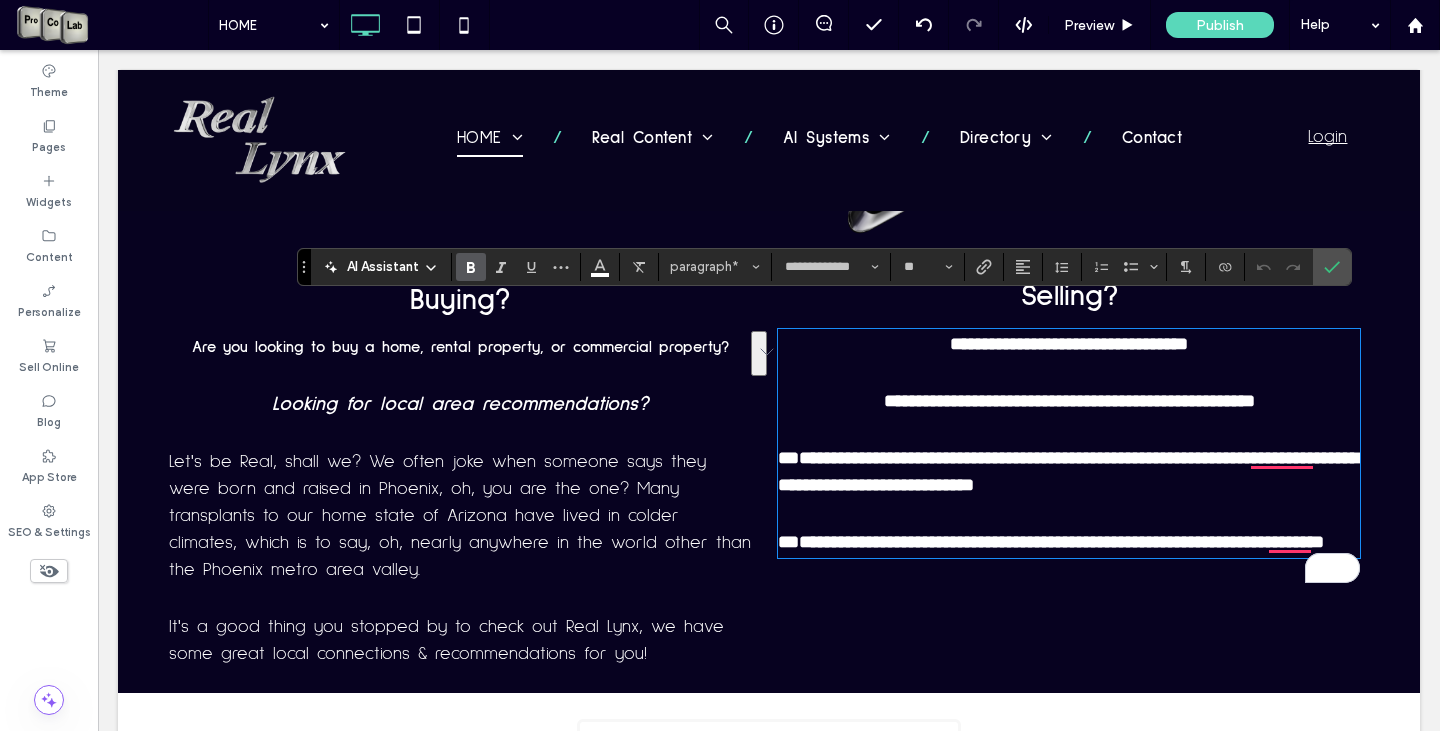 click on "Let's be Real, shall we? We often joke when someone says they were born and raised in Phoenix, oh, you are the one? Many transplants to our home state of Arizona have lived in colder climates, which is to say, oh, nearly anywhere in the world other than the Phoenix metro area valley." at bounding box center (460, 516) 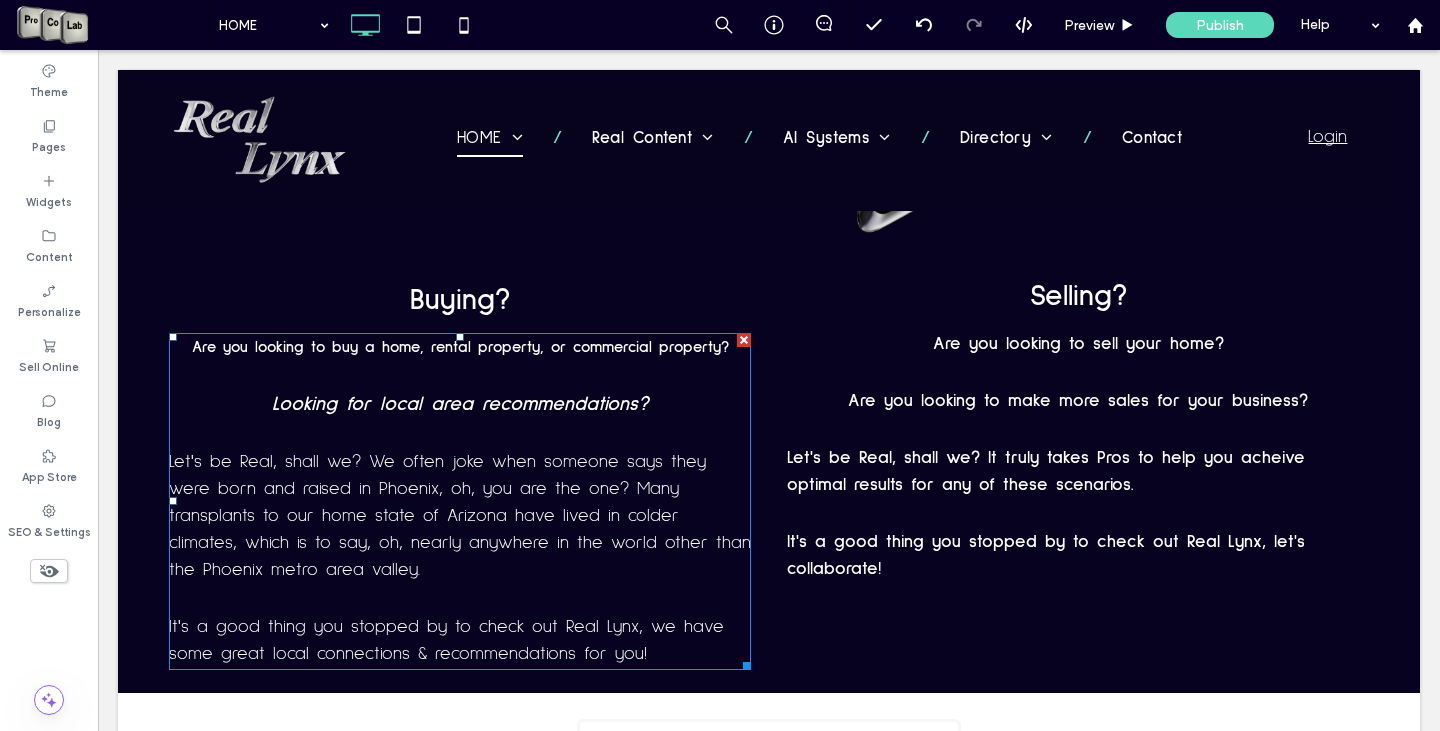 click on "Let's be Real, shall we? We often joke when someone says they were born and raised in Phoenix, oh, you are the one? Many transplants to our home state of Arizona have lived in colder climates, which is to say, oh, nearly anywhere in the world other than the Phoenix metro area valley." at bounding box center [460, 516] 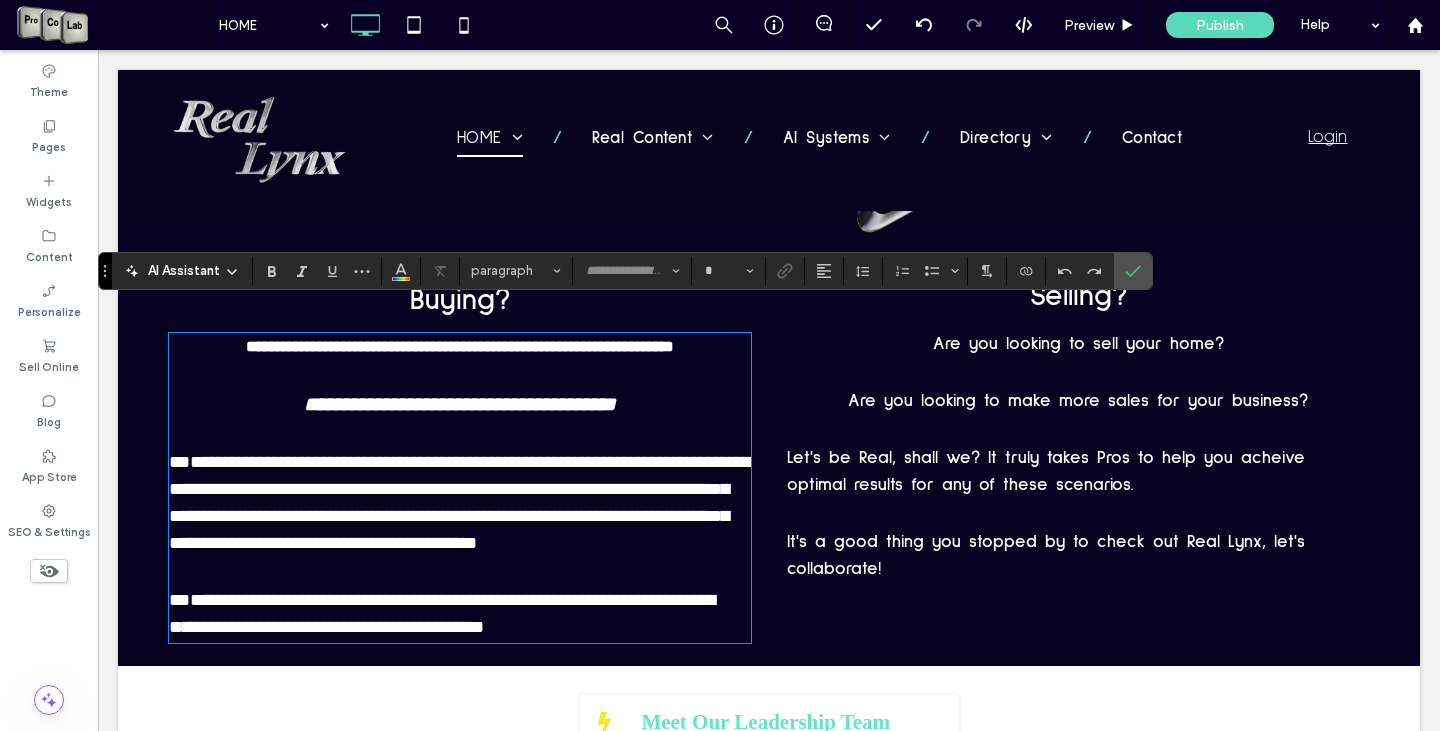 type on "**********" 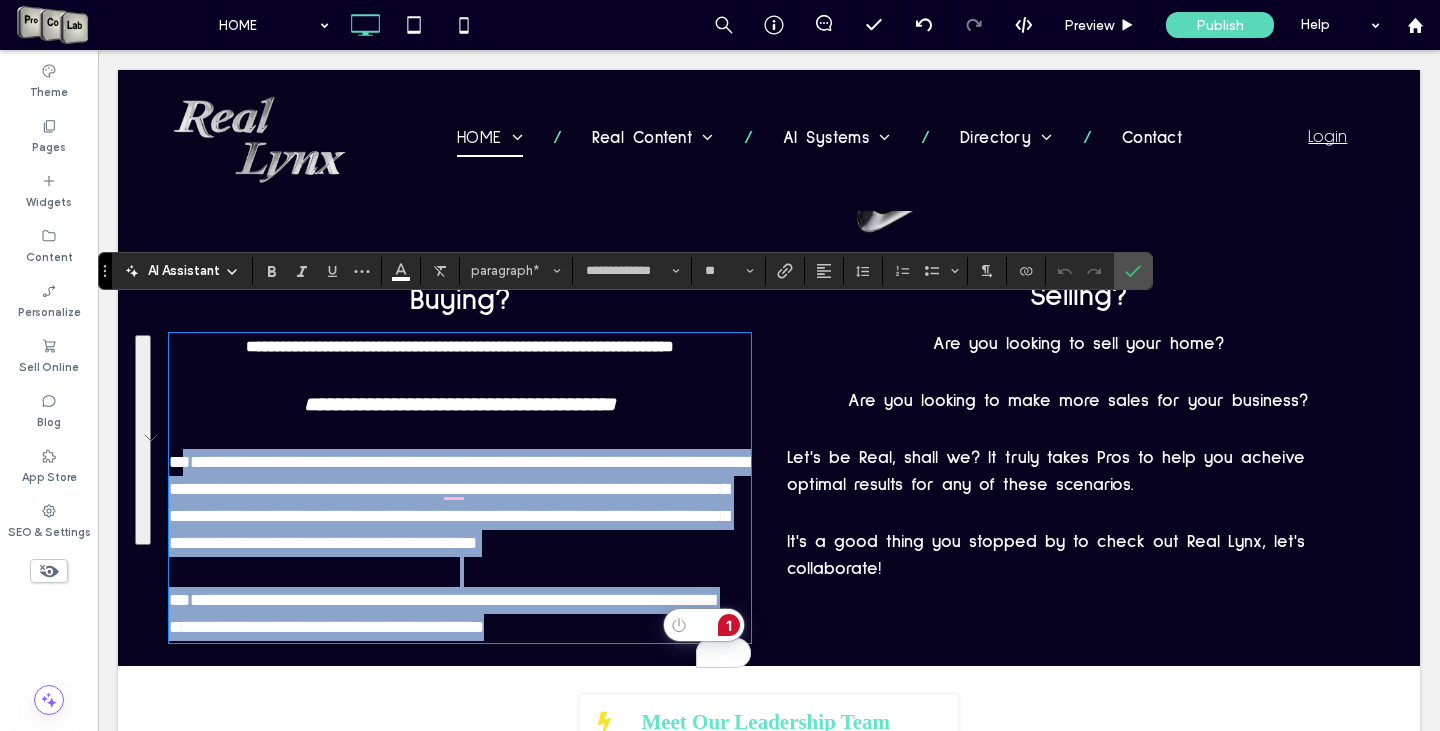 drag, startPoint x: 179, startPoint y: 434, endPoint x: 717, endPoint y: 641, distance: 576.4486 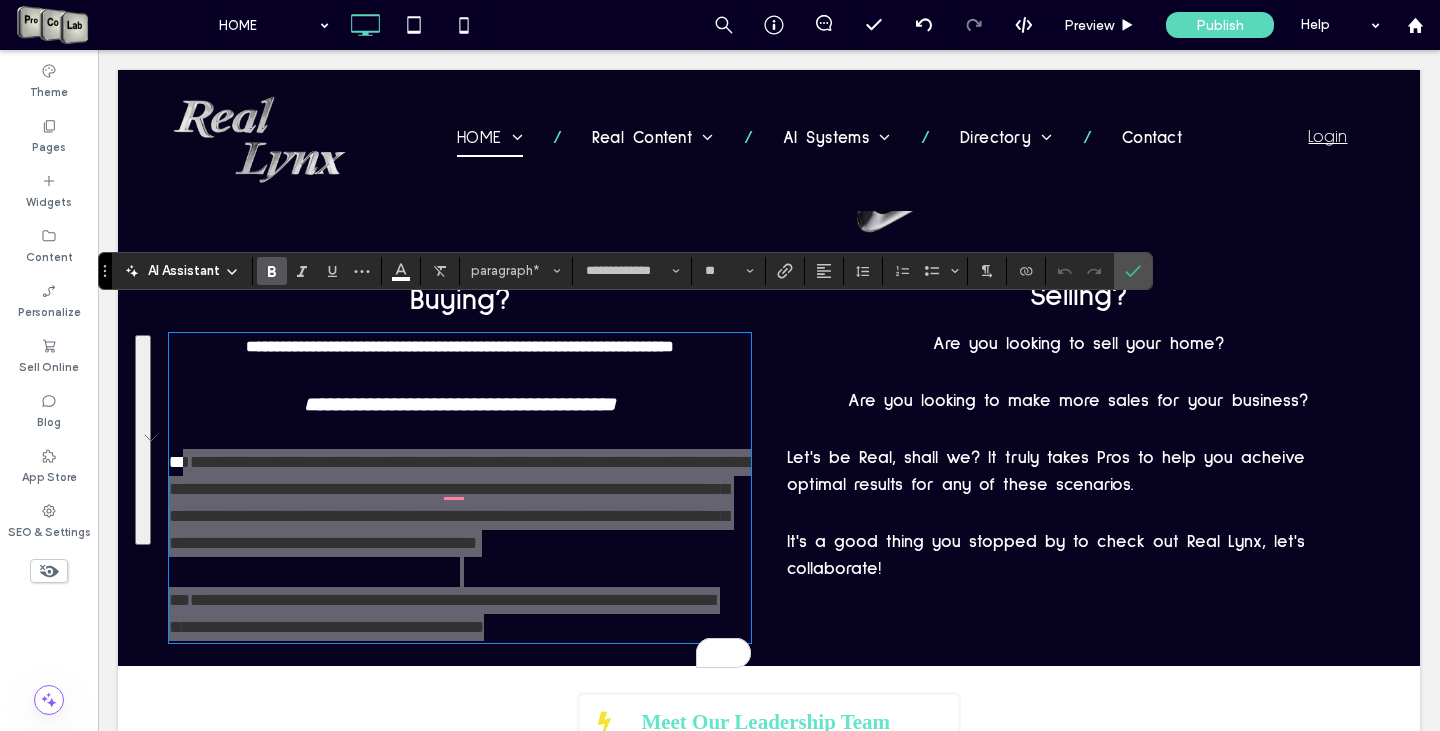 click 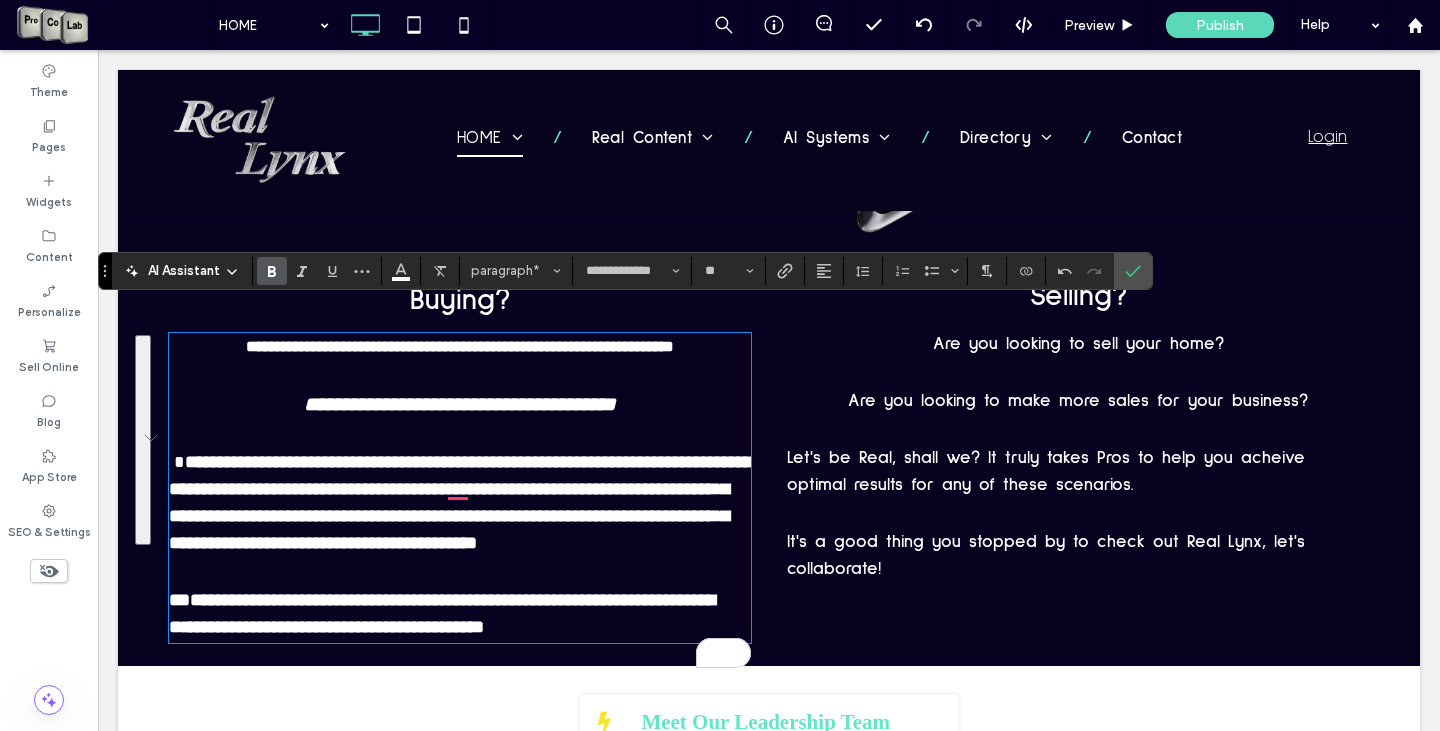 click at bounding box center (1078, 514) 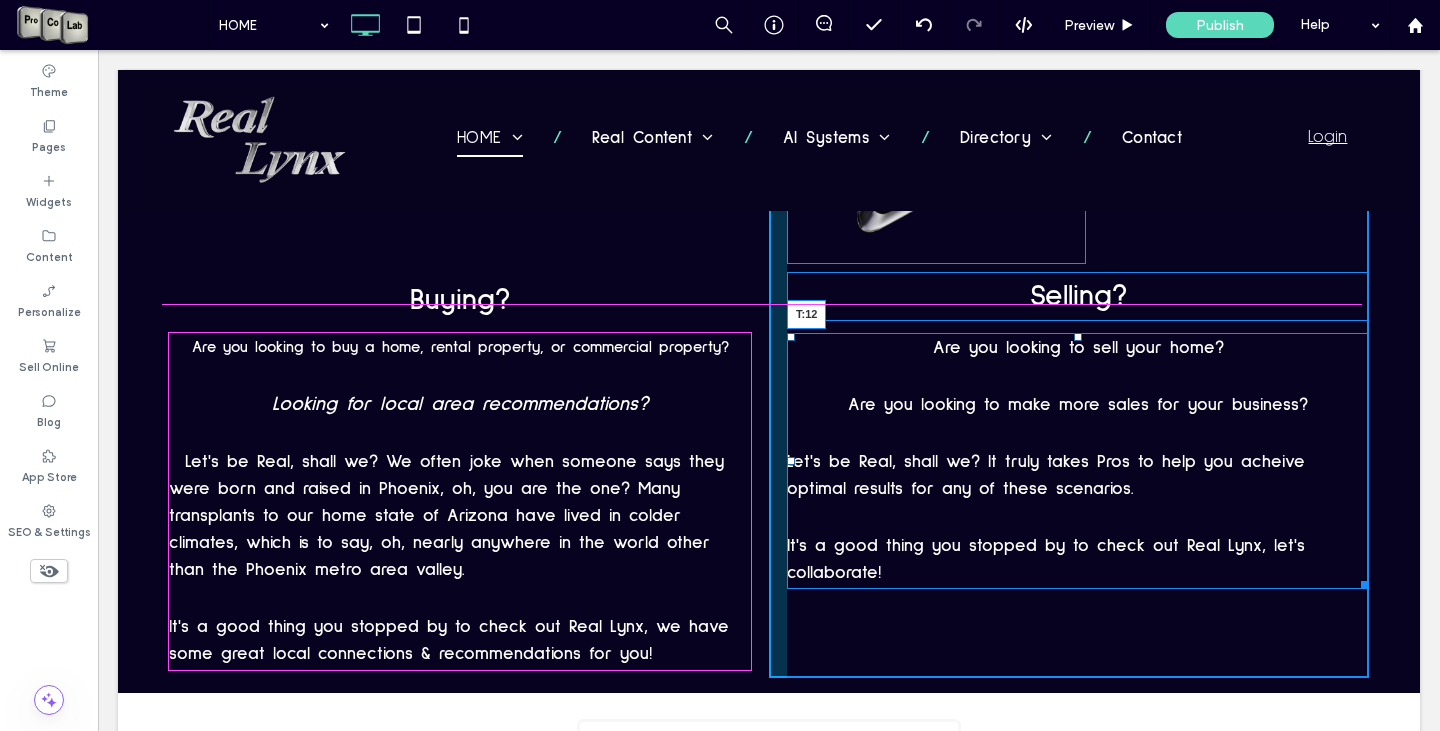 drag, startPoint x: 1069, startPoint y: 306, endPoint x: 1166, endPoint y: 362, distance: 112.00446 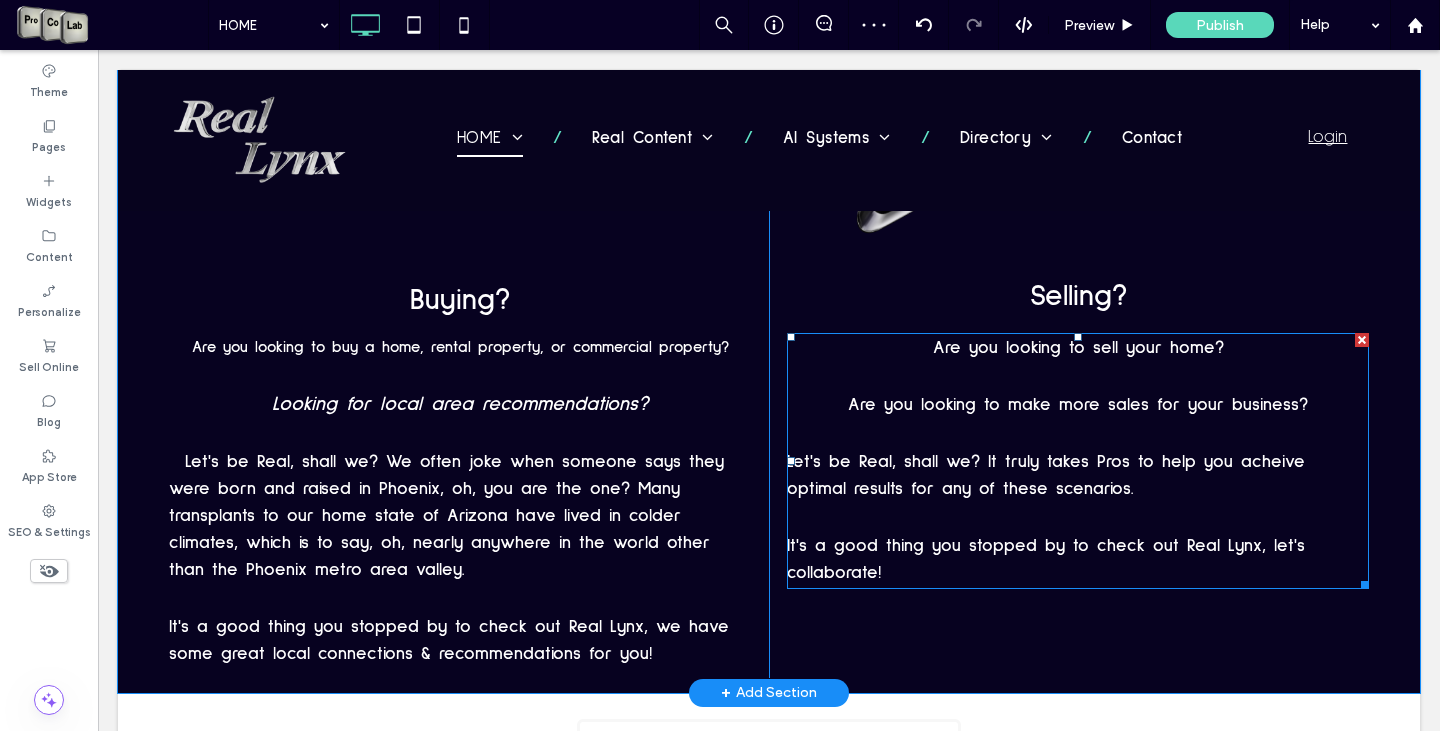 click on "Let's be Real, shall we? It truly takes Pros to help you acheive optimal results for any of these scenarios." at bounding box center [1046, 475] 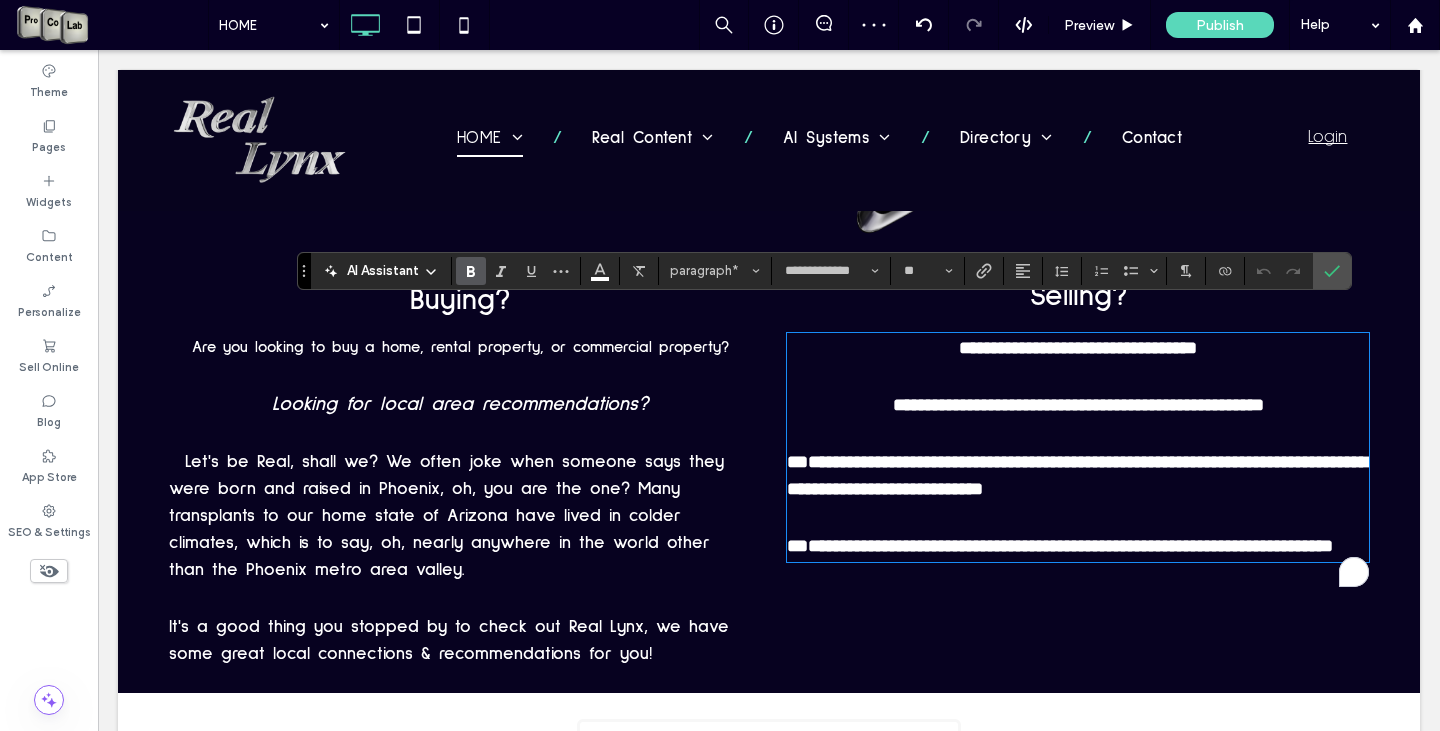 click on "**********" at bounding box center (1077, 475) 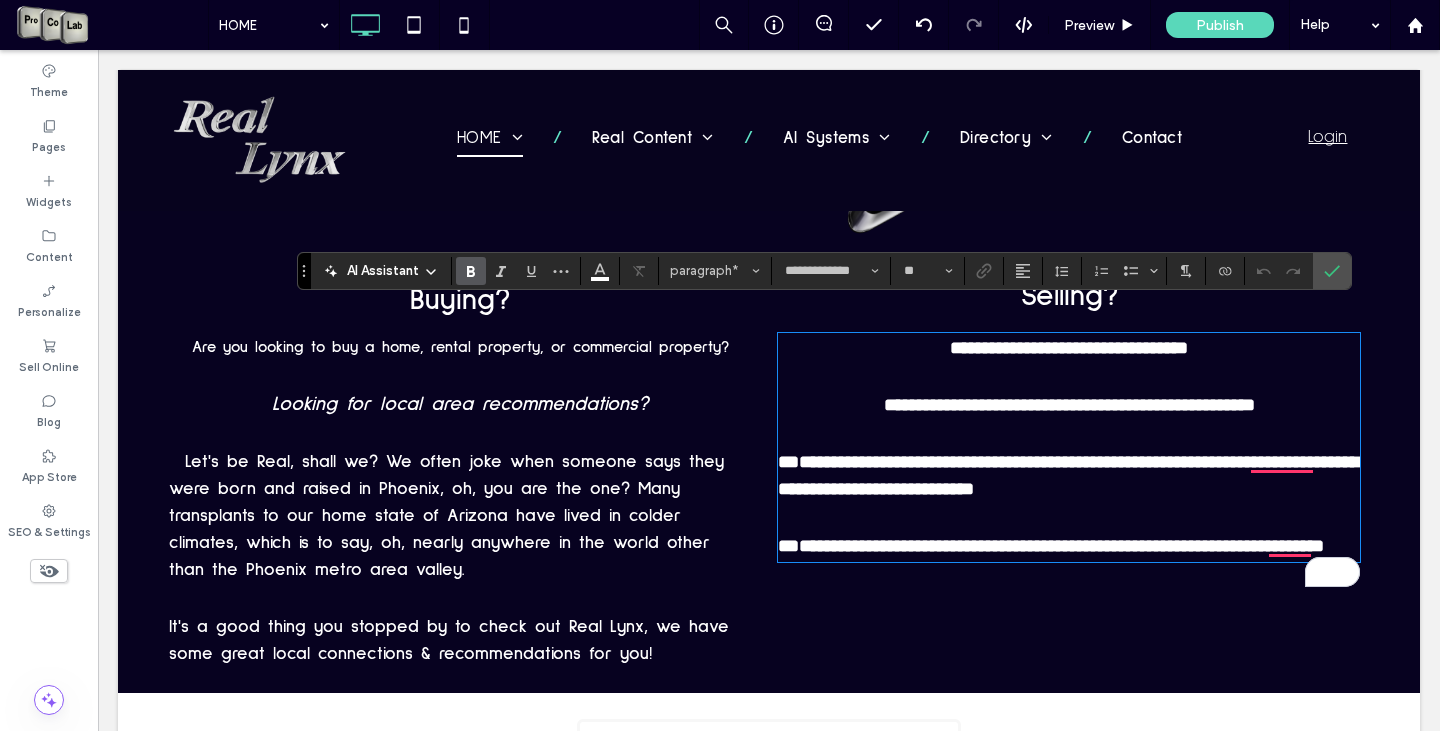 type 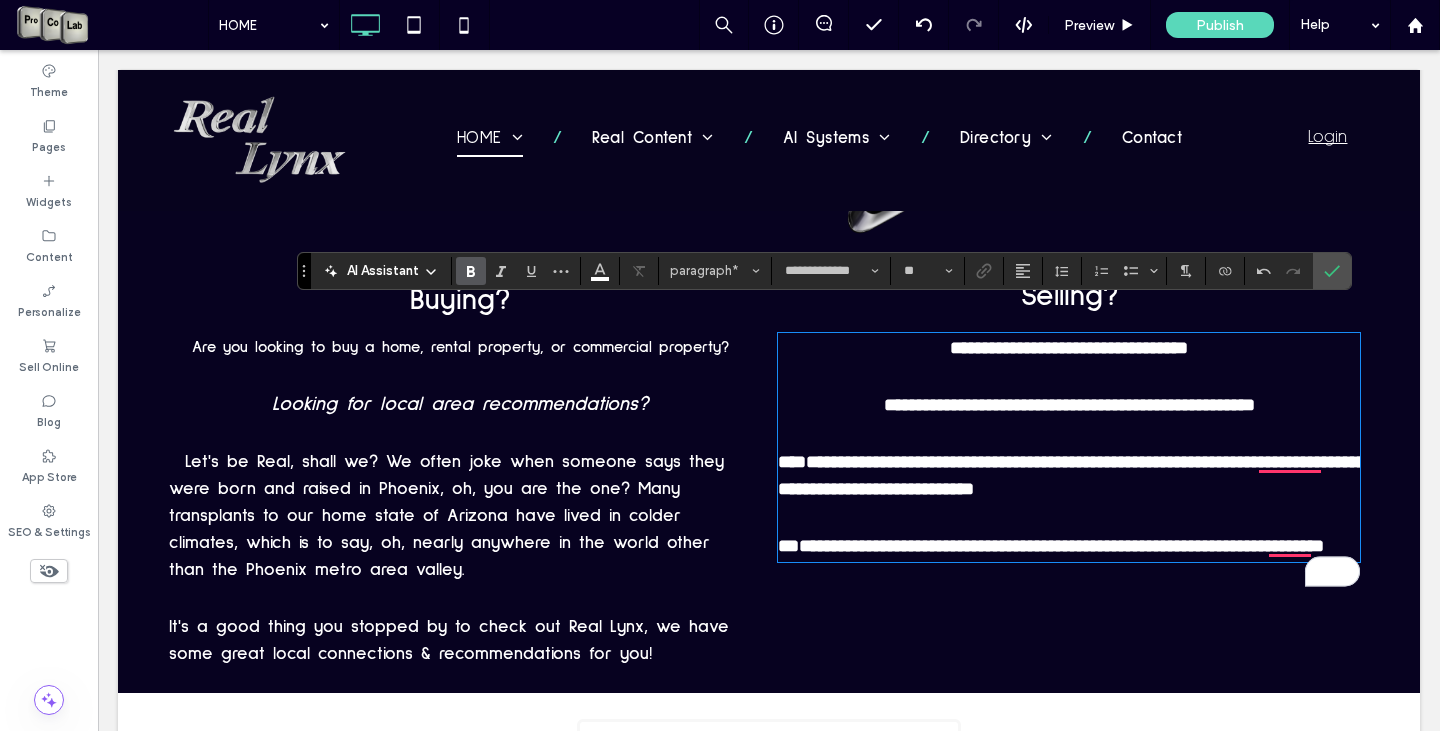 click on "**********" at bounding box center (1051, 546) 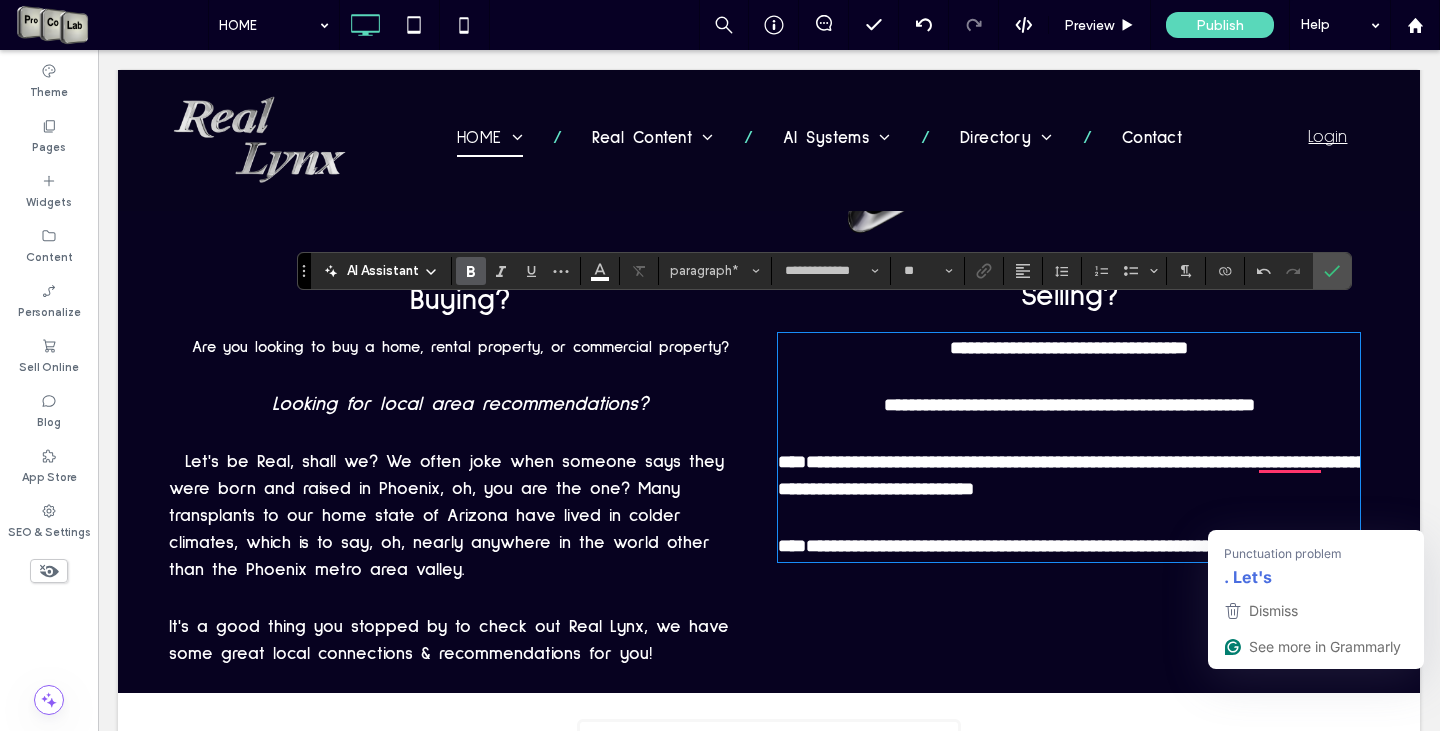 click on "**********" at bounding box center (1054, 546) 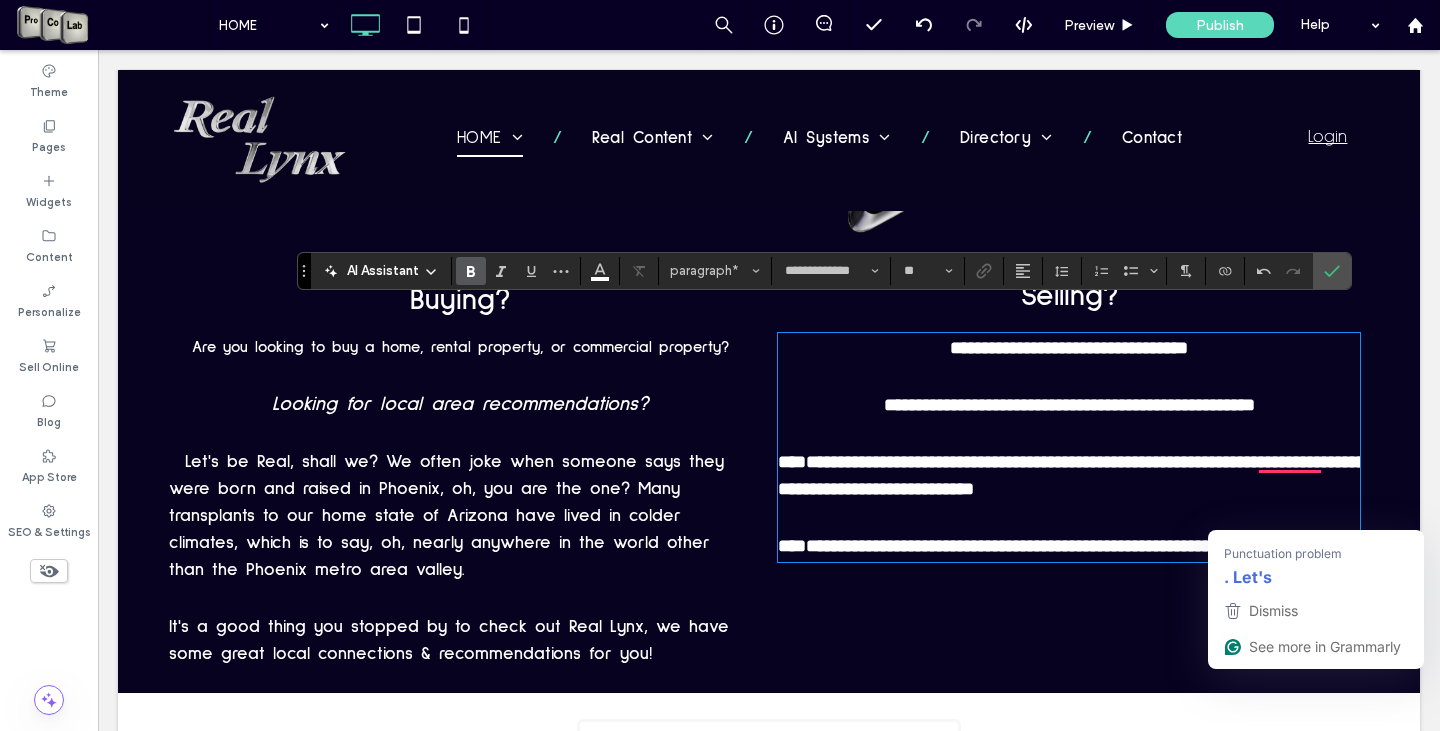 click on "**********" at bounding box center [1054, 546] 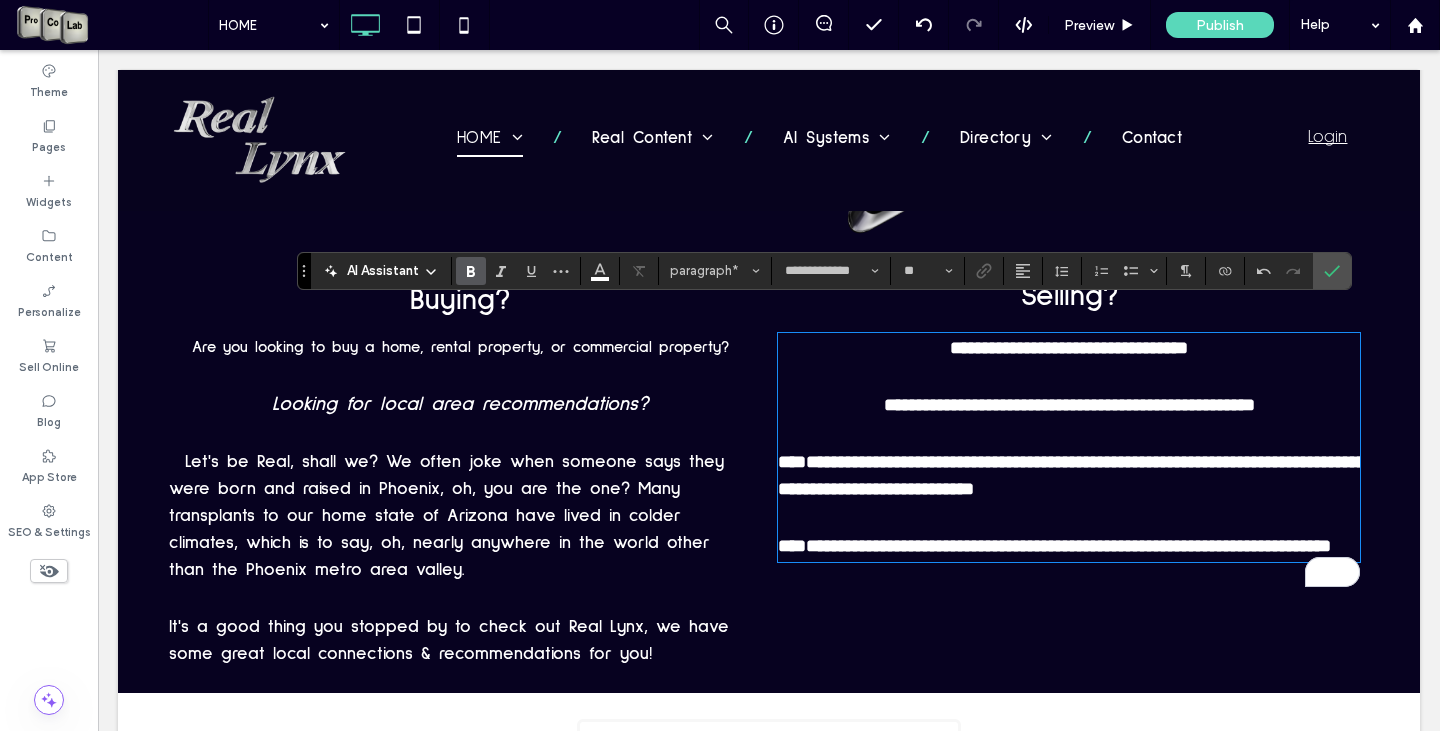 click on "**********" at bounding box center (1069, 476) 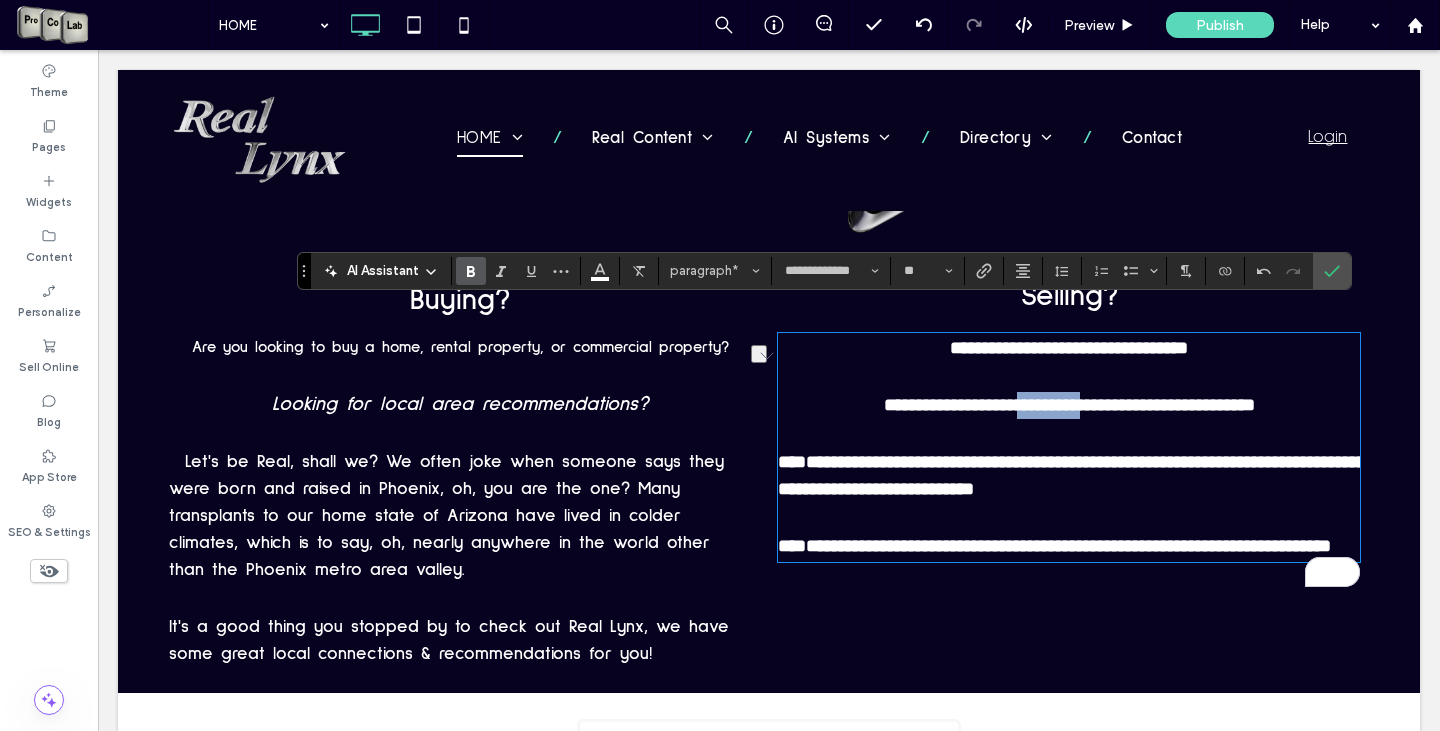 drag, startPoint x: 995, startPoint y: 380, endPoint x: 1081, endPoint y: 378, distance: 86.023254 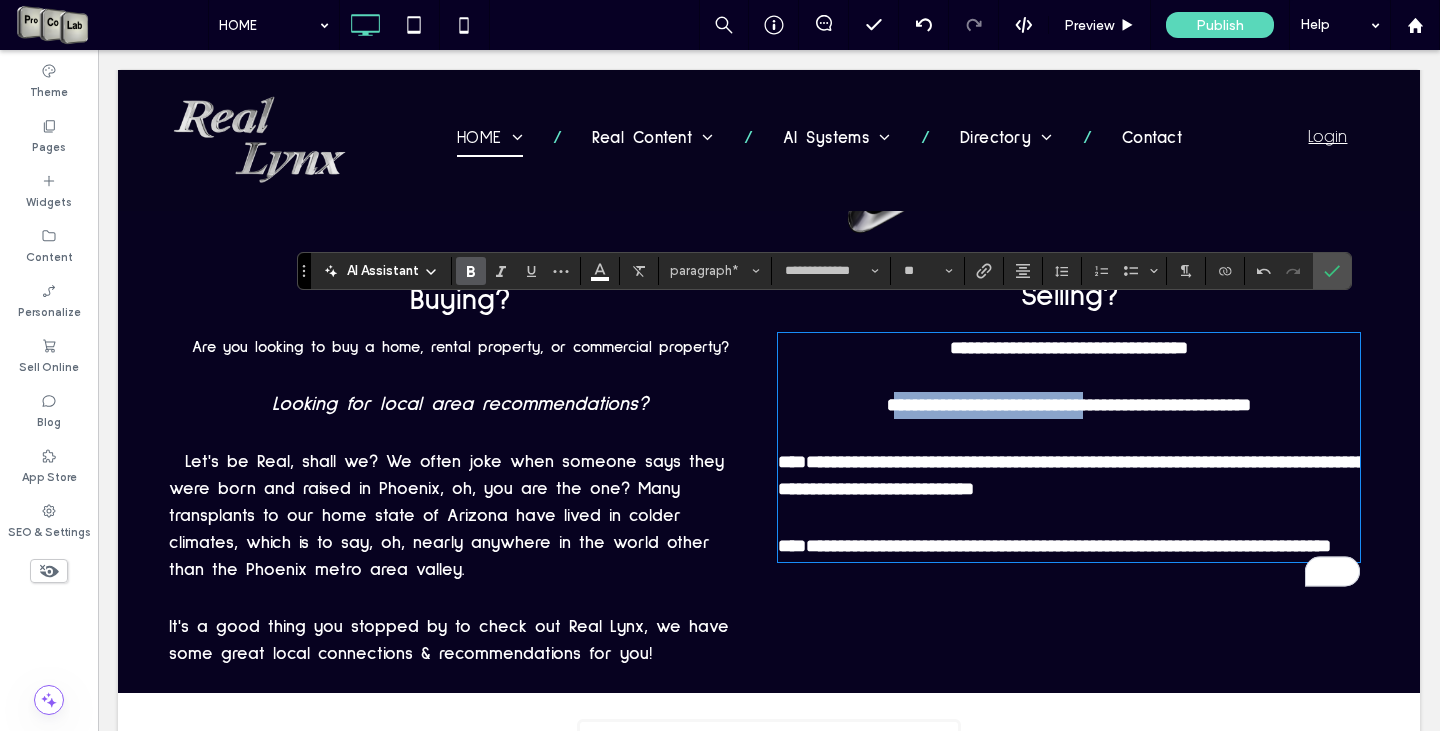 drag, startPoint x: 859, startPoint y: 374, endPoint x: 1078, endPoint y: 379, distance: 219.05707 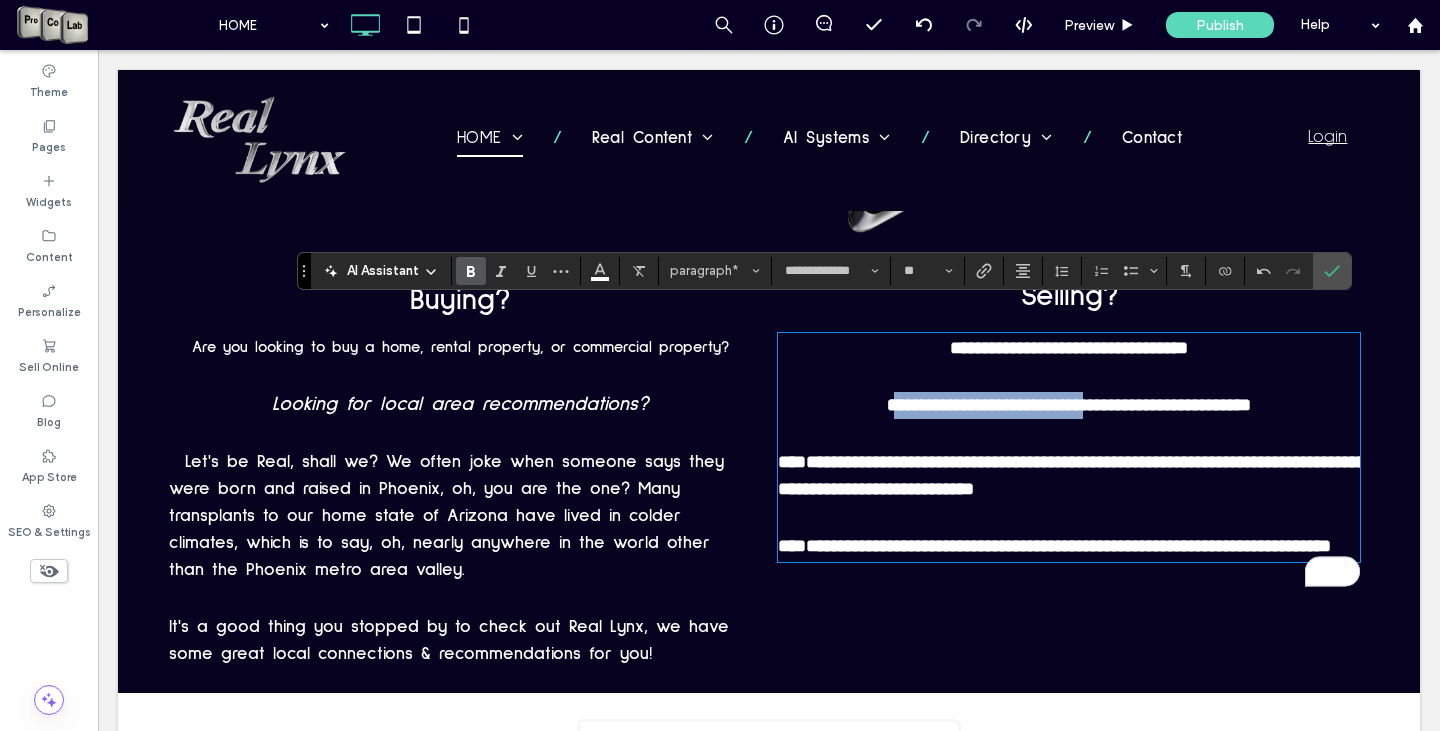 click on "**********" at bounding box center [1069, 405] 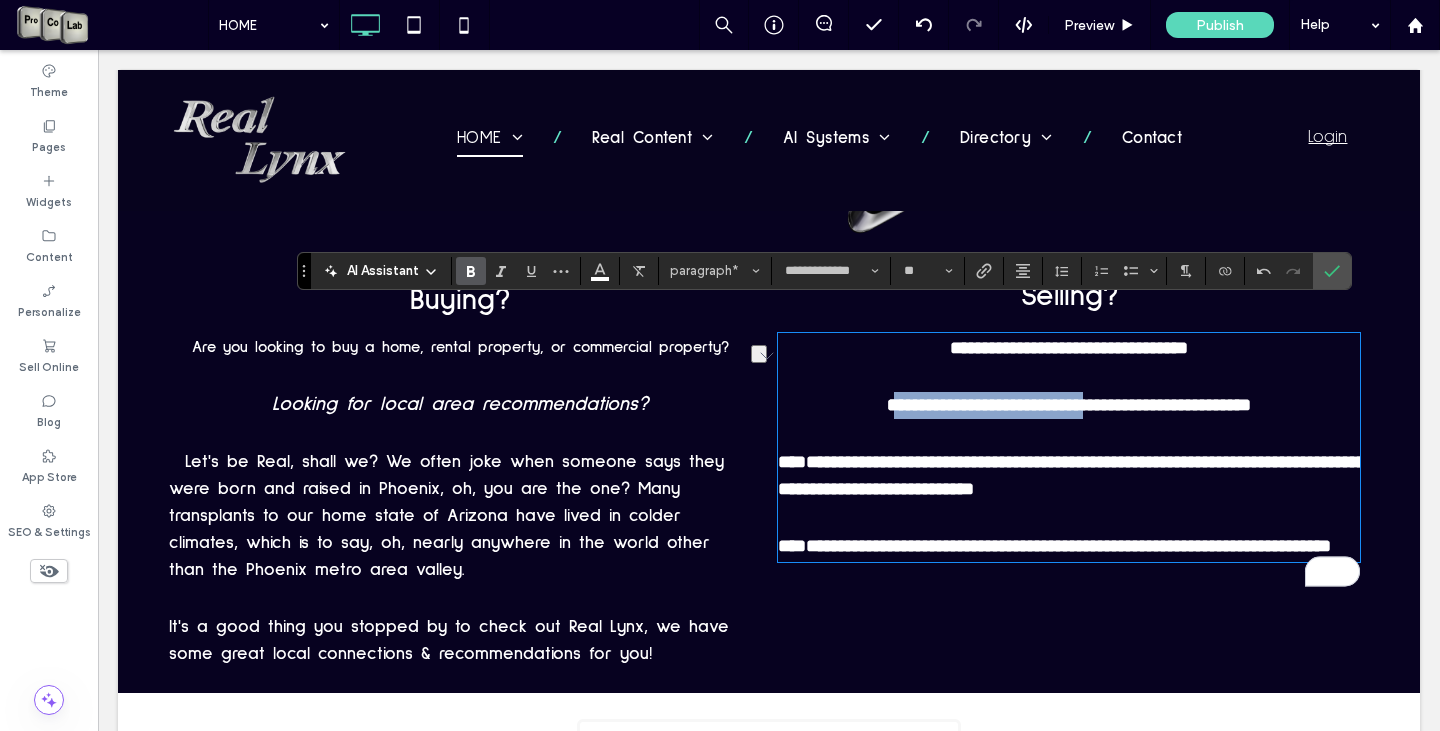 click on "**********" at bounding box center (1069, 405) 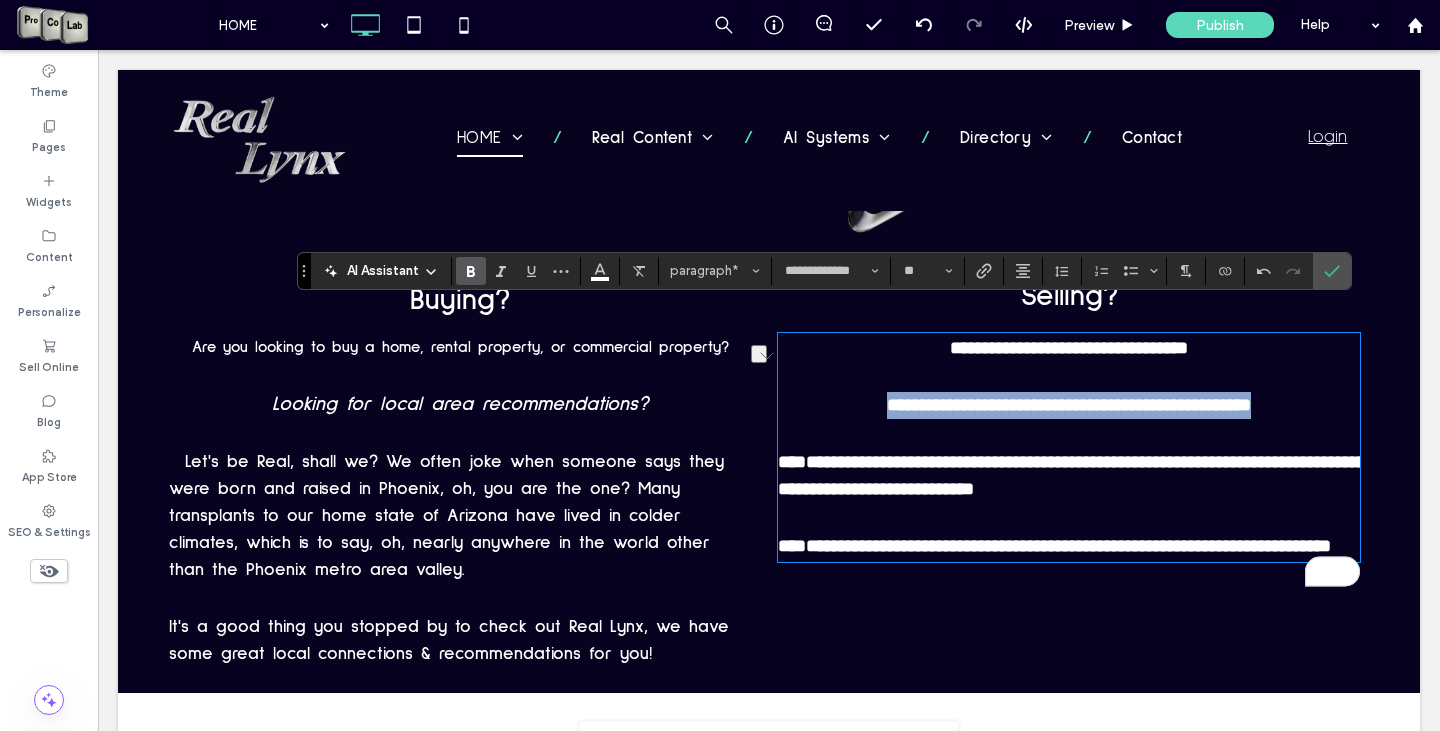 drag, startPoint x: 845, startPoint y: 377, endPoint x: 1286, endPoint y: 375, distance: 441.00455 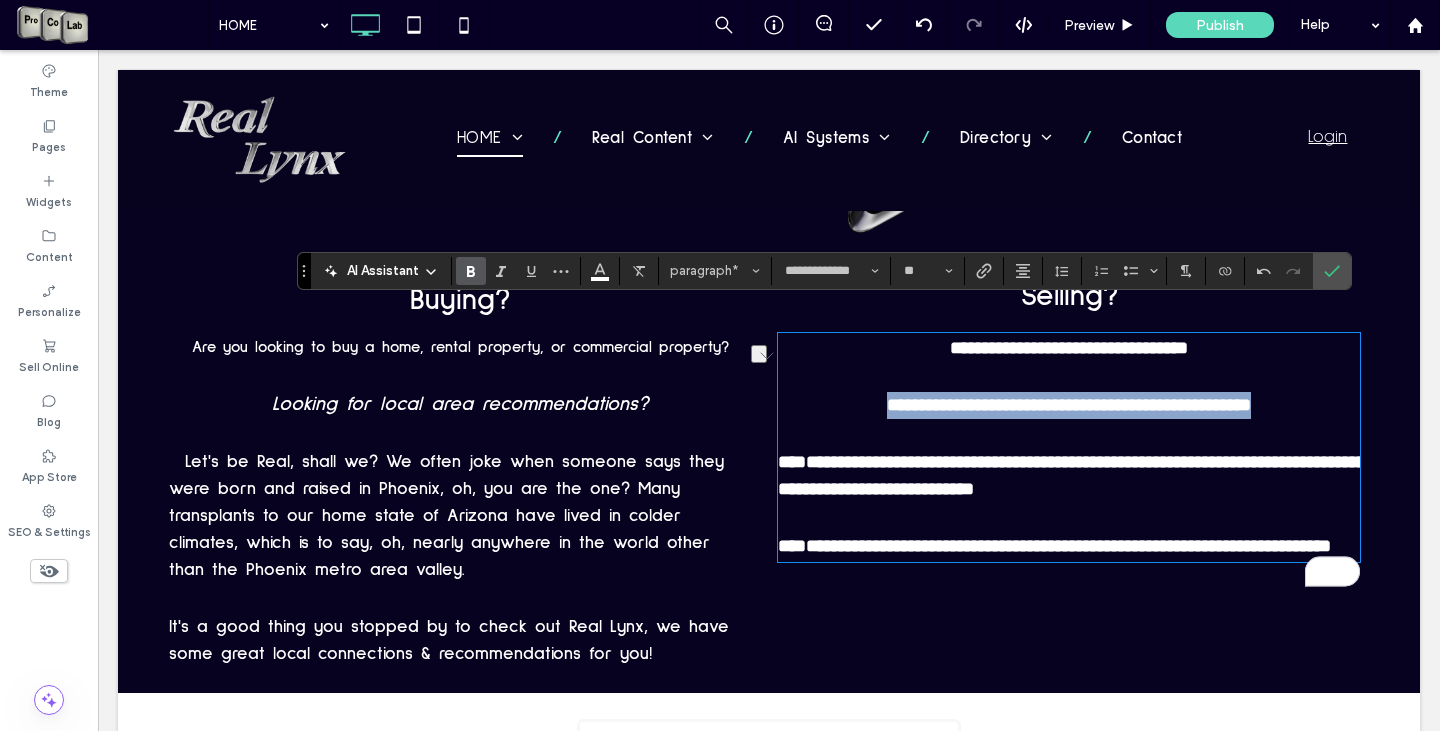 click on "**********" at bounding box center [1069, 405] 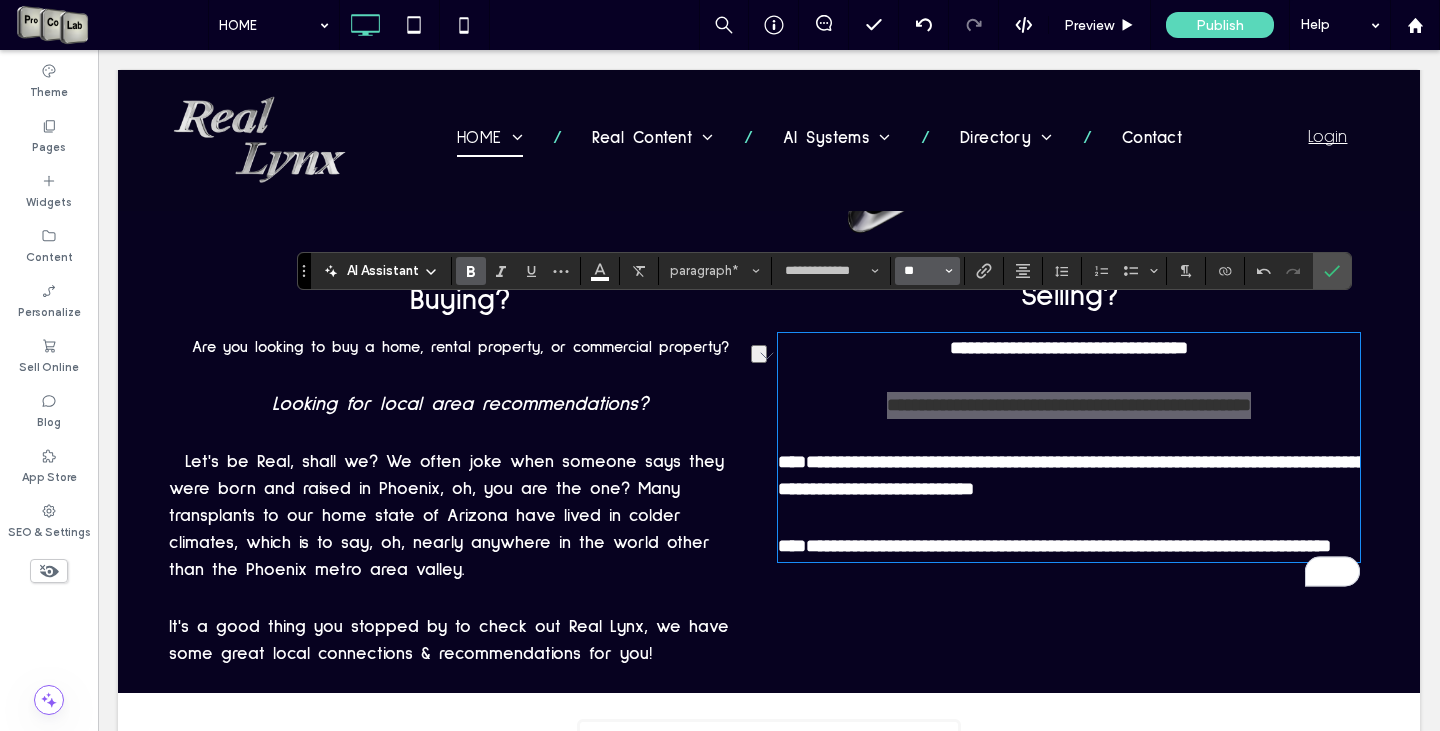 click on "**" at bounding box center [921, 271] 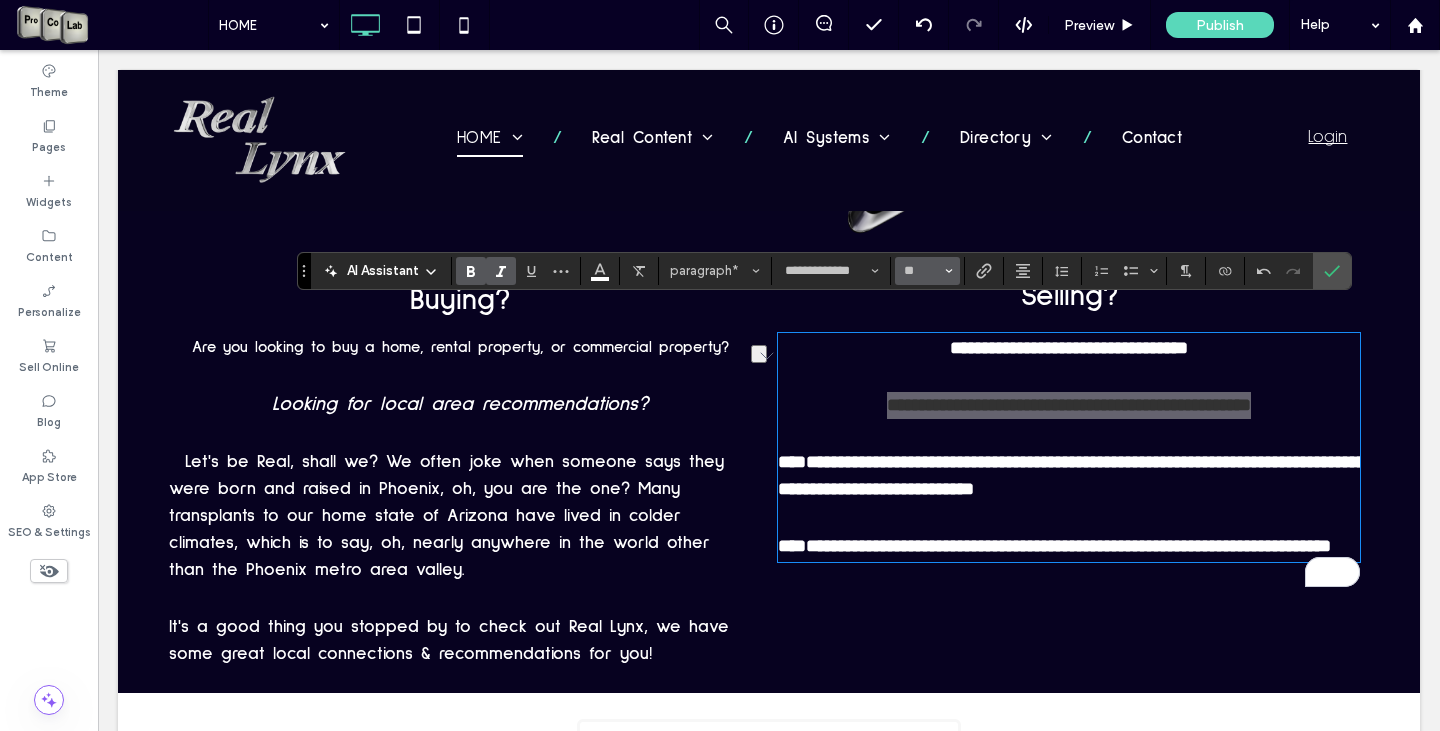 click 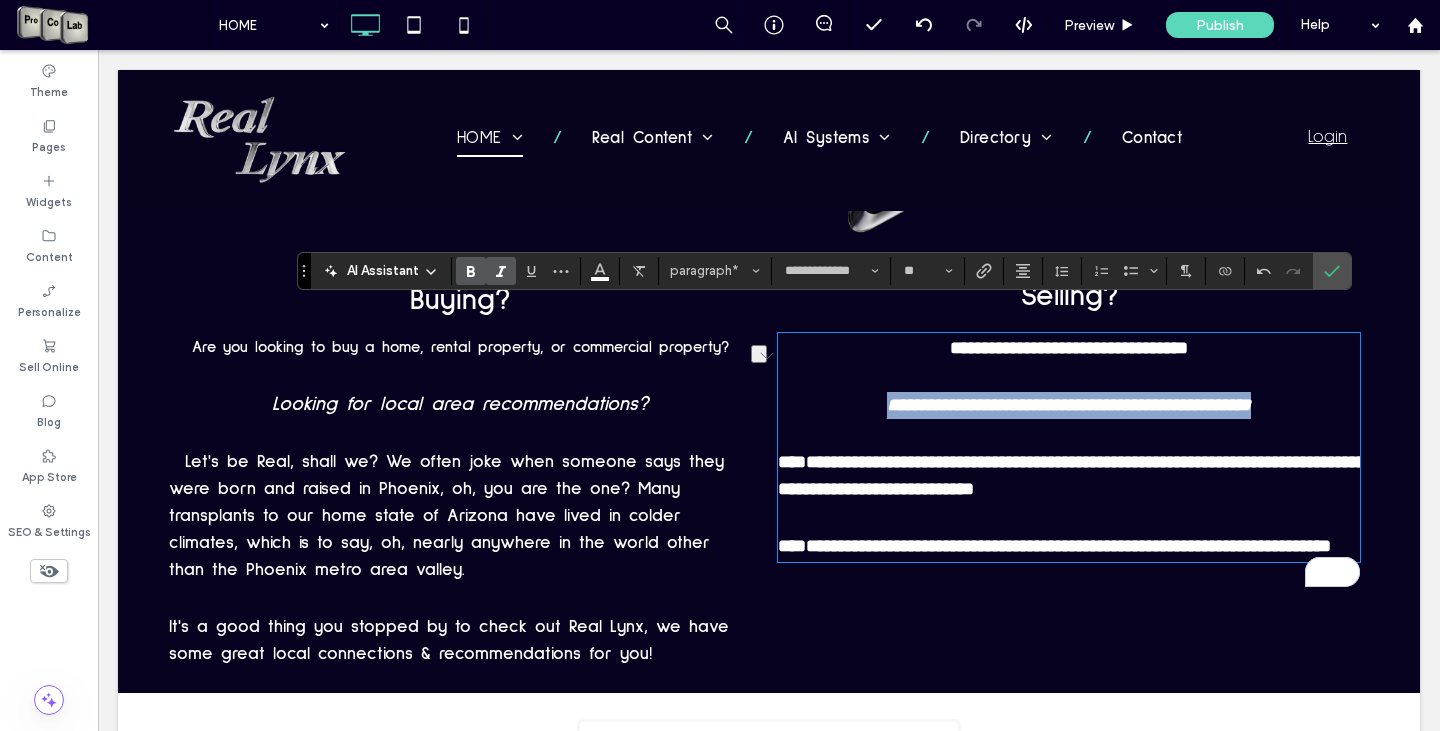 type on "**" 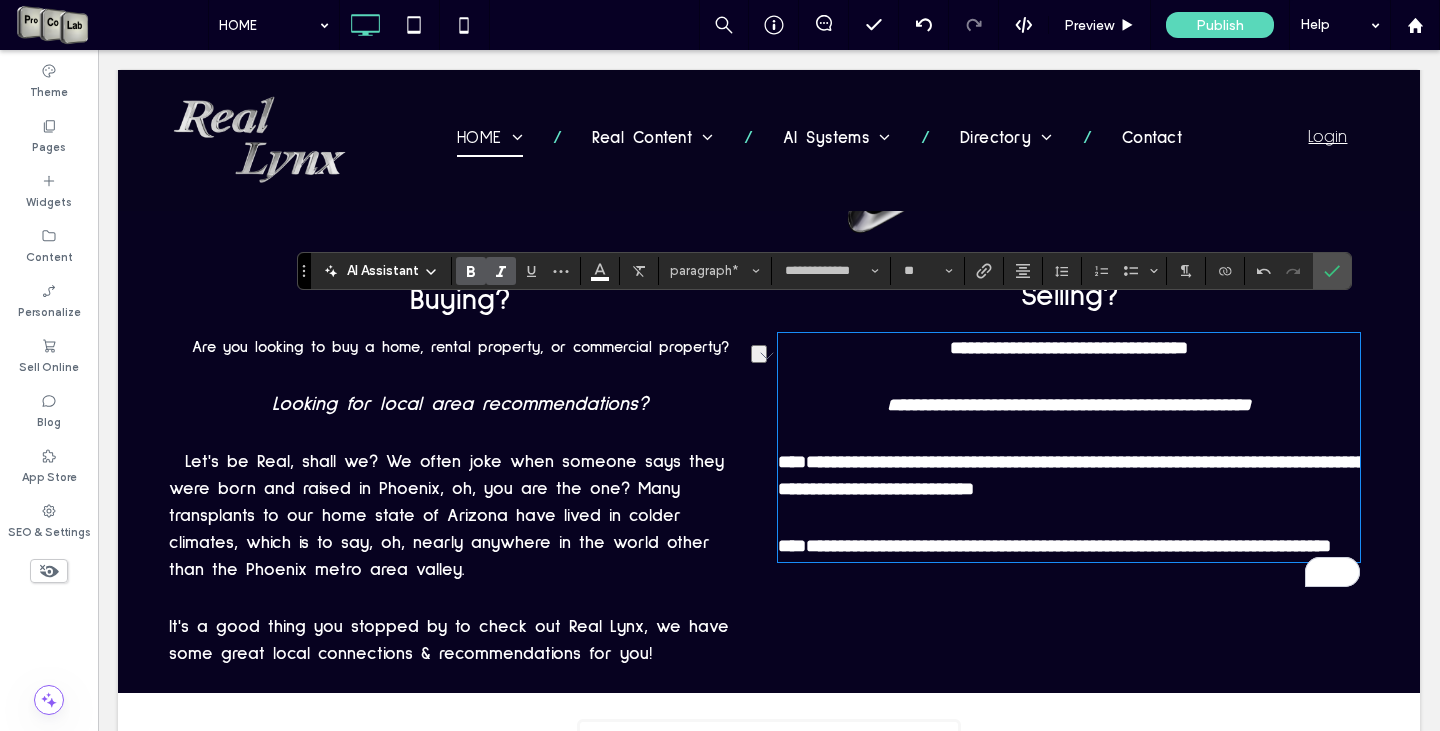 click at bounding box center [1069, 434] 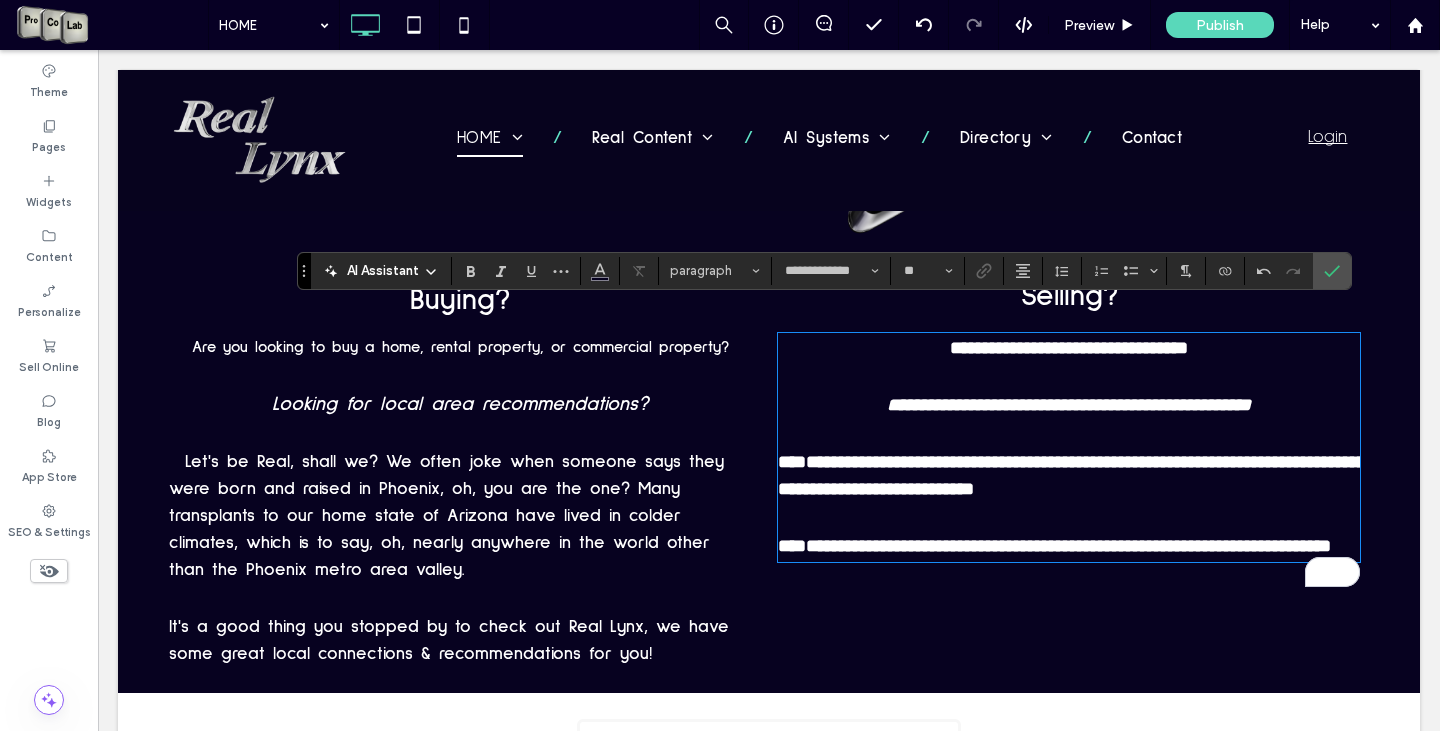 click on "Looking for local area recommendations?" at bounding box center [460, 404] 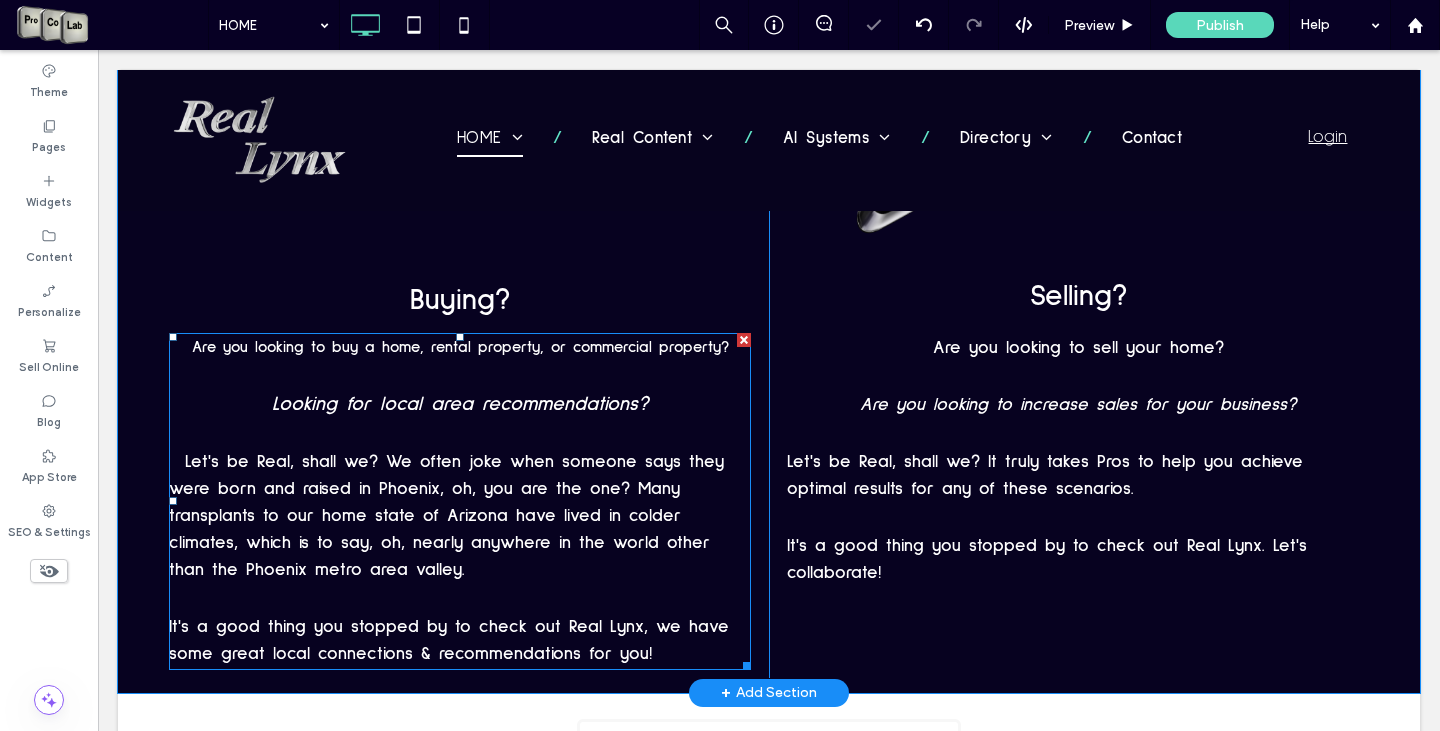 click on "Looking for local area recommendations?" at bounding box center [460, 404] 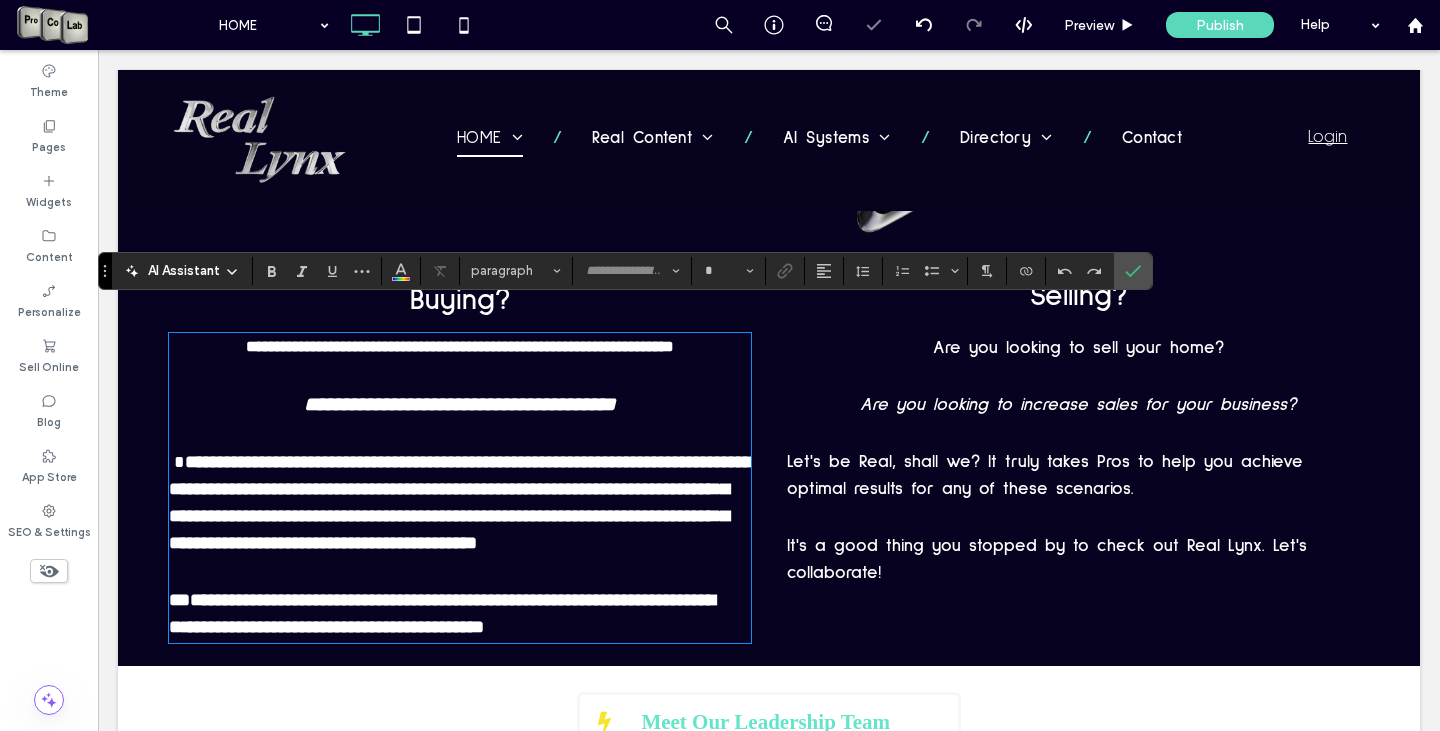 type on "**********" 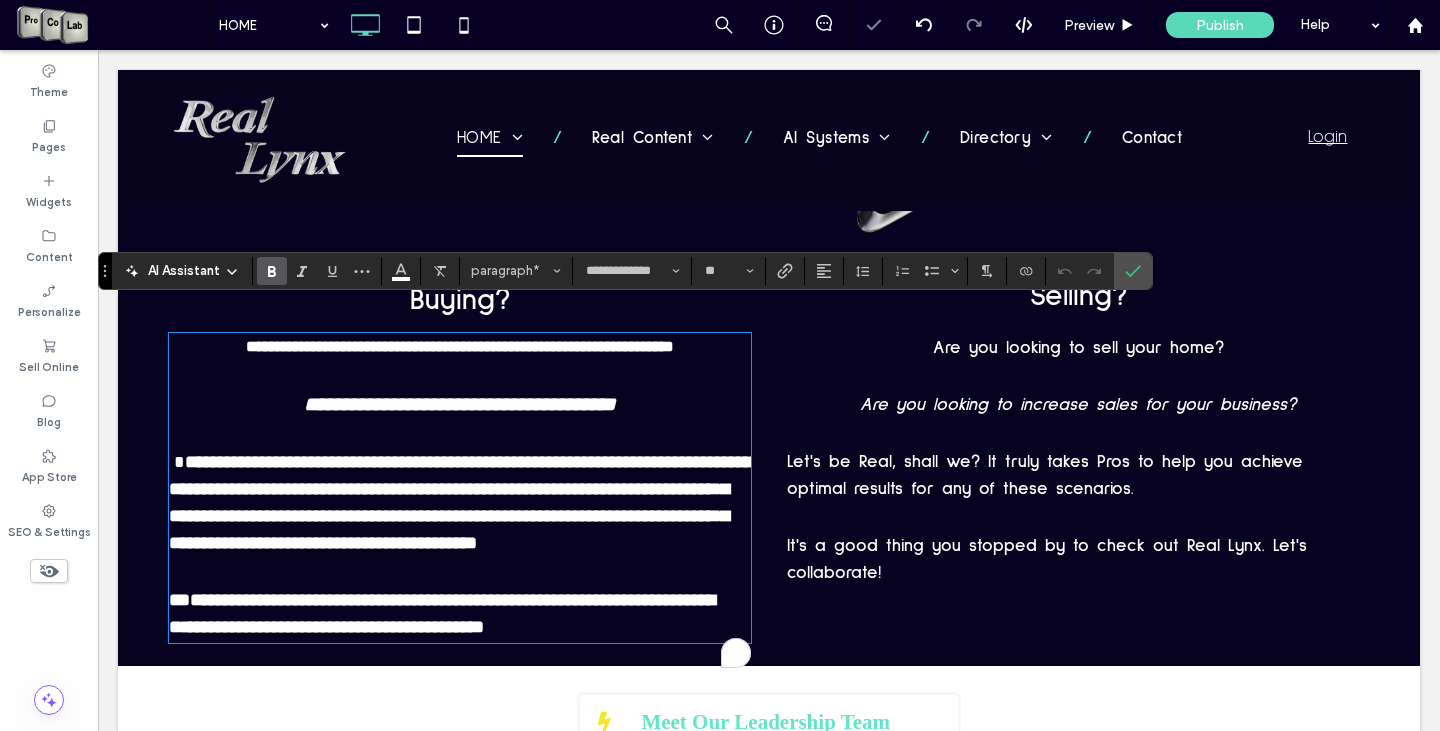 type on "**" 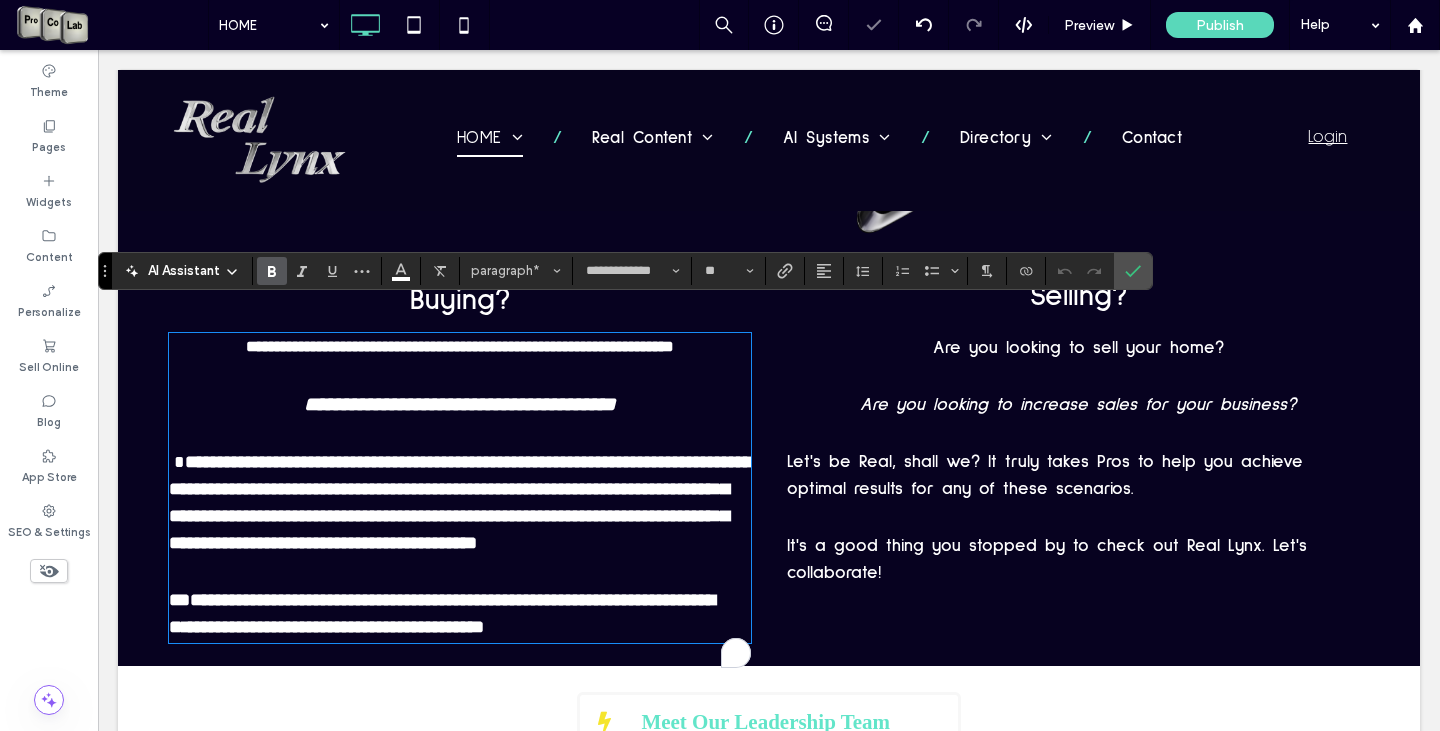 click on "**********" at bounding box center (460, 404) 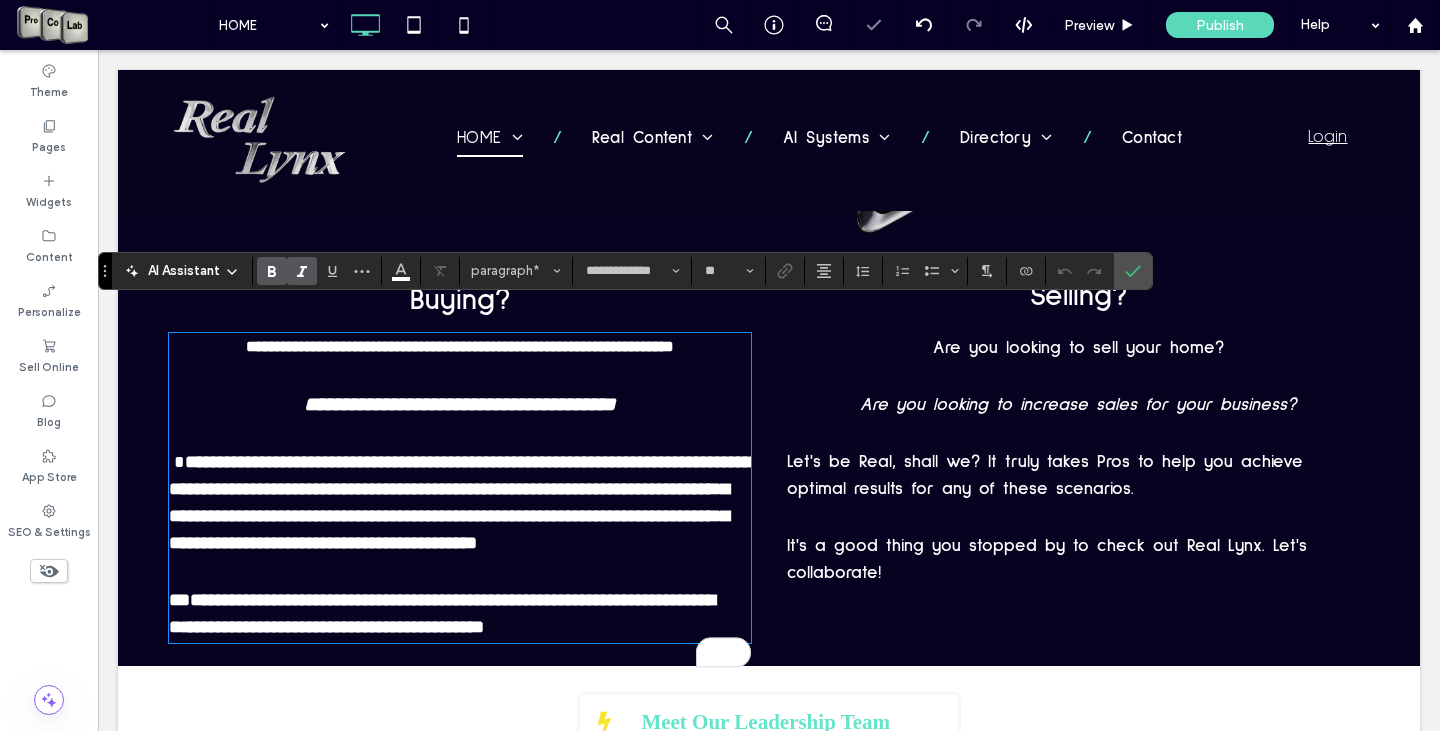 click on "**********" at bounding box center [460, 404] 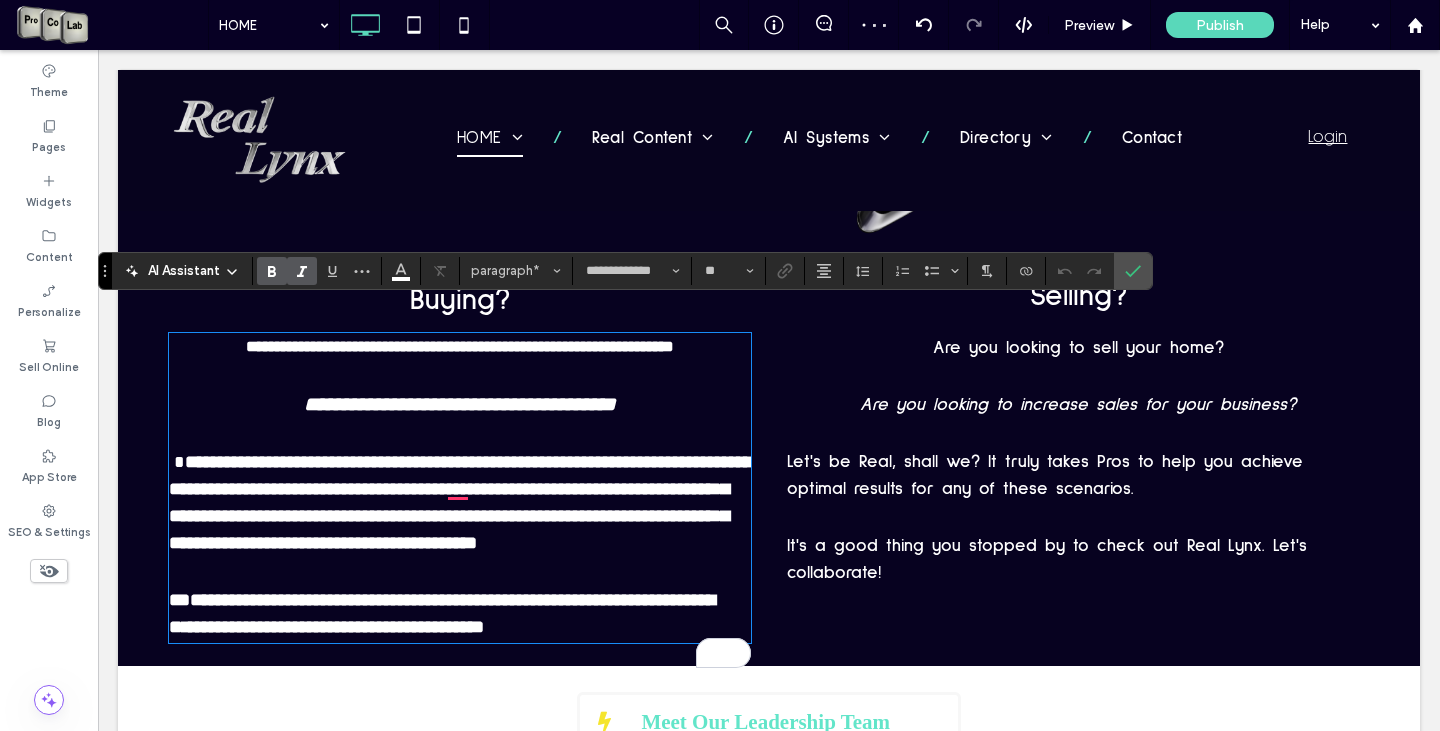 click on "**********" at bounding box center (460, 404) 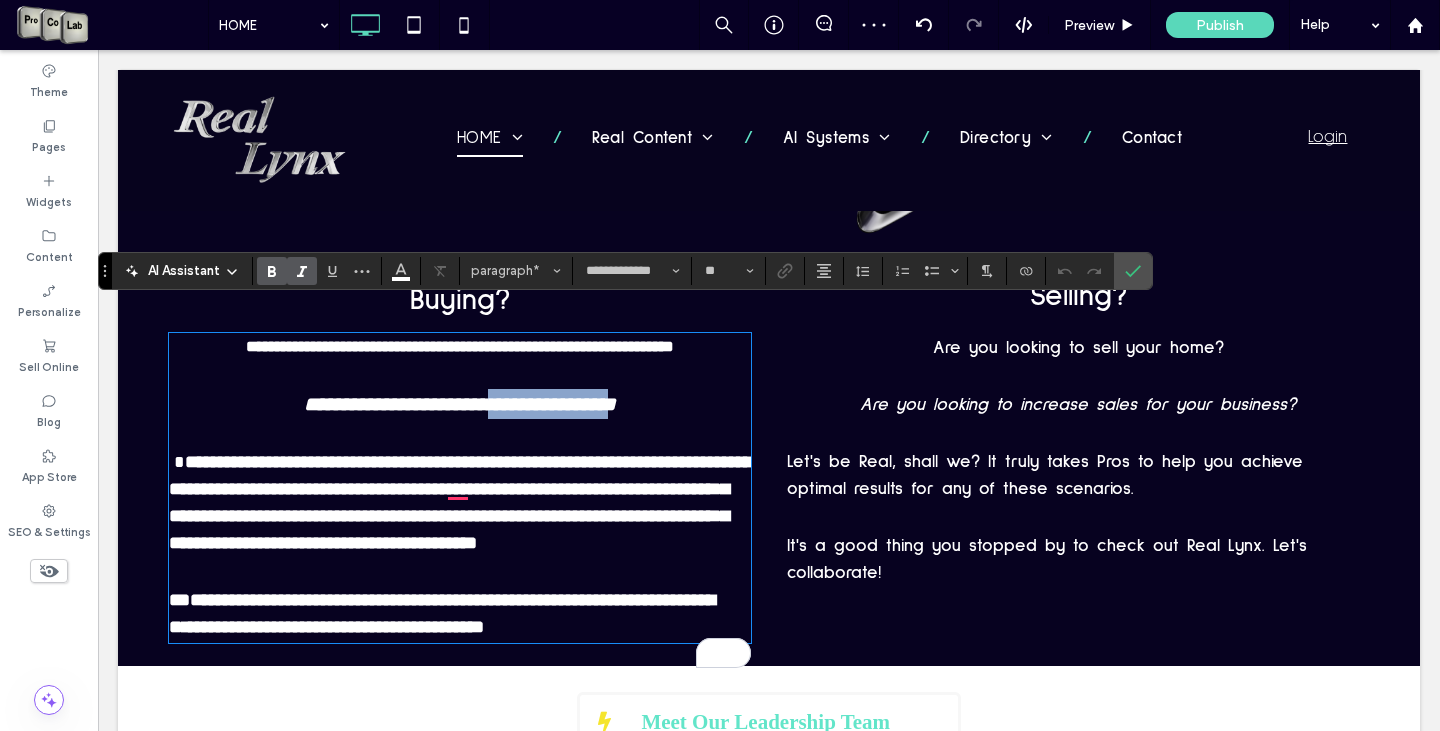 click on "**********" at bounding box center [460, 404] 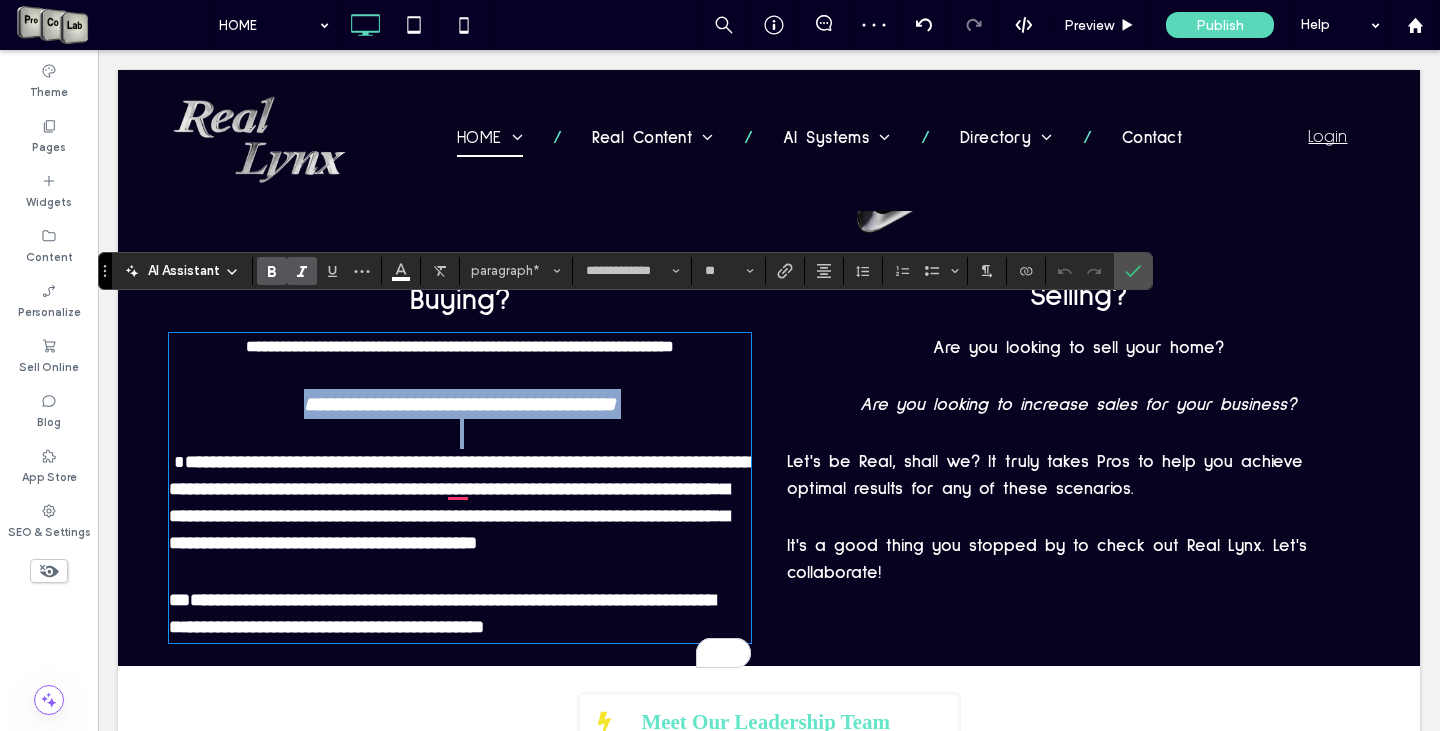 click on "**********" at bounding box center [460, 404] 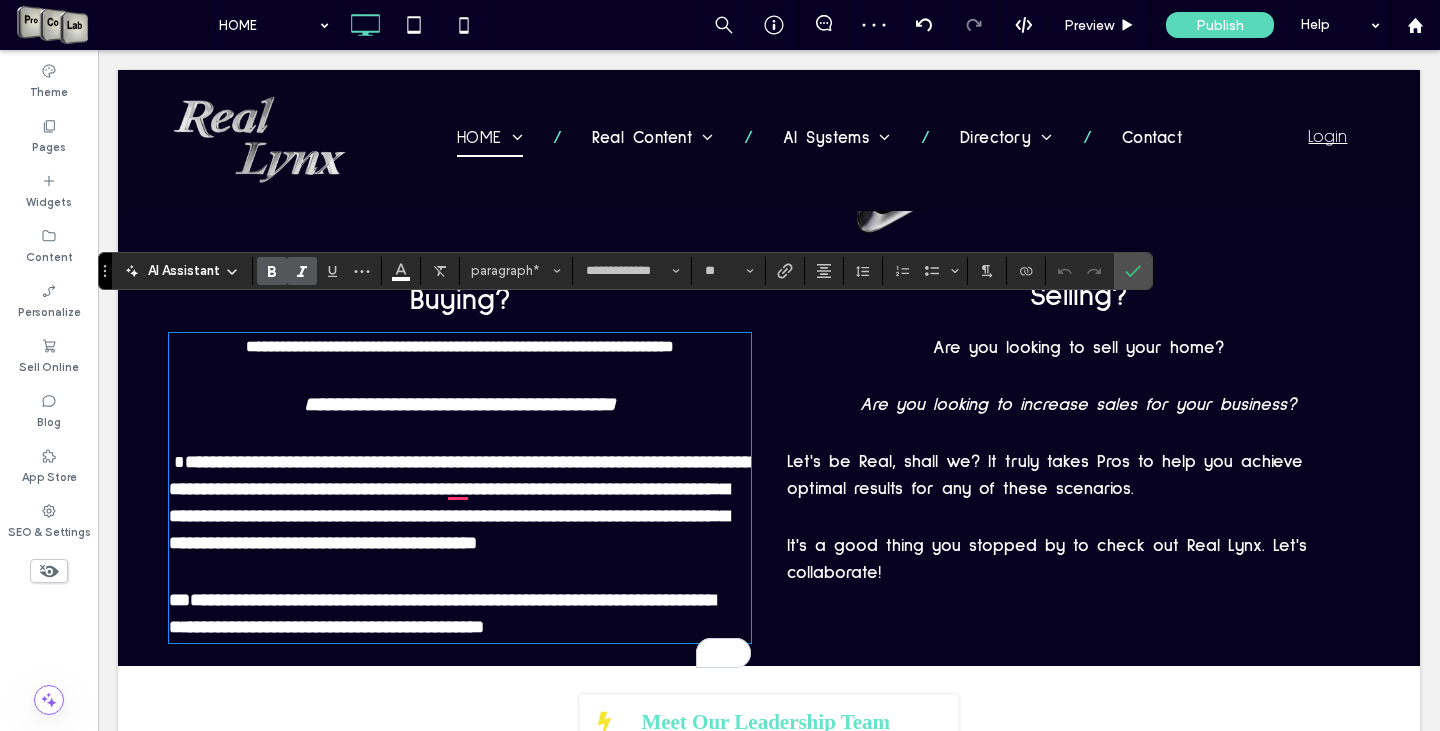 click on "Are you looking to increase sales for your business?" at bounding box center [1078, 405] 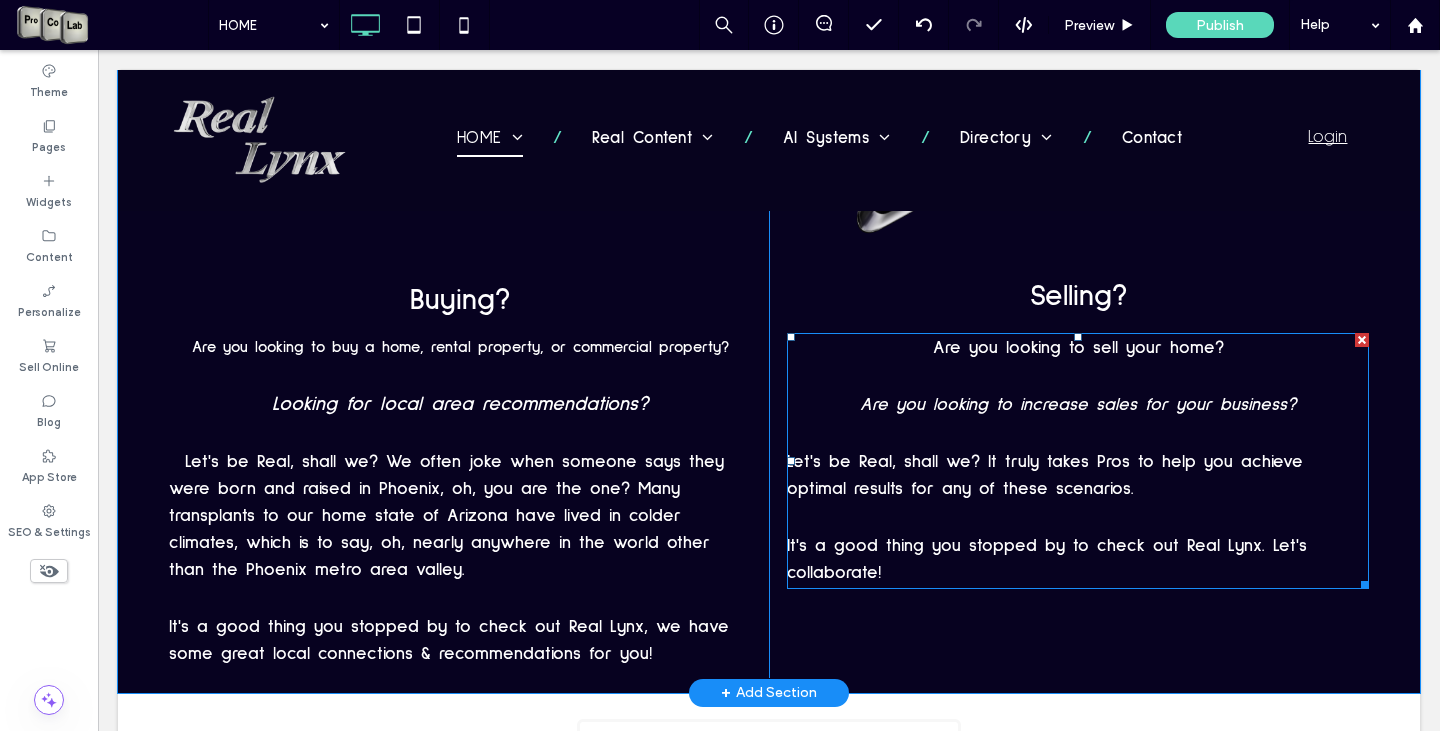 click on "Are you looking to increase sales for your business?" at bounding box center [1078, 405] 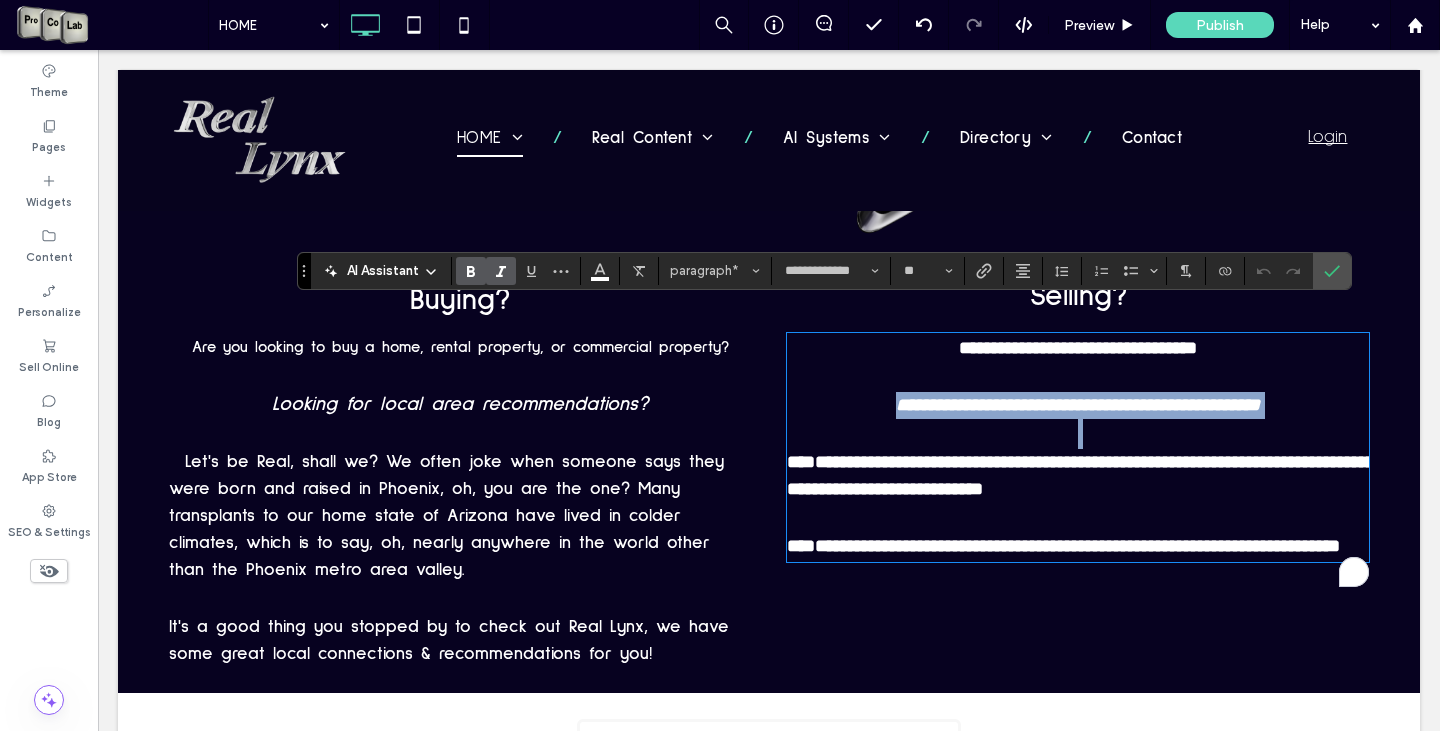 click on "**********" at bounding box center [1078, 405] 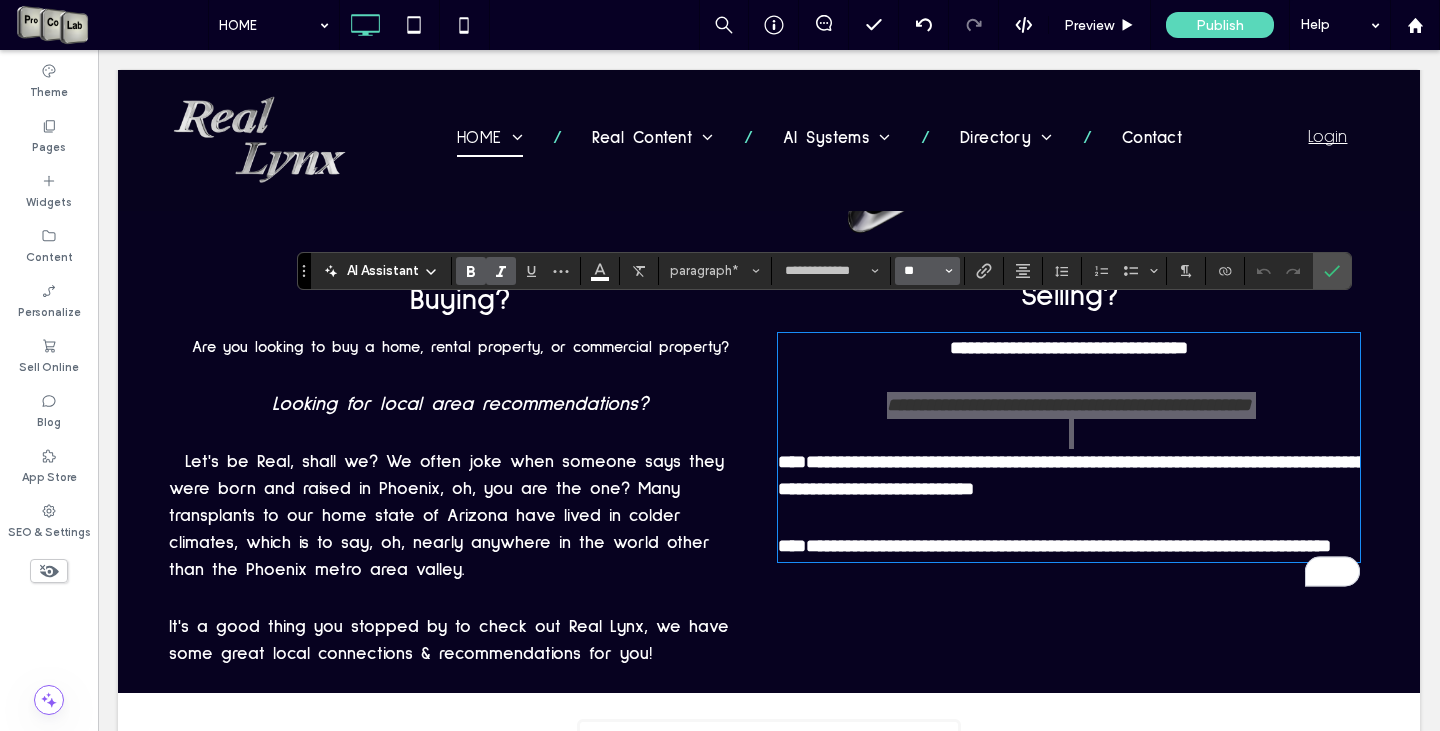 click on "**" at bounding box center [921, 271] 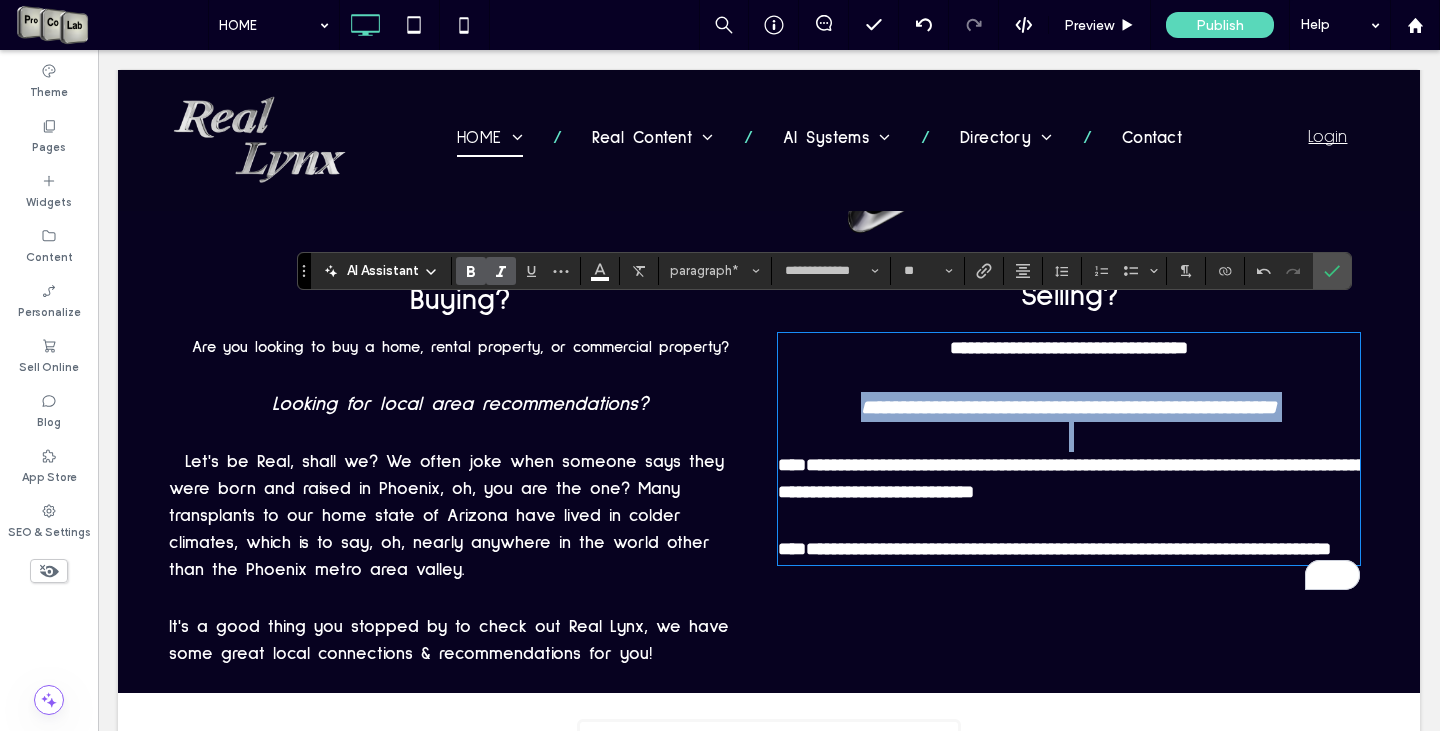type on "**" 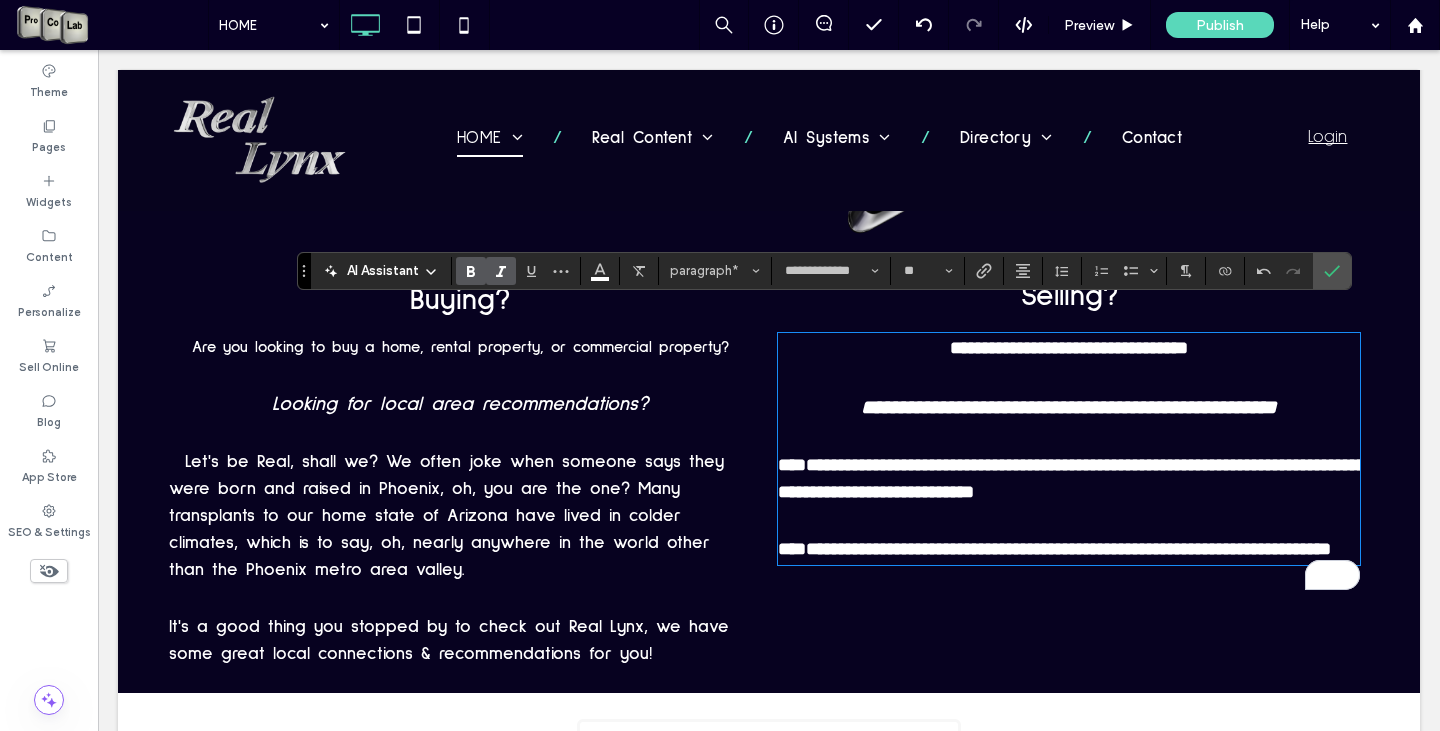 click on "**********" at bounding box center [1072, 478] 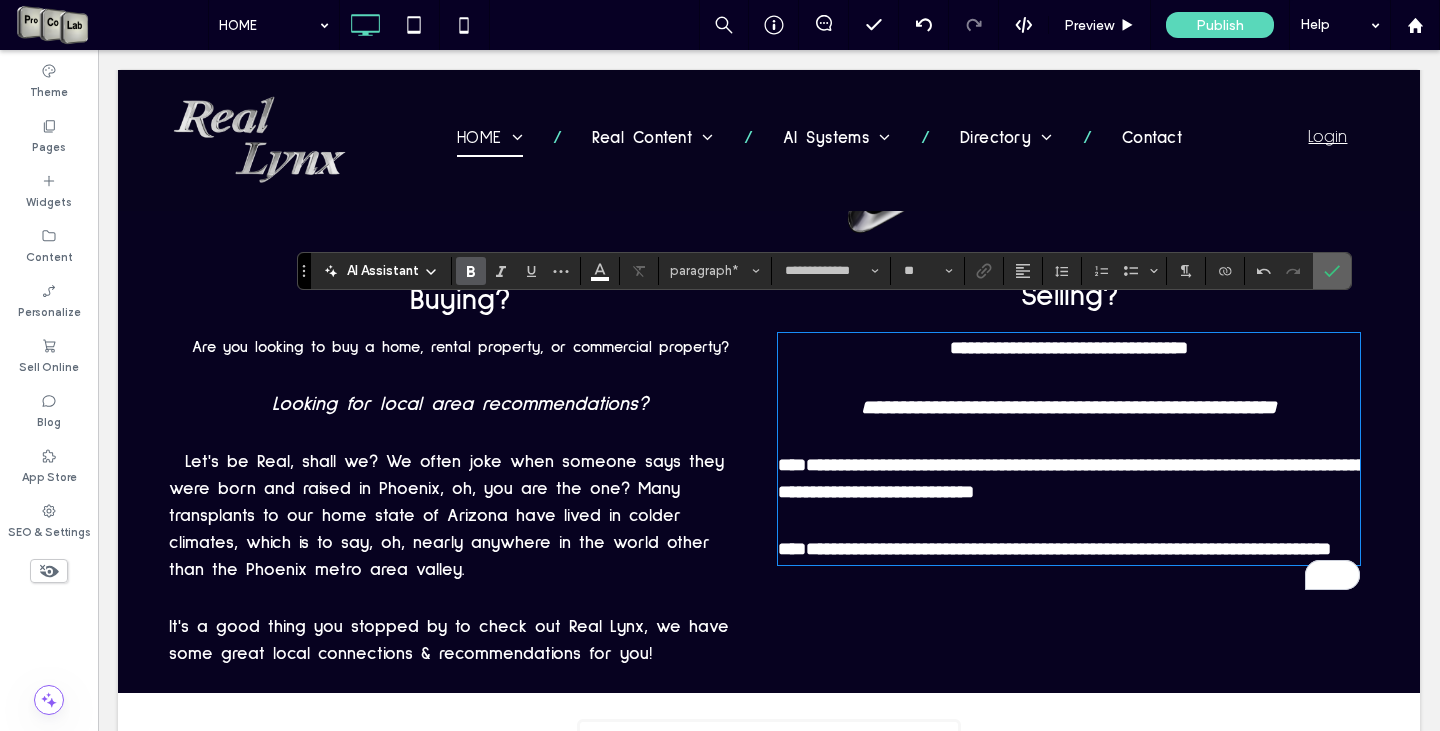 click at bounding box center (1332, 271) 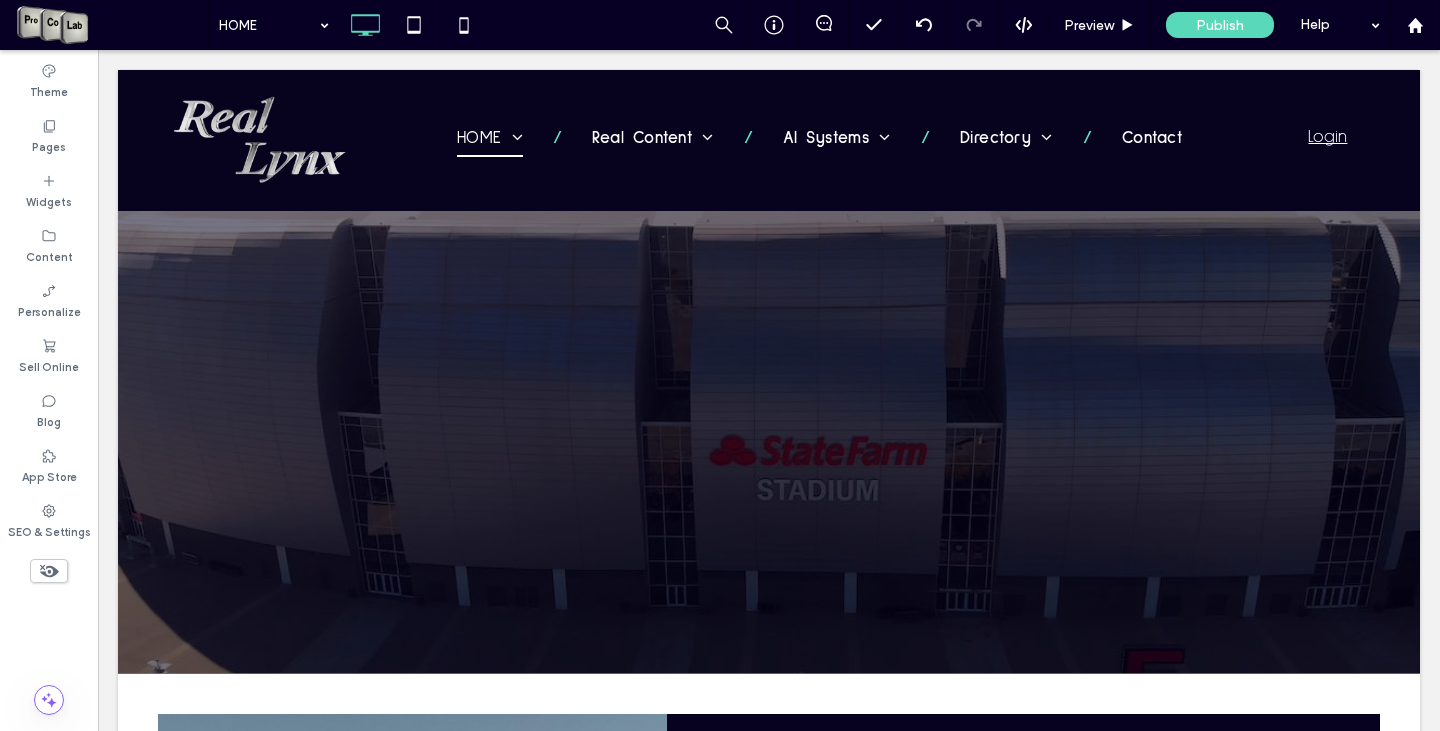 scroll, scrollTop: 3057, scrollLeft: 0, axis: vertical 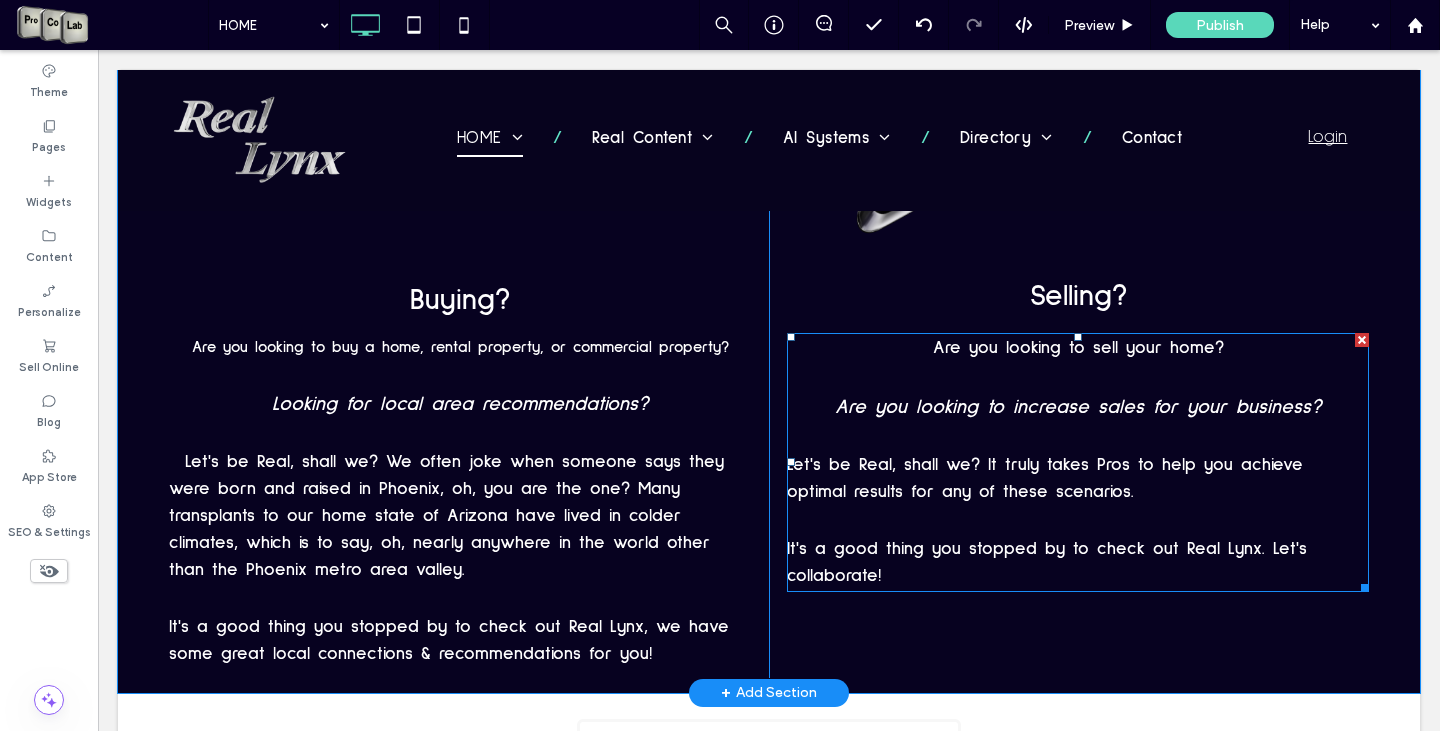 click on "Let's be Real, shall we? It truly takes Pros to help you achieve optimal results for any of these scenarios." at bounding box center (1078, 479) 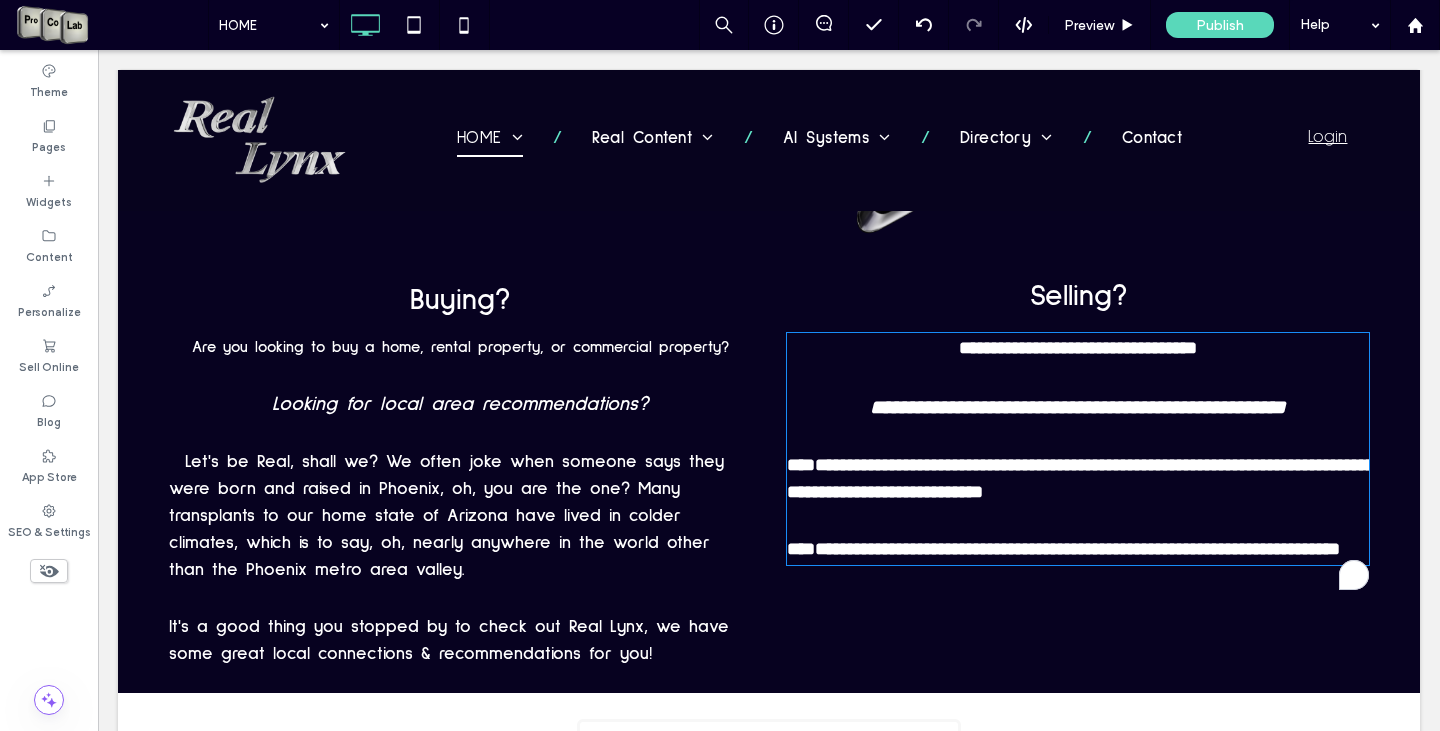 type on "**********" 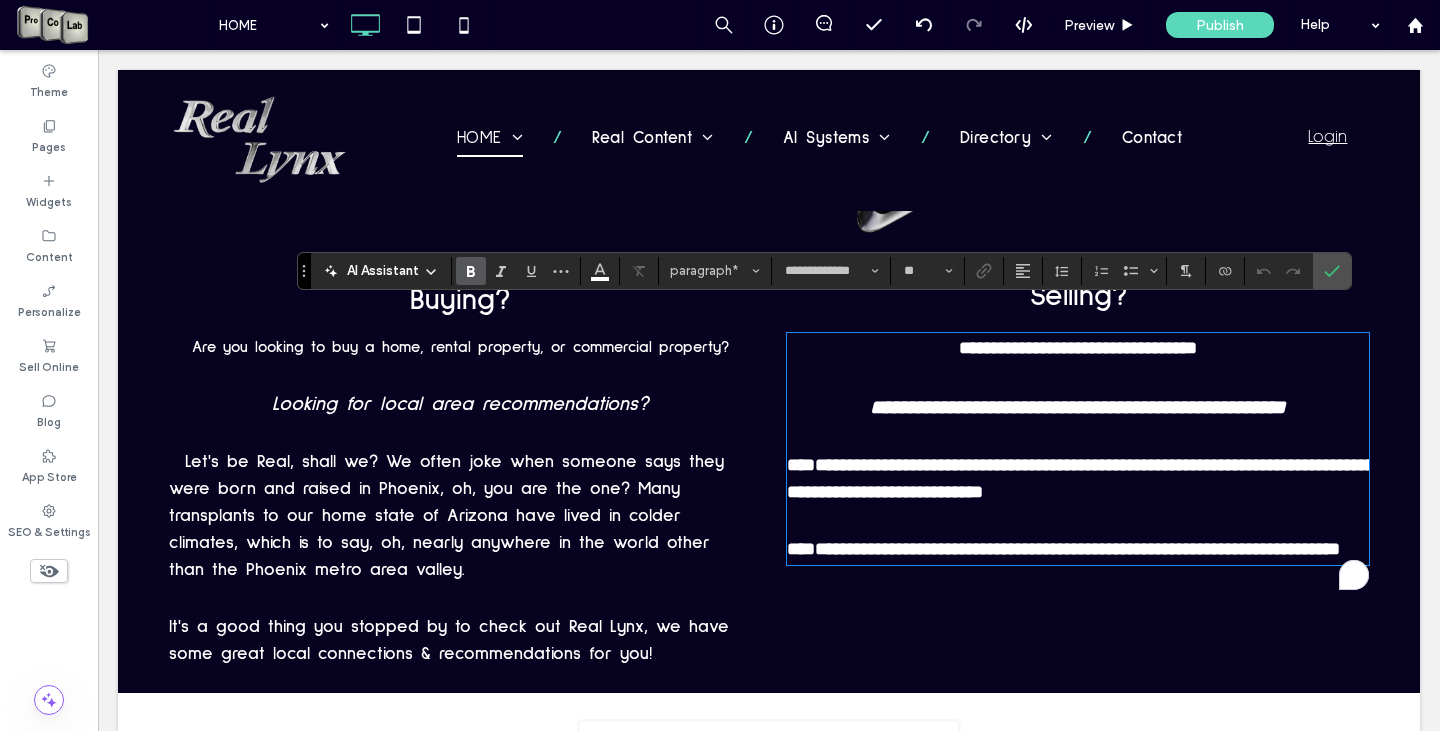 click on "**********" at bounding box center [1078, 479] 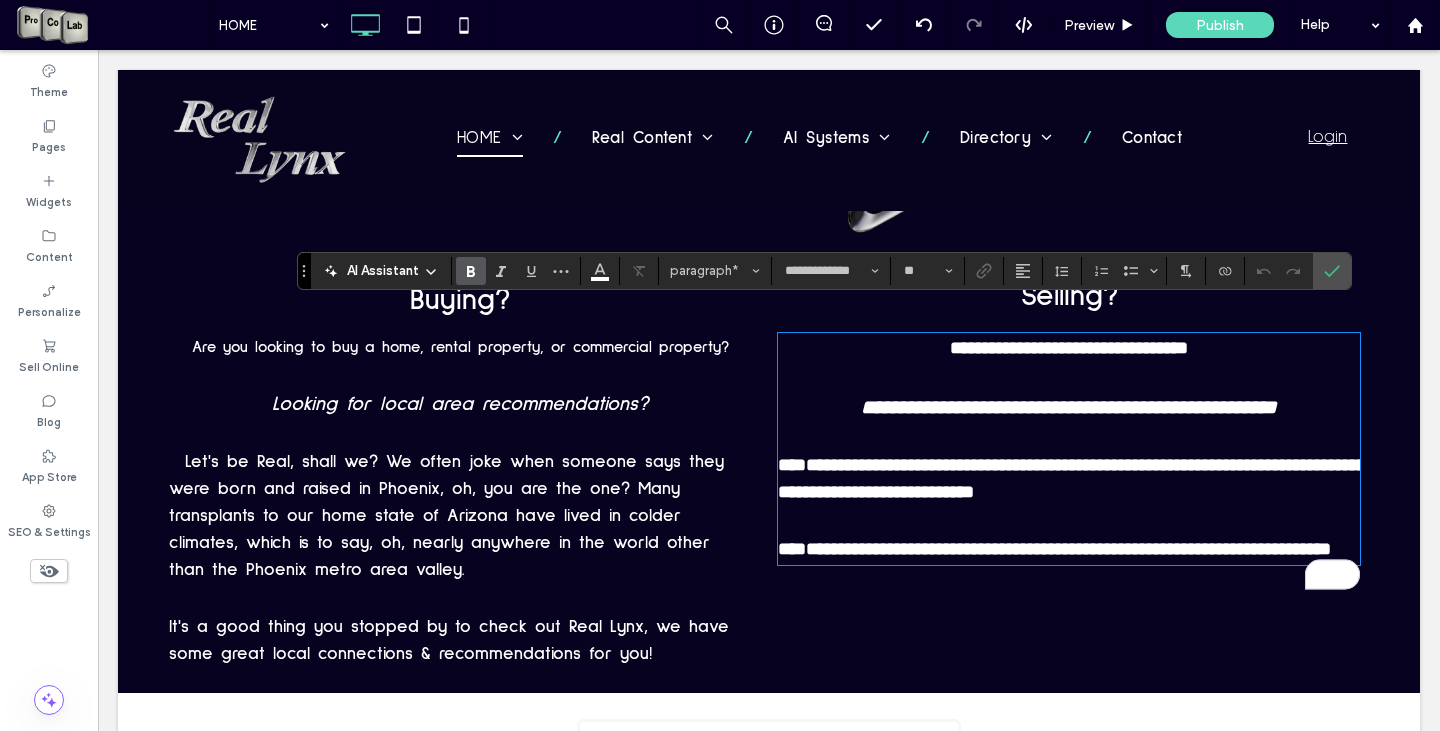type 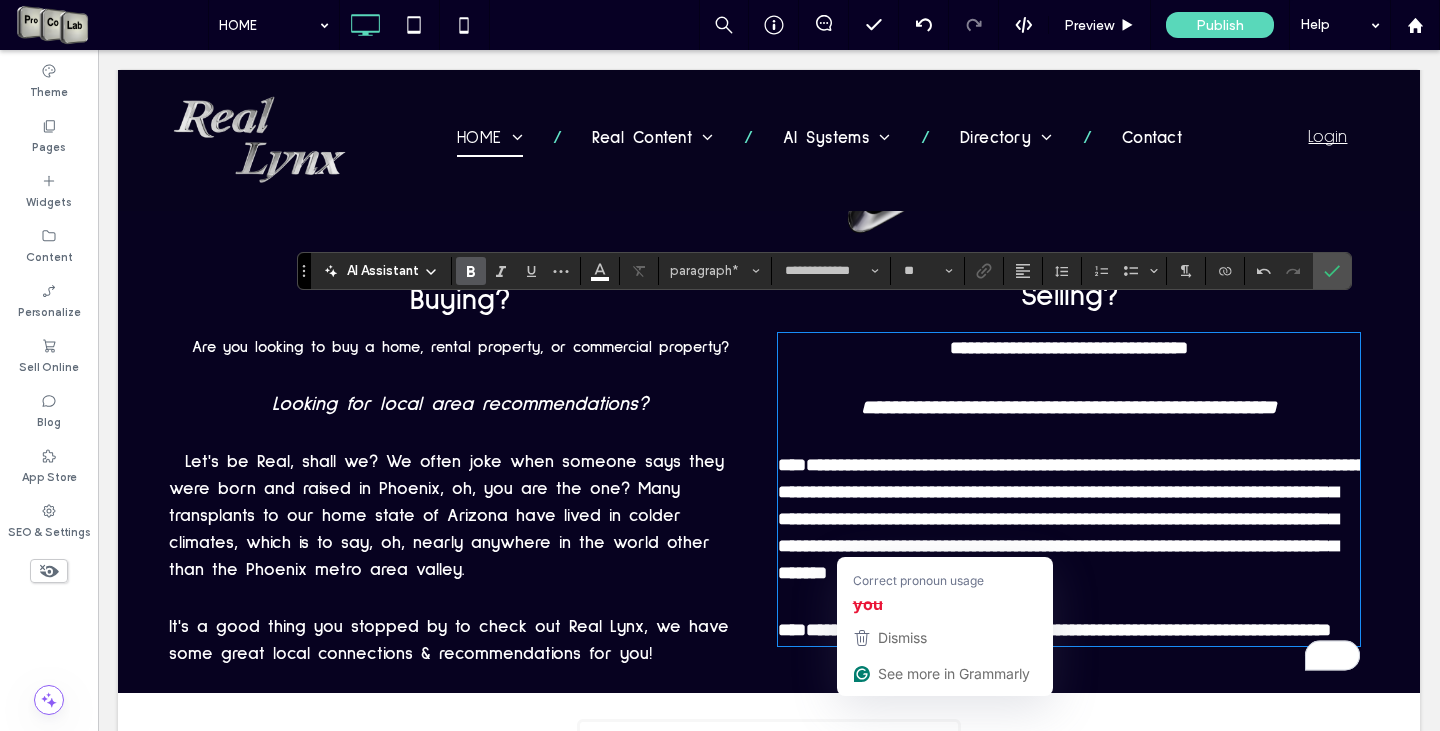 click on "**********" at bounding box center [1072, 519] 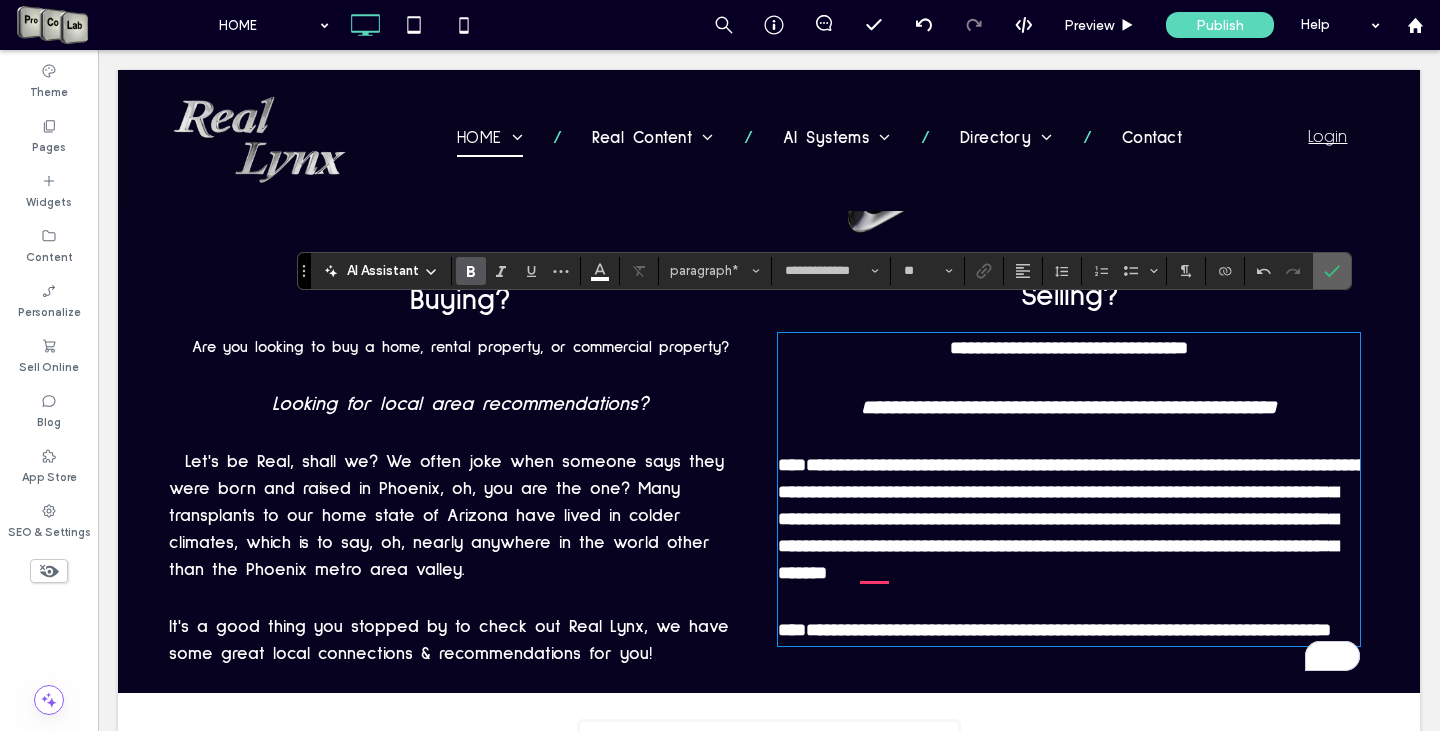 drag, startPoint x: 1329, startPoint y: 261, endPoint x: 1257, endPoint y: 248, distance: 73.1642 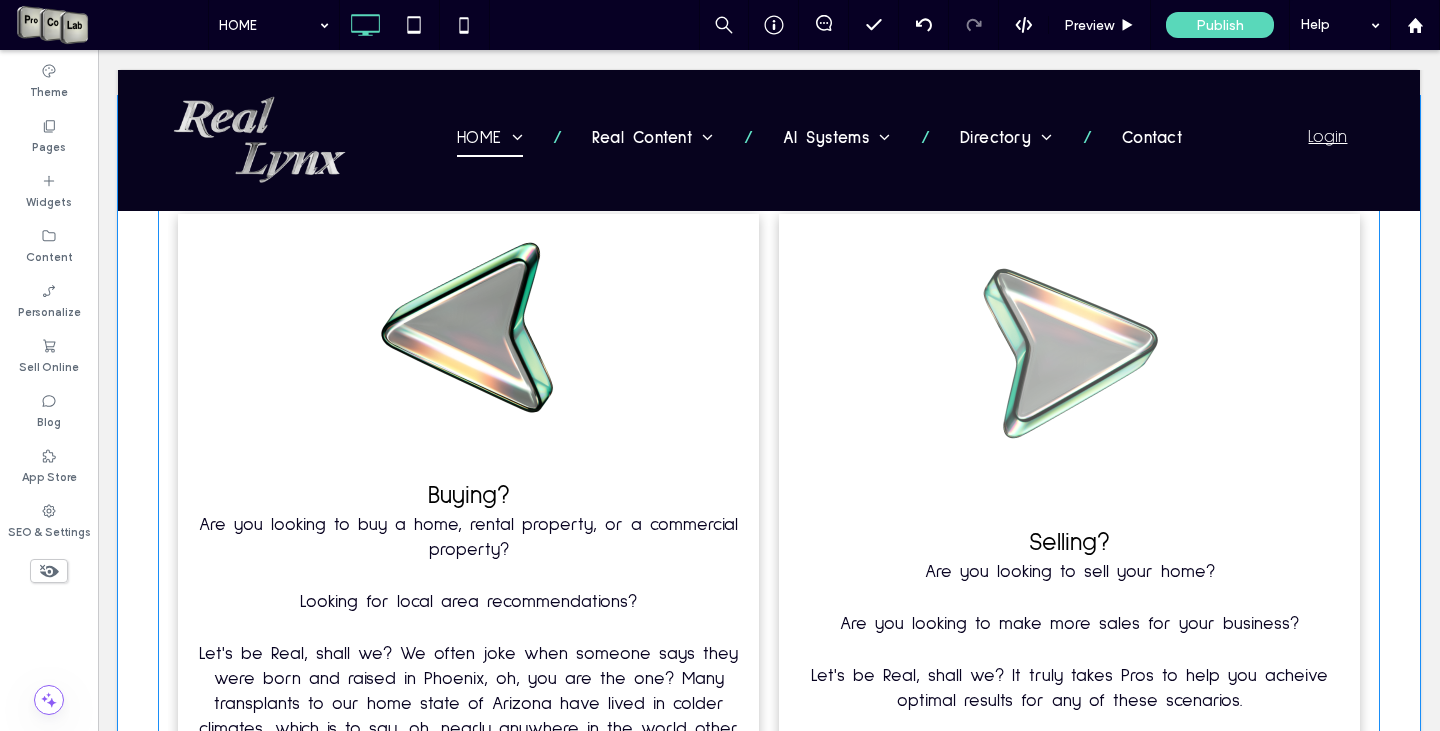 scroll, scrollTop: 3457, scrollLeft: 0, axis: vertical 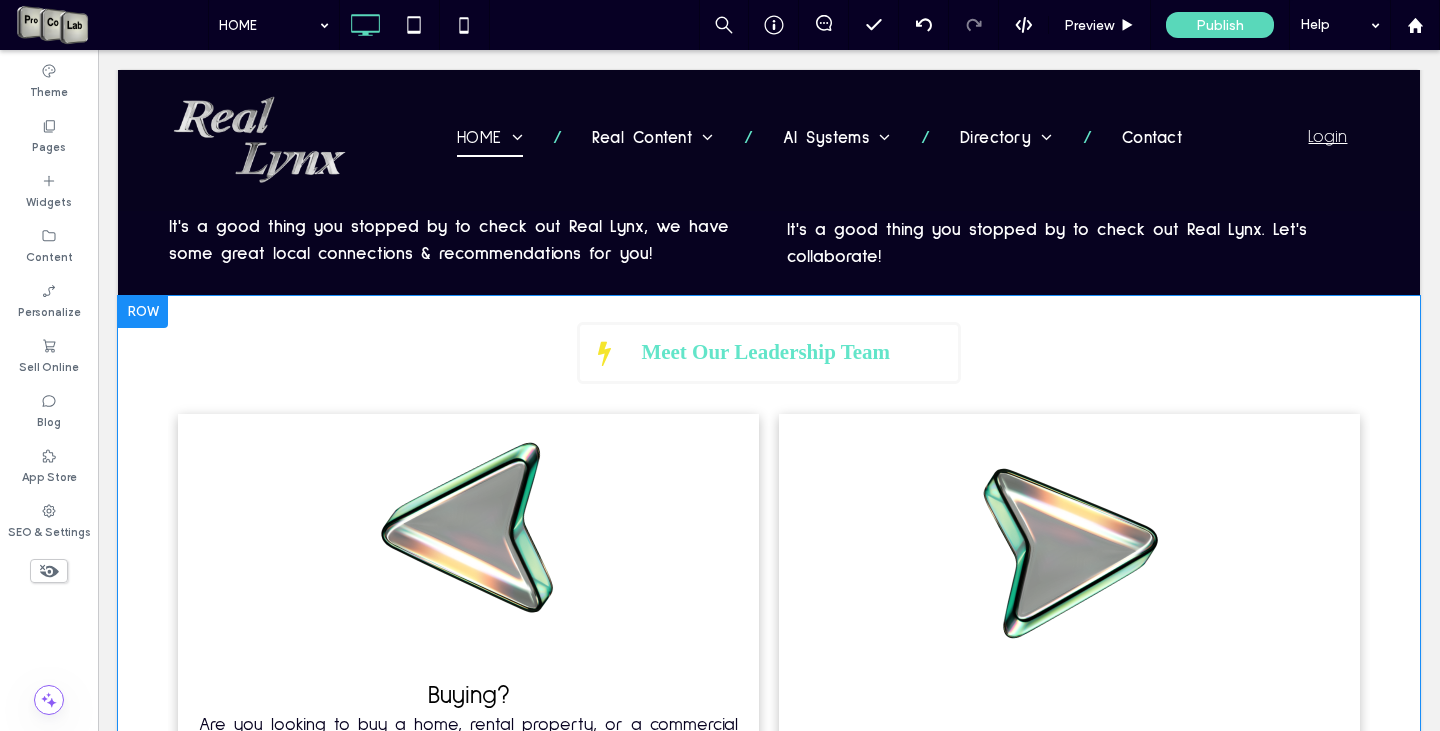 click at bounding box center [143, 312] 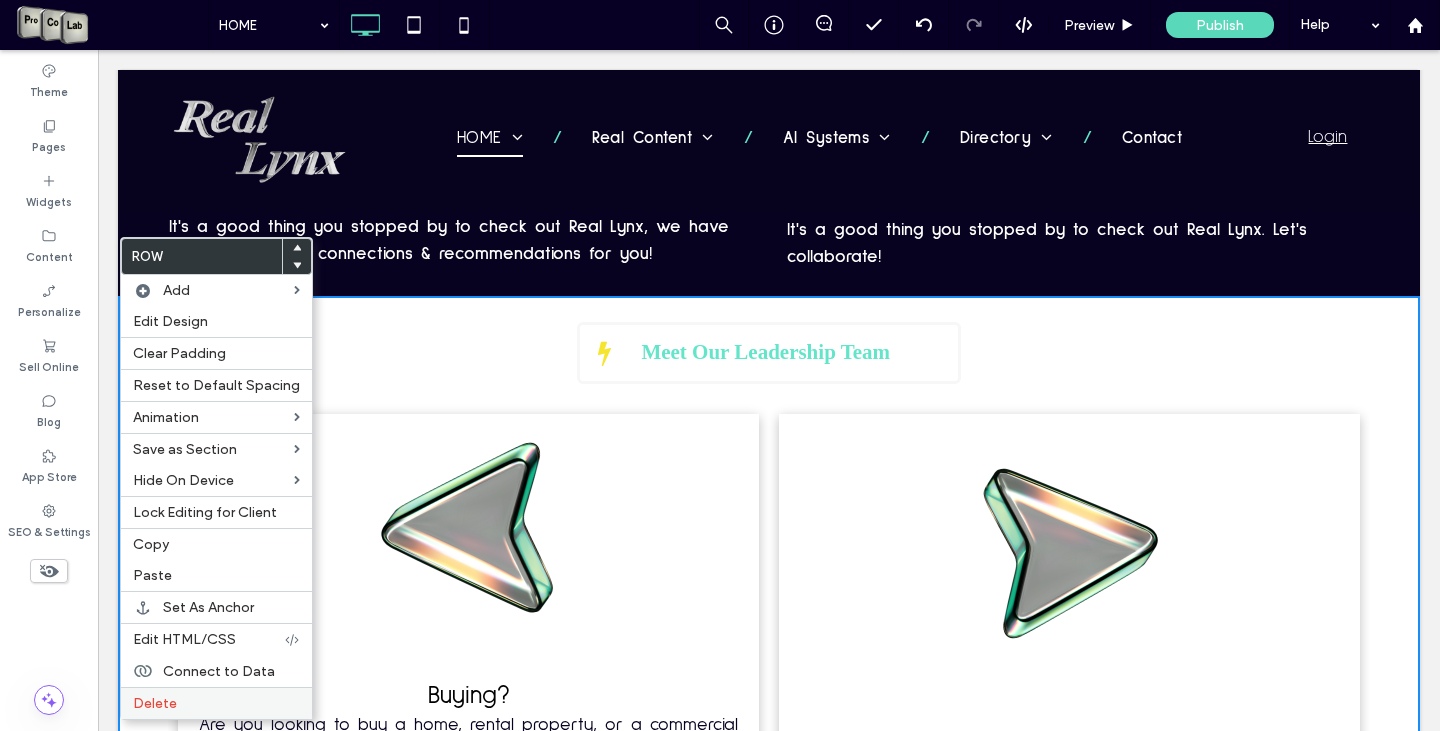click on "Delete" at bounding box center [216, 703] 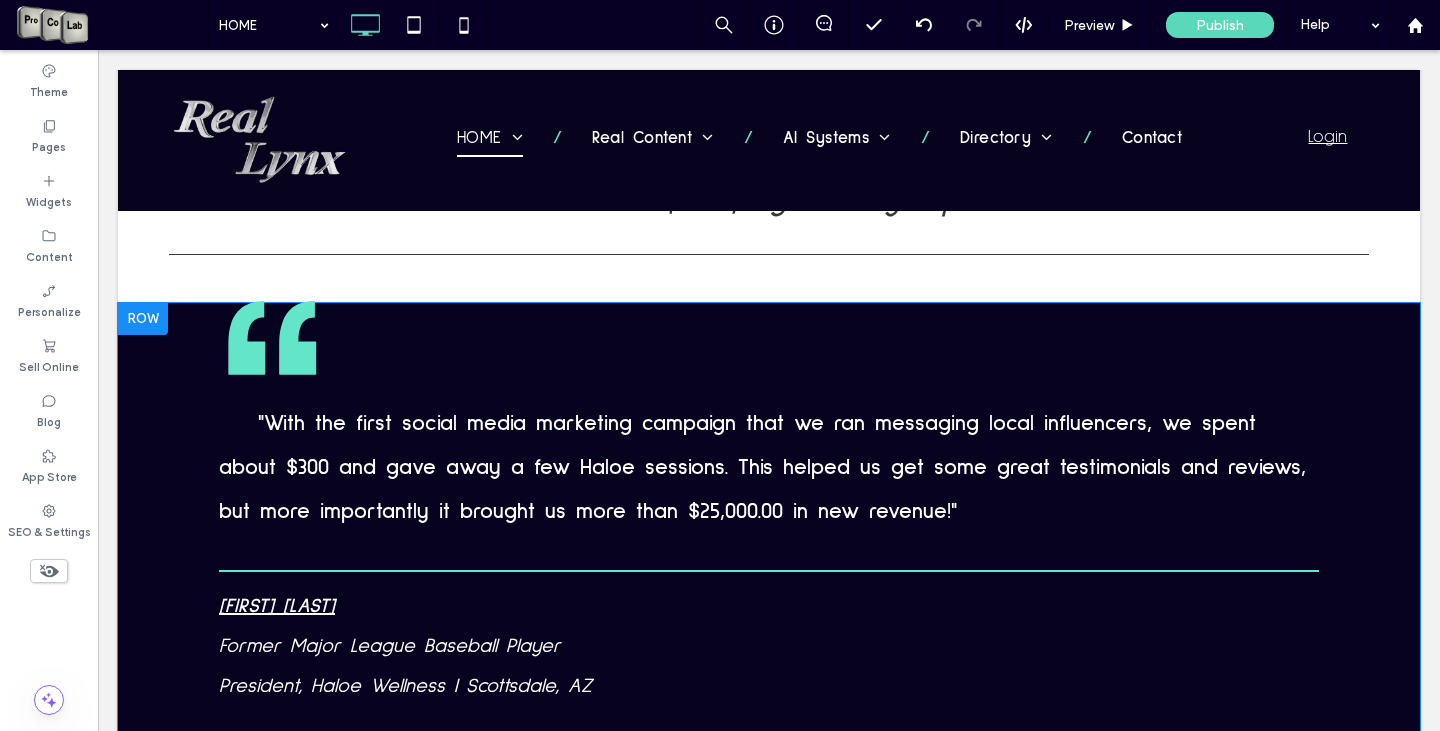 scroll, scrollTop: 3757, scrollLeft: 0, axis: vertical 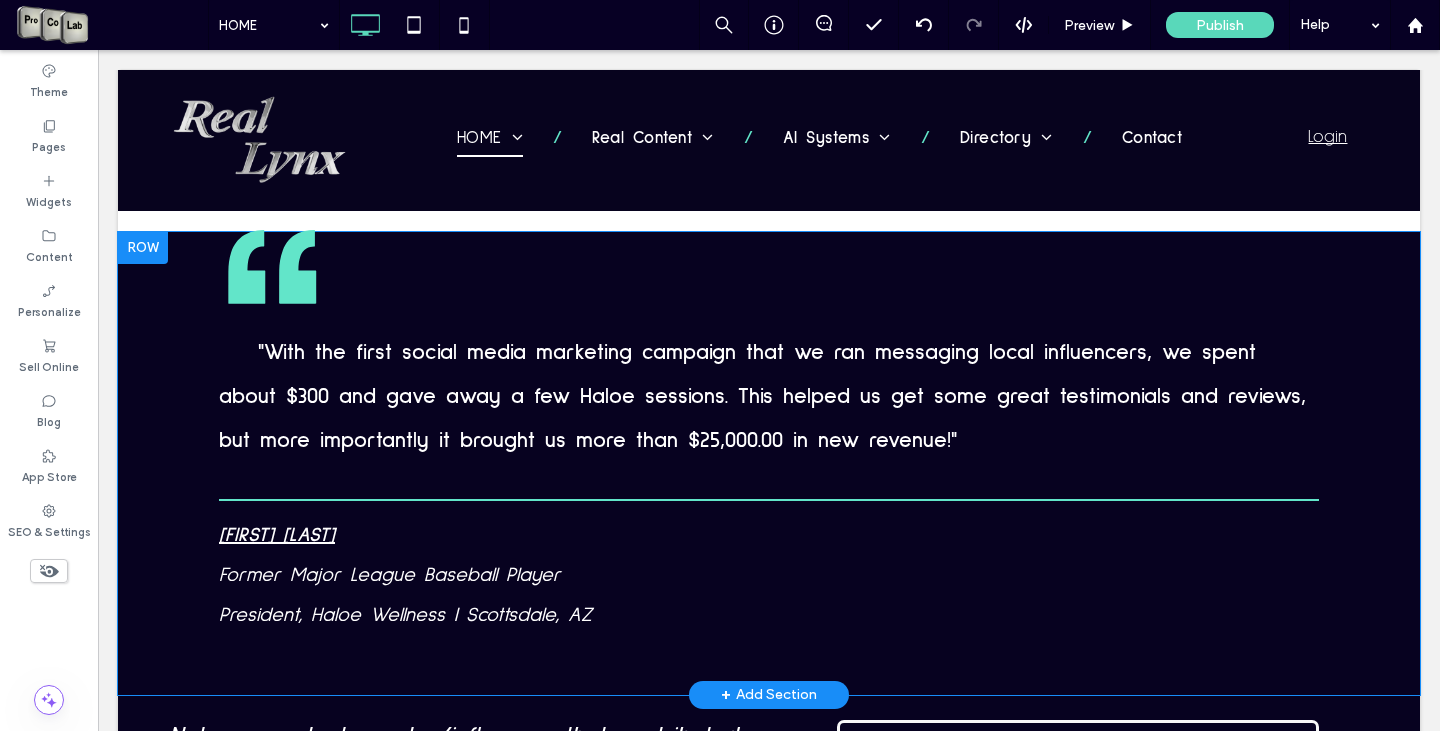click on "A pair of black and white quotation marks on a white background.
"With the first social media marketing campaign that we ran messaging local influencers, we spent about $300 and gave away a few Haloe sessions. This helped us get some great testimonials and reviews, but more importantly it brought us more than $25,000.00 in new revenue!"
[FIRST] [LAST]
Former Major League Baseball Player
President, Haloe Wellness | [CITY], [STATE]
Click To Paste     Click To Paste
Click To Paste     Click To Paste
Row + Add Section" at bounding box center (769, 463) 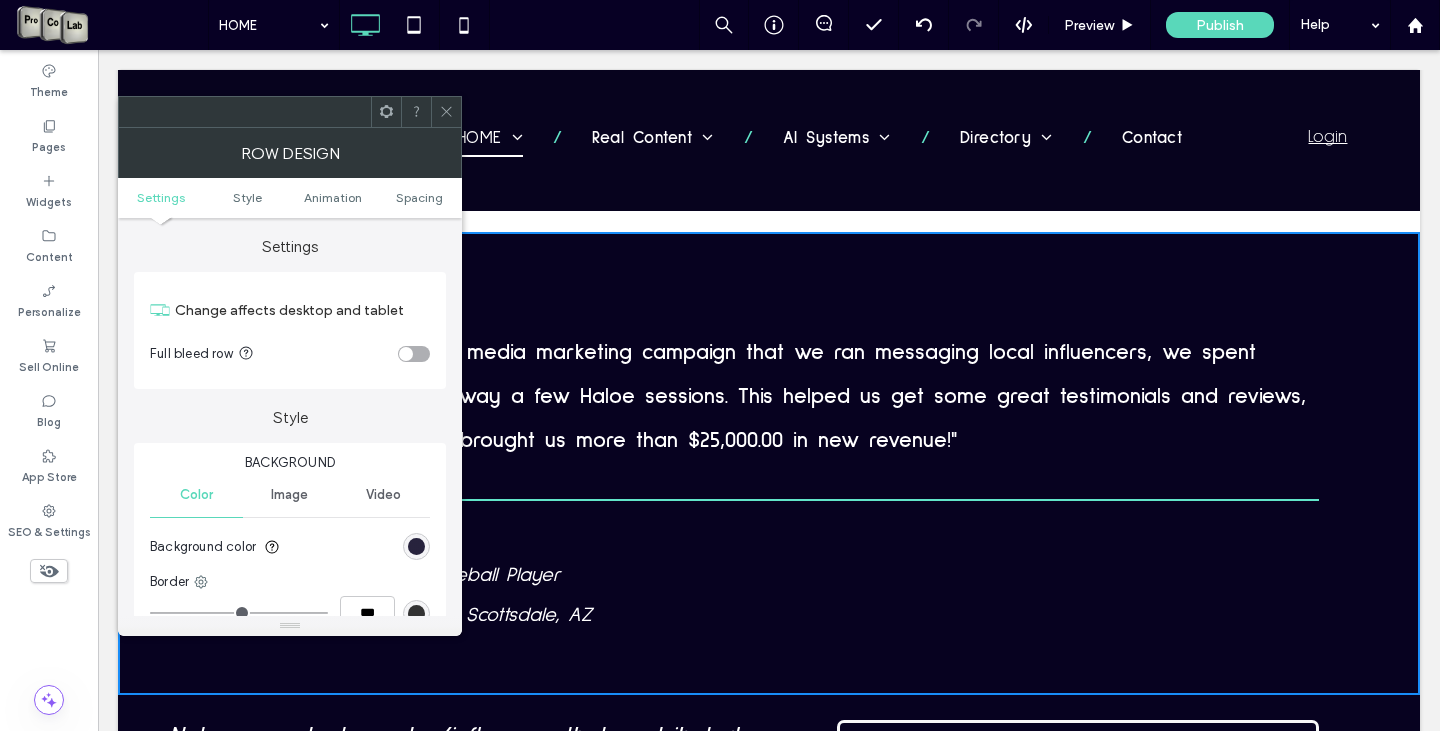 click at bounding box center [416, 546] 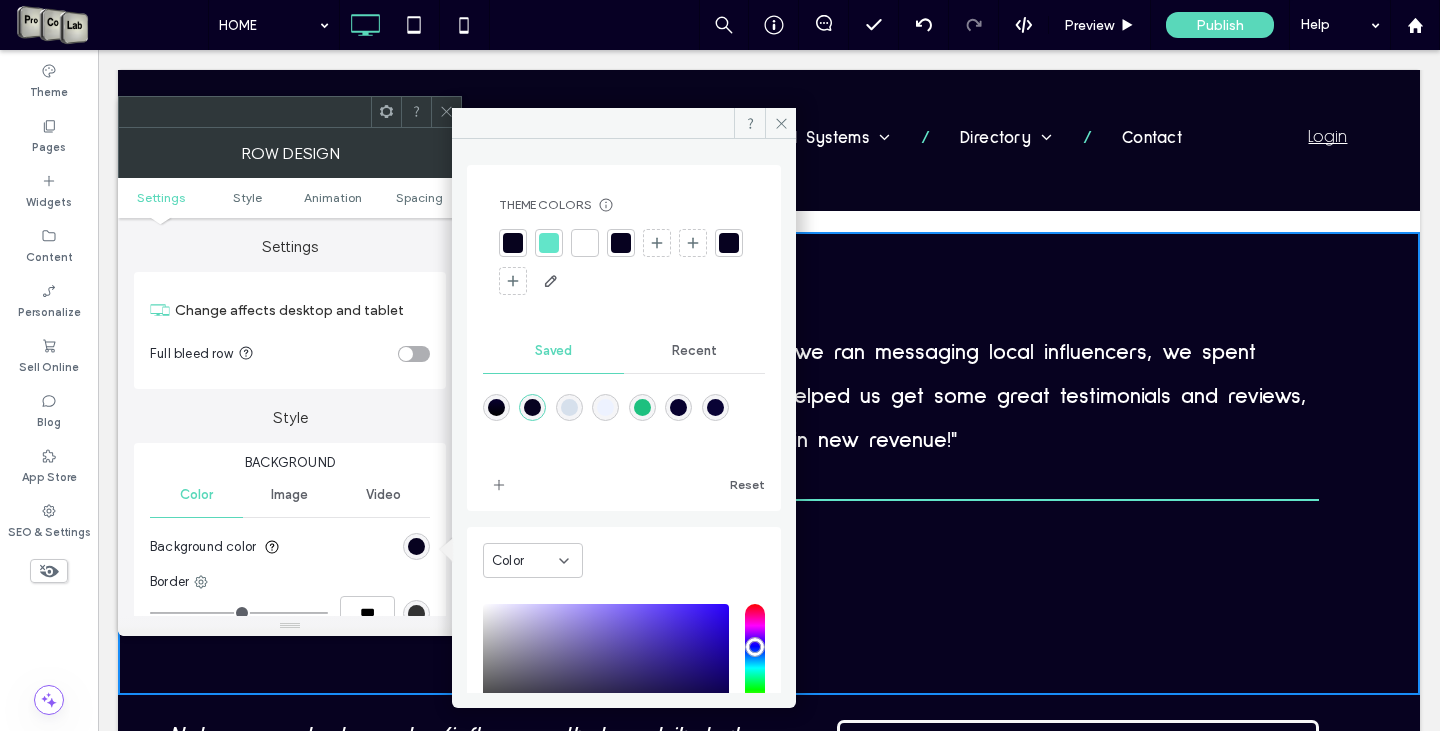 click at bounding box center [585, 243] 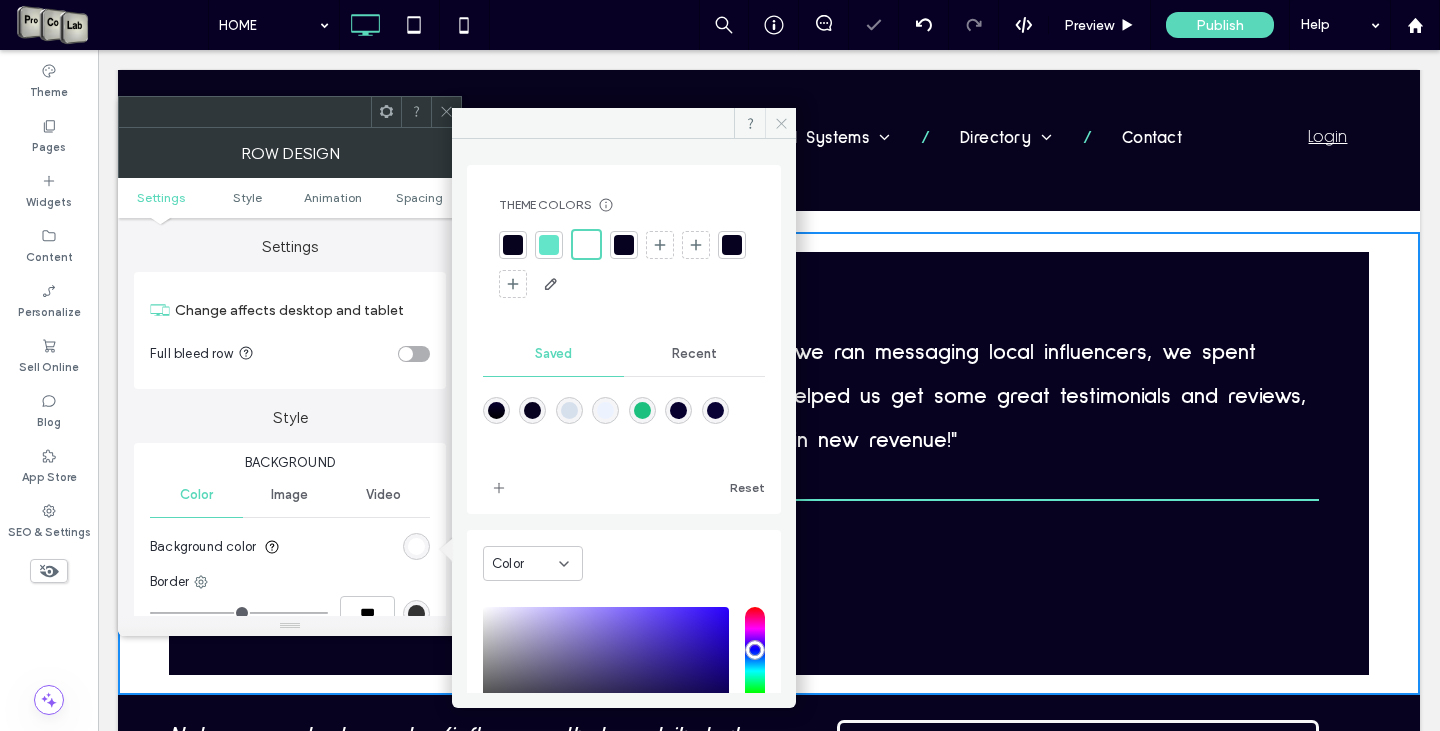 drag, startPoint x: 791, startPoint y: 124, endPoint x: 514, endPoint y: 73, distance: 281.65582 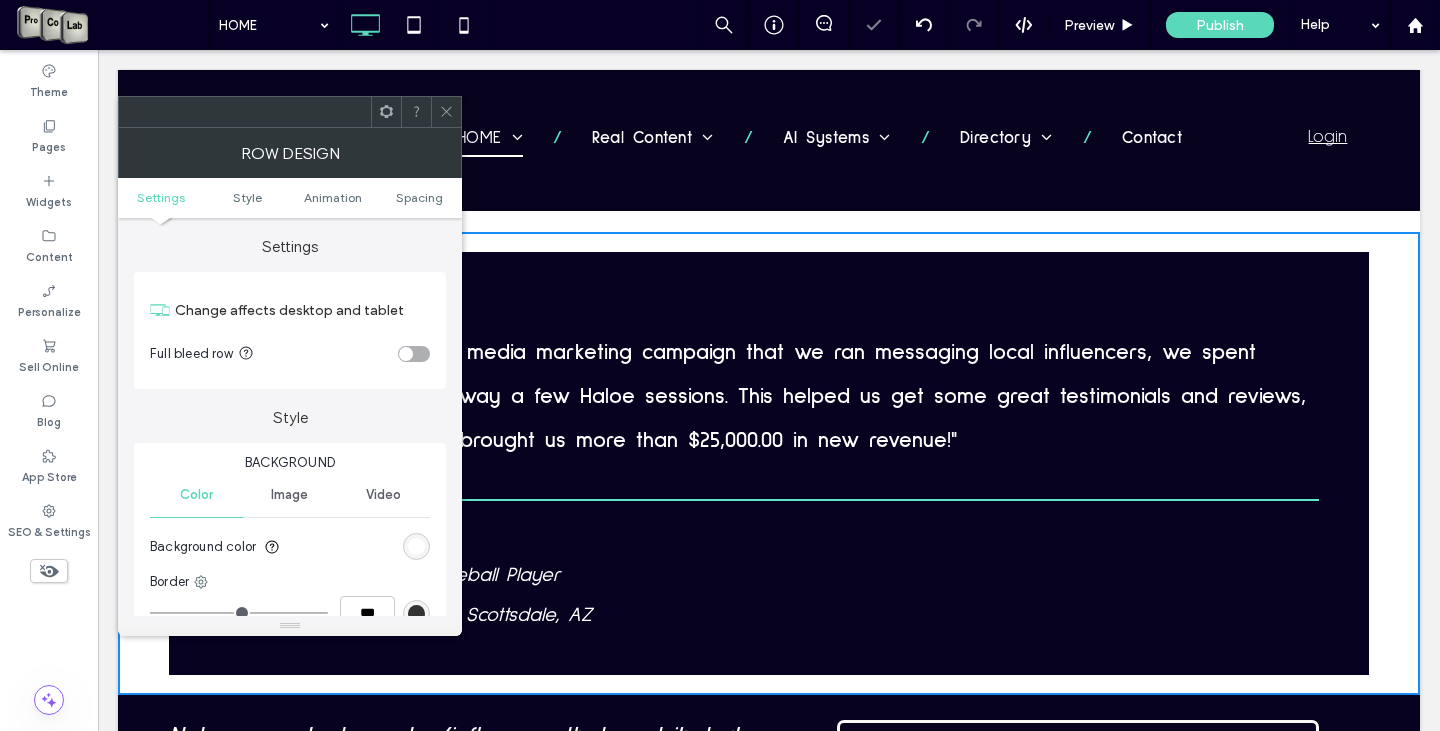 click 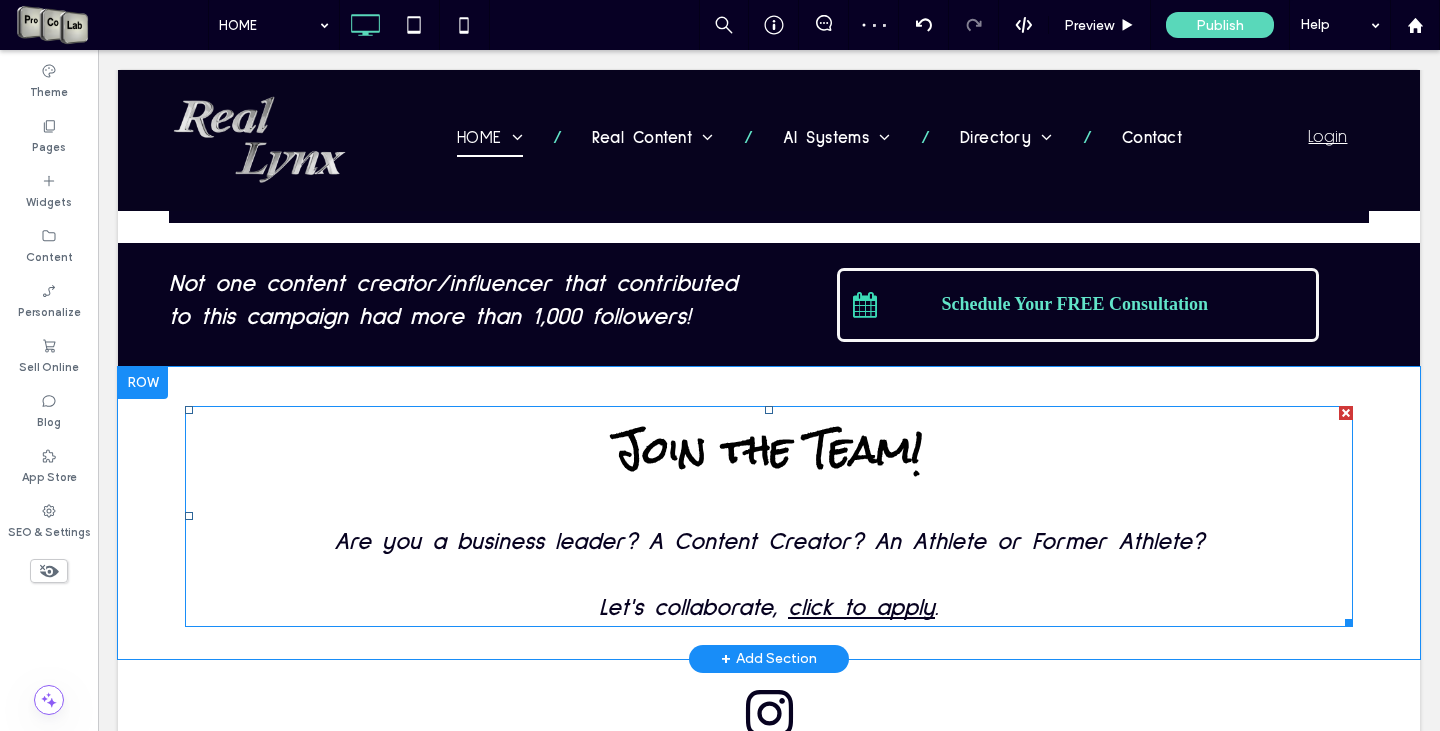 scroll, scrollTop: 4057, scrollLeft: 0, axis: vertical 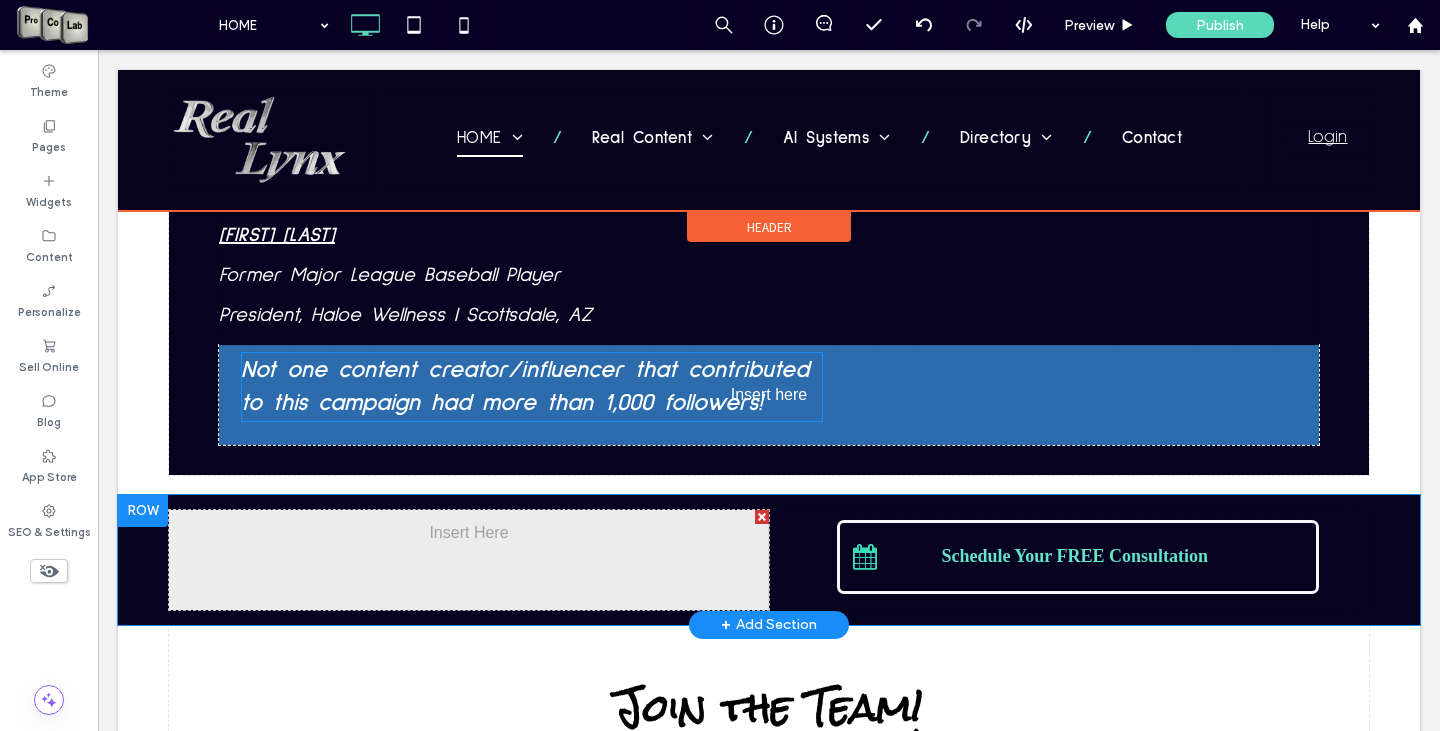 drag, startPoint x: 282, startPoint y: 414, endPoint x: 452, endPoint y: 400, distance: 170.5755 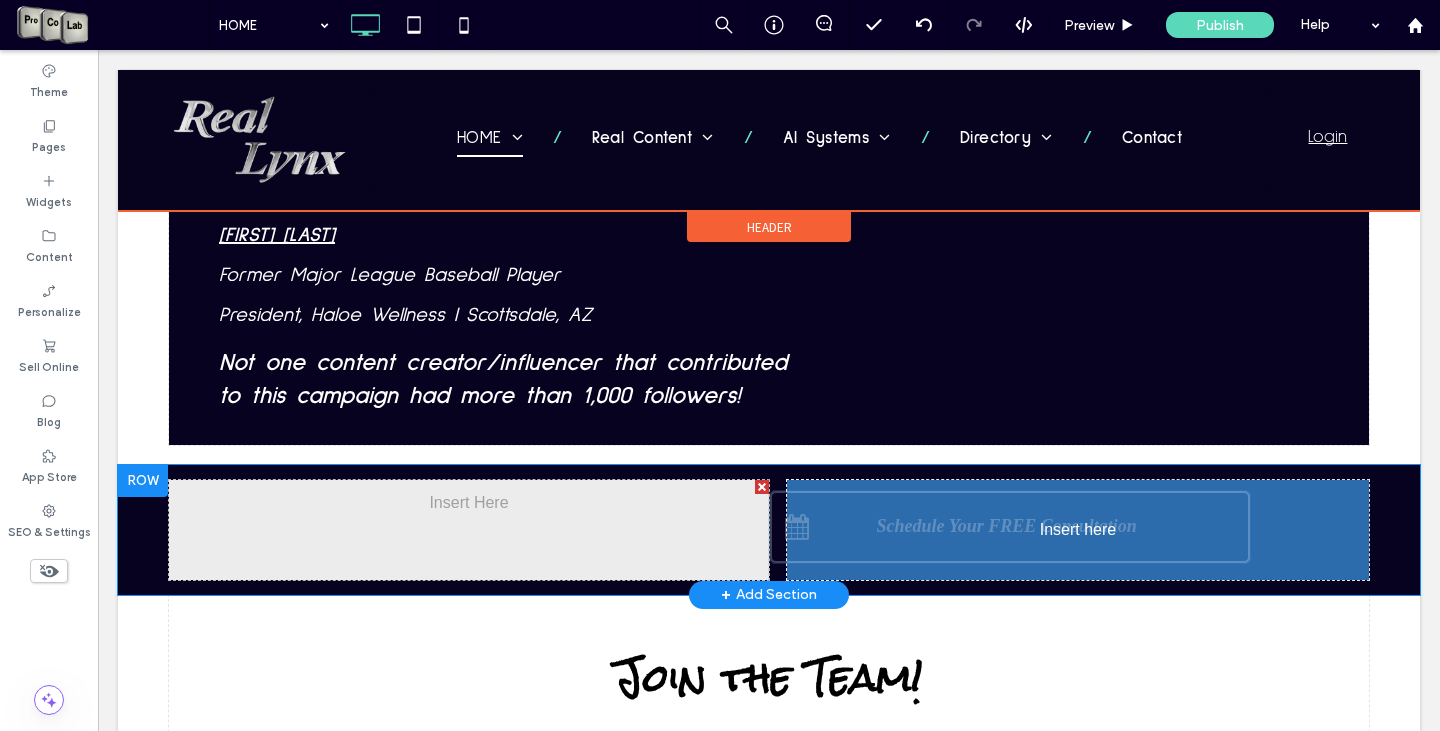 drag, startPoint x: 953, startPoint y: 493, endPoint x: 948, endPoint y: 522, distance: 29.427877 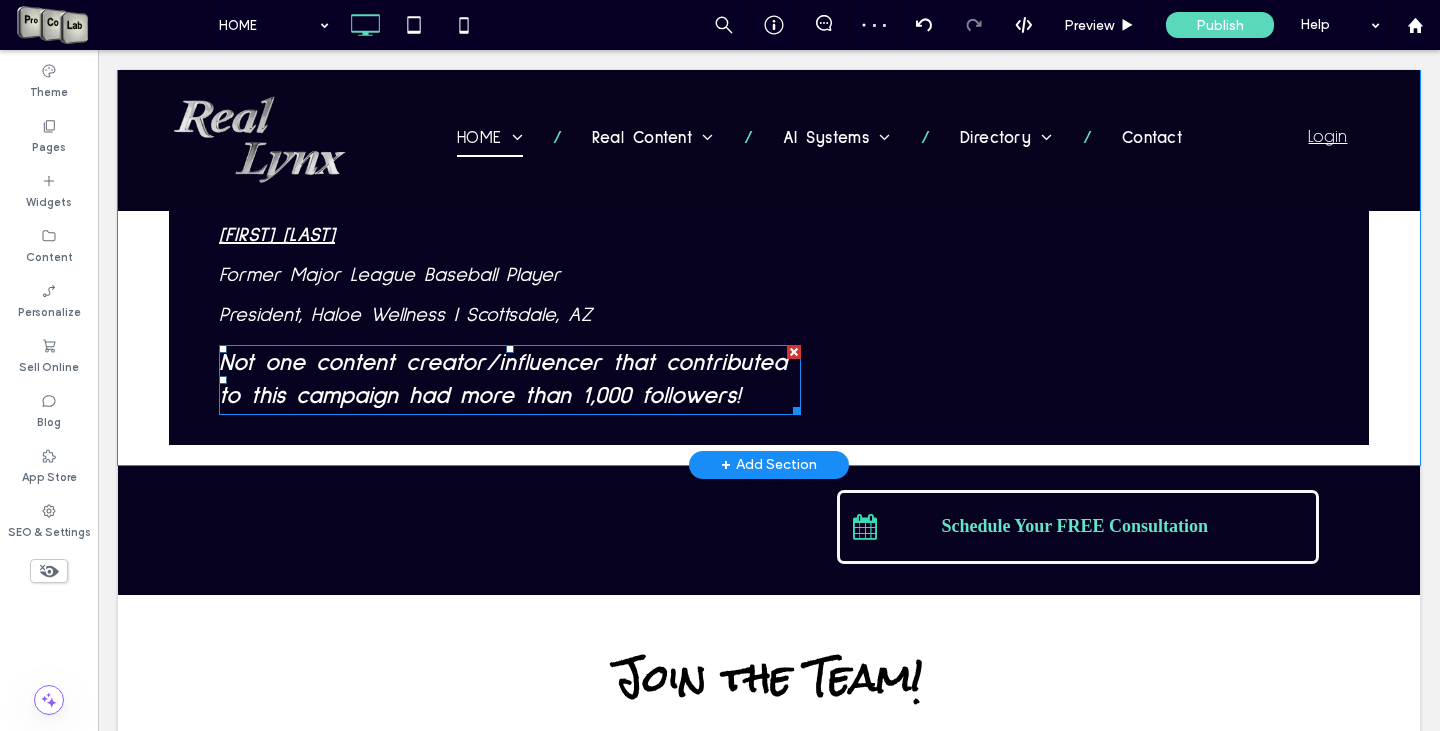 drag, startPoint x: 137, startPoint y: 510, endPoint x: 319, endPoint y: 344, distance: 246.33311 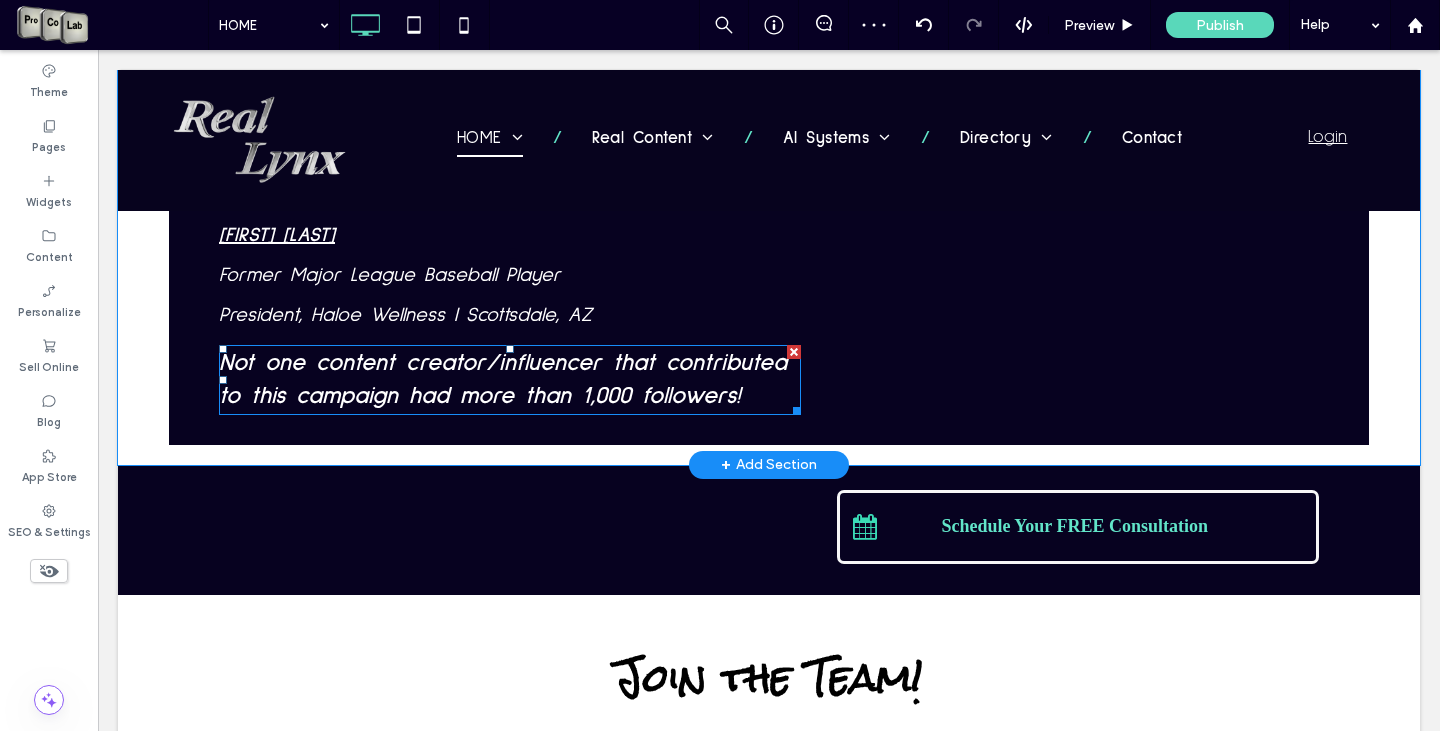 click on "Click To Paste     Click To Paste
Row
Click To Paste     Click To Paste
The Real Lynx Platform was developed specifically to address what our team felt was a widening disconnection from media platforms, local directories, the Multiple Listing Service (MLS) for home searches, & connections to local businesses that are vetted or pr eferred vendors recommended by our organization.
Pe ople are seeking Real recommendations, Real Connections, Real Reliable Services, Real Property & Financial Service Professionalism, because we feel all of these things are vital for the communities we serve.
Schedule Your FREE Consultation
Click To Paste     Click To Paste
Row
Click To Paste     Click To Paste
Row
Button
Button
Click To Paste     Click To Paste" at bounding box center (769, -1151) 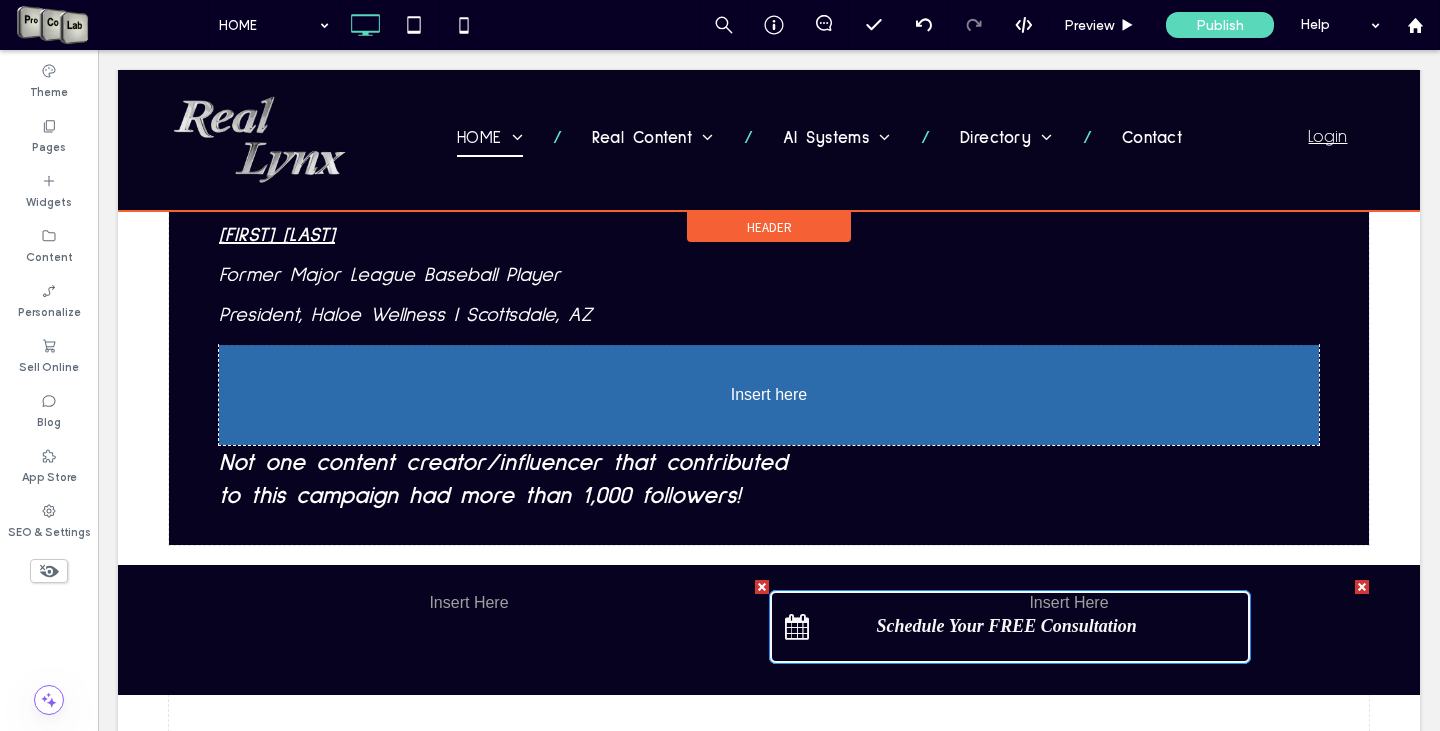 drag, startPoint x: 947, startPoint y: 479, endPoint x: 1047, endPoint y: 418, distance: 117.13667 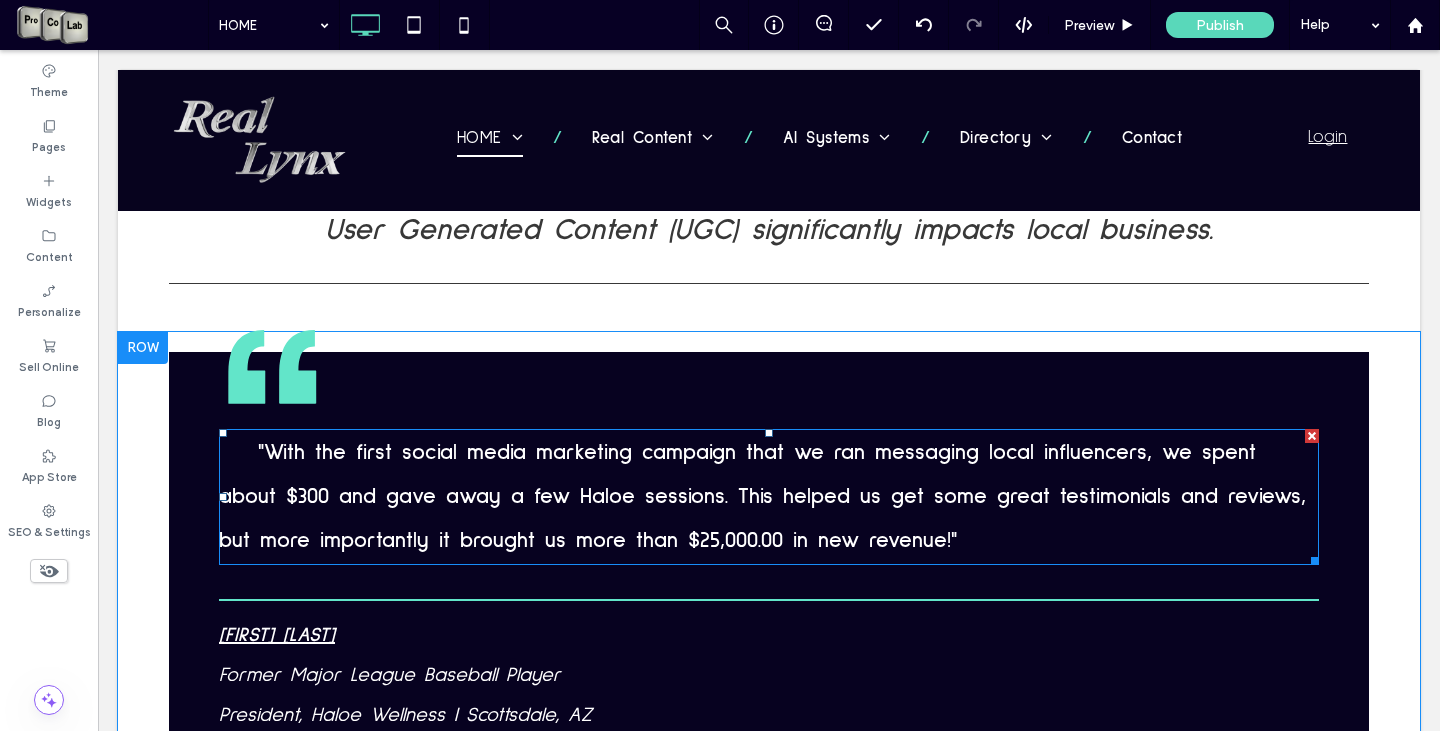 scroll, scrollTop: 3857, scrollLeft: 0, axis: vertical 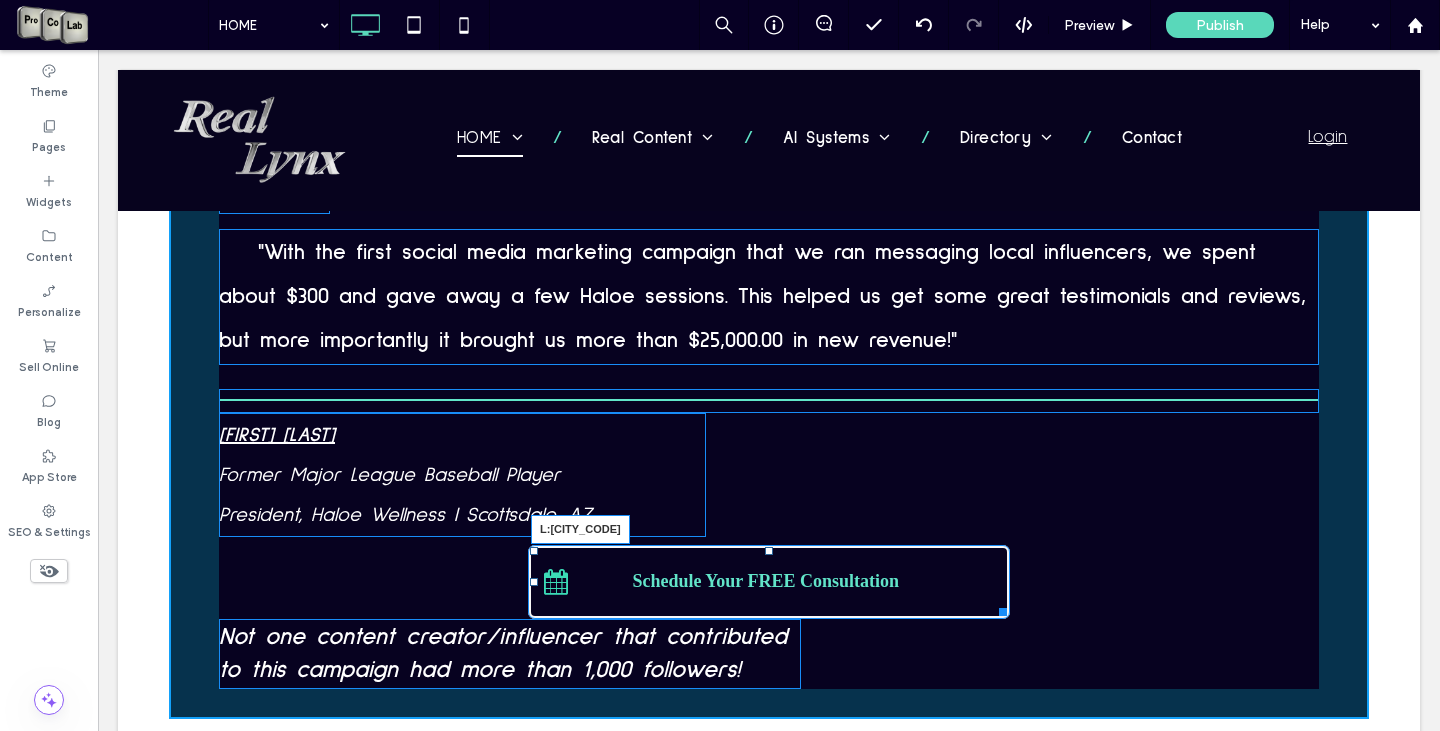 drag, startPoint x: 526, startPoint y: 556, endPoint x: 920, endPoint y: 555, distance: 394.00128 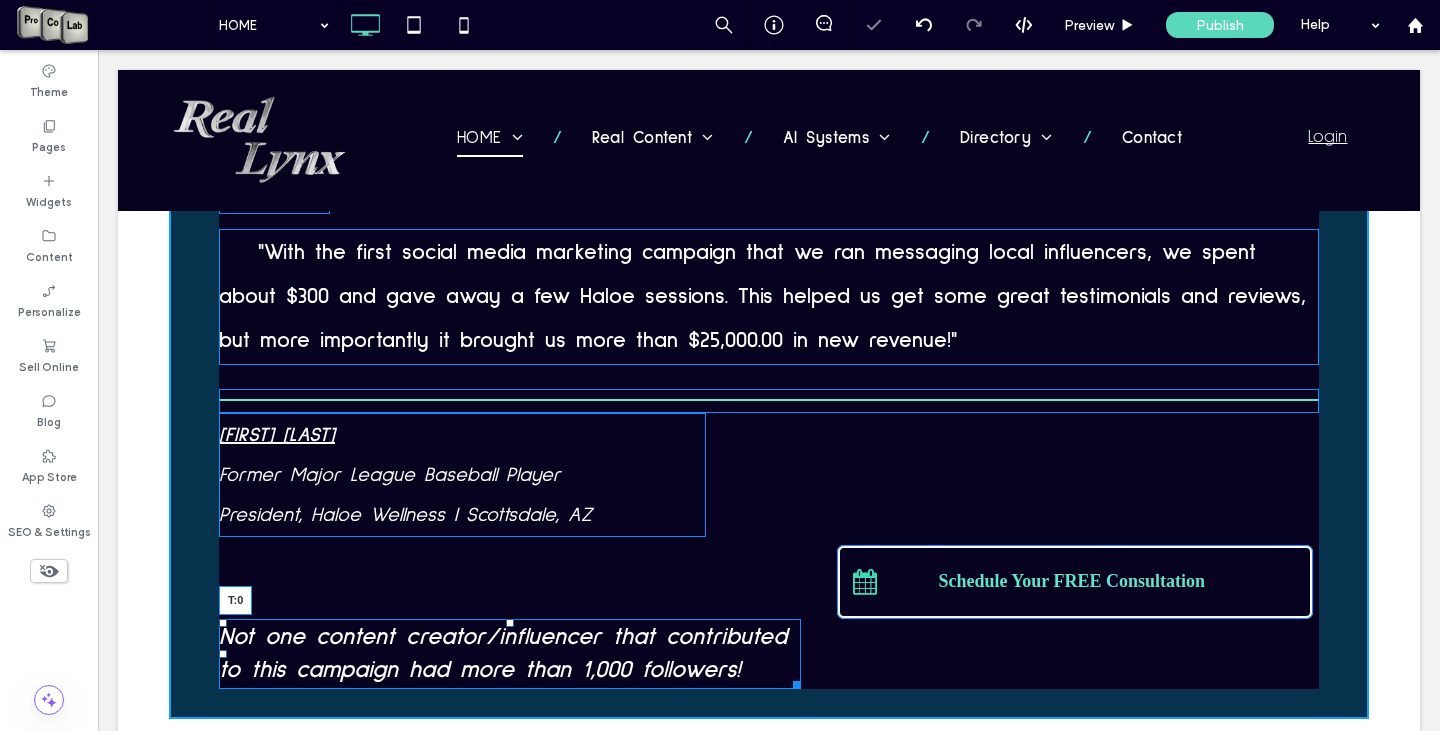 drag, startPoint x: 503, startPoint y: 595, endPoint x: 605, endPoint y: 583, distance: 102.70345 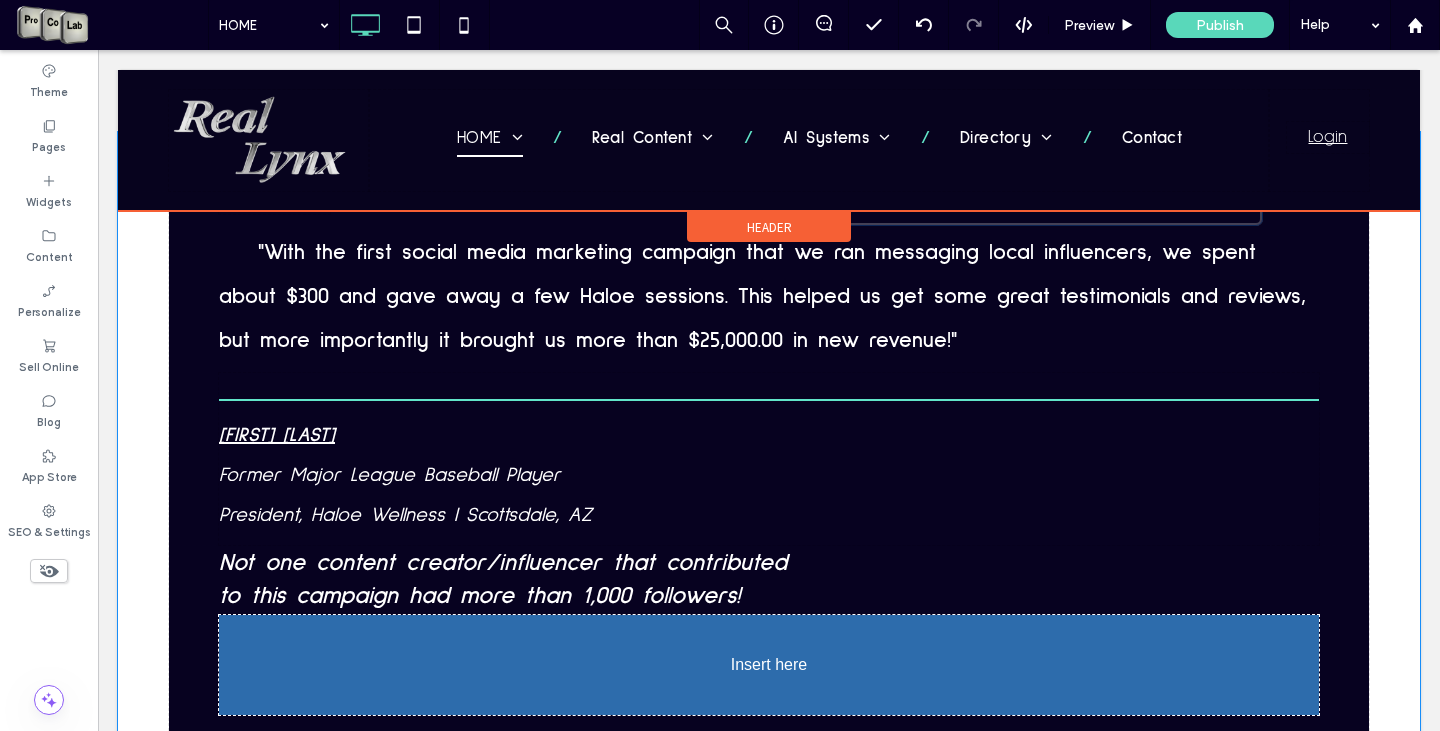 drag, startPoint x: 872, startPoint y: 541, endPoint x: 875, endPoint y: 624, distance: 83.0542 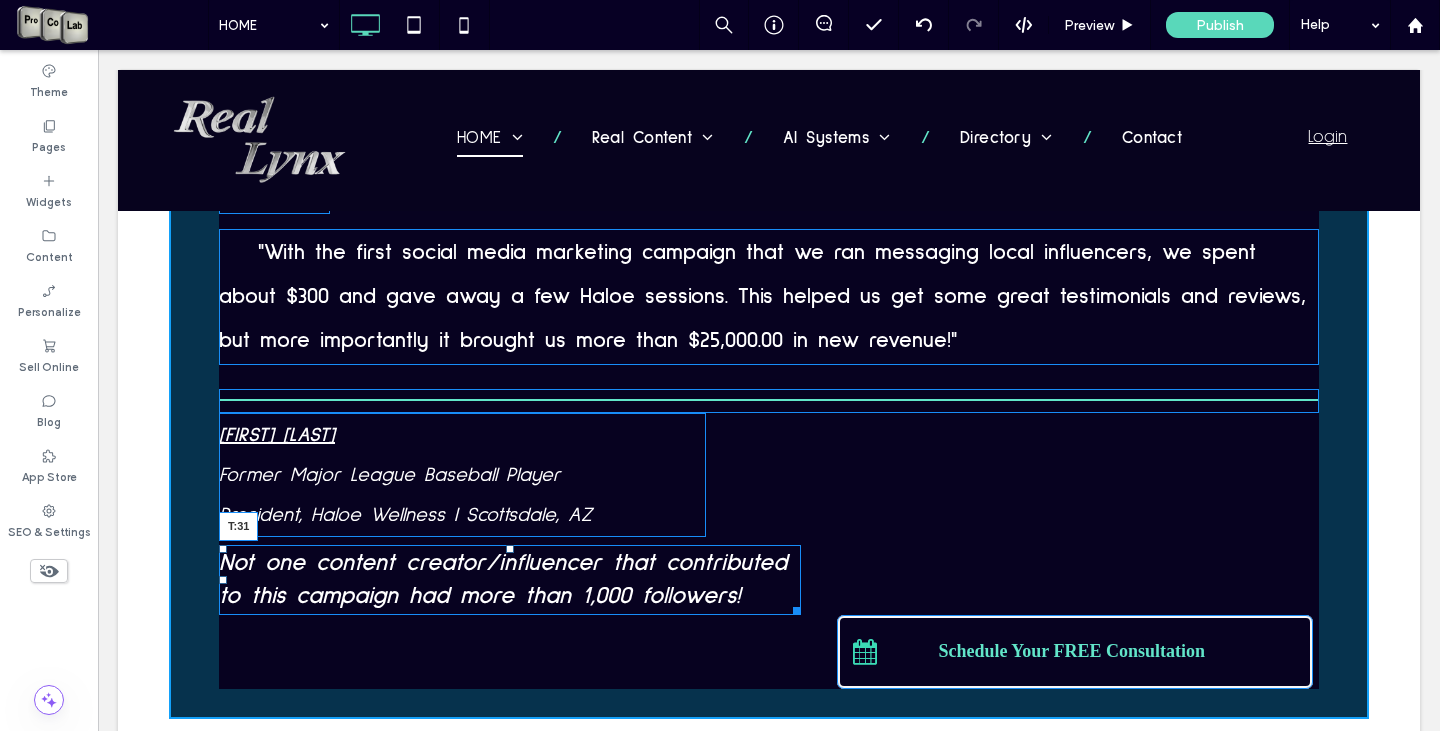 drag, startPoint x: 504, startPoint y: 521, endPoint x: 602, endPoint y: 602, distance: 127.141655 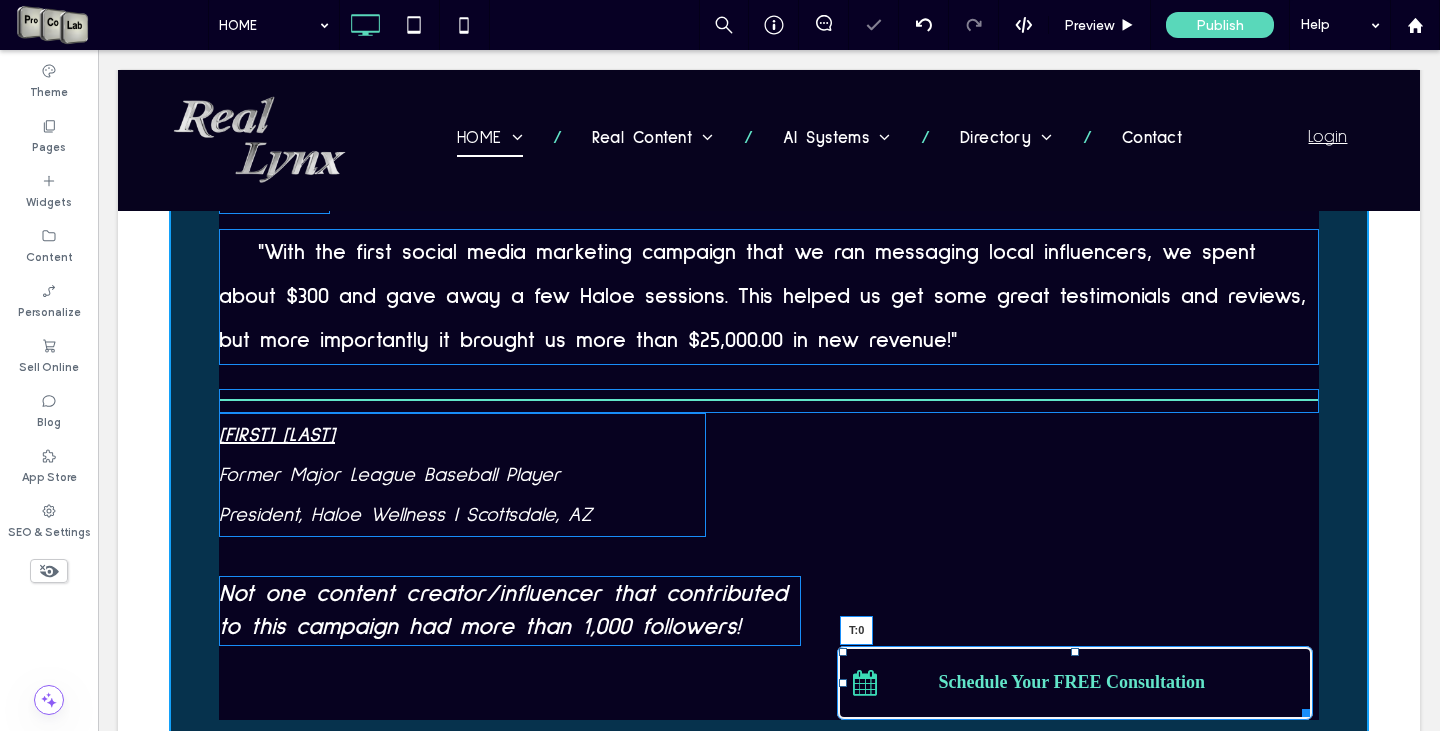 drag, startPoint x: 1065, startPoint y: 625, endPoint x: 1147, endPoint y: 639, distance: 83.18654 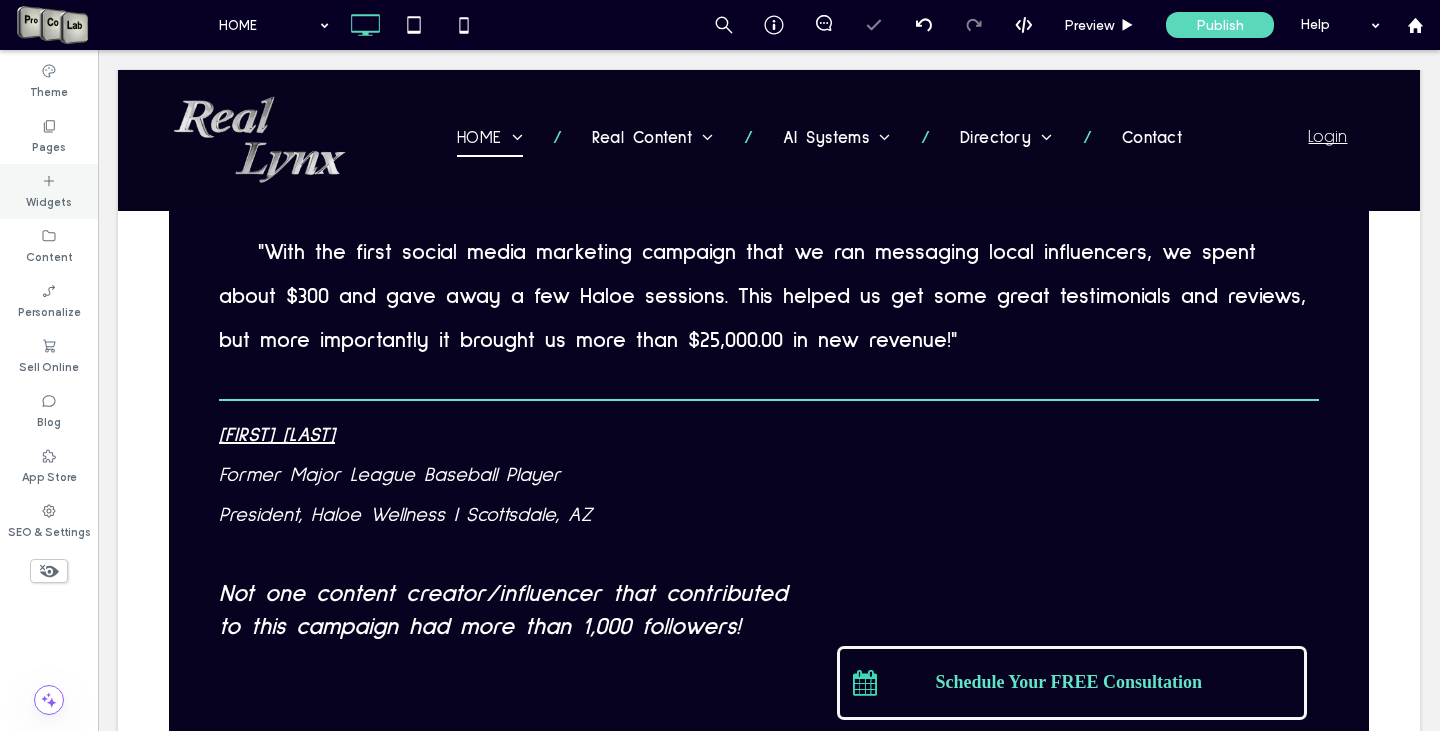 click on "Widgets" at bounding box center (49, 200) 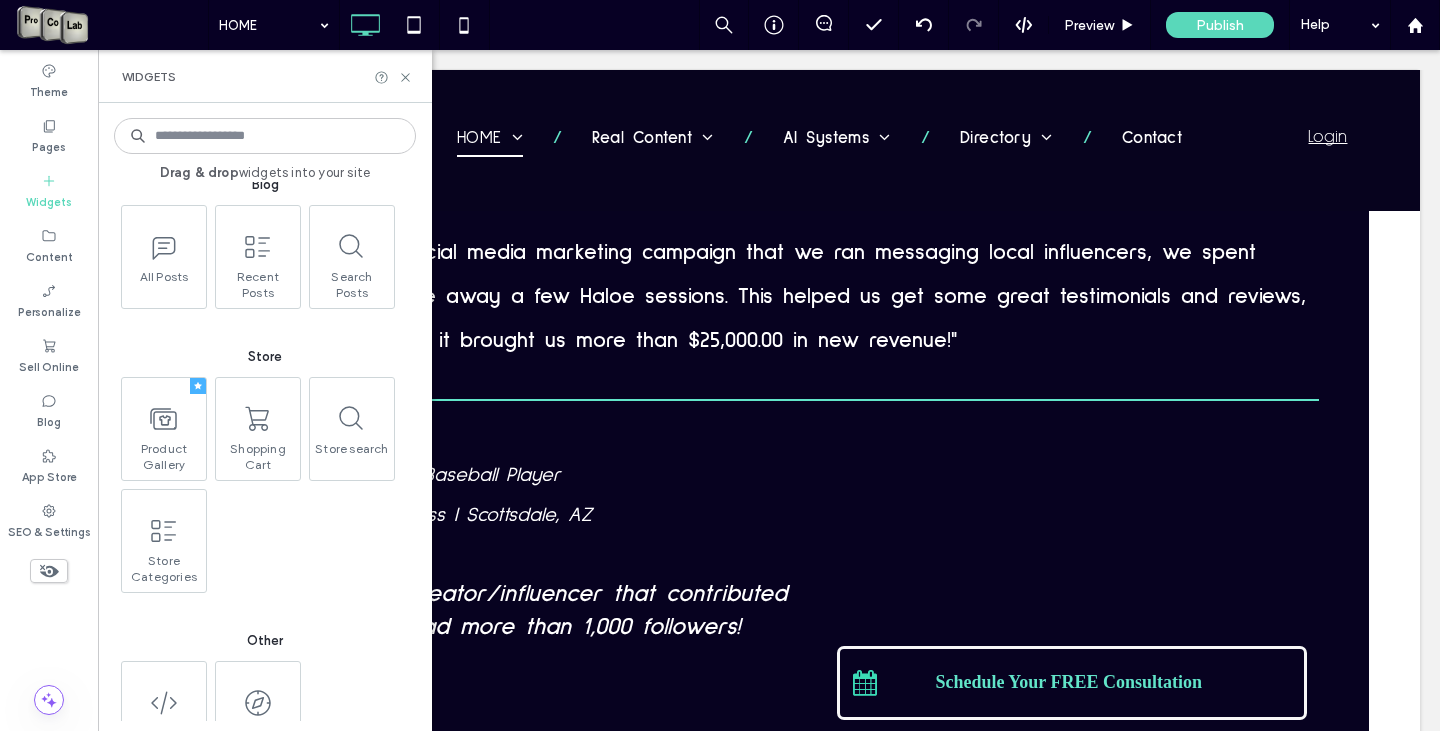 scroll, scrollTop: 3300, scrollLeft: 0, axis: vertical 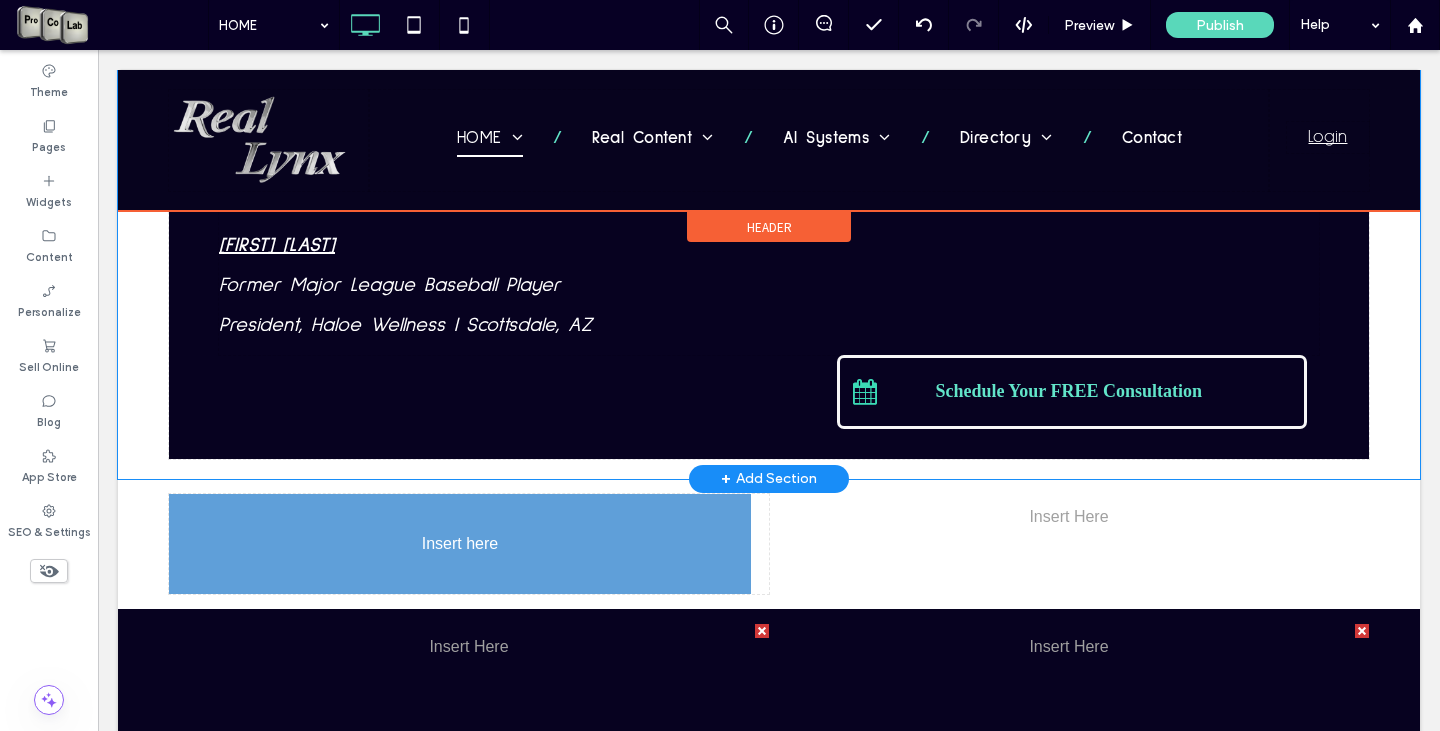 drag, startPoint x: 411, startPoint y: 379, endPoint x: 549, endPoint y: 575, distance: 239.70816 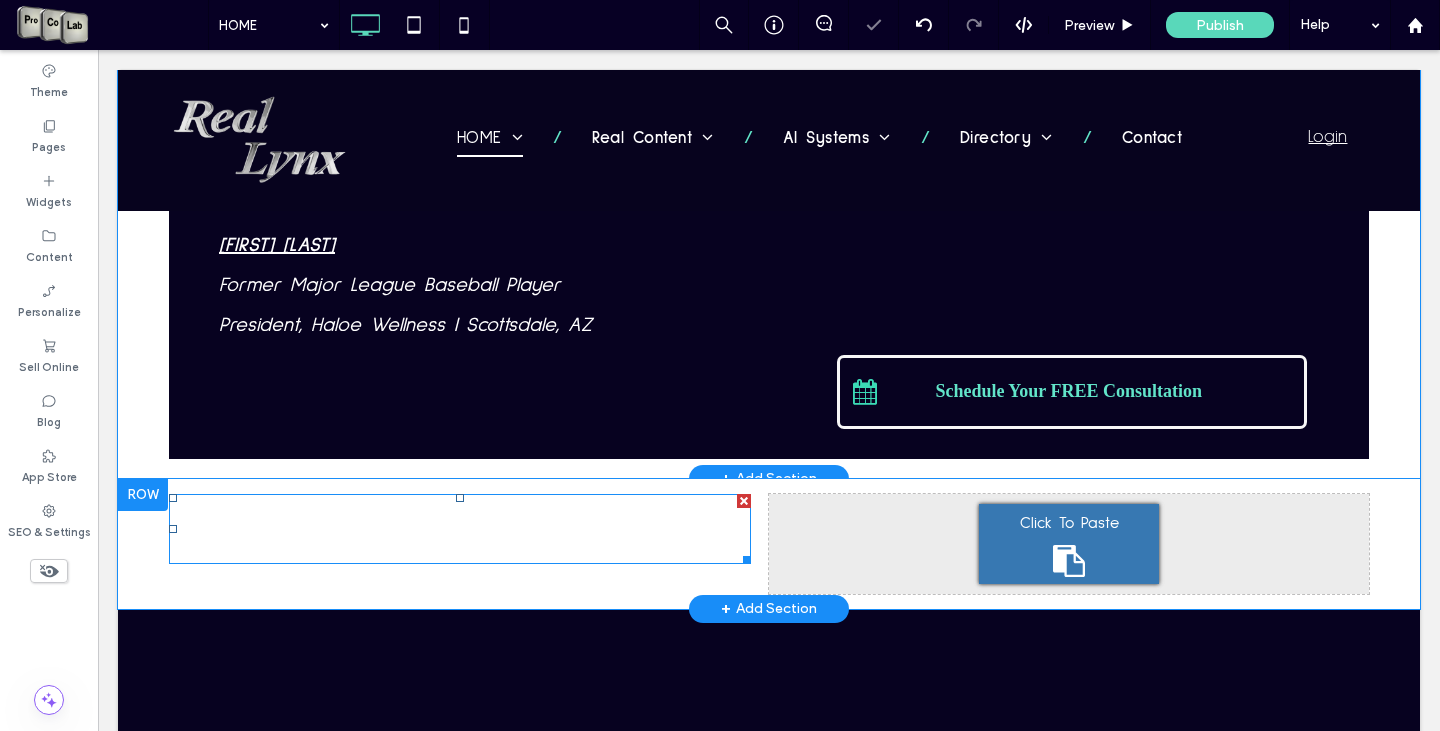 click on "Not one content creator/influencer that contributed to this campaign had more than 1,000 followers!" at bounding box center (453, 528) 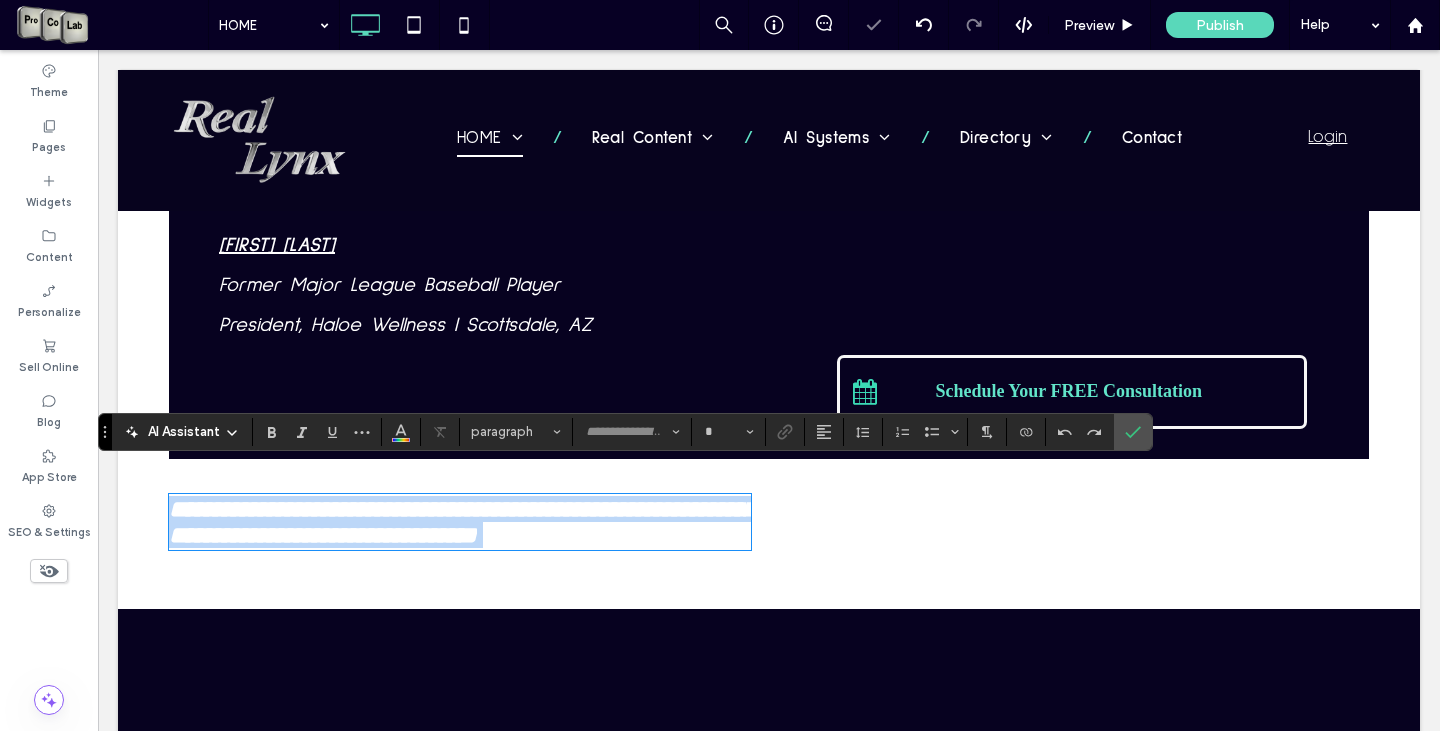 type on "**********" 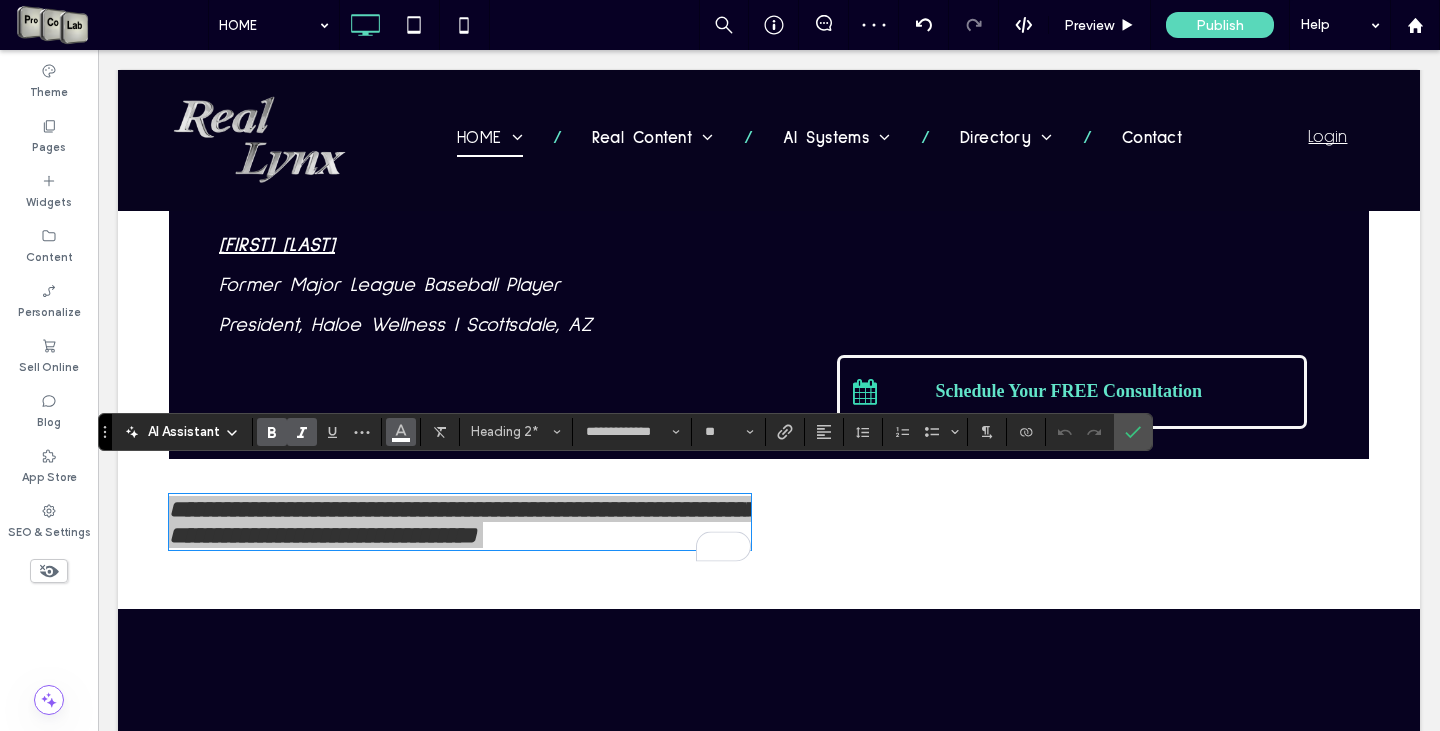click 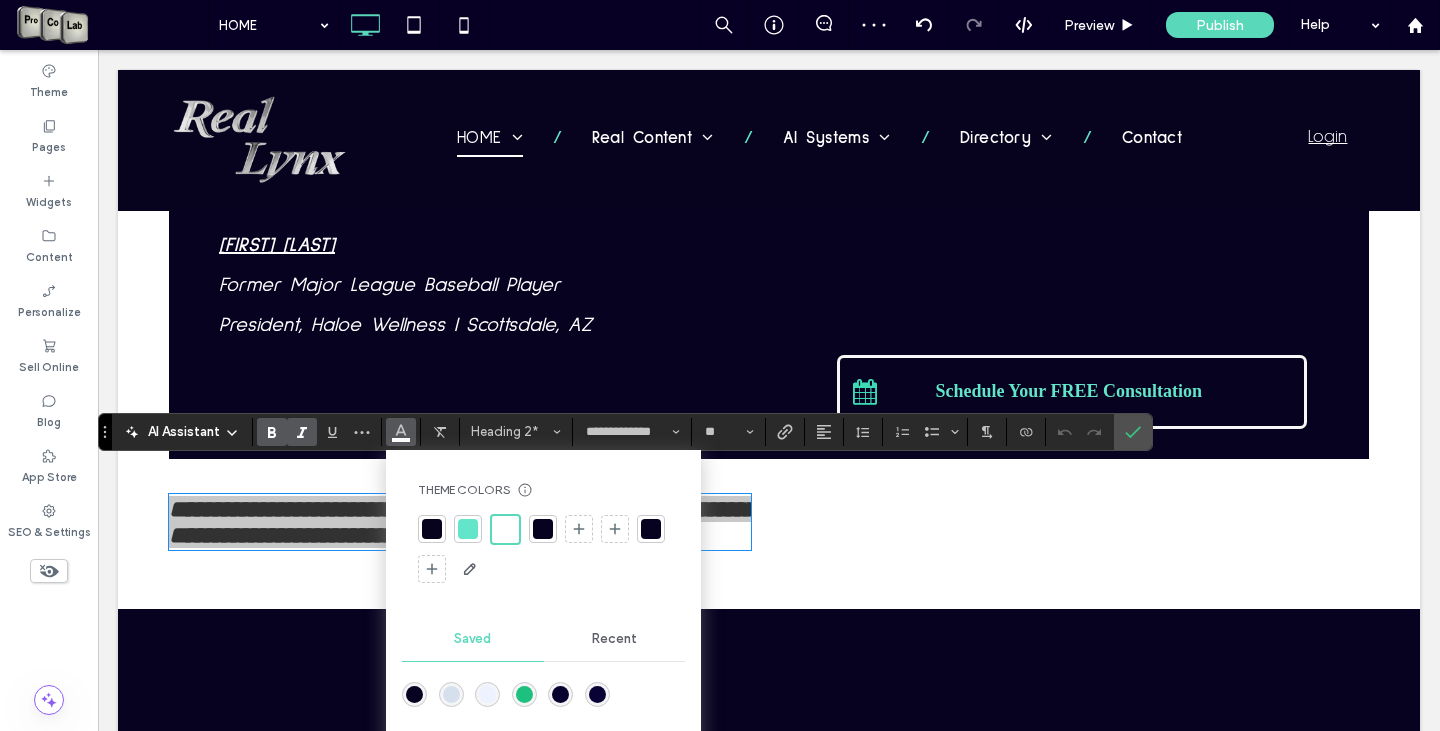 click at bounding box center [432, 529] 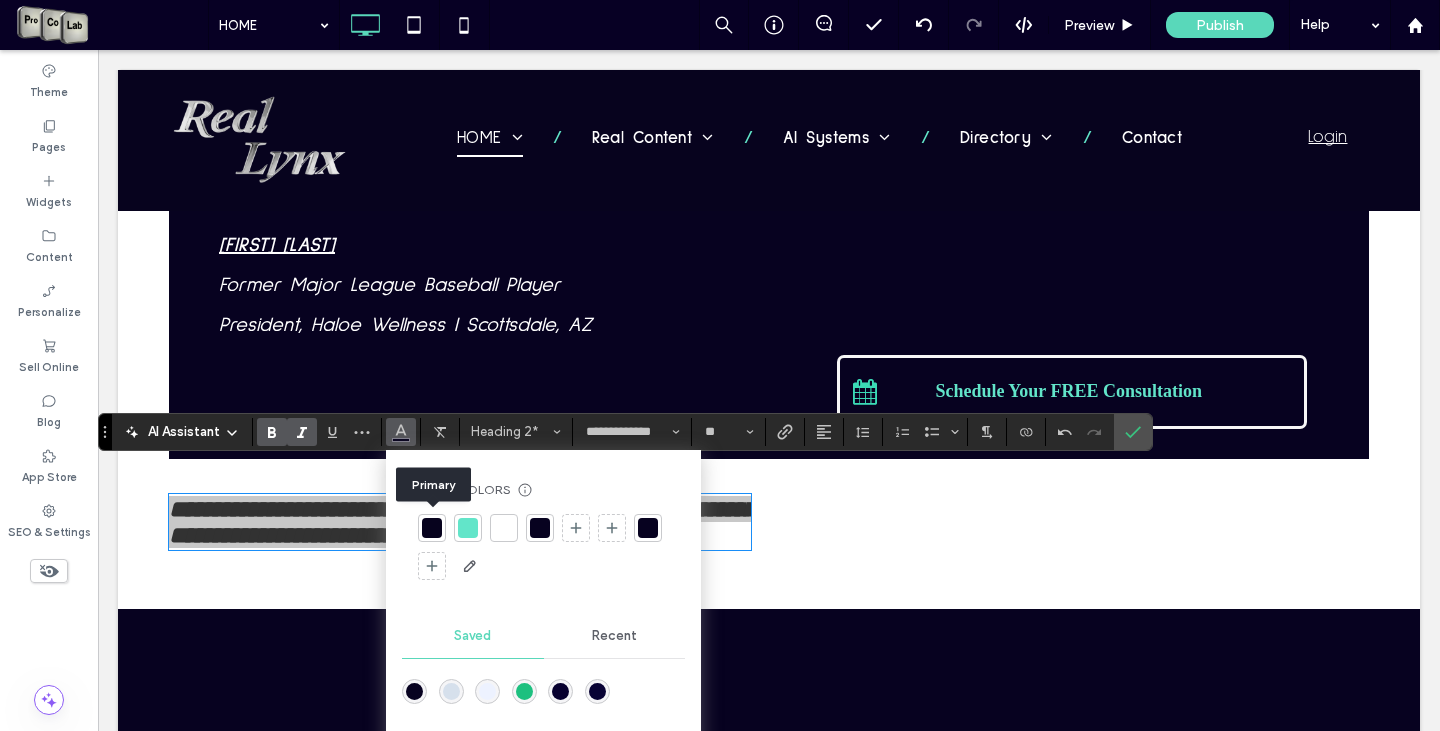 click at bounding box center (432, 528) 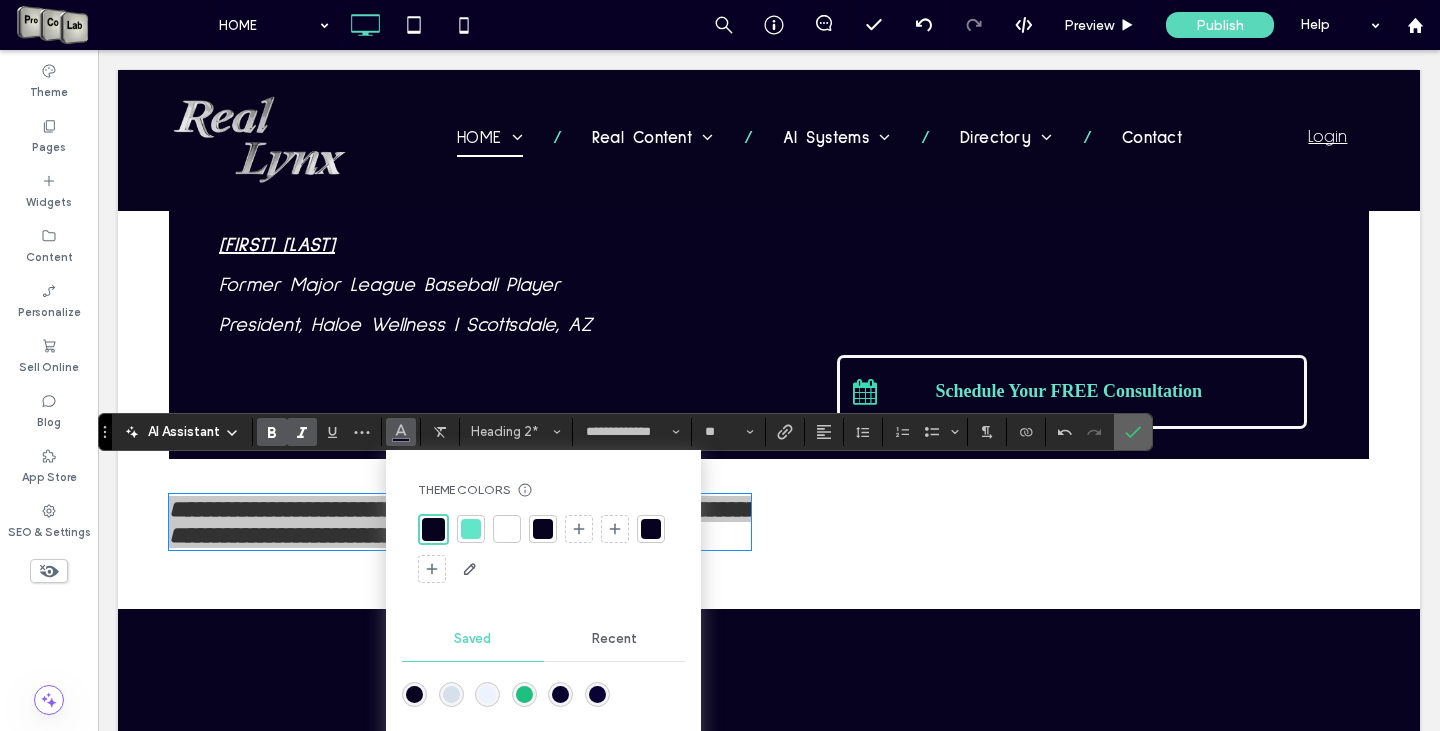 click 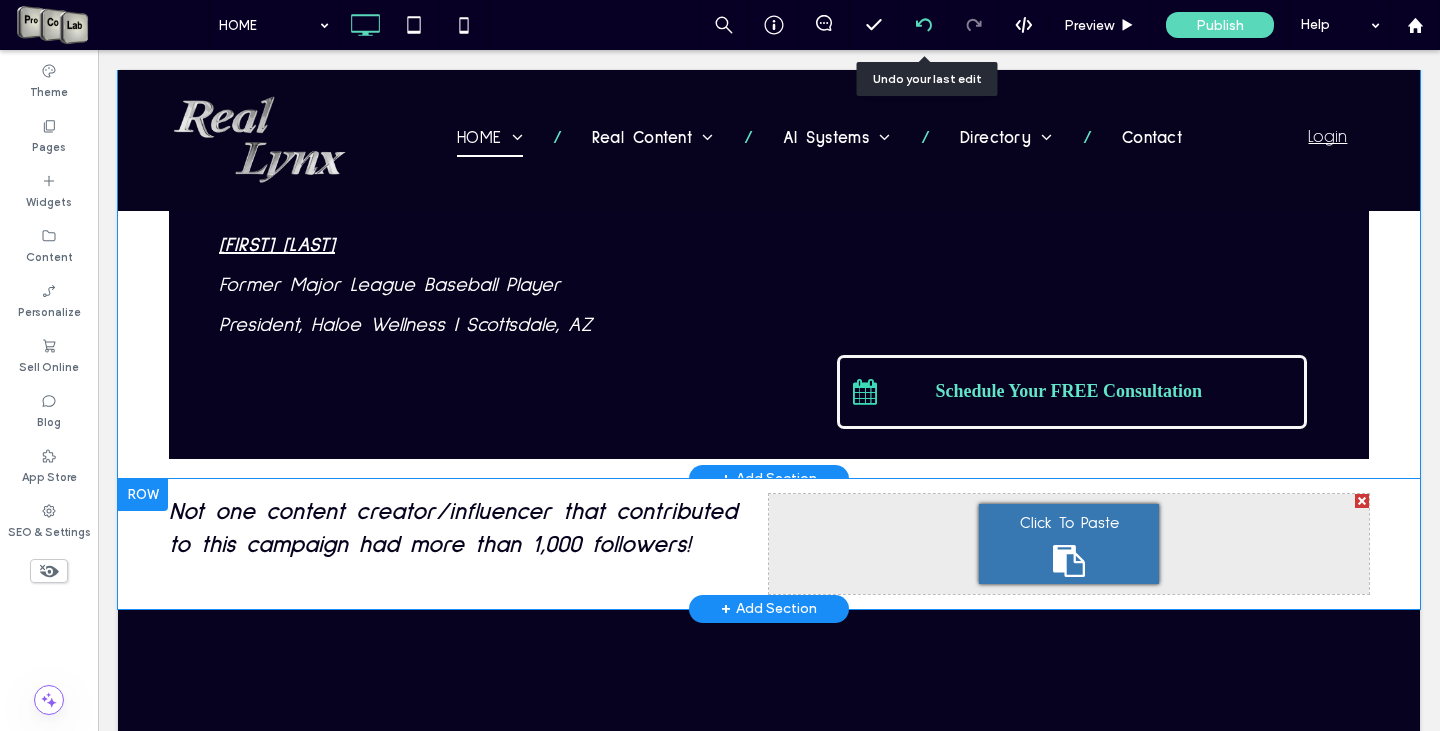 click 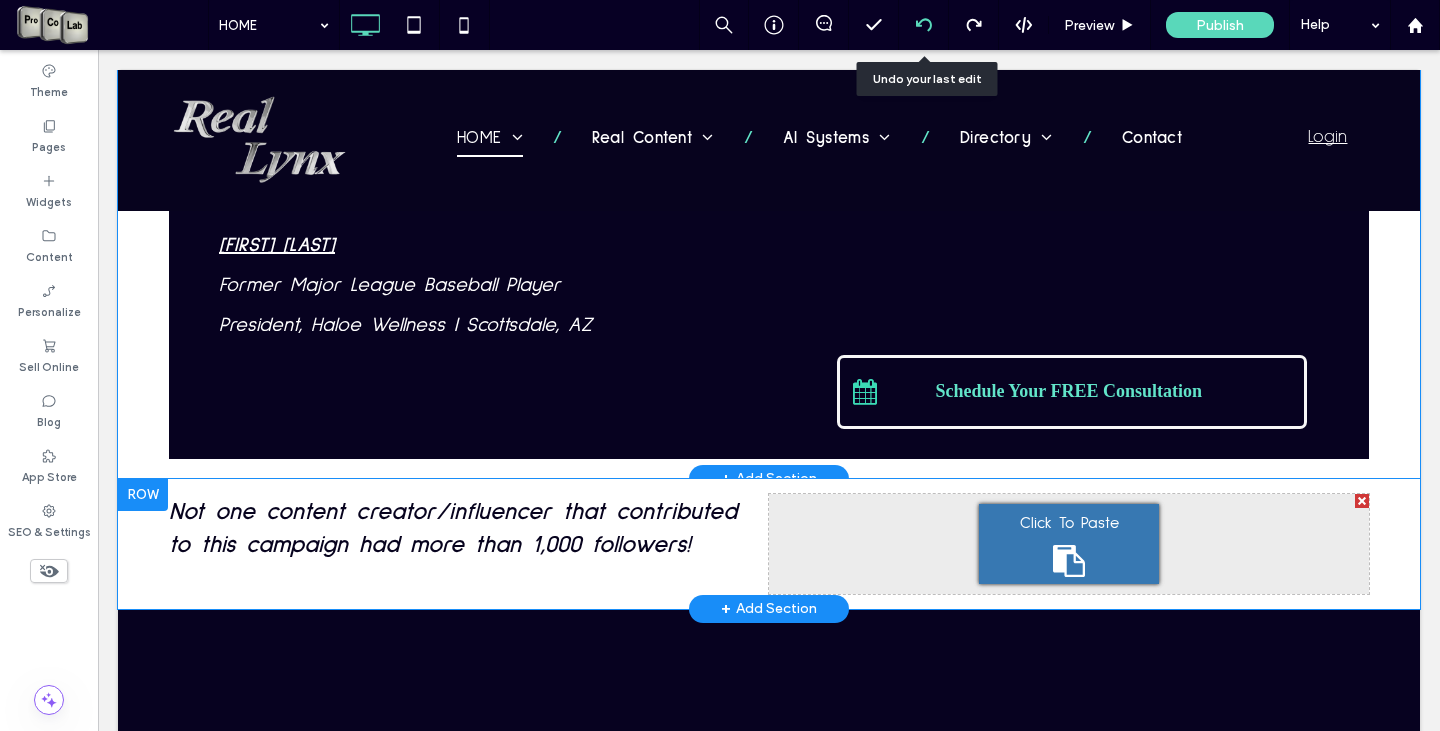 click at bounding box center (924, 25) 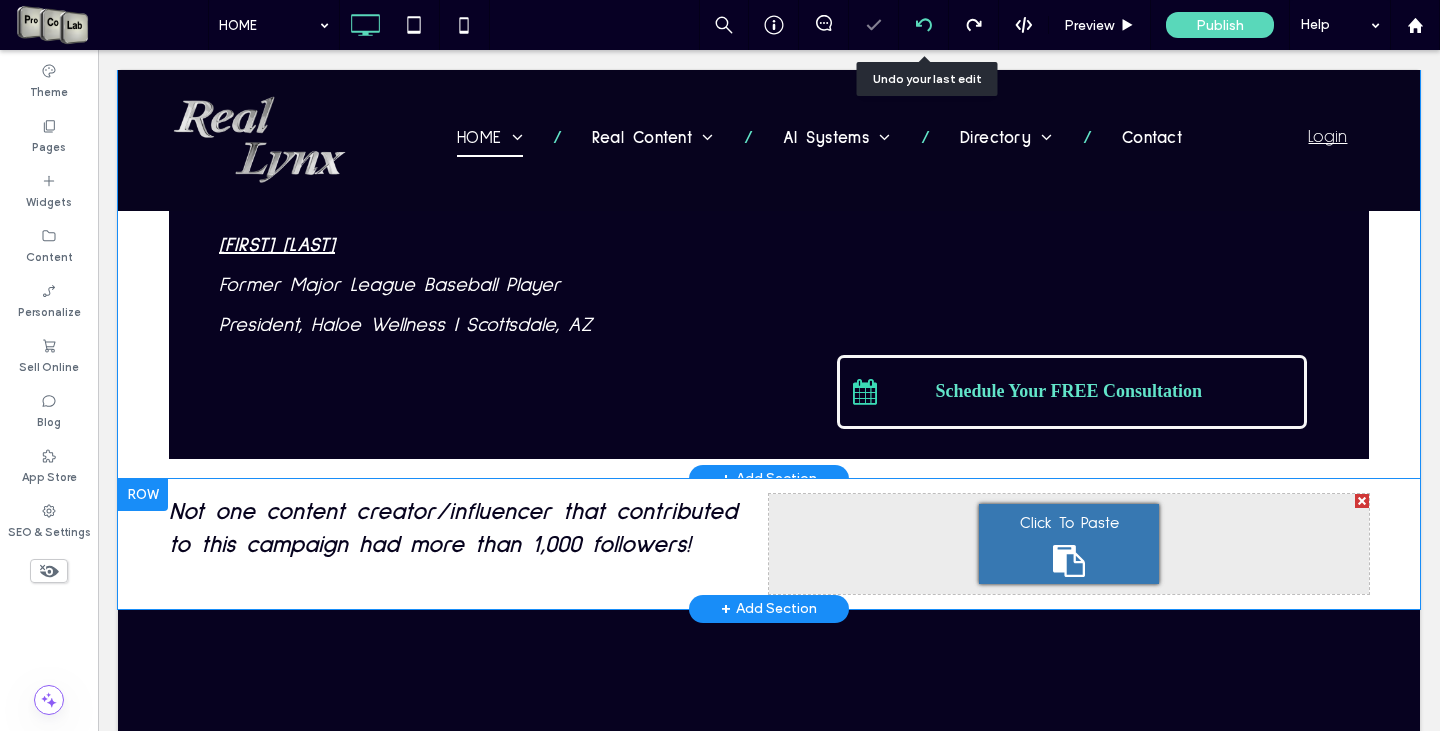 click 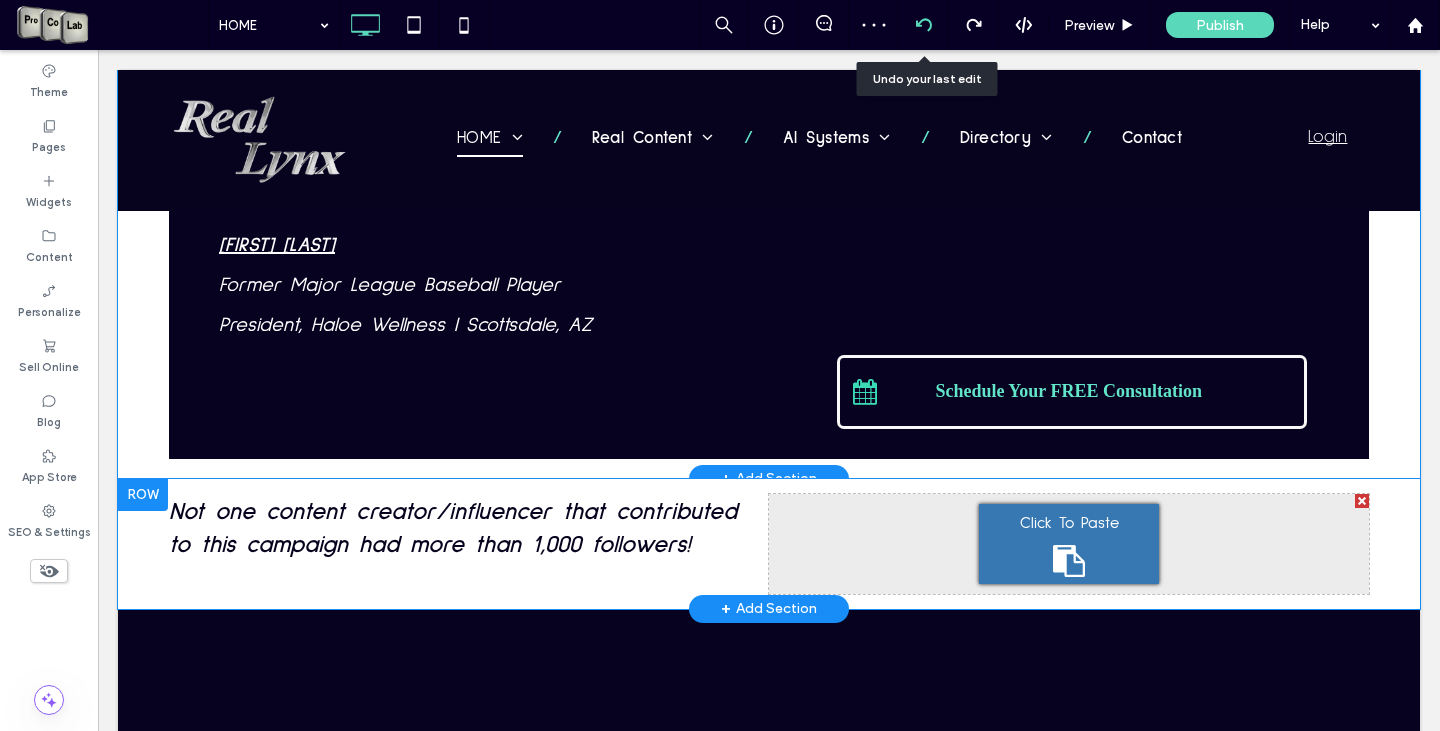 click at bounding box center (923, 25) 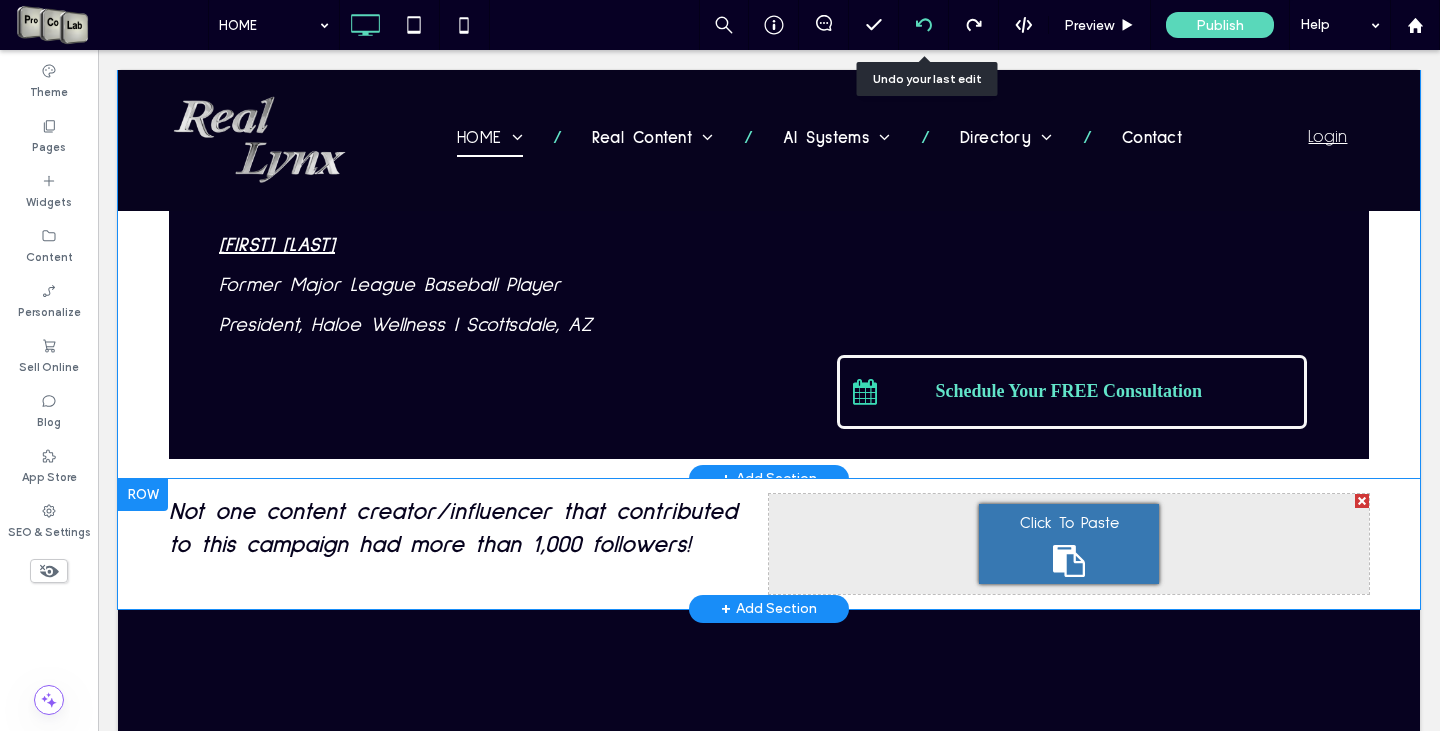 click at bounding box center [923, 25] 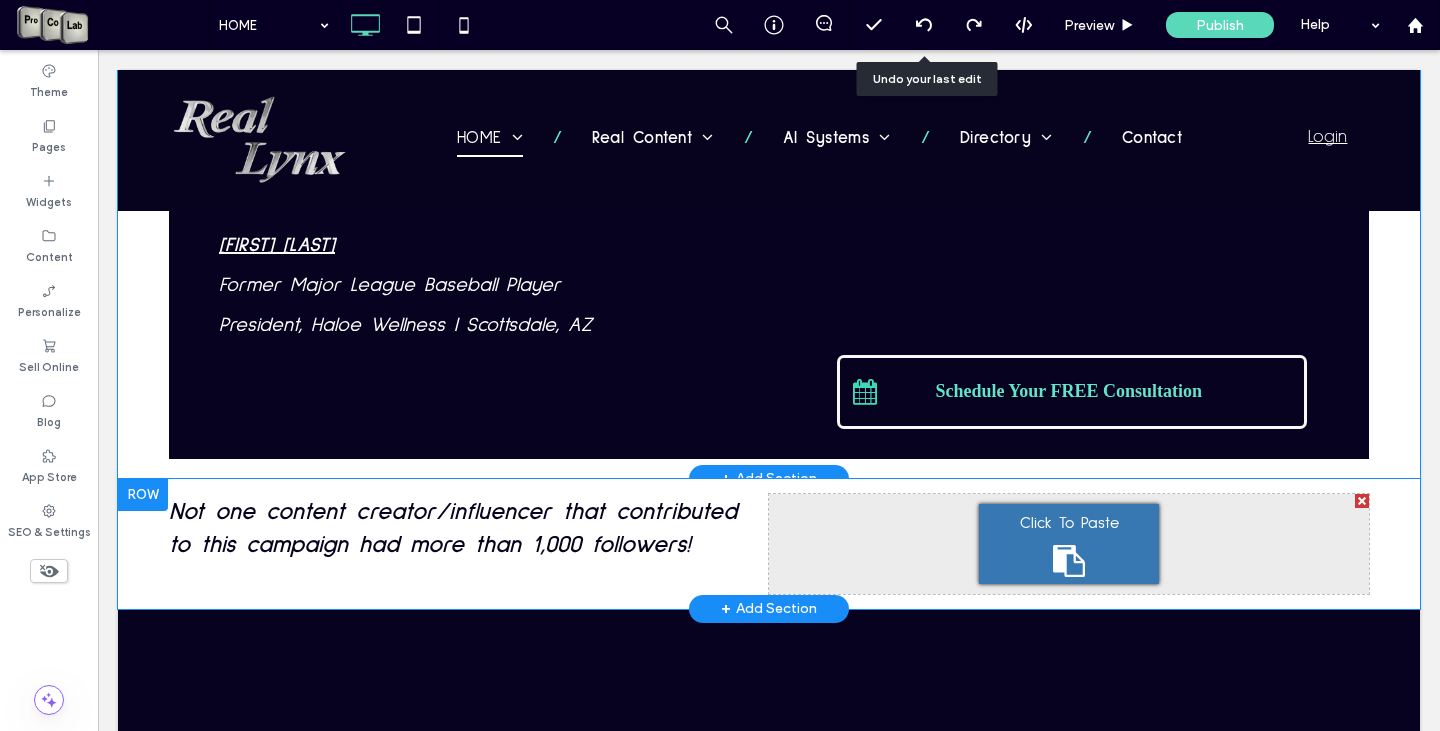 drag, startPoint x: 921, startPoint y: 25, endPoint x: 993, endPoint y: 158, distance: 151.23822 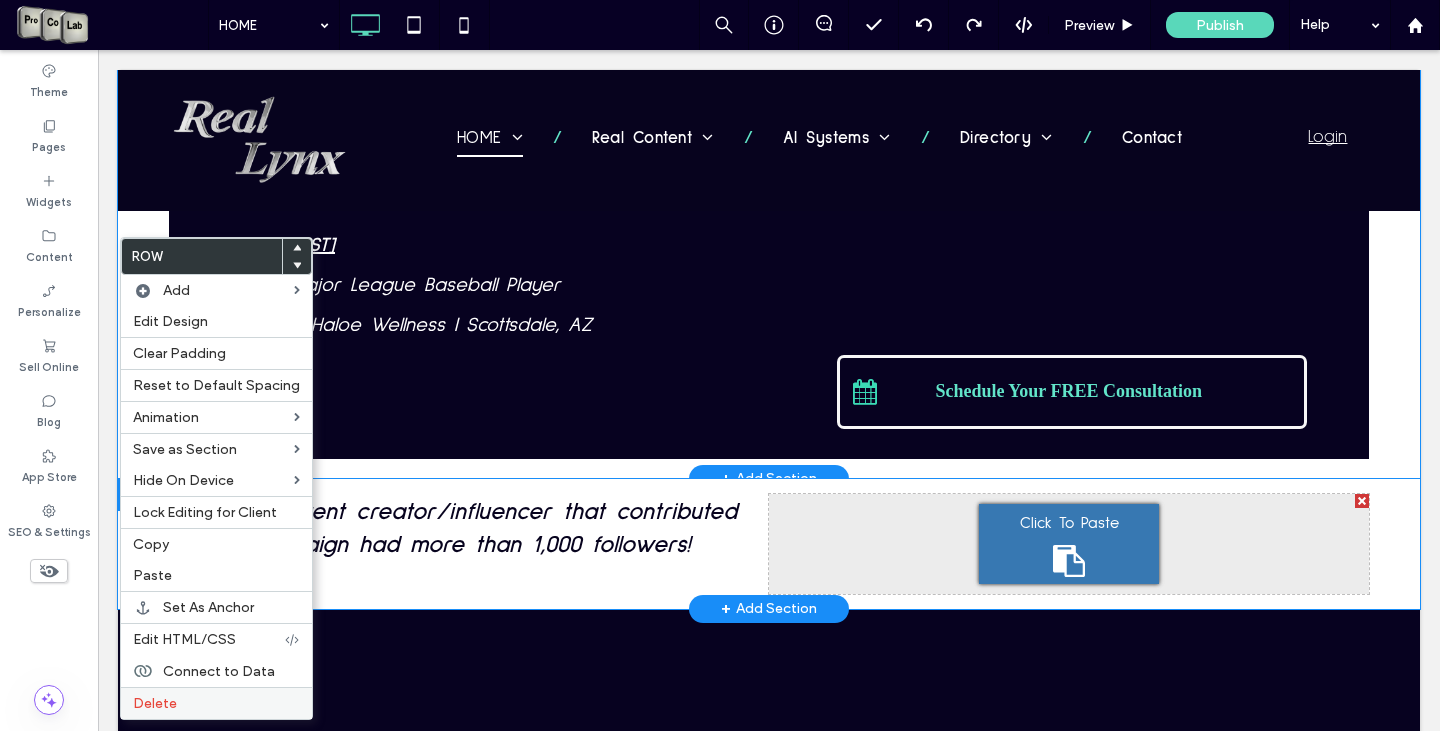 click on "Delete" at bounding box center (216, 703) 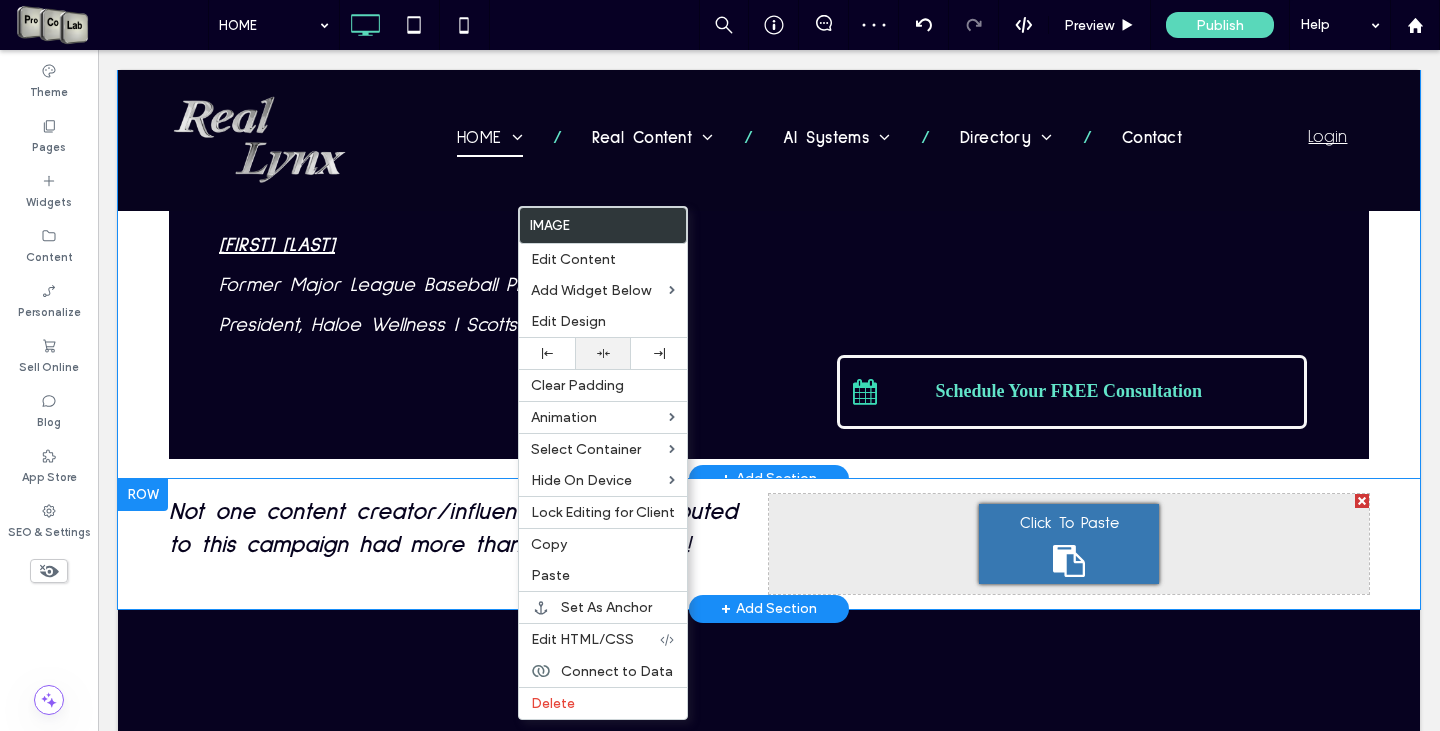 click at bounding box center [603, 353] 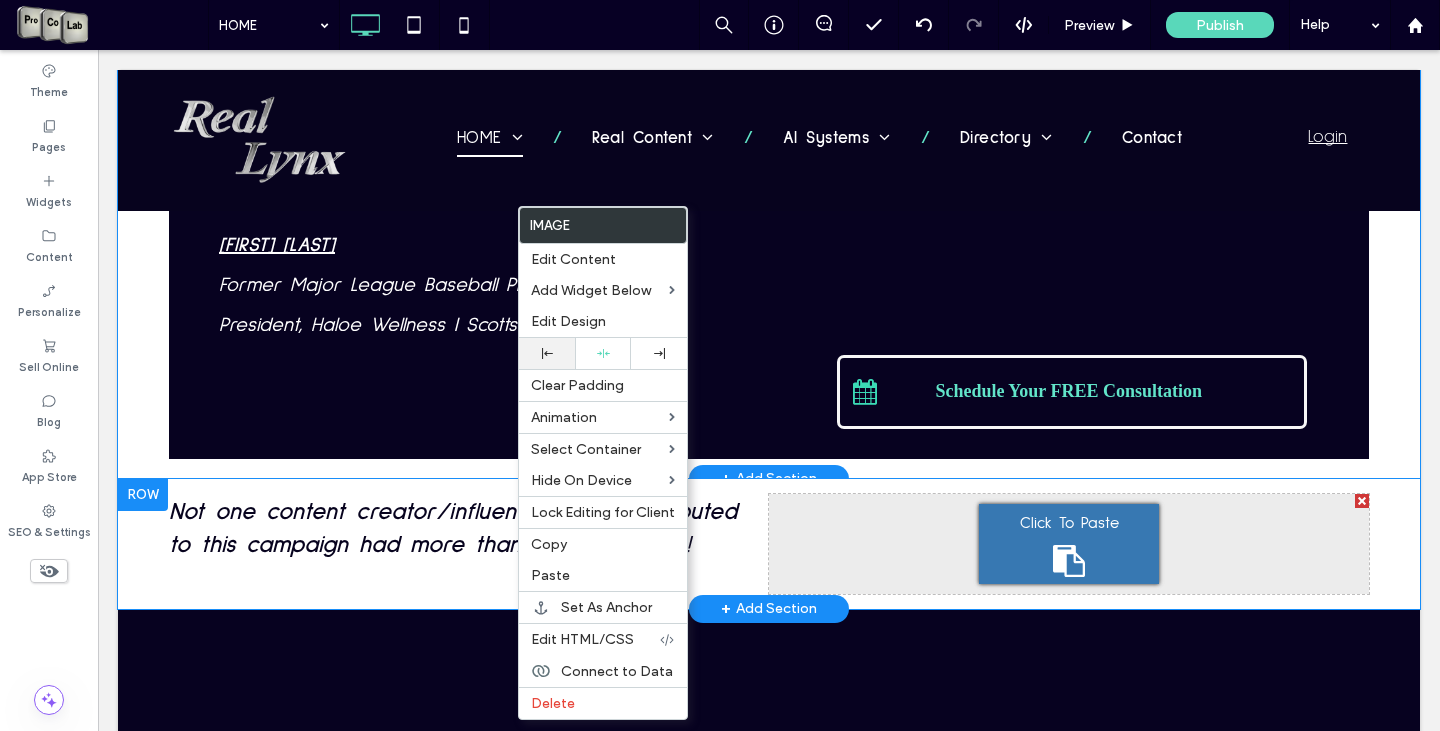 click at bounding box center [547, 353] 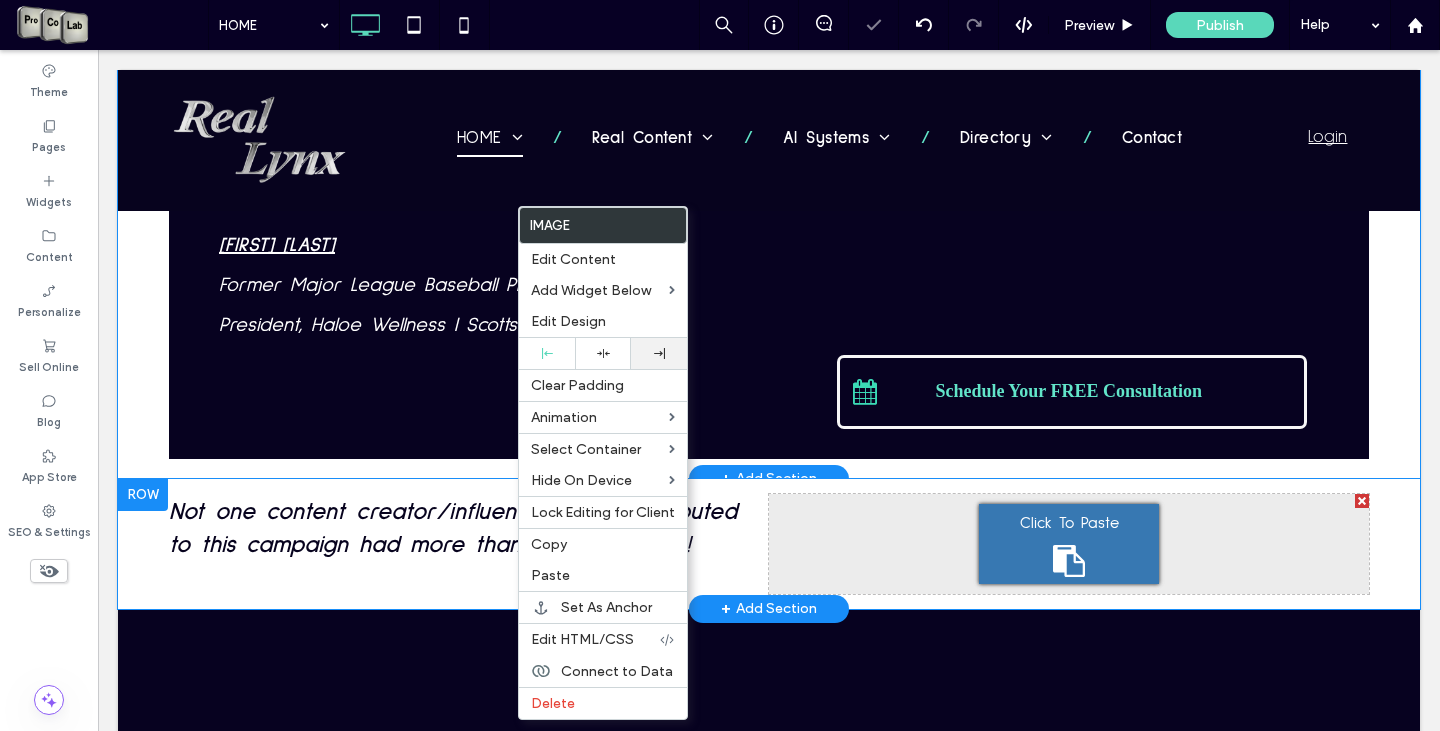 click at bounding box center [659, 353] 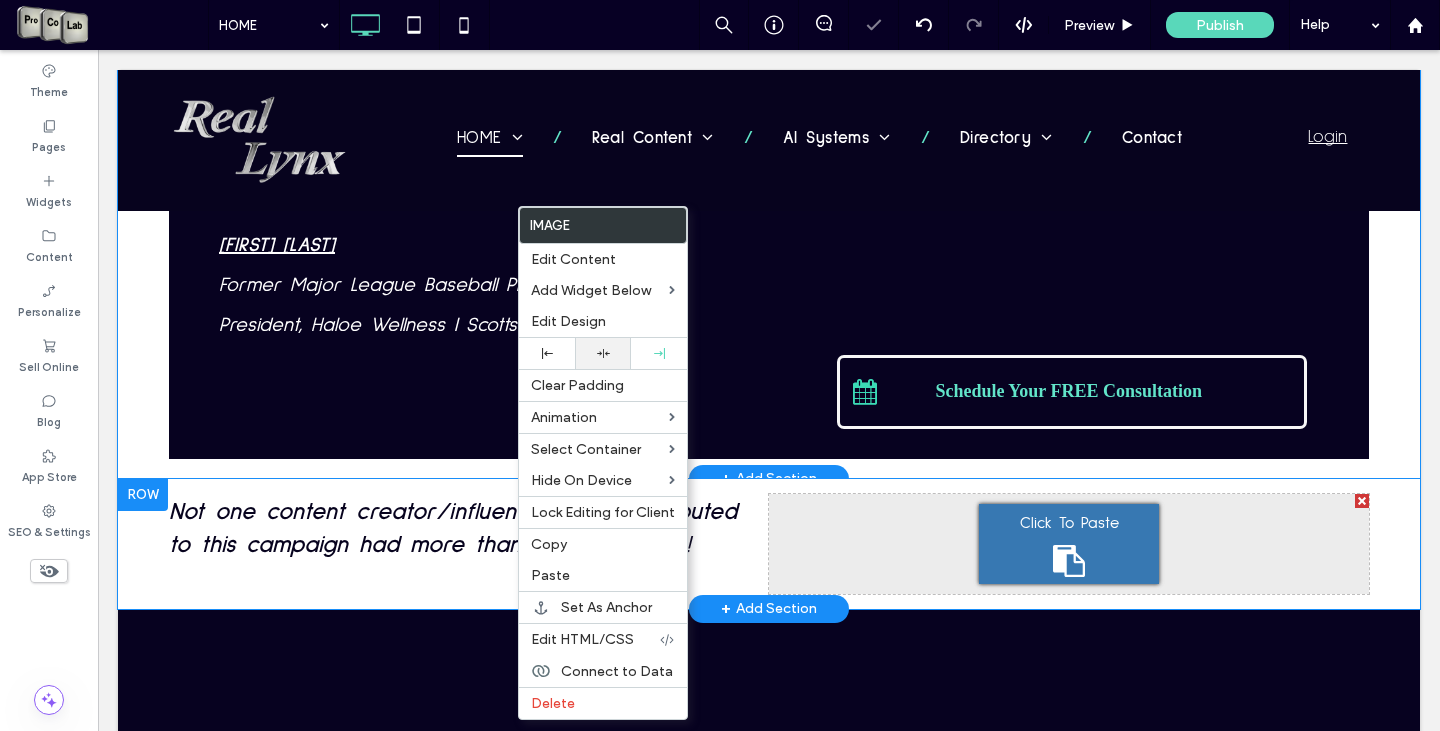 click 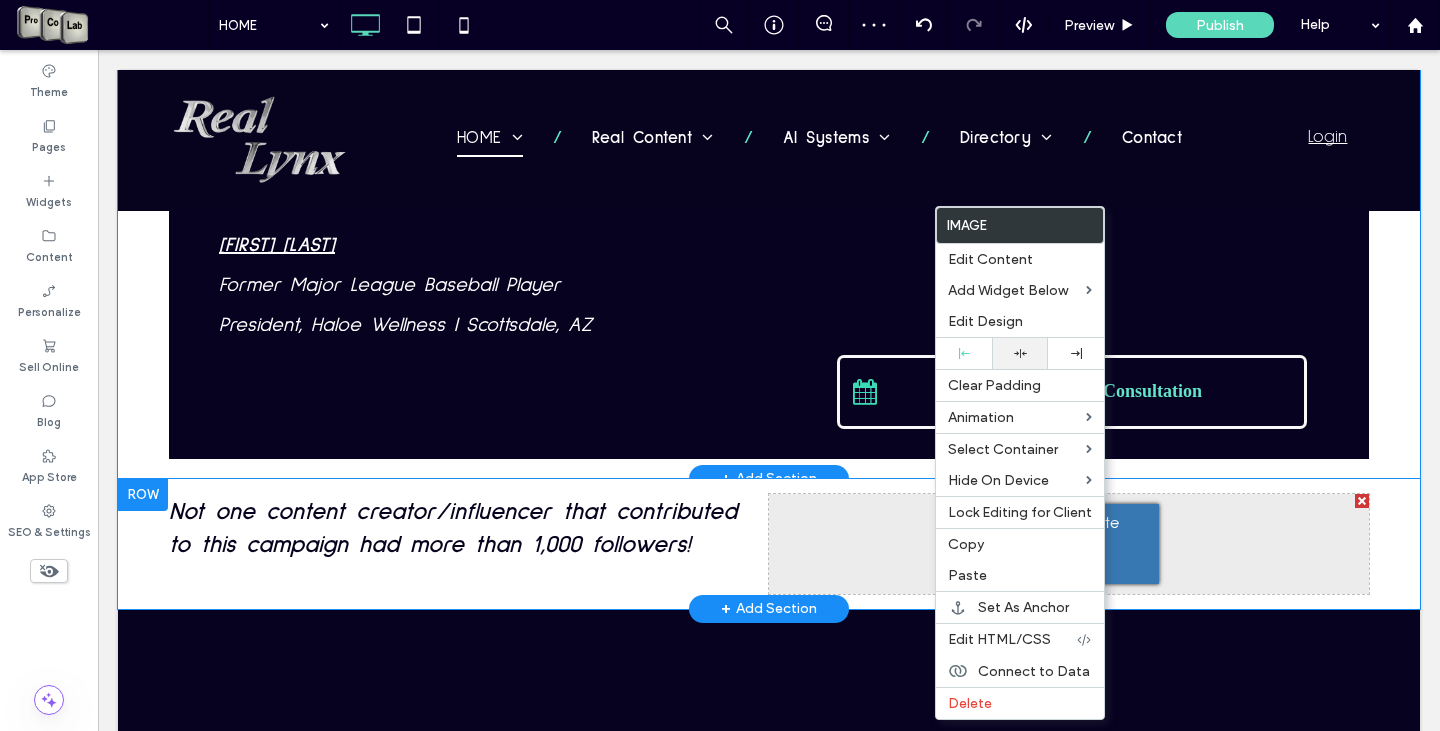 click at bounding box center (1020, 353) 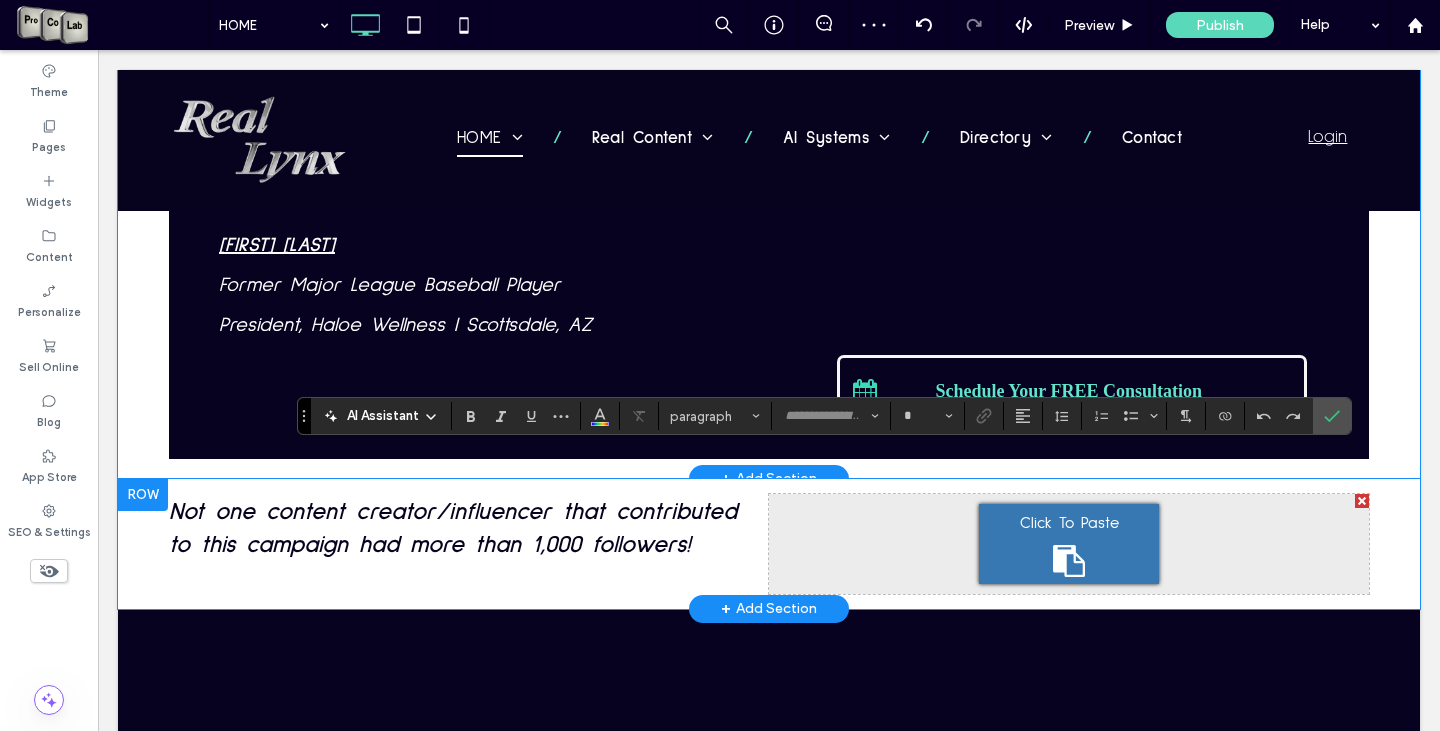 type on "**********" 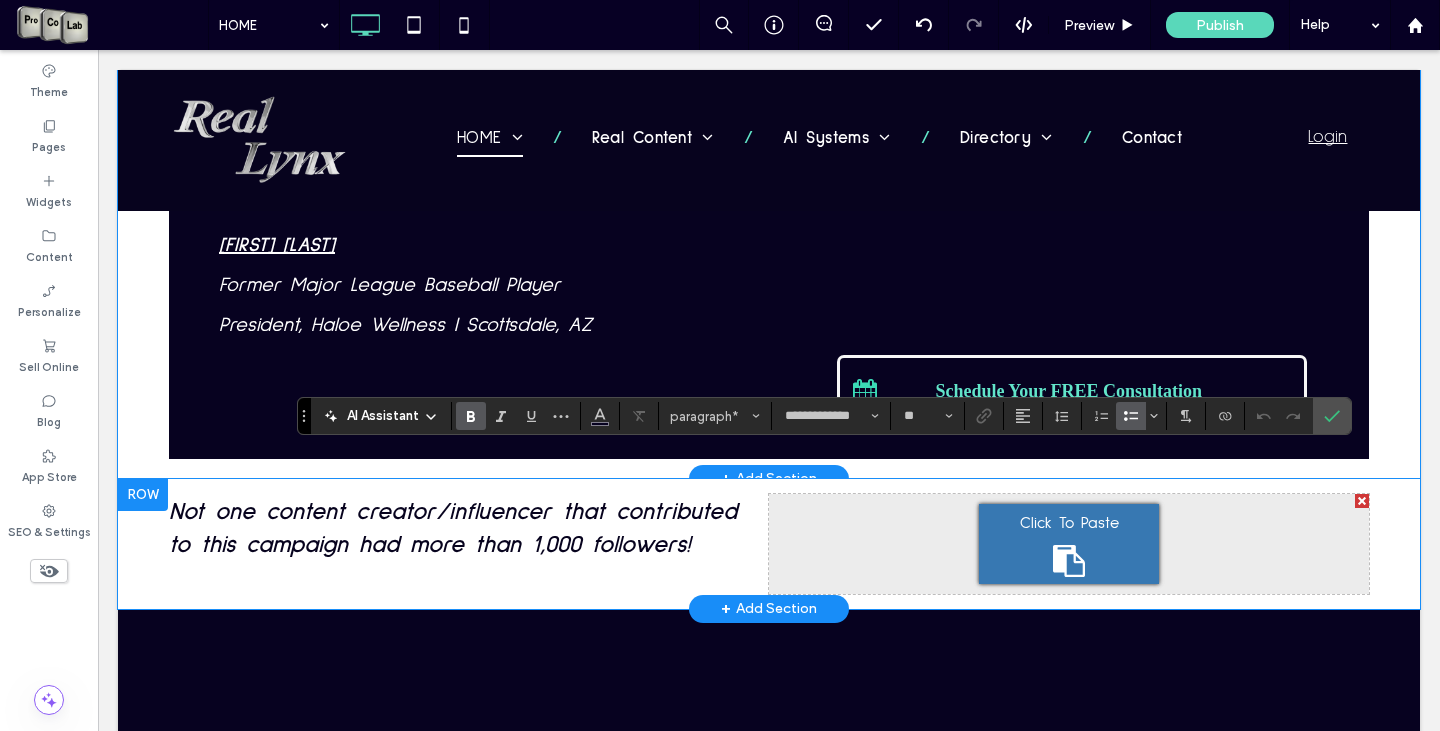 click 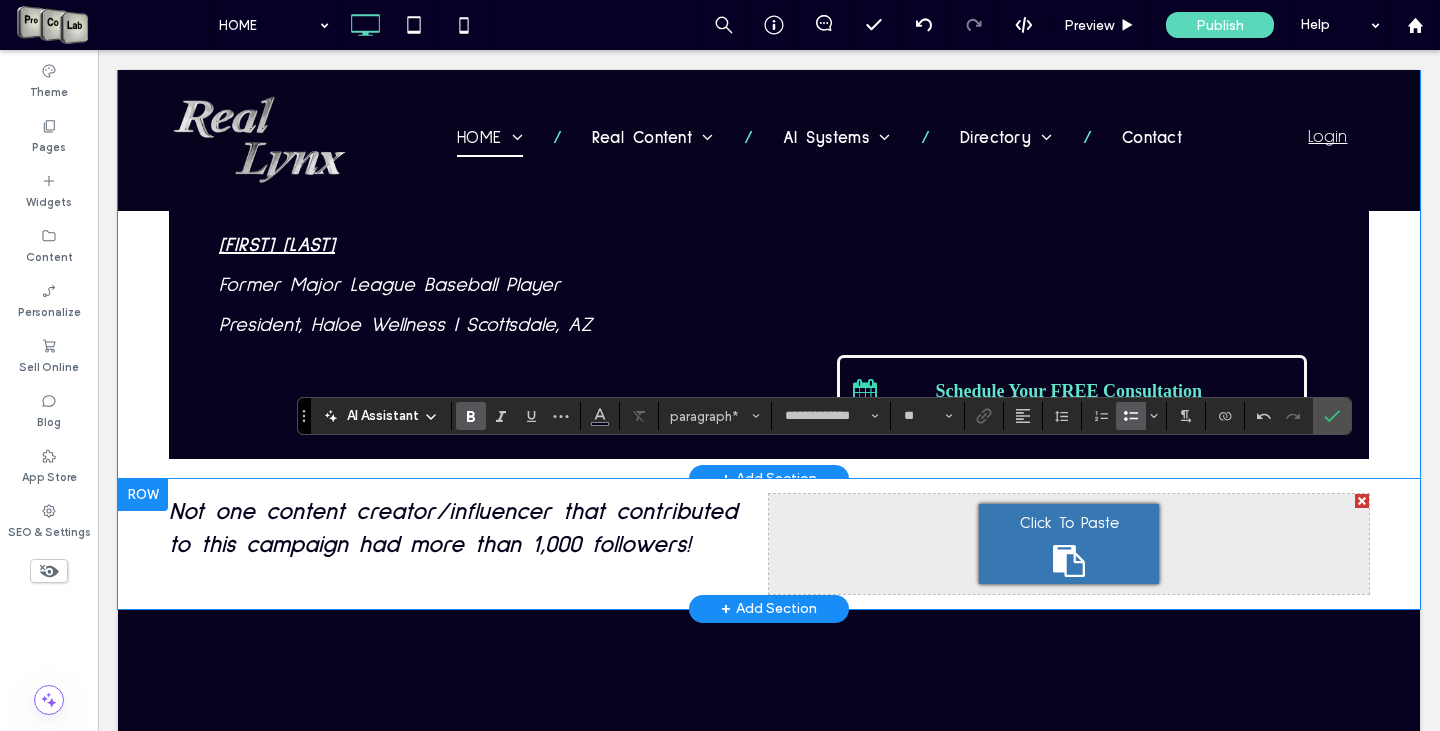 click 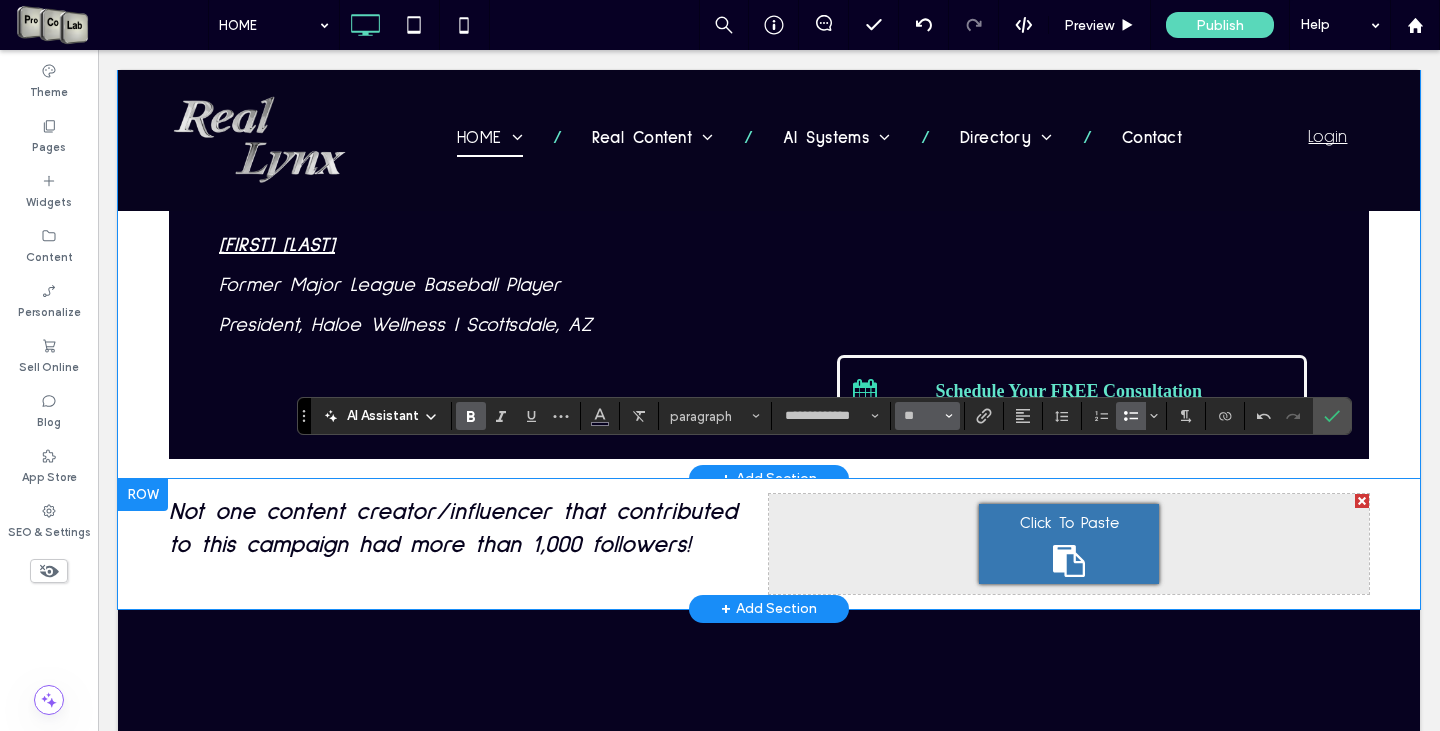 click on "**" at bounding box center (927, 416) 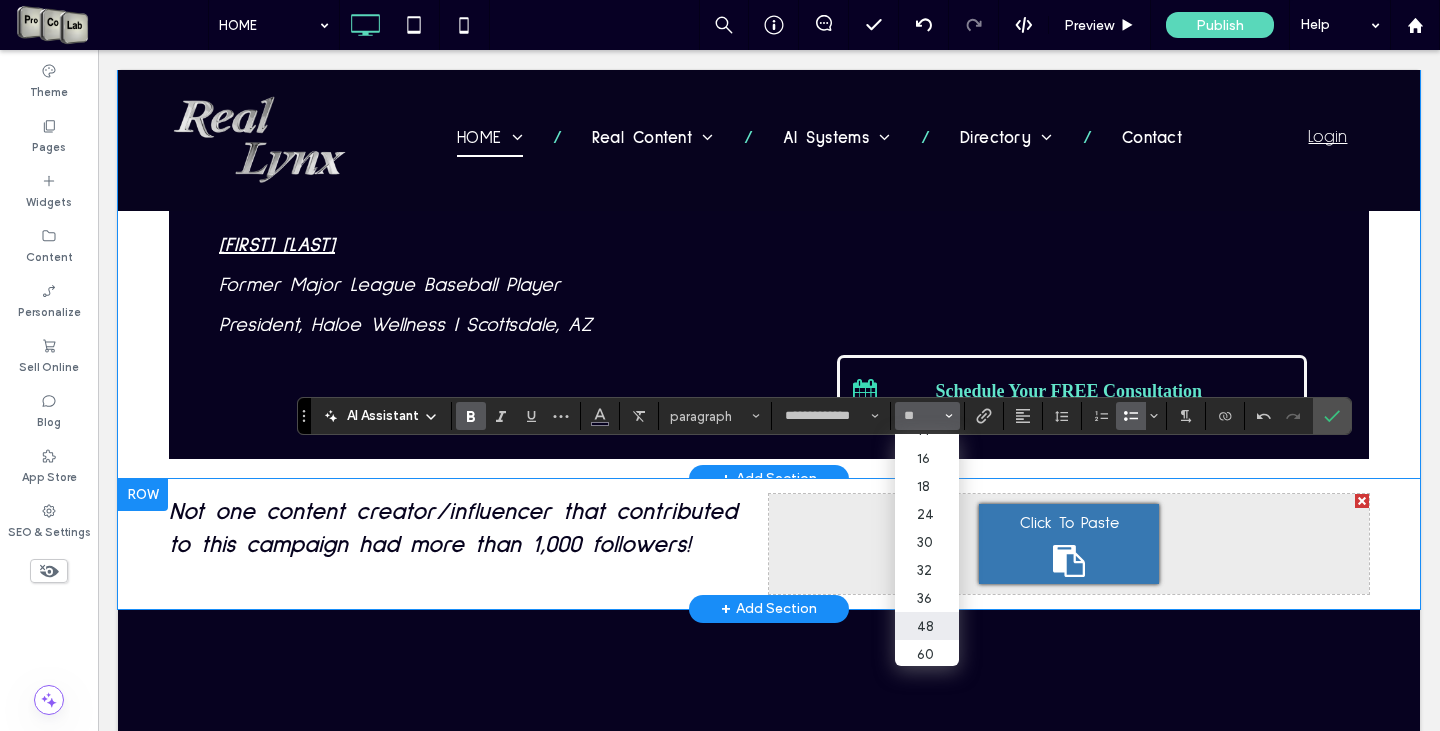 scroll, scrollTop: 200, scrollLeft: 0, axis: vertical 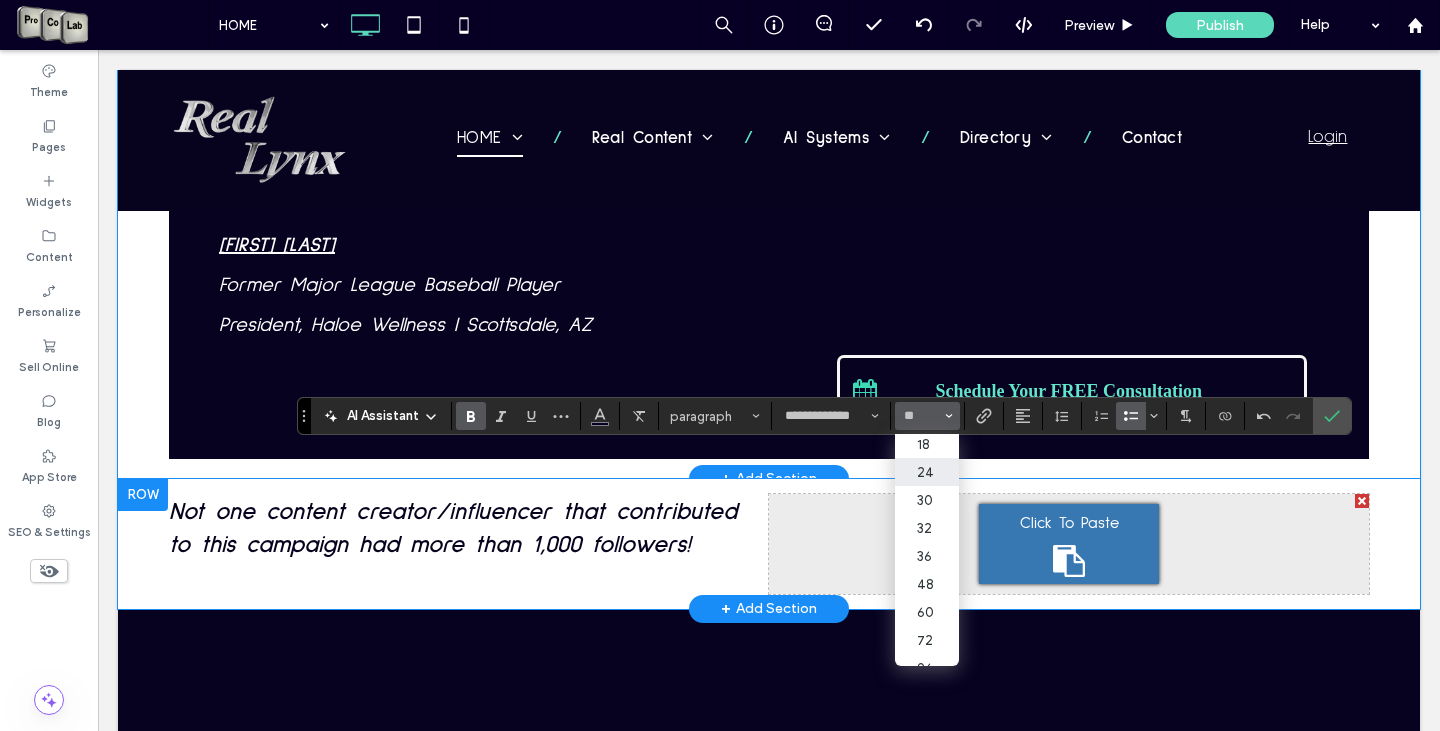 click on "24" at bounding box center (927, 472) 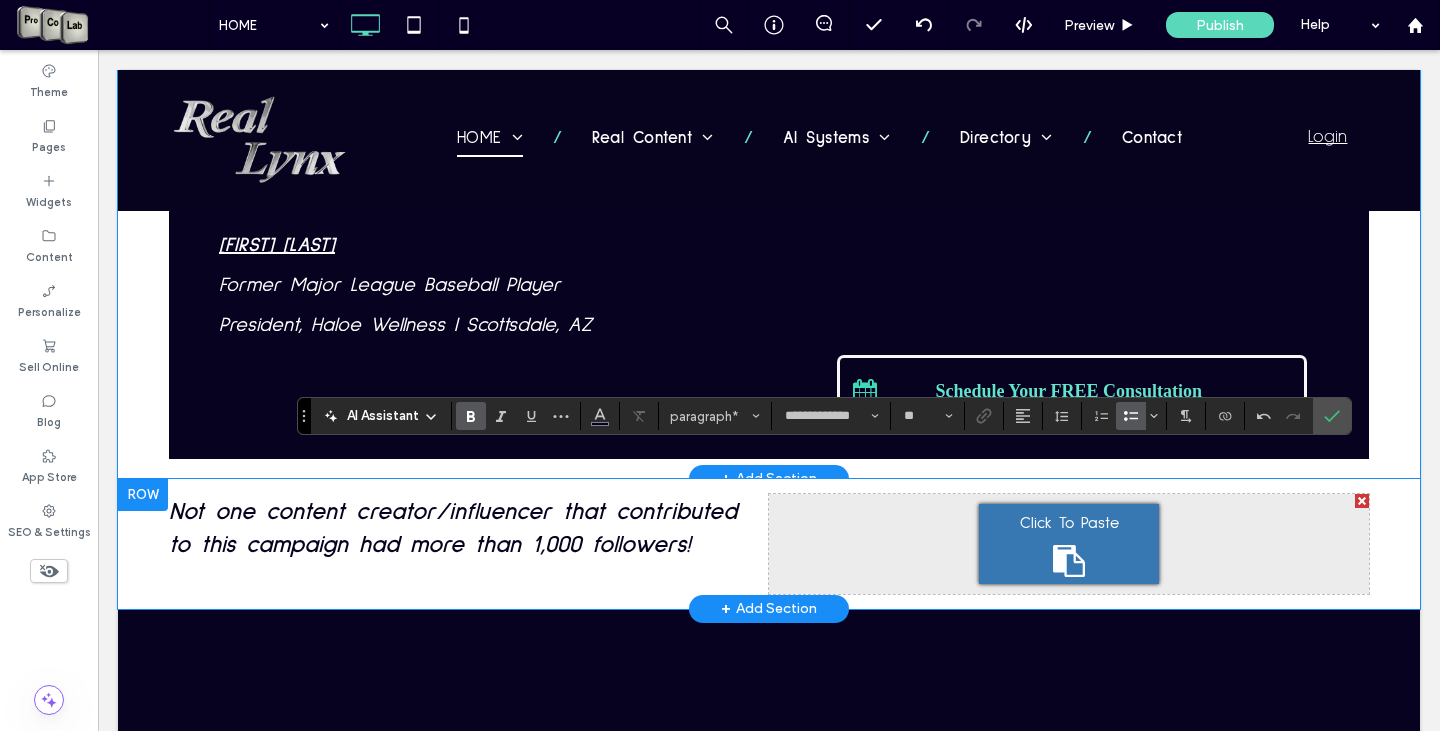 click 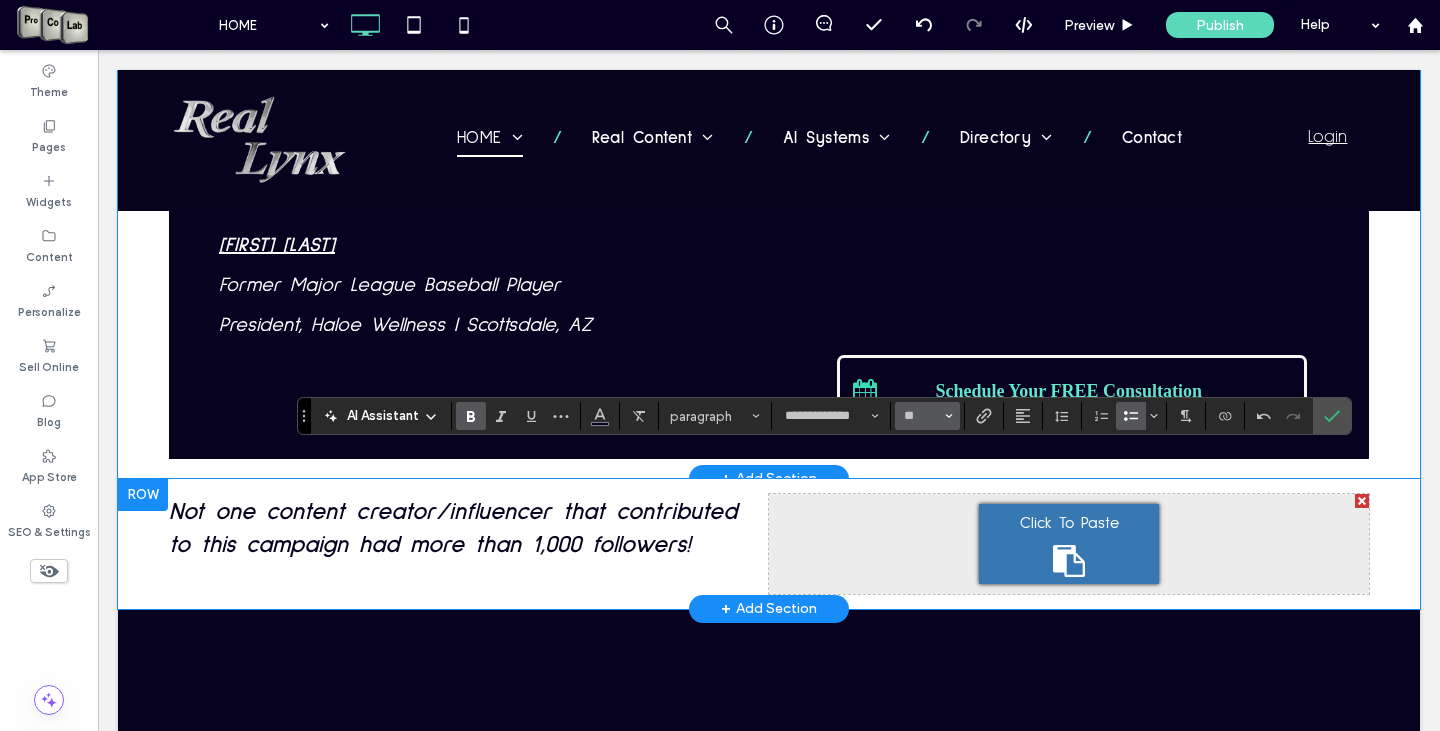 click on "**" at bounding box center [927, 416] 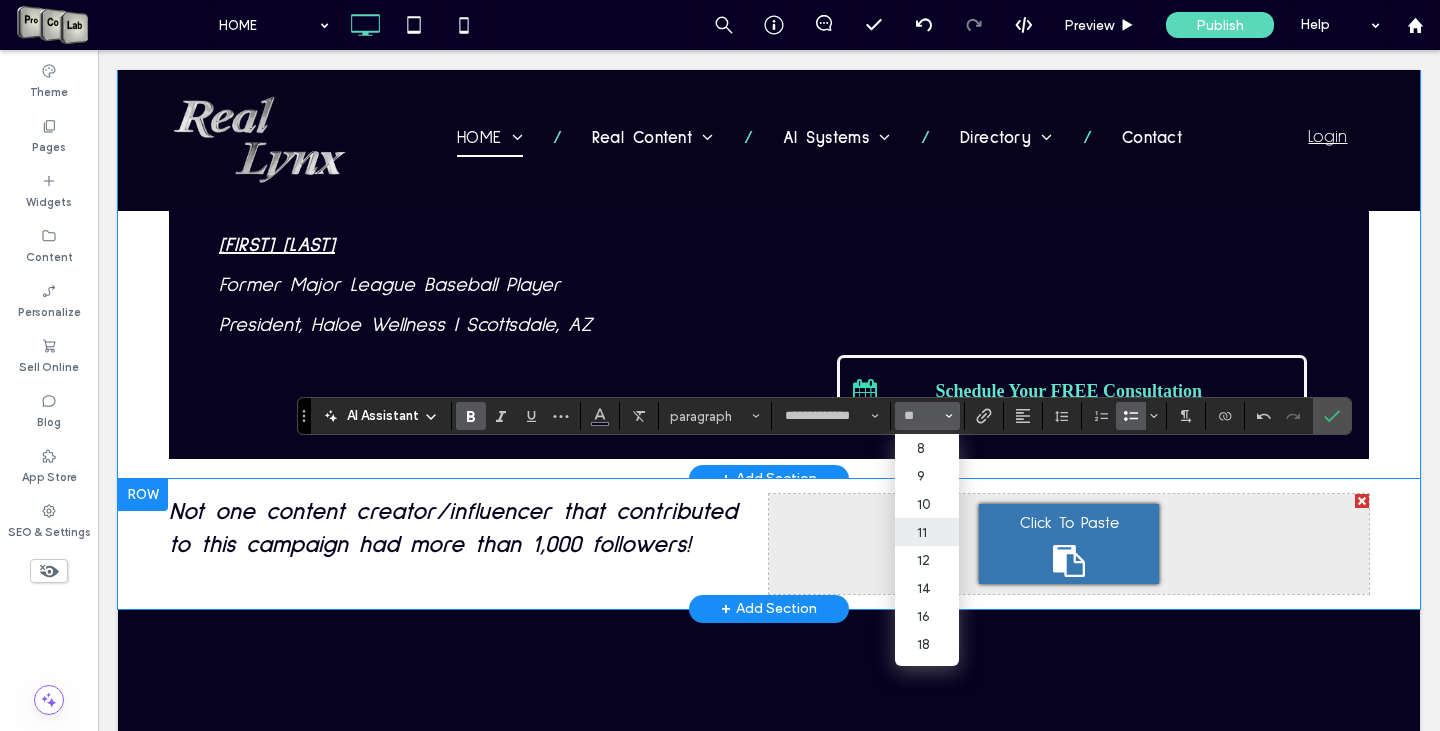scroll, scrollTop: 200, scrollLeft: 0, axis: vertical 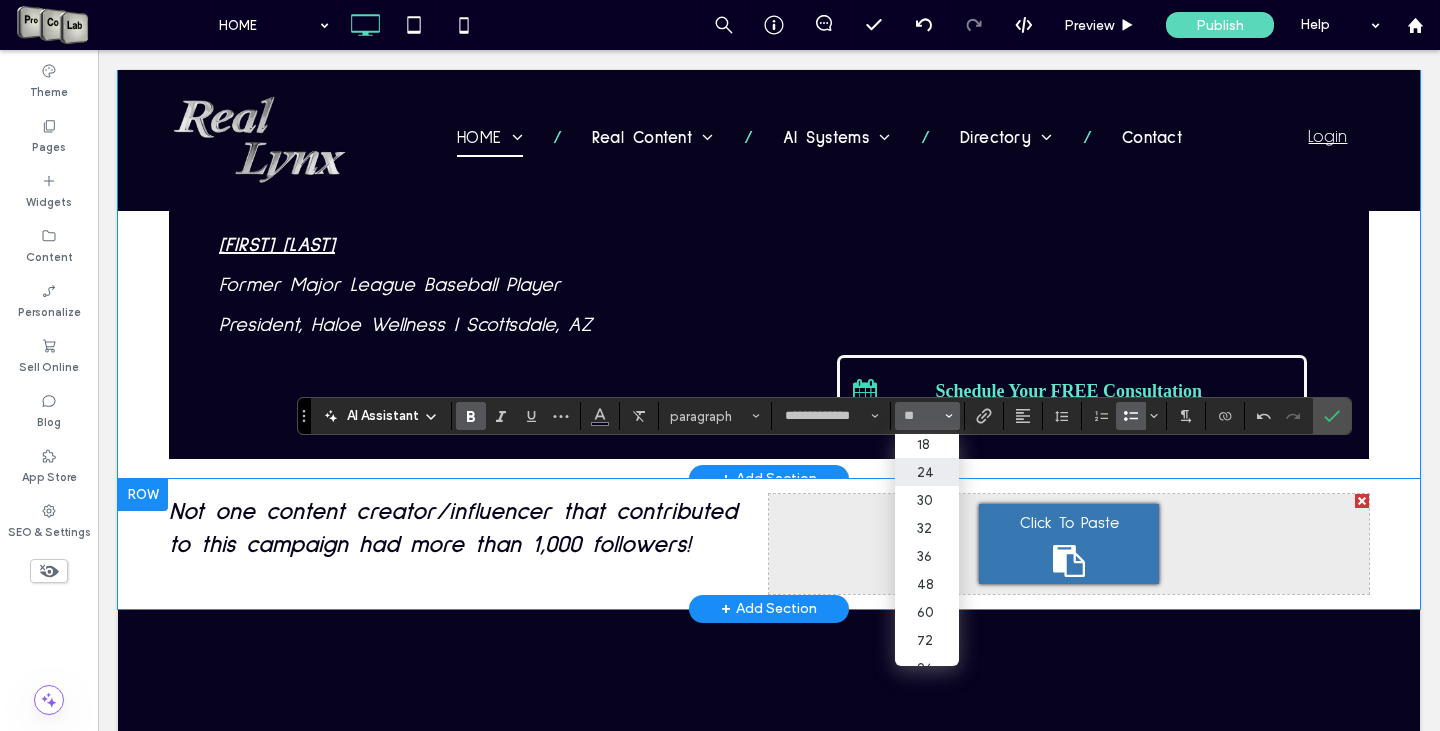 click on "24" at bounding box center (927, 472) 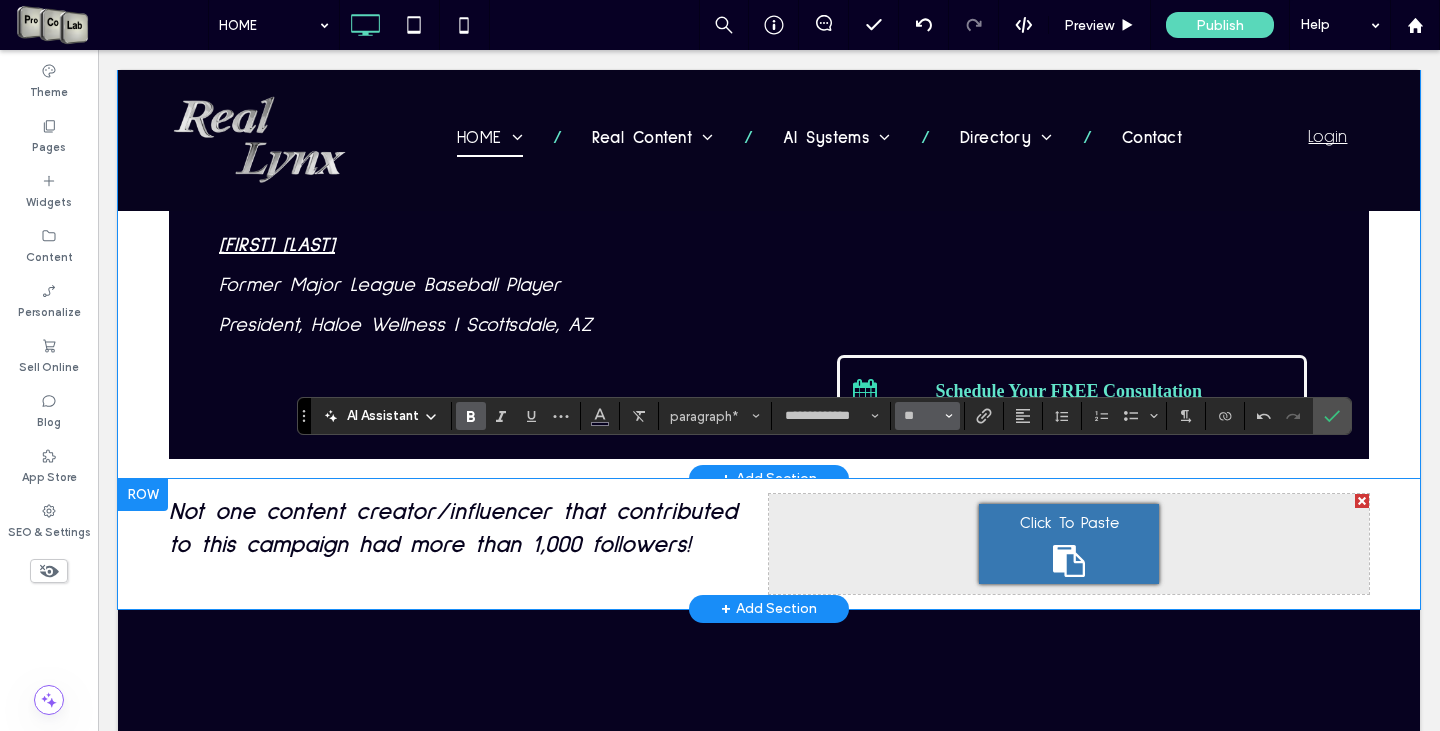 click on "**" at bounding box center (927, 416) 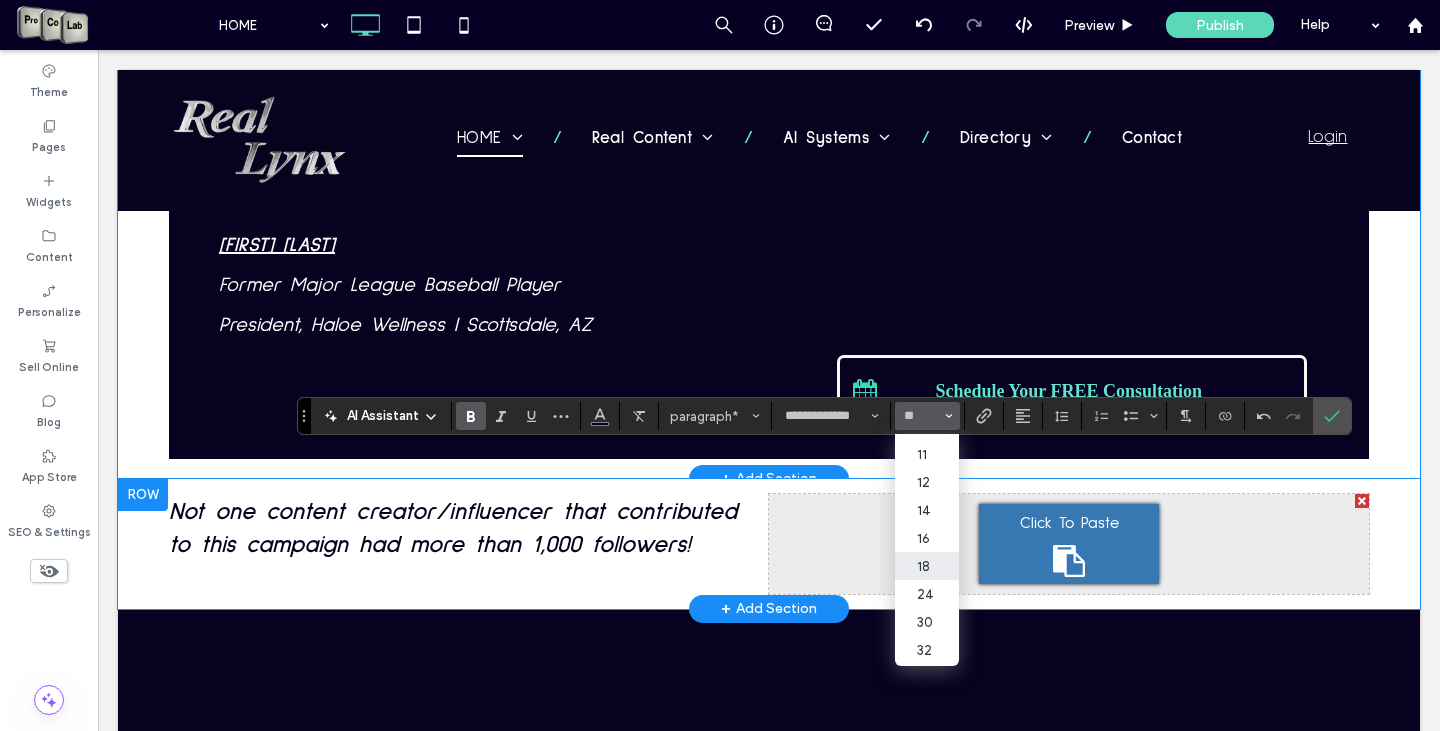 scroll, scrollTop: 100, scrollLeft: 0, axis: vertical 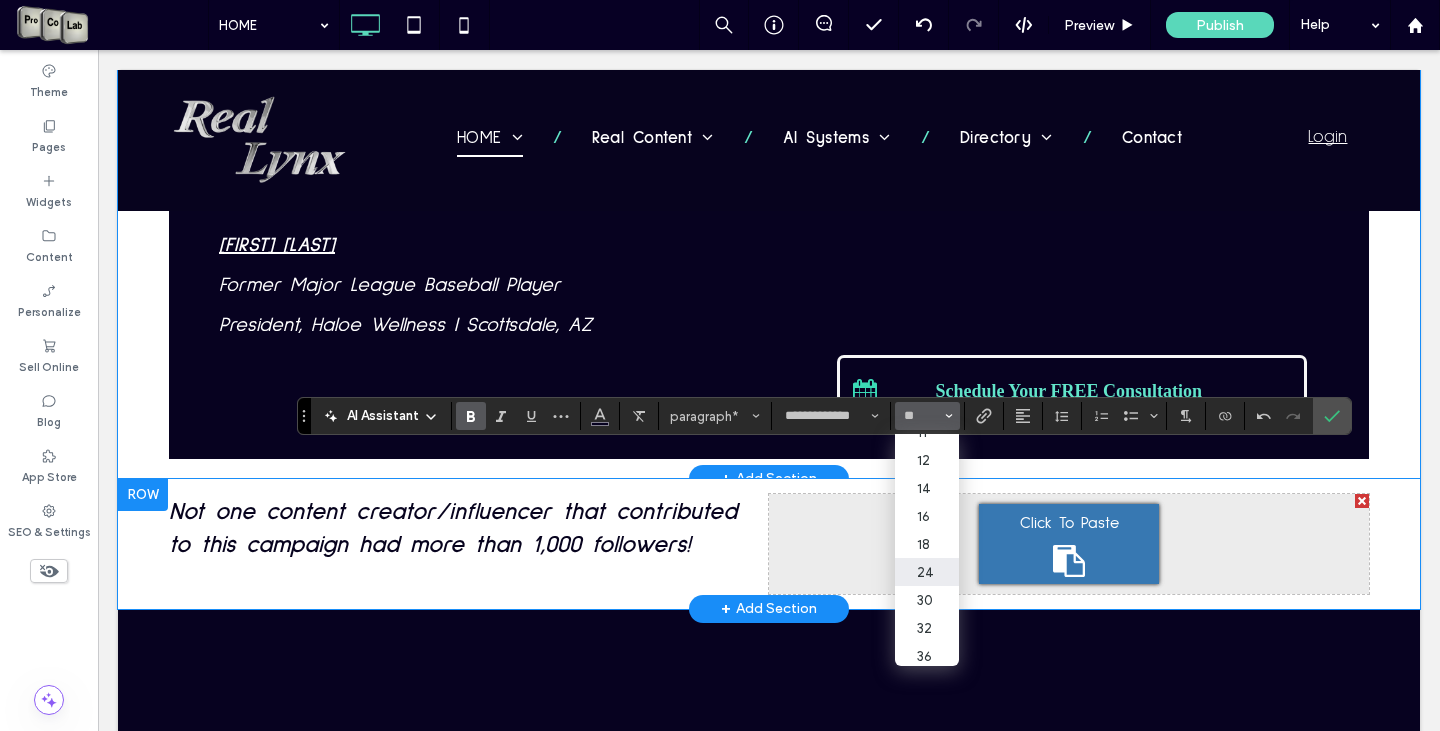 click on "24" at bounding box center (927, 572) 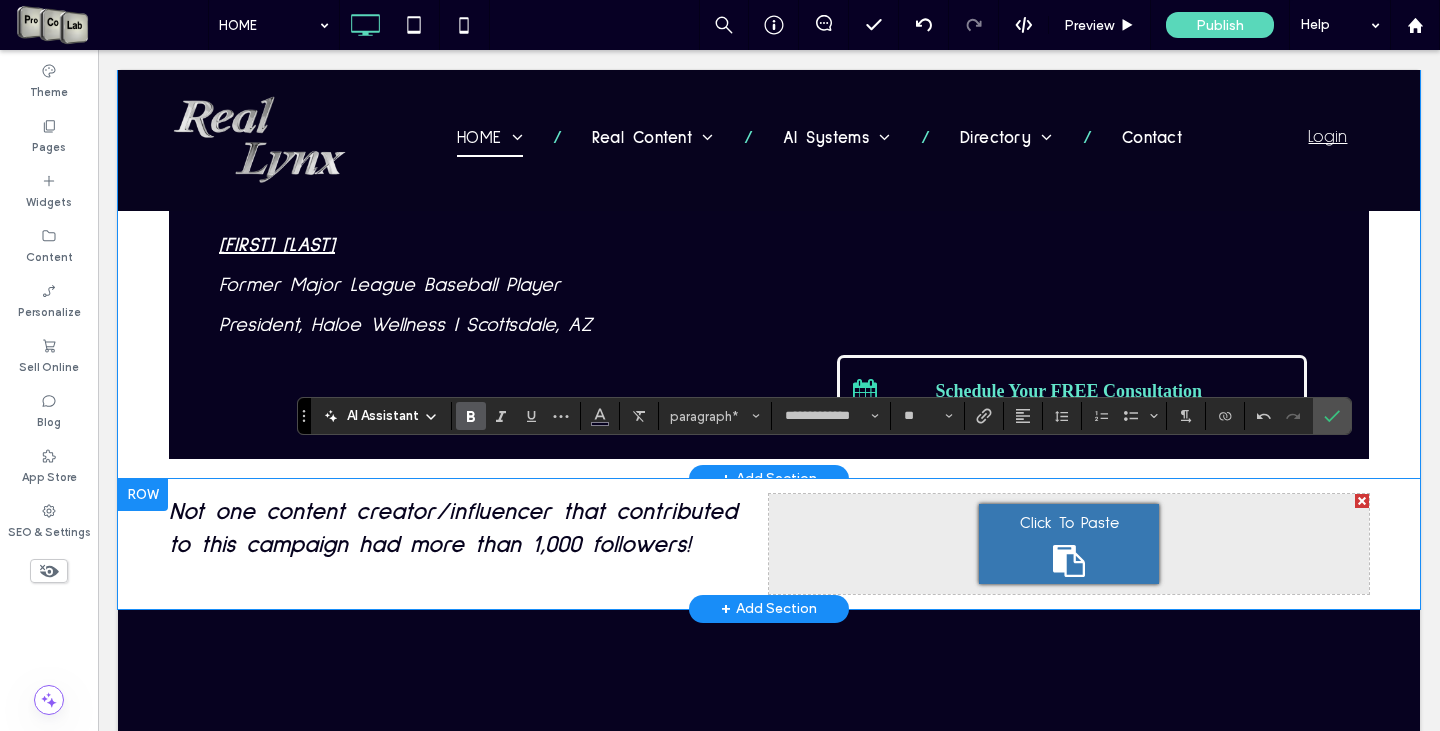 type on "**" 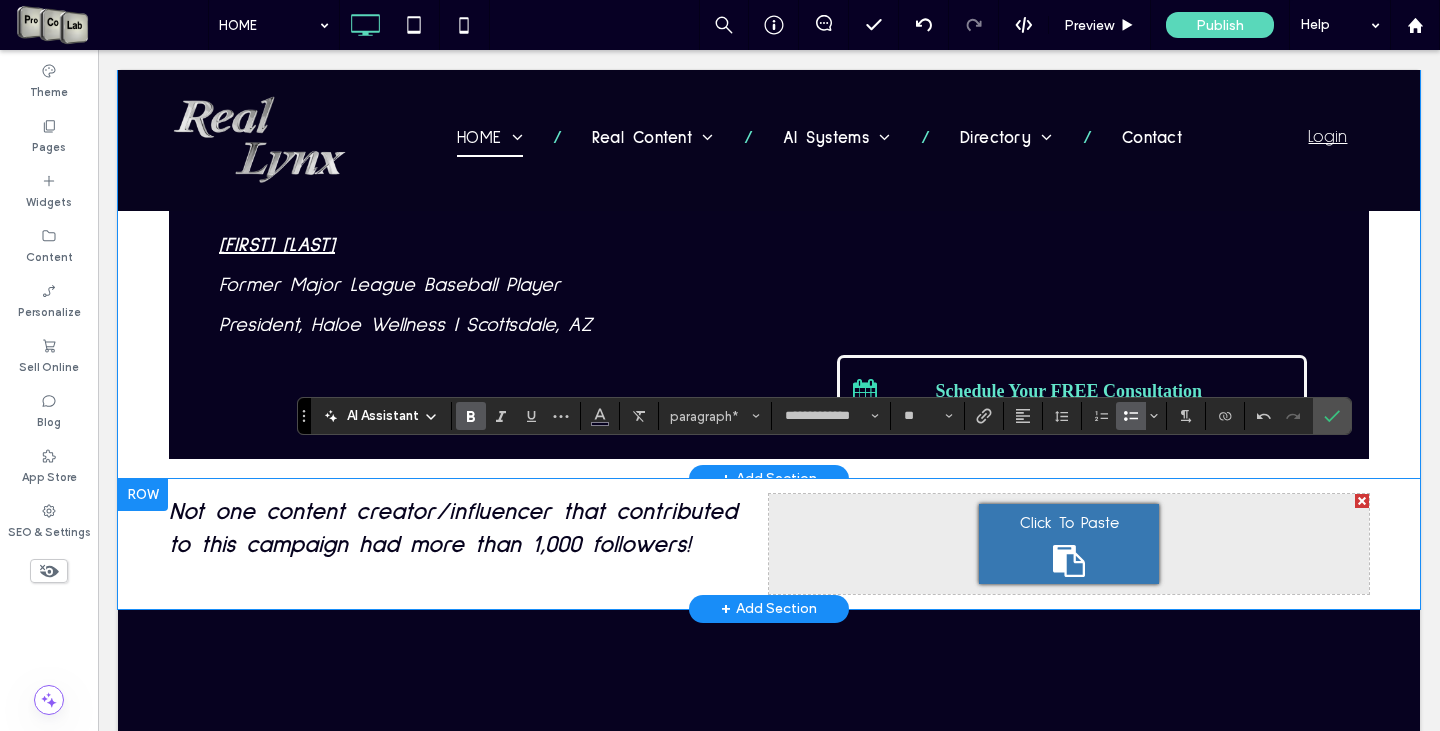 click at bounding box center [1131, 416] 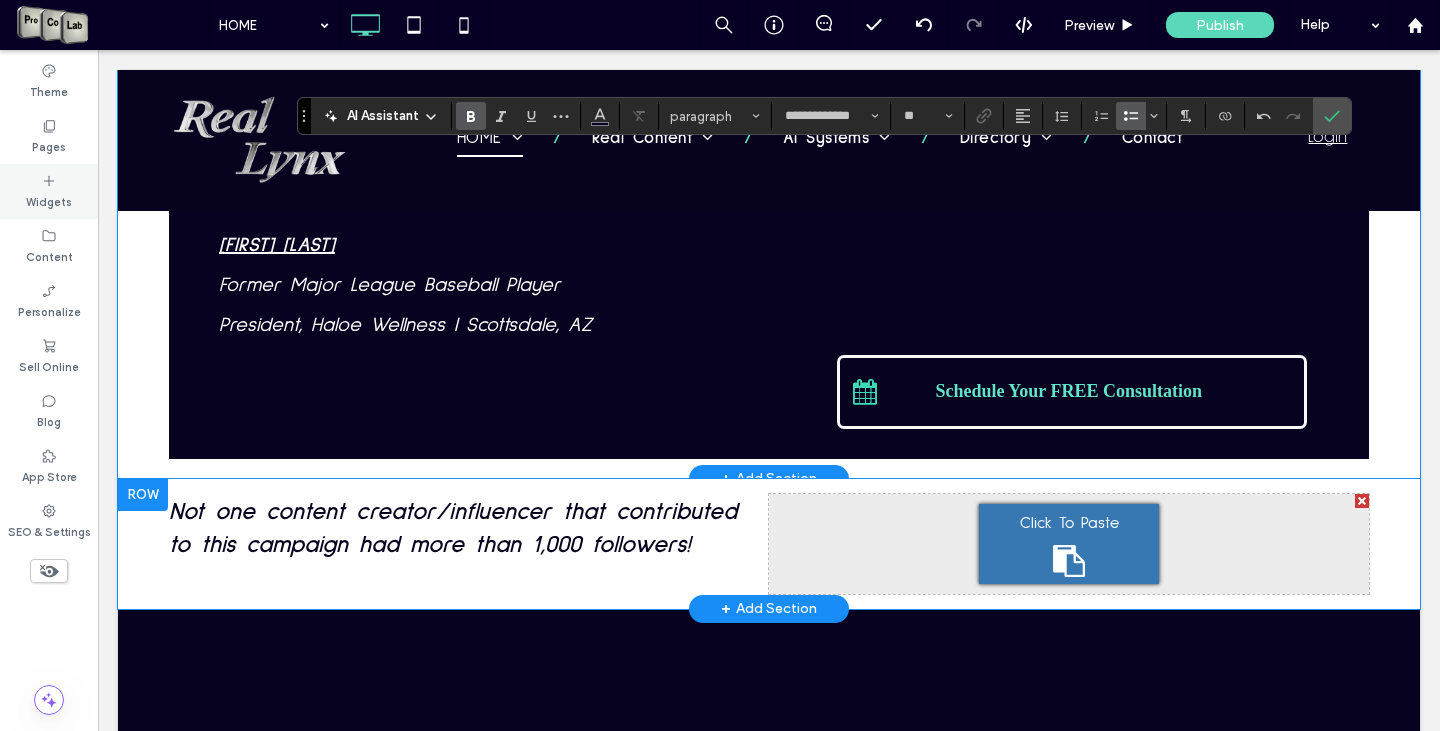 click 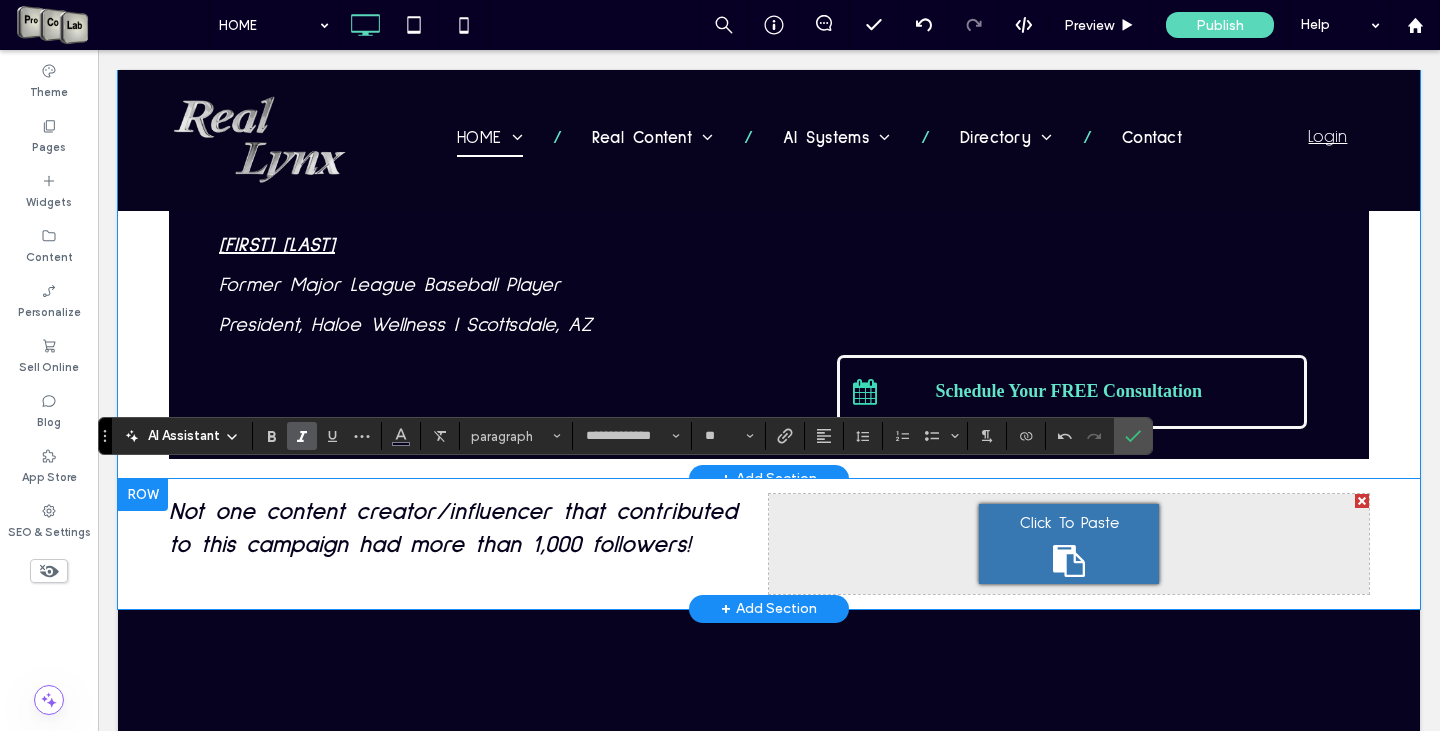click 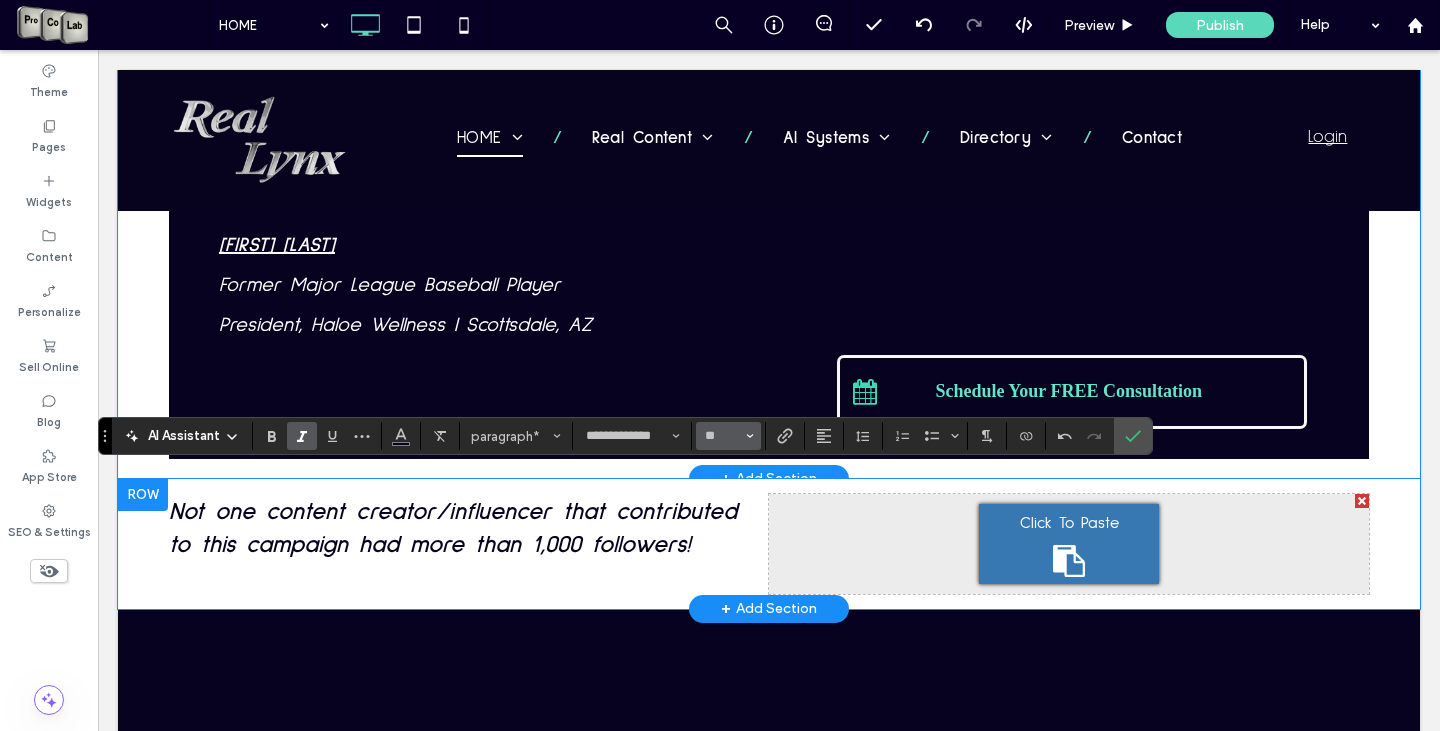 click on "**" at bounding box center [728, 436] 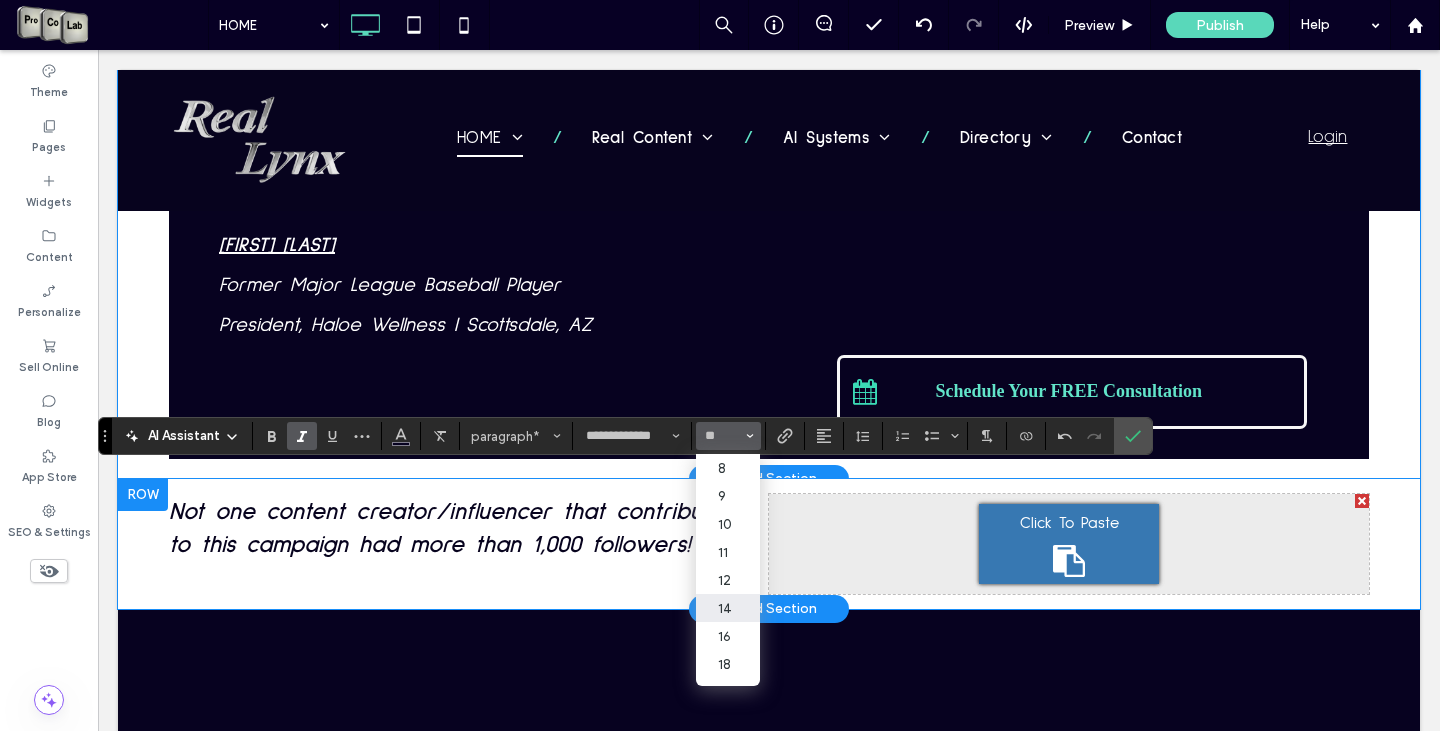 click on "14" at bounding box center [728, 608] 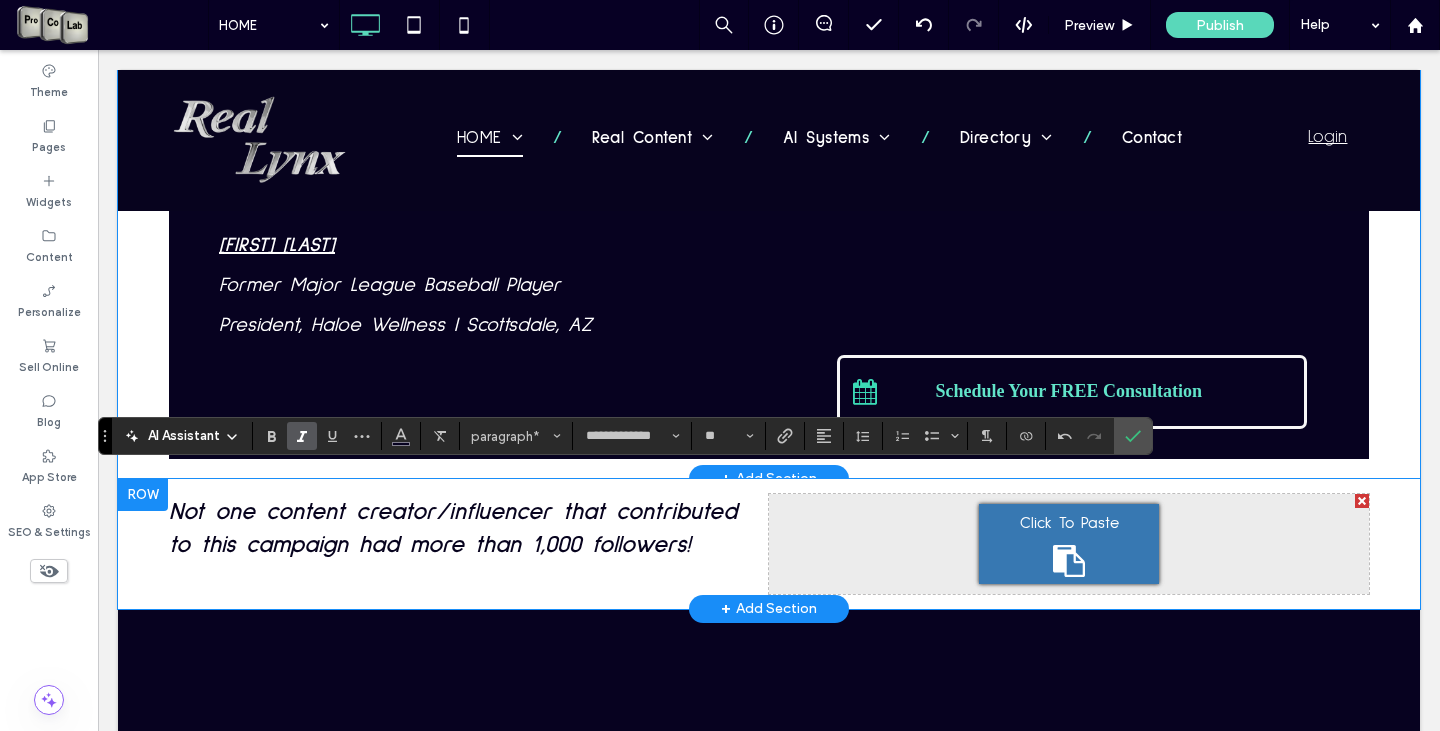 type on "**" 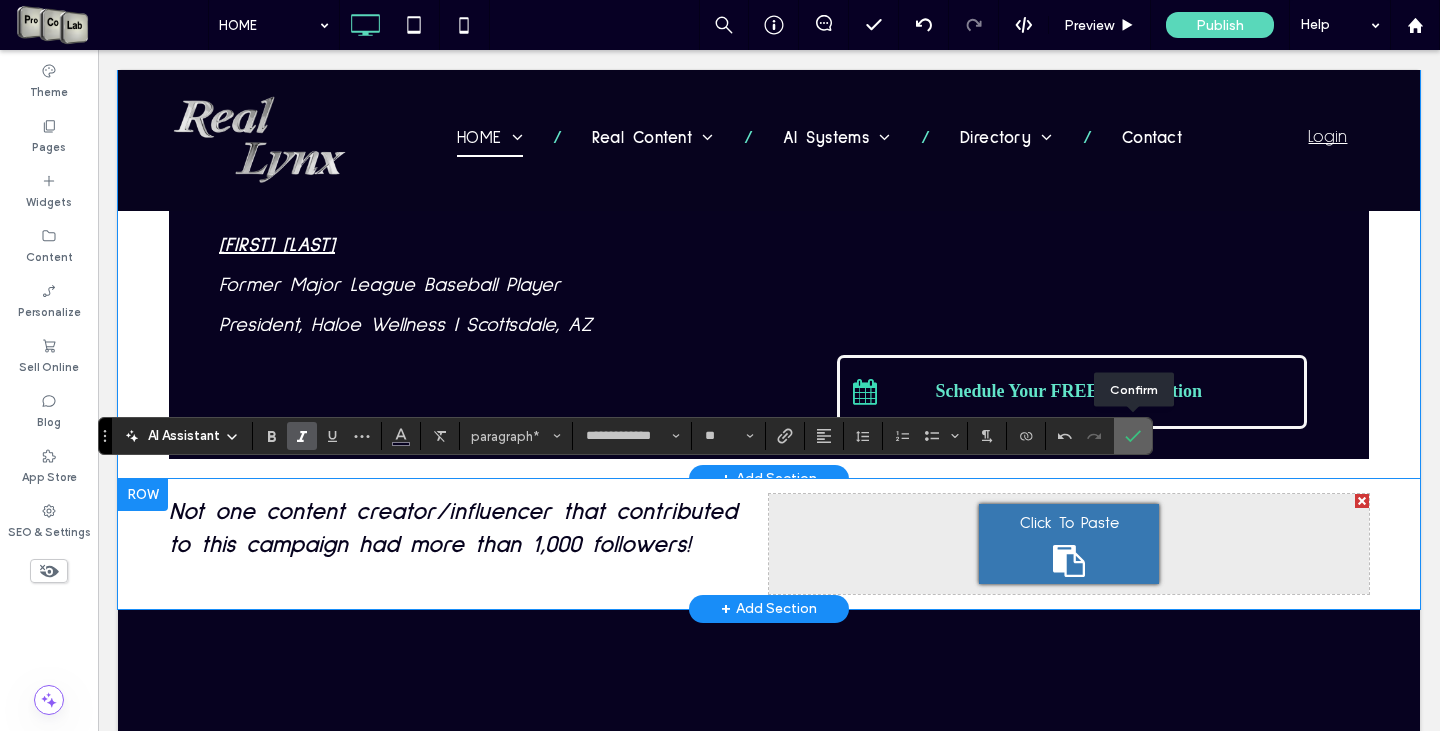 click 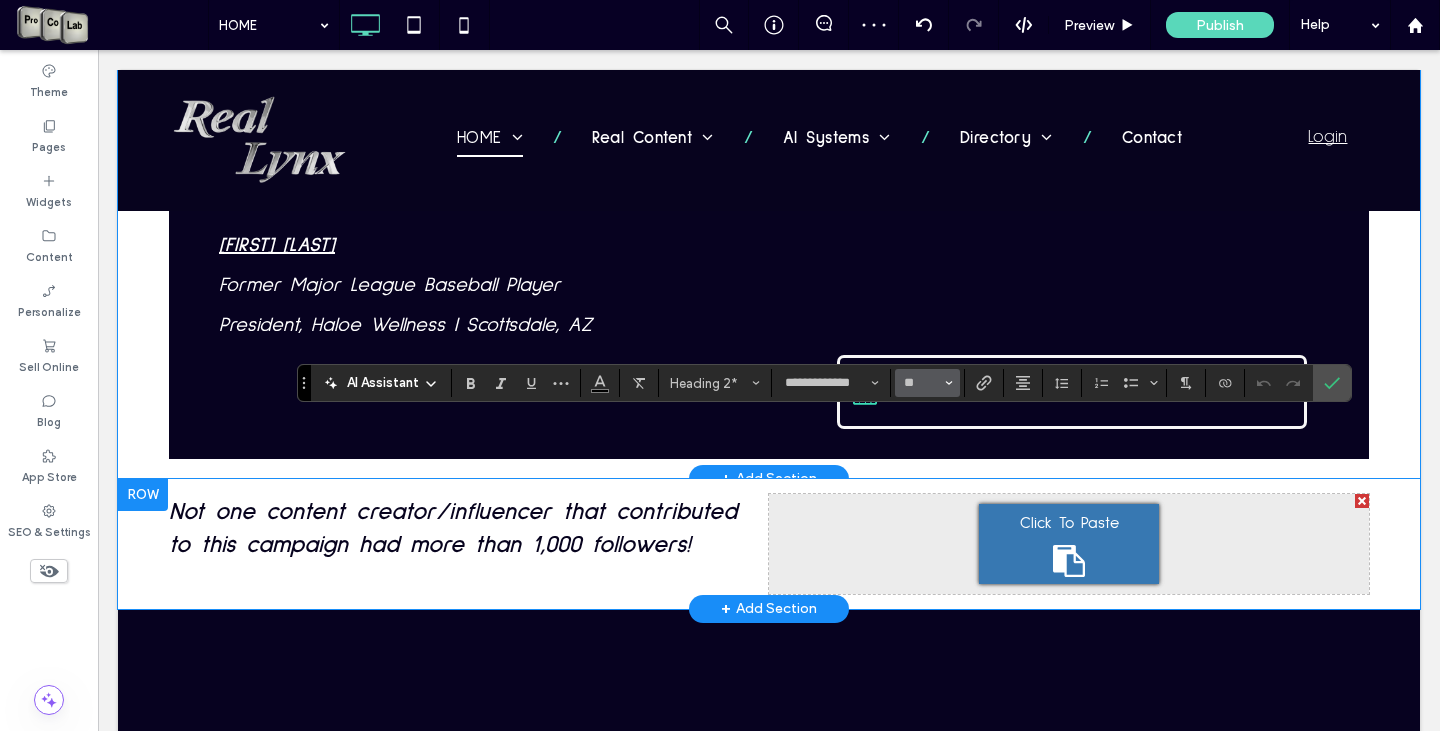 click 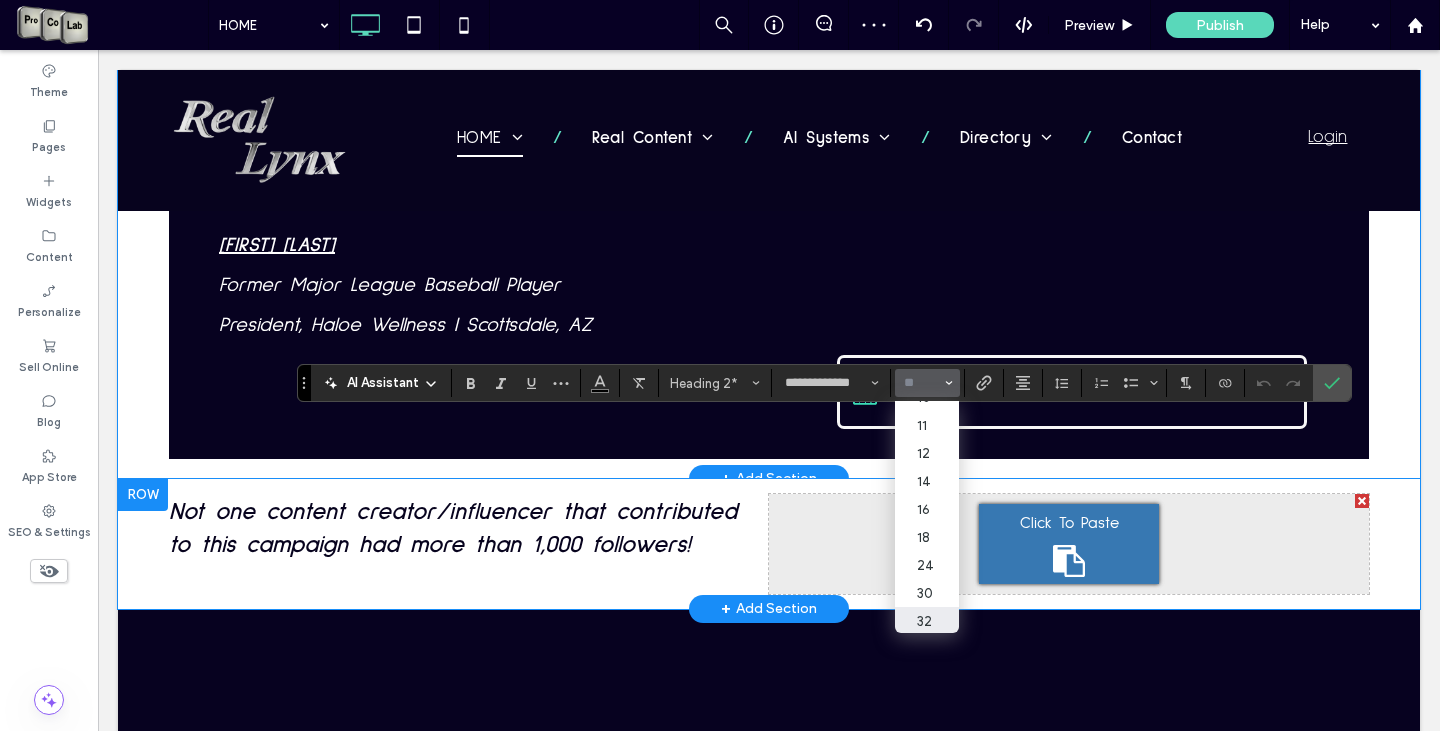 scroll, scrollTop: 78, scrollLeft: 0, axis: vertical 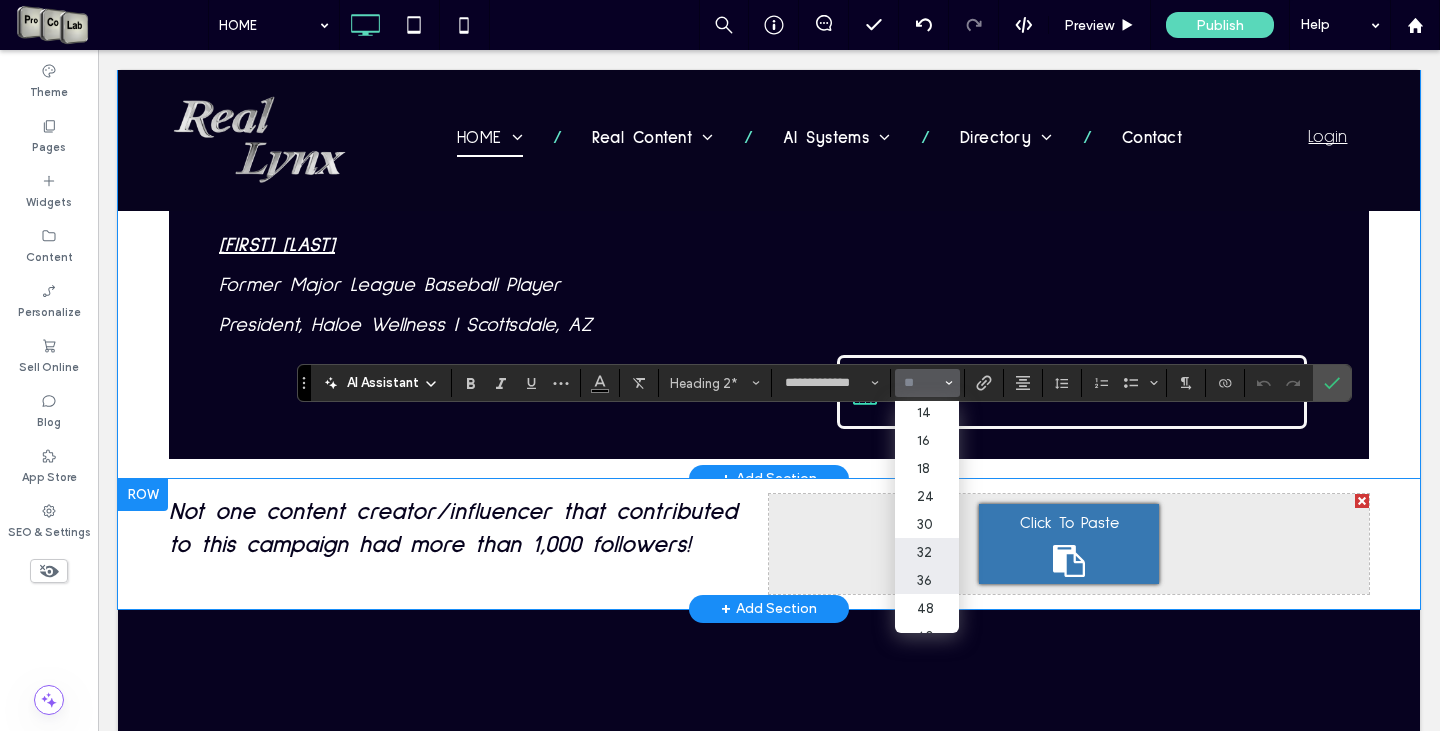 click on "36" at bounding box center [927, 580] 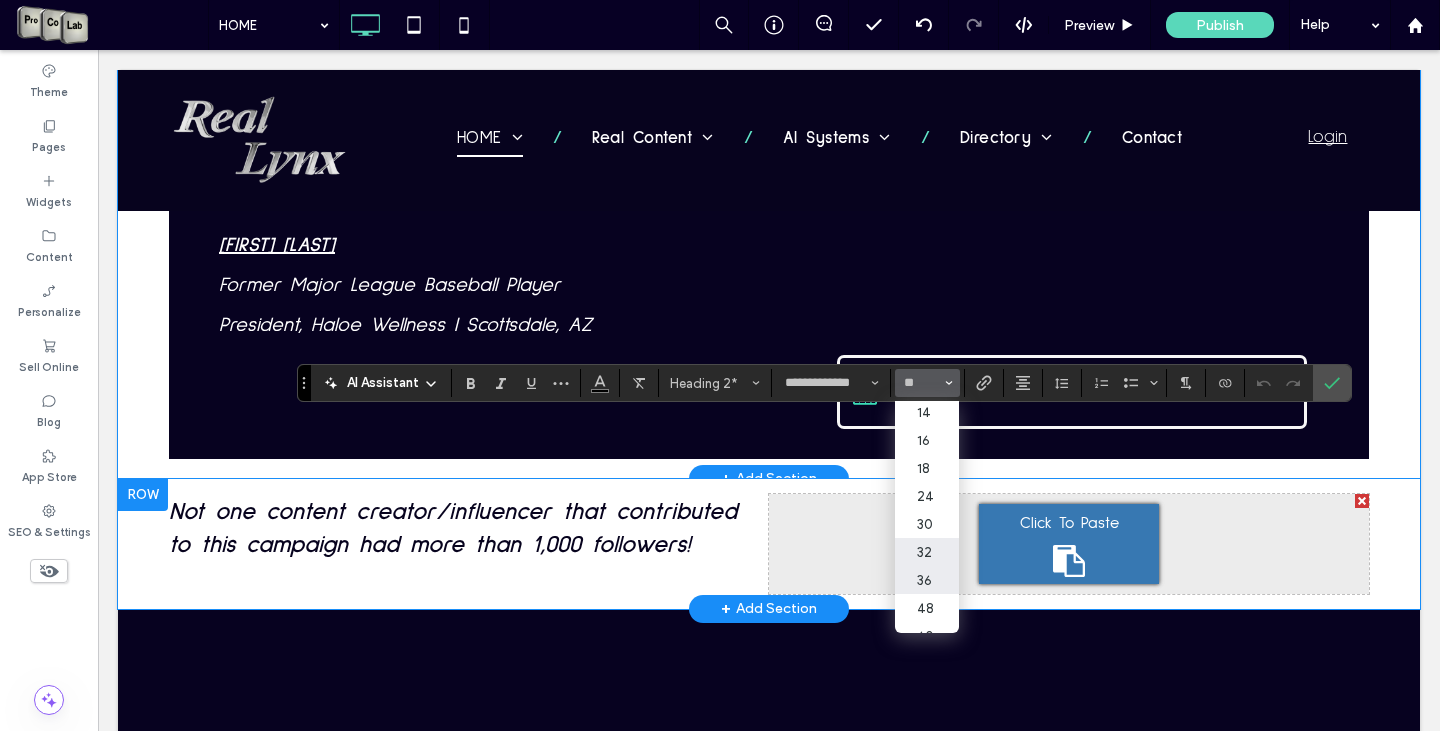 type on "**" 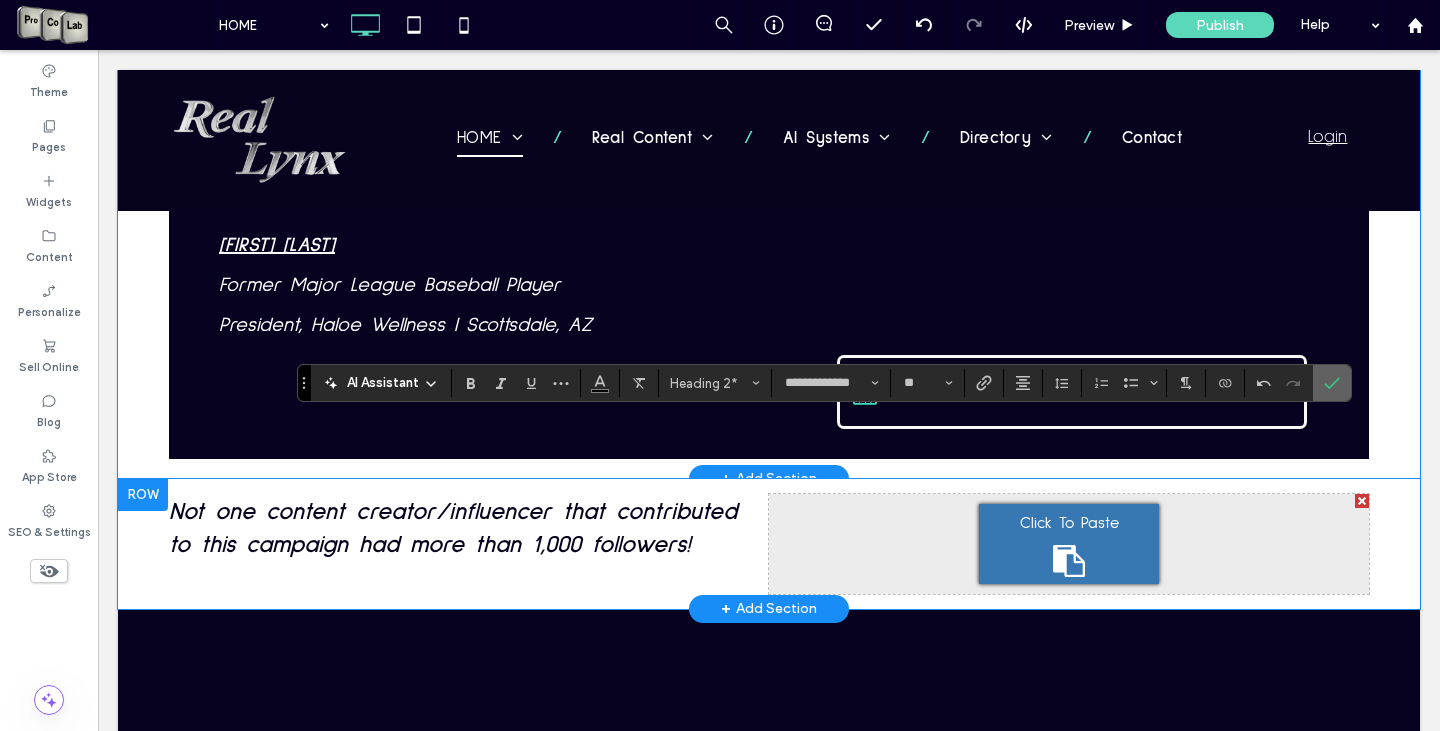 click 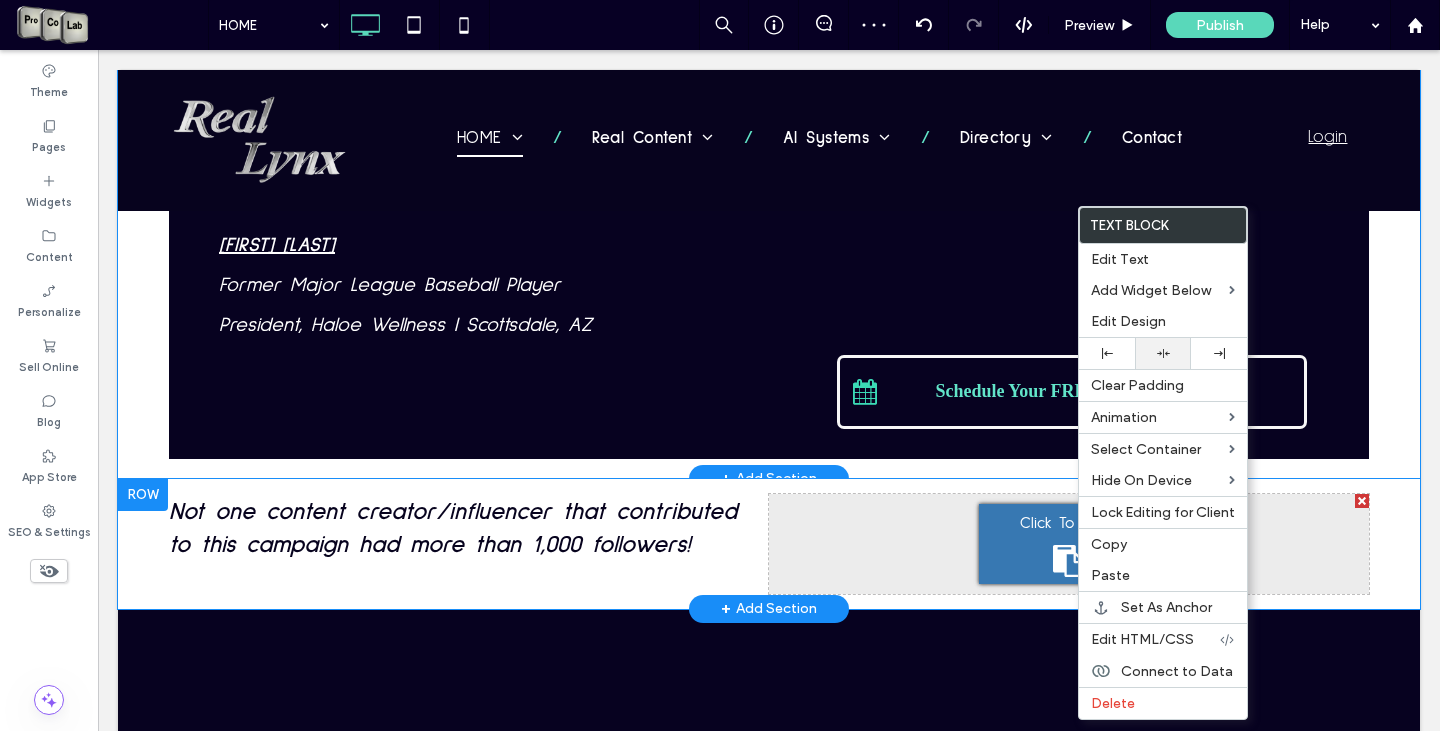 click at bounding box center [1163, 353] 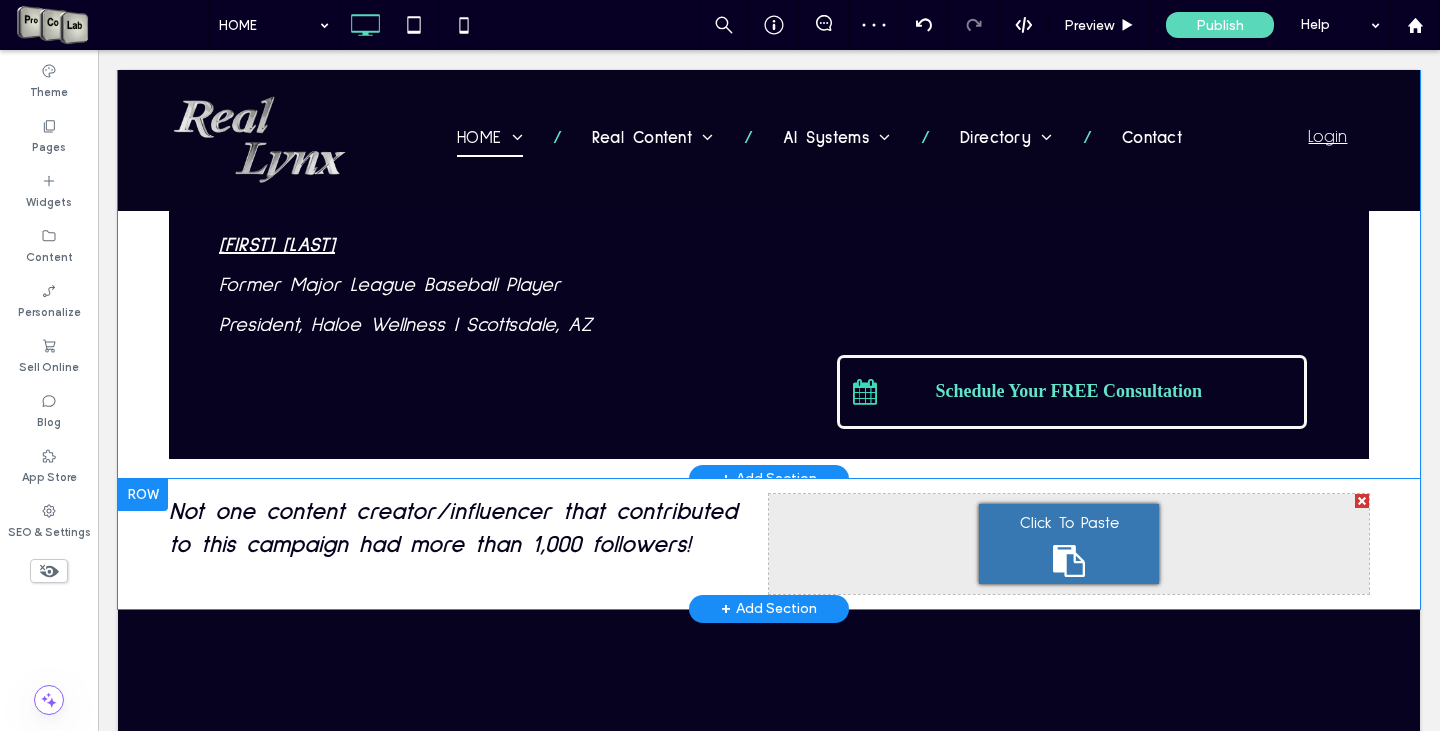 type on "**********" 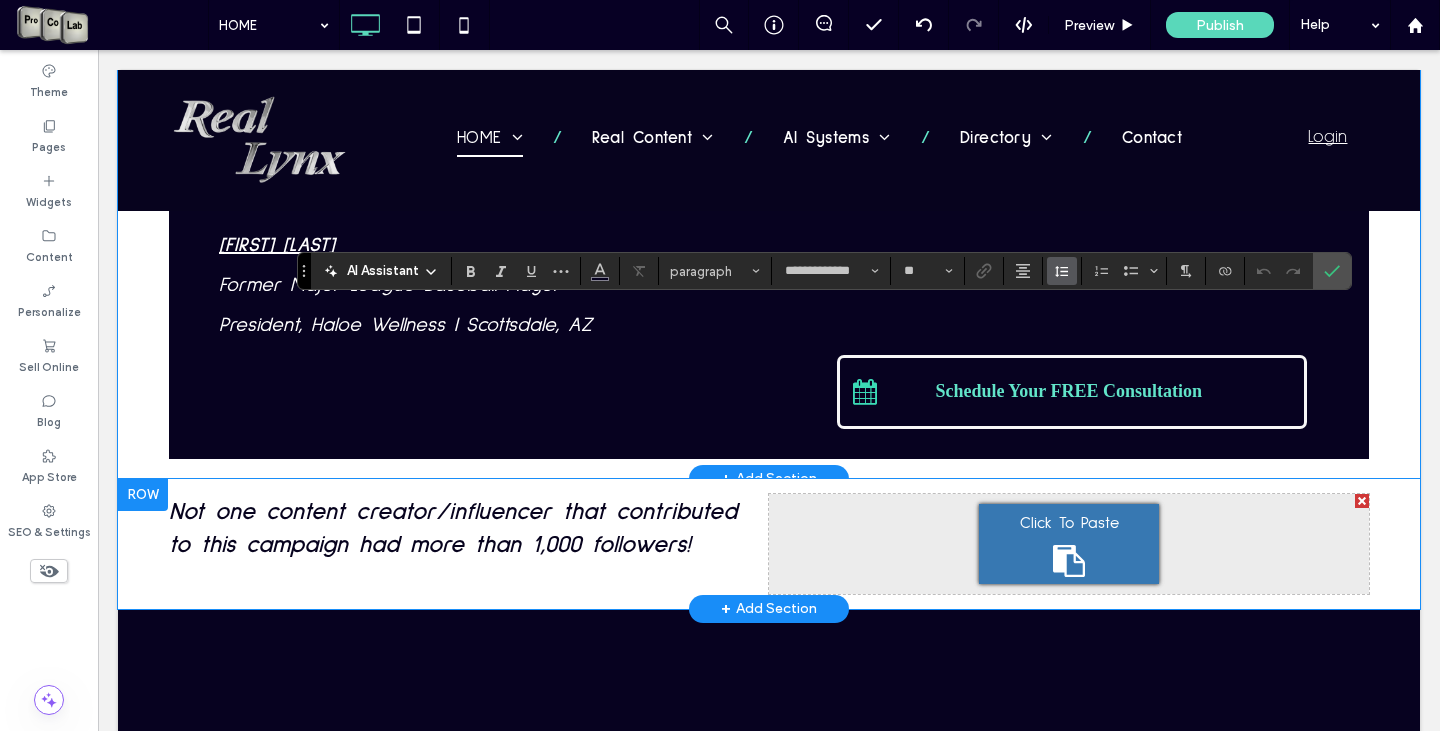 click 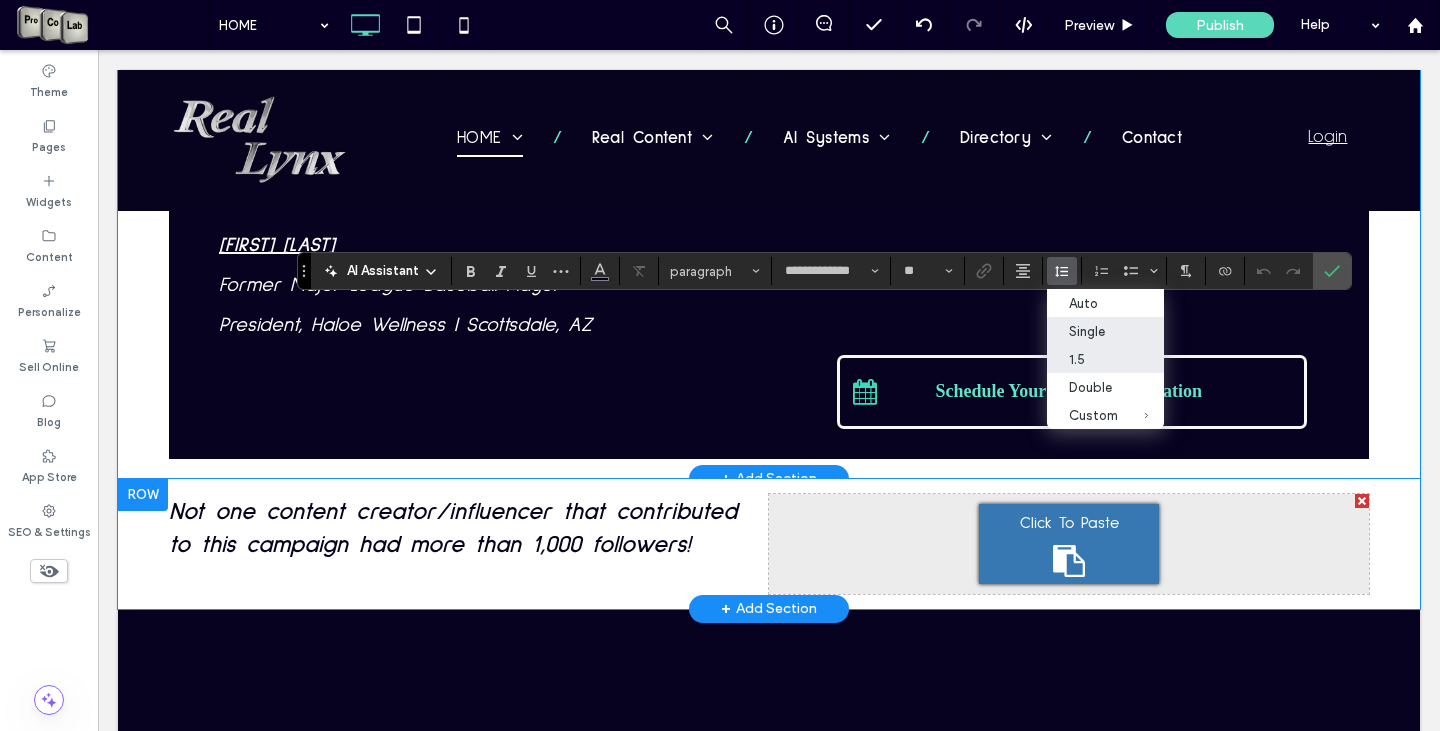 click on "Single" at bounding box center [1105, 331] 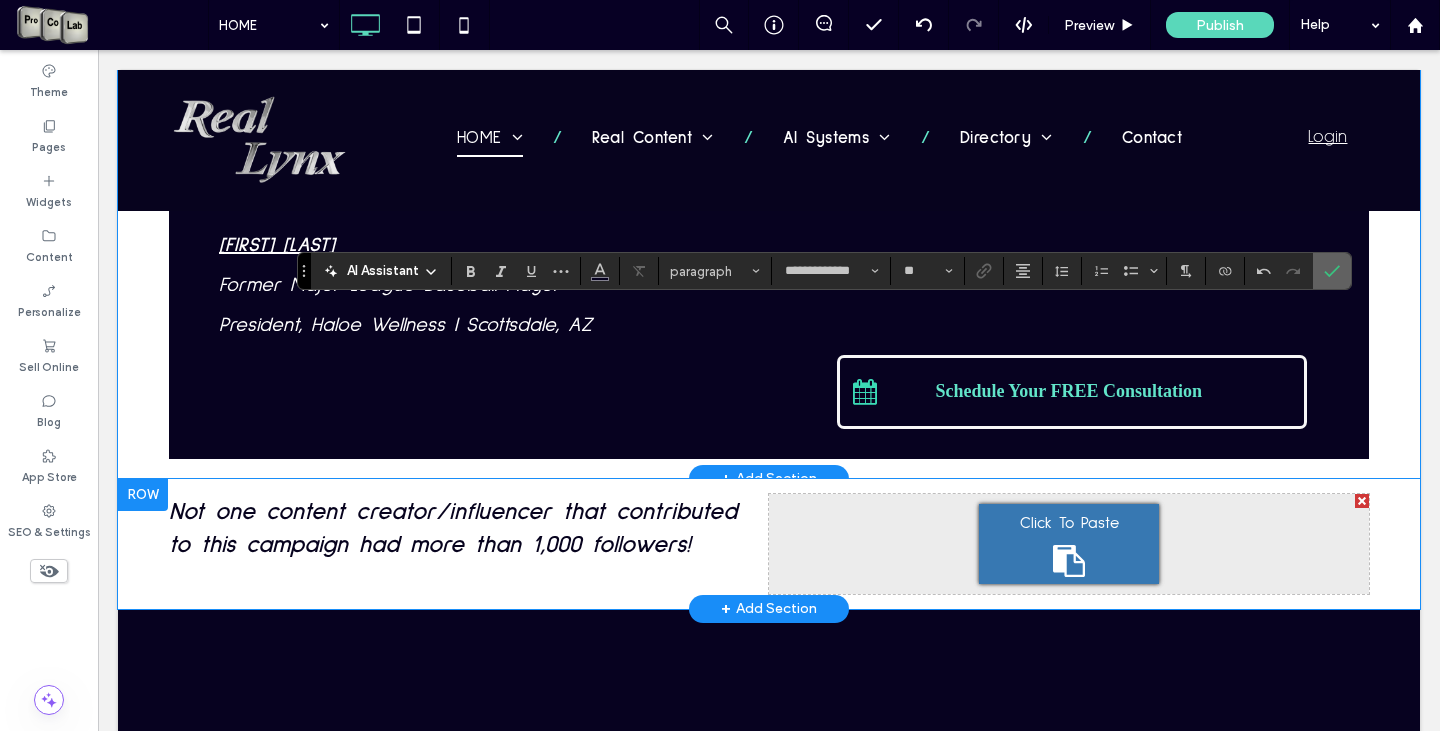 click 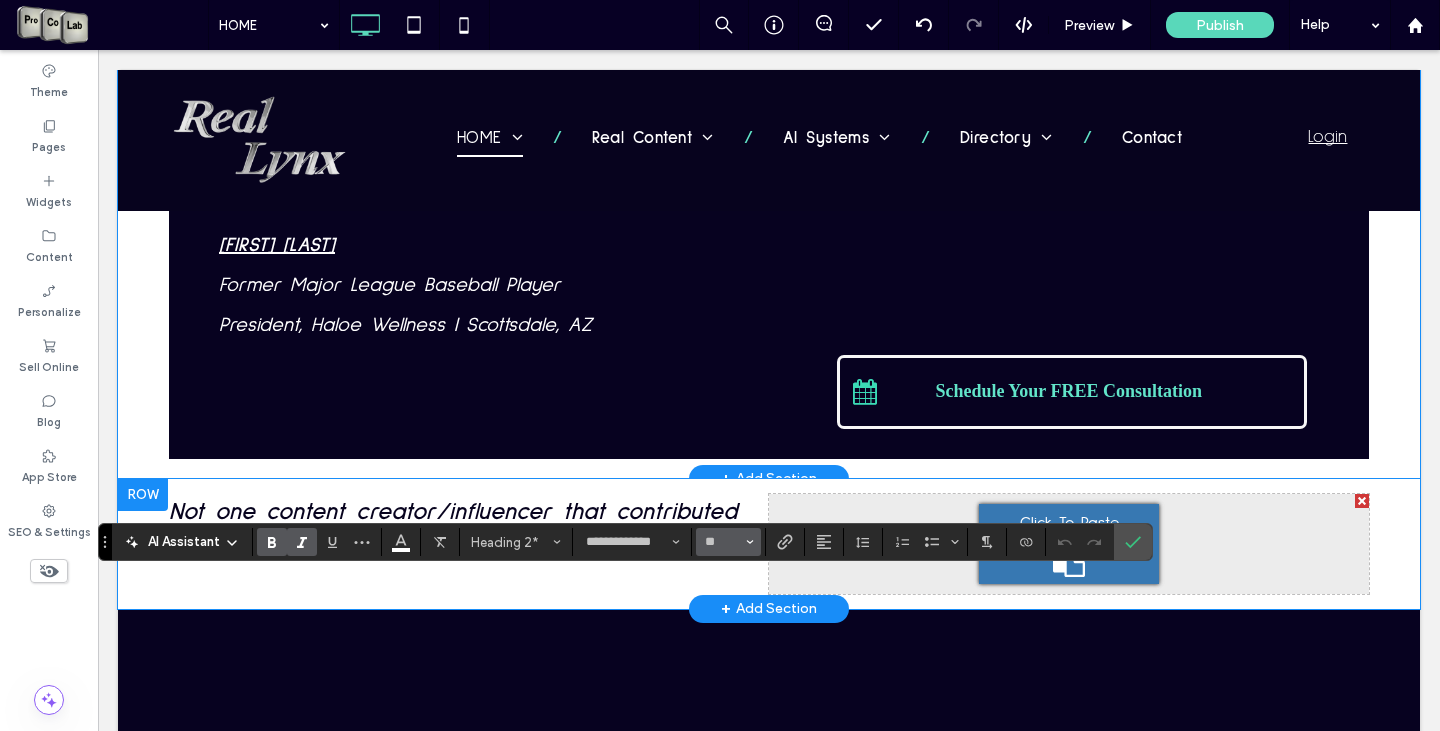 click on "**" at bounding box center (728, 542) 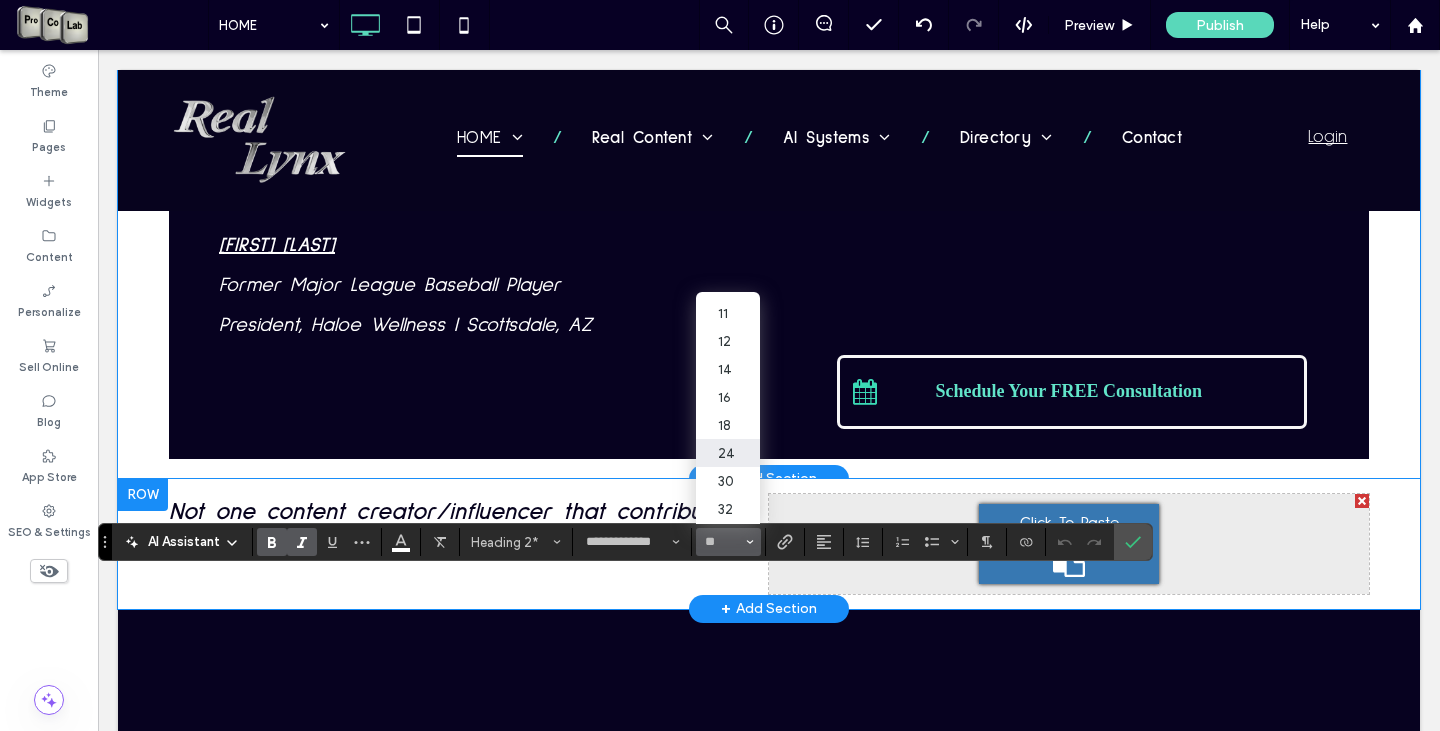 scroll, scrollTop: 91, scrollLeft: 0, axis: vertical 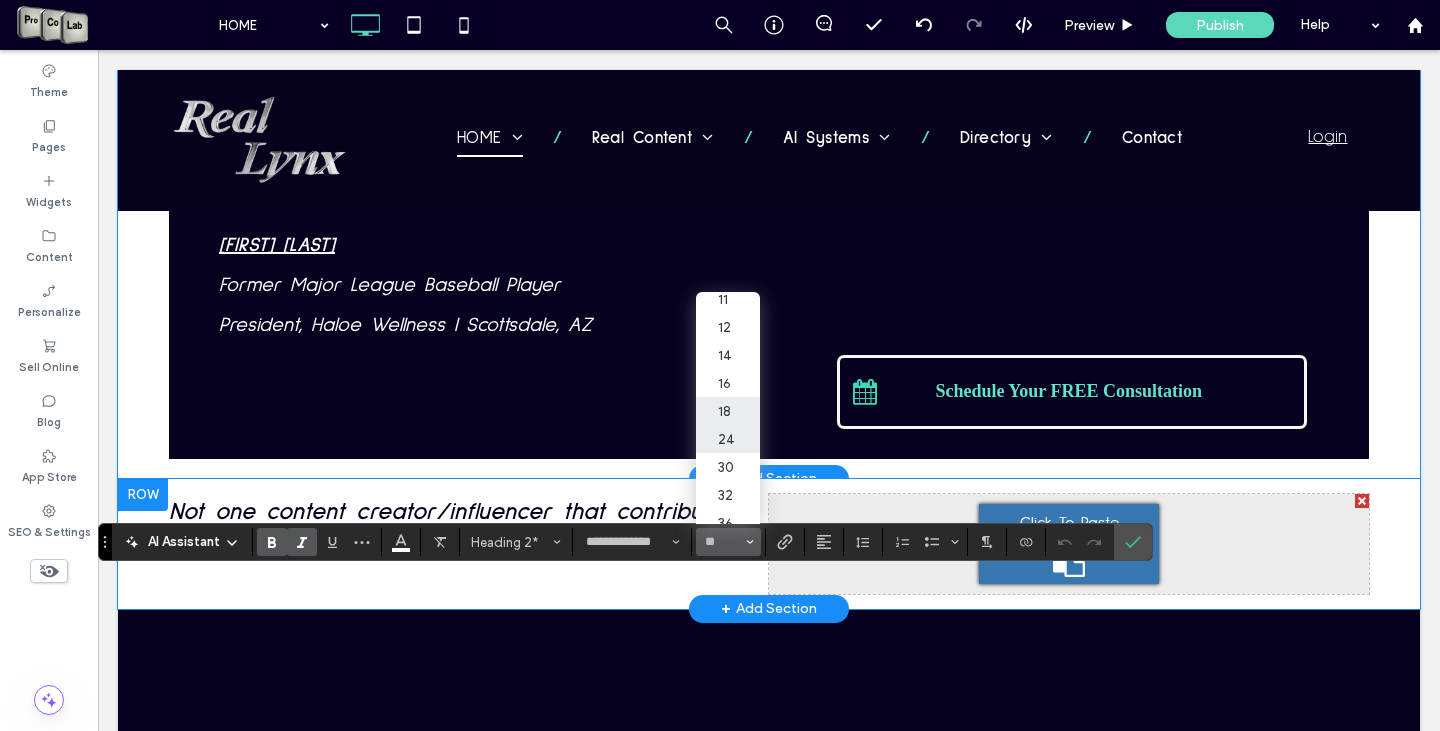 click on "18" at bounding box center (728, 411) 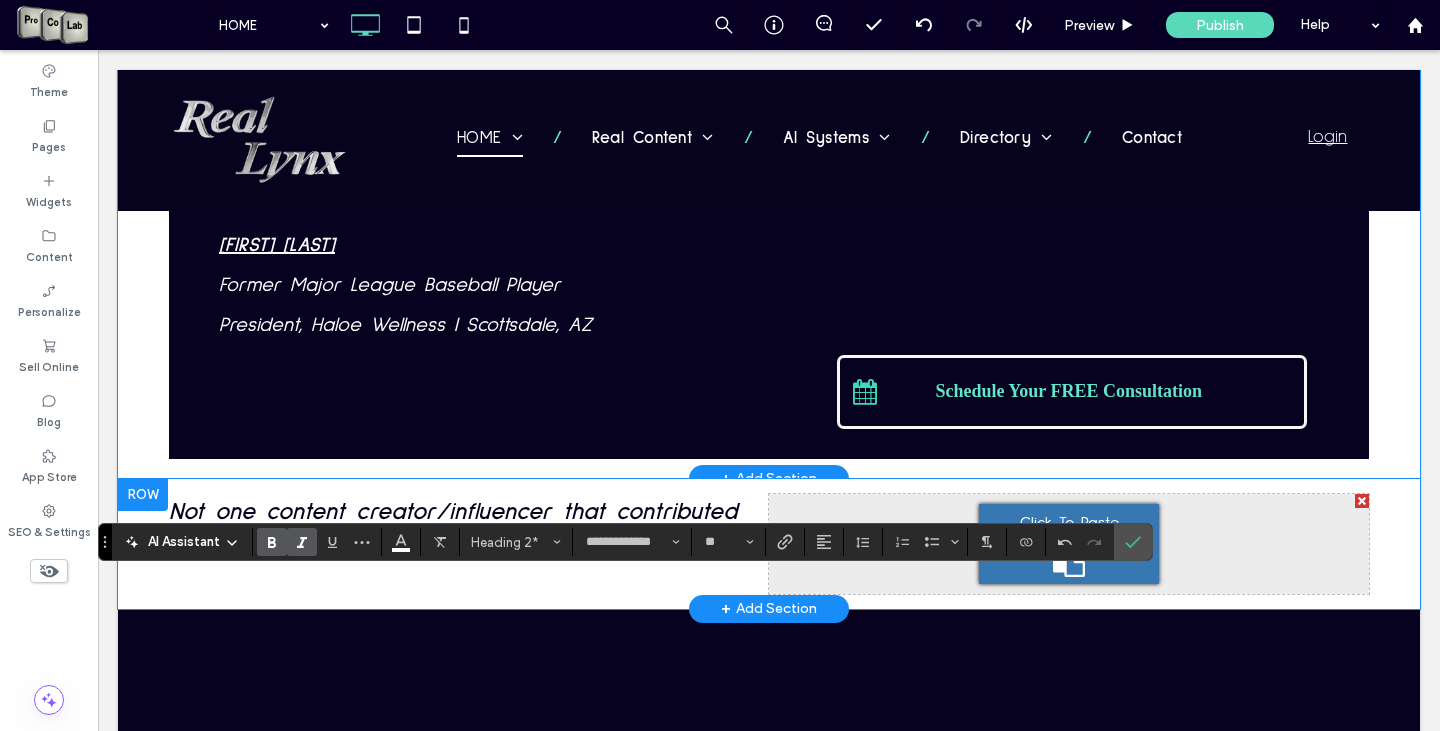 type on "**" 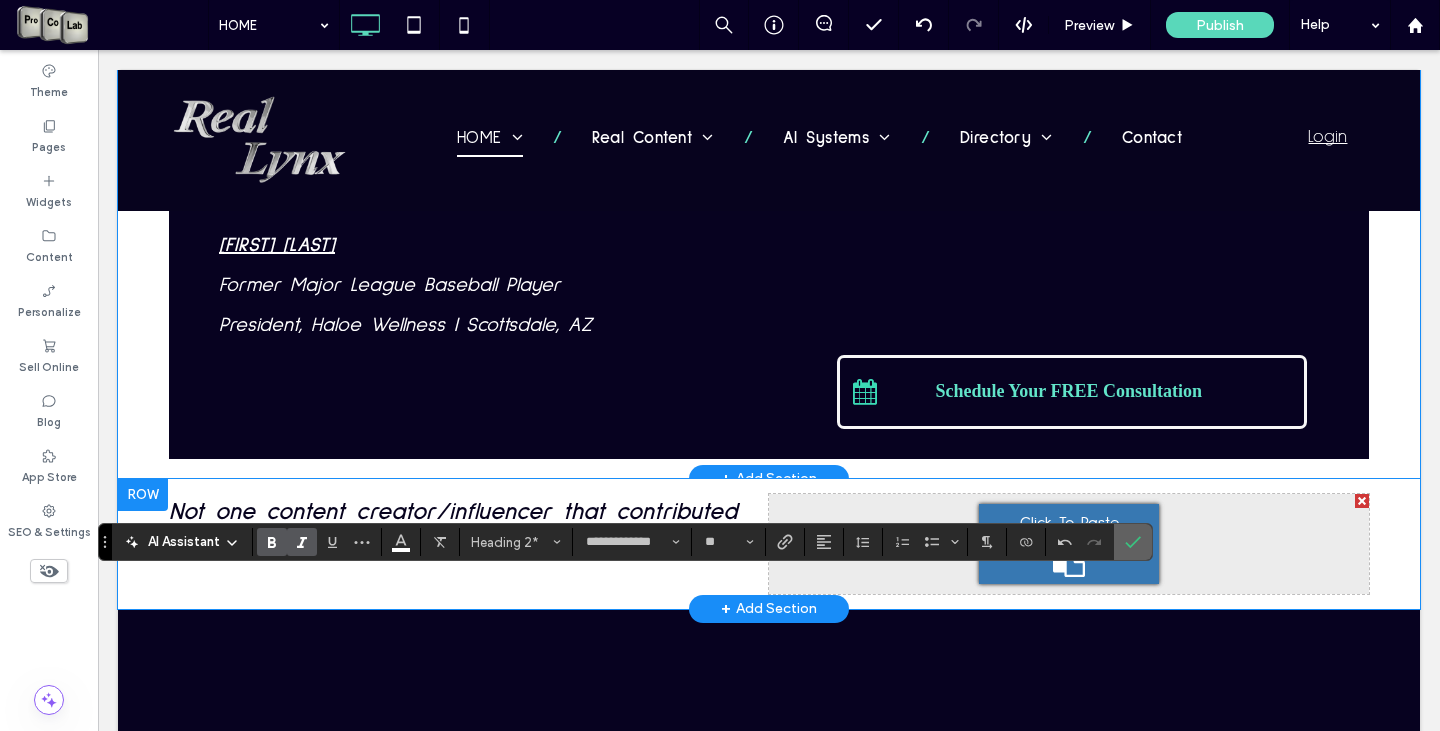 click 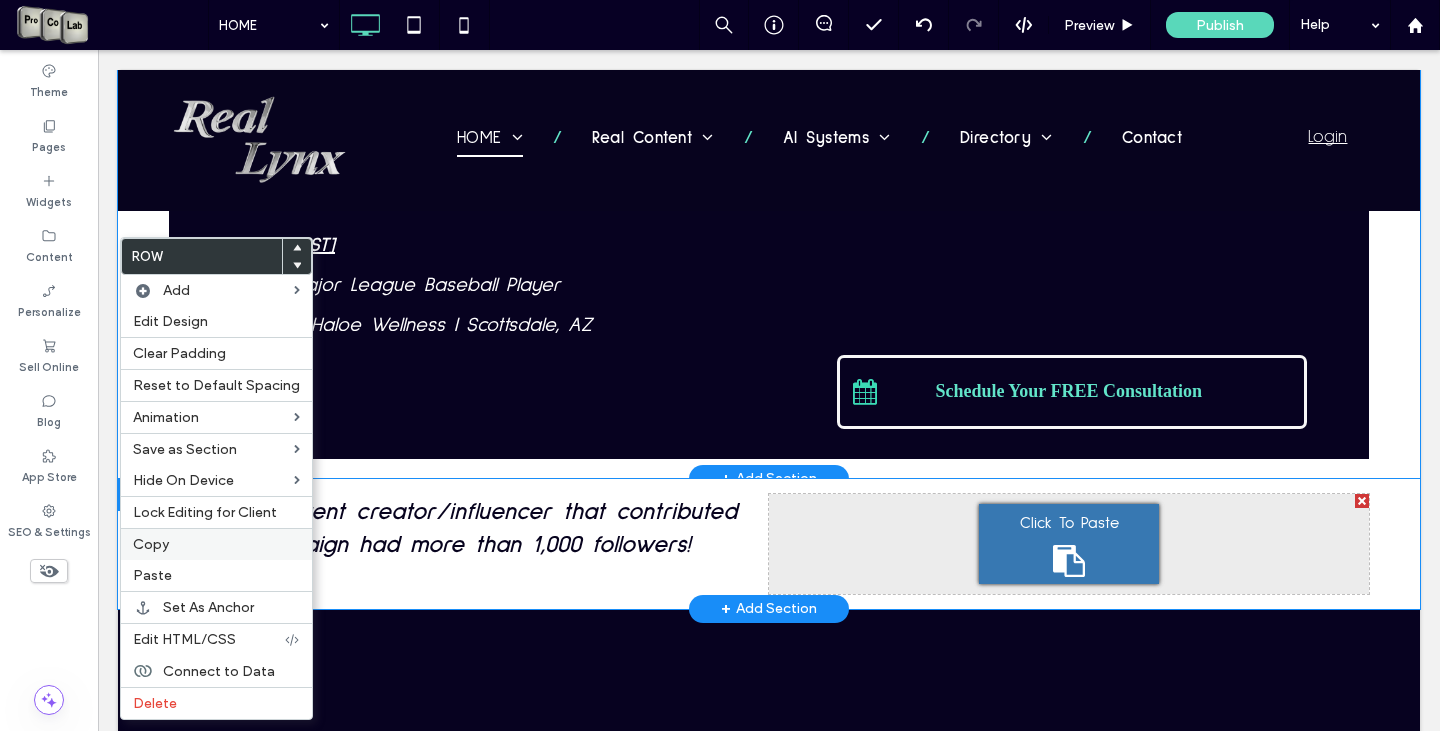 click on "Copy" at bounding box center [216, 544] 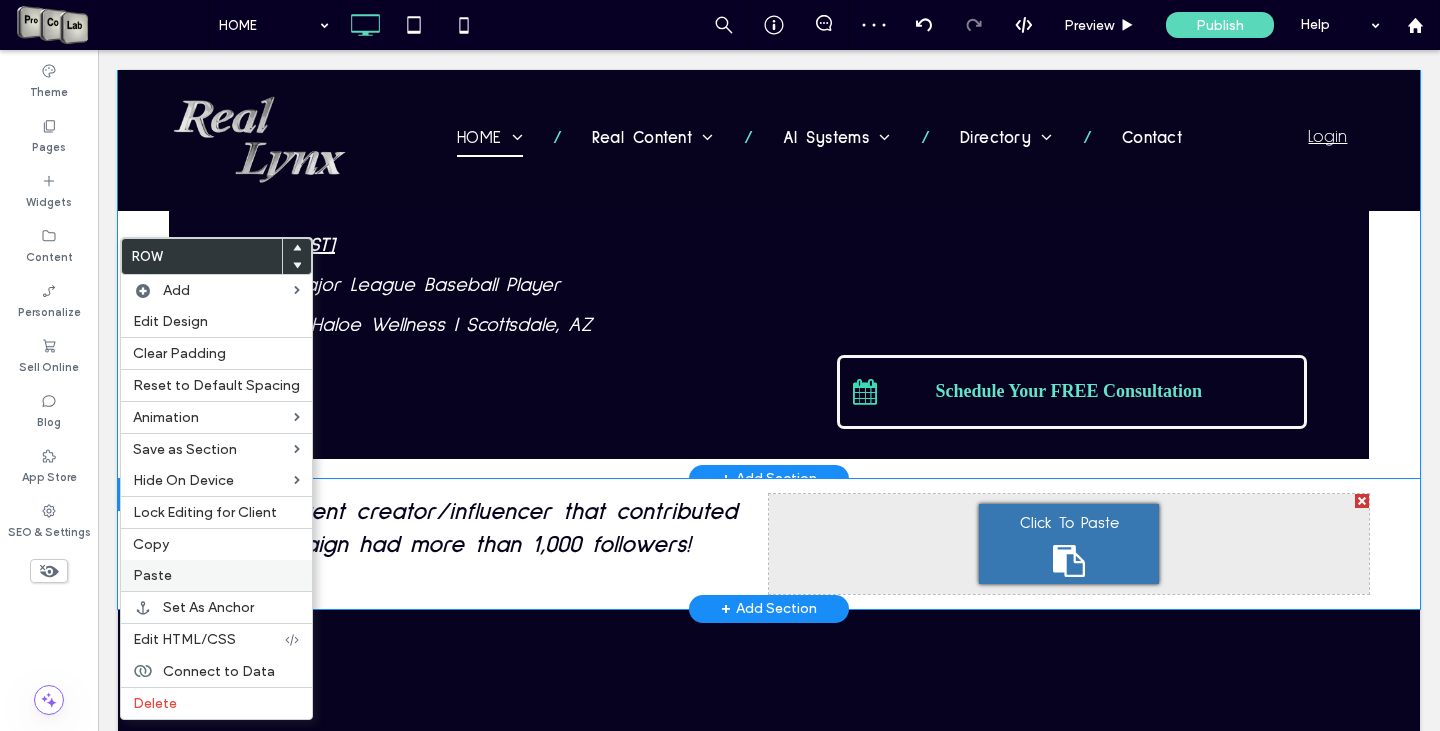 click on "Paste" at bounding box center [216, 575] 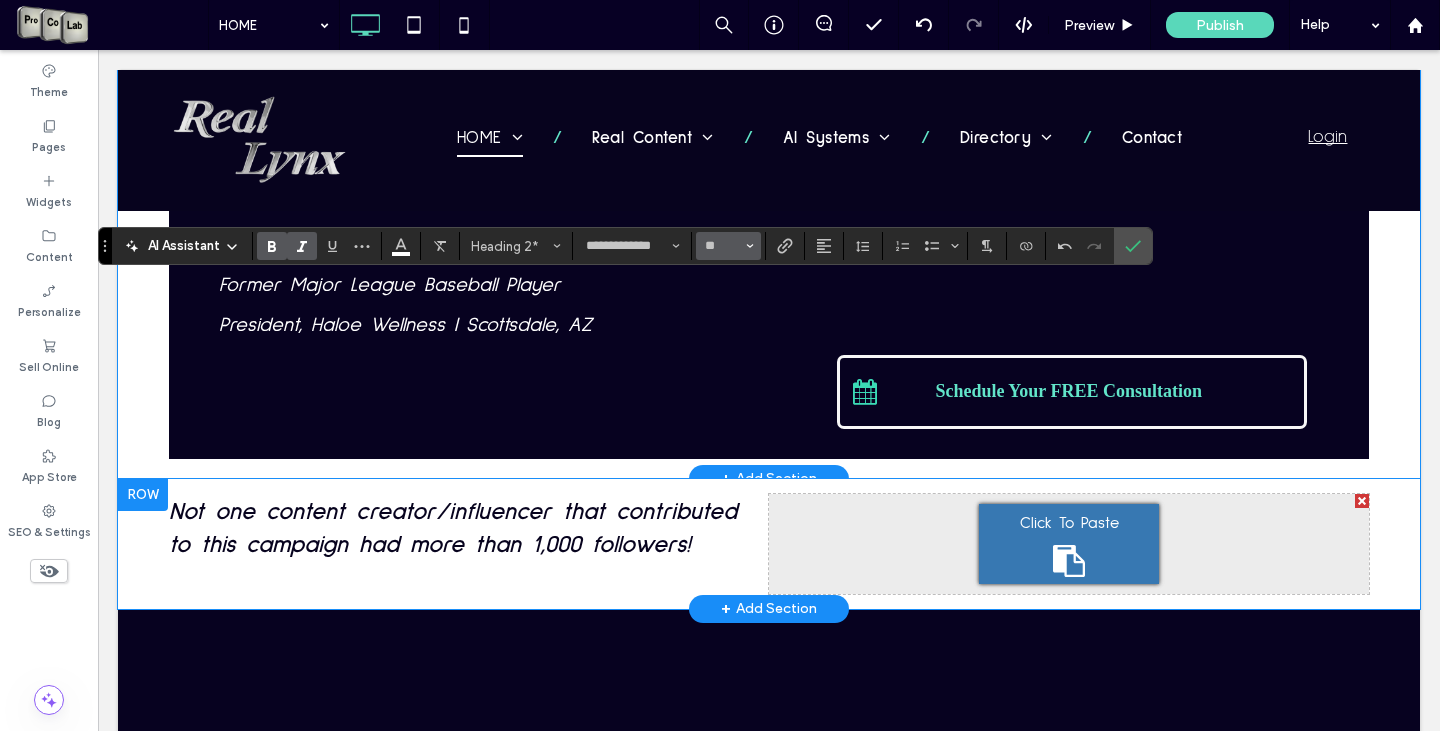 click on "**" at bounding box center (728, 246) 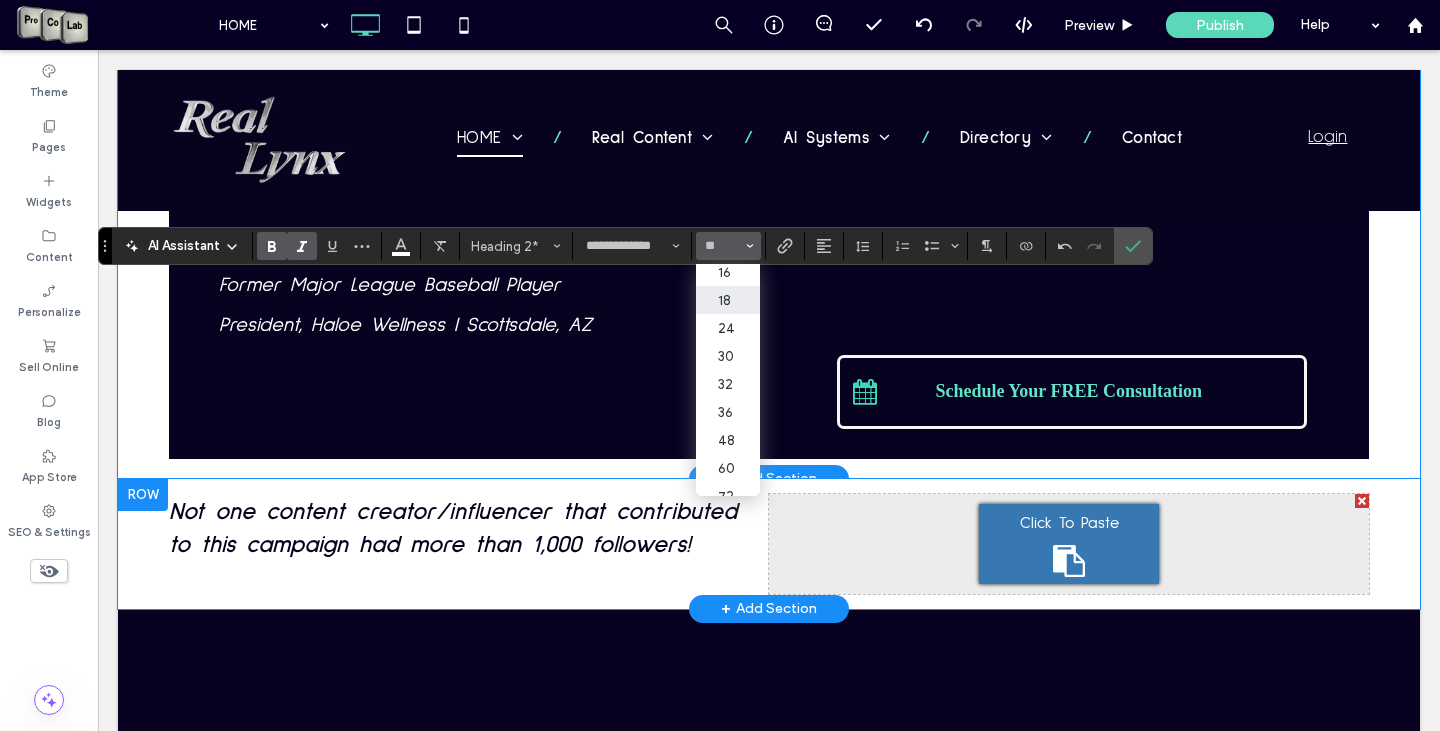 scroll, scrollTop: 197, scrollLeft: 0, axis: vertical 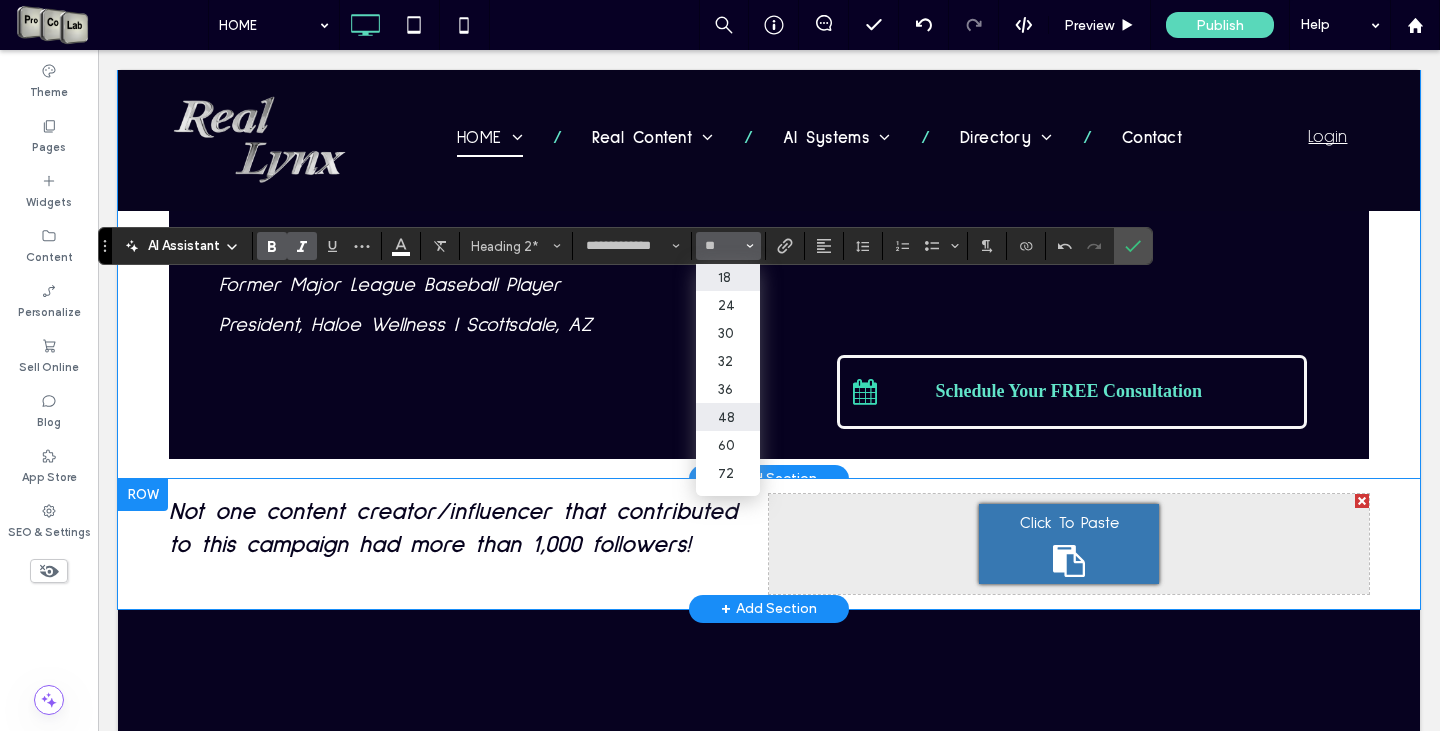 click on "48" at bounding box center (728, 417) 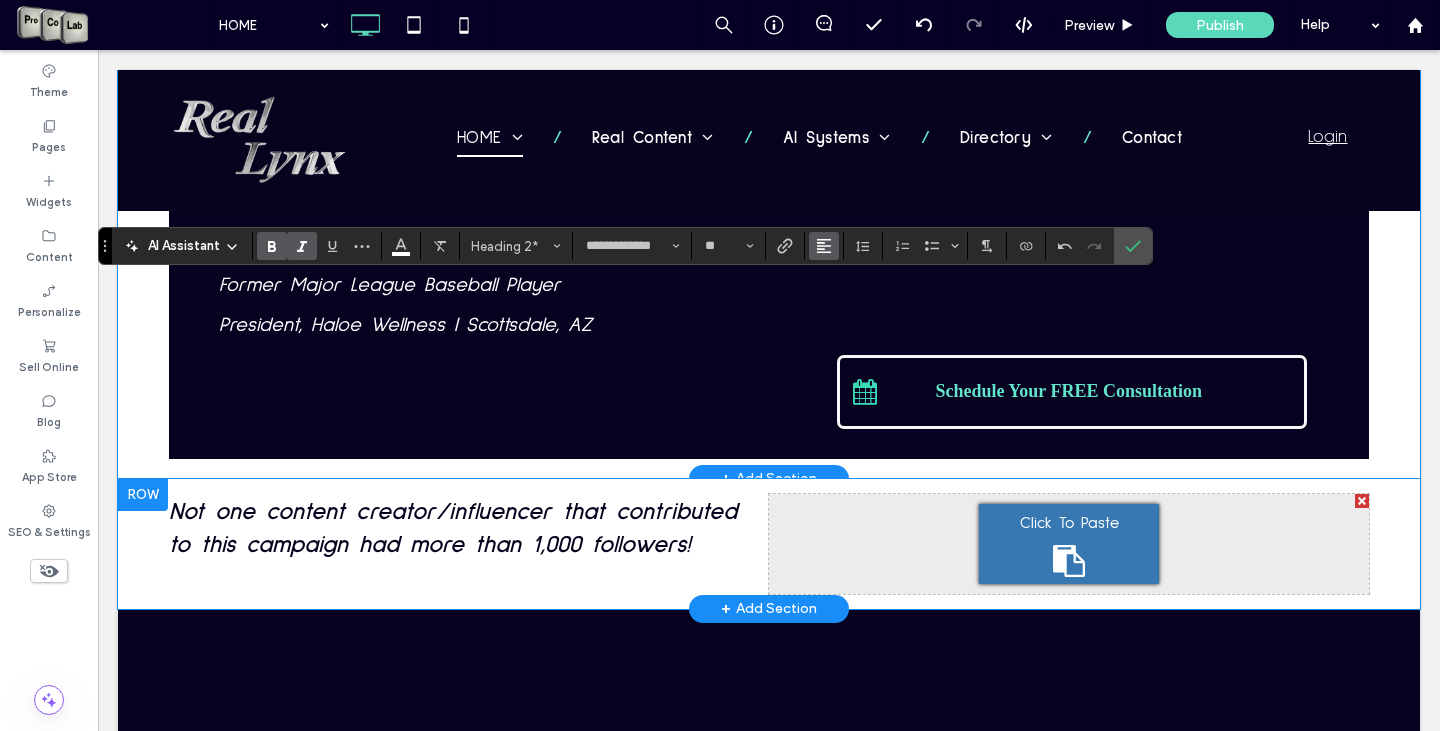 click 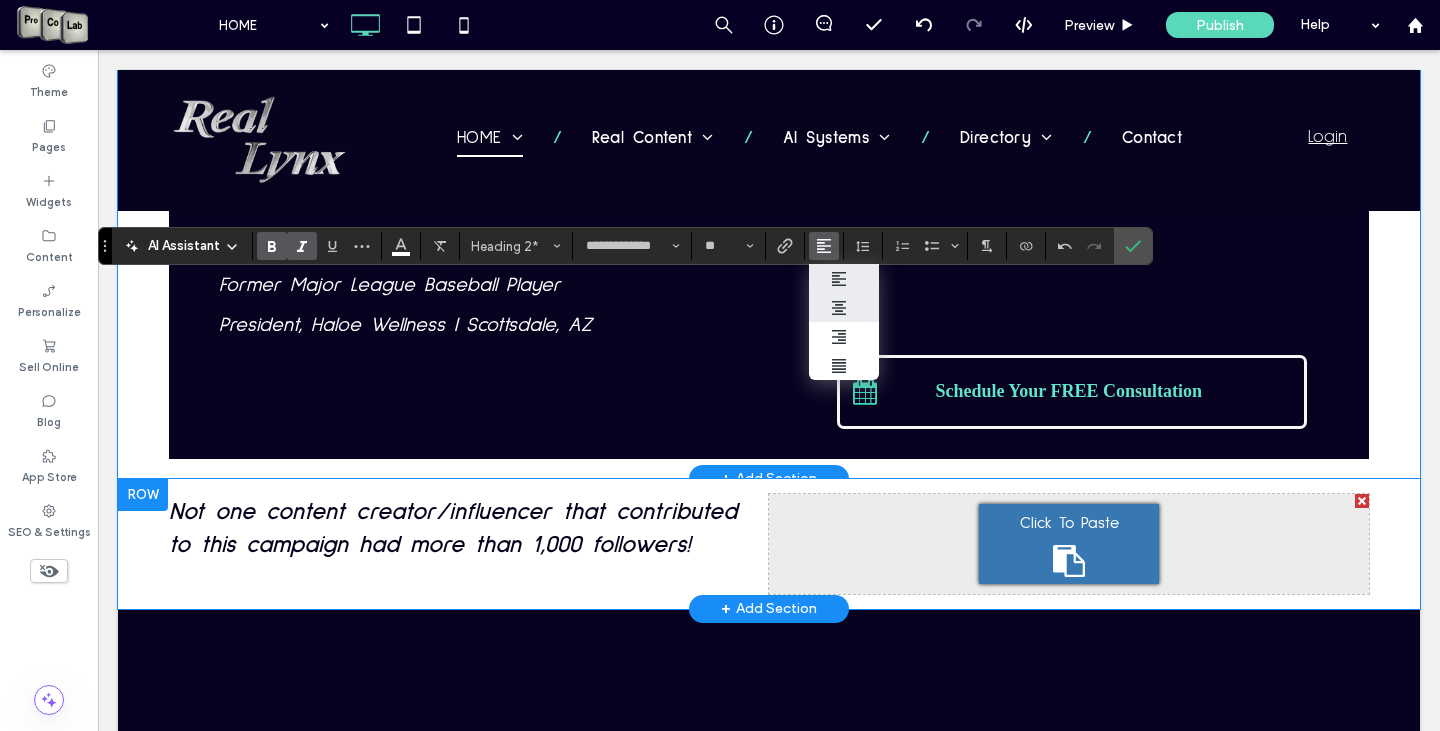 click at bounding box center [844, 307] 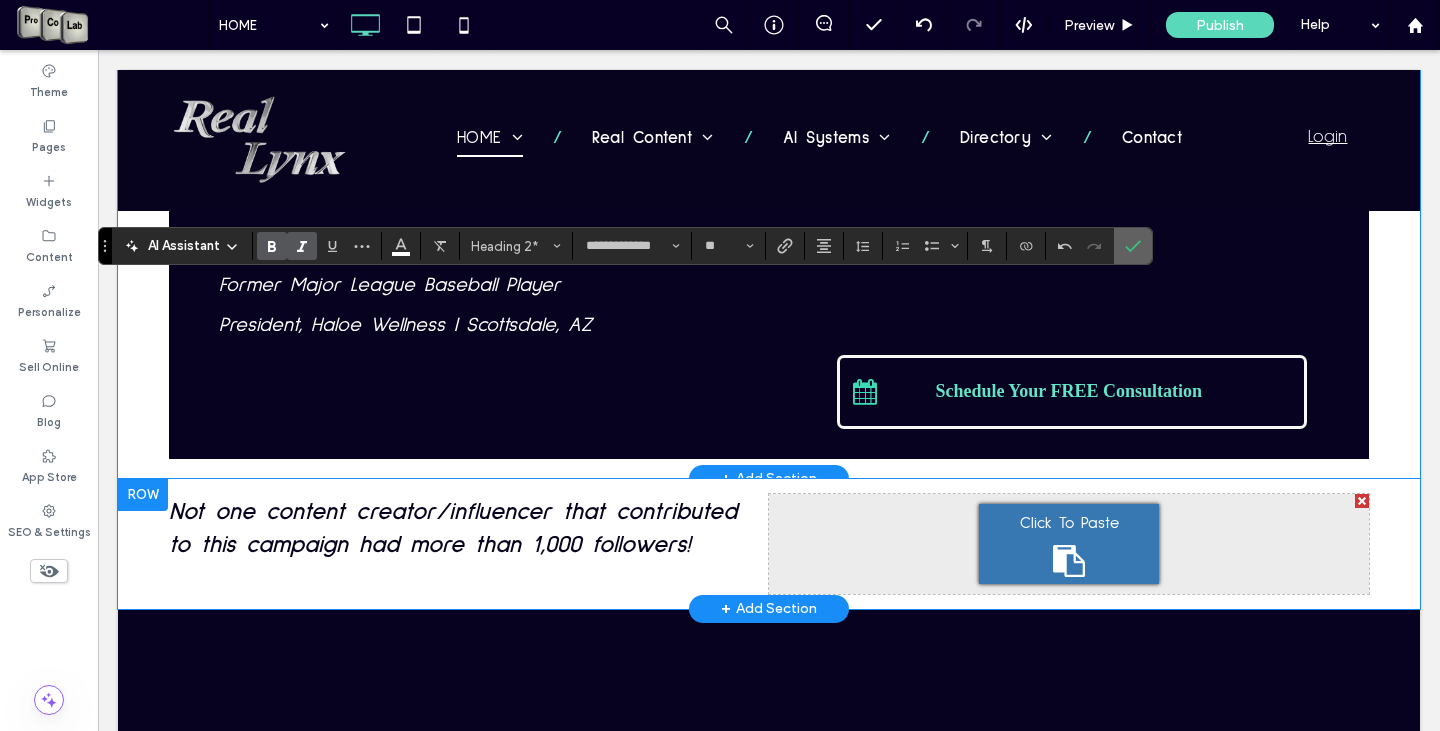 click 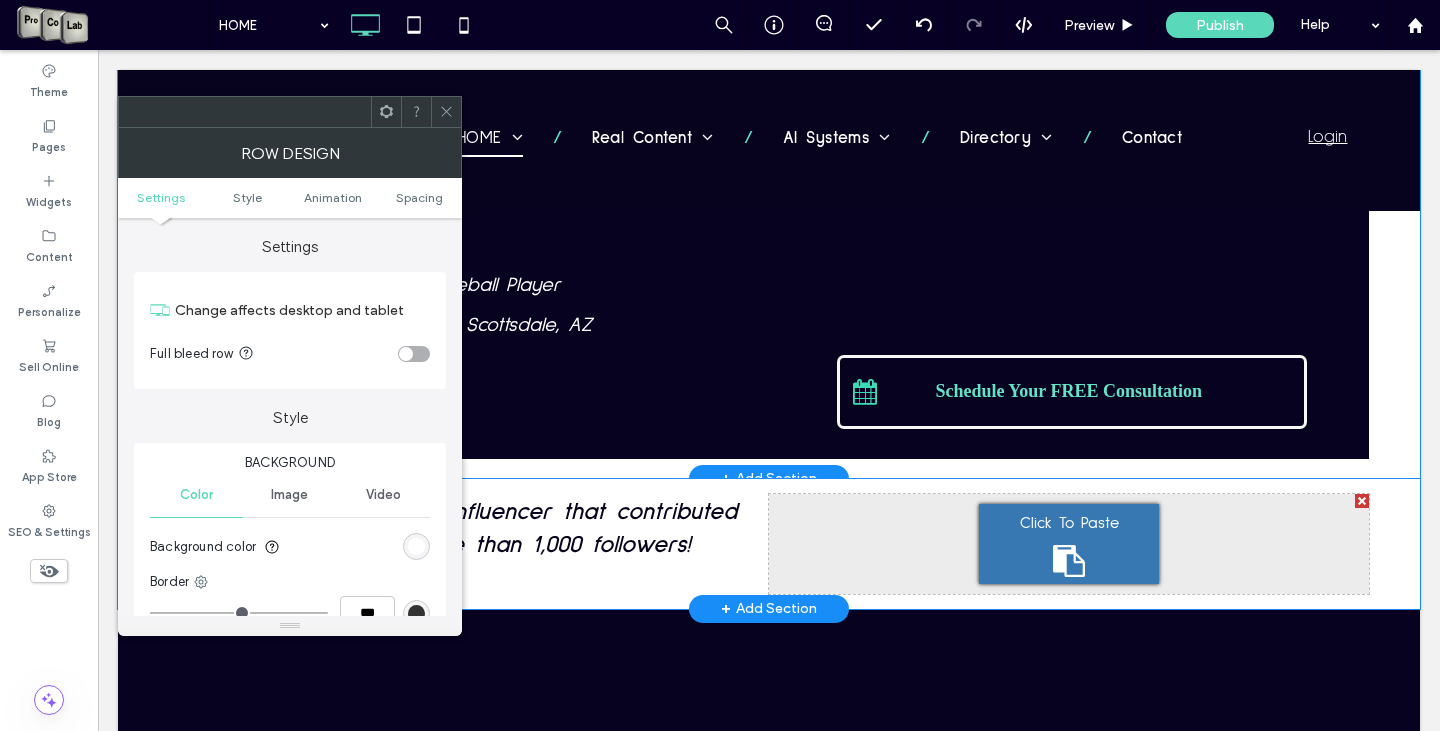 click at bounding box center (446, 112) 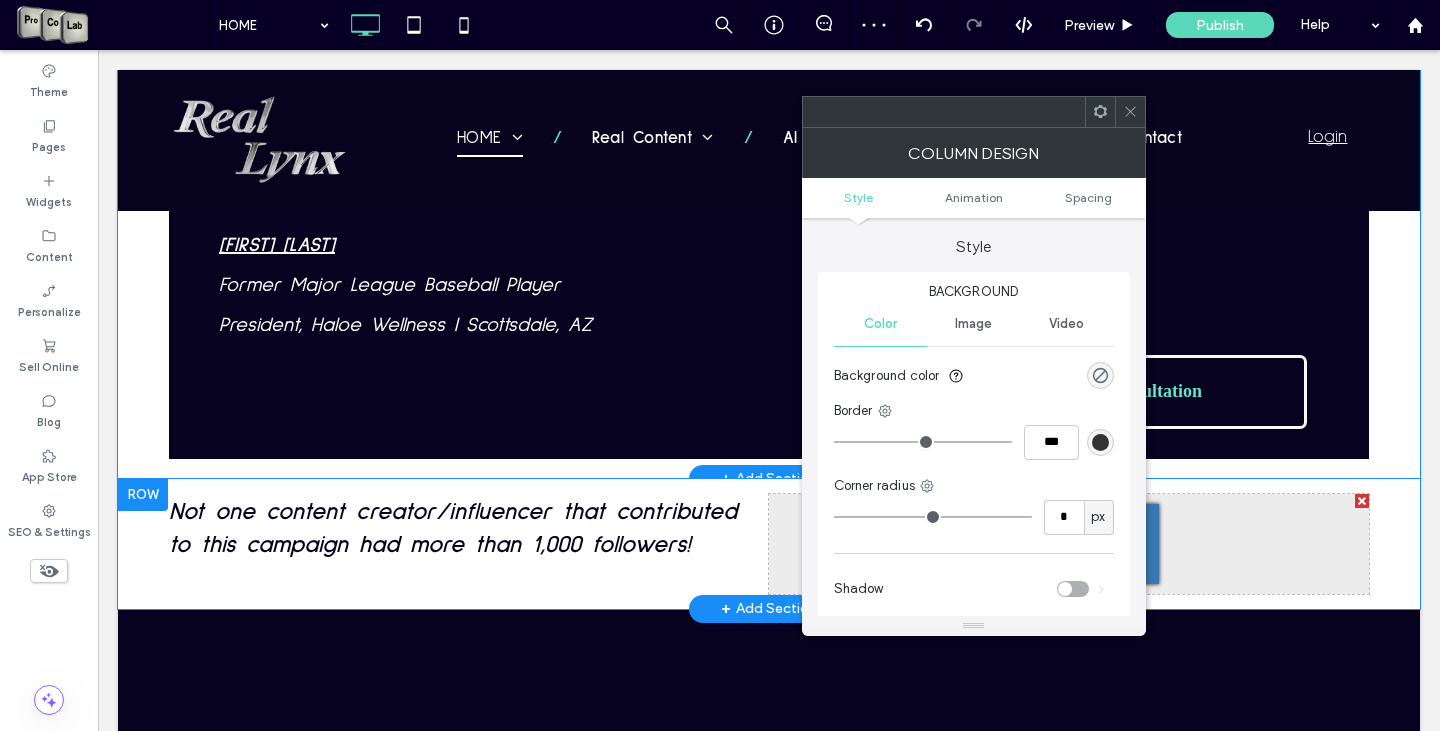 click at bounding box center (1130, 112) 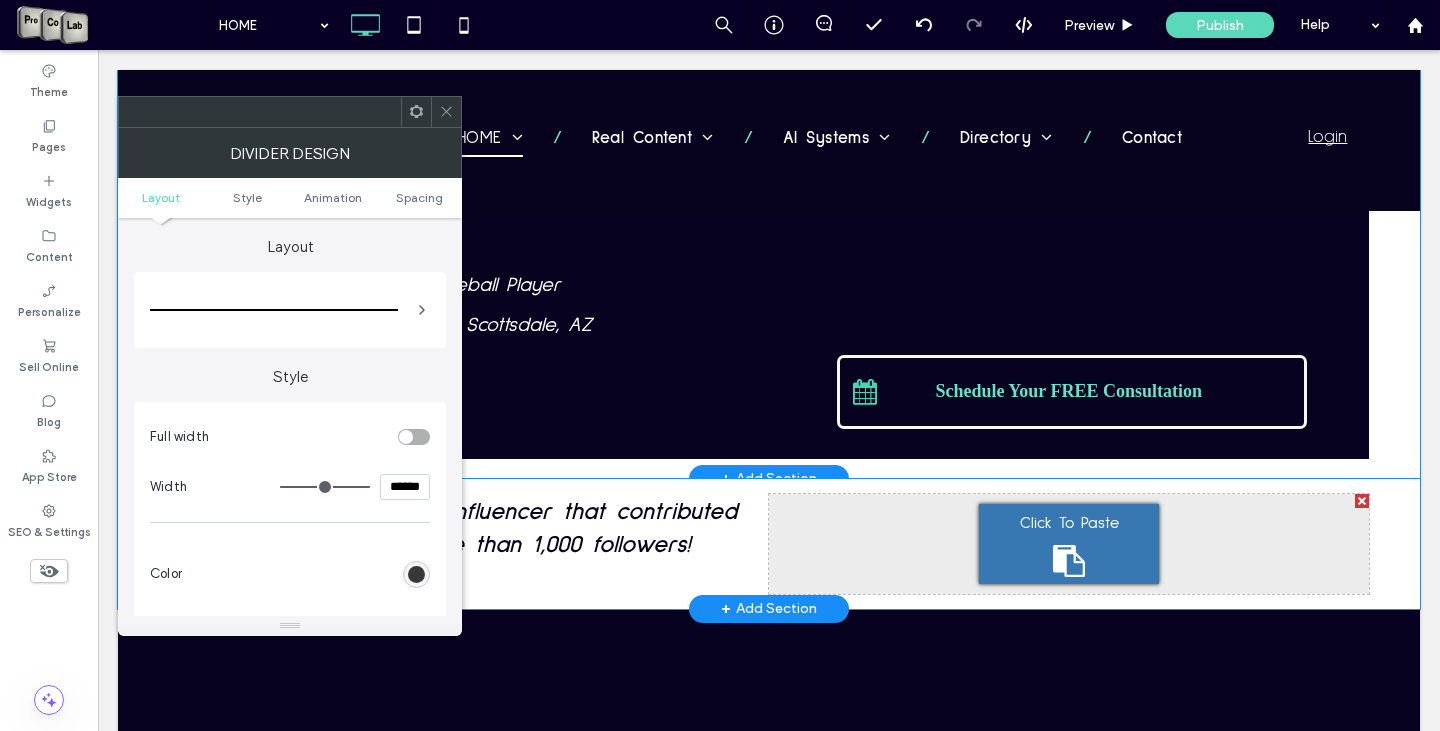 scroll, scrollTop: 100, scrollLeft: 0, axis: vertical 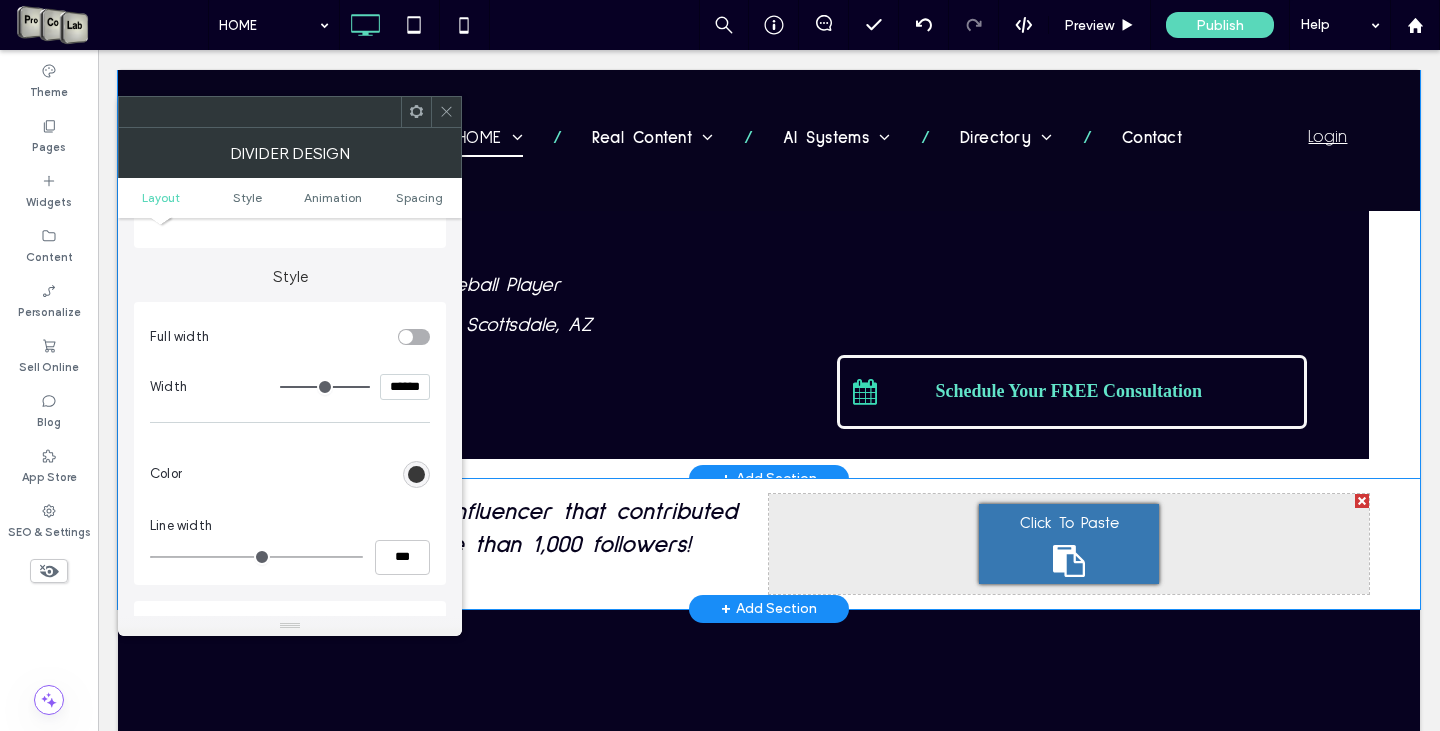 type on "*" 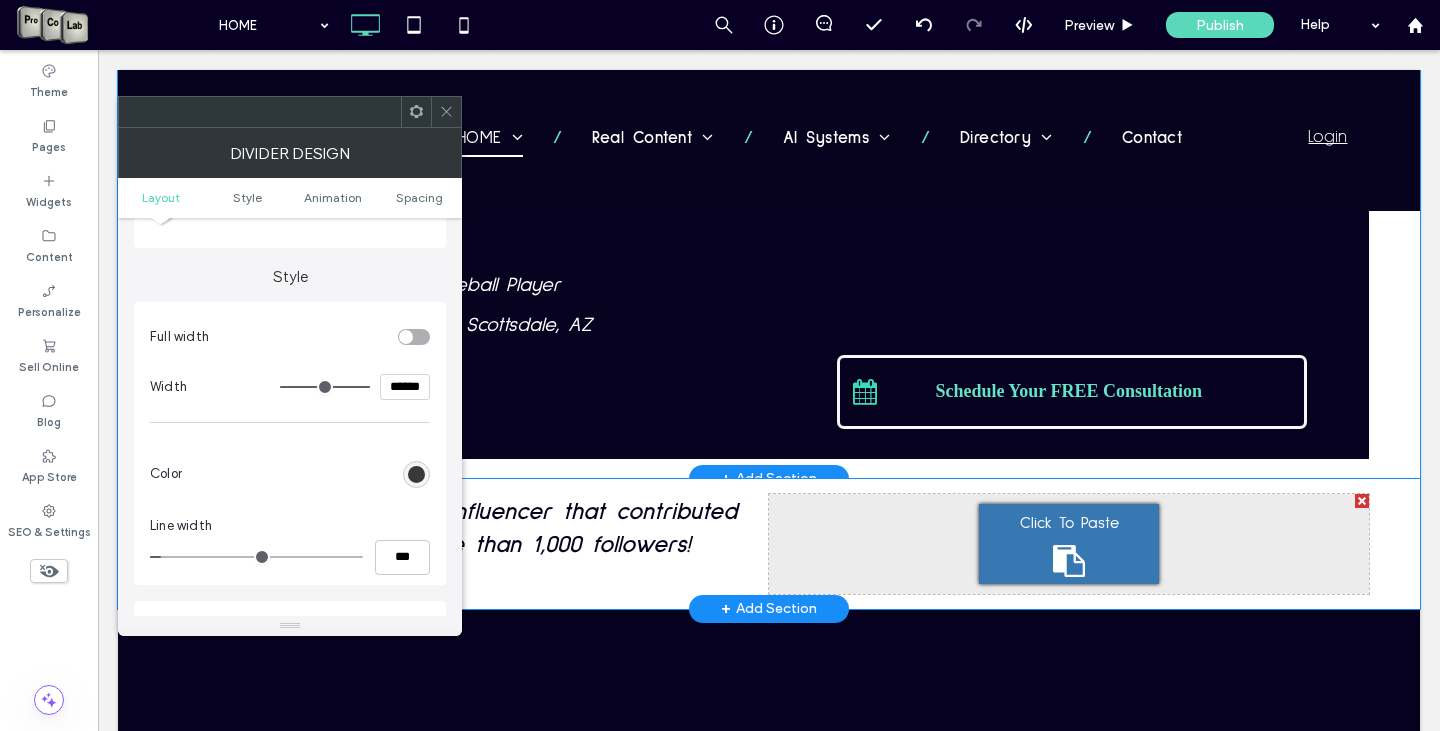 type on "*" 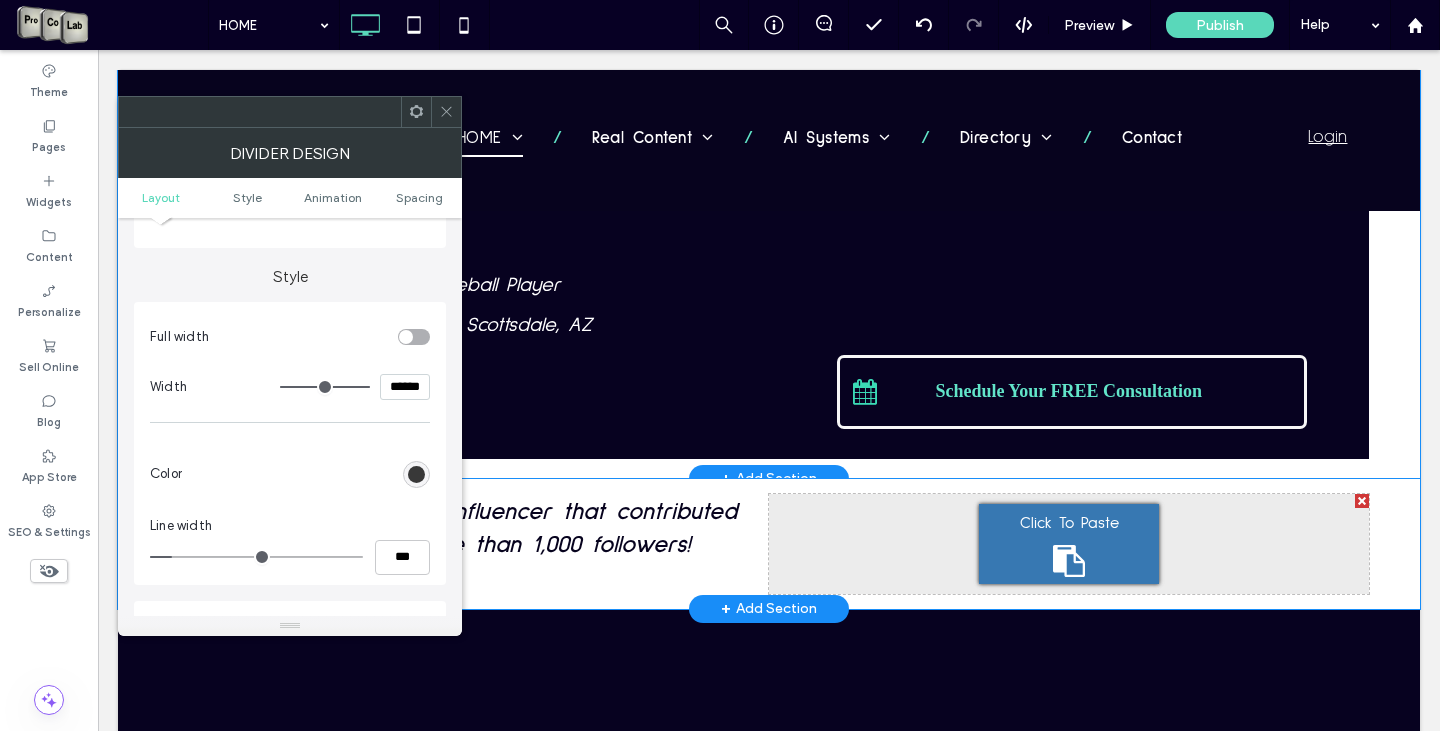 type on "***" 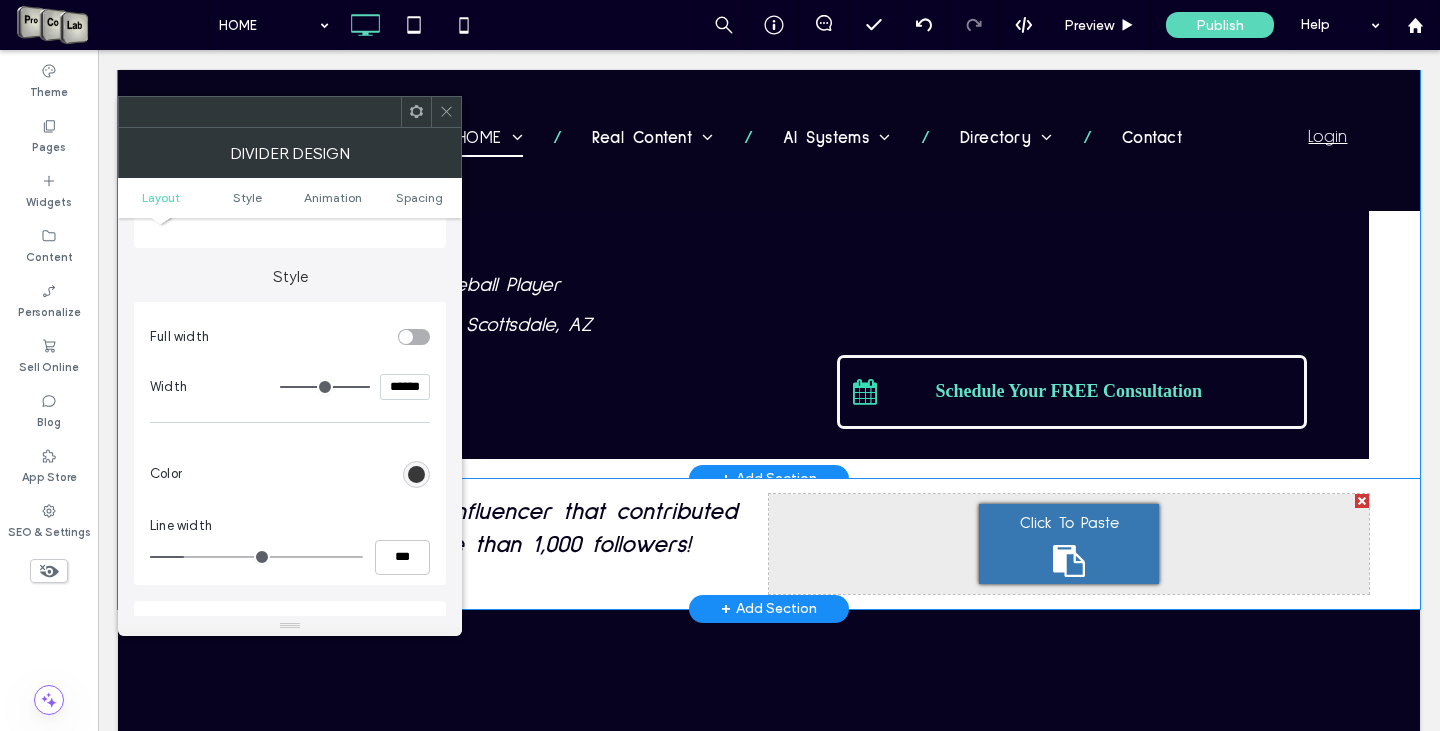 drag, startPoint x: 160, startPoint y: 557, endPoint x: 188, endPoint y: 561, distance: 28.284271 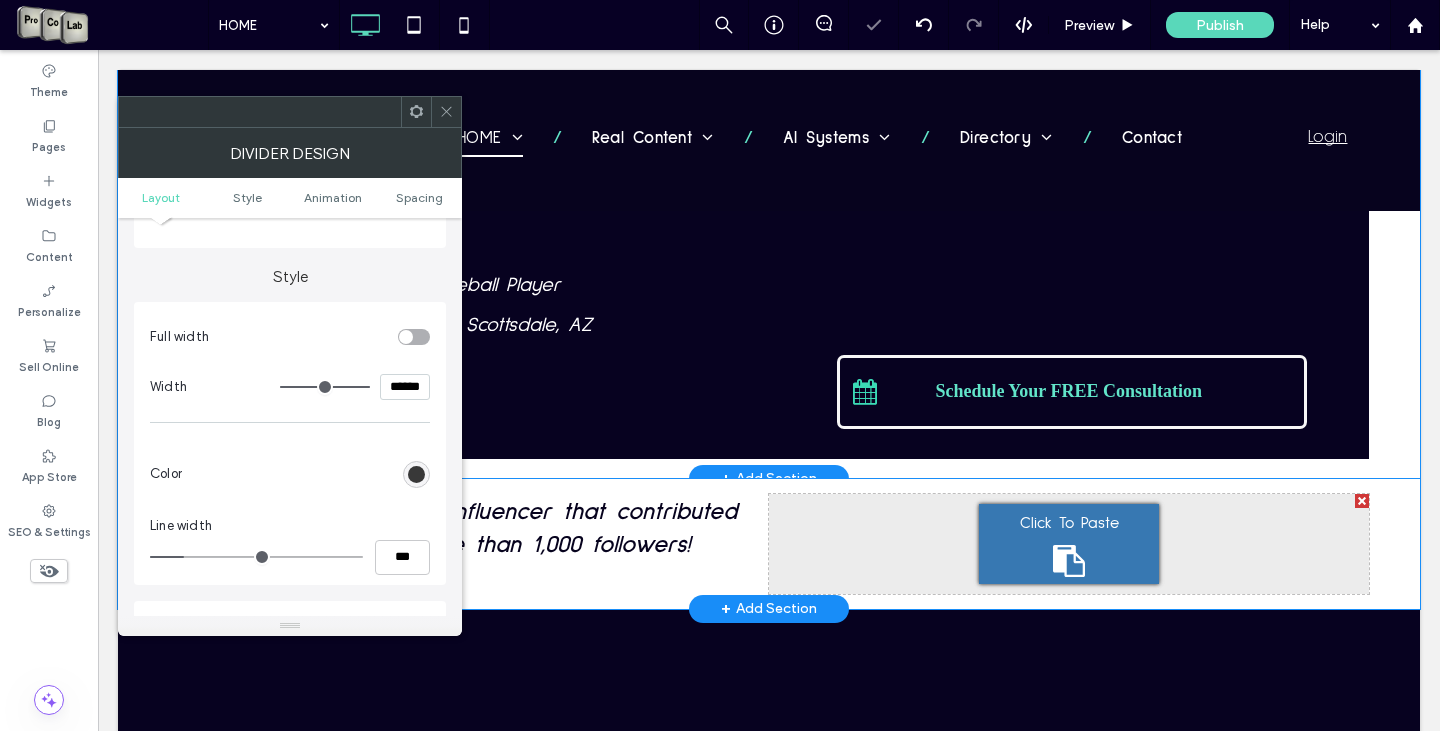 type on "*" 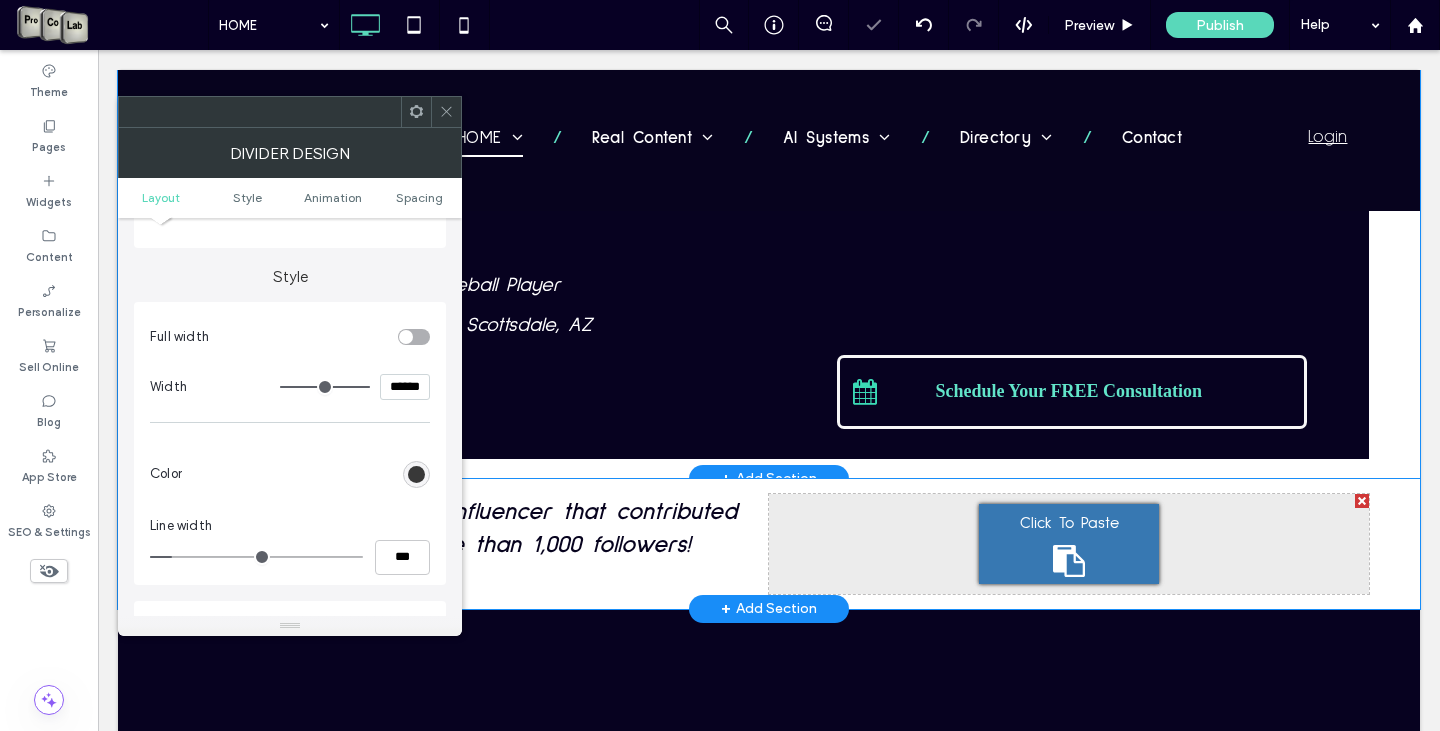 click at bounding box center [256, 557] 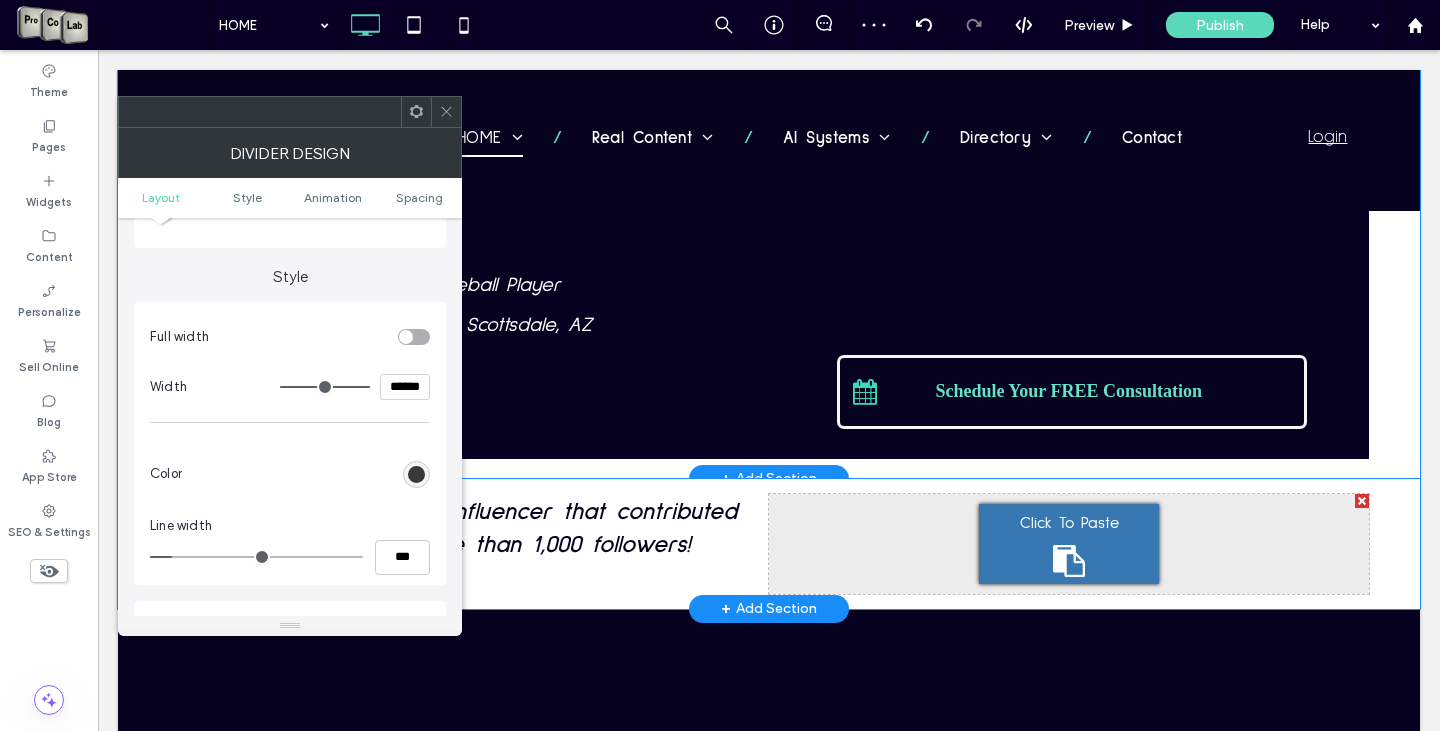 type on "*" 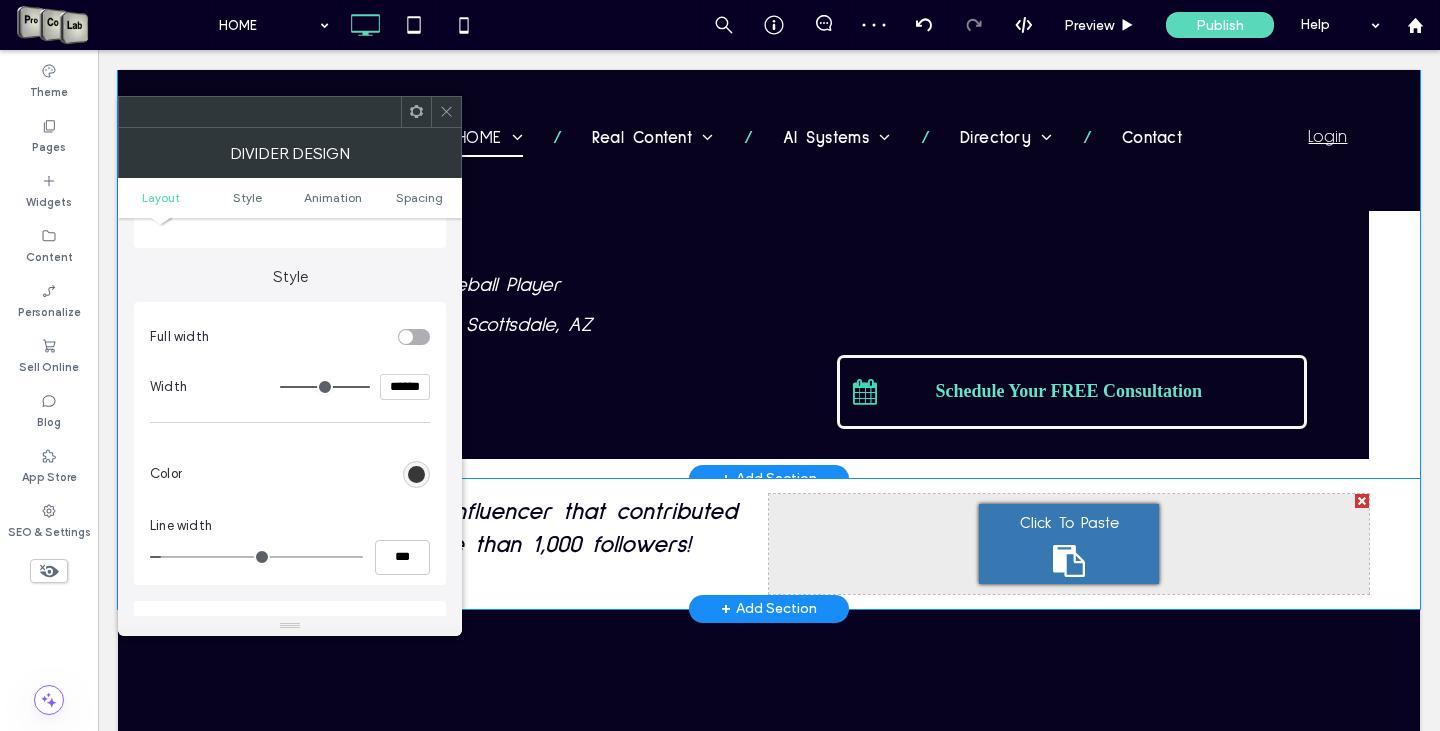 click at bounding box center (256, 557) 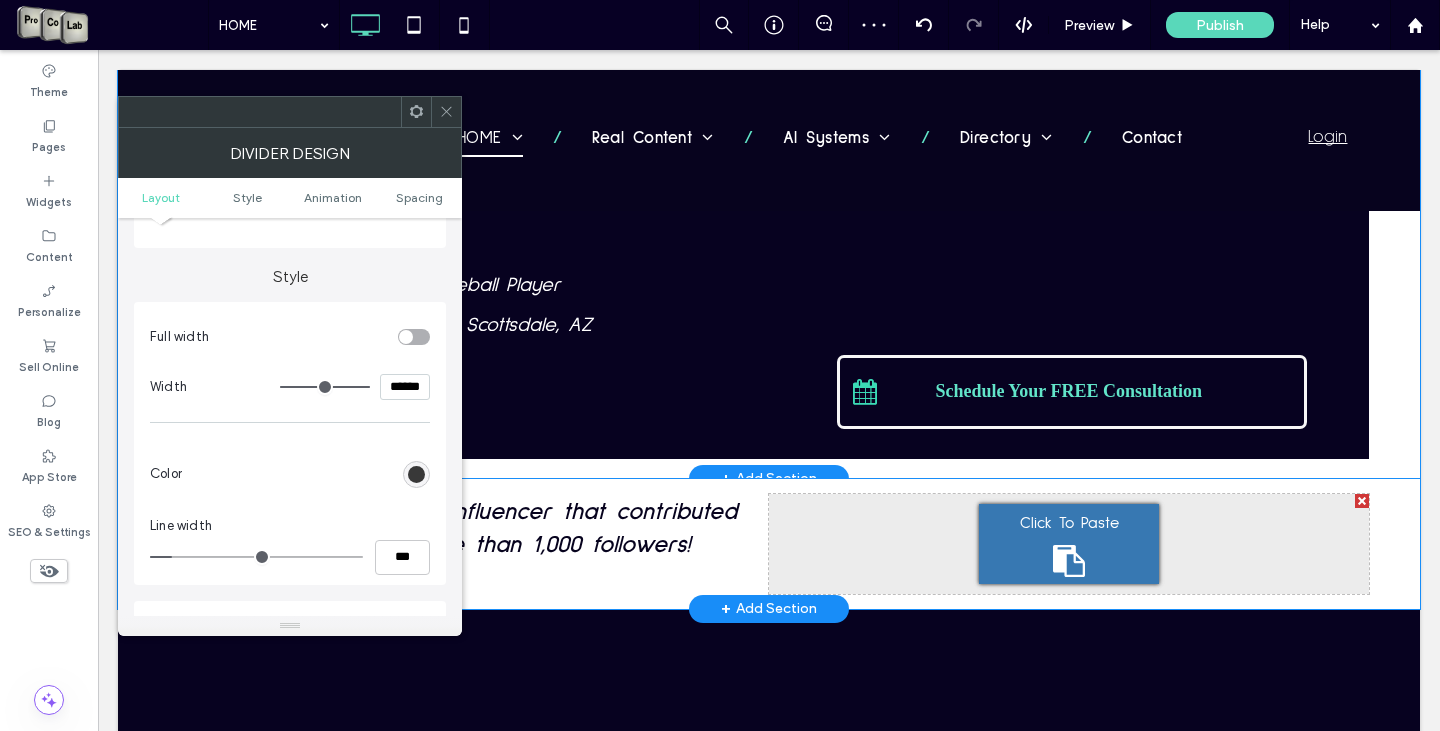 click at bounding box center [256, 557] 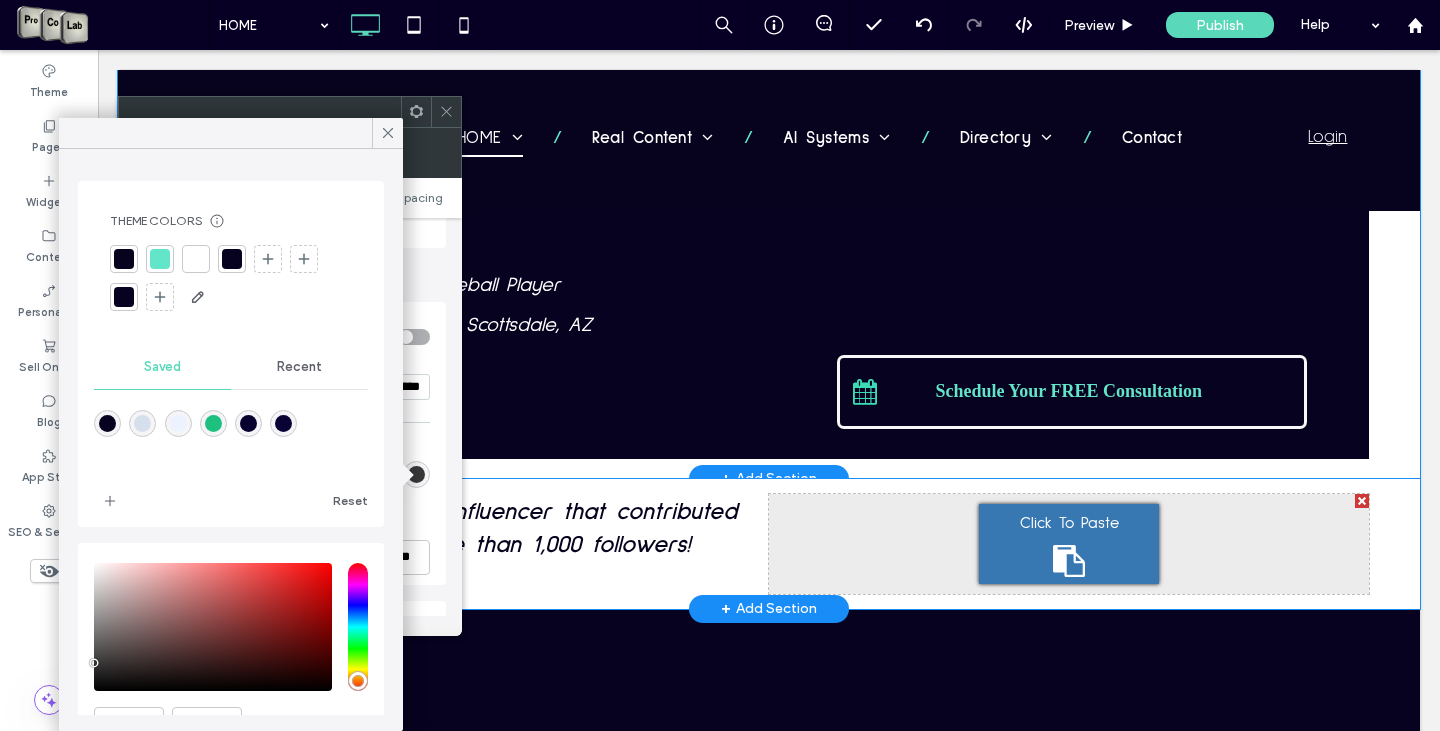 click at bounding box center (160, 259) 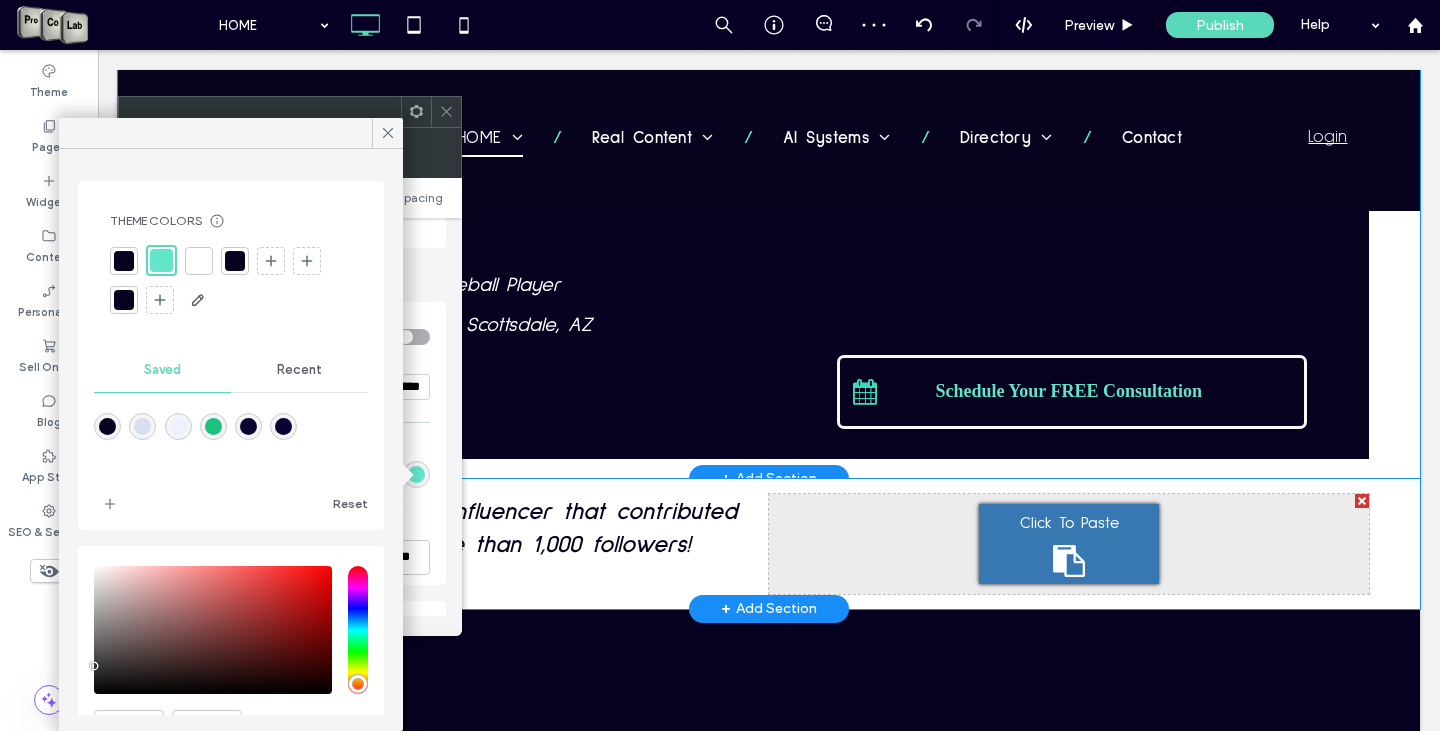 click at bounding box center (231, 280) 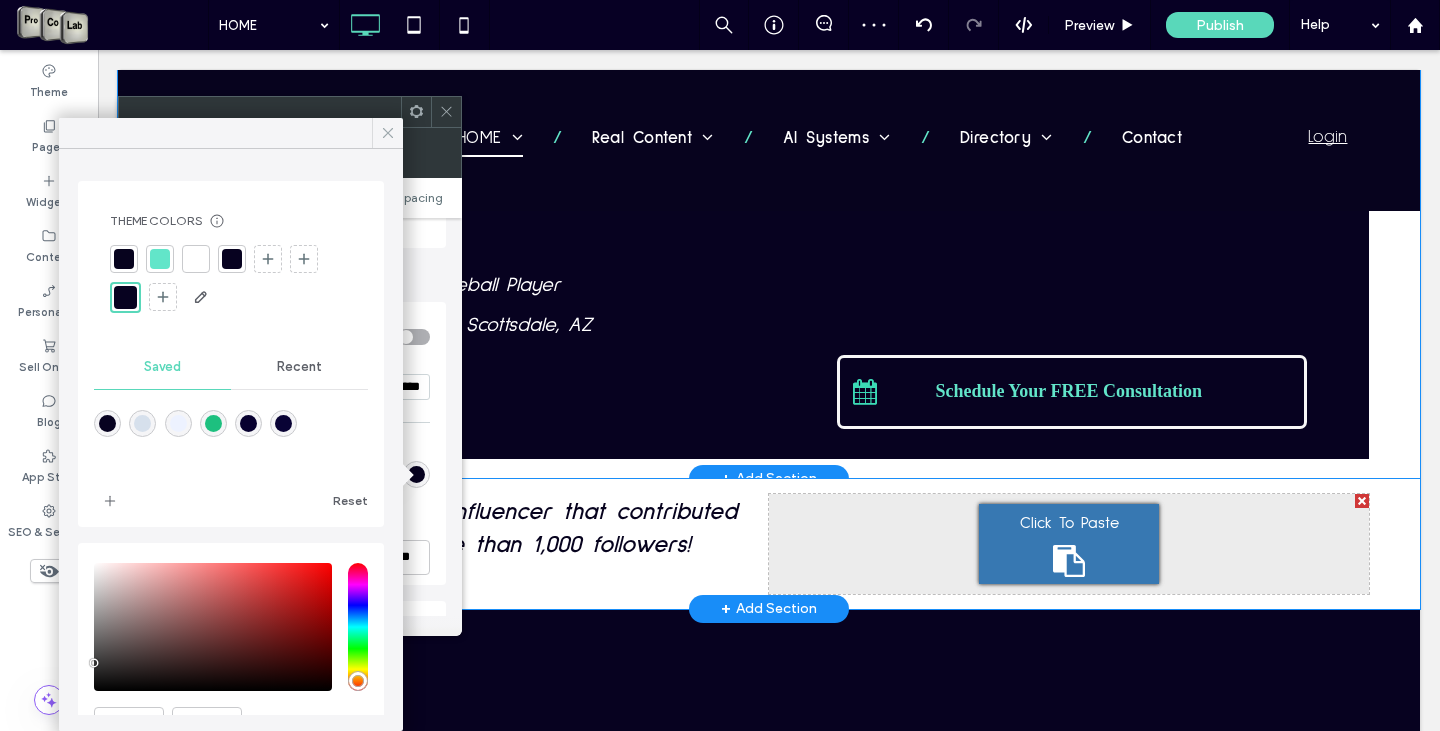 click 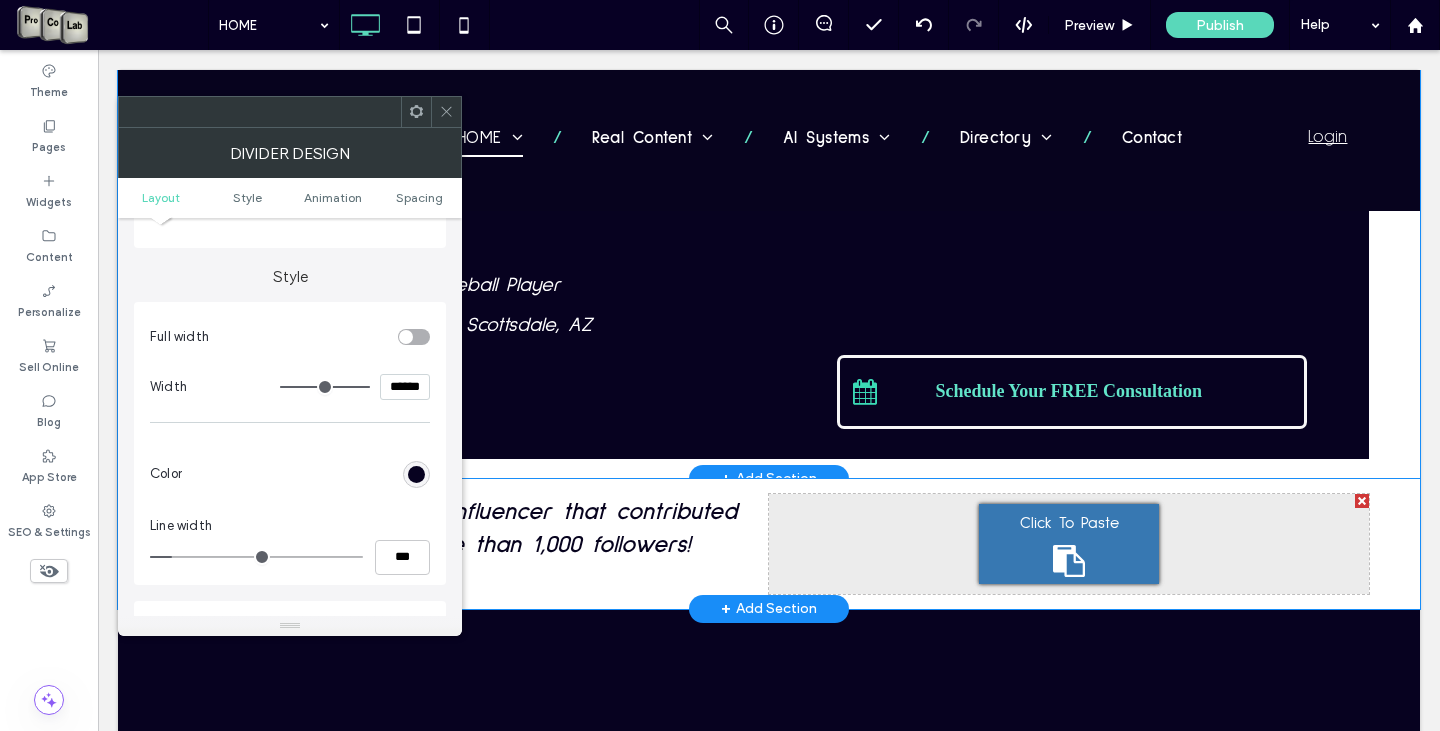 type on "*" 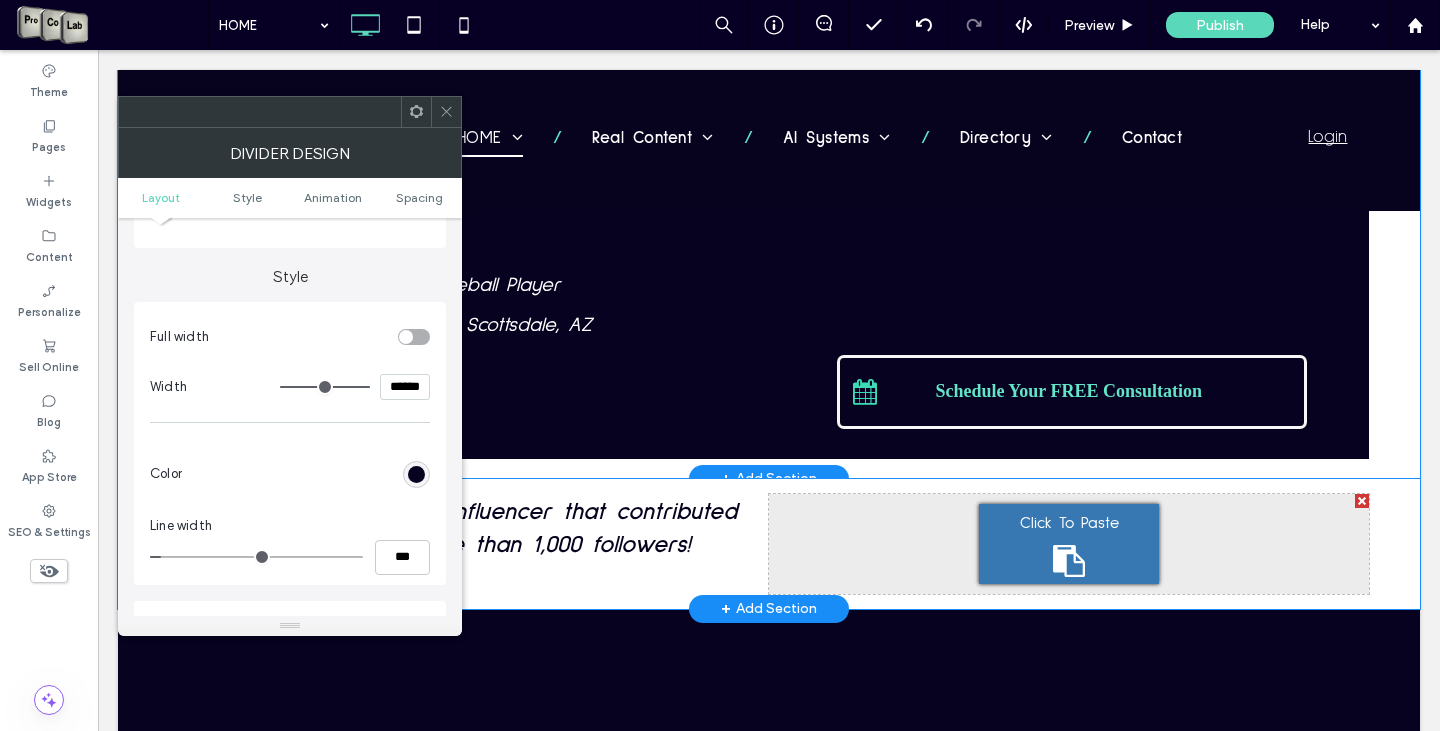 type on "*" 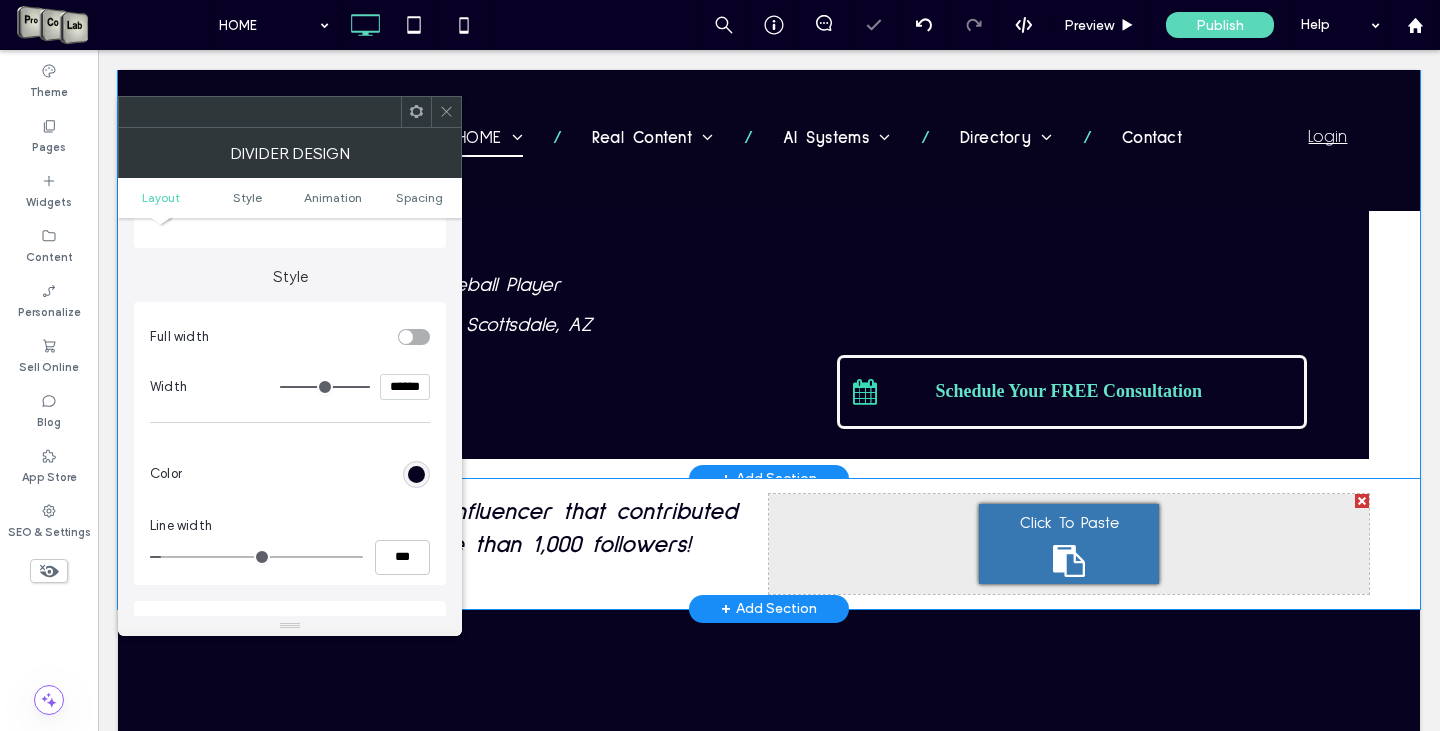 click at bounding box center [446, 112] 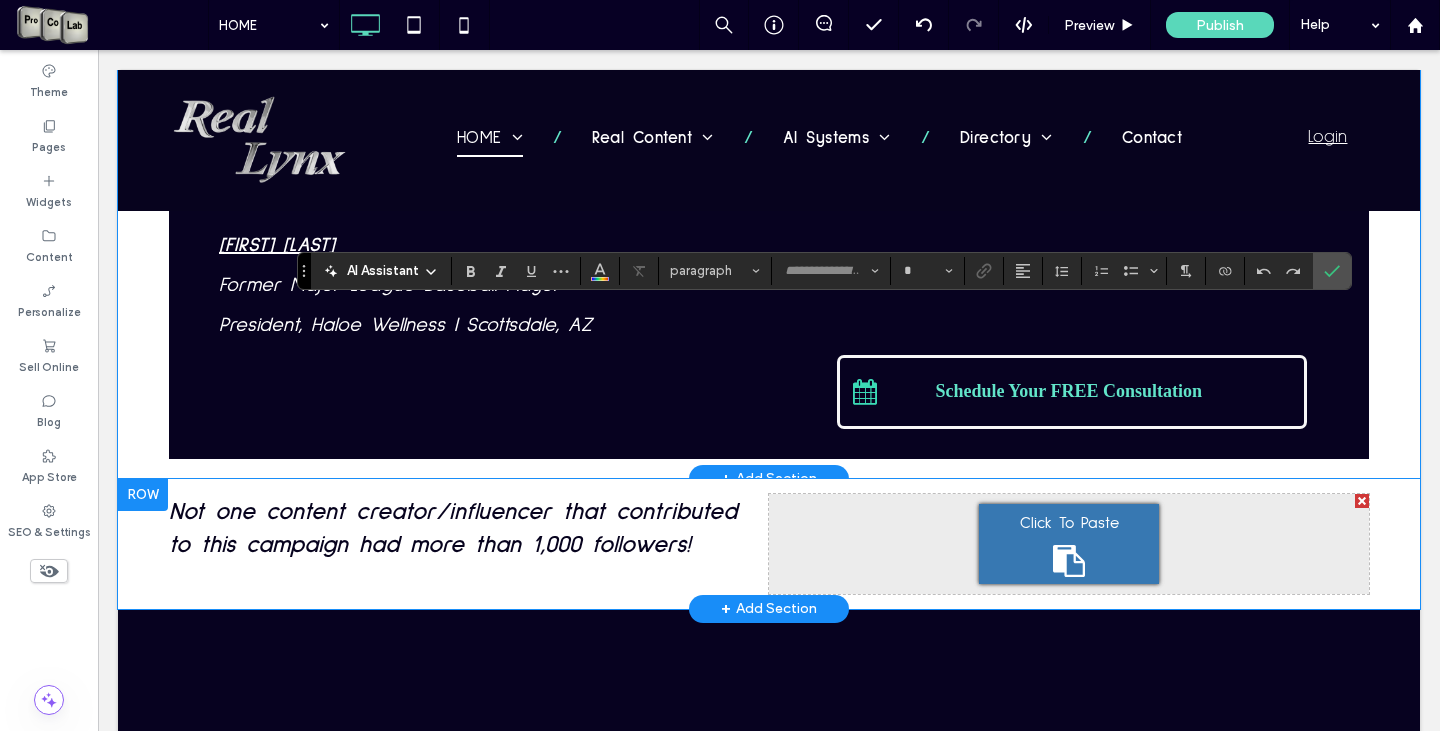 type on "**********" 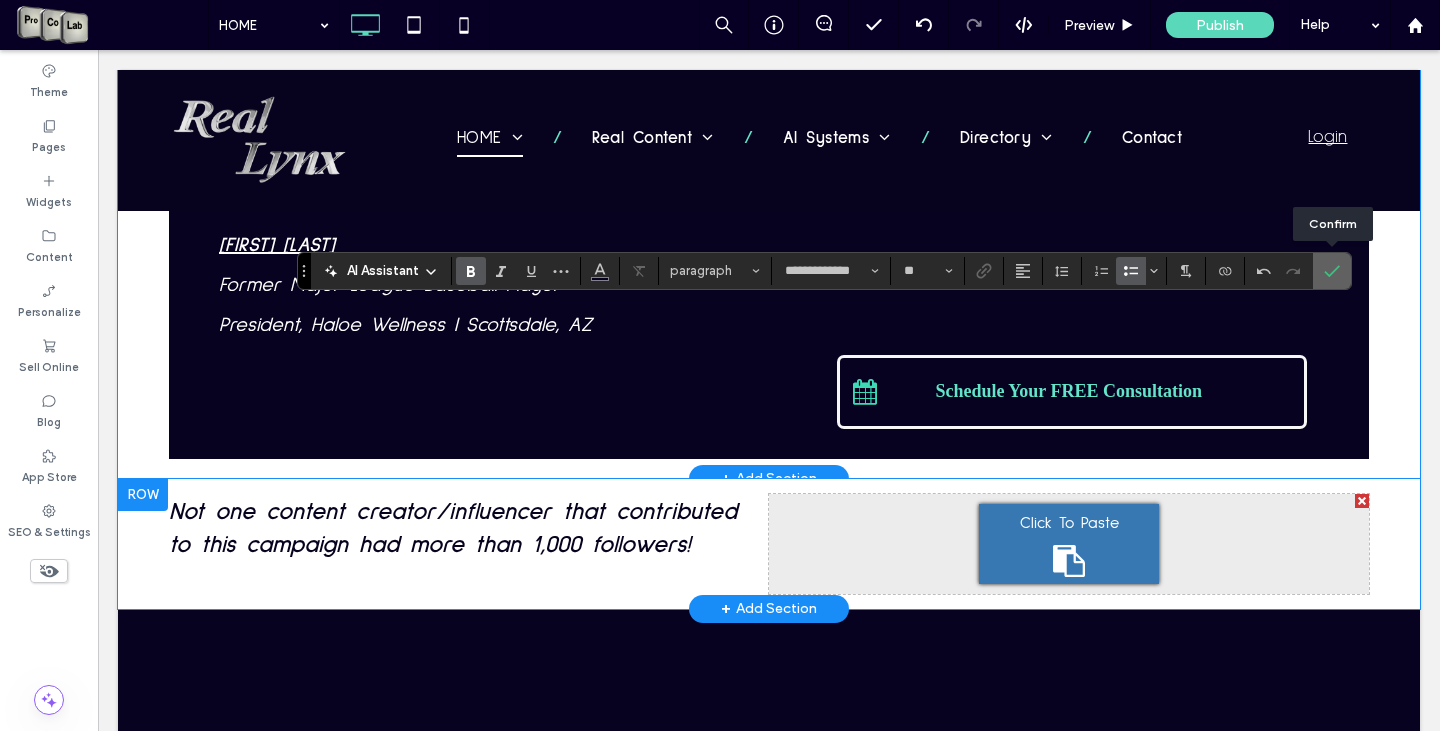 click 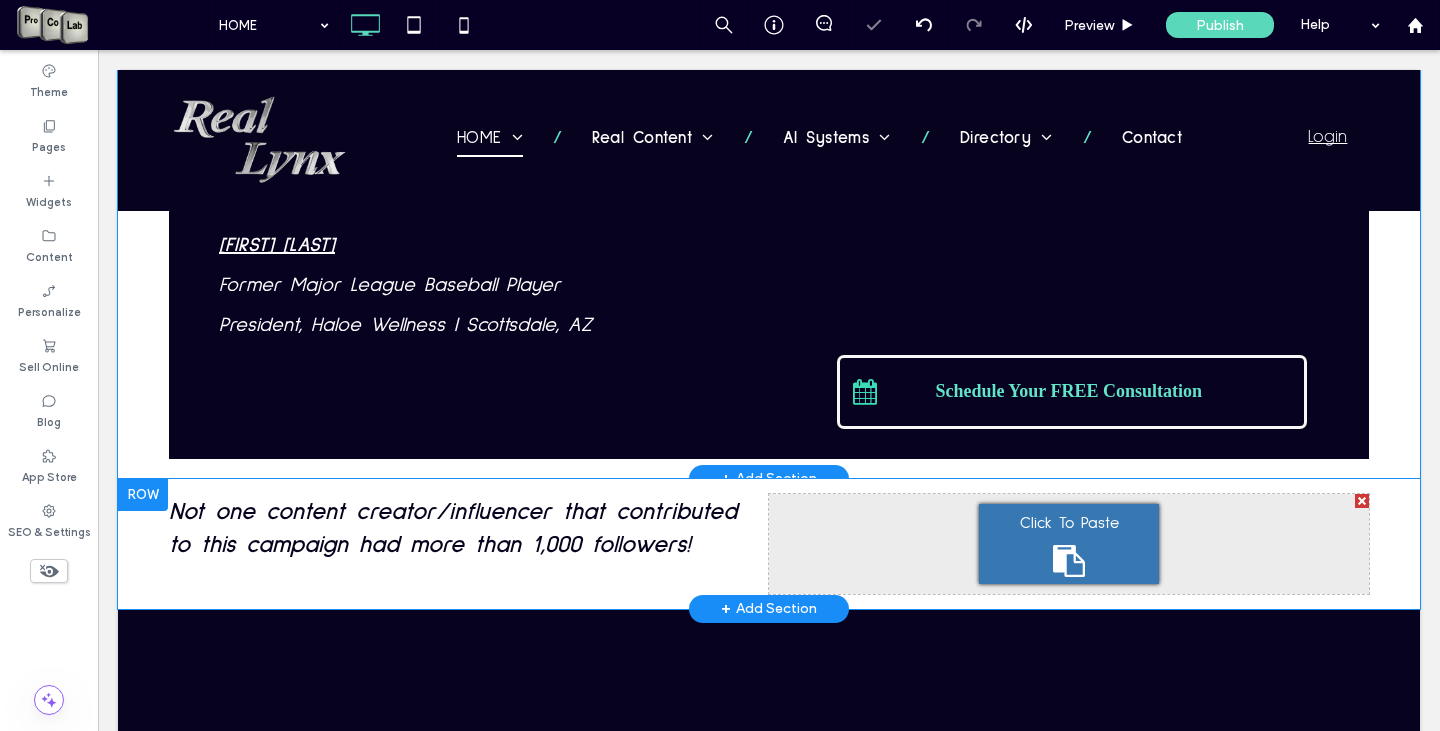 type on "**********" 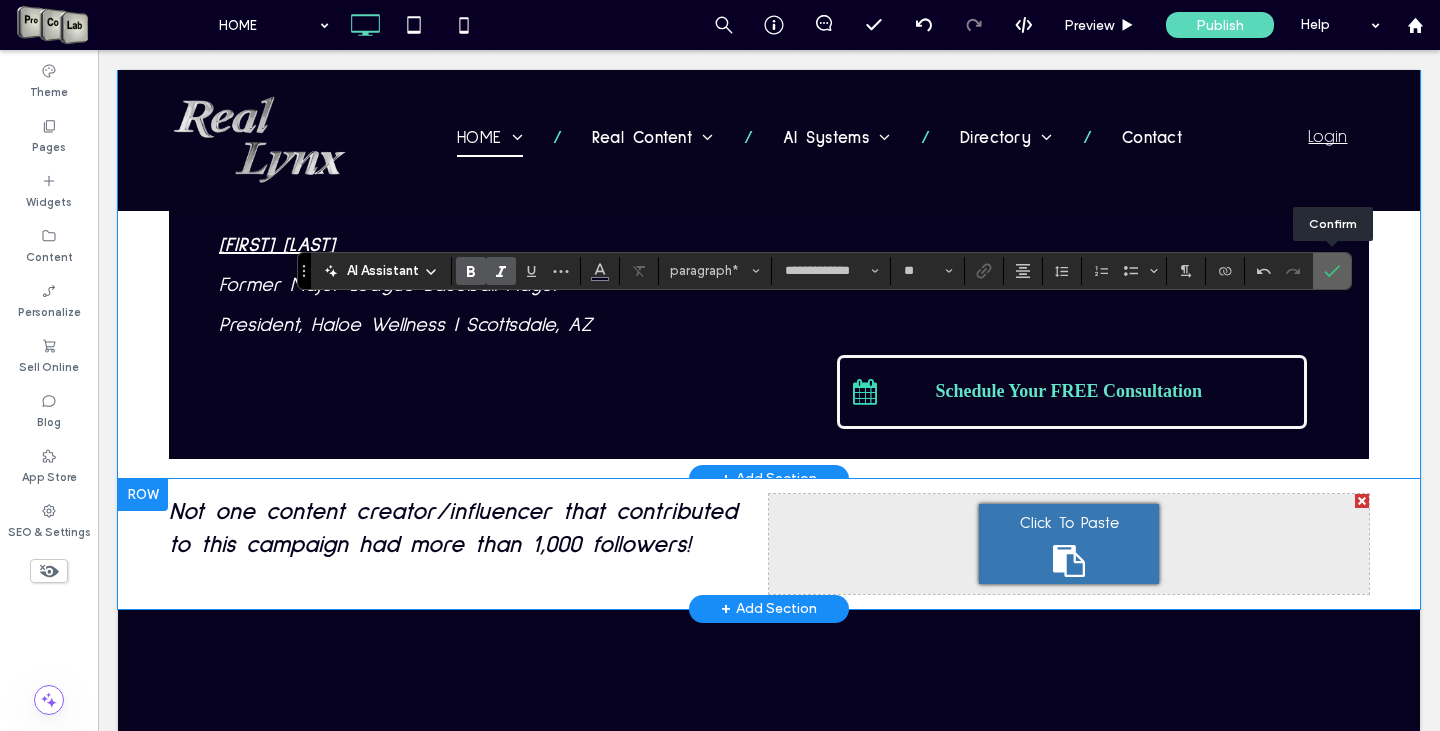 click 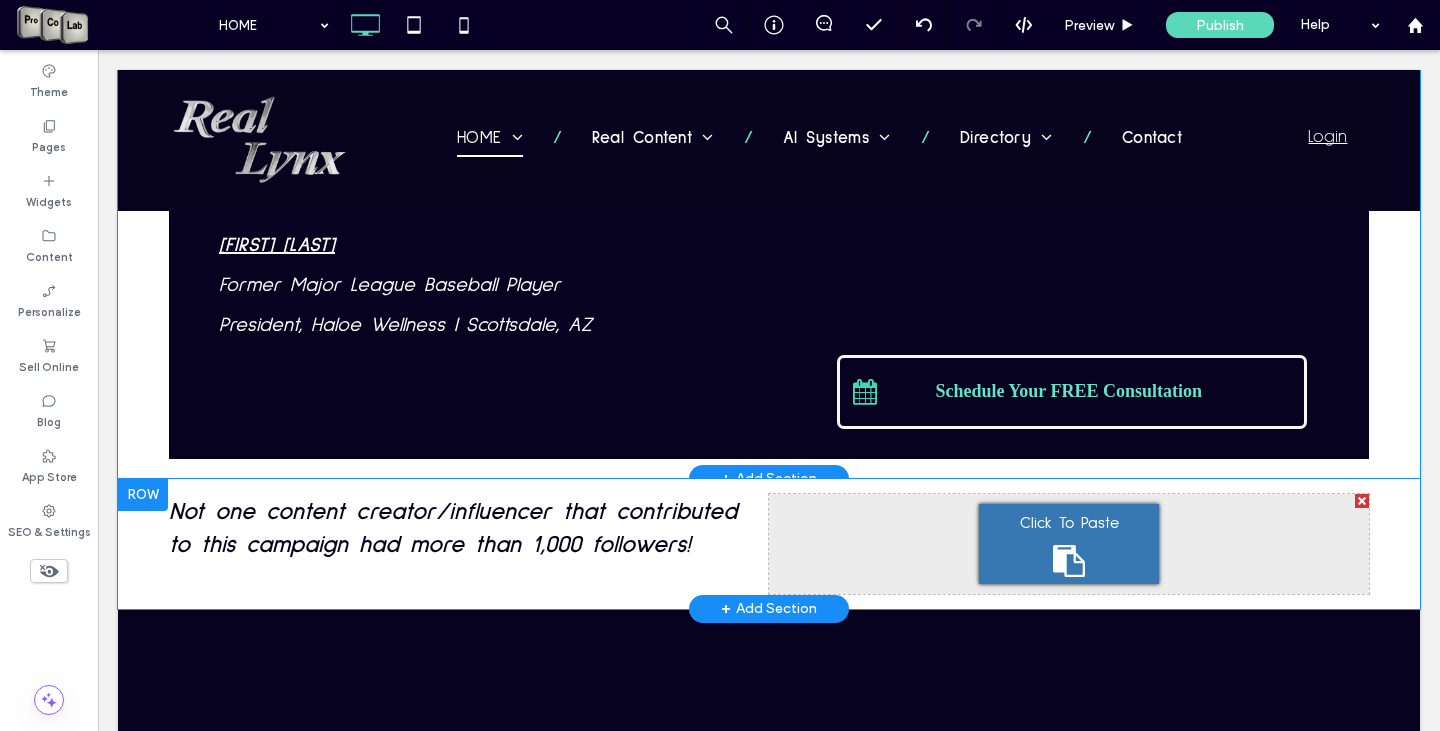 type on "**********" 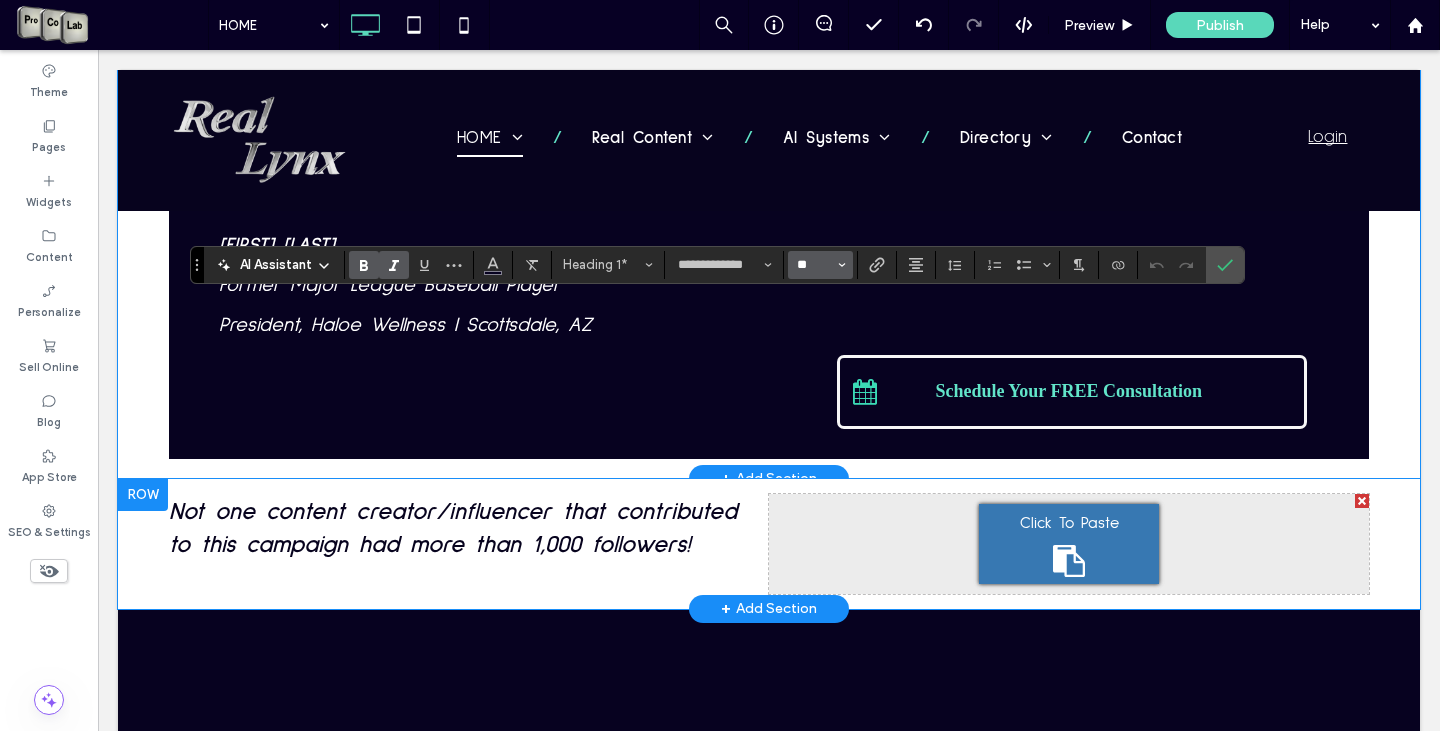 click on "**" at bounding box center (814, 265) 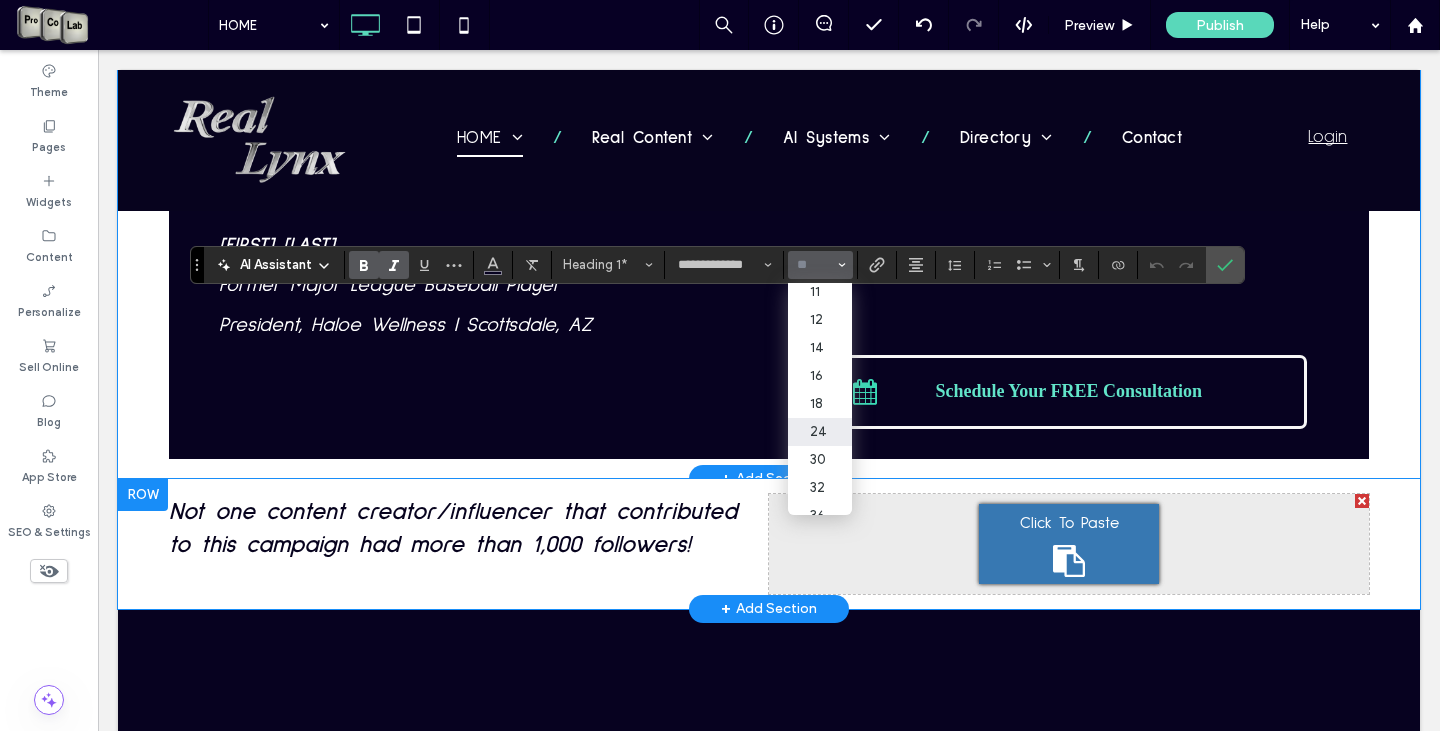 scroll, scrollTop: 115, scrollLeft: 0, axis: vertical 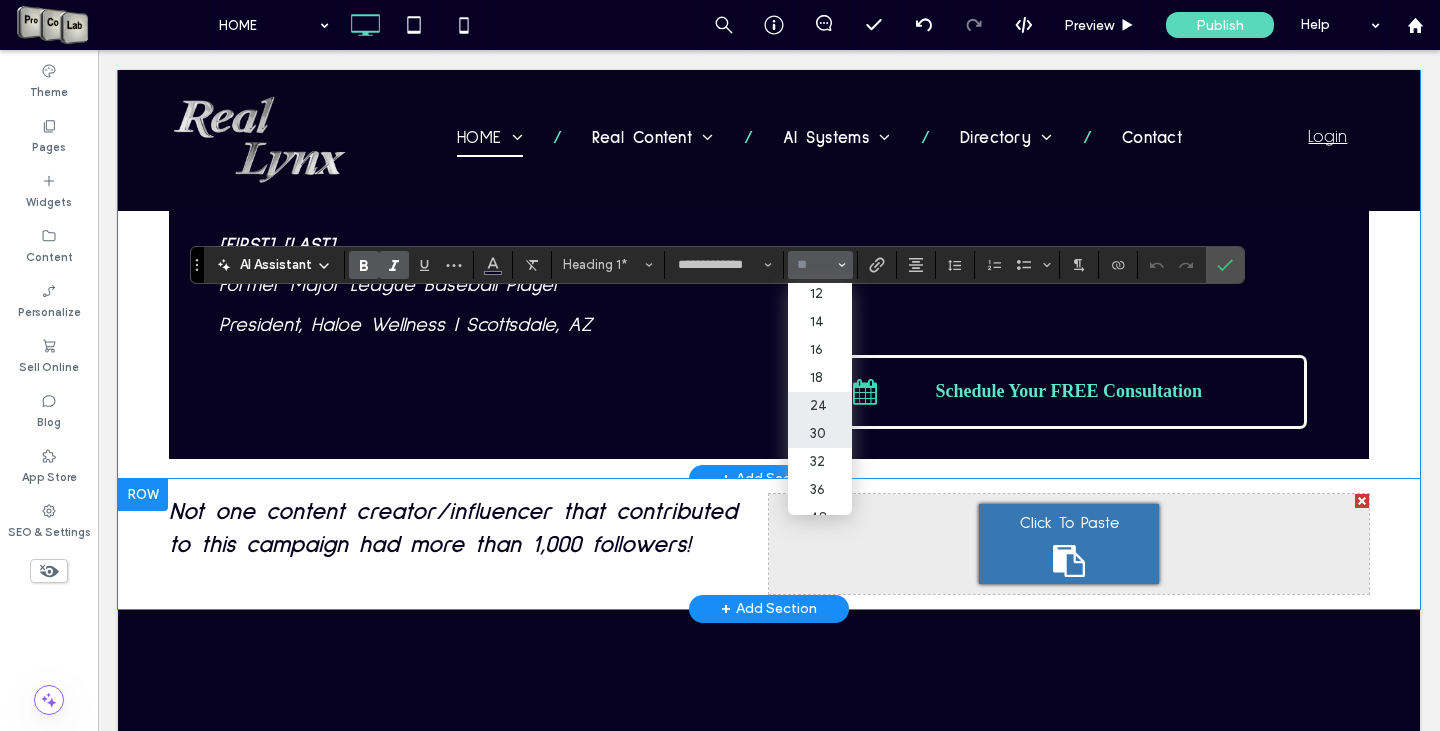 click on "30" at bounding box center (820, 434) 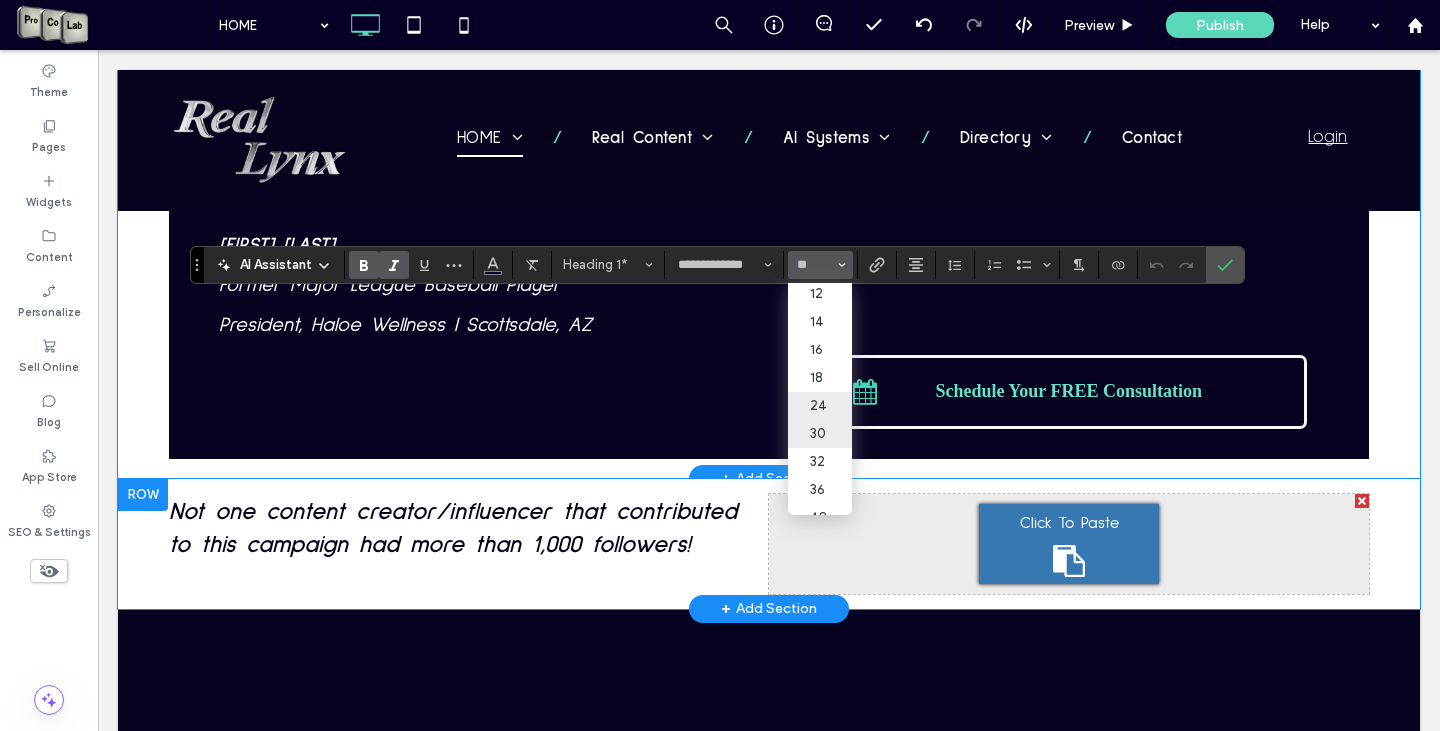type on "**" 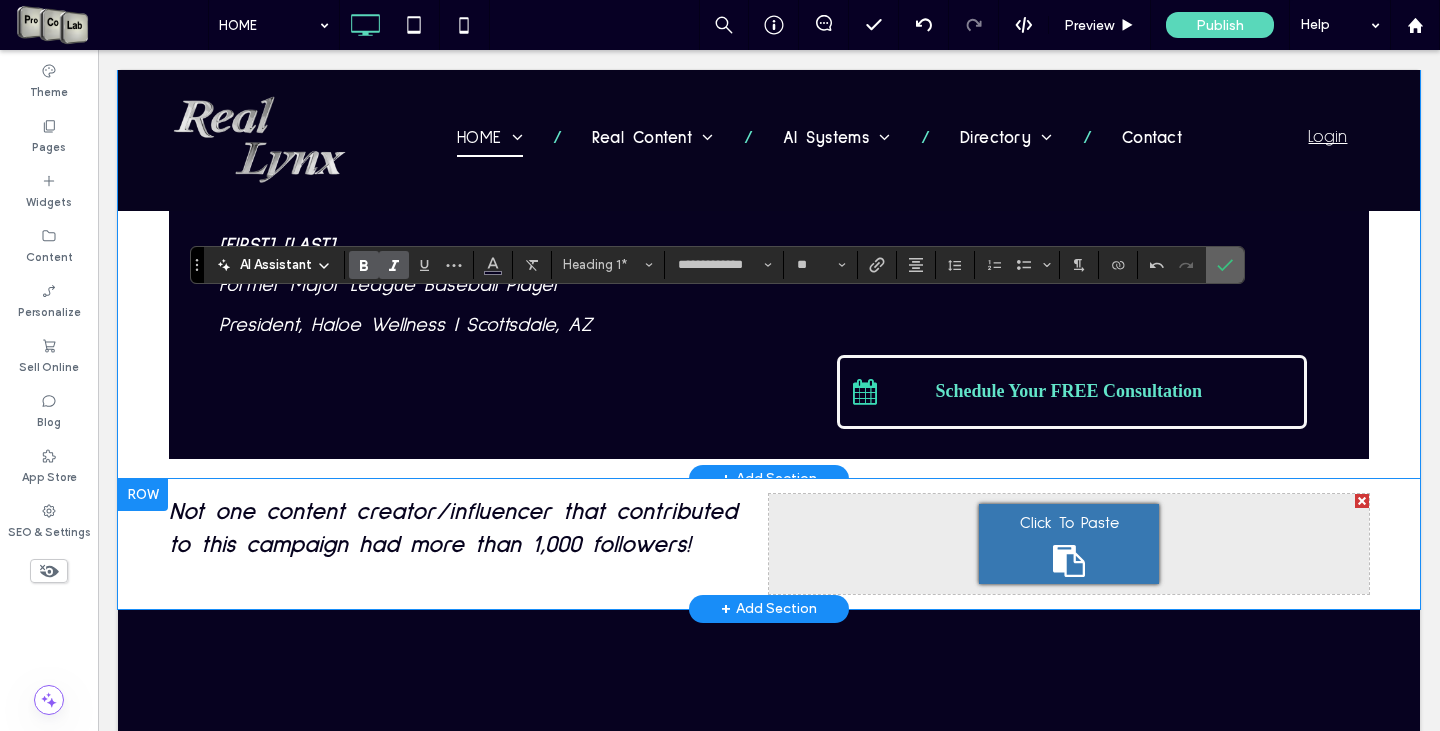 click at bounding box center [1225, 265] 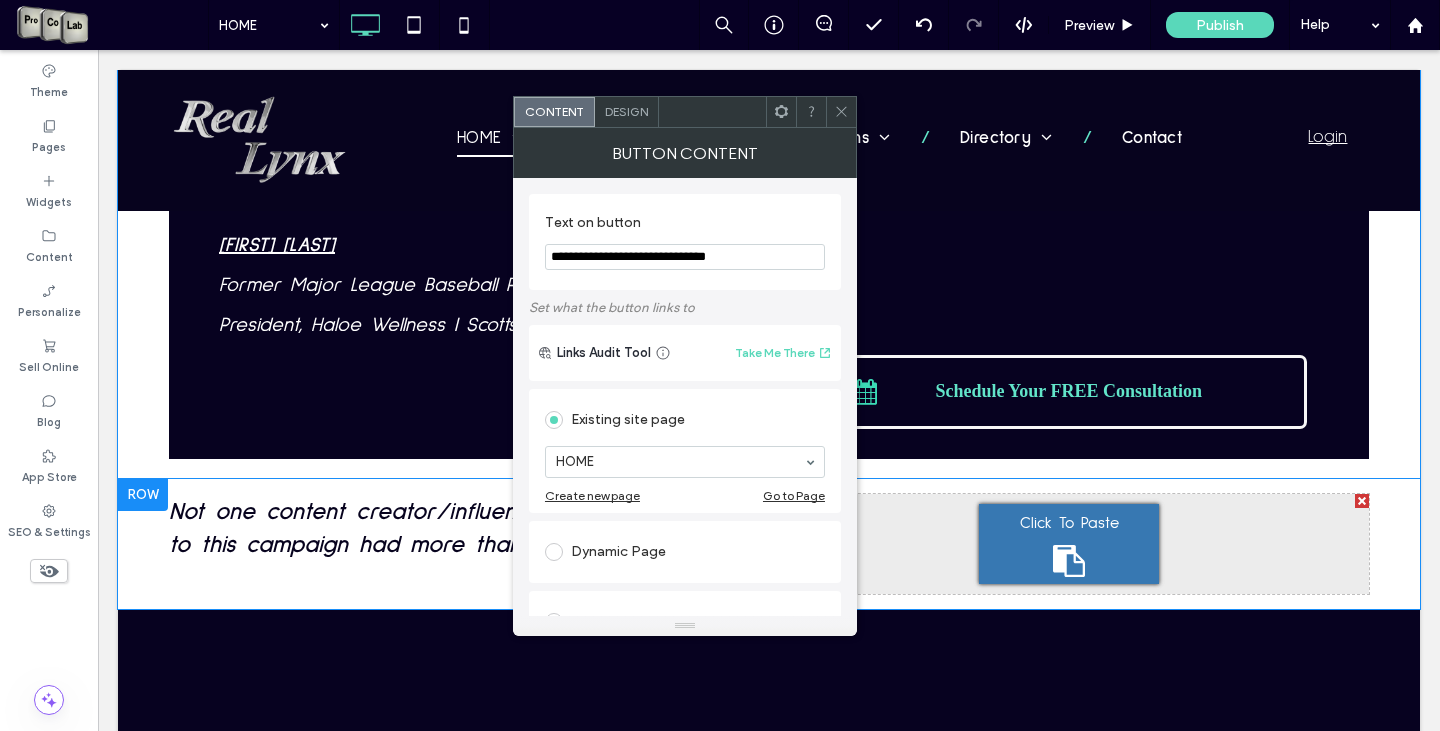 drag, startPoint x: 613, startPoint y: 258, endPoint x: 637, endPoint y: 256, distance: 24.083189 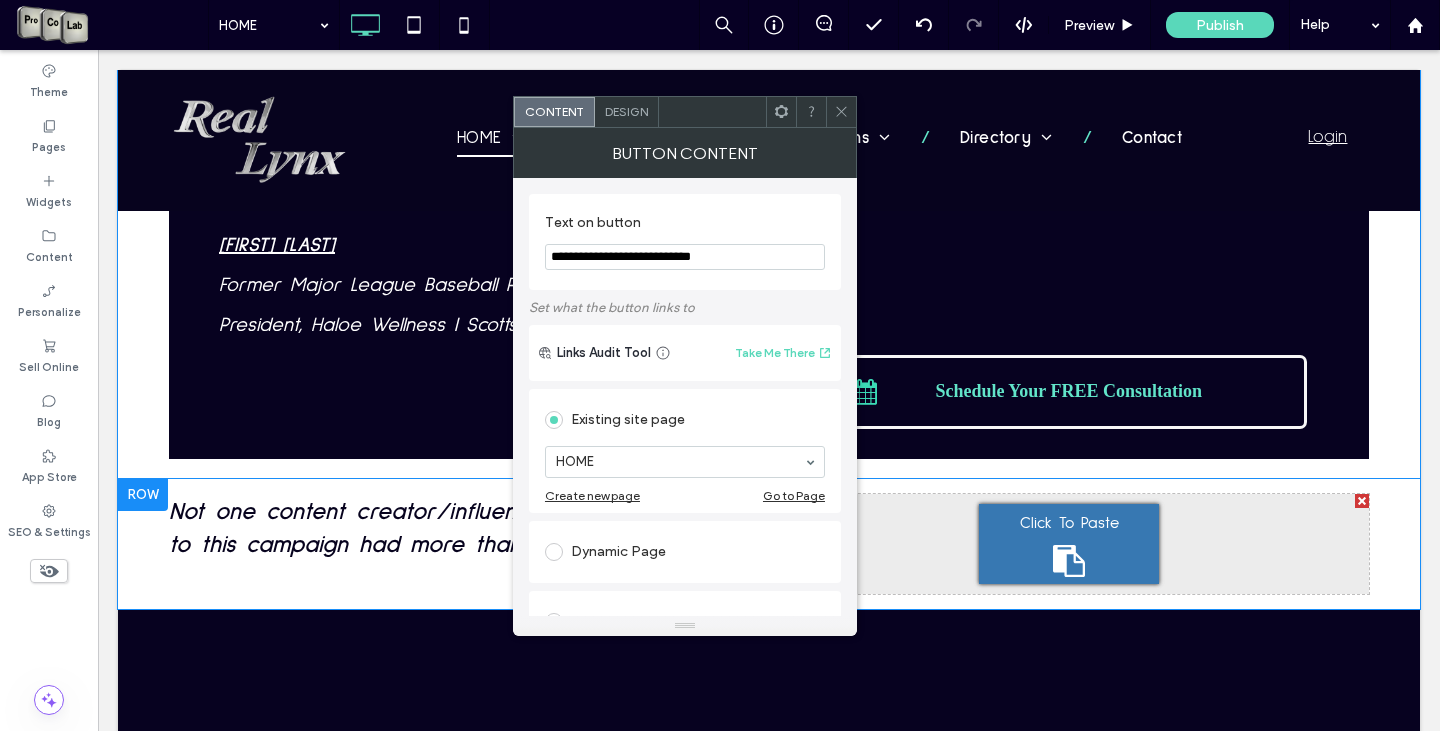 drag, startPoint x: 653, startPoint y: 258, endPoint x: 757, endPoint y: 261, distance: 104.04326 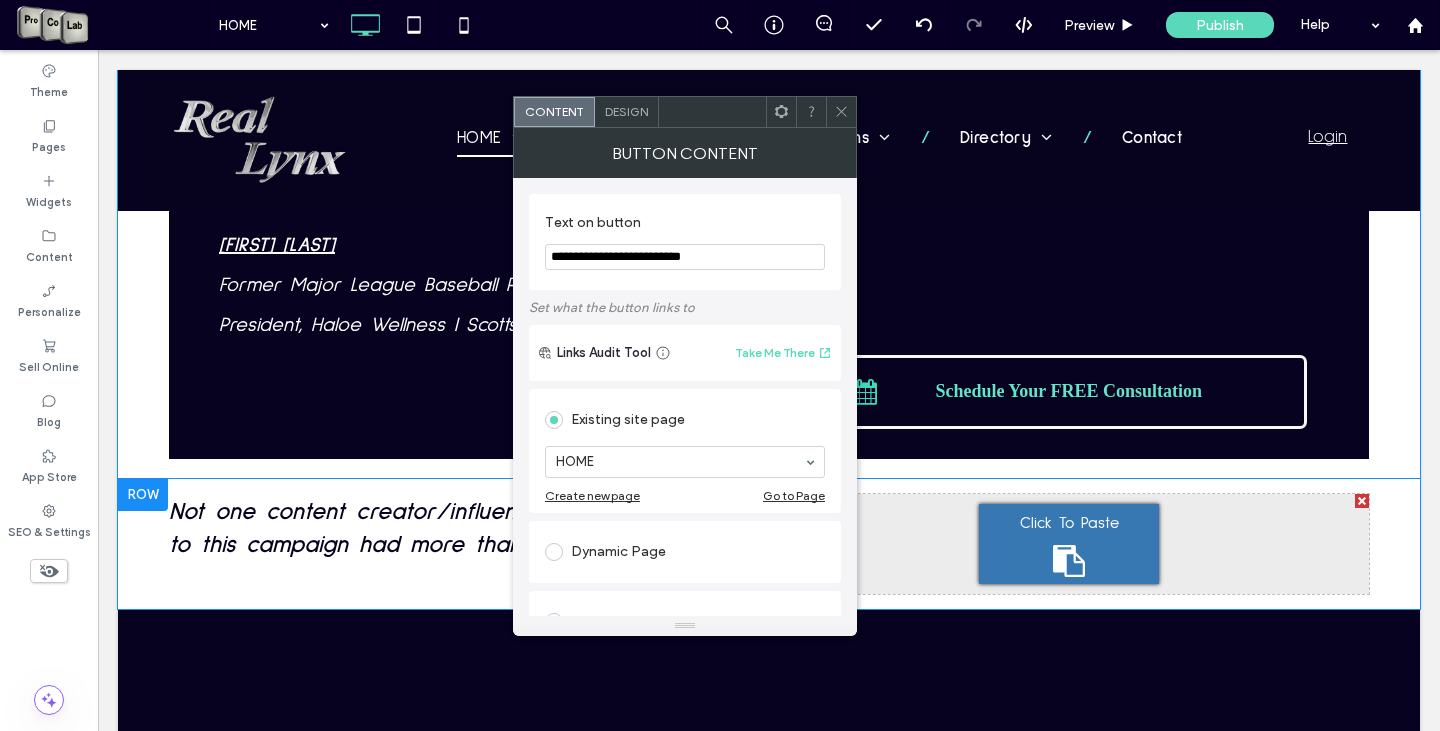 type on "**********" 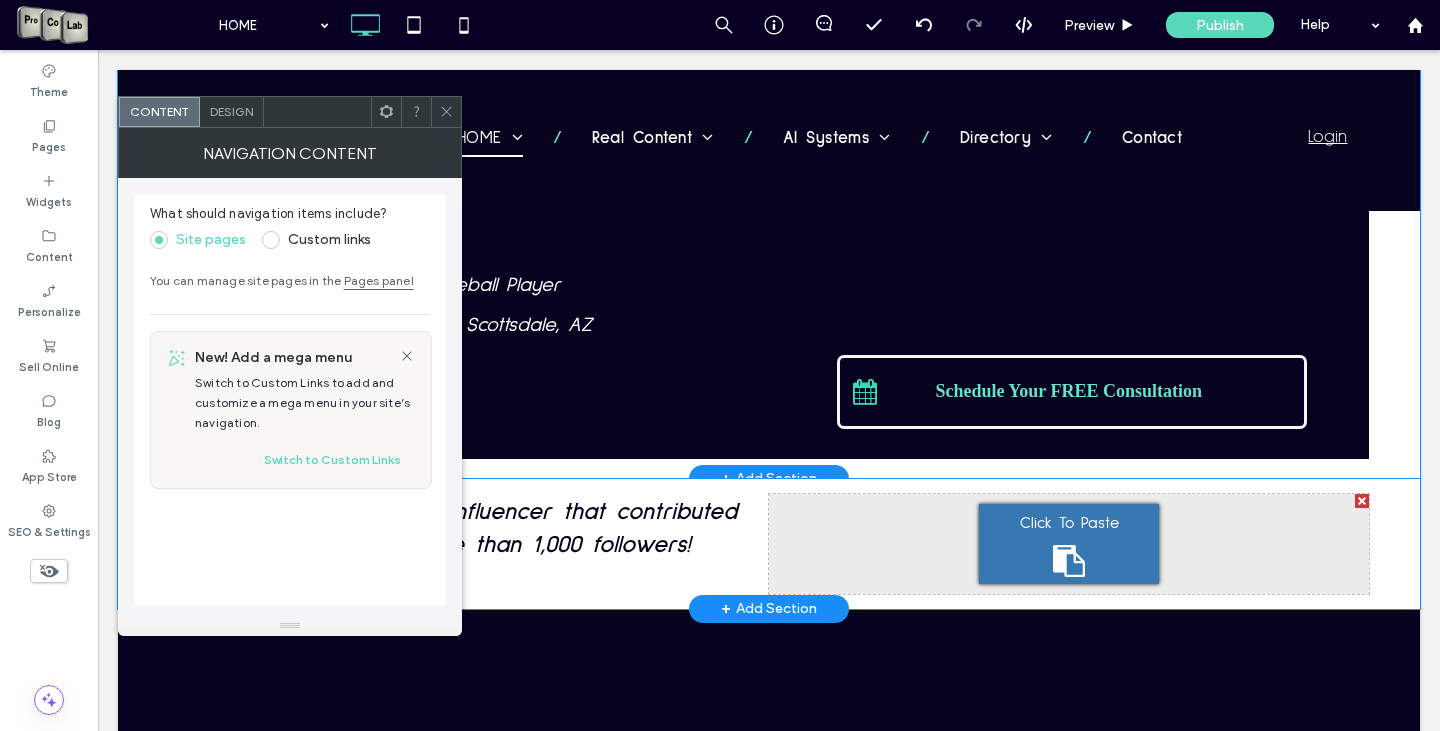 click at bounding box center [446, 112] 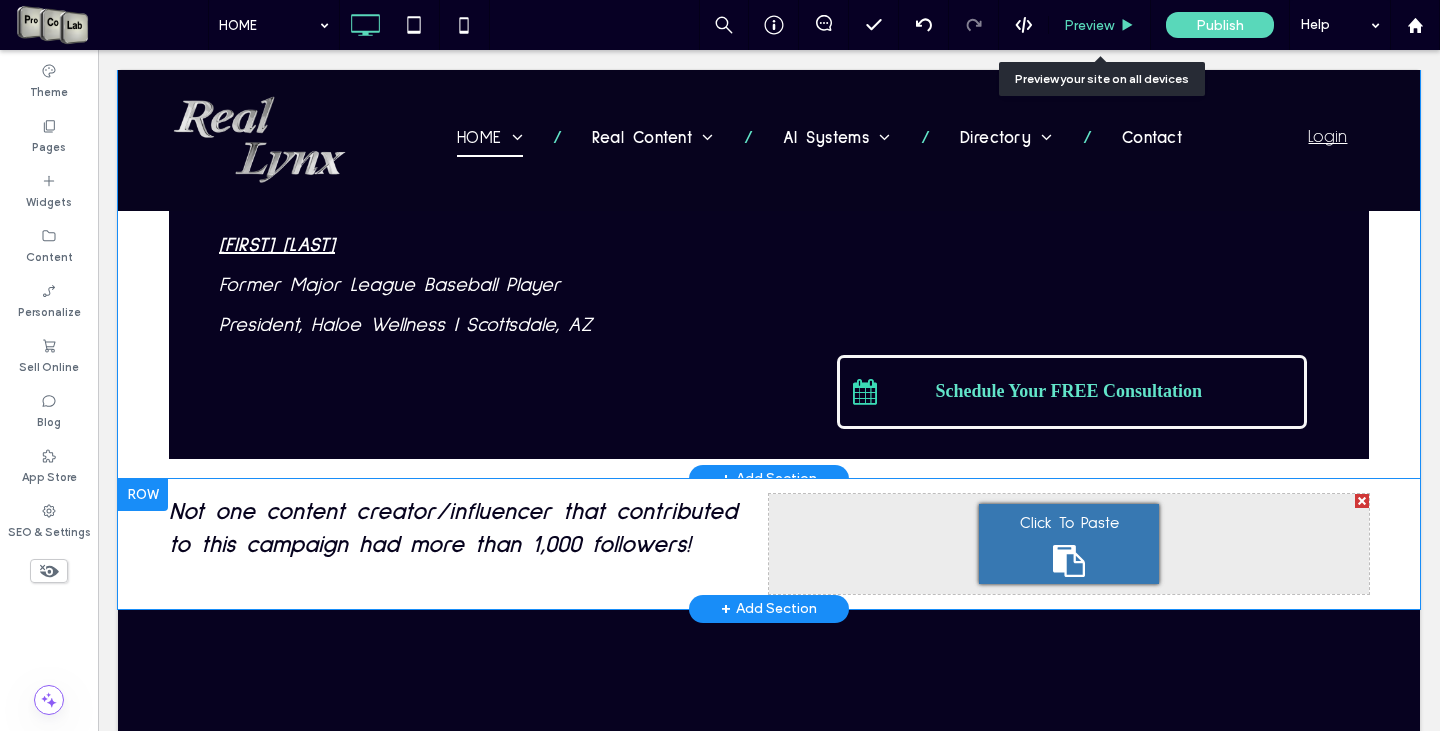 click on "Preview" at bounding box center (1099, 25) 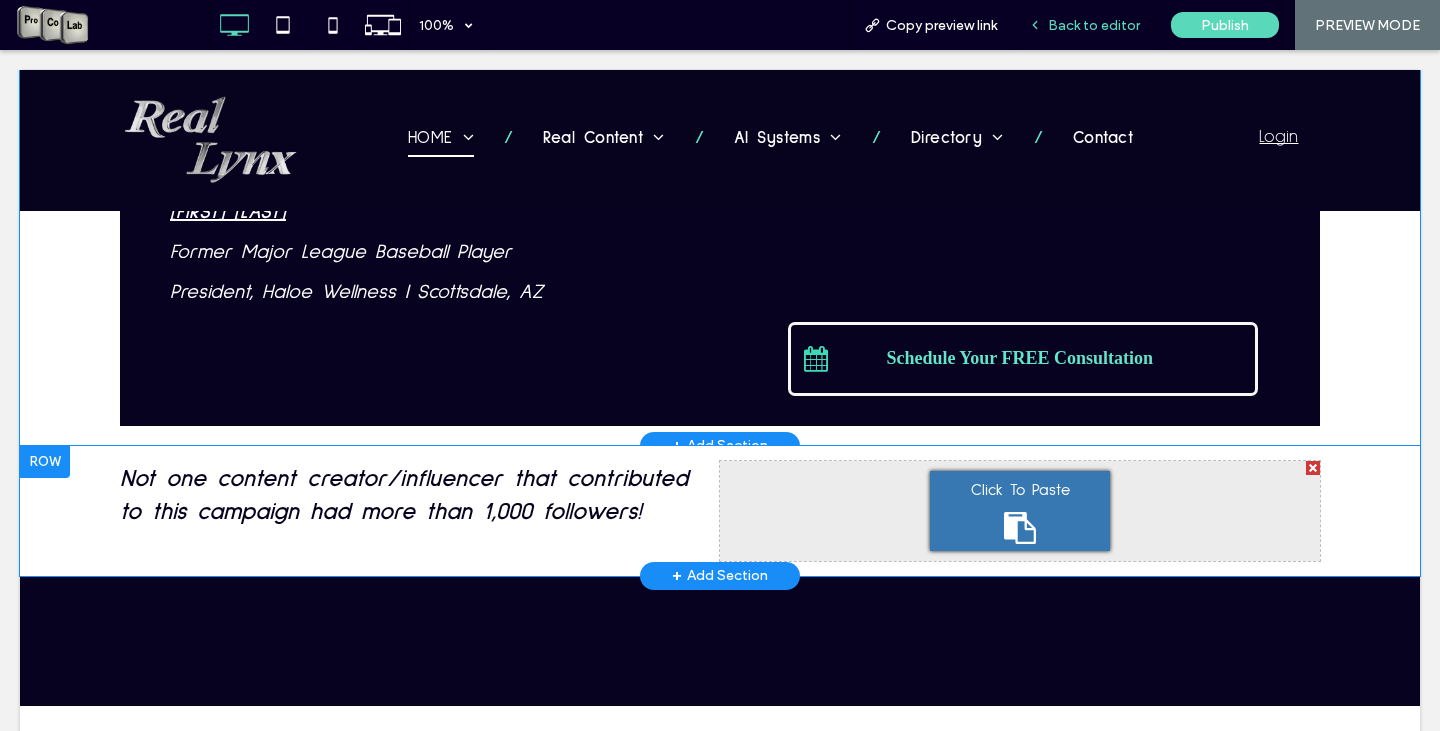 click on "Back to editor" at bounding box center (1094, 25) 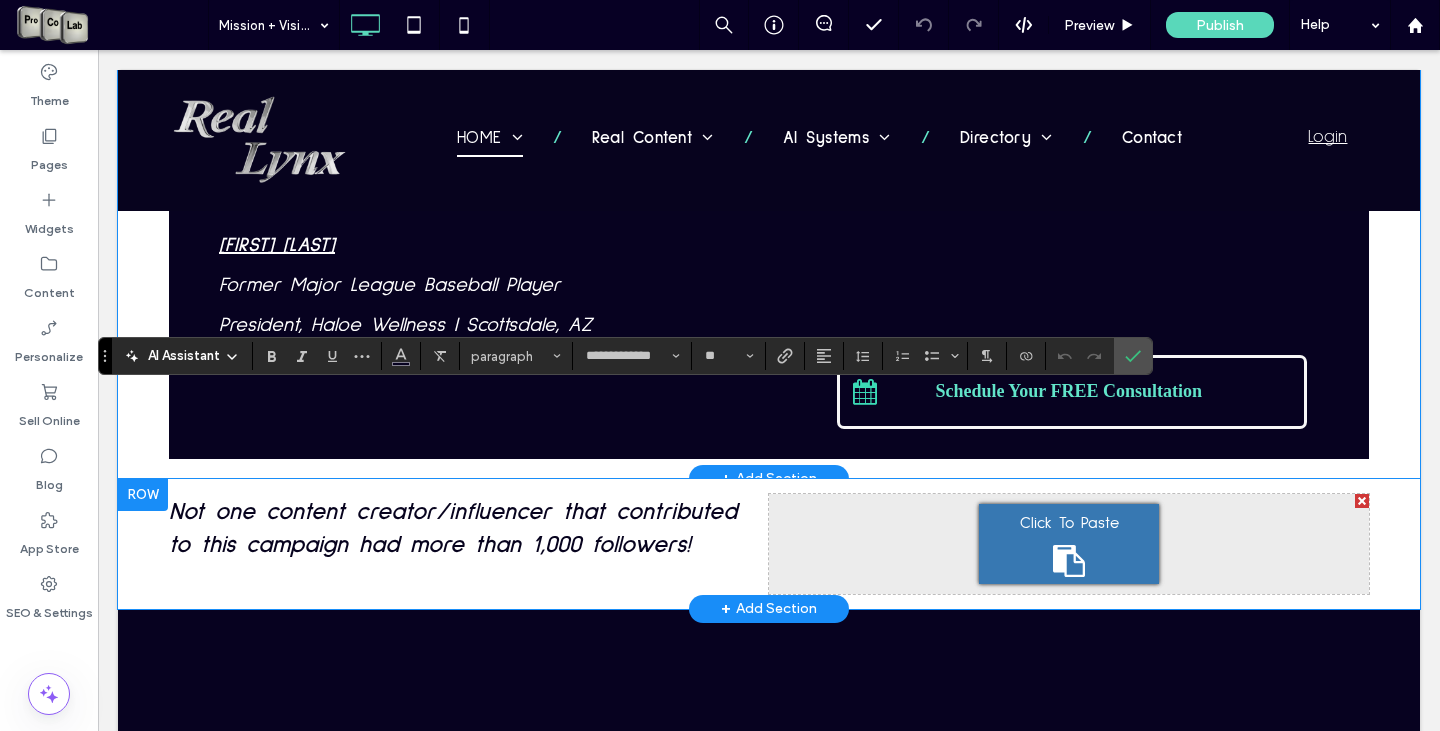 type on "**********" 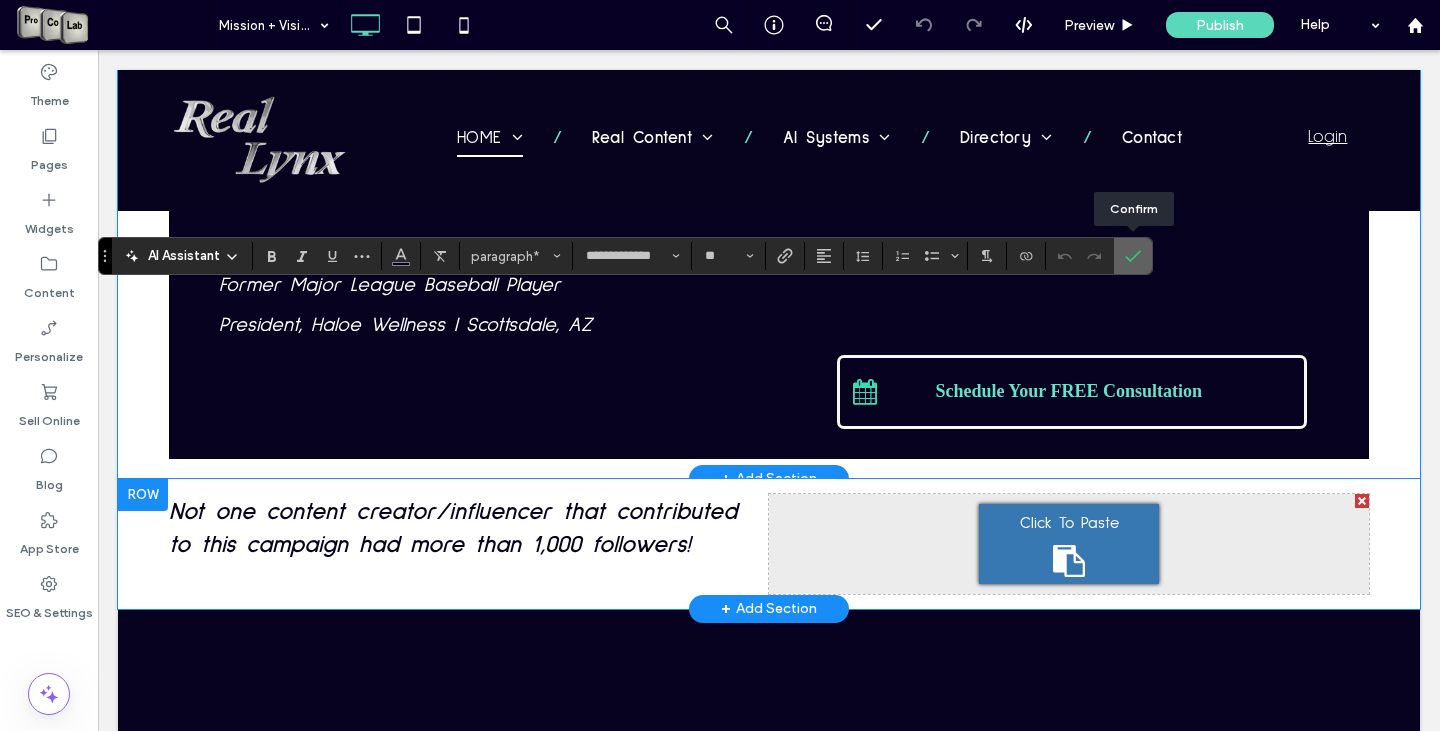 click 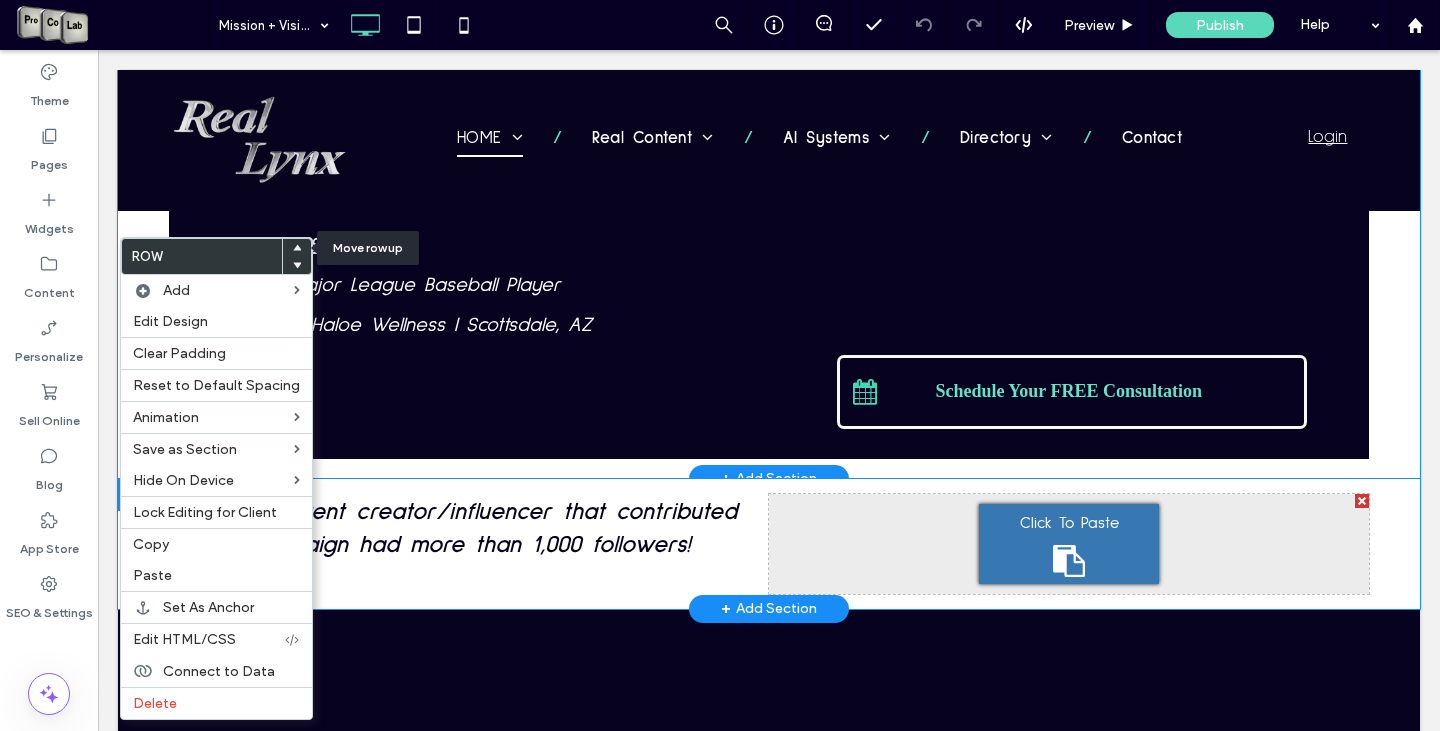click 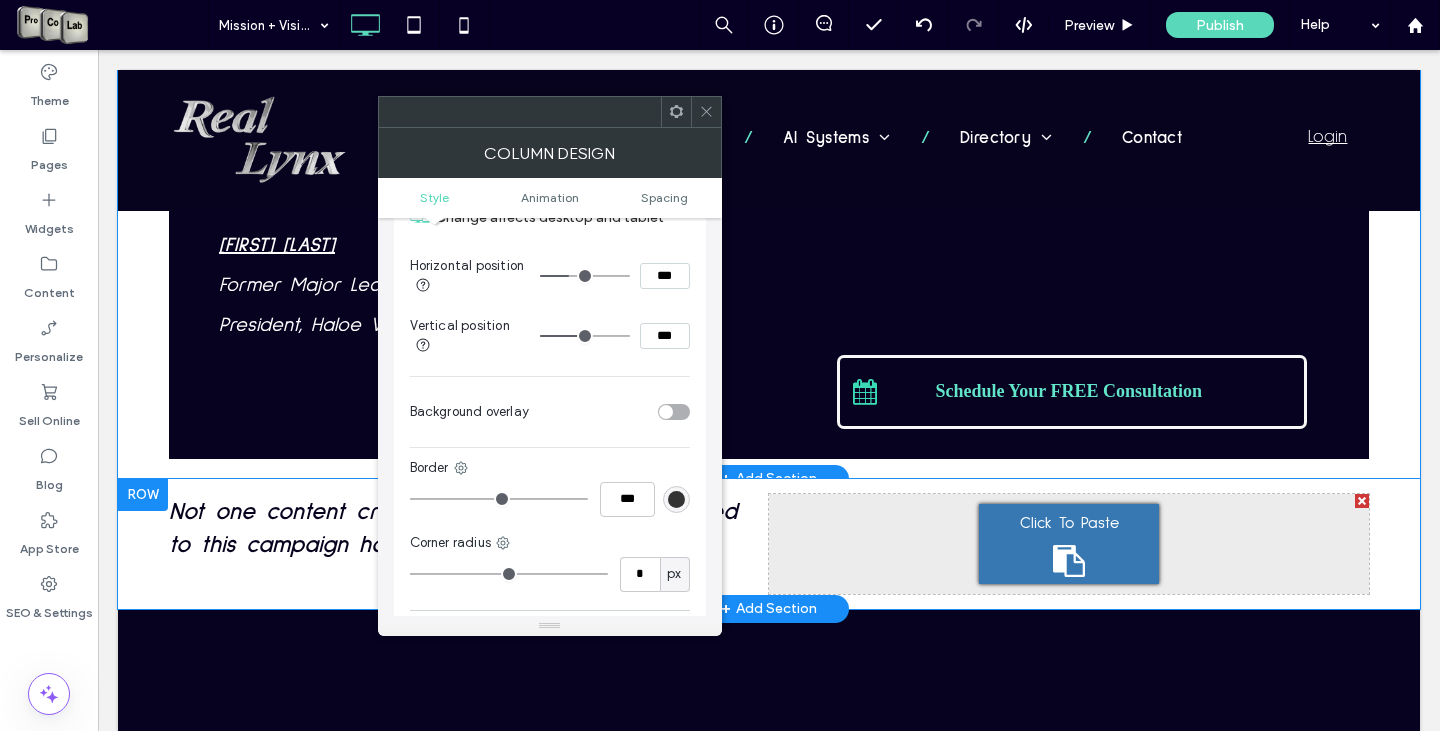 scroll, scrollTop: 700, scrollLeft: 0, axis: vertical 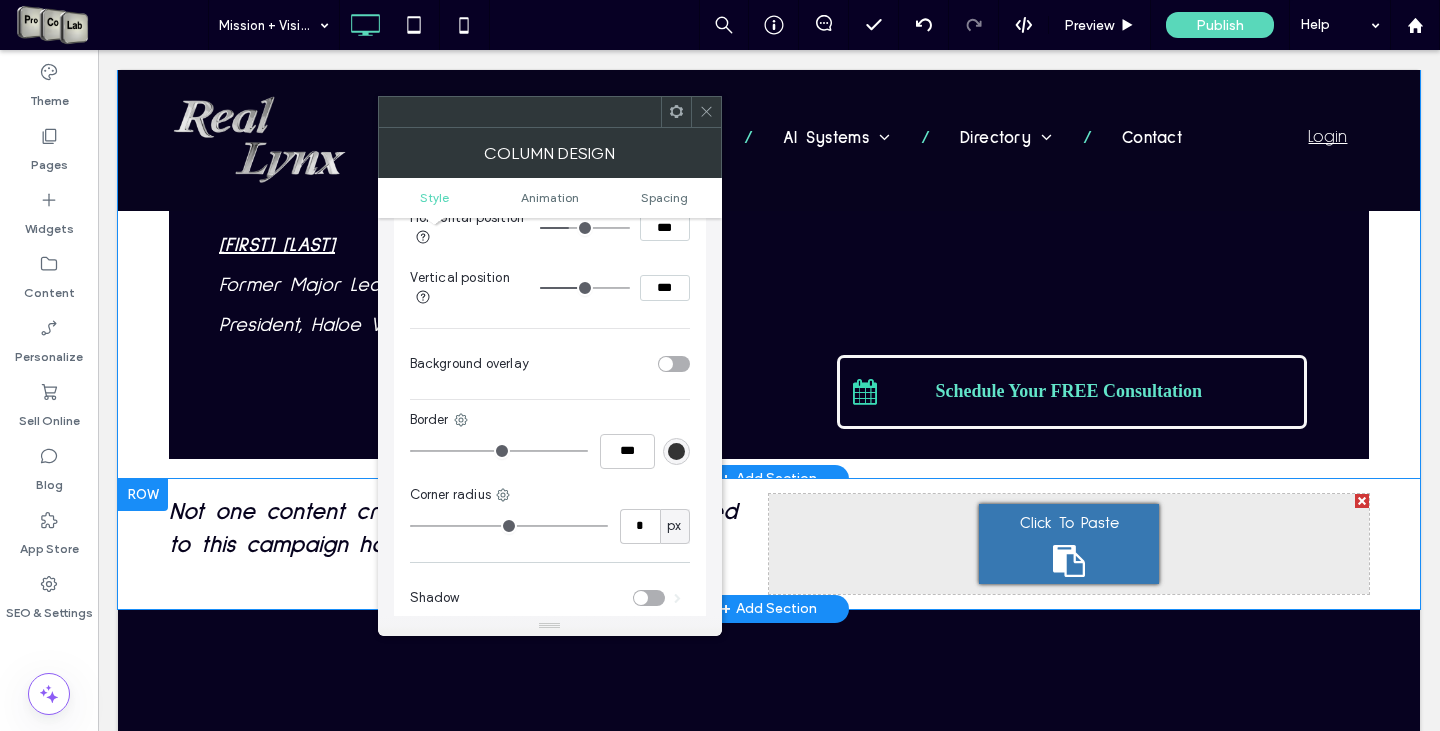 click at bounding box center [674, 364] 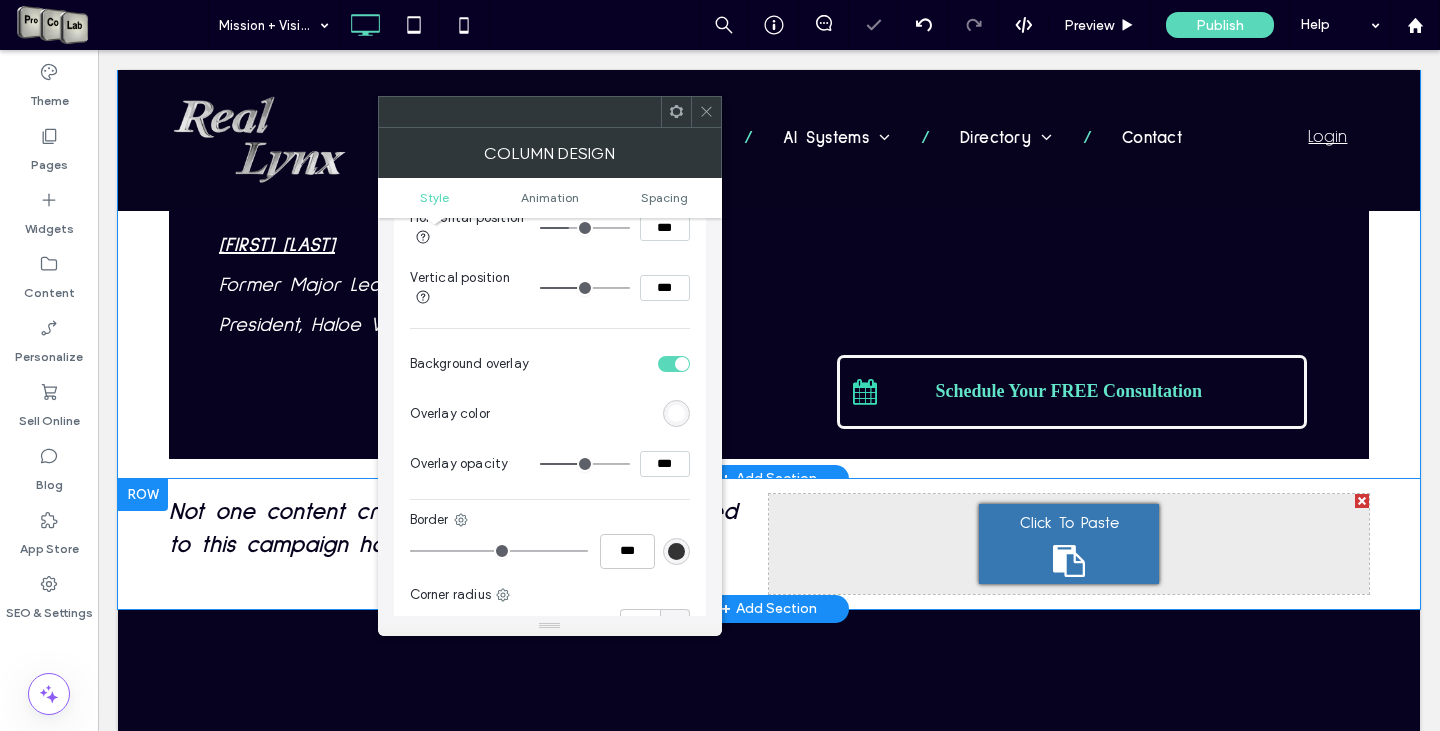 click at bounding box center (676, 413) 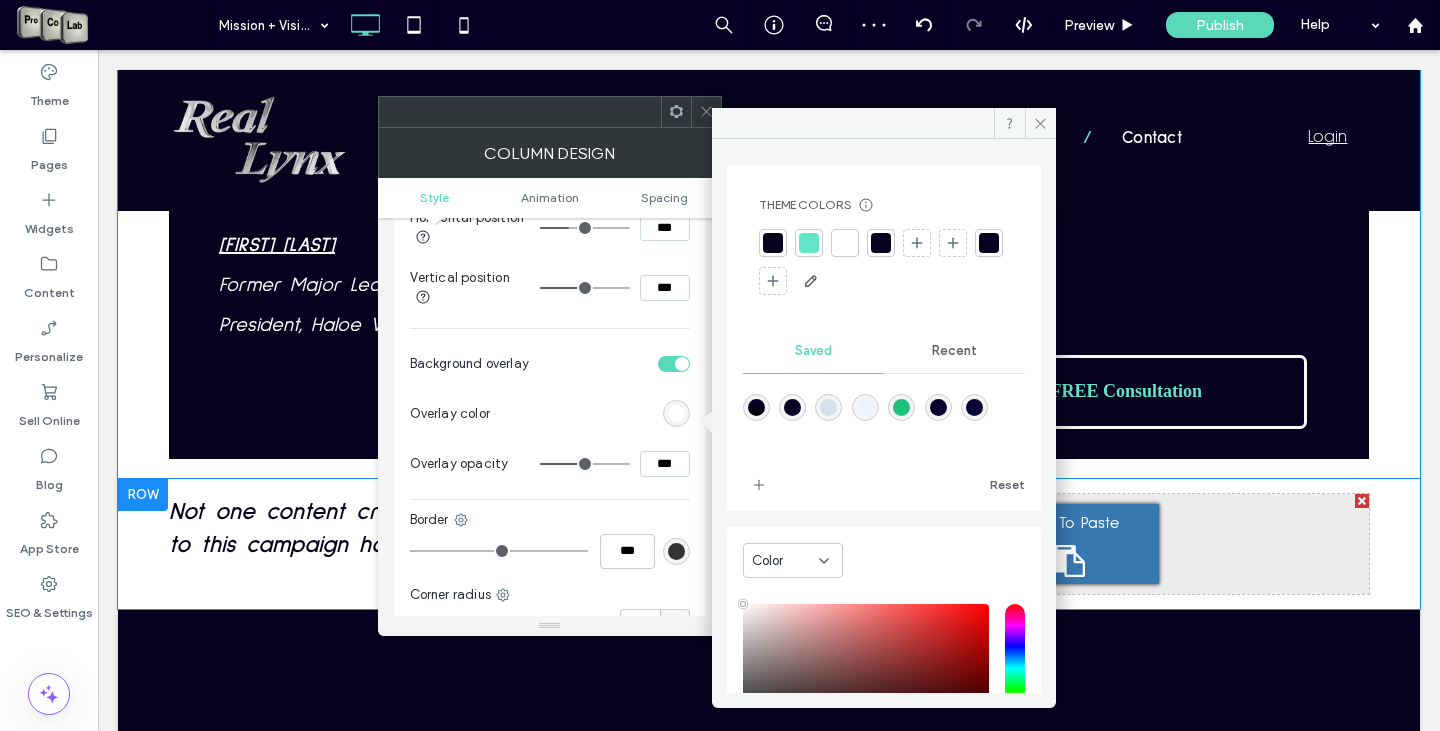 click at bounding box center (989, 243) 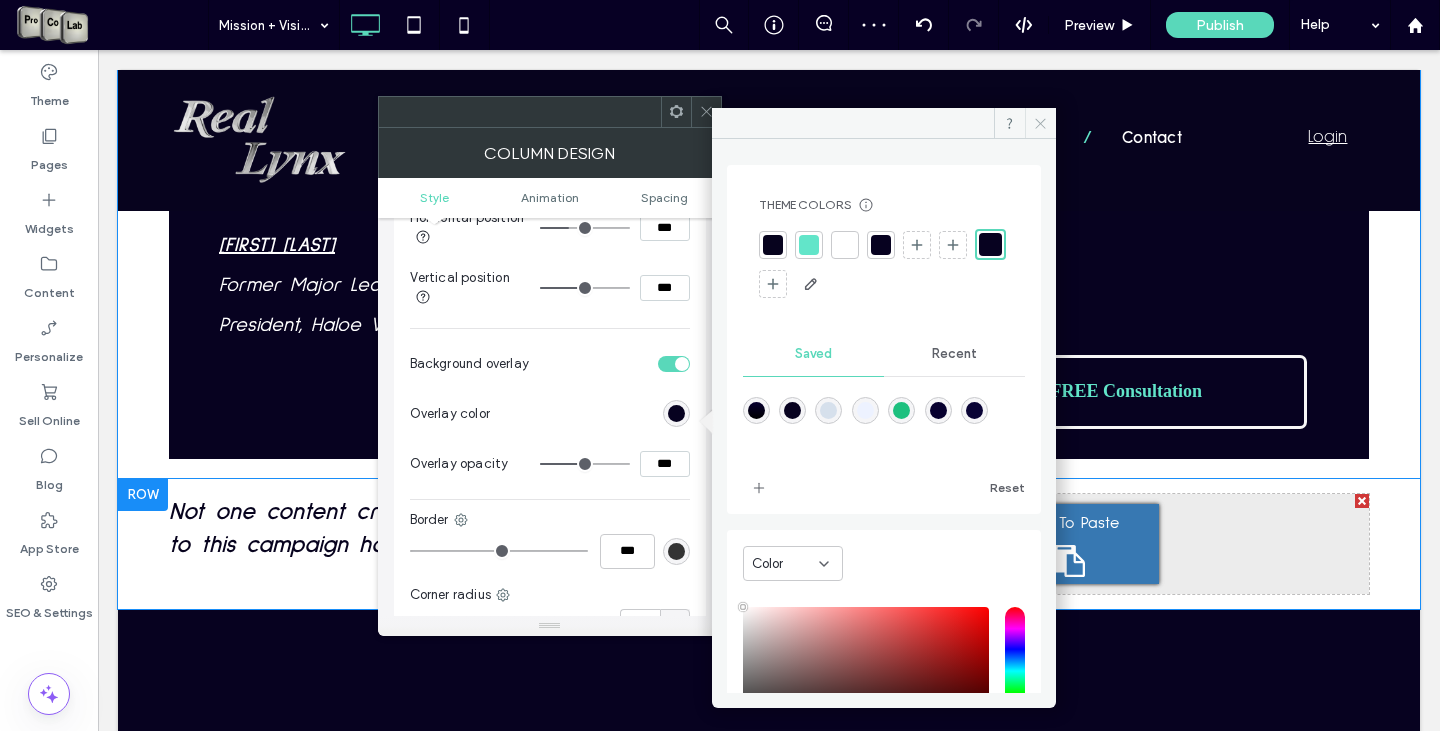 click 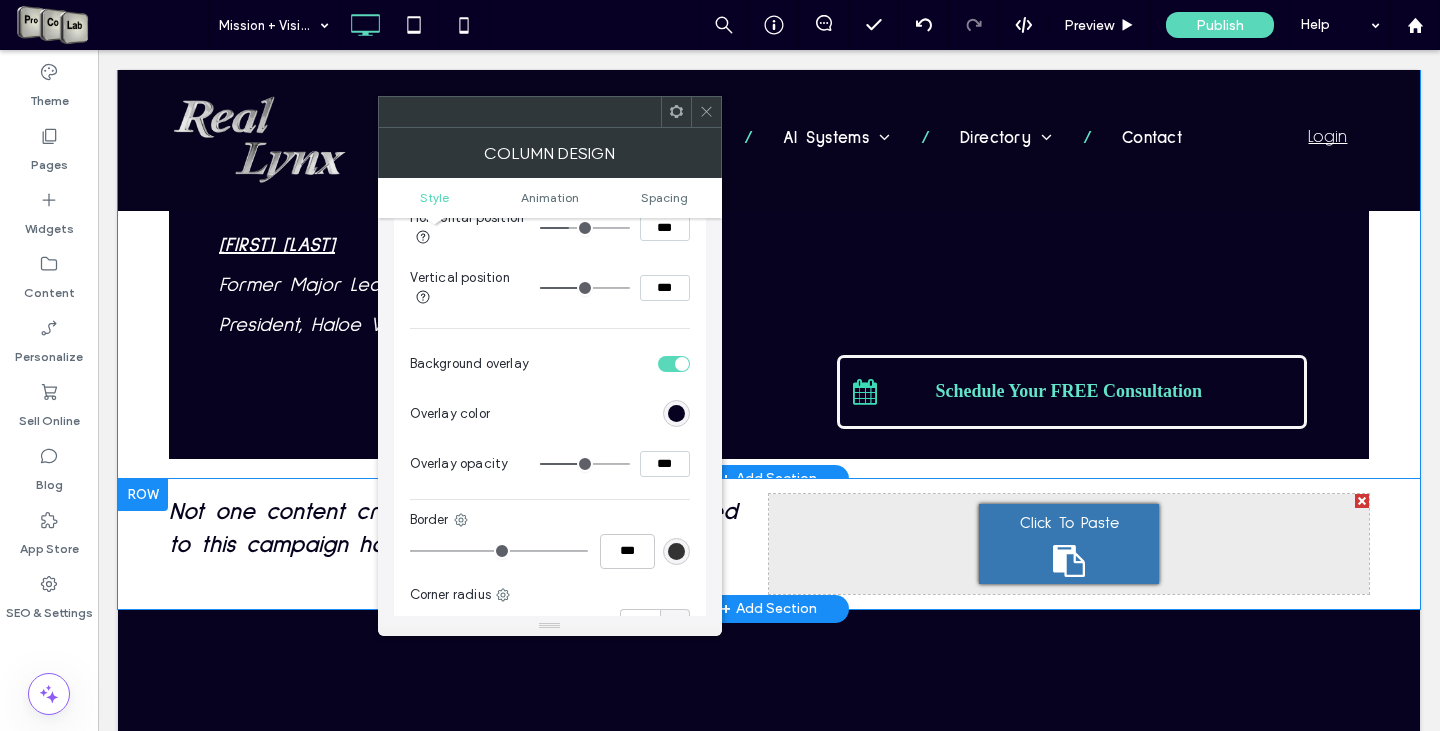 click 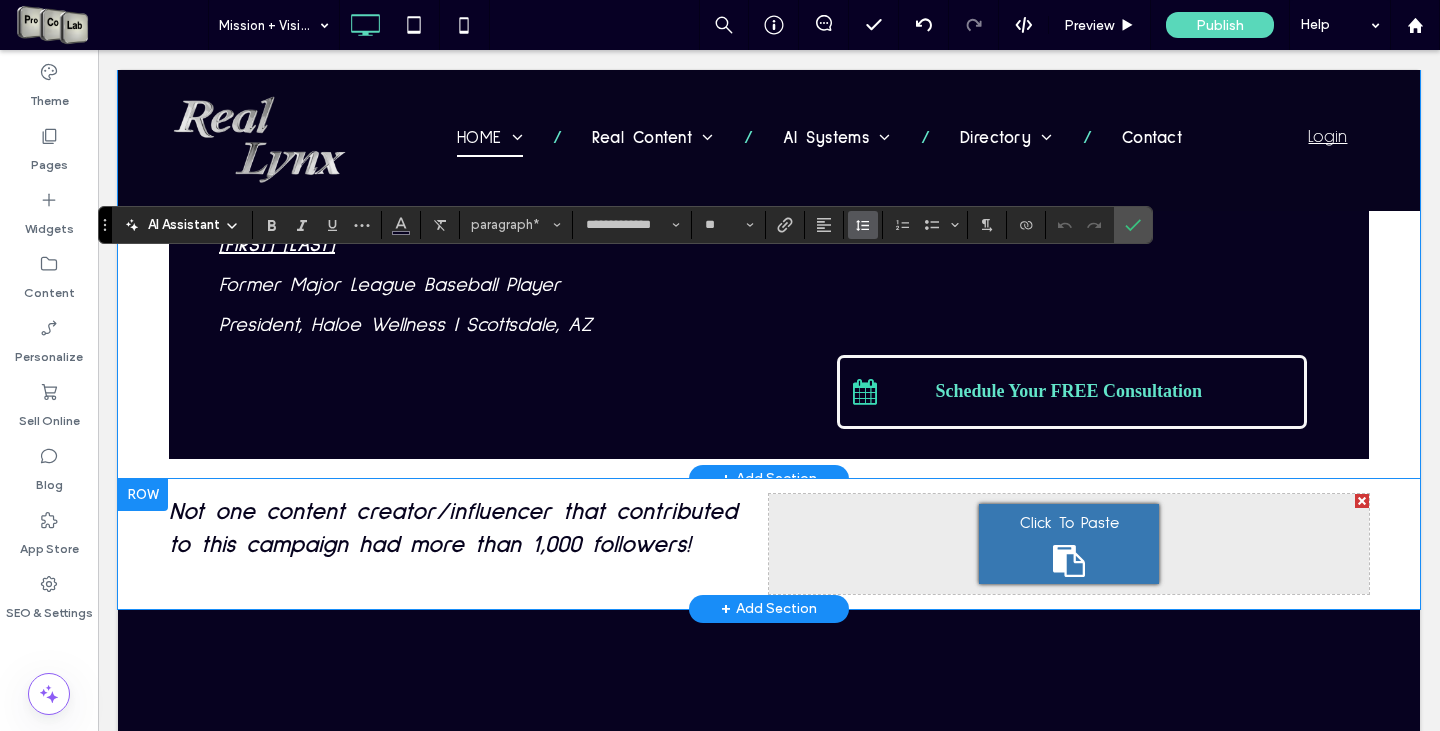 click 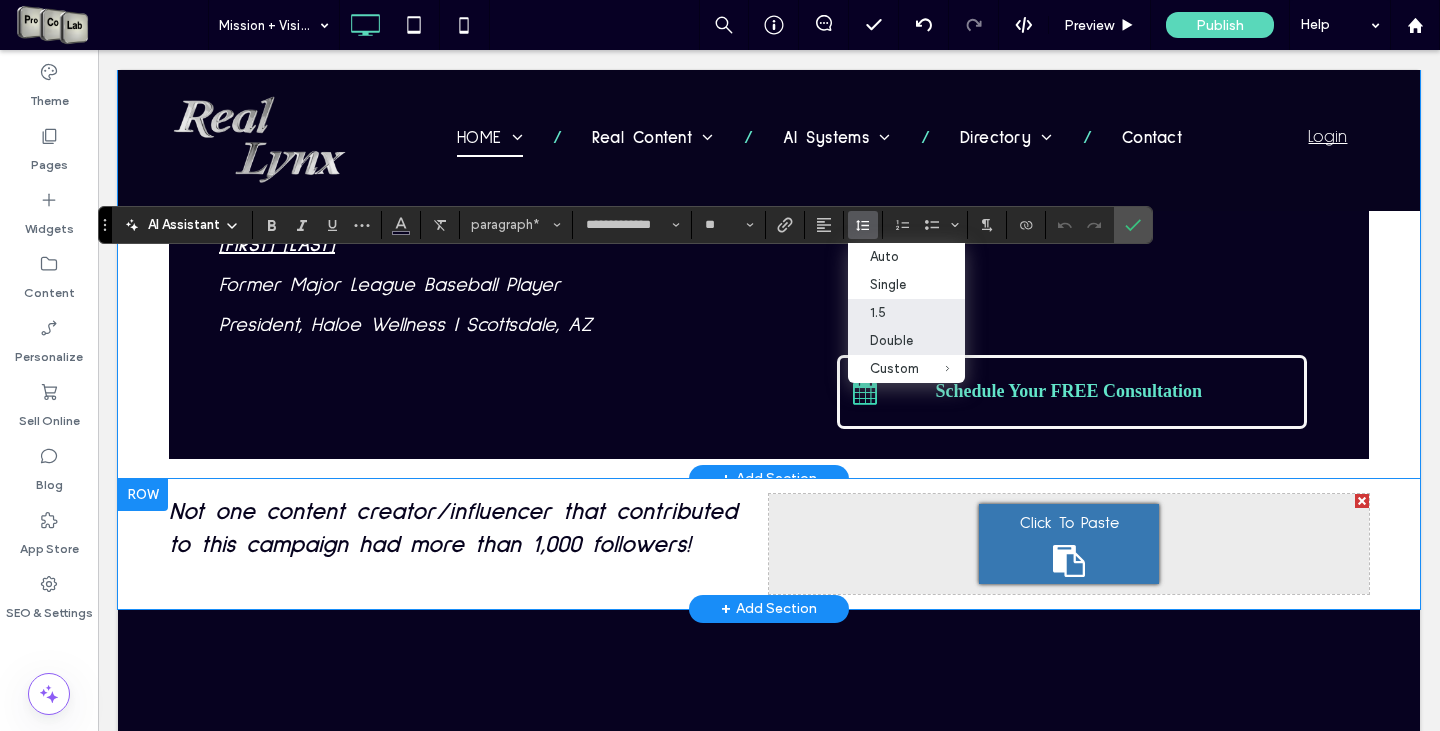 click on "Double" at bounding box center (906, 341) 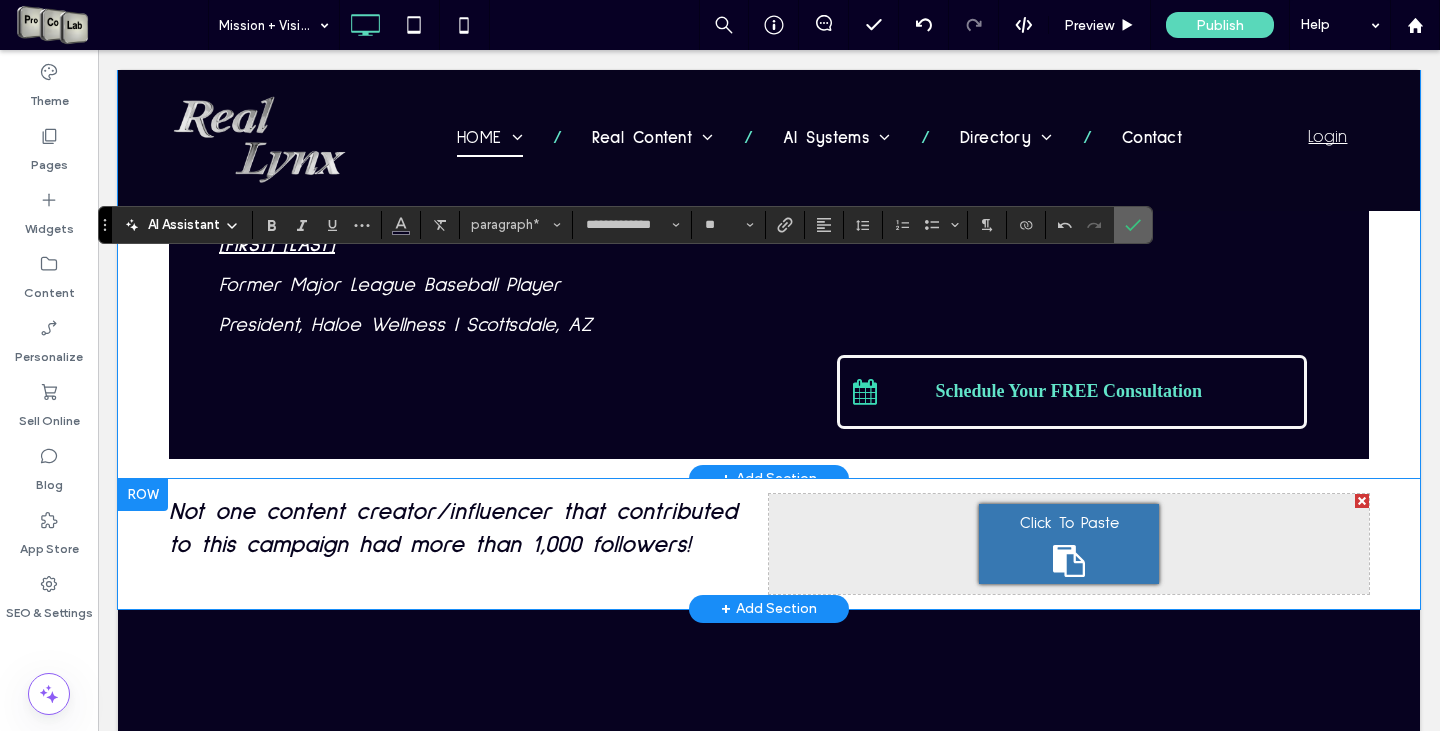 click 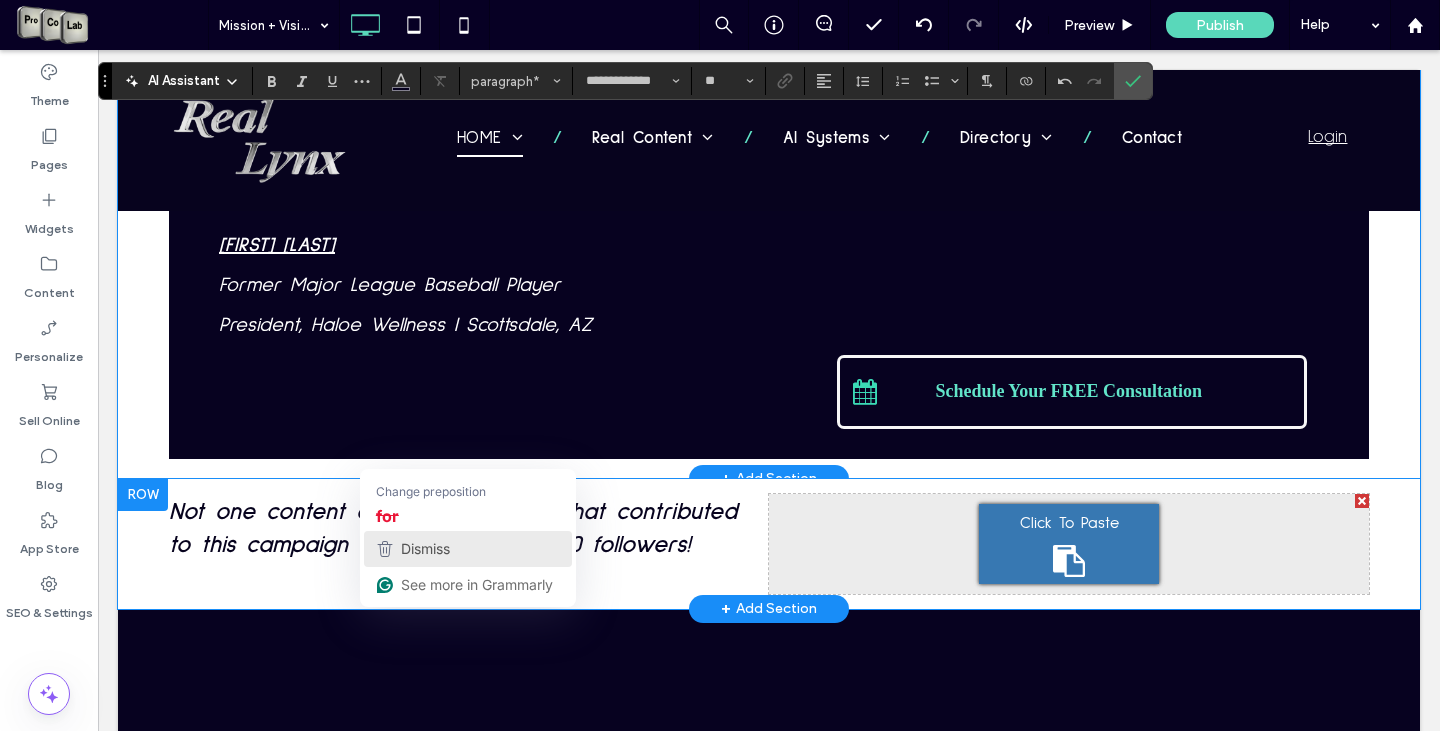 click on "Dismiss" at bounding box center (423, 549) 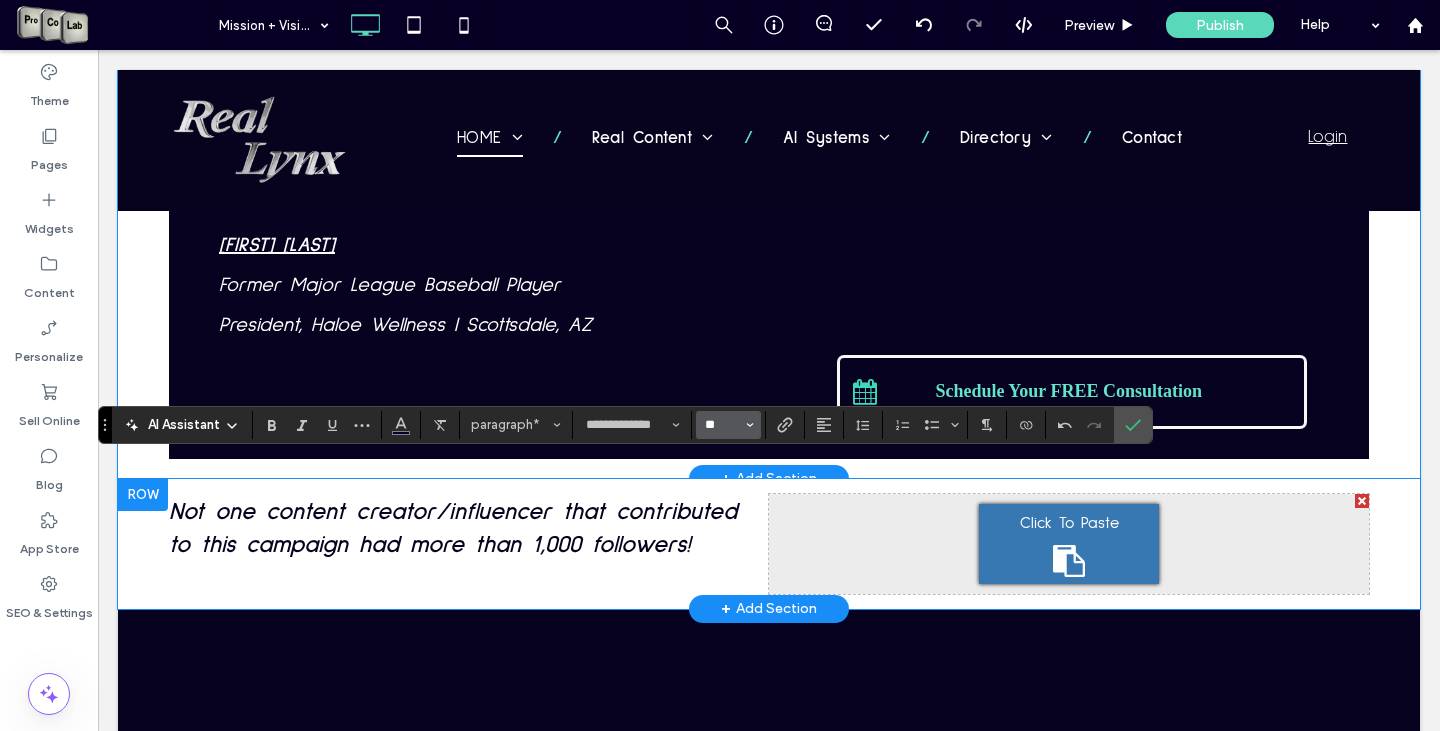 click on "**" at bounding box center [722, 425] 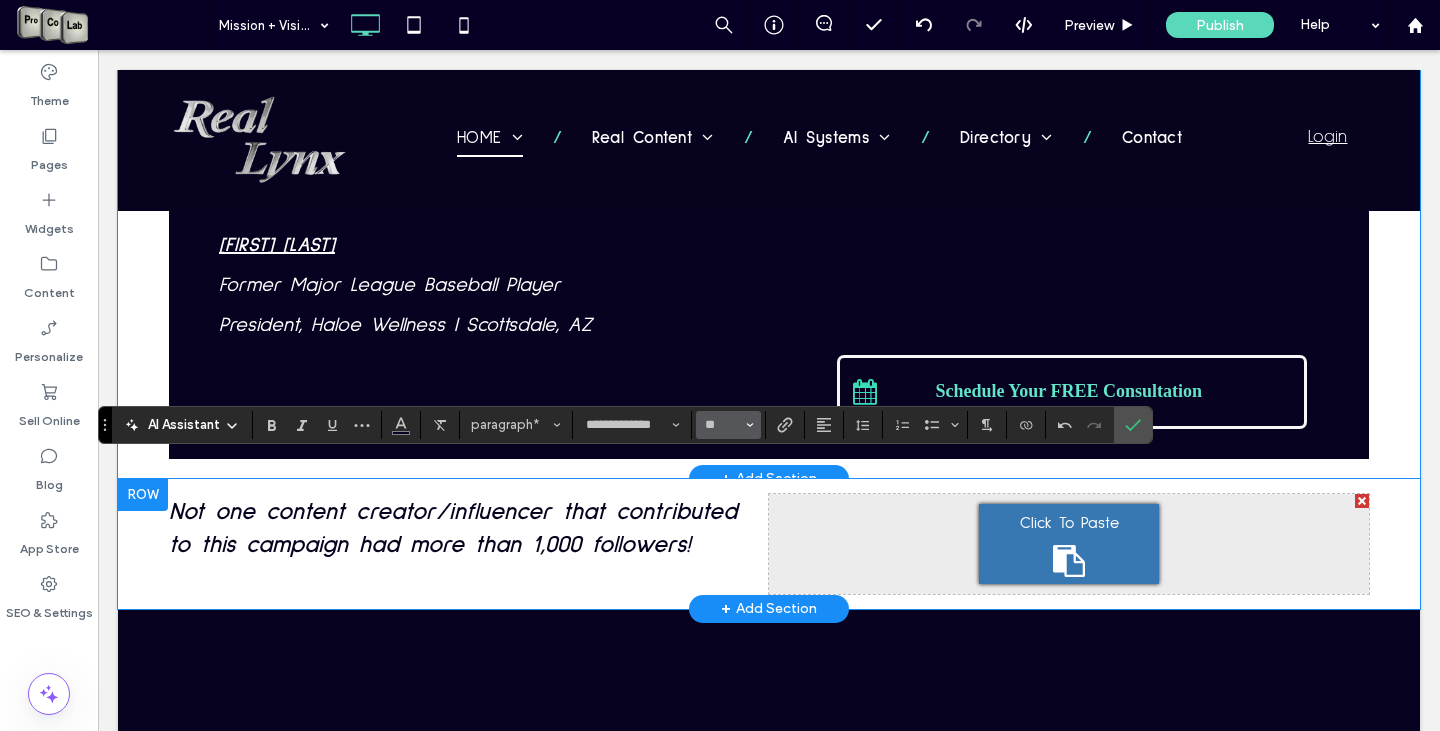 type on "**" 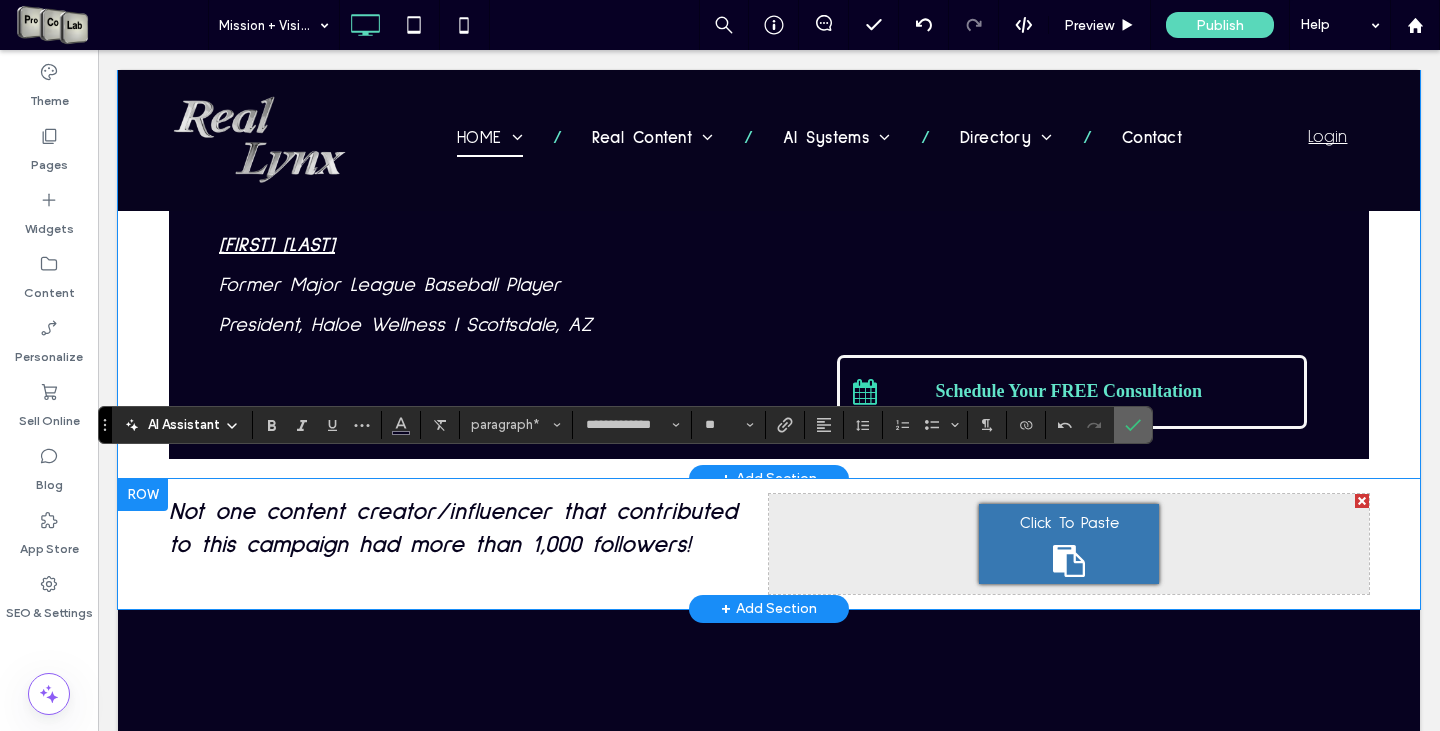 click at bounding box center (1129, 425) 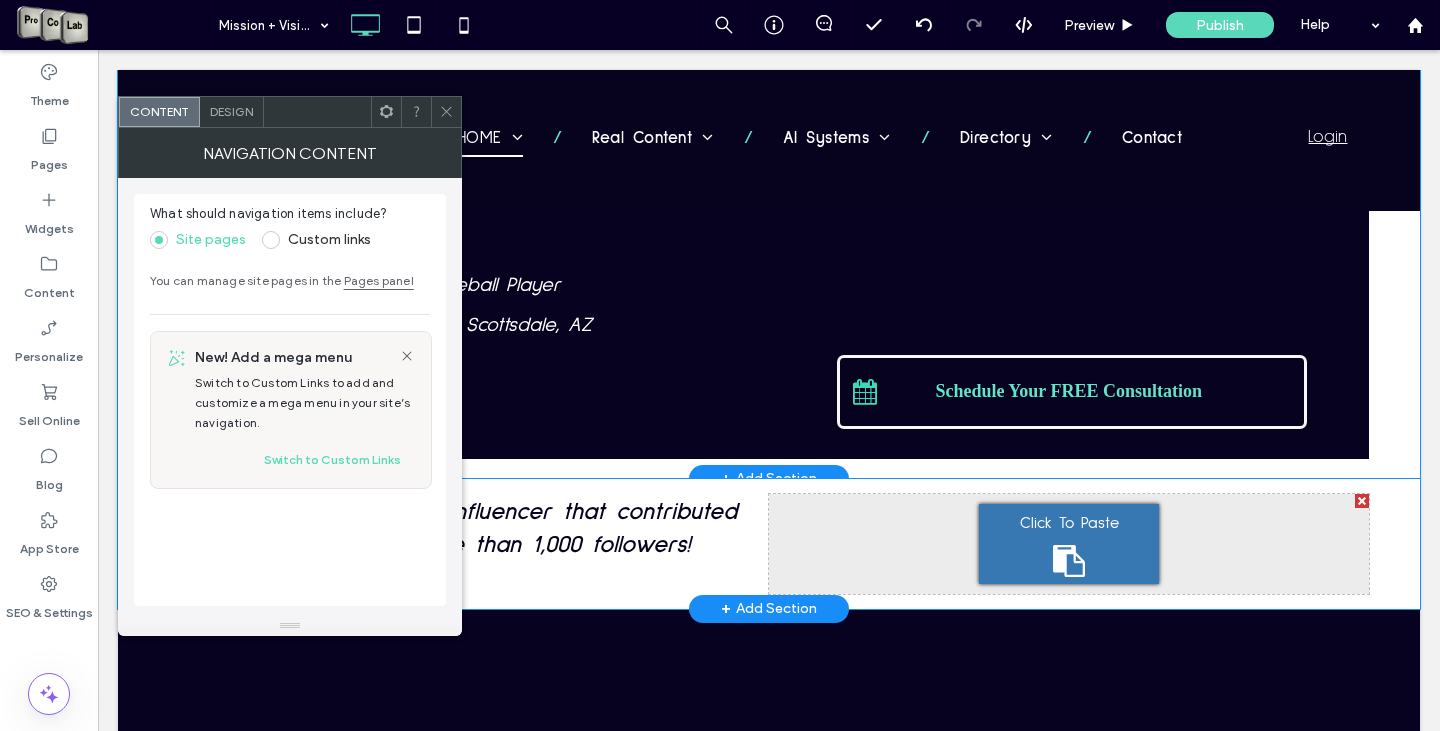 click 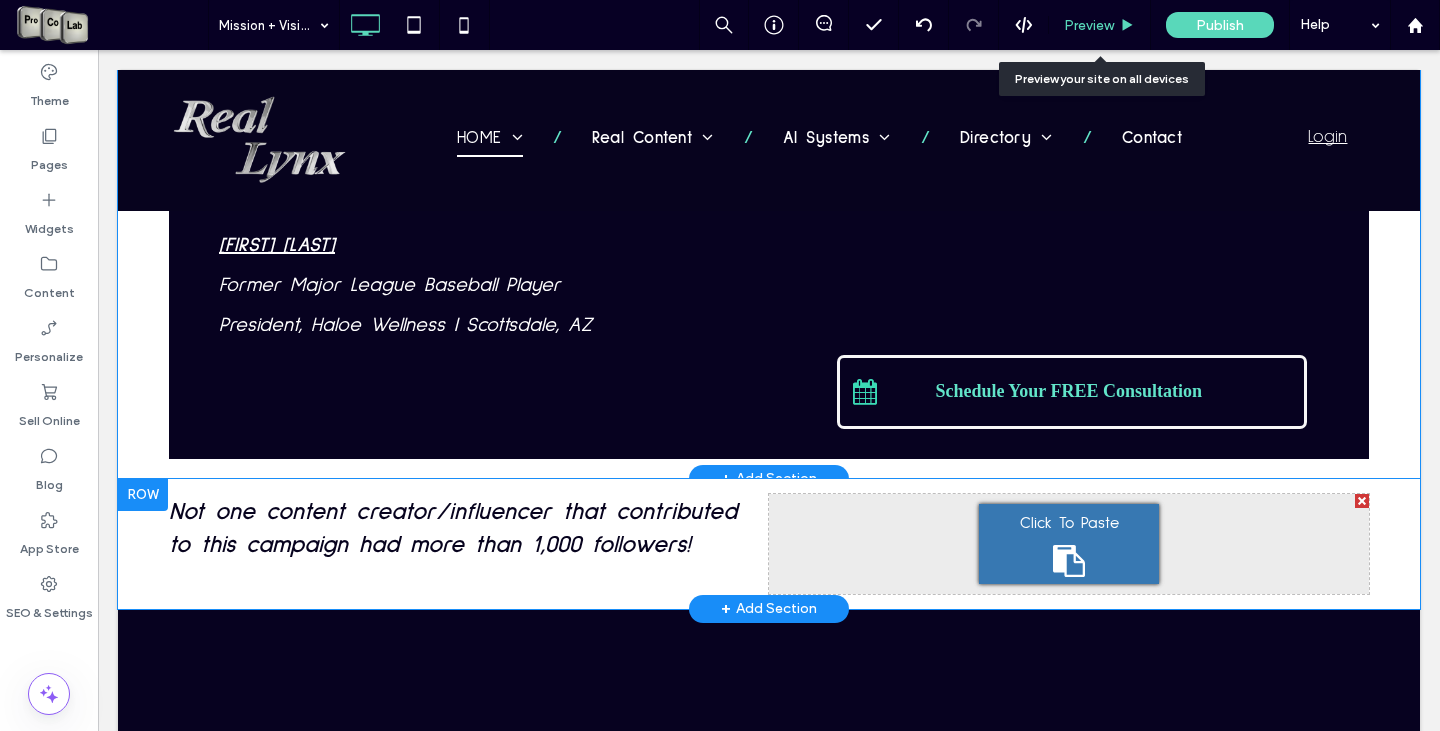click on "Preview" at bounding box center (1089, 25) 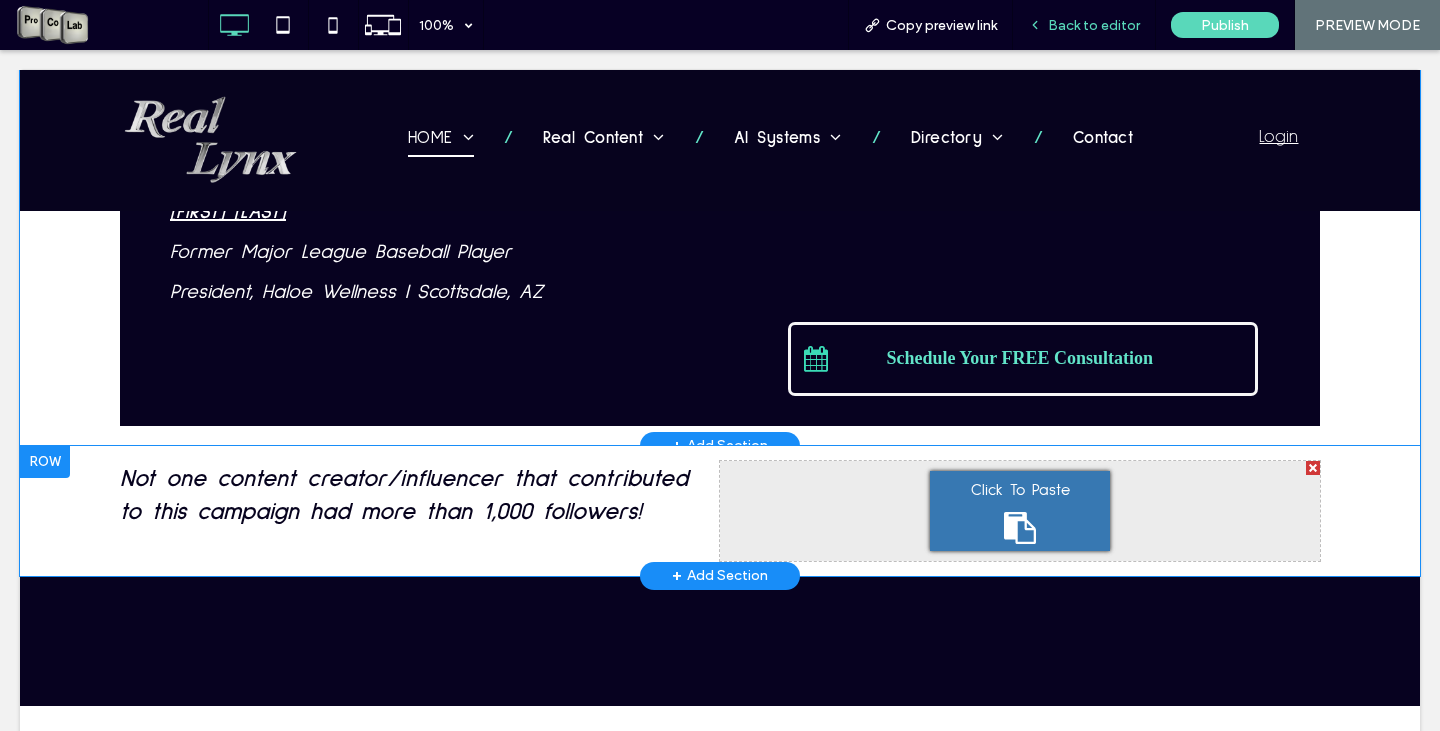 click on "Back to editor" at bounding box center [1094, 25] 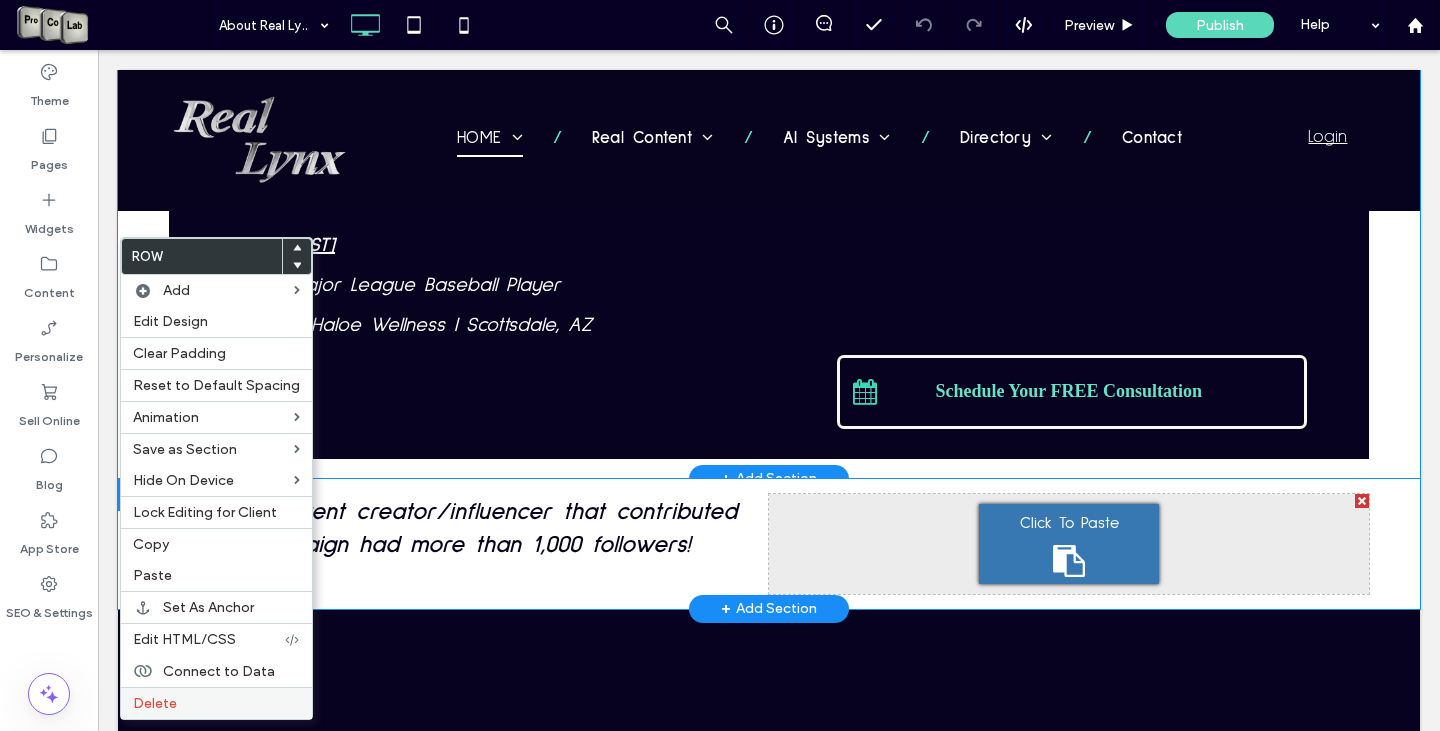 click on "Delete" at bounding box center (216, 703) 